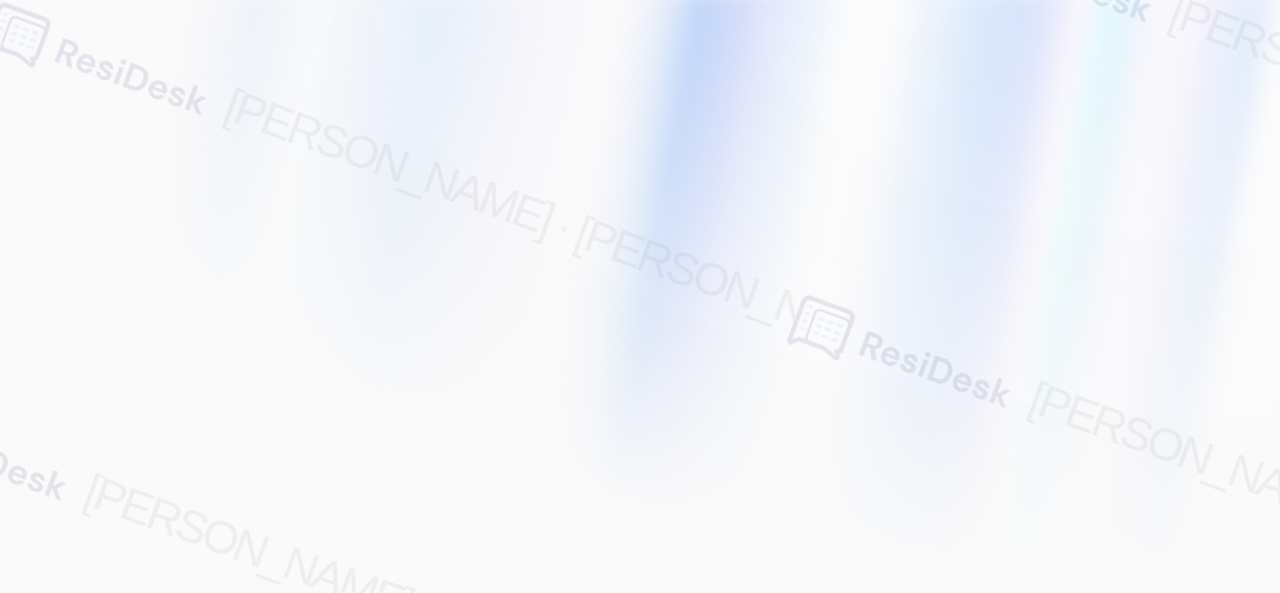 scroll, scrollTop: 0, scrollLeft: 0, axis: both 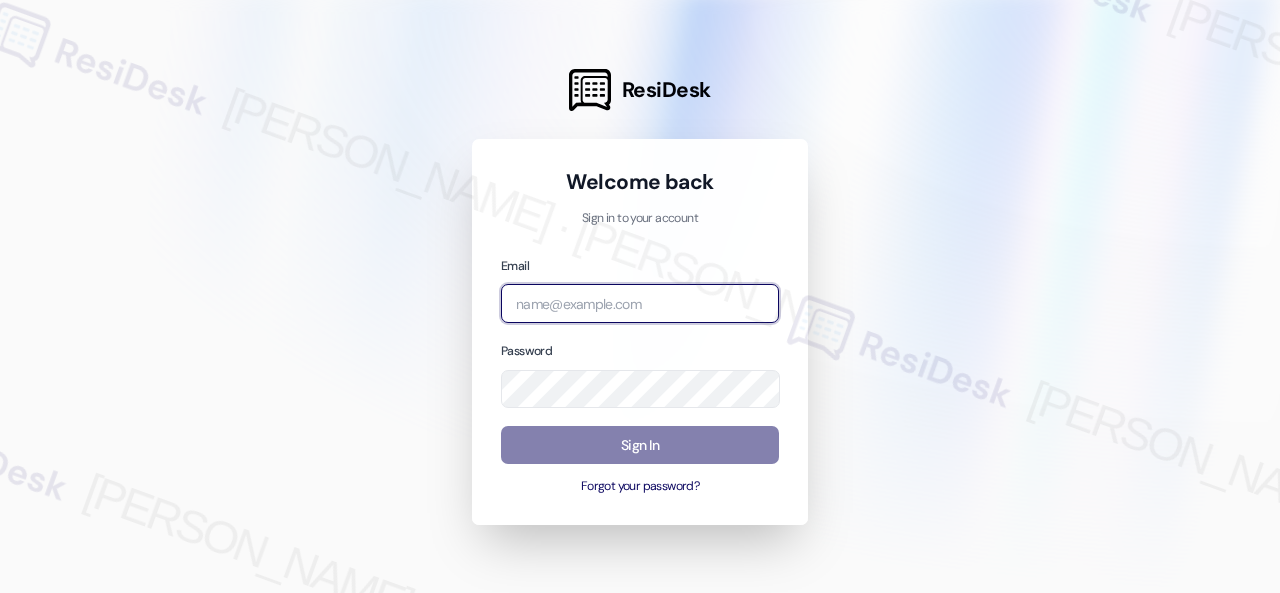 click at bounding box center (640, 303) 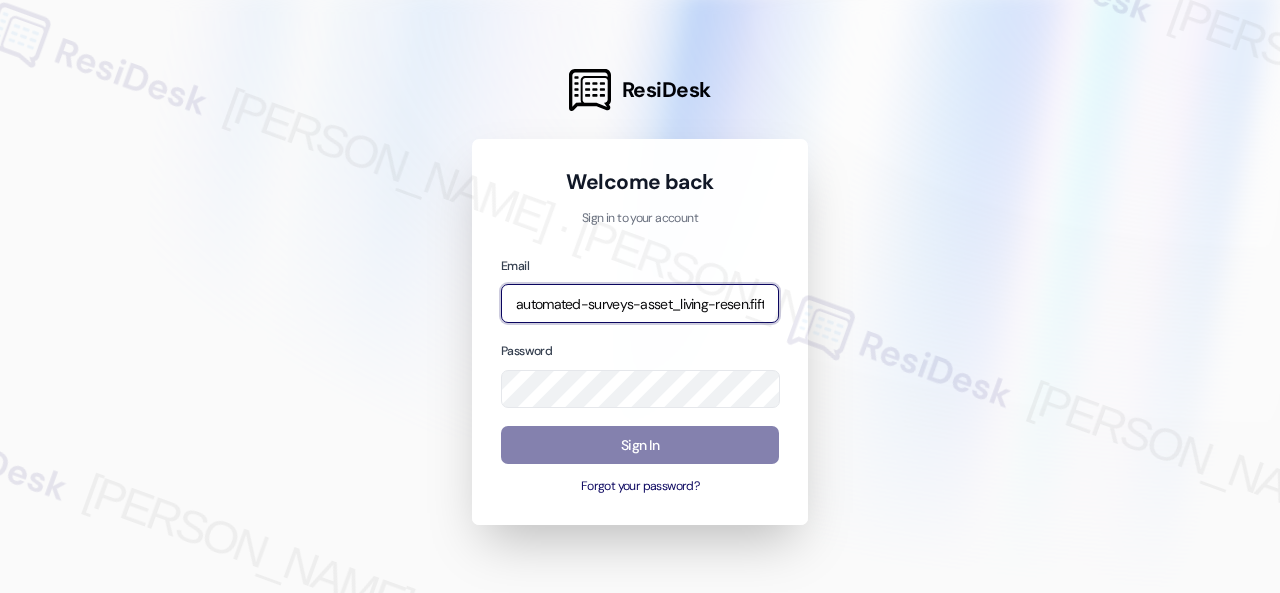 scroll, scrollTop: 0, scrollLeft: 132, axis: horizontal 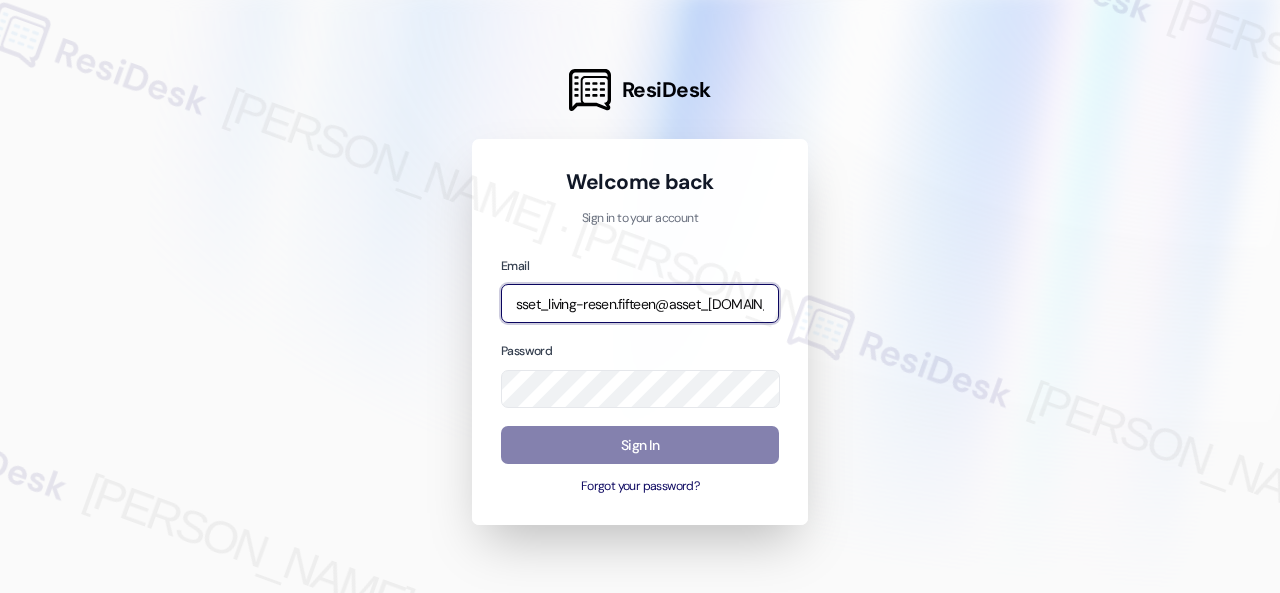 type on "automated-surveys-asset_living-resen.fifteen@asset_[DOMAIN_NAME]" 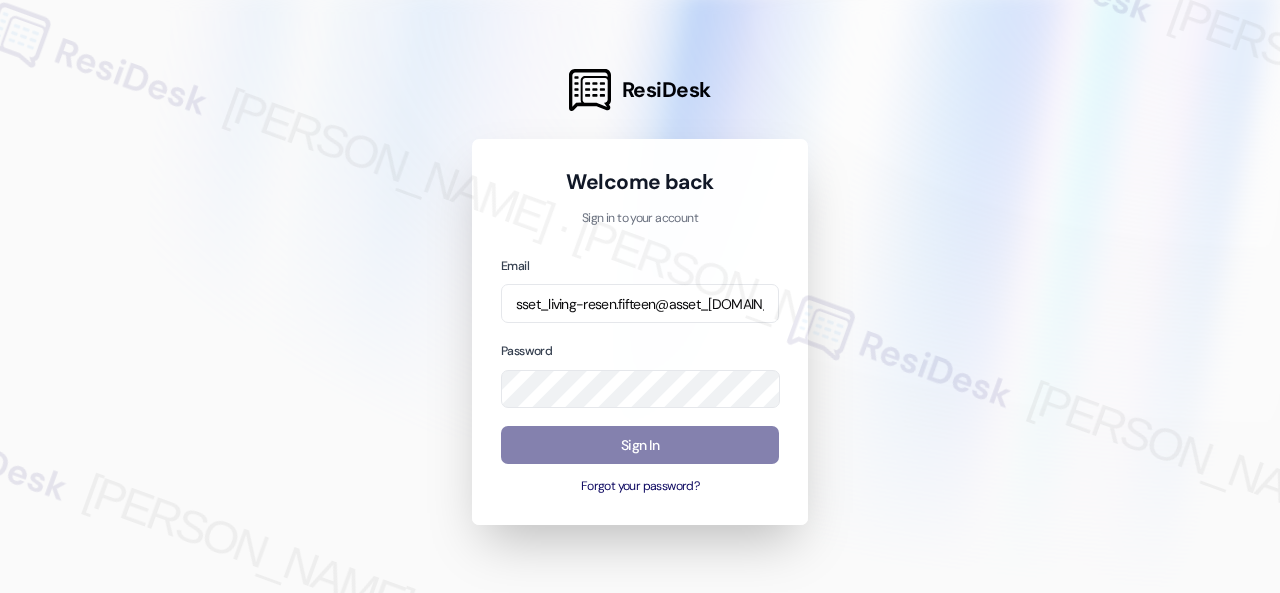 scroll, scrollTop: 0, scrollLeft: 0, axis: both 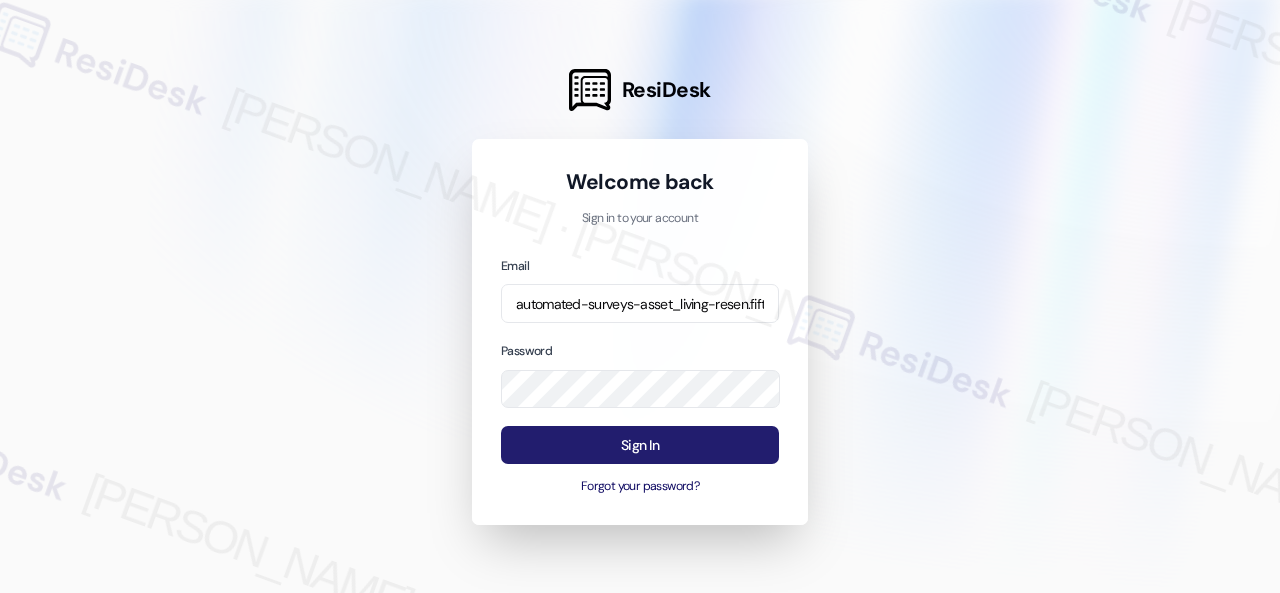 click on "Sign In" at bounding box center [640, 445] 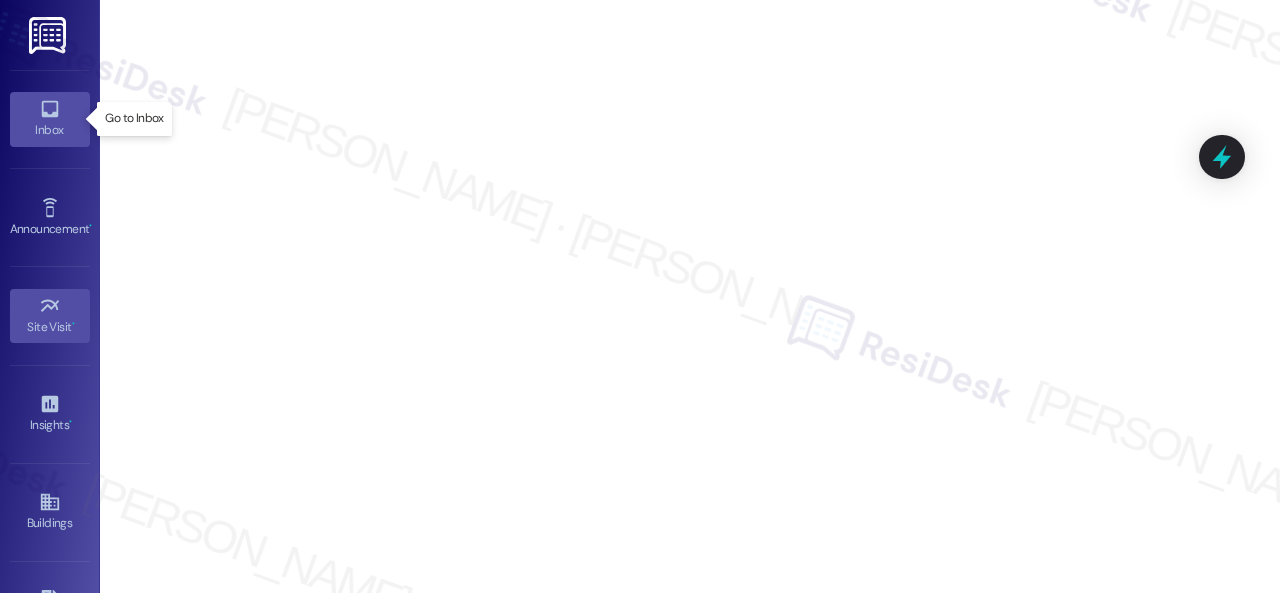 click 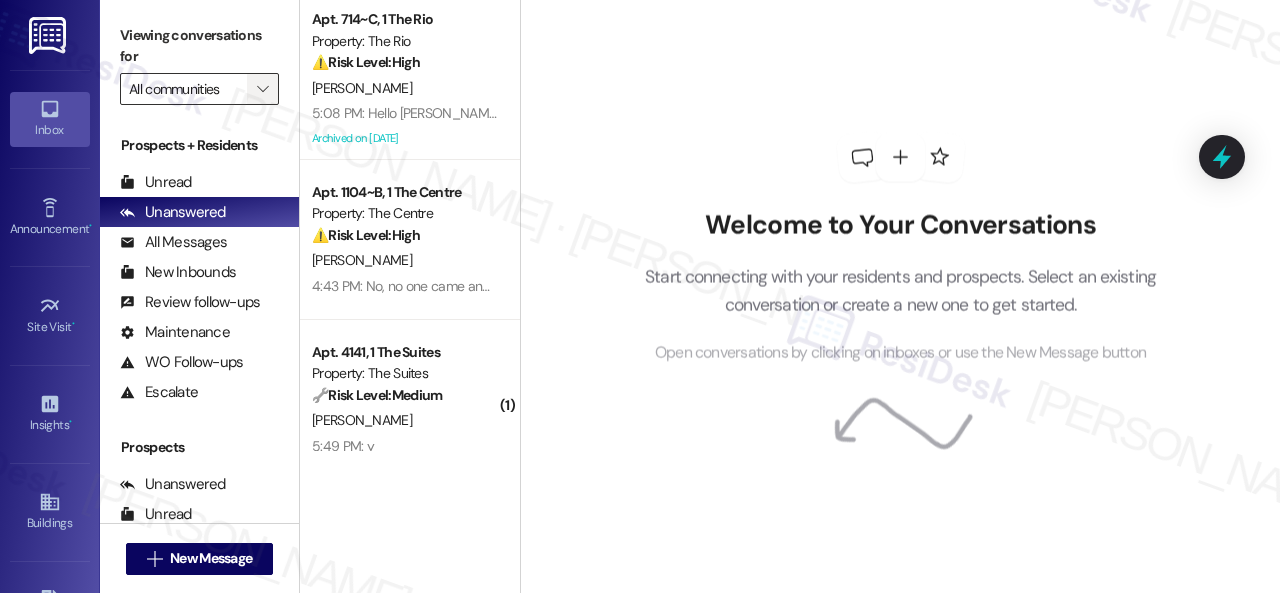 click on "" at bounding box center [262, 89] 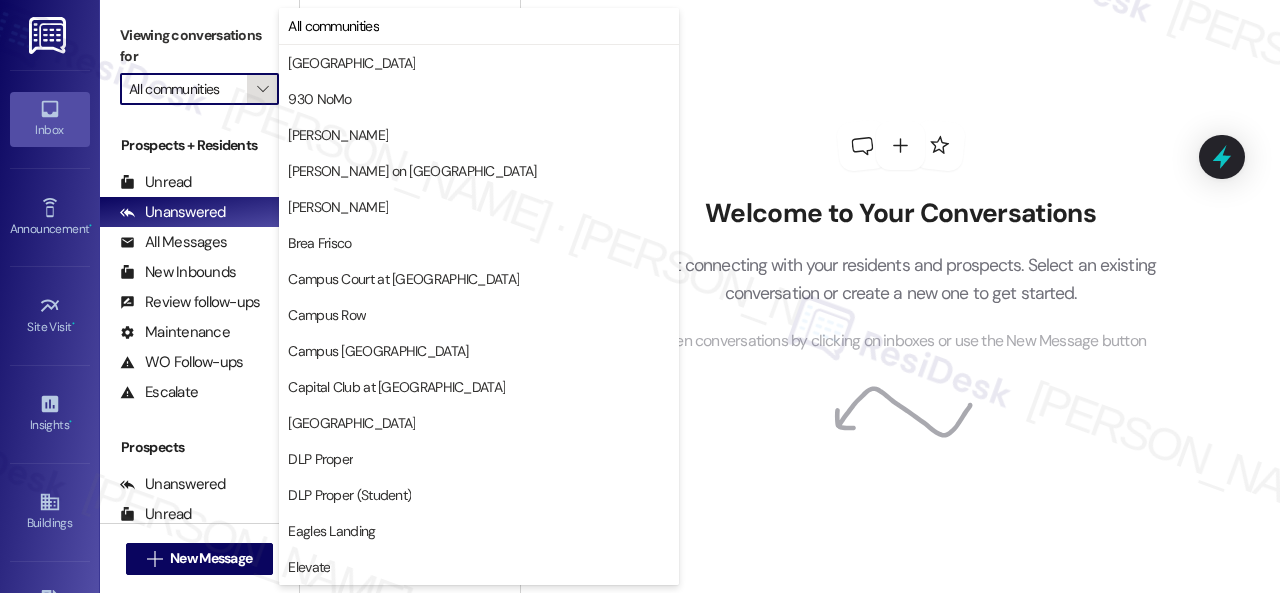 click on "" at bounding box center [262, 89] 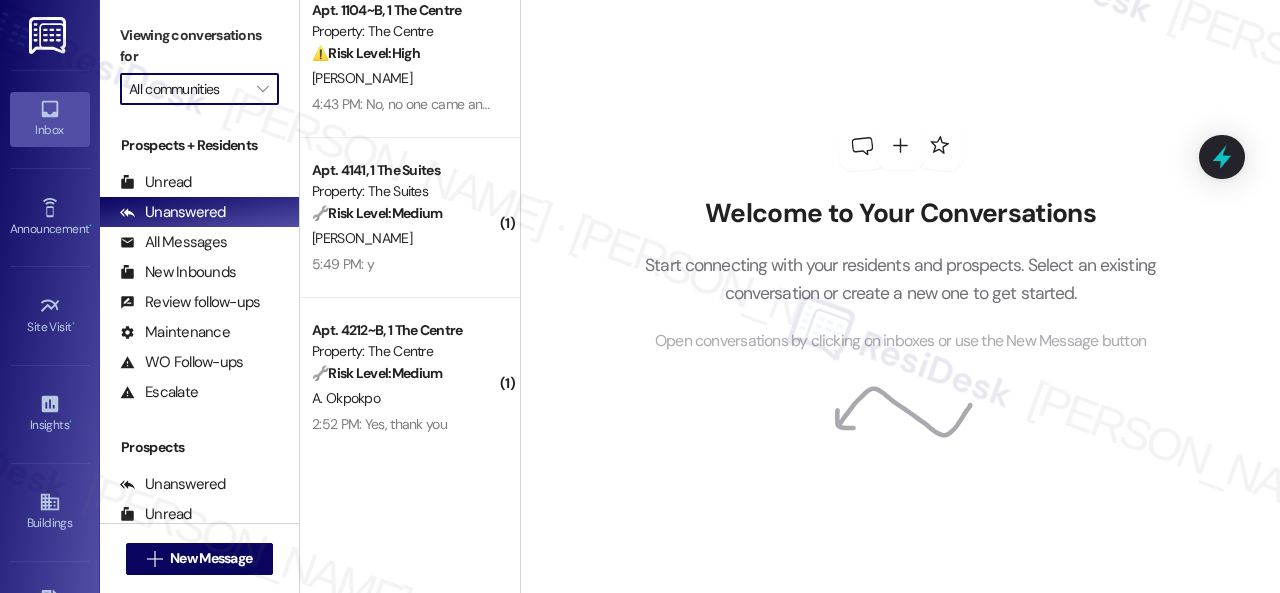 scroll, scrollTop: 200, scrollLeft: 0, axis: vertical 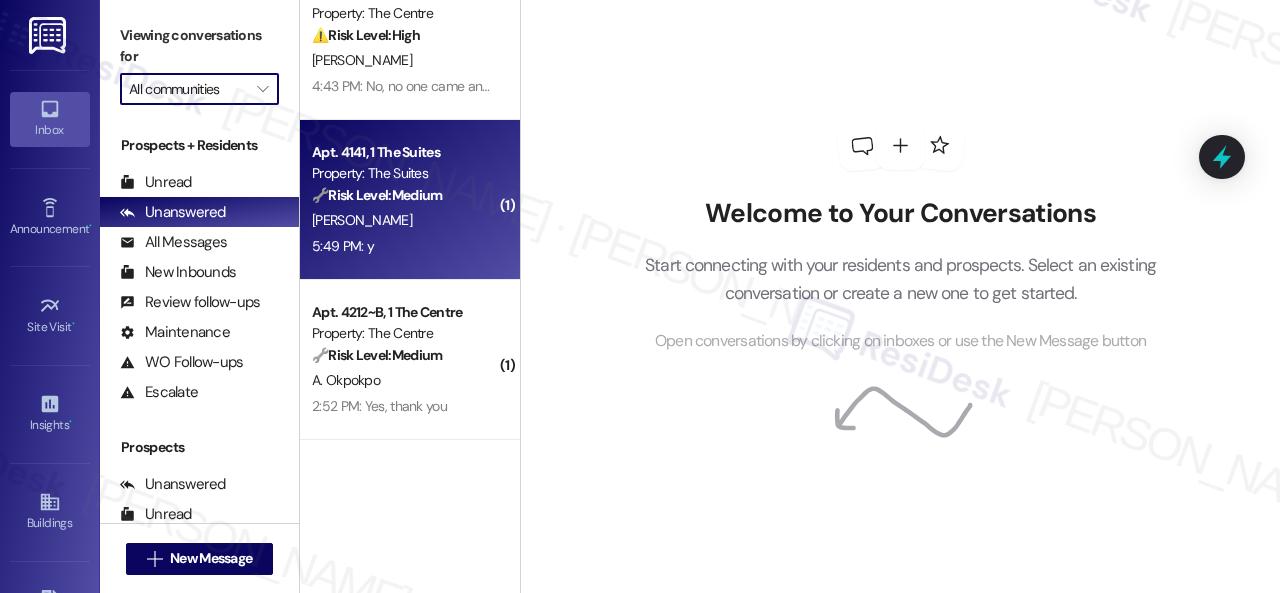 click on "[PERSON_NAME]" at bounding box center (404, 220) 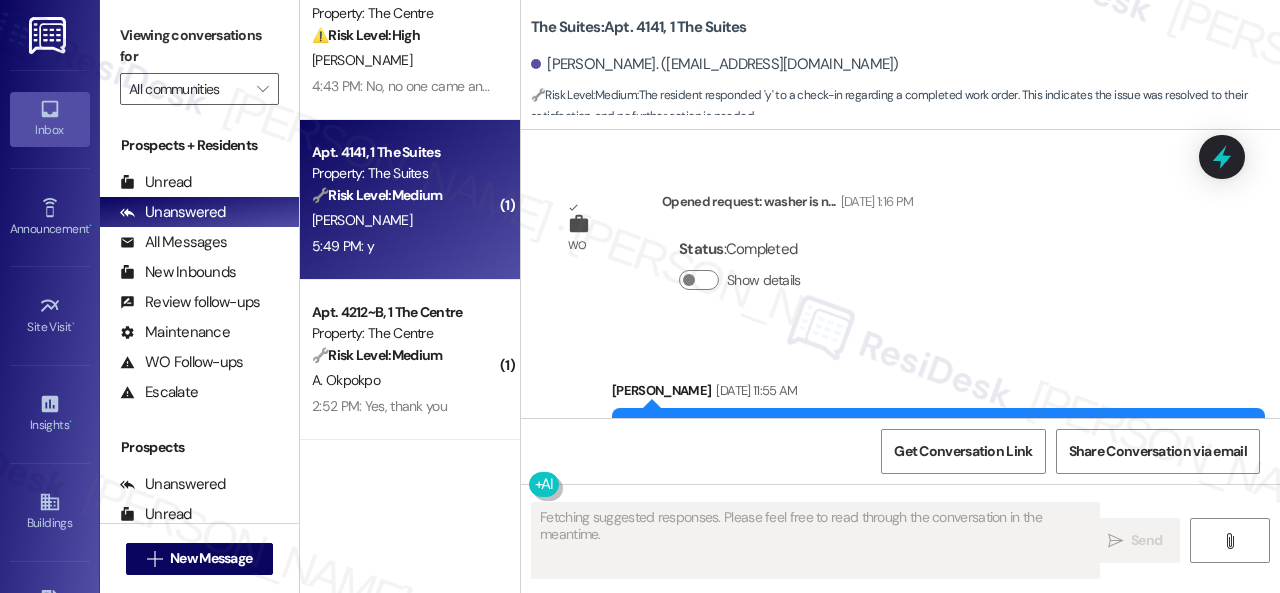 scroll, scrollTop: 23878, scrollLeft: 0, axis: vertical 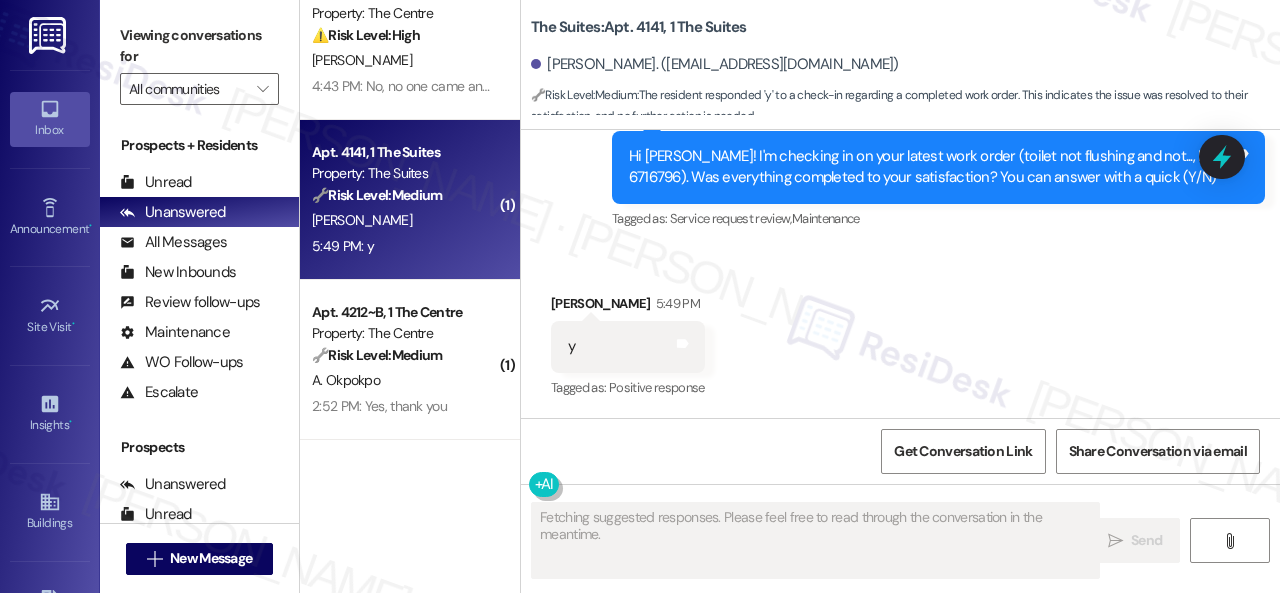 click on "Survey, sent via SMS Residesk Automated Survey 12:42 PM Hi [PERSON_NAME]! I'm checking in on your latest work order (toilet not flushing and not..., ID: 6716796). Was everything completed to your satisfaction? You can answer with a quick (Y/N) Tags and notes Tagged as:   Service request review ,  Click to highlight conversations about Service request review Maintenance Click to highlight conversations about Maintenance" at bounding box center [900, 153] 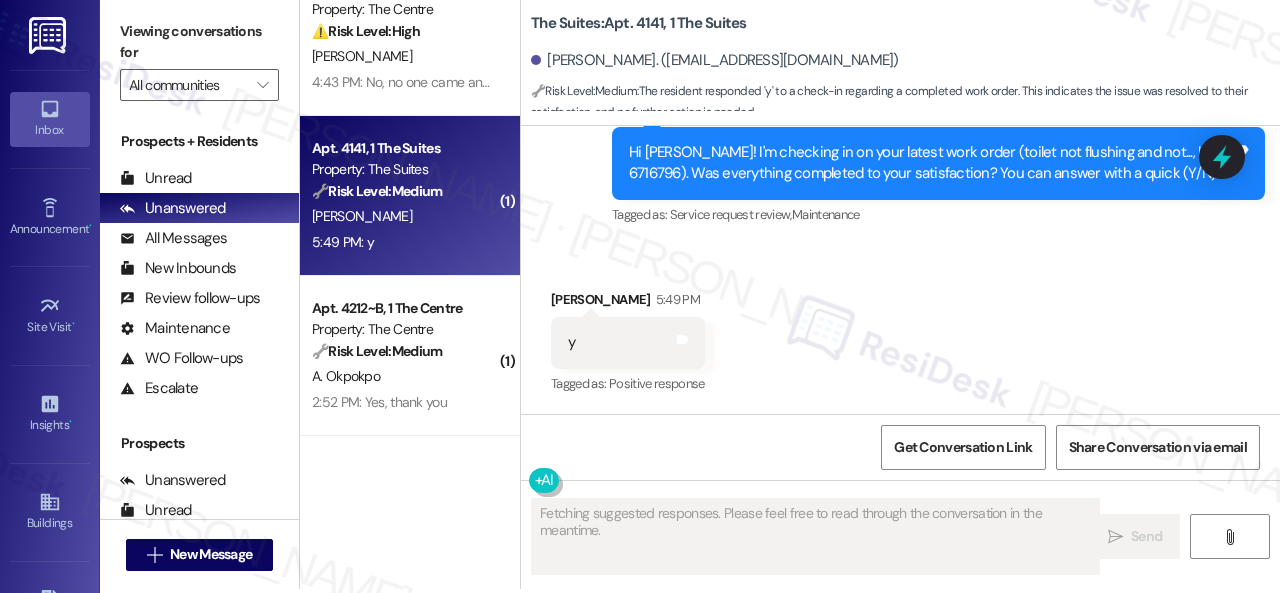 scroll, scrollTop: 6, scrollLeft: 0, axis: vertical 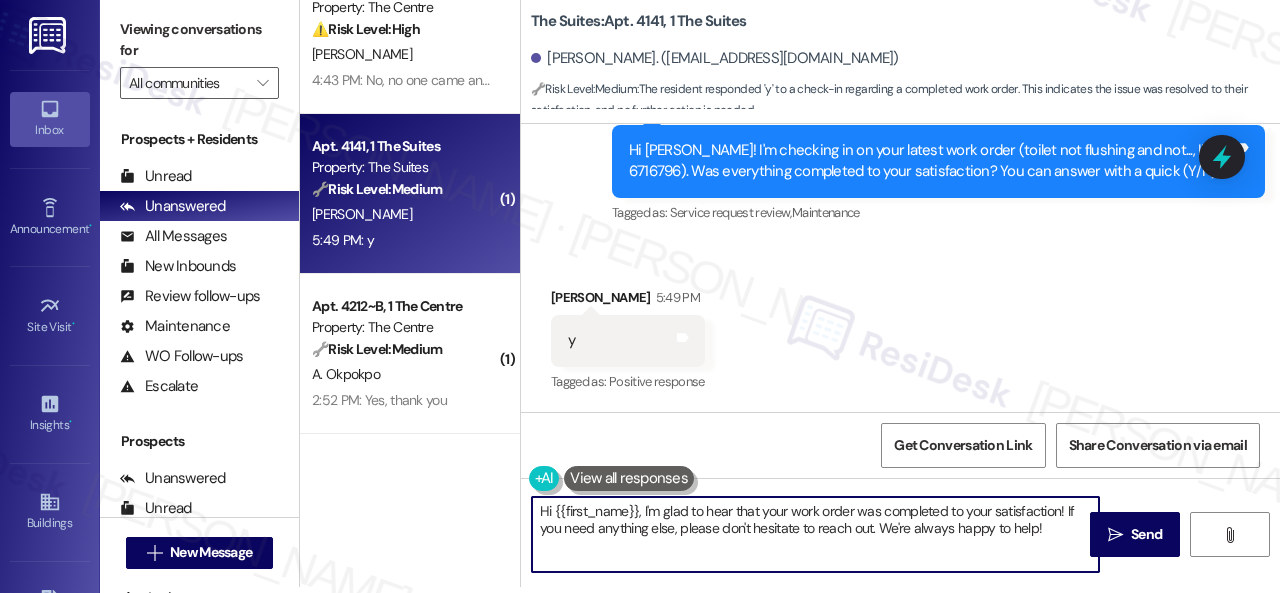 drag, startPoint x: 1039, startPoint y: 529, endPoint x: 533, endPoint y: 494, distance: 507.209 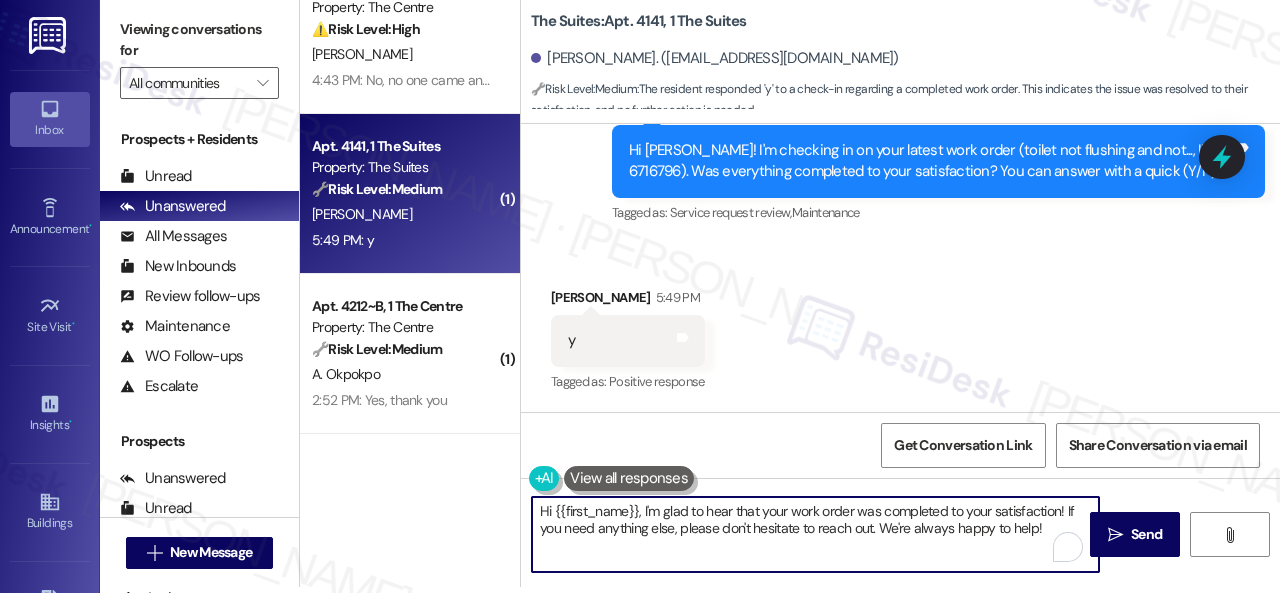paste on "Awesome — glad everything’s sorted! If {{property}} was up to your expectations, just reply “Yes.” If not, no worries — feel free to share your thoughts. We’re always looking to get better" 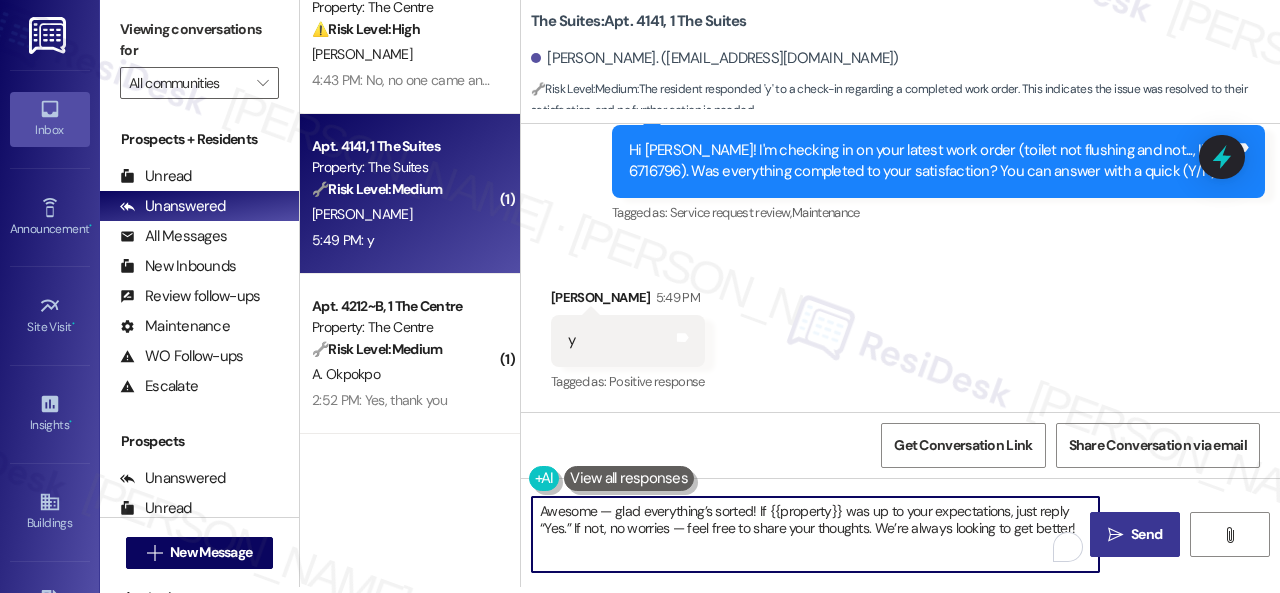 type on "Awesome — glad everything’s sorted! If {{property}} was up to your expectations, just reply “Yes.” If not, no worries — feel free to share your thoughts. We’re always looking to get better!" 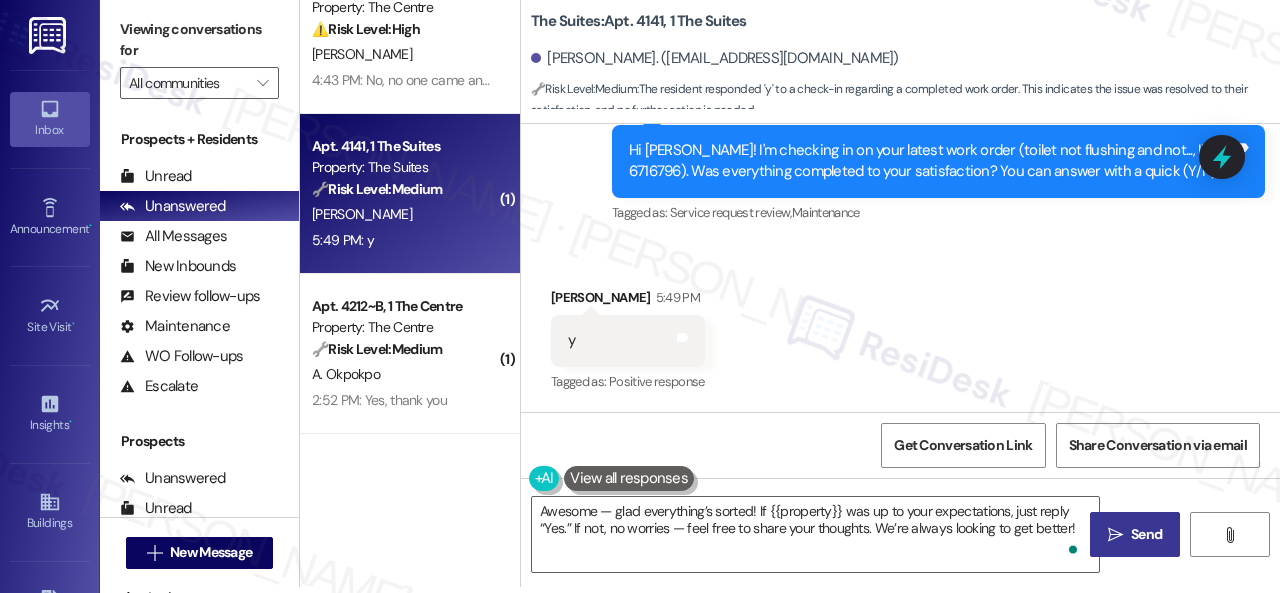 click on " Send" at bounding box center [1135, 534] 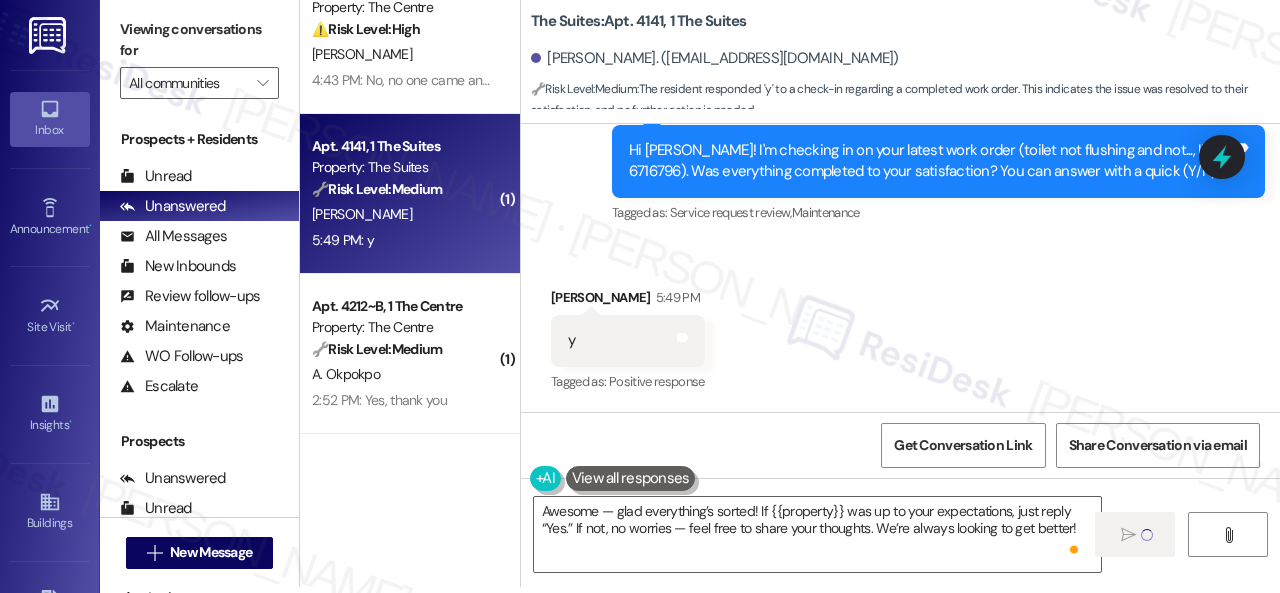 type 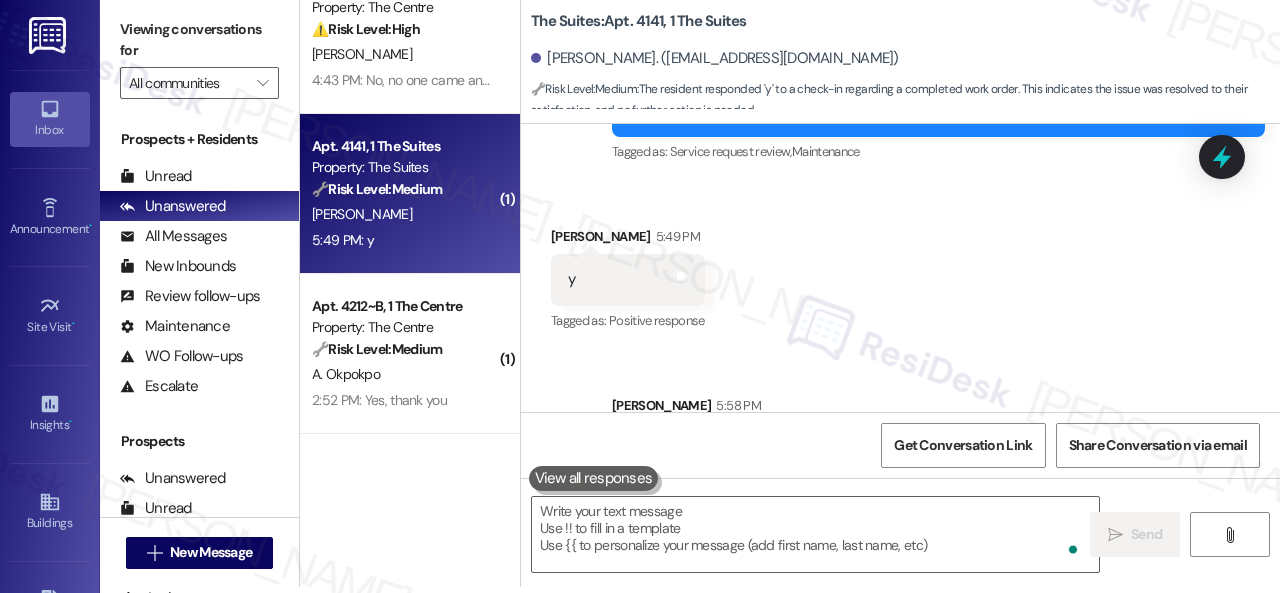 scroll, scrollTop: 0, scrollLeft: 0, axis: both 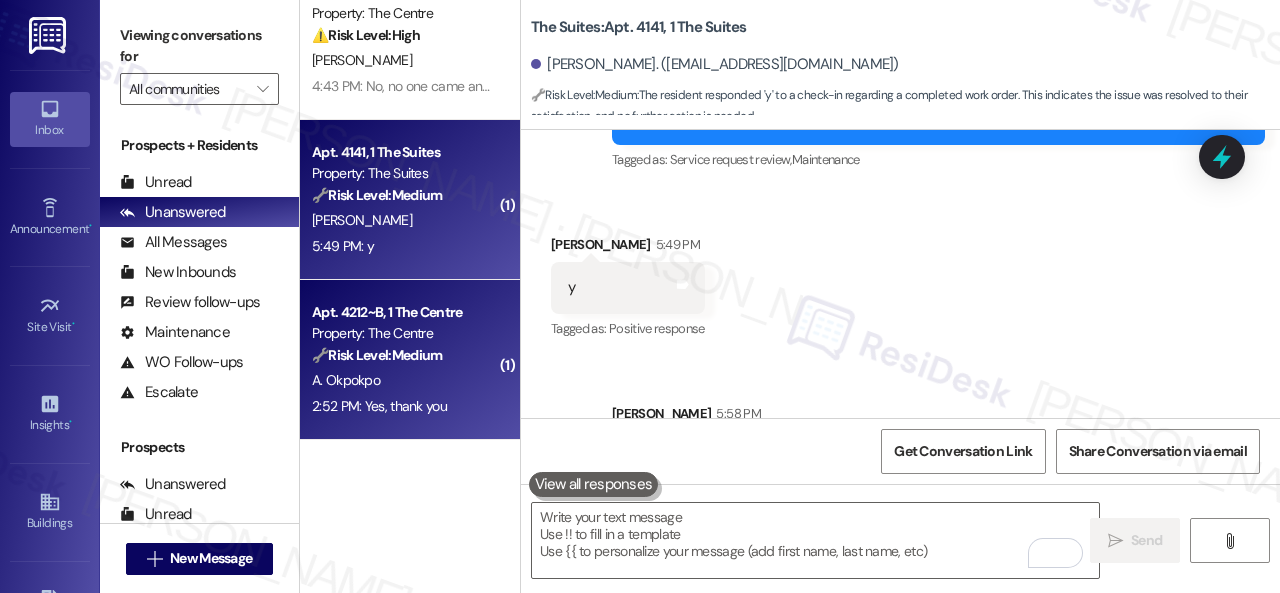 click on "A. Okpokpo" at bounding box center [404, 380] 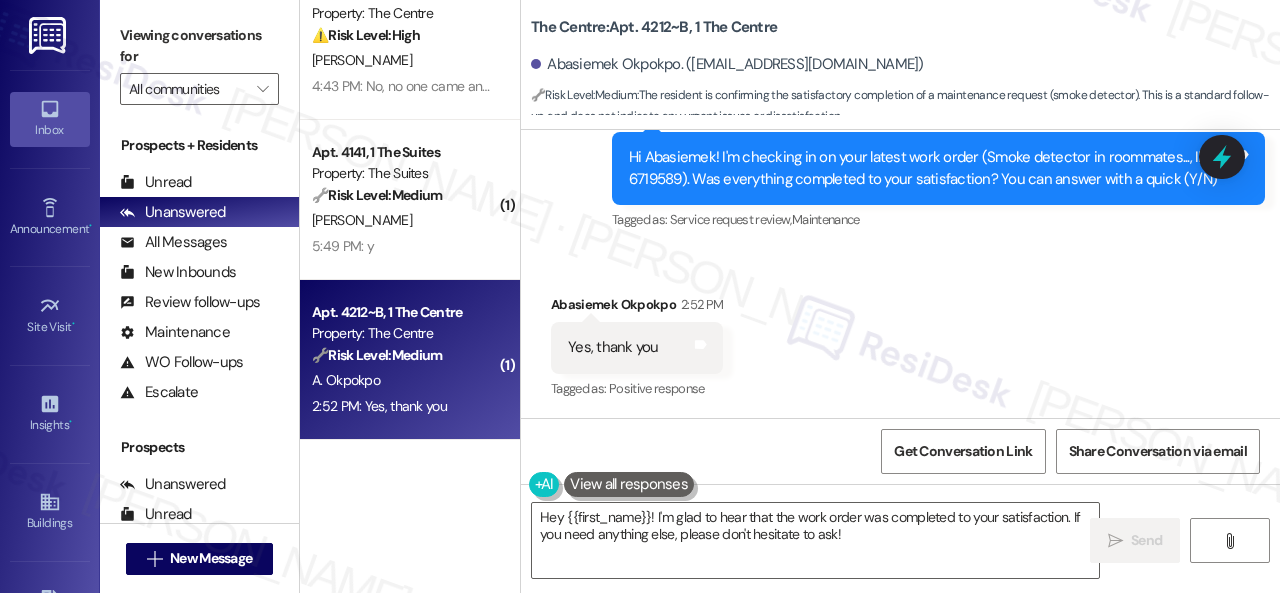 scroll, scrollTop: 3219, scrollLeft: 0, axis: vertical 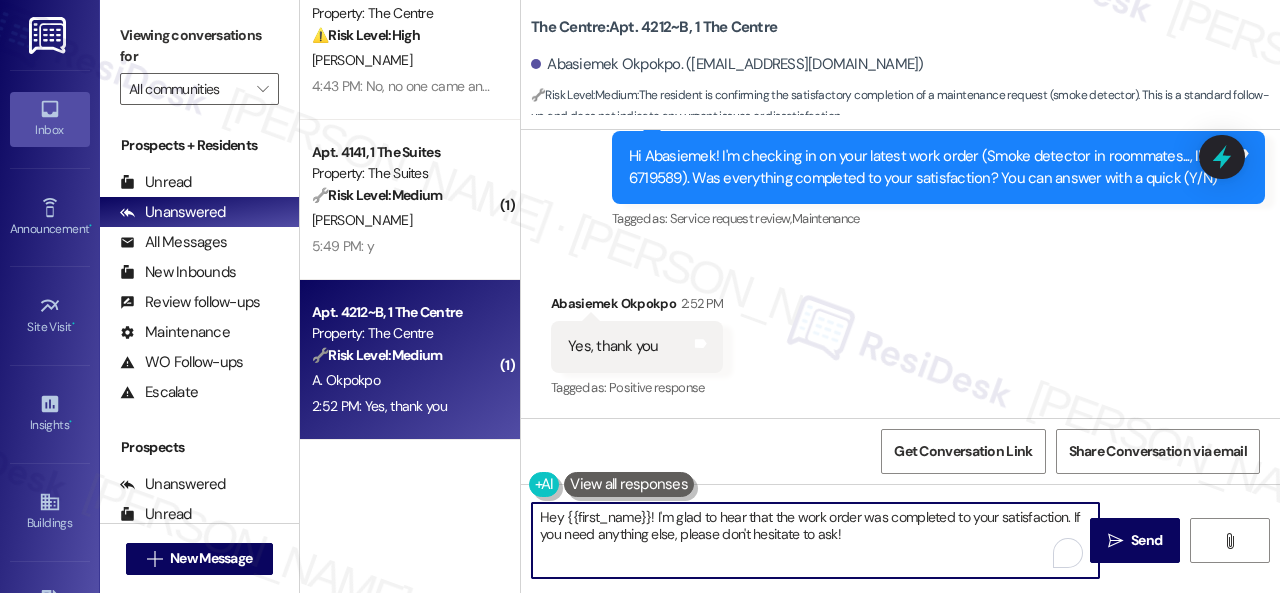 drag, startPoint x: 888, startPoint y: 541, endPoint x: 436, endPoint y: 515, distance: 452.74716 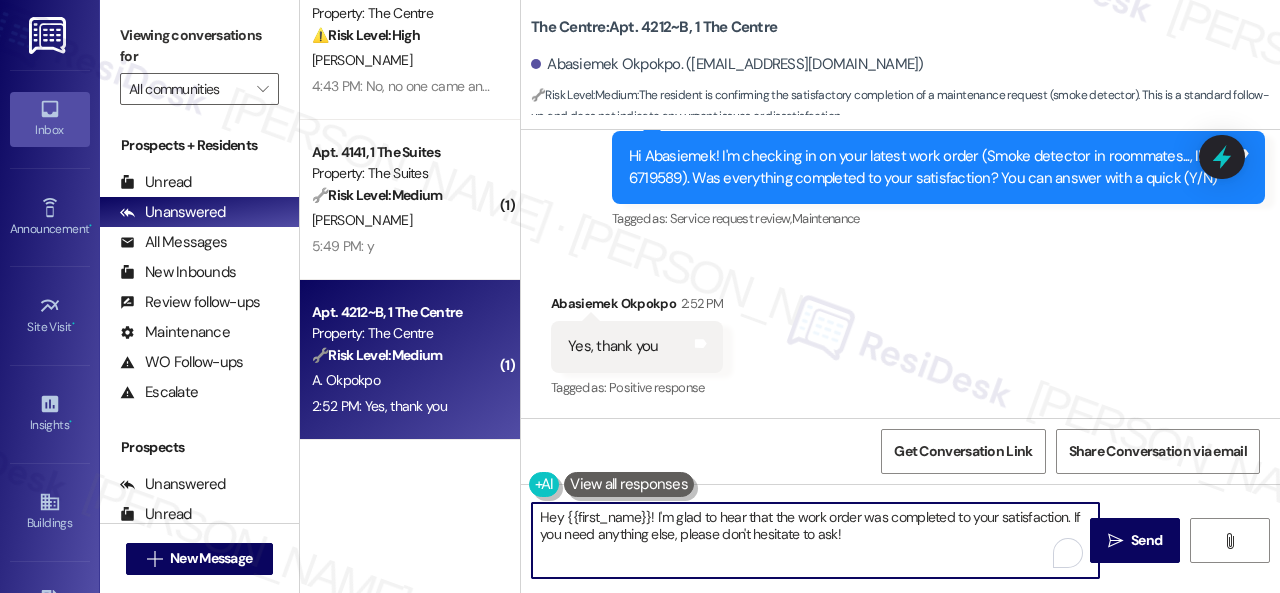 click on "Apt. 714~C, 1 The Rio Property: The Rio ⚠️  Risk Level:  High The resident is inquiring about an additional electrical charge, which could indicate a billing error or unexpected increase. Financial concerns and potential disputes fall under Tier 2. [PERSON_NAME] 5:08 PM: Hello [PERSON_NAME], has there been an additional electrical charge added to all the other apartments as well? 5:08 PM: Hello [PERSON_NAME], has there been an additional electrical charge added to all the other apartments as well? Archived on [DATE] Apt. 1104~B, 1 The Centre Property: The Centre ⚠️  Risk Level:  High The resident indicates that a previously submitted work order for roof cracking was not completed and remains unresolved. Roof issues can lead to water damage and structural problems, requiring prompt attention. [PERSON_NAME] 4:43 PM: No, no one came and remained unresolved with roof cracking 4:43 PM: No, no one came and remained unresolved with roof cracking ( 1 ) Apt. 4141, 1 The Suites Property: The Suites 🔧  Risk Level:  Medium ( 1 )" at bounding box center [790, 296] 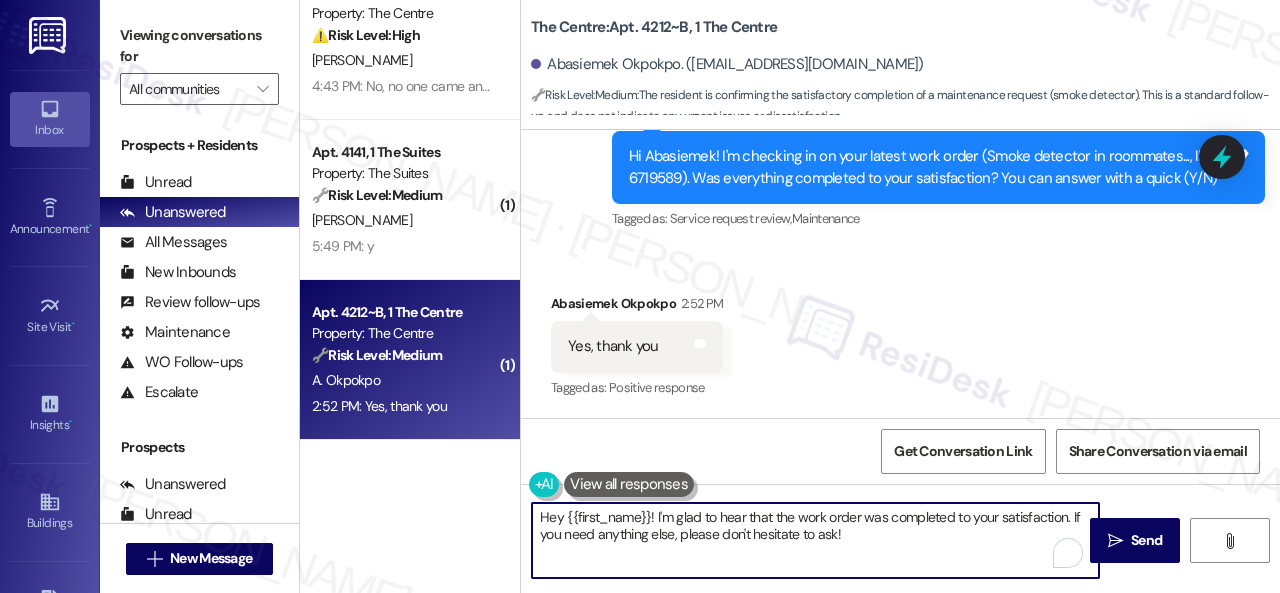 paste on "Awesome — glad everything’s sorted! If {{property}} was up to your expectations, just reply “Yes.” If not, no worries — feel free to share your thoughts. We’re always looking to get better" 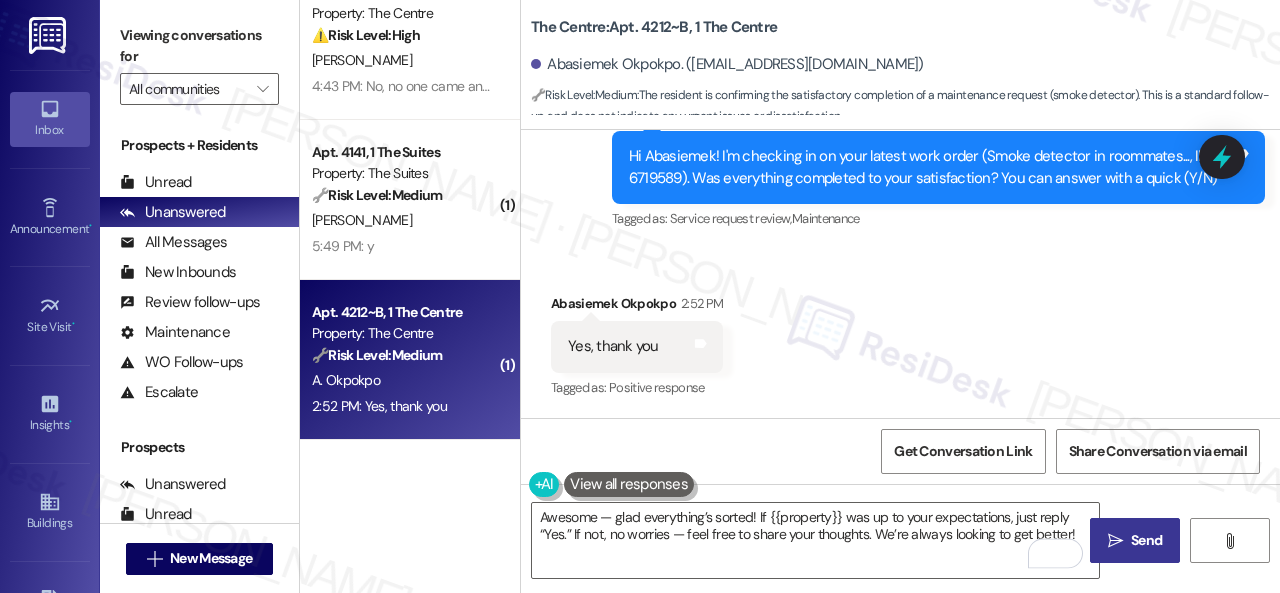 click on " Send" at bounding box center (1135, 540) 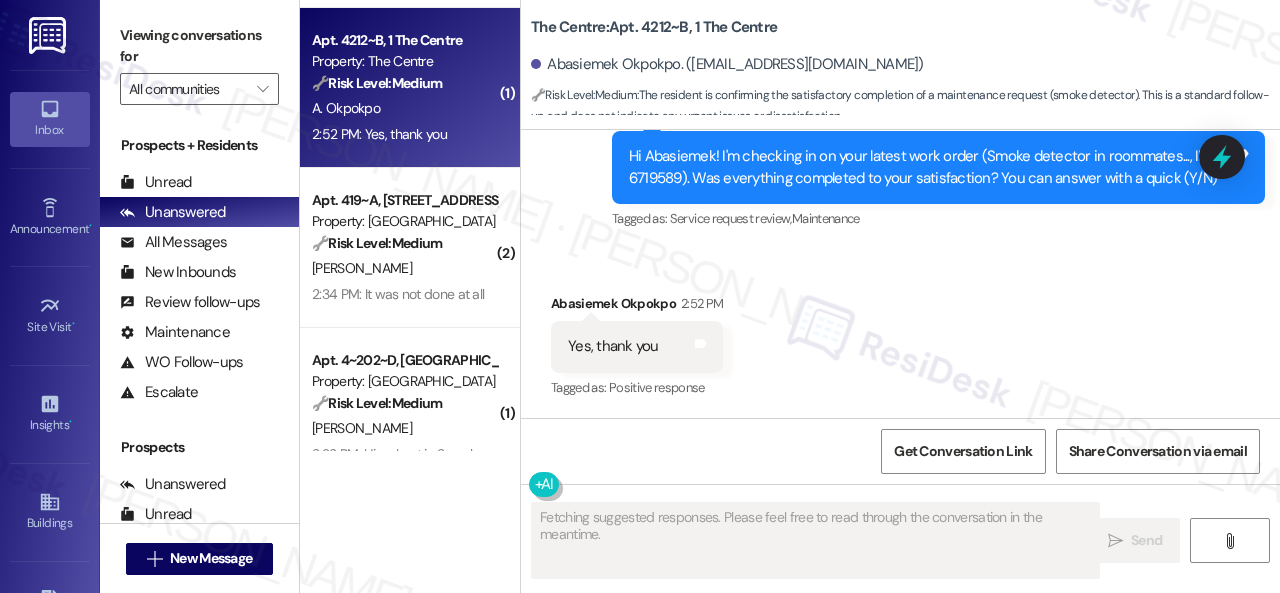 scroll, scrollTop: 500, scrollLeft: 0, axis: vertical 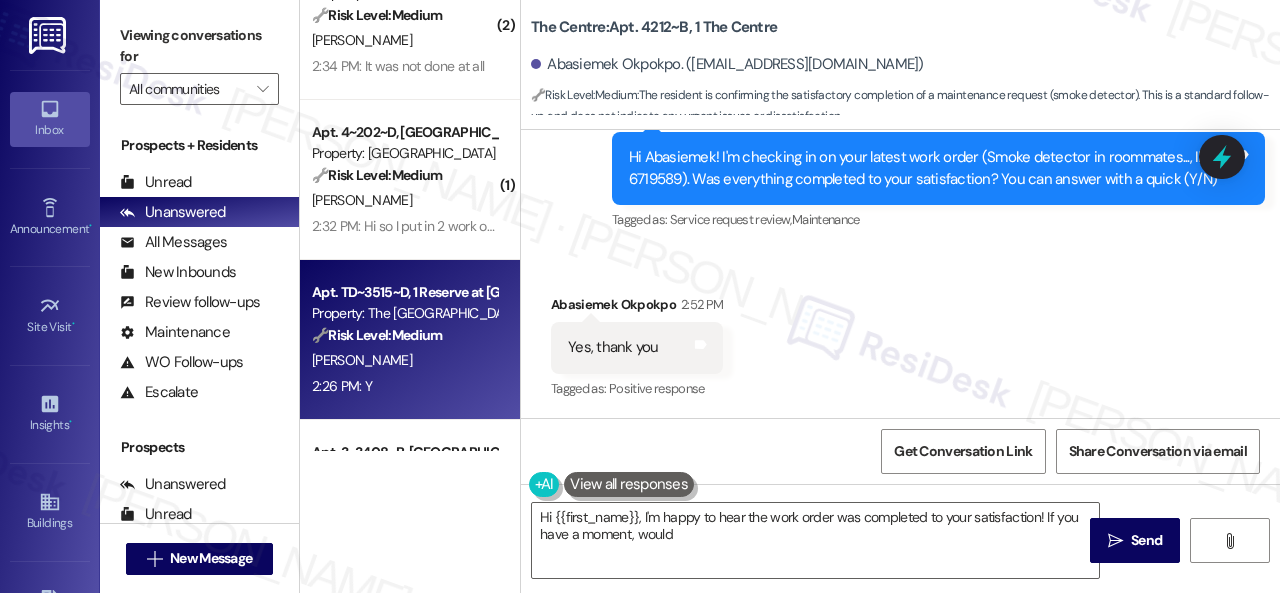 type on "Hi {{first_name}}, I'm happy to hear the work order was completed to your satisfaction! If you have a moment, would" 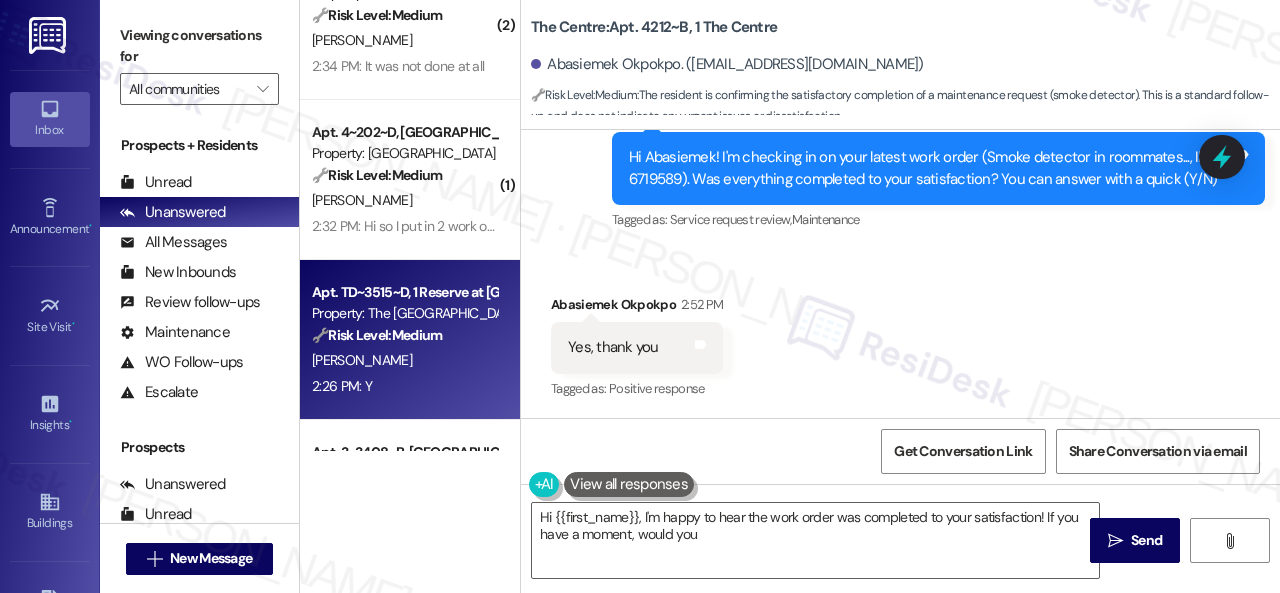 click on "2:26 PM: Y 2:26 PM: Y" at bounding box center (404, 386) 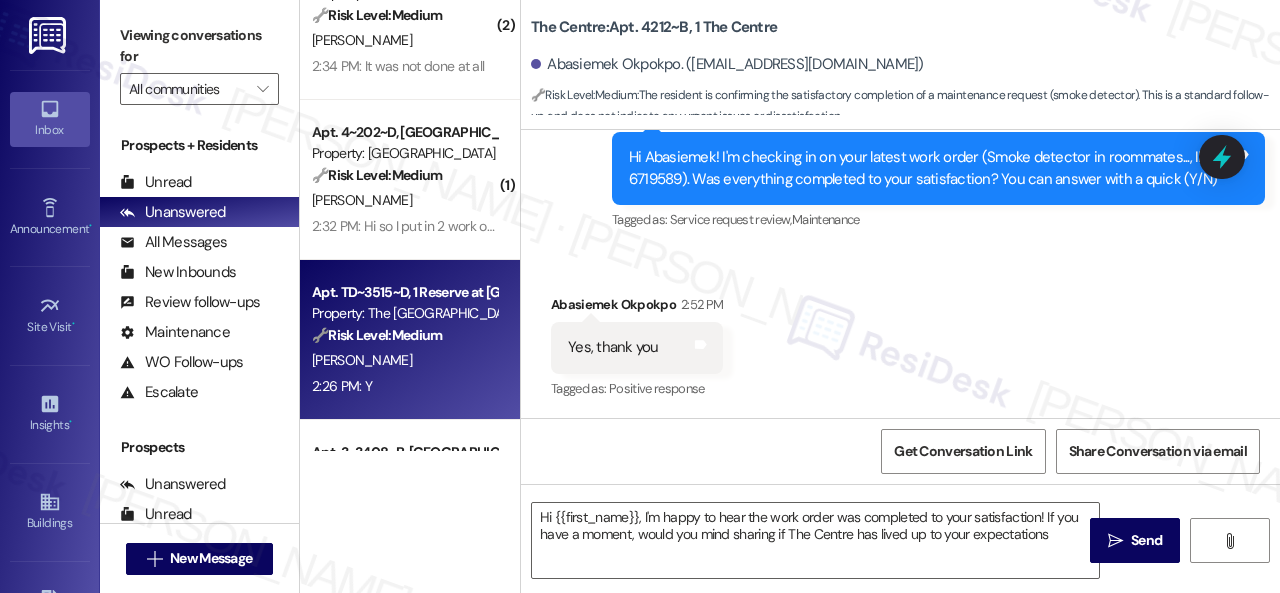 type on "Hi {{first_name}}, I'm happy to hear the work order was completed to your satisfaction! If you have a moment, would you mind sharing if The Centre has lived up to your expectations?" 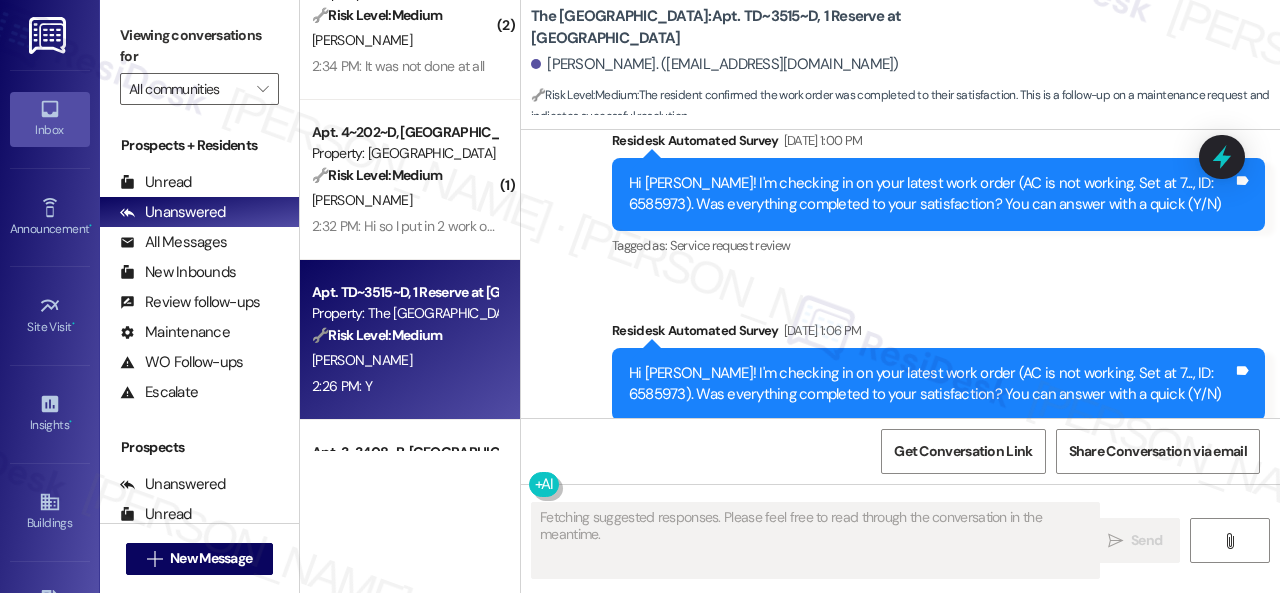 type on "Fetching suggested responses. Please feel free to read through the conversation in the meantime." 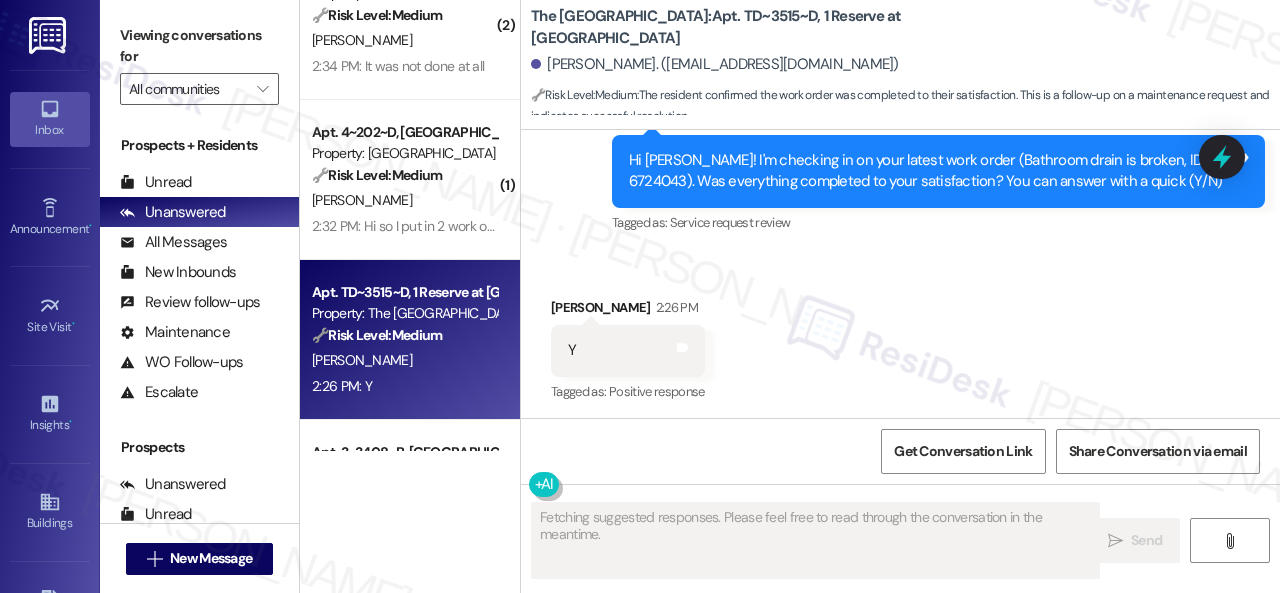 scroll, scrollTop: 2100, scrollLeft: 0, axis: vertical 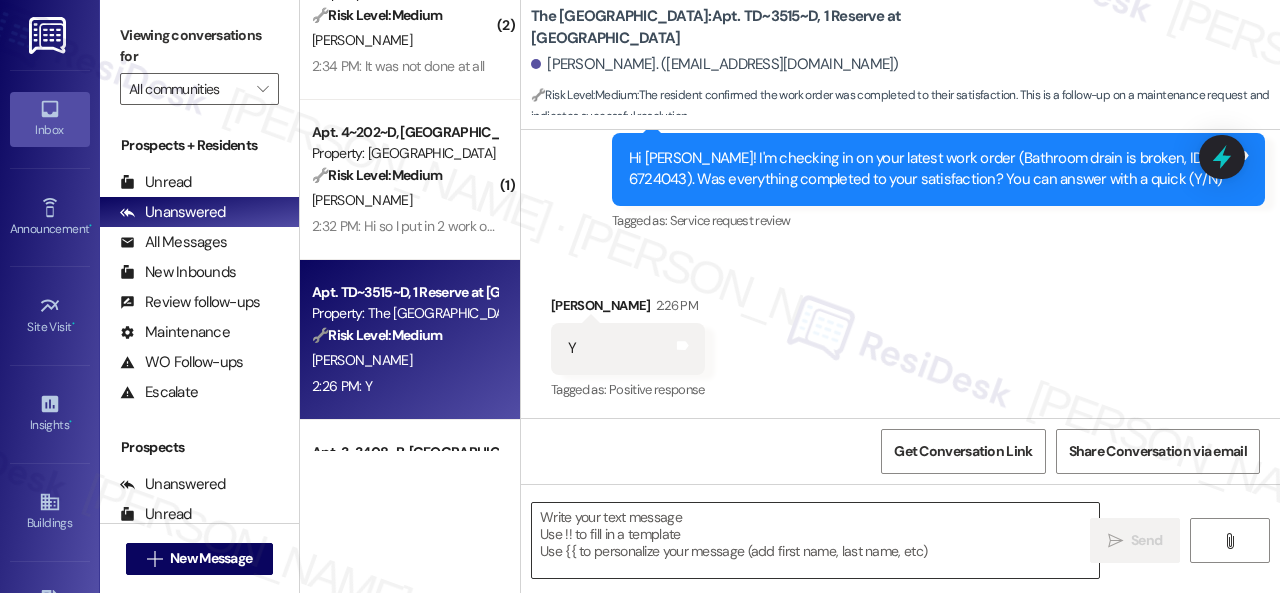 click at bounding box center (815, 540) 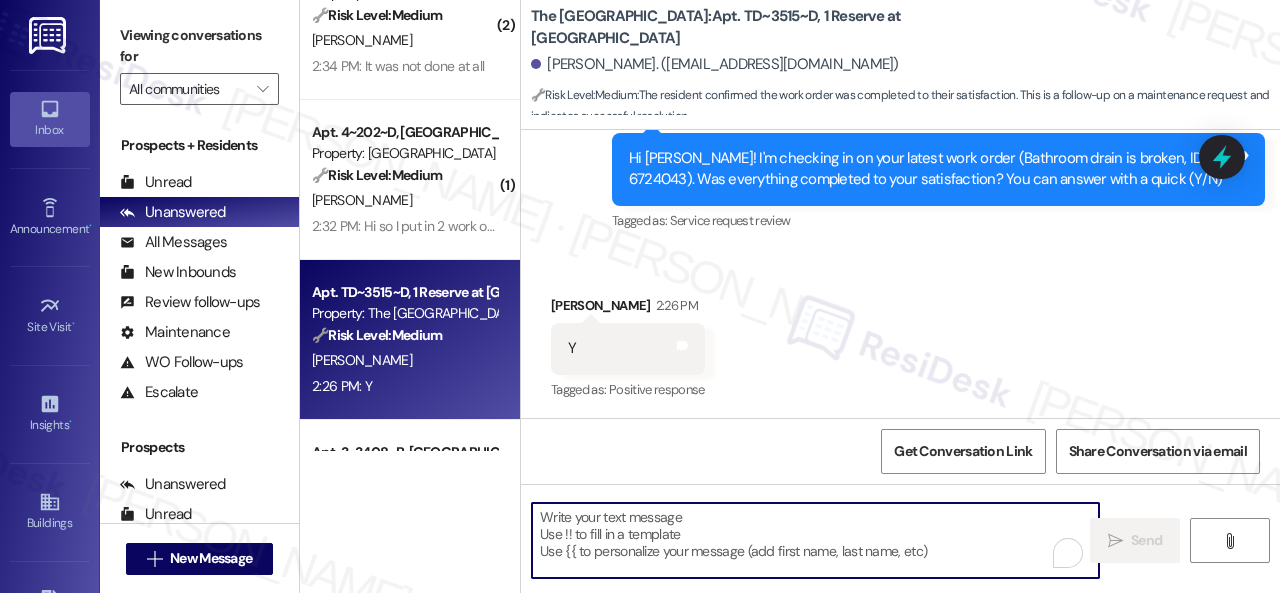 paste on "Awesome — glad everything’s sorted! If {{property}} was up to your expectations, just reply “Yes.” If not, no worries — feel free to share your thoughts. We’re always looking to get better!" 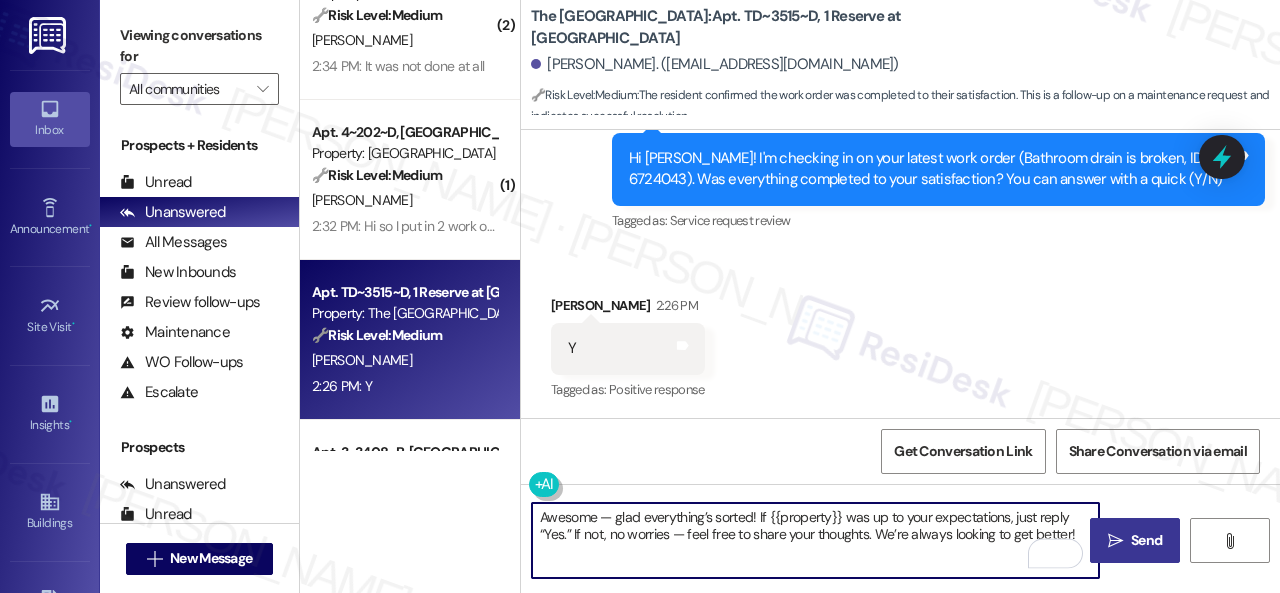type on "Awesome — glad everything’s sorted! If {{property}} was up to your expectations, just reply “Yes.” If not, no worries — feel free to share your thoughts. We’re always looking to get better!" 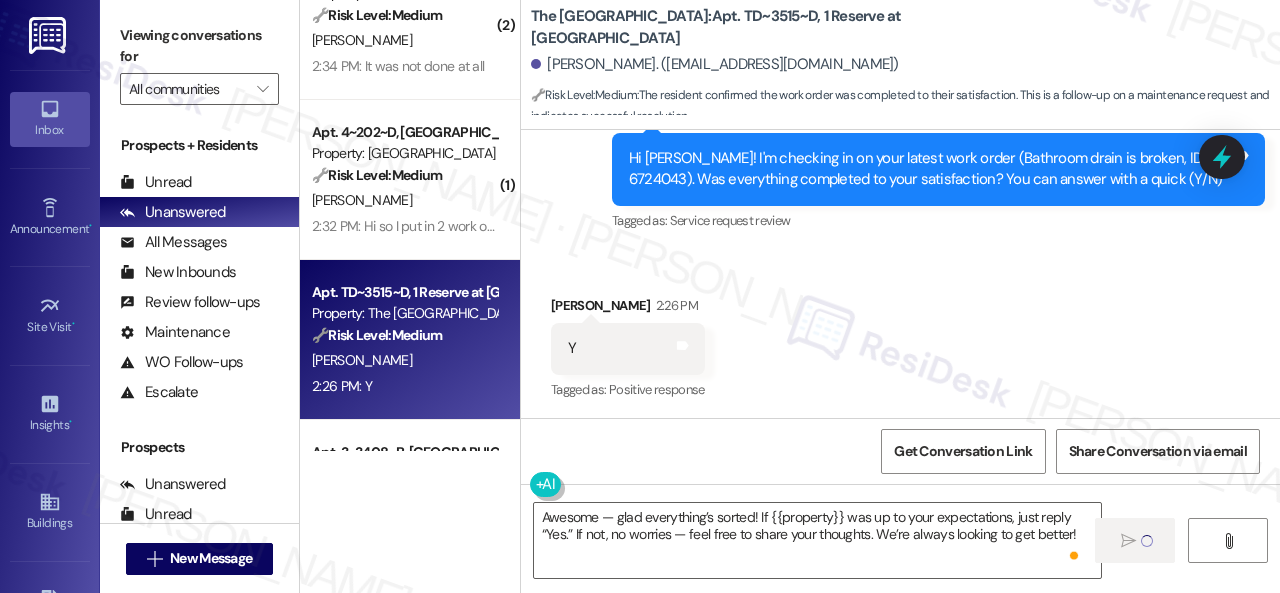 type 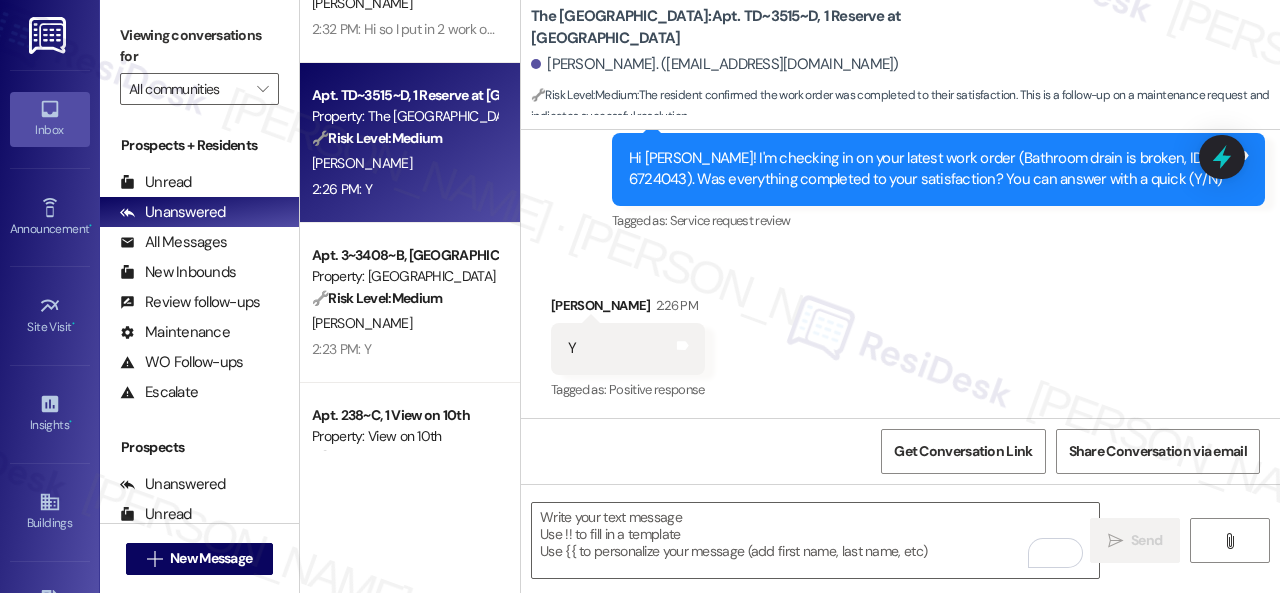 scroll, scrollTop: 900, scrollLeft: 0, axis: vertical 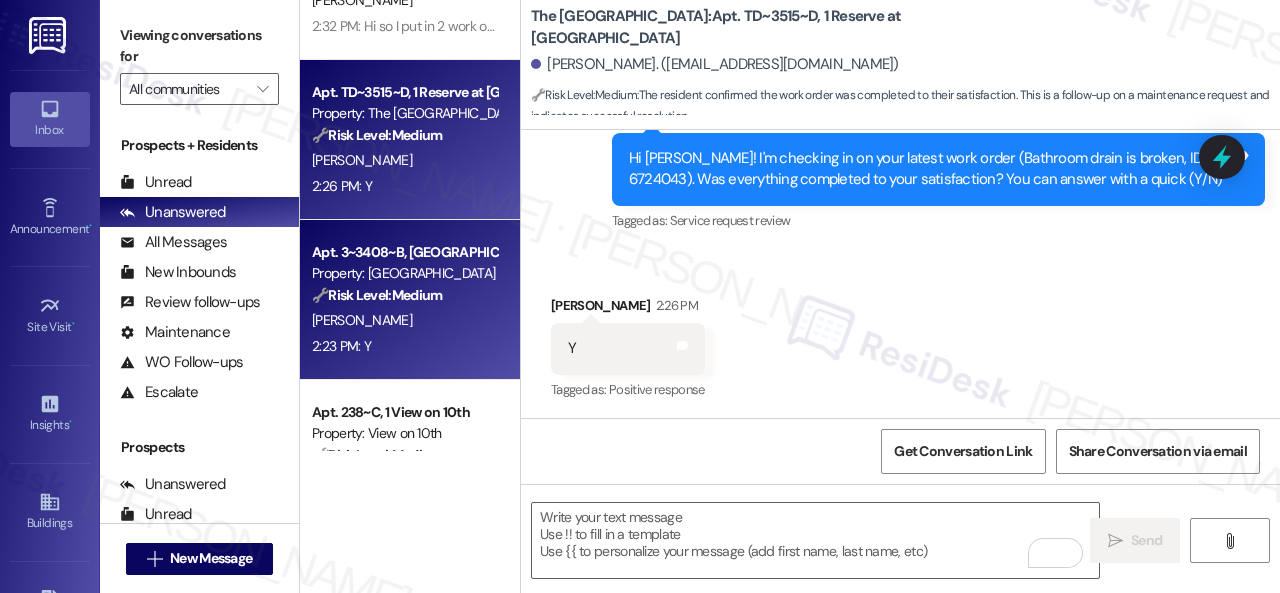 click on "2:23 PM: Y 2:23 PM: Y" at bounding box center [404, 346] 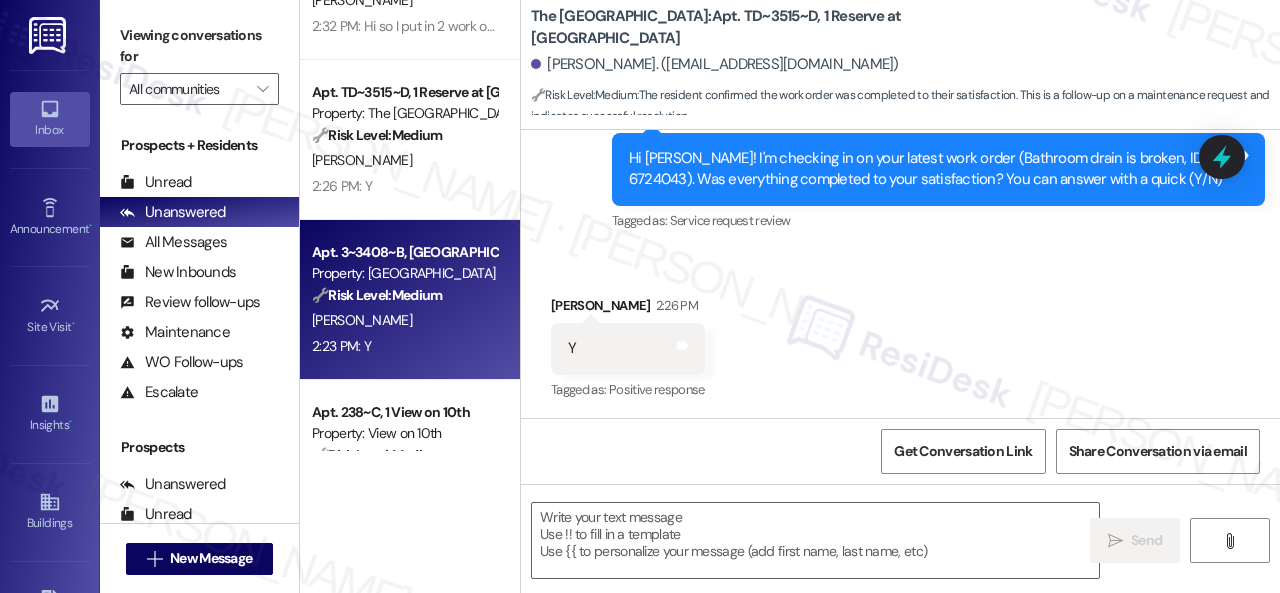 type on "Fetching suggested responses. Please feel free to read through the conversation in the meantime." 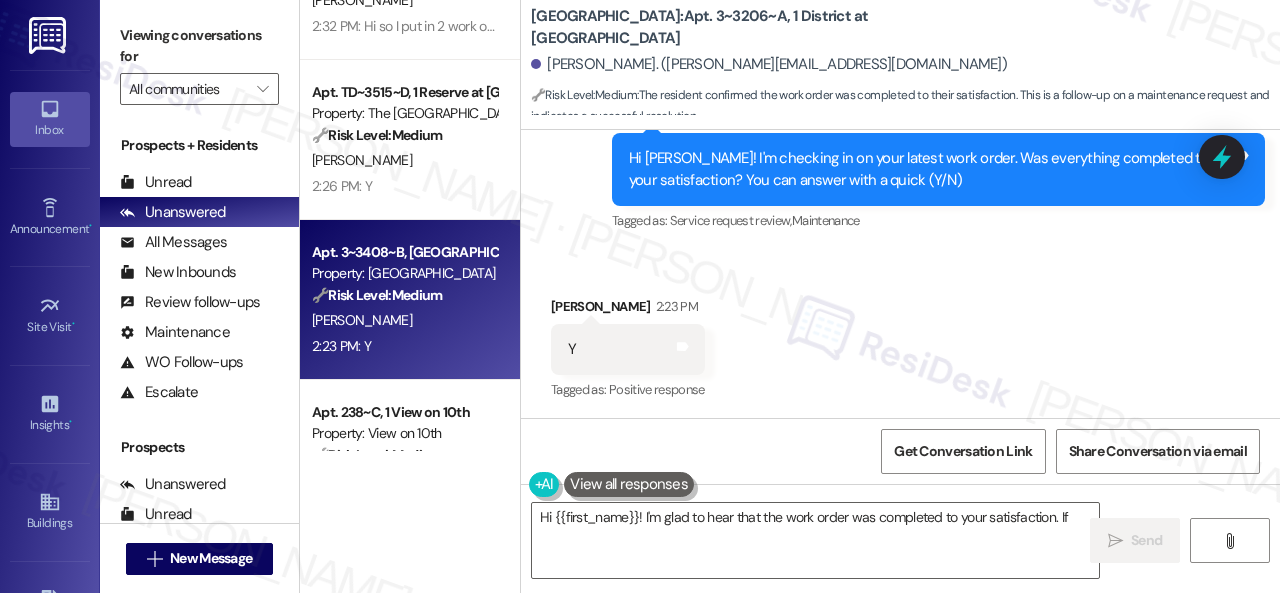scroll, scrollTop: 1046, scrollLeft: 0, axis: vertical 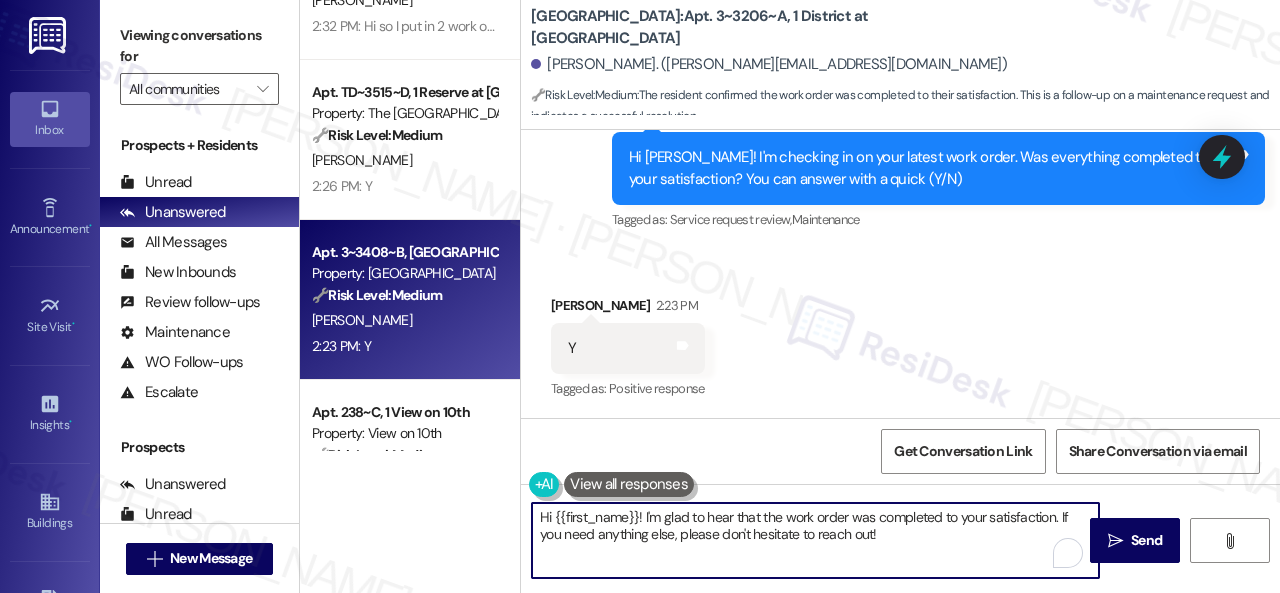 drag, startPoint x: 888, startPoint y: 543, endPoint x: 366, endPoint y: 505, distance: 523.3813 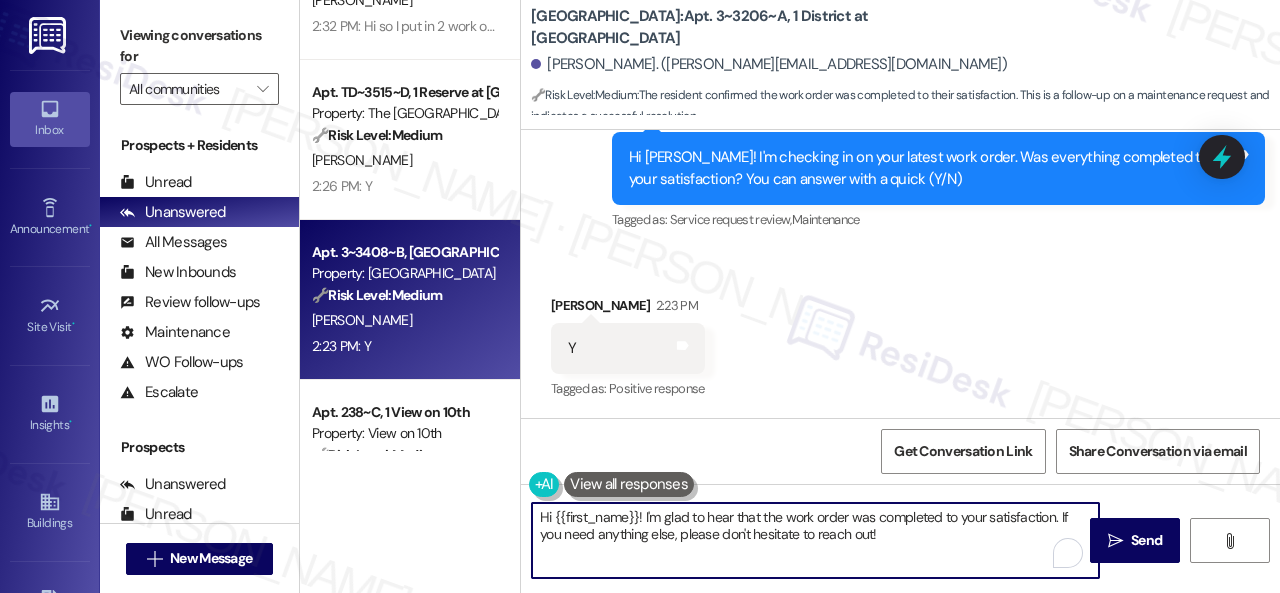 click on "( 1 ) Apt. 4212~B, 1 The Centre Property: The Centre 🔧  Risk Level:  Medium The resident is confirming the satisfactory completion of a maintenance request (smoke detector). This is a standard follow-up and does not indicate any urgent issues or dissatisfaction. A. Okpokpo 2:52 PM:  Yes, thank you 2:52 PM:  Yes, thank you ( 2 ) Apt. 419~A, 1 4th Street Commons Property: 4th Street Commons 🔧  Risk Level:  Medium The resident indicates that a previously submitted work order was not completed. This requires follow-up to ensure the issue is addressed, but does not present an immediate risk. K. Hooper 2:34 PM: It was not done at all  2:34 PM: It was not done at all  ( 1 ) Apt. 4~202~D, 1 Campus Village College Station Property: Campus Village College Station 🔧  Risk Level:  Medium P. Asamoah Apt. TD~3515~D, 1 Reserve at College Station Property: The Reserve College Station 🔧  Risk Level:  Medium N. Anderson 2:26 PM: Y 2:26 PM: Y Apt. 3~3408~B, 1 District at Campus West Property: District Campus West (" at bounding box center [790, 296] 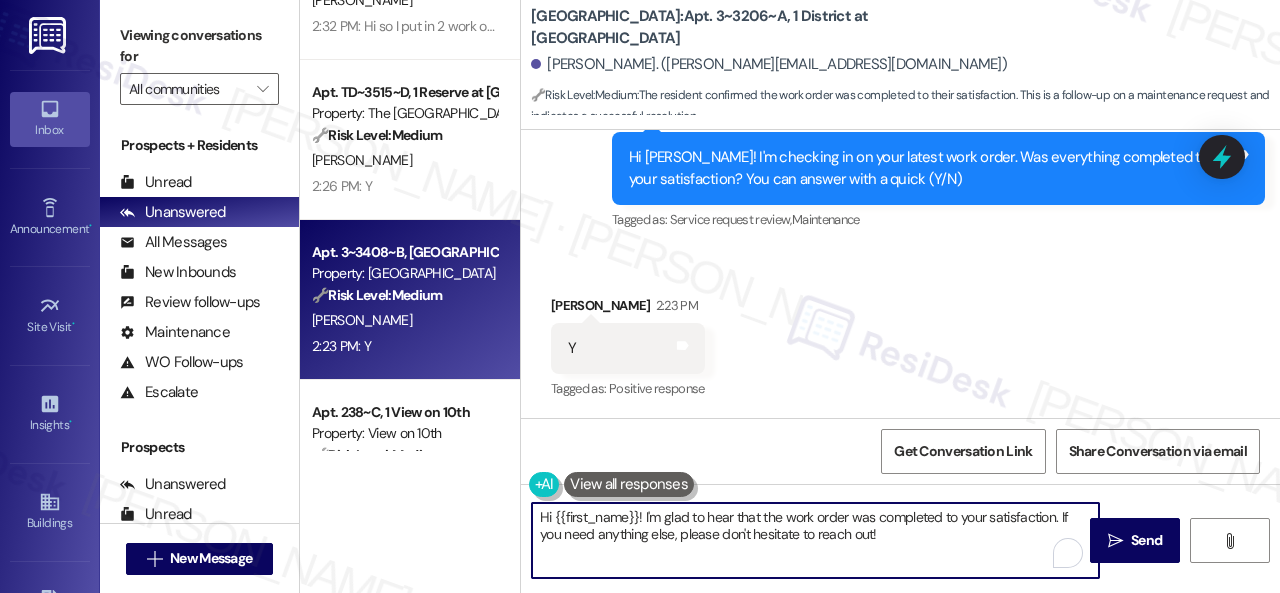 paste on "Awesome — glad everything’s sorted! If {{property}} was up to your expectations, just reply “Yes.” If not, no worries — feel free to share your thoughts. We’re always looking to get better" 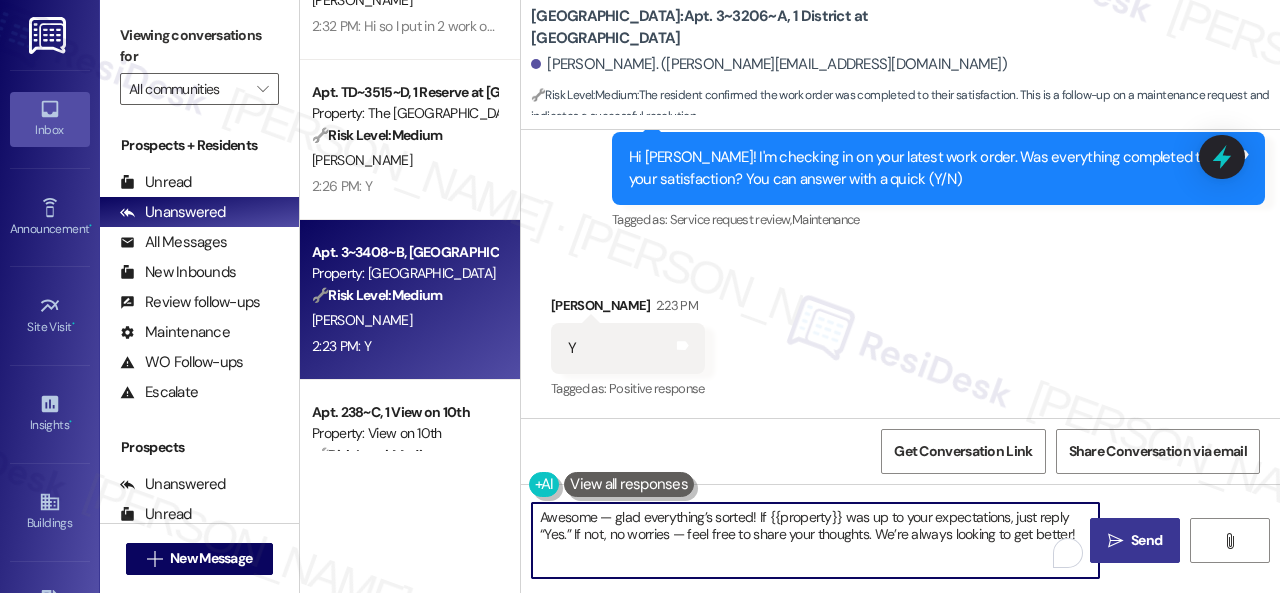type on "Awesome — glad everything’s sorted! If {{property}} was up to your expectations, just reply “Yes.” If not, no worries — feel free to share your thoughts. We’re always looking to get better!" 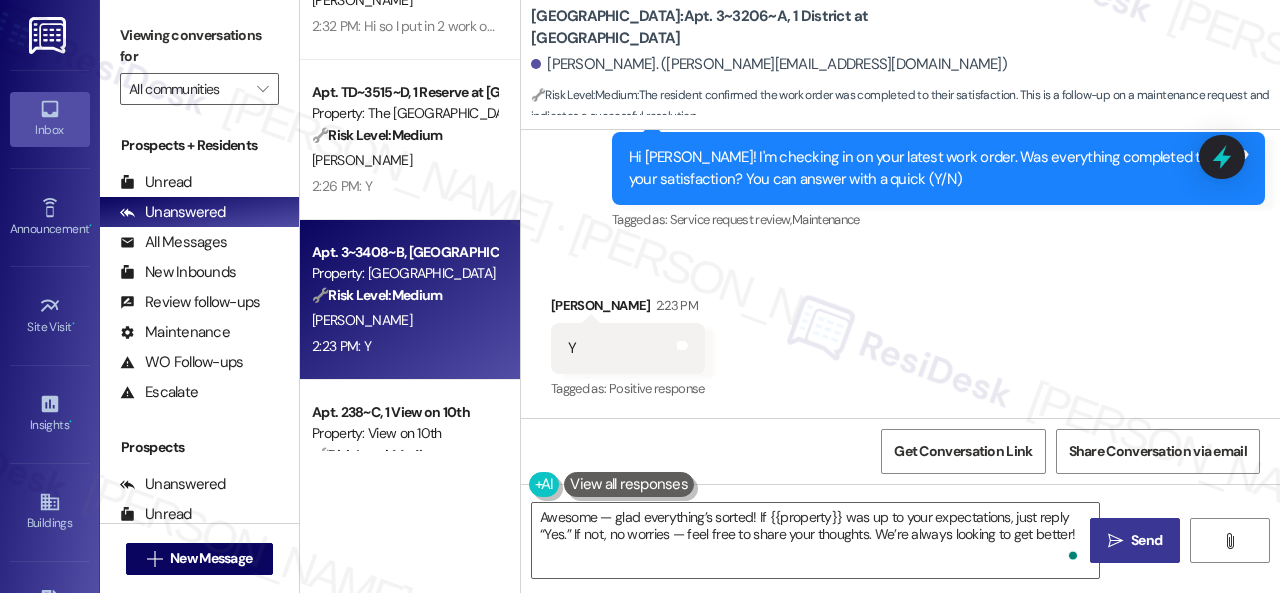 drag, startPoint x: 1121, startPoint y: 556, endPoint x: 1121, endPoint y: 545, distance: 11 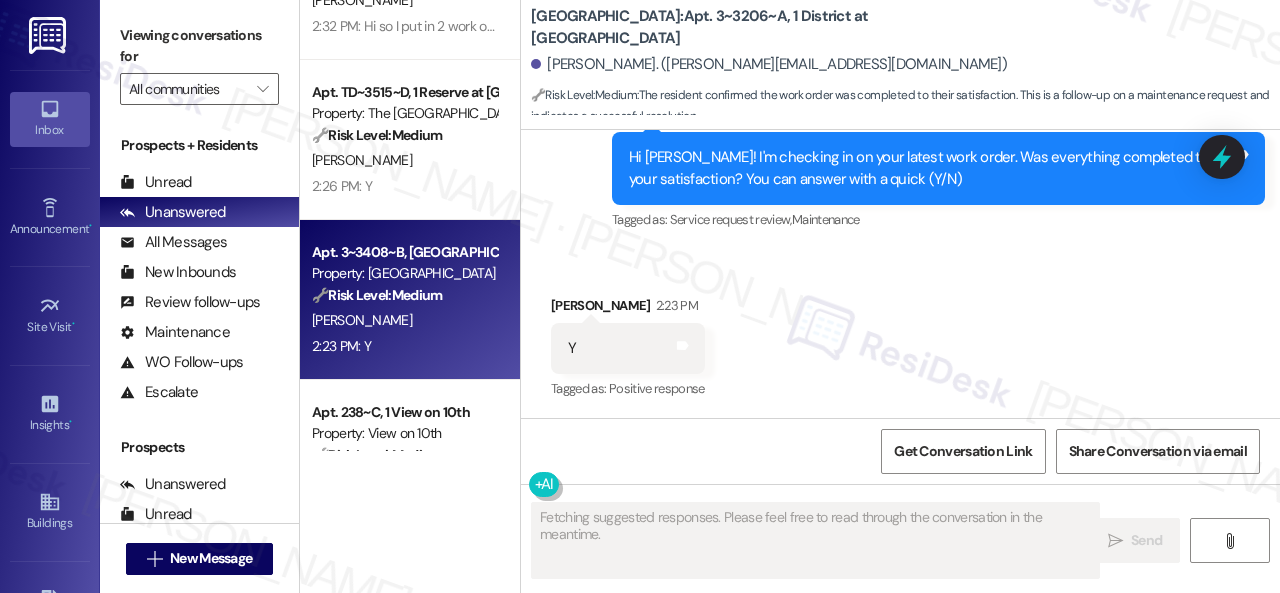 scroll, scrollTop: 1000, scrollLeft: 0, axis: vertical 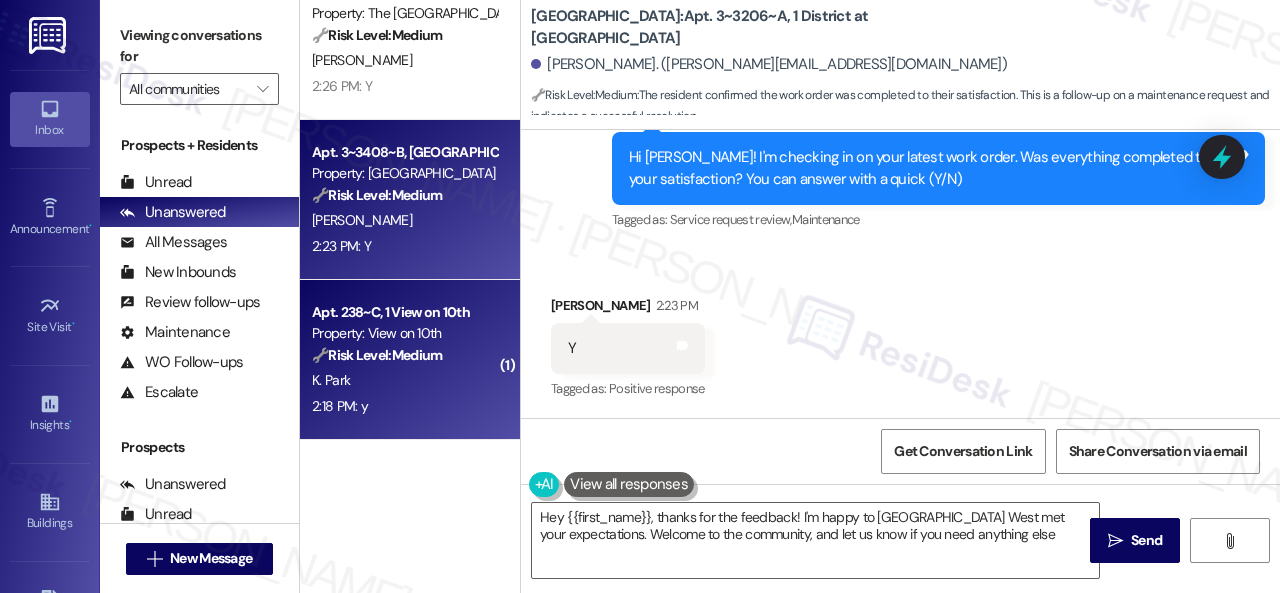 type on "Hey {{first_name}}, thanks for the feedback! I'm happy to hear District Campus West met your expectations. Welcome to the community, and let us know if you need anything else!" 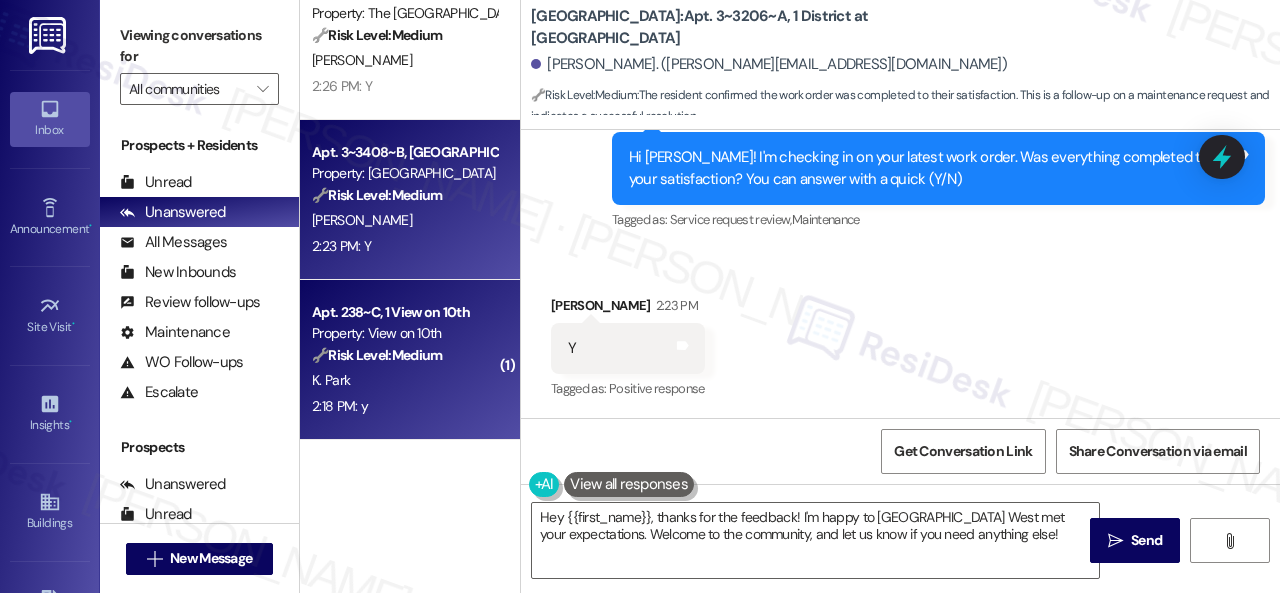 click on "2:18 PM: y 2:18 PM: y" at bounding box center [404, 406] 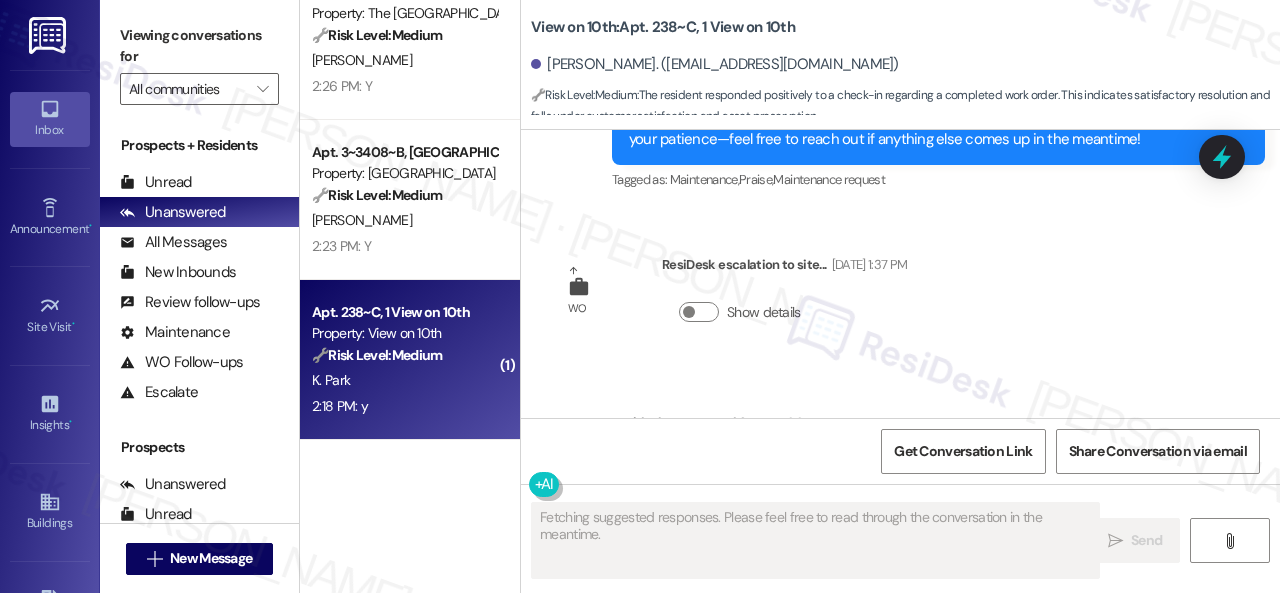 scroll, scrollTop: 3690, scrollLeft: 0, axis: vertical 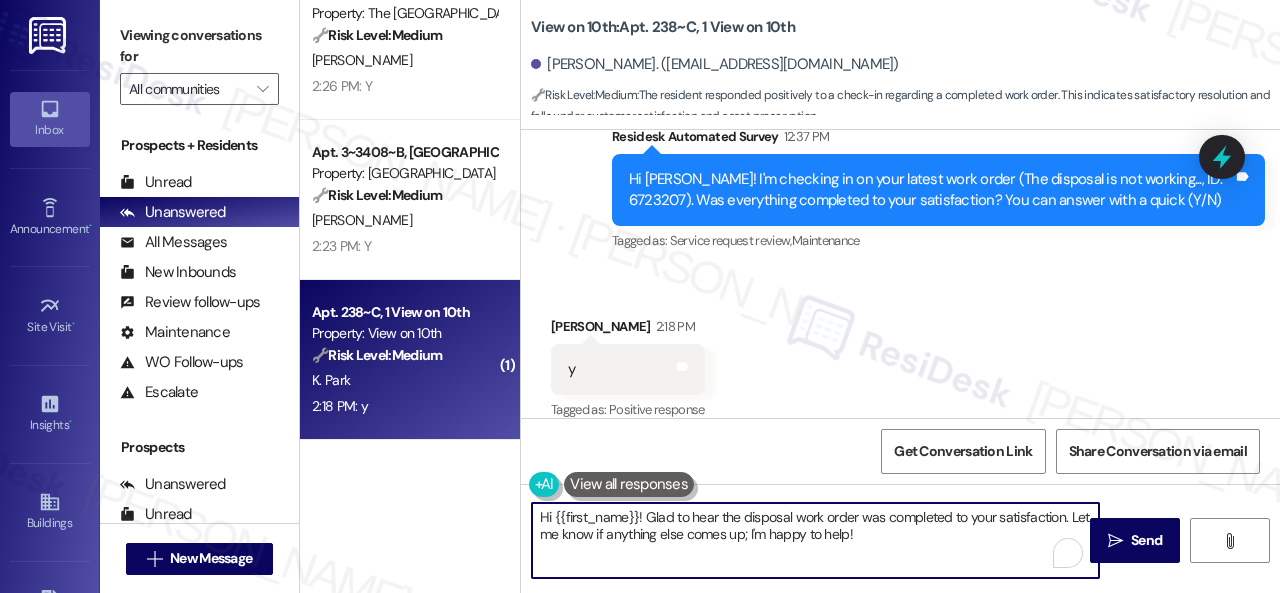 drag, startPoint x: 890, startPoint y: 533, endPoint x: 455, endPoint y: 470, distance: 439.5384 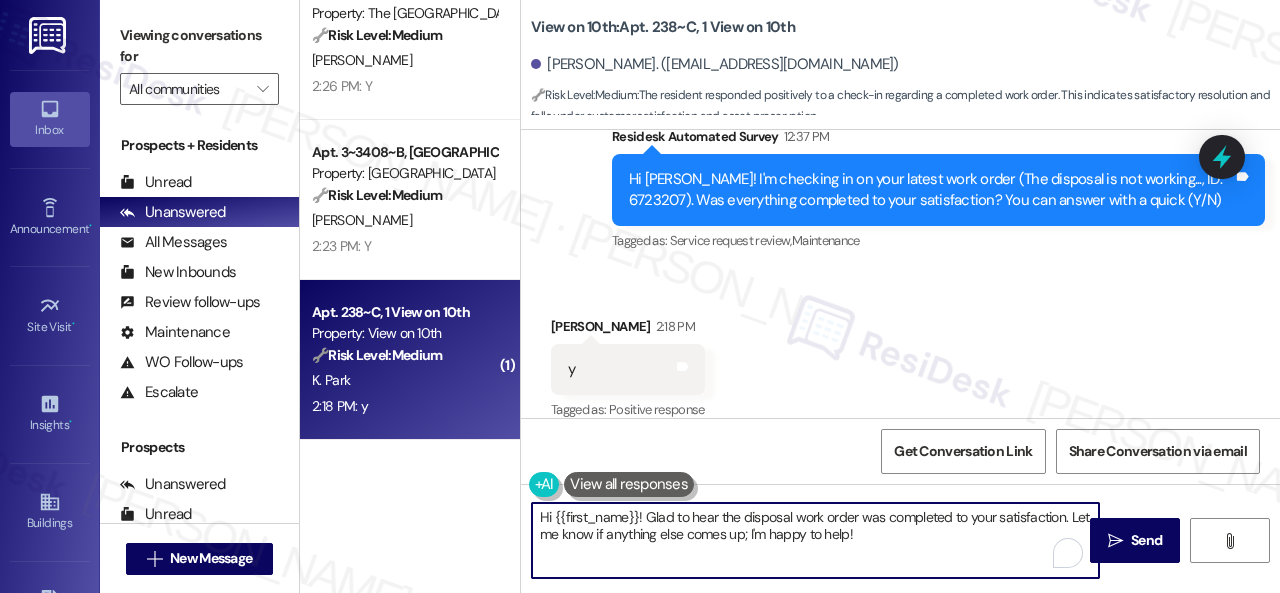 click on "( 2 ) Apt. 419~A, 1 4th Street Commons Property: 4th Street Commons 🔧  Risk Level:  Medium The resident indicates that a previously submitted work order was not completed. This requires follow-up to ensure the issue is addressed, but does not present an immediate risk. K. Hooper 2:34 PM: It was not done at all  2:34 PM: It was not done at all  ( 1 ) Apt. 4~202~D, 1 Campus Village College Station Property: Campus Village College Station 🔧  Risk Level:  Medium The resident is following up on two prior work orders that were marked as completed in the portal, but they are unsure if the work was actually done. This is a non-urgent maintenance follow-up to confirm completion and satisfaction. P. Asamoah 2:32 PM: Hi so I put in 2 work orders before I left. I tried to wait but it was taking a while. I spoke to the front office workers about it and they said it was probably gonna be done by end of day. But I couldn't stay I had to leave for work so I don't know but it updated as completed in the portal  🔧 ( 1" at bounding box center [790, 296] 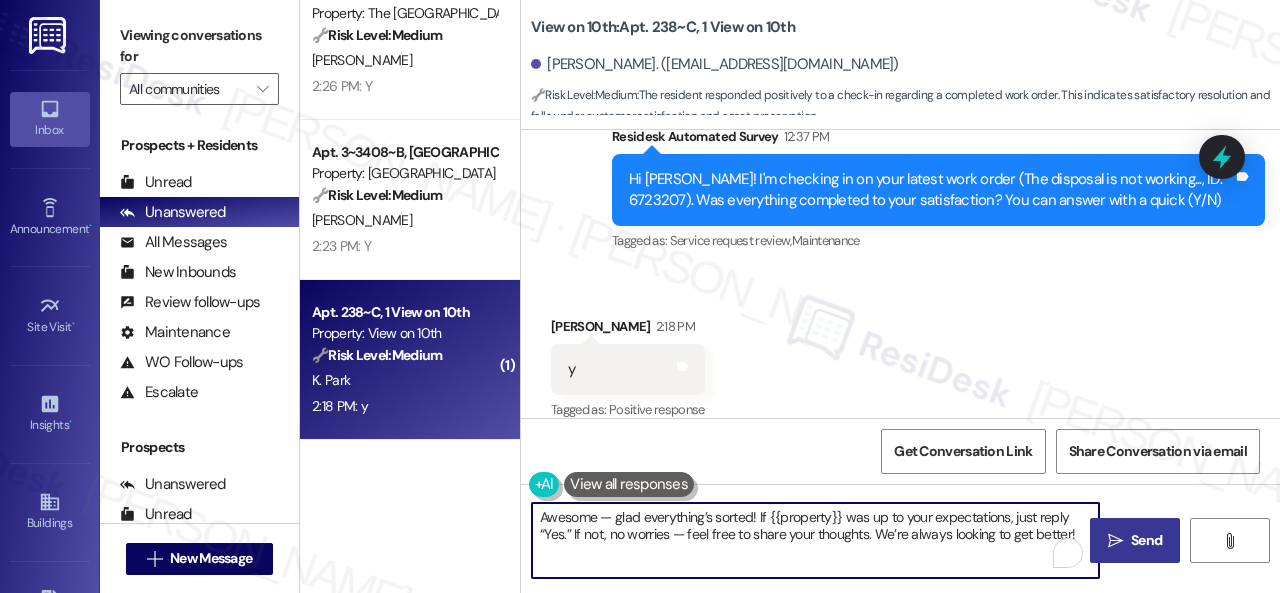 type on "Awesome — glad everything’s sorted! If {{property}} was up to your expectations, just reply “Yes.” If not, no worries — feel free to share your thoughts. We’re always looking to get better!" 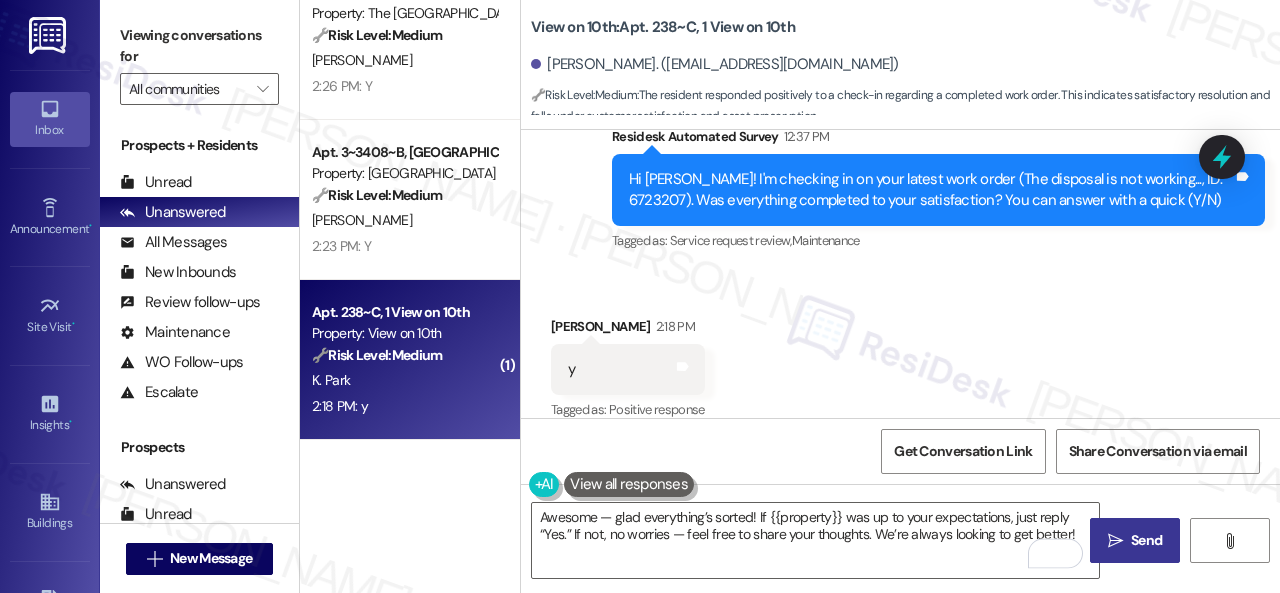 click on "Send" at bounding box center [1146, 540] 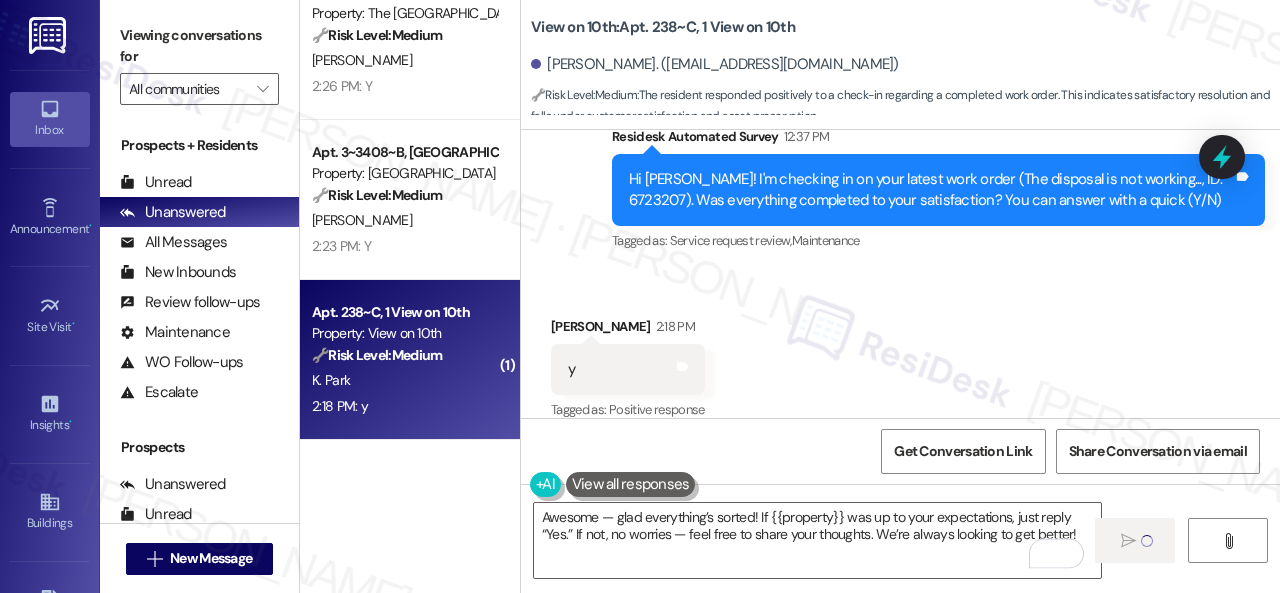 type 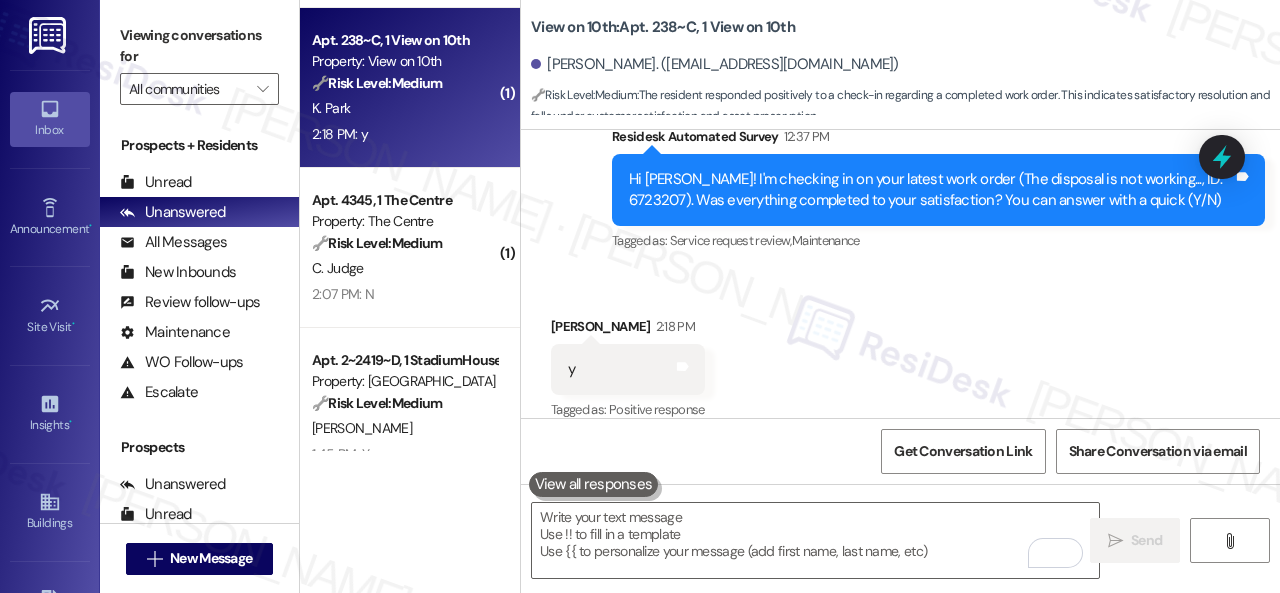 scroll, scrollTop: 1300, scrollLeft: 0, axis: vertical 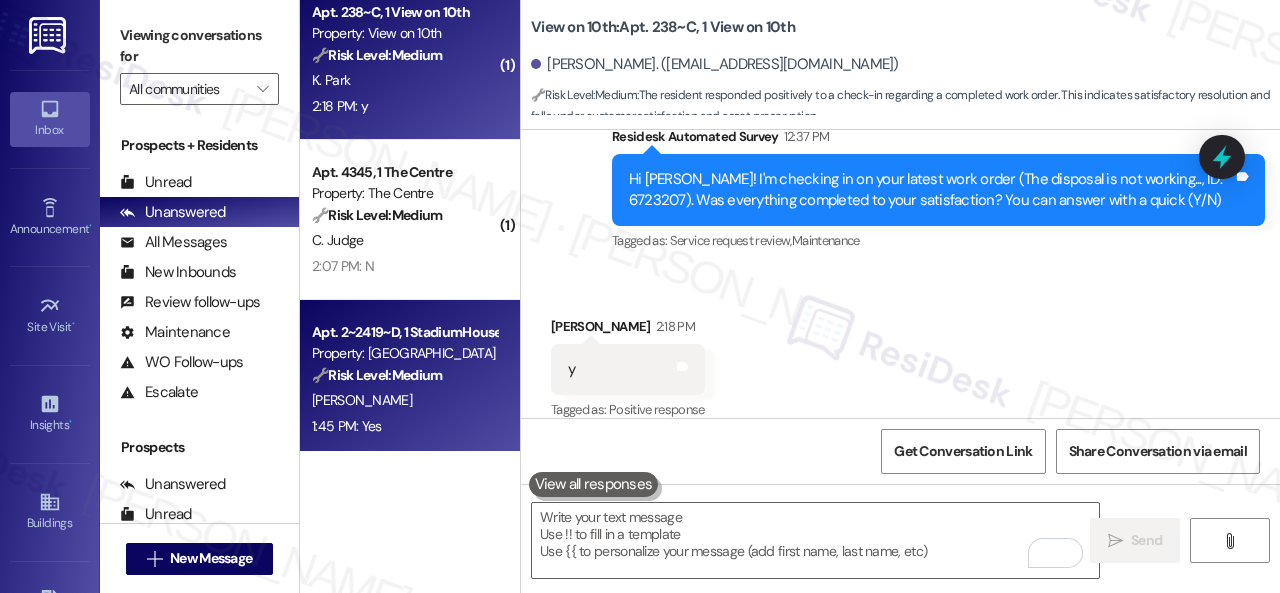 click on "C. Schellhammer" at bounding box center [404, 400] 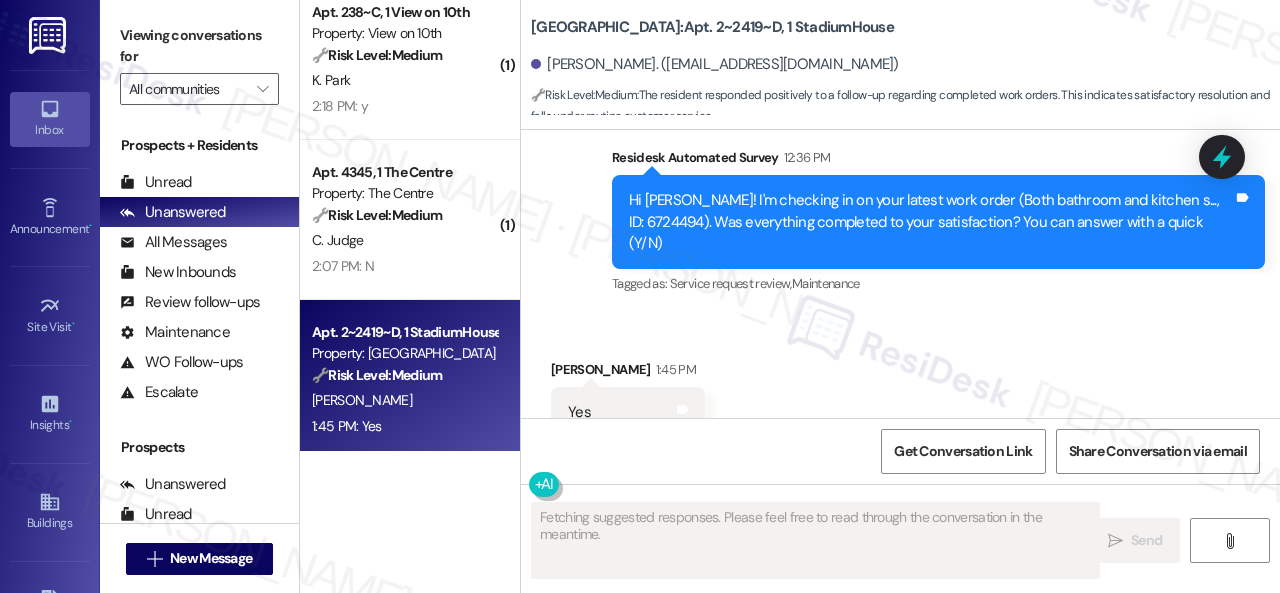 scroll, scrollTop: 1538, scrollLeft: 0, axis: vertical 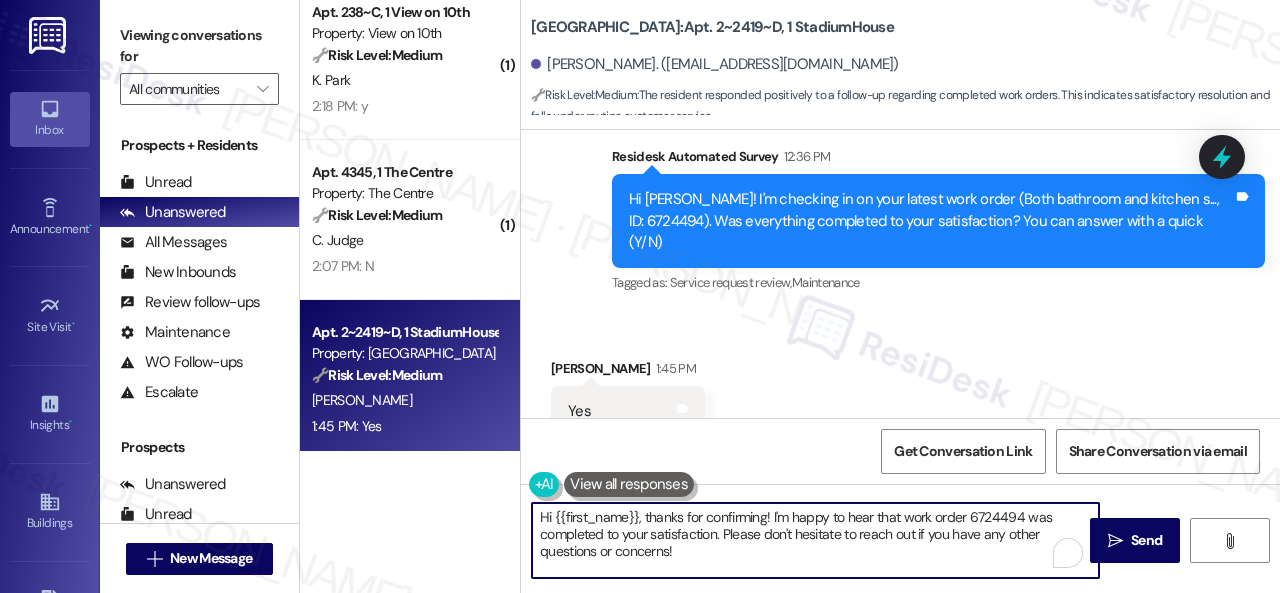 drag, startPoint x: 676, startPoint y: 556, endPoint x: 440, endPoint y: 489, distance: 245.32631 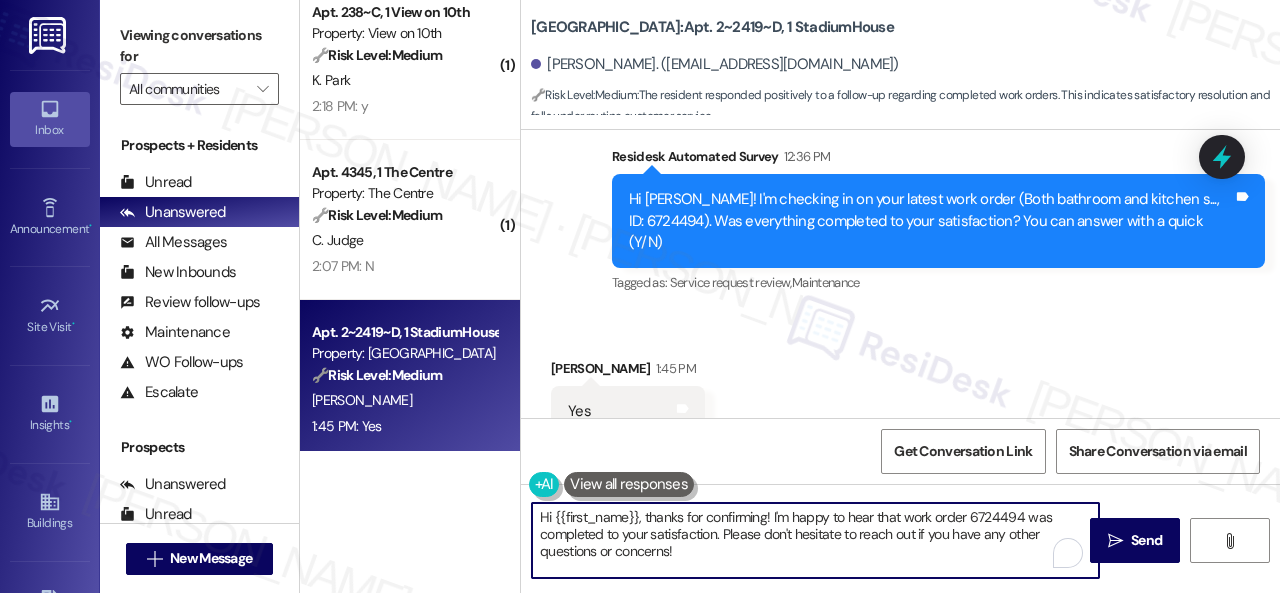 click on "Apt. TD~3515~D, 1 Reserve at College Station Property: The Reserve College Station 🔧  Risk Level:  Medium The resident confirmed the work order was completed to their satisfaction. This is a follow-up on a maintenance request and indicates successful resolution. N. Anderson 2:26 PM: Y 2:26 PM: Y Apt. 3~3408~B, 1 District at Campus West Property: District Campus West 🔧  Risk Level:  Medium The resident confirmed the work order was completed to their satisfaction. This is a follow-up on a maintenance request and indicates a successful resolution. J. Bannerot 2:23 PM: Y 2:23 PM: Y ( 1 ) Apt. 238~C, 1 View on 10th Property: View on 10th 🔧  Risk Level:  Medium The resident responded positively to a check-in regarding a completed work order. This indicates satisfactory resolution and falls under customer satisfaction and asset preservation. K. Park 2:18 PM: y 2:18 PM: y ( 1 ) Apt. 4345, 1 The Centre Property: The Centre 🔧  Risk Level:  Medium C. Judge 2:07 PM: N 2:07 PM: N Apt. 2~2419~D, 1 StadiumHouse" at bounding box center (790, 296) 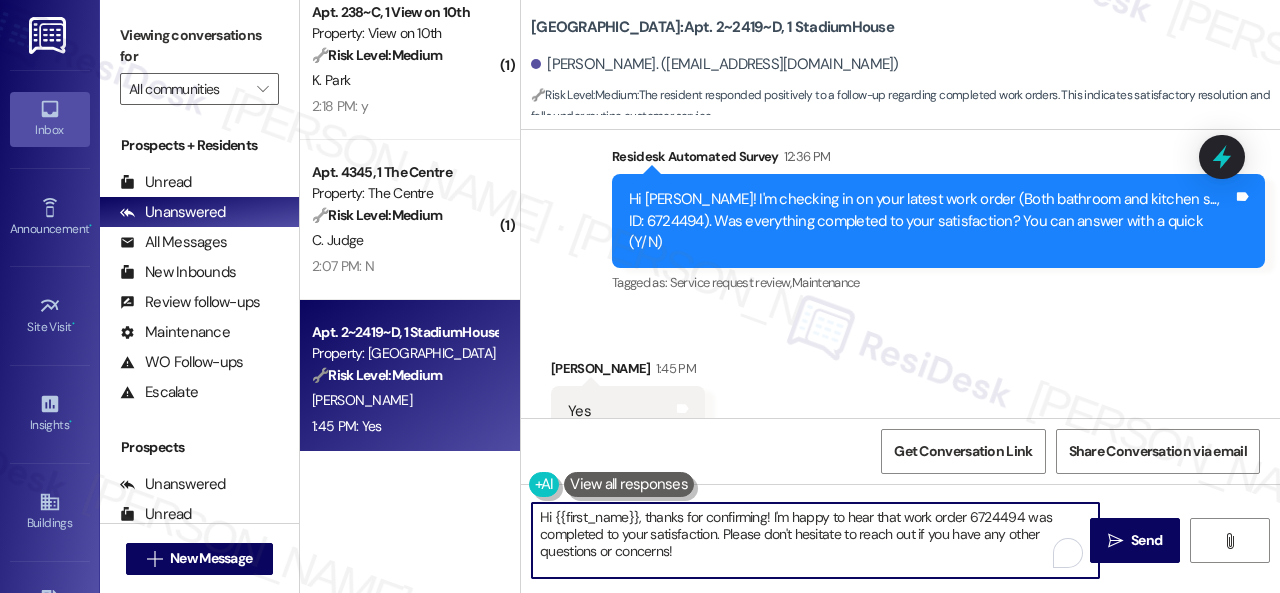 paste on "Awesome — glad everything’s sorted! If {{property}} was up to your expectations, just reply “Yes.” If not, no worries — feel free to share your thoughts. We’re always looking to get better" 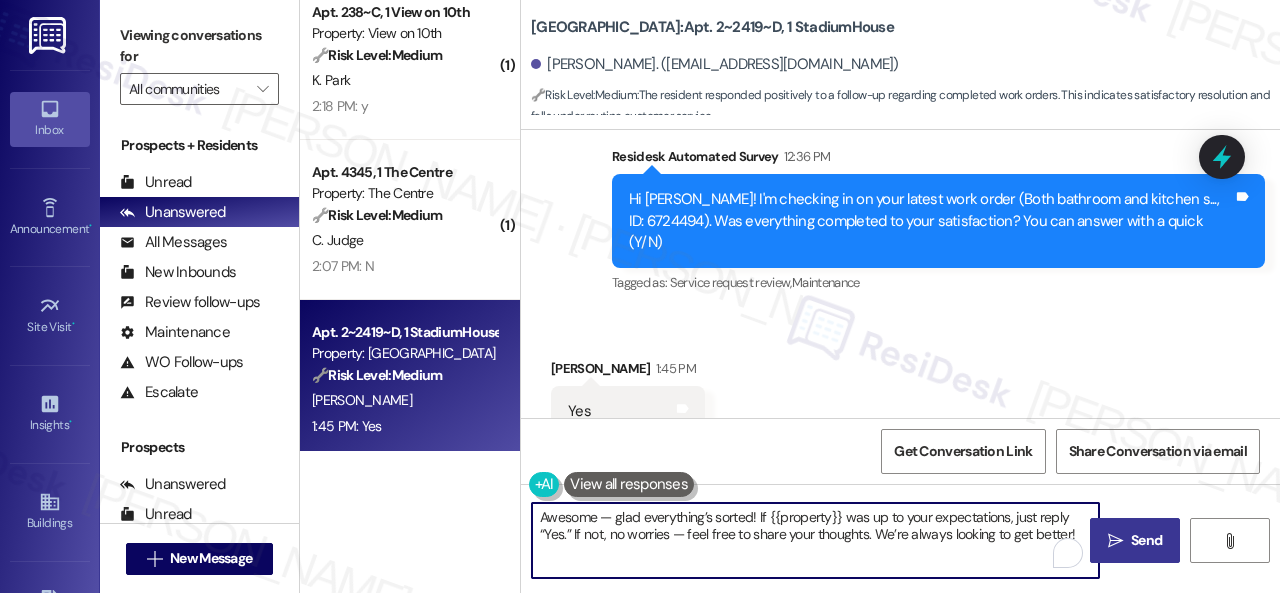 type on "Awesome — glad everything’s sorted! If {{property}} was up to your expectations, just reply “Yes.” If not, no worries — feel free to share your thoughts. We’re always looking to get better!" 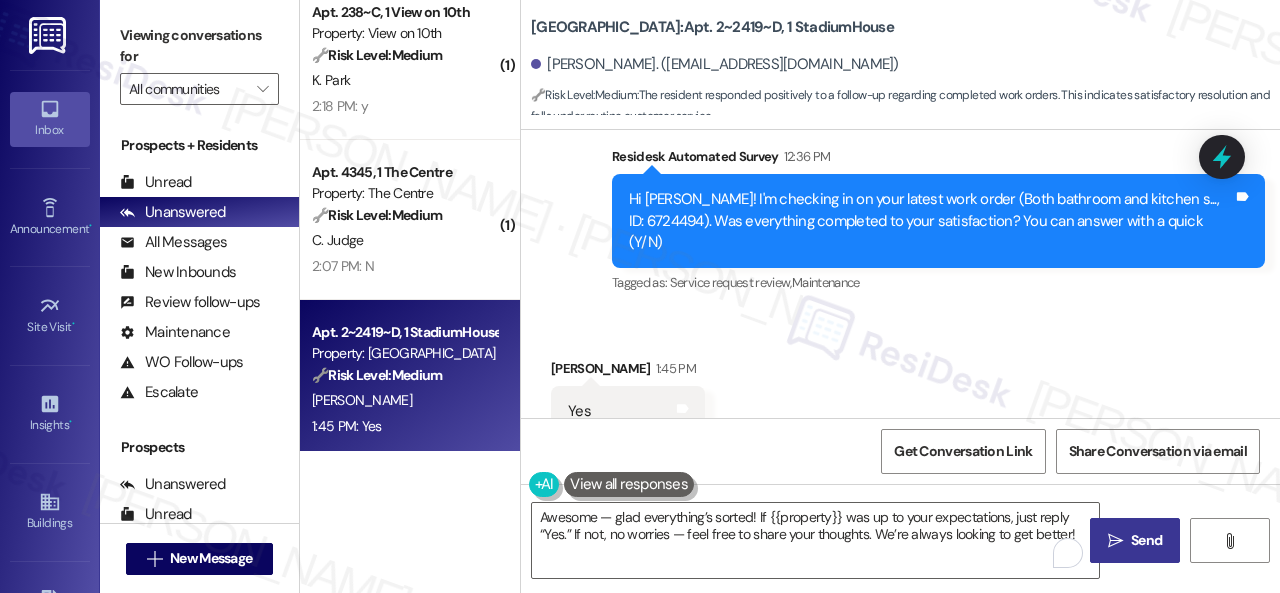 click on "Send" at bounding box center (1146, 540) 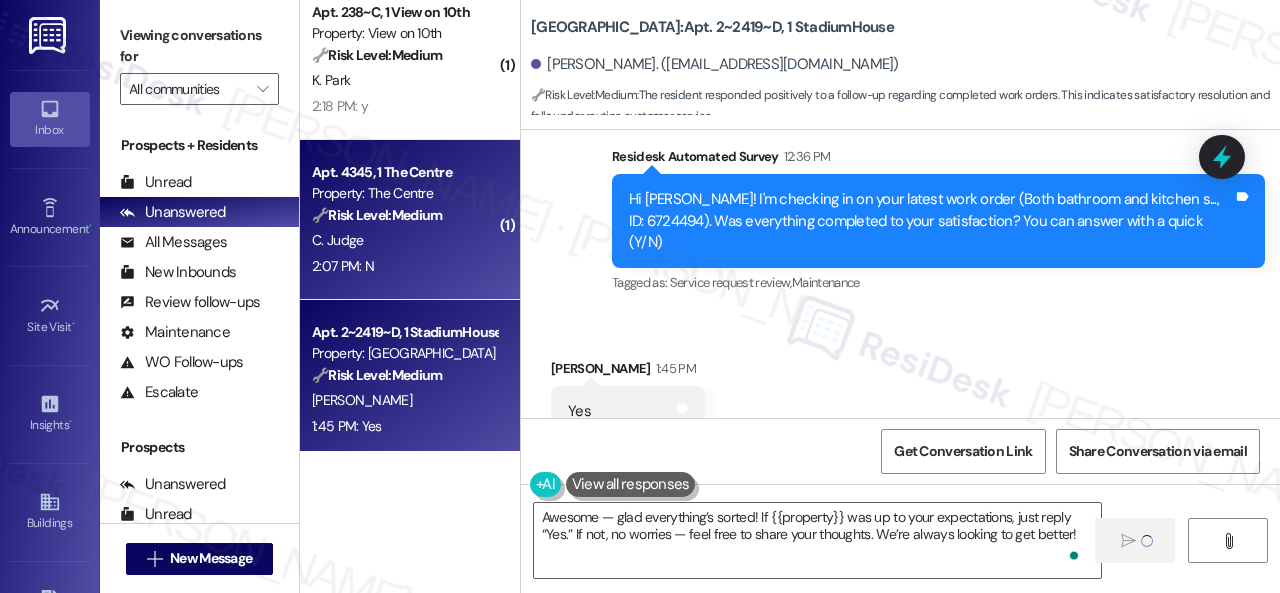 type 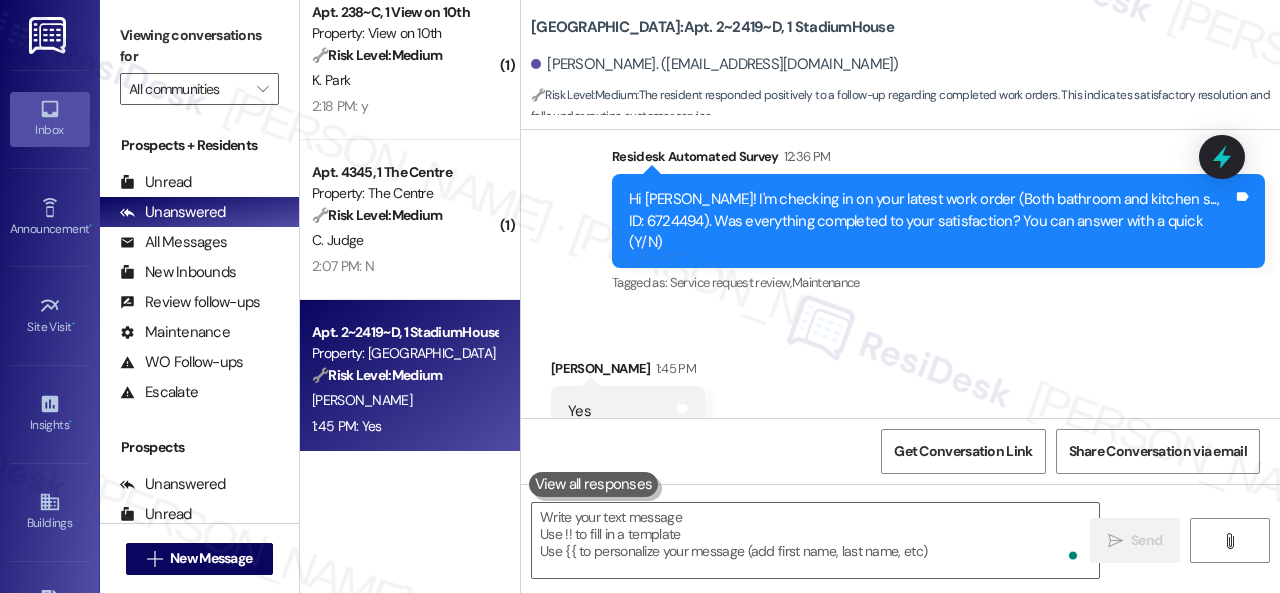 scroll, scrollTop: 1498, scrollLeft: 0, axis: vertical 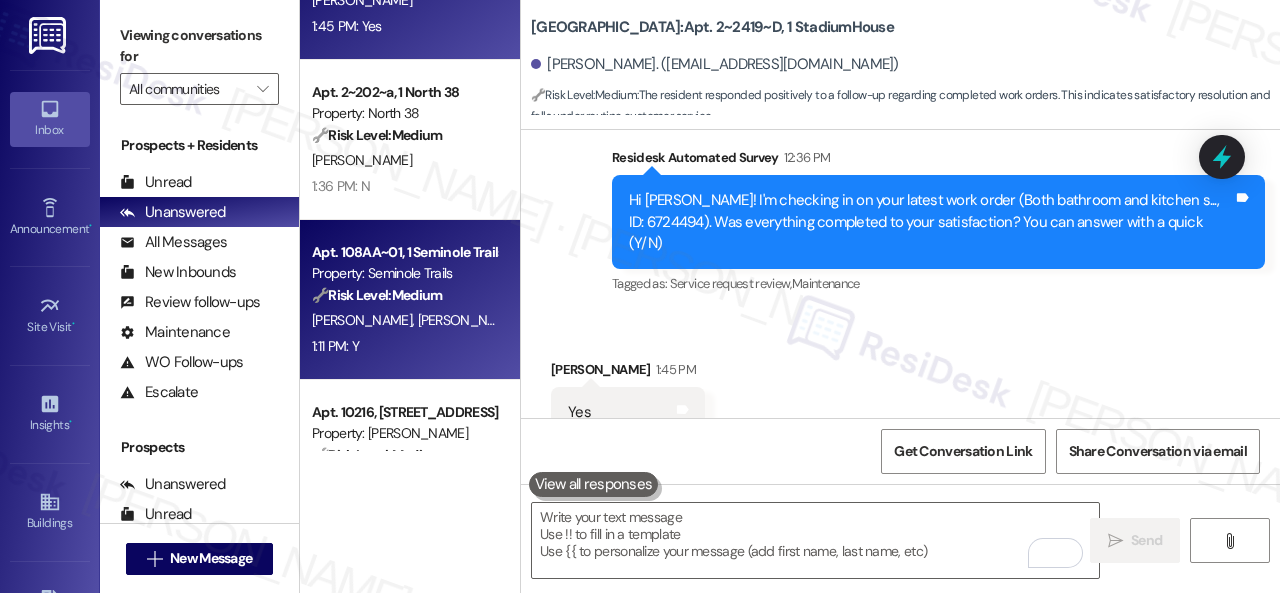 click on "1:11 PM: Y 1:11 PM: Y" at bounding box center [404, 346] 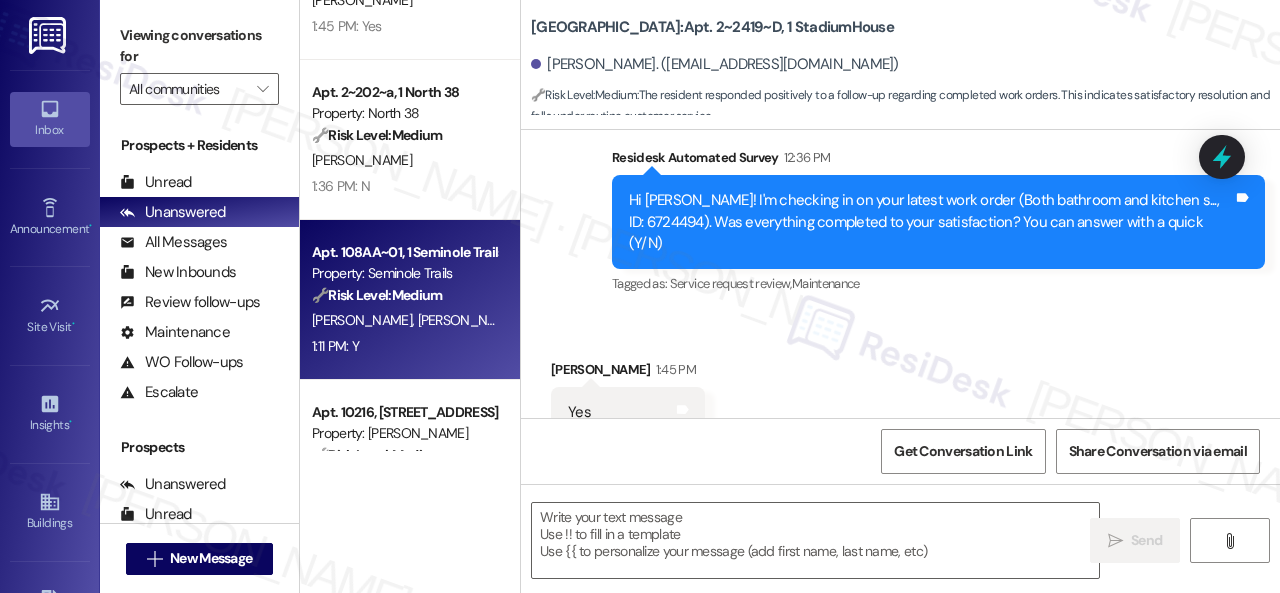 type on "Fetching suggested responses. Please feel free to read through the conversation in the meantime." 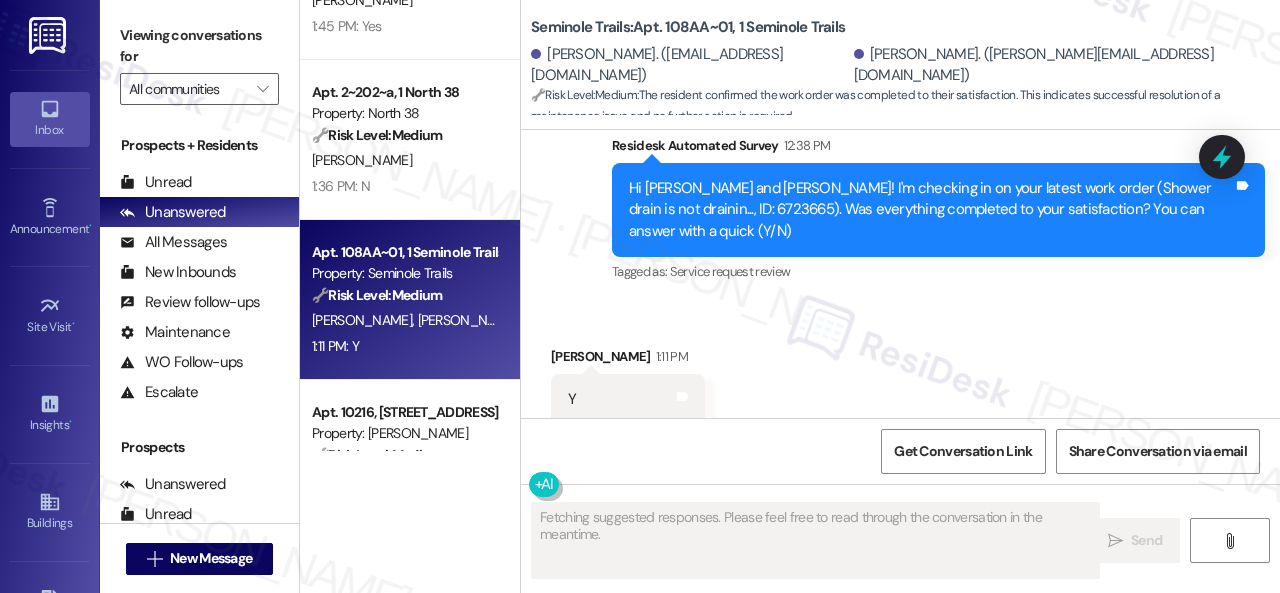 scroll, scrollTop: 2766, scrollLeft: 0, axis: vertical 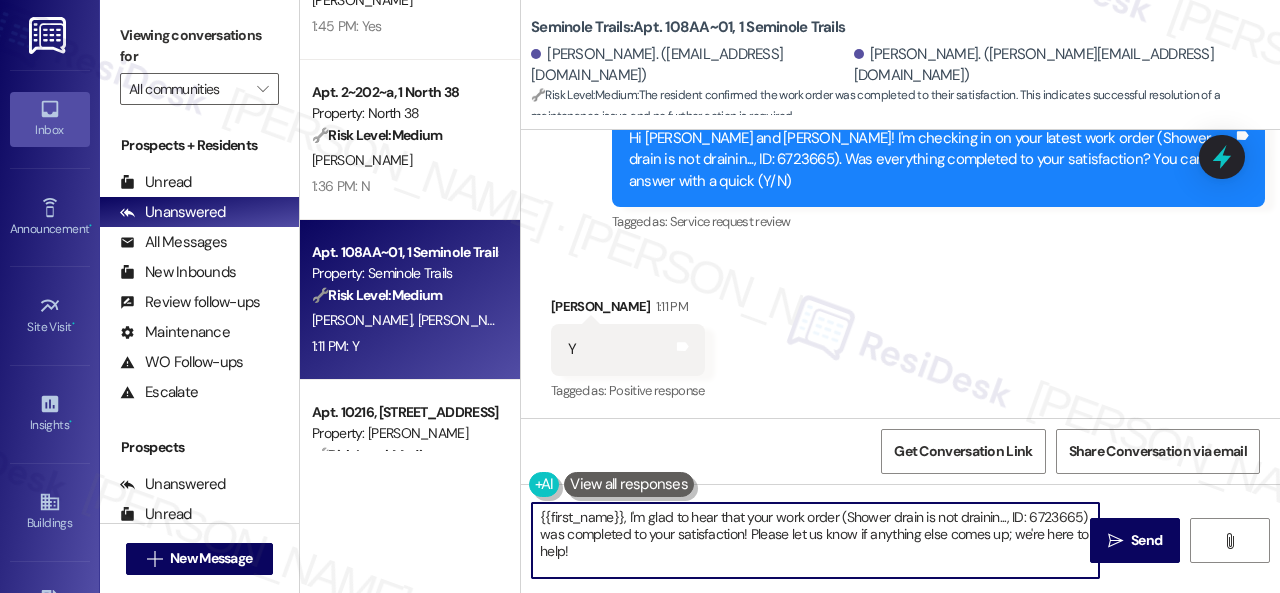 drag, startPoint x: 584, startPoint y: 553, endPoint x: 498, endPoint y: 515, distance: 94.02127 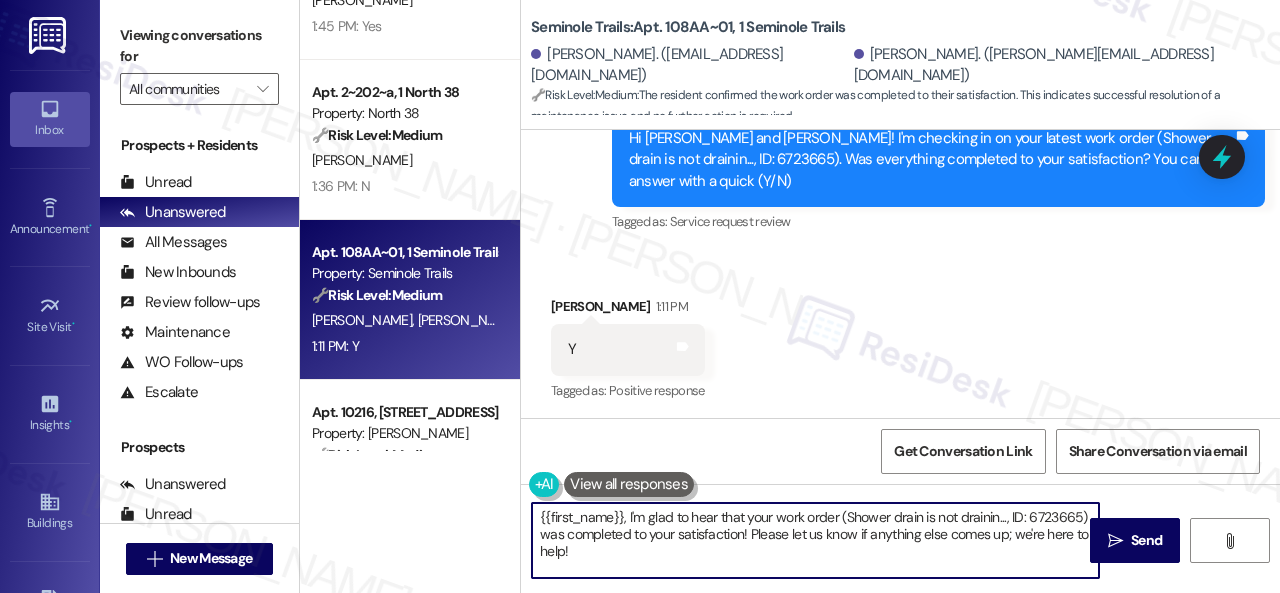 click on "( 1 ) Apt. 238~C, 1 View on 10th Property: View on 10th 🔧  Risk Level:  Medium The resident responded positively to a check-in regarding a completed work order. This indicates satisfactory resolution and falls under customer satisfaction and asset preservation. K. Park 2:18 PM: y 2:18 PM: y ( 1 ) Apt. 4345, 1 The Centre Property: The Centre 🔧  Risk Level:  Medium The resident responded negatively to a work order satisfaction check. This indicates a potential issue with the completed maintenance request, but does not suggest an emergency or immediate risk. Further investigation is needed to determine the nature and severity of the problem. C. Judge 2:07 PM: N 2:07 PM: N Apt. 2~2419~D, 1 StadiumHouse Property: Stadium House 🔧  Risk Level:  Medium The resident responded positively to a follow-up regarding completed work orders. This indicates satisfactory resolution and falls under routine customer service. C. Schellhammer 1:45 PM: Yes  1:45 PM: Yes  Apt. 2~202~a, 1 North 38 Property: North 38 🔧 🔧" at bounding box center (790, 296) 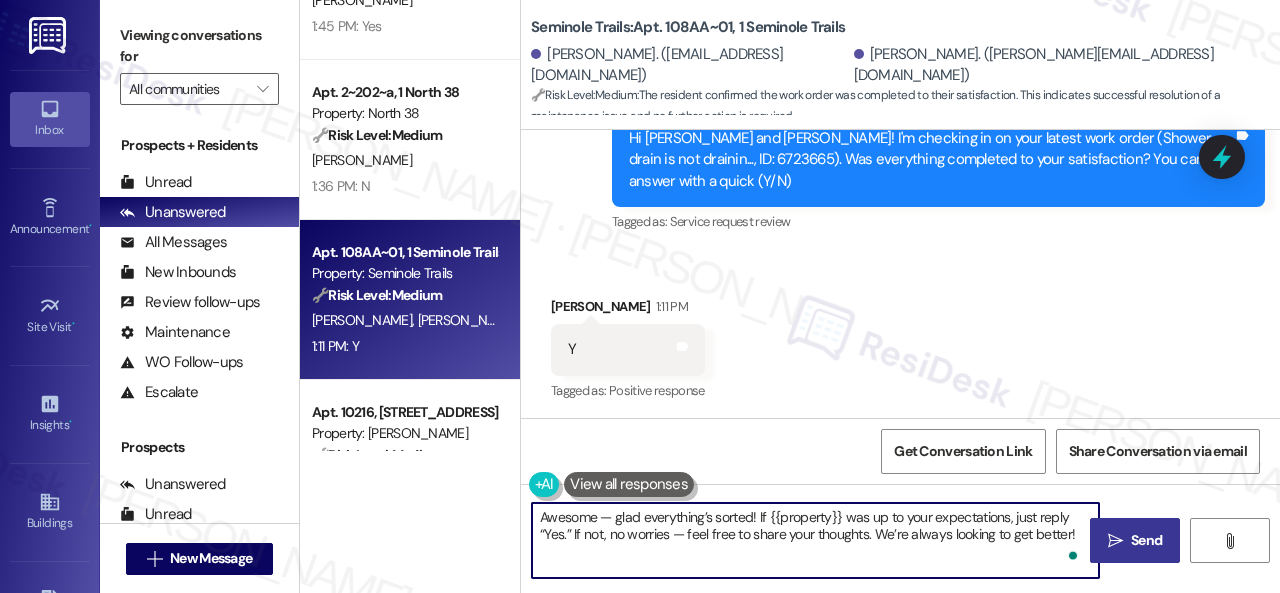 type on "Awesome — glad everything’s sorted! If {{property}} was up to your expectations, just reply “Yes.” If not, no worries — feel free to share your thoughts. We’re always looking to get better!" 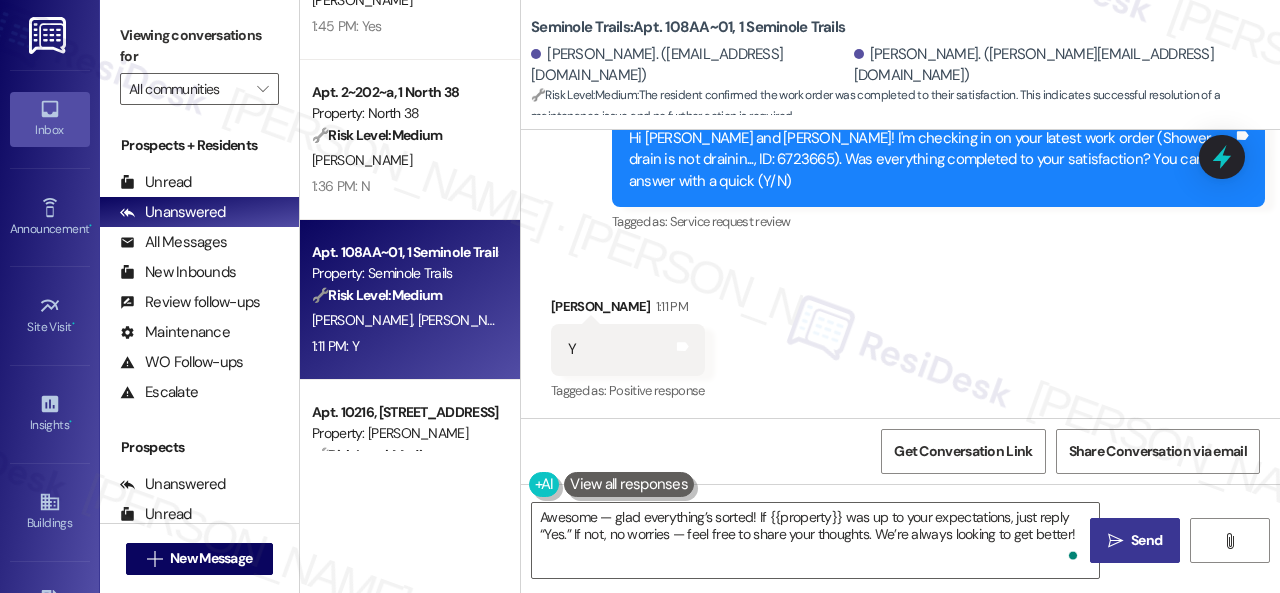 click on "Send" at bounding box center [1146, 540] 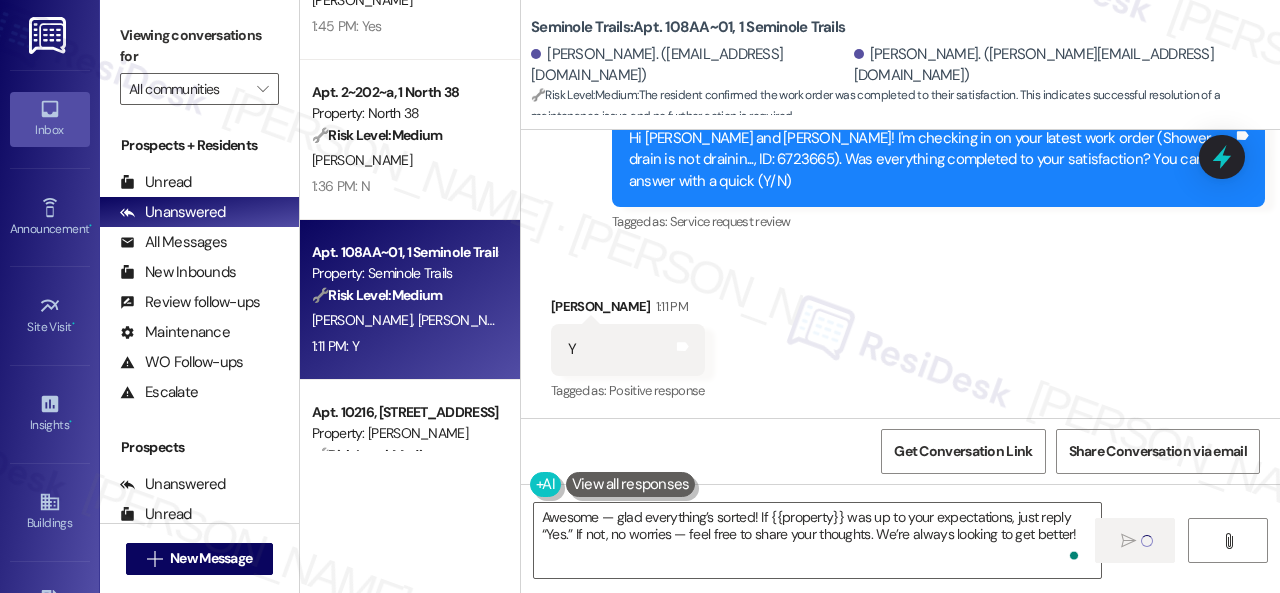 type 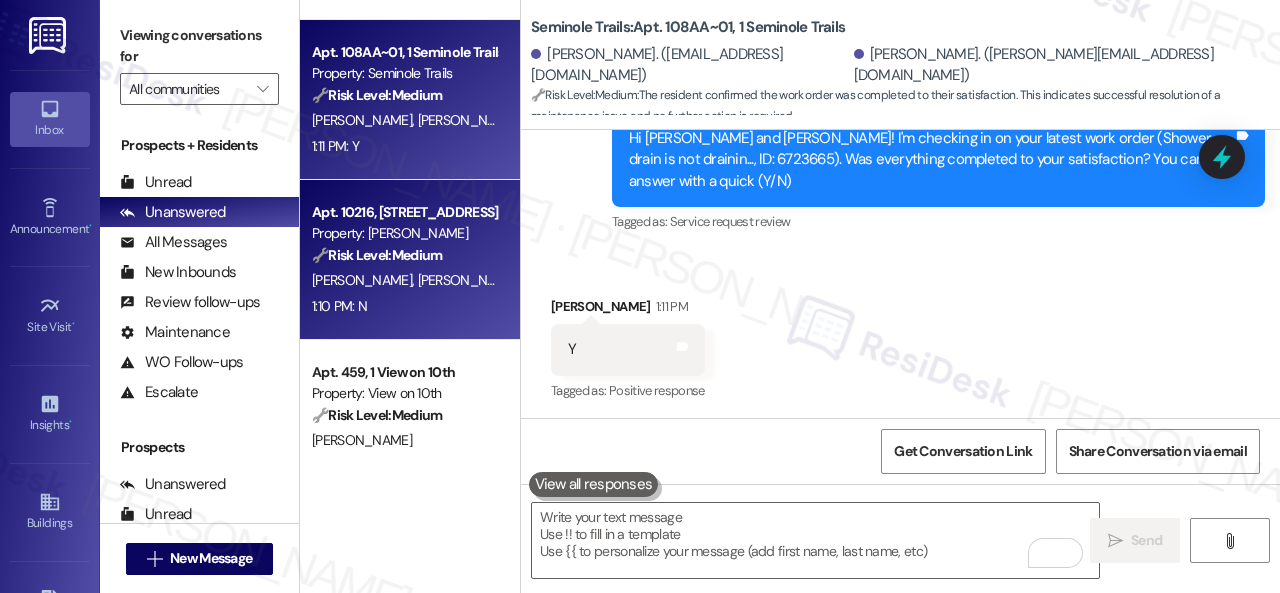 scroll, scrollTop: 2000, scrollLeft: 0, axis: vertical 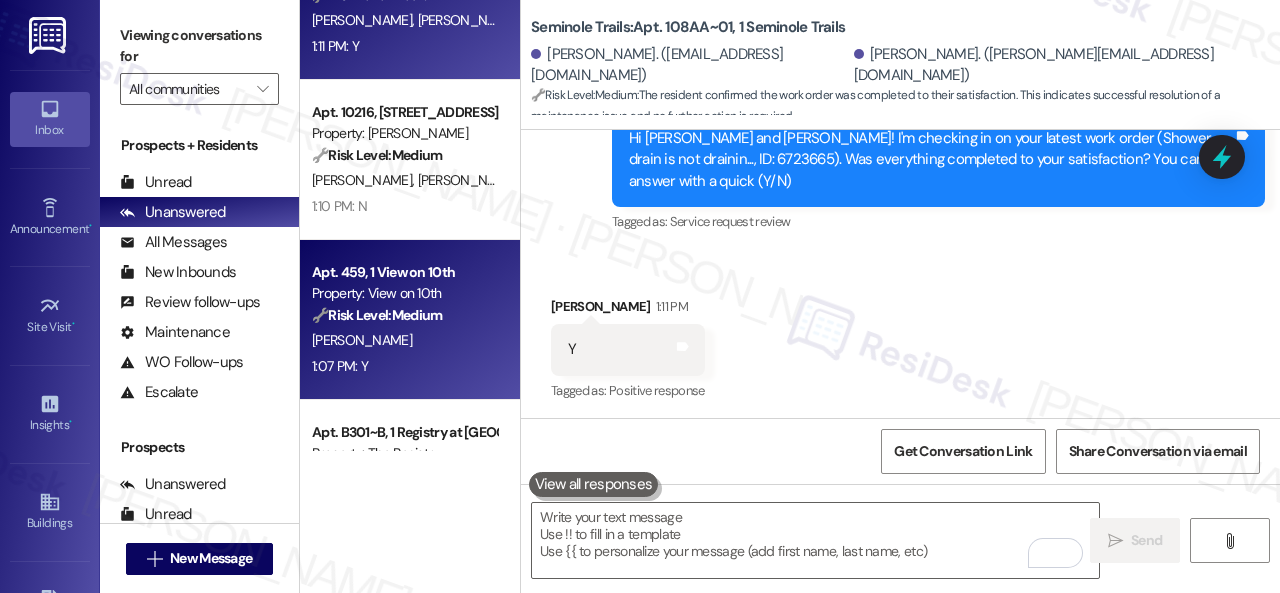 click on "R. Crawford" at bounding box center (404, 340) 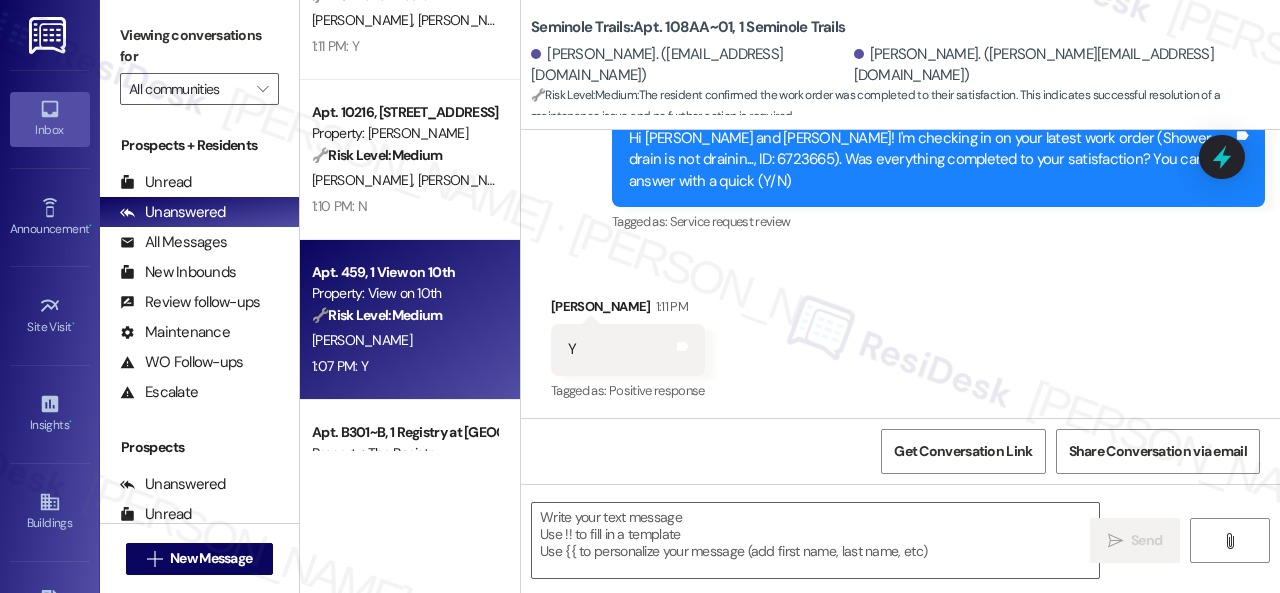type on "Fetching suggested responses. Please feel free to read through the conversation in the meantime." 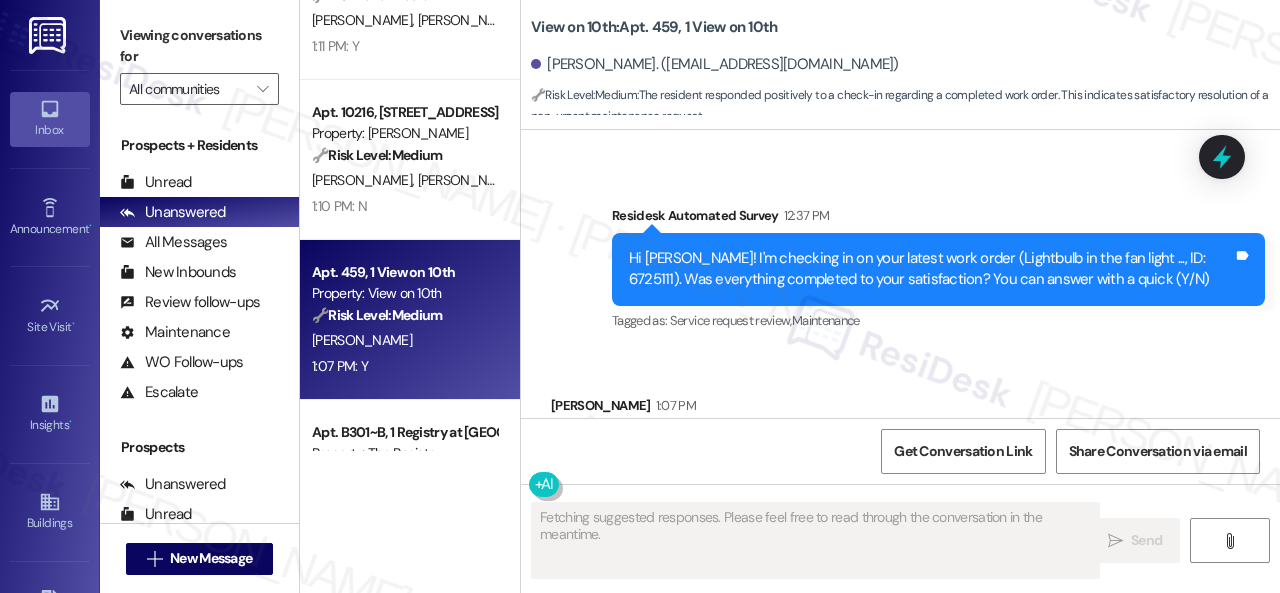 scroll, scrollTop: 3166, scrollLeft: 0, axis: vertical 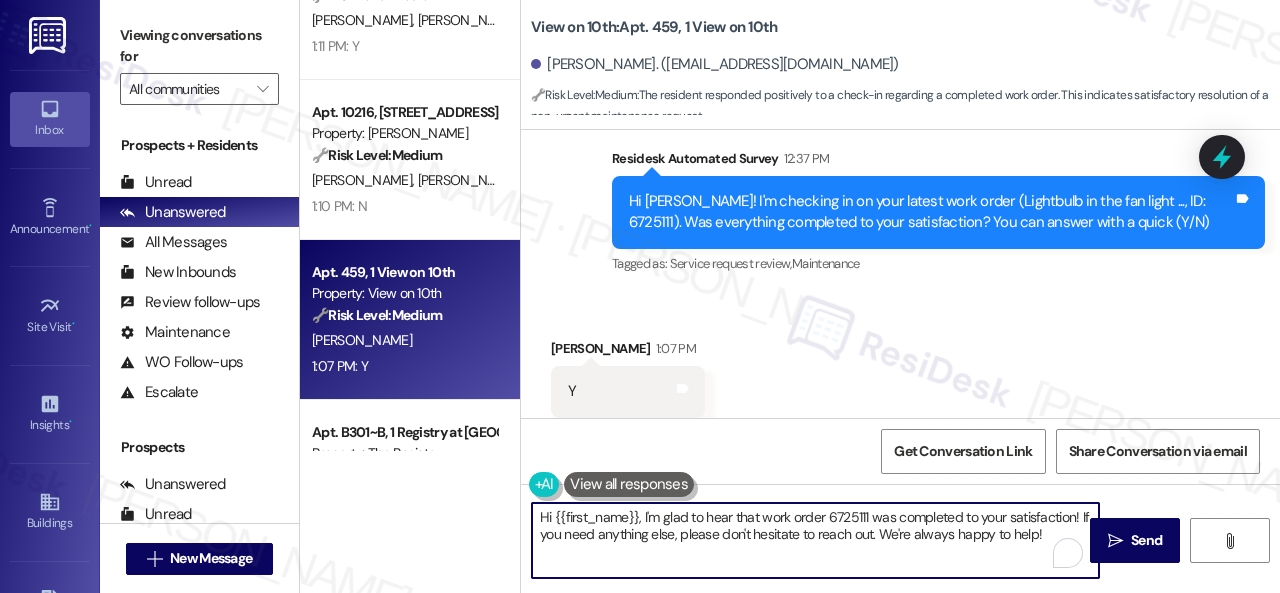 drag, startPoint x: 1060, startPoint y: 533, endPoint x: 460, endPoint y: 521, distance: 600.12 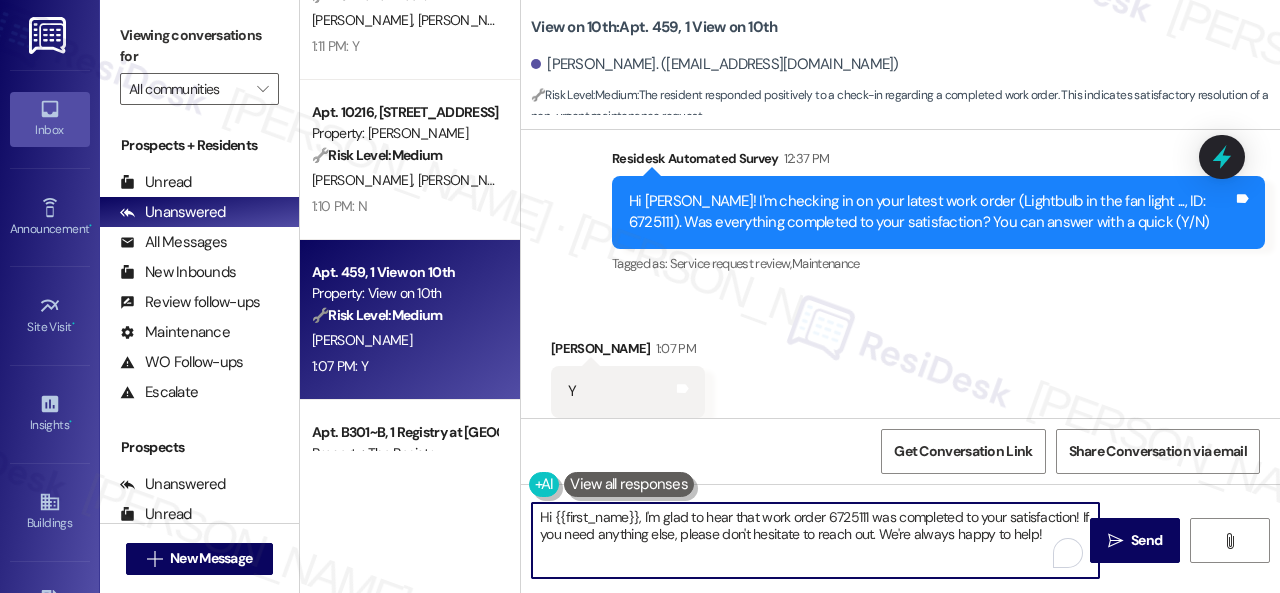 click on "Apt. 2~2419~D, 1 StadiumHouse Property: Stadium House 🔧  Risk Level:  Medium The resident responded positively to a follow-up regarding completed work orders. This indicates satisfactory resolution and falls under routine customer service. C. Schellhammer 1:45 PM: Yes  1:45 PM: Yes  Apt. 2~202~a, 1 North 38 Property: North 38 🔧  Risk Level:  Medium The resident responded negatively to a follow-up regarding a completed work order. This indicates potential dissatisfaction with the service provided, but does not suggest an immediate emergency or liability concern. Further investigation is needed to understand the issue and determine the appropriate course of action. H. Brown 1:36 PM: N 1:36 PM: N Apt. 108AA~01, 1 Seminole Trails Property: Seminole Trails 🔧  Risk Level:  Medium The resident confirmed the work order was completed to their satisfaction. This indicates successful resolution of a maintenance issue and no further action is required. K. Theroux F. Quintero 1:11 PM: Y 1:11 PM: Y 🔧 Medium" at bounding box center (790, 296) 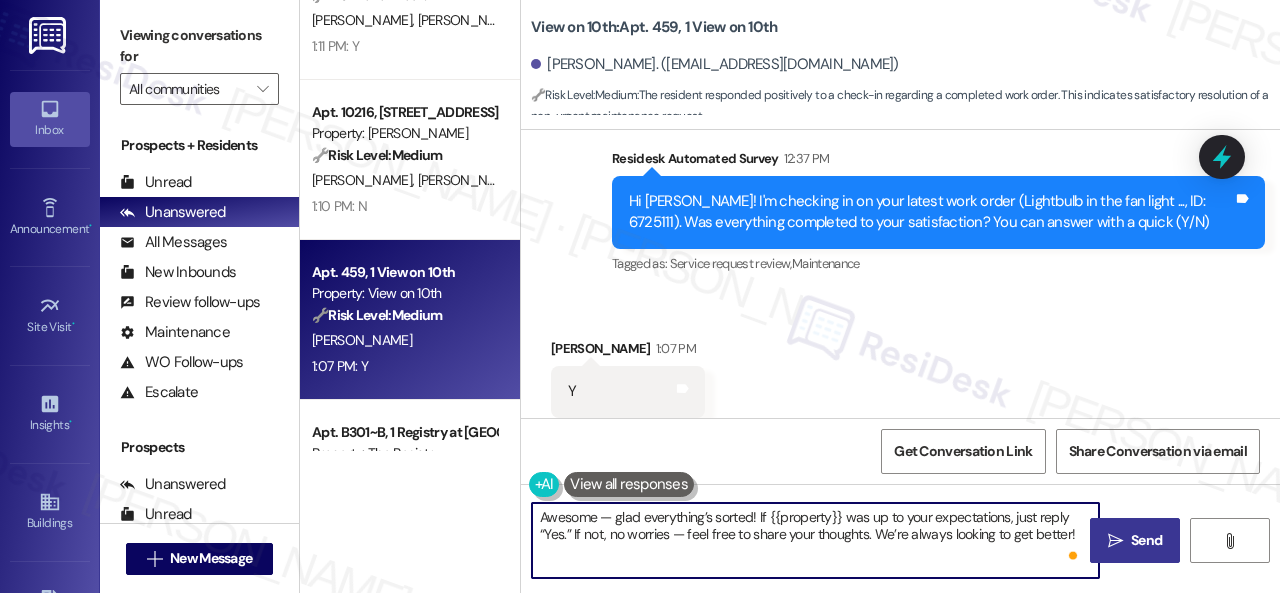 type on "Awesome — glad everything’s sorted! If {{property}} was up to your expectations, just reply “Yes.” If not, no worries — feel free to share your thoughts. We’re always looking to get better!" 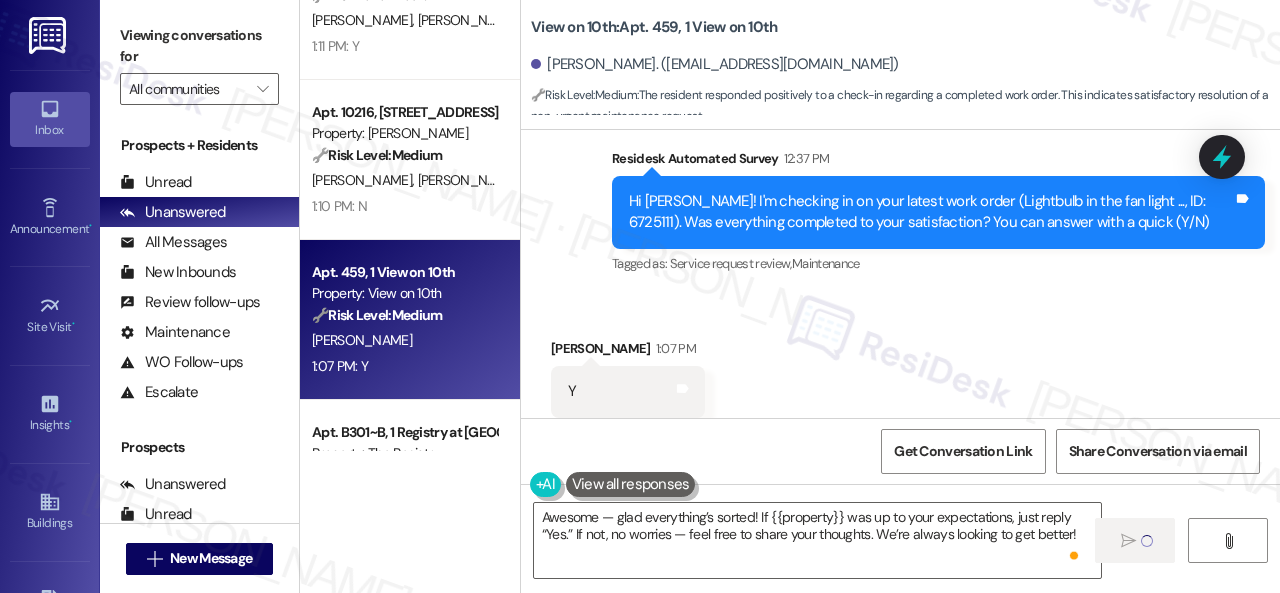 type 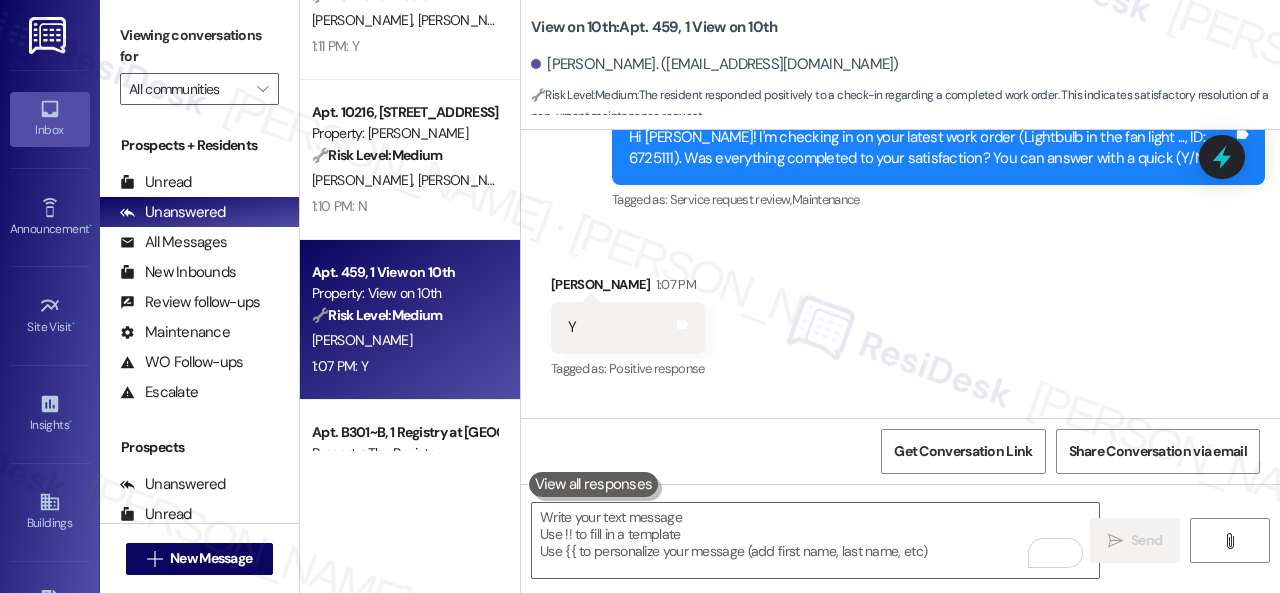 scroll, scrollTop: 3328, scrollLeft: 0, axis: vertical 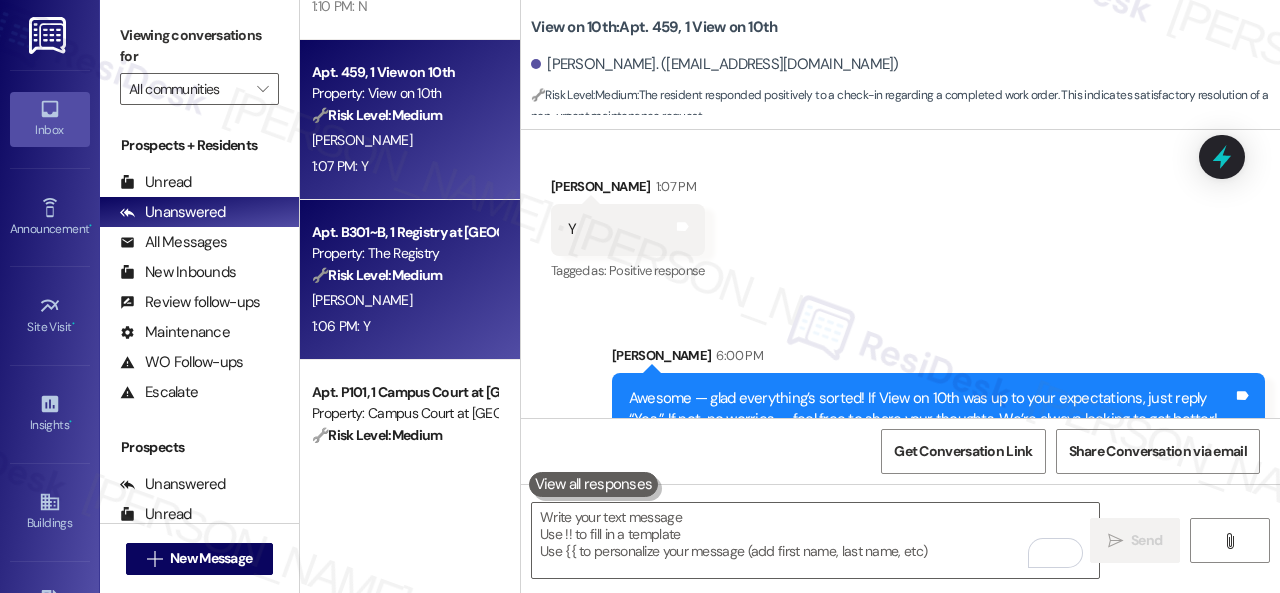 click on "J. Cox" at bounding box center (404, 300) 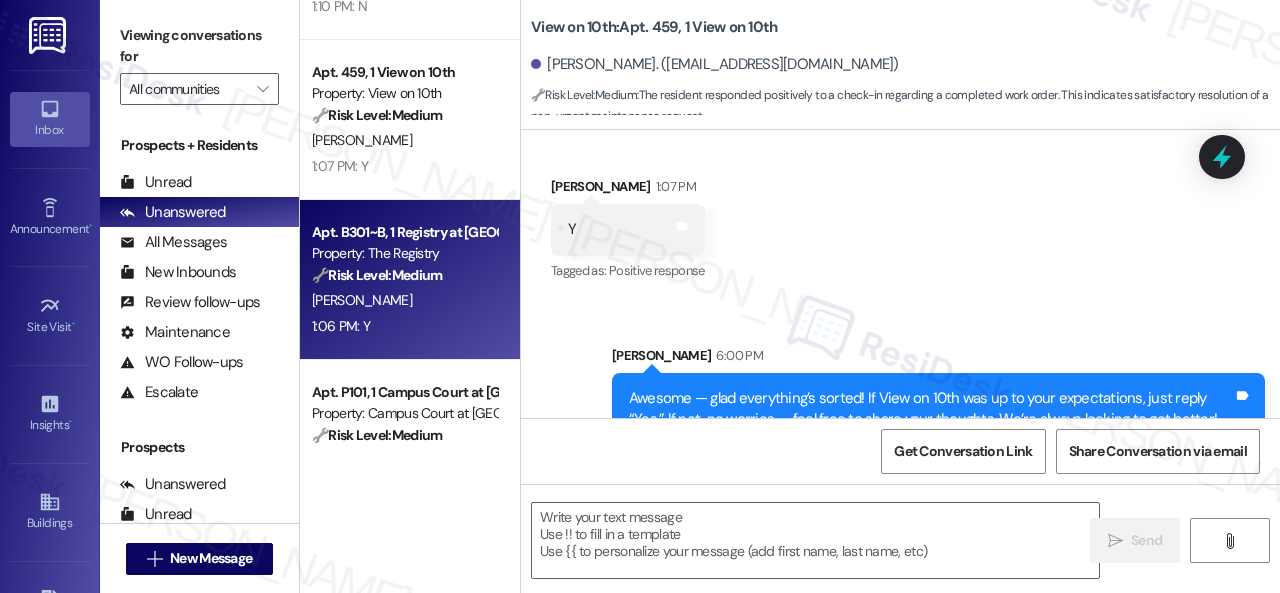 type on "Fetching suggested responses. Please feel free to read through the conversation in the meantime." 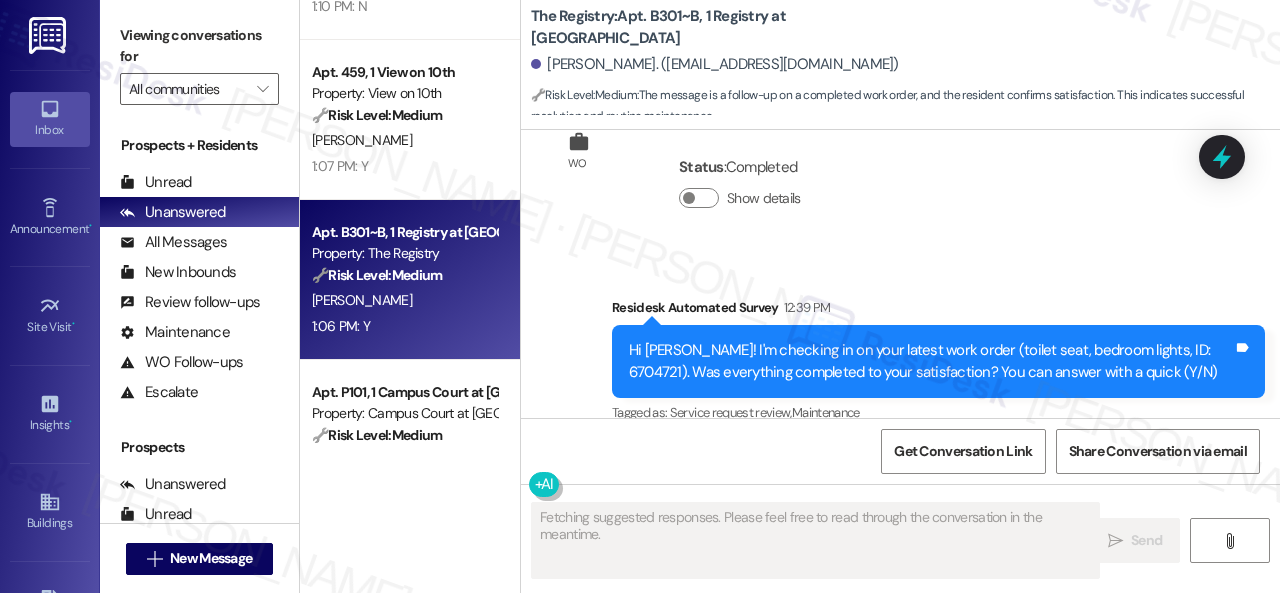 scroll, scrollTop: 6138, scrollLeft: 0, axis: vertical 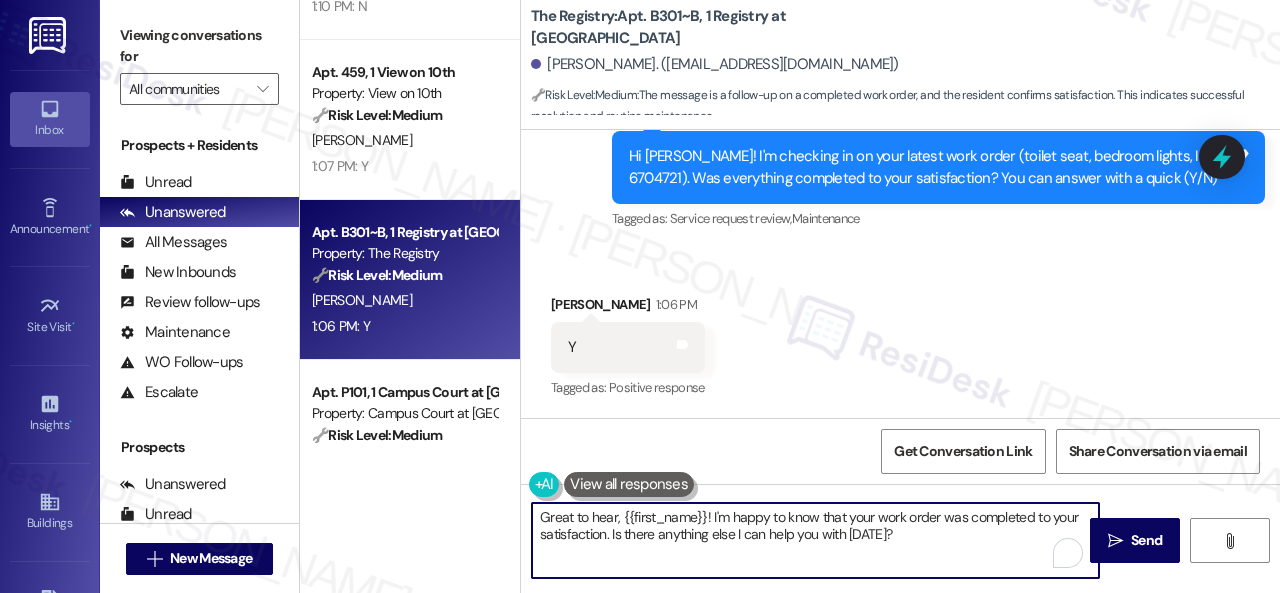 drag, startPoint x: 908, startPoint y: 539, endPoint x: 418, endPoint y: 513, distance: 490.6893 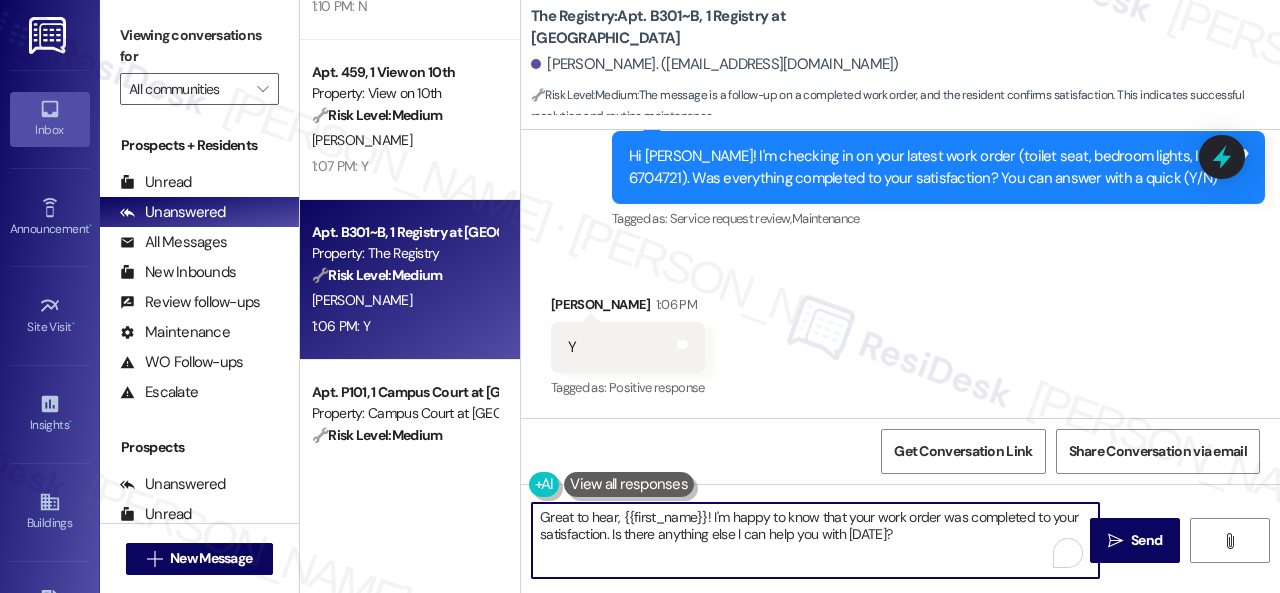 click on "Apt. 2~202~a, 1 North 38 Property: North 38 🔧  Risk Level:  Medium The resident responded negatively to a follow-up regarding a completed work order. This indicates potential dissatisfaction with the service provided, but does not suggest an immediate emergency or liability concern. Further investigation is needed to understand the issue and determine the appropriate course of action. H. Brown 1:36 PM: N 1:36 PM: N Apt. 108AA~01, 1 Seminole Trails Property: Seminole Trails 🔧  Risk Level:  Medium The resident confirmed the work order was completed to their satisfaction. This indicates successful resolution of a maintenance issue and no further action is required. K. Theroux F. Quintero 1:11 PM: Y 1:11 PM: Y Apt. 10216, 12330 Research Road Property: Brea Frisco 🔧  Risk Level:  Medium T. Joyner C. Joyner 1:10 PM: N 1:10 PM: N Apt. 459, 1 View on 10th Property: View on 10th 🔧  Risk Level:  Medium R. Crawford 1:07 PM: Y 1:07 PM: Y Apt. B301~B, 1 Registry at Bowling Green Property: The Registry 🔧 ( 1" at bounding box center [790, 296] 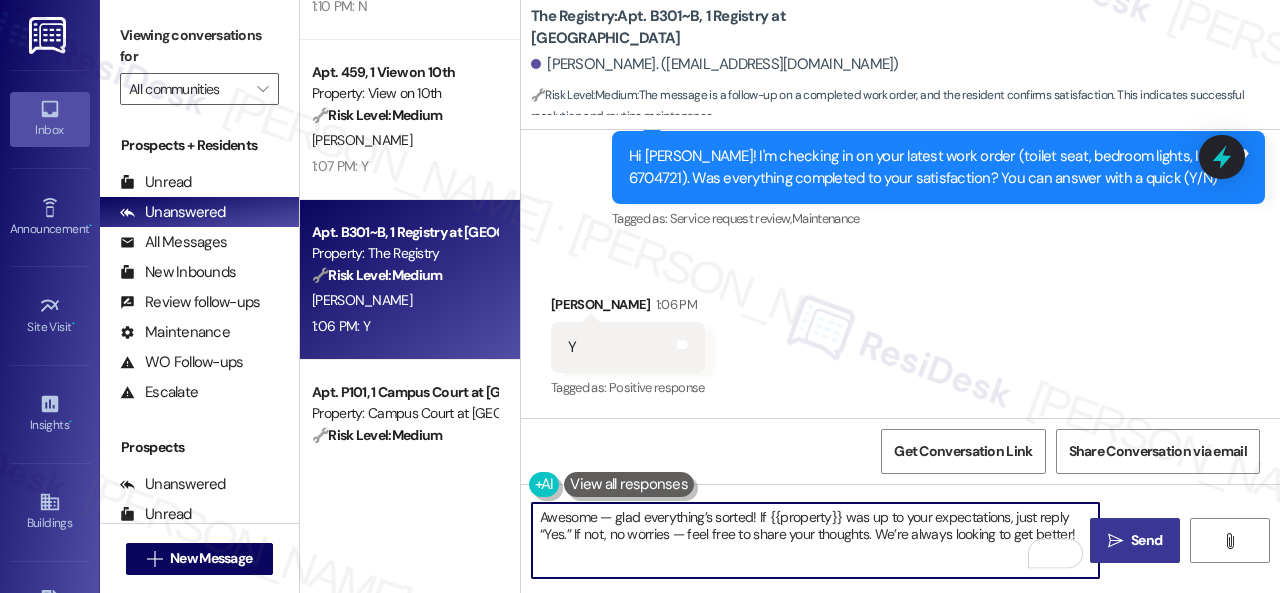 type on "Awesome — glad everything’s sorted! If {{property}} was up to your expectations, just reply “Yes.” If not, no worries — feel free to share your thoughts. We’re always looking to get better!" 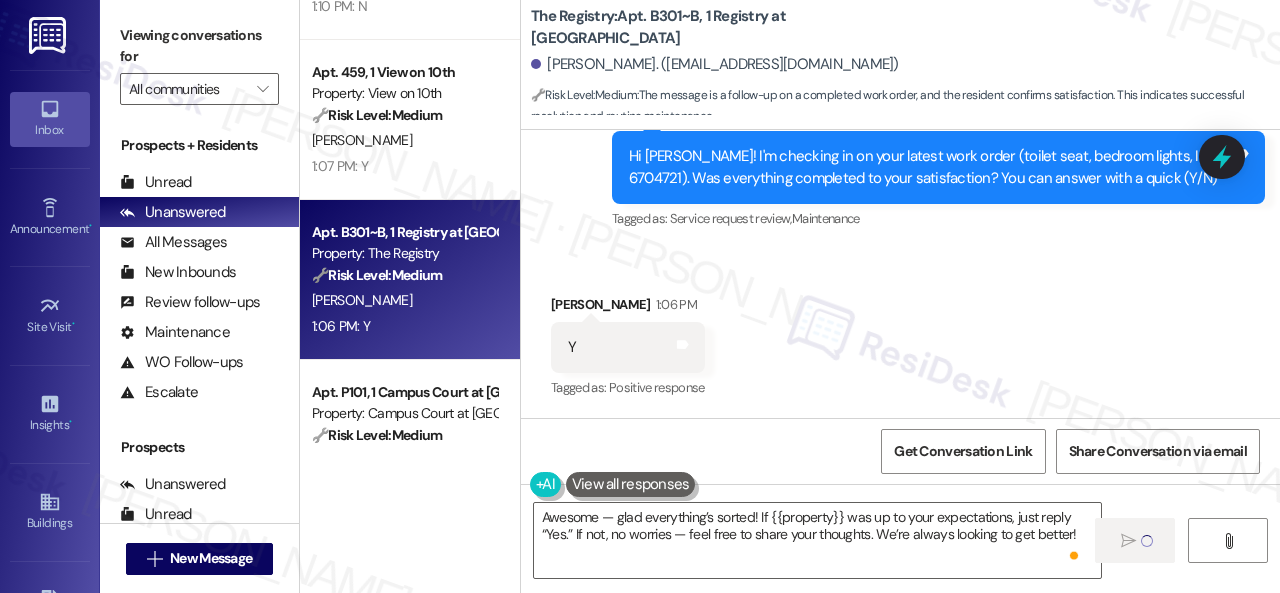 type 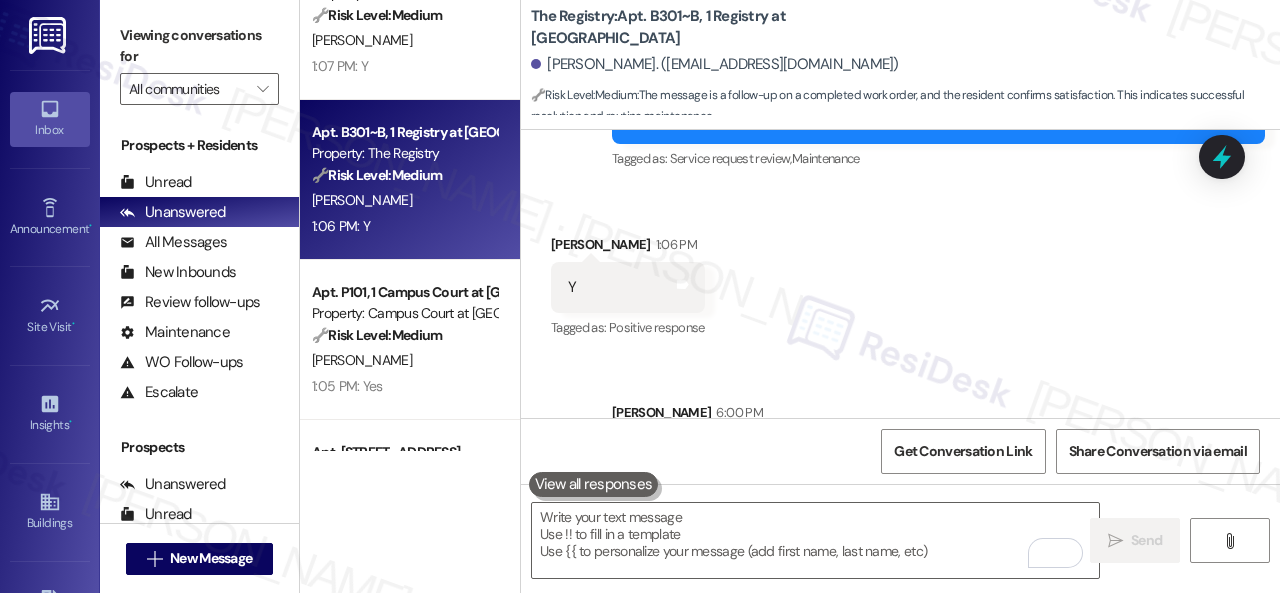 scroll, scrollTop: 2400, scrollLeft: 0, axis: vertical 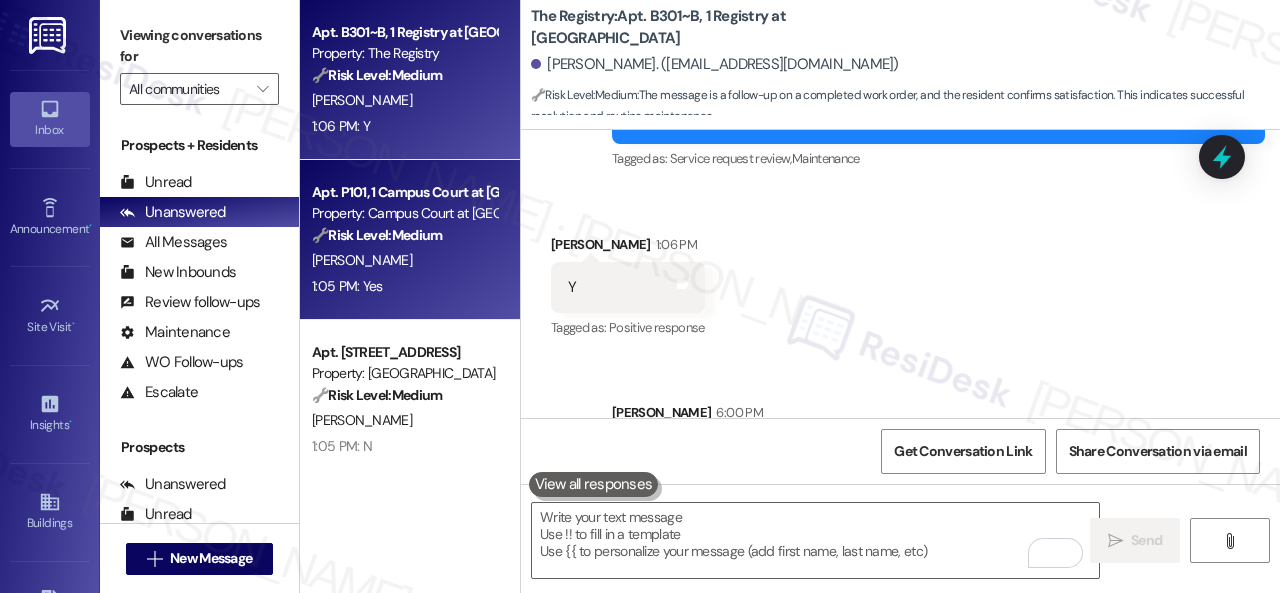 click on "M. Mitchell" at bounding box center [404, 260] 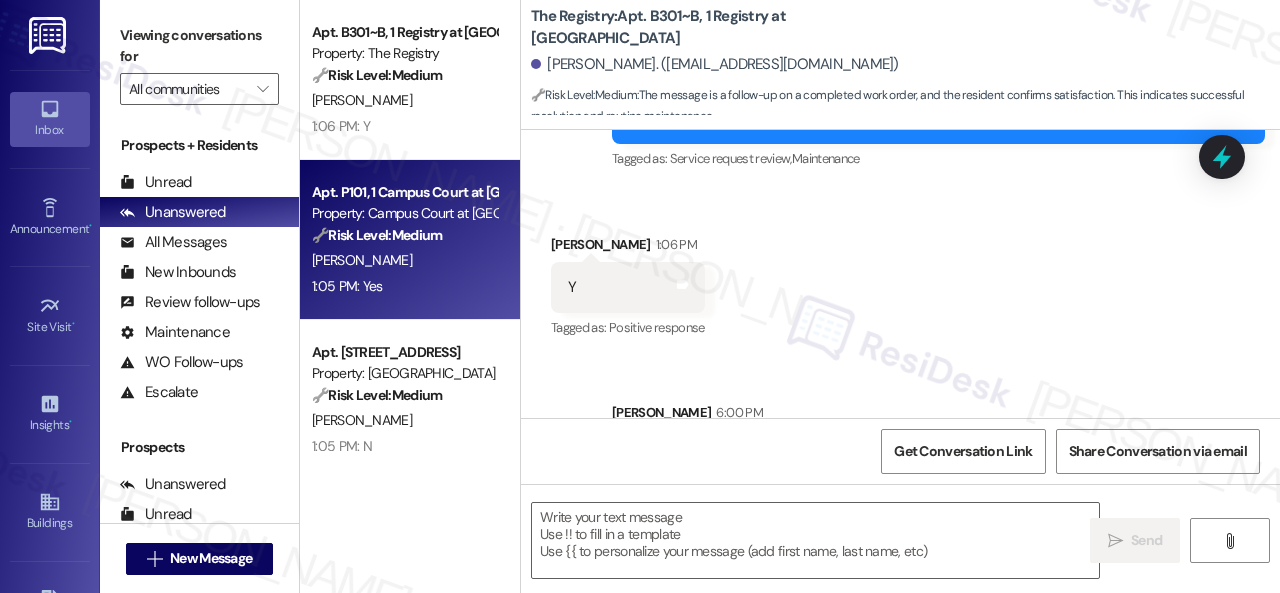 type on "Fetching suggested responses. Please feel free to read through the conversation in the meantime." 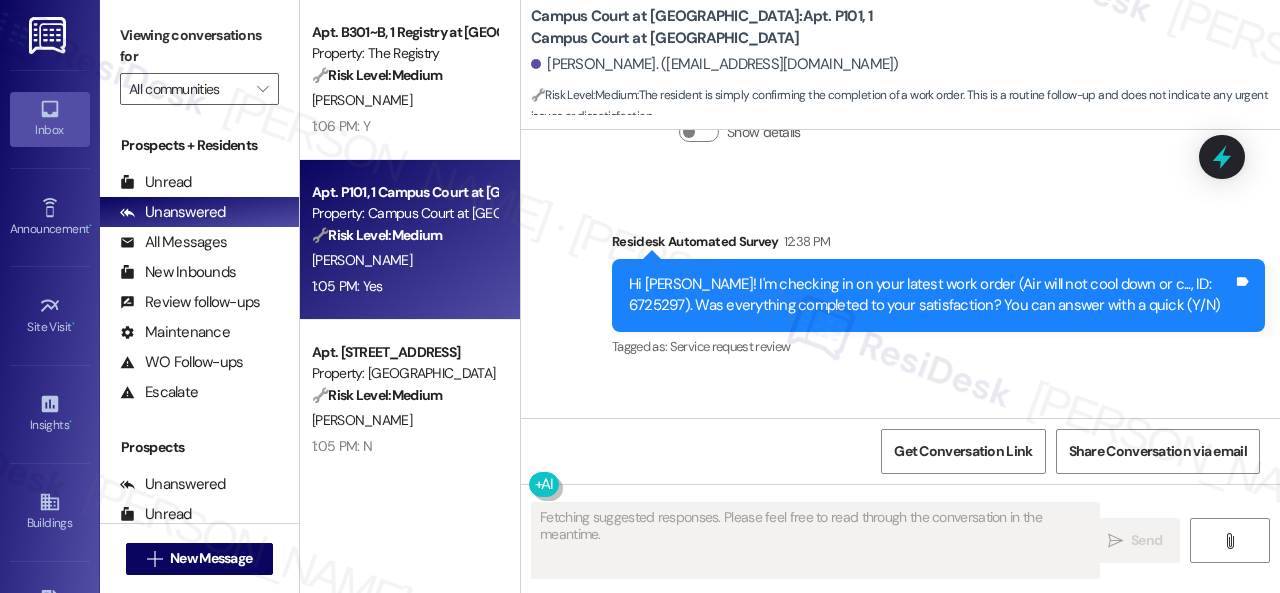 scroll, scrollTop: 2005, scrollLeft: 0, axis: vertical 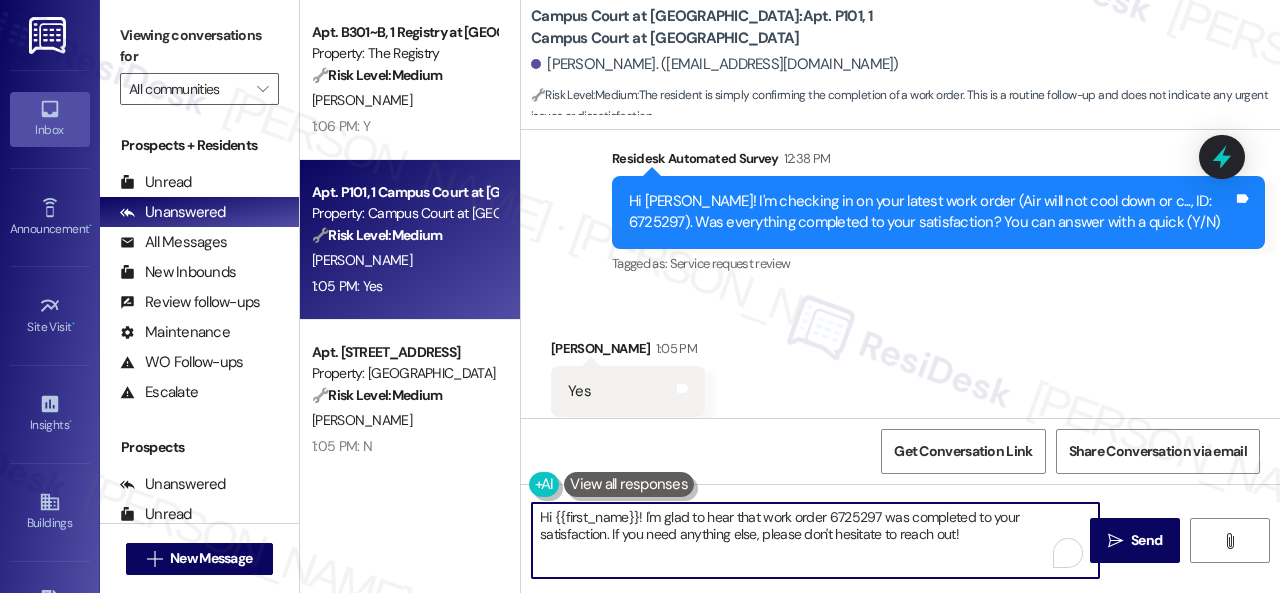 drag, startPoint x: 900, startPoint y: 529, endPoint x: 650, endPoint y: 504, distance: 251.24689 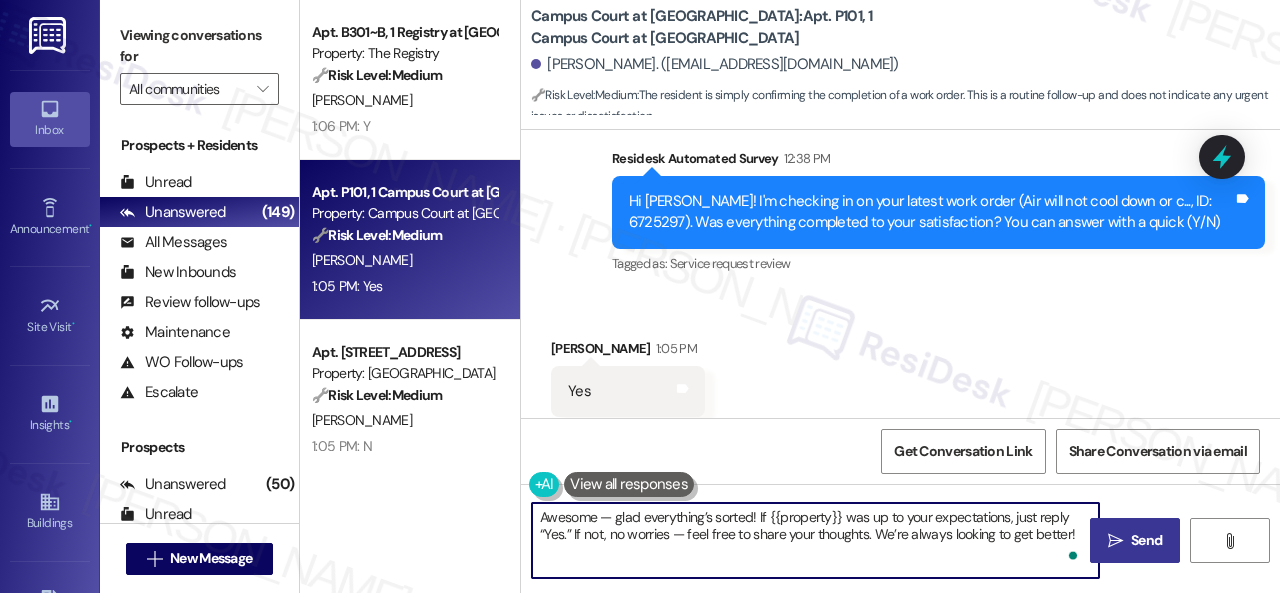 type on "Awesome — glad everything’s sorted! If {{property}} was up to your expectations, just reply “Yes.” If not, no worries — feel free to share your thoughts. We’re always looking to get better!" 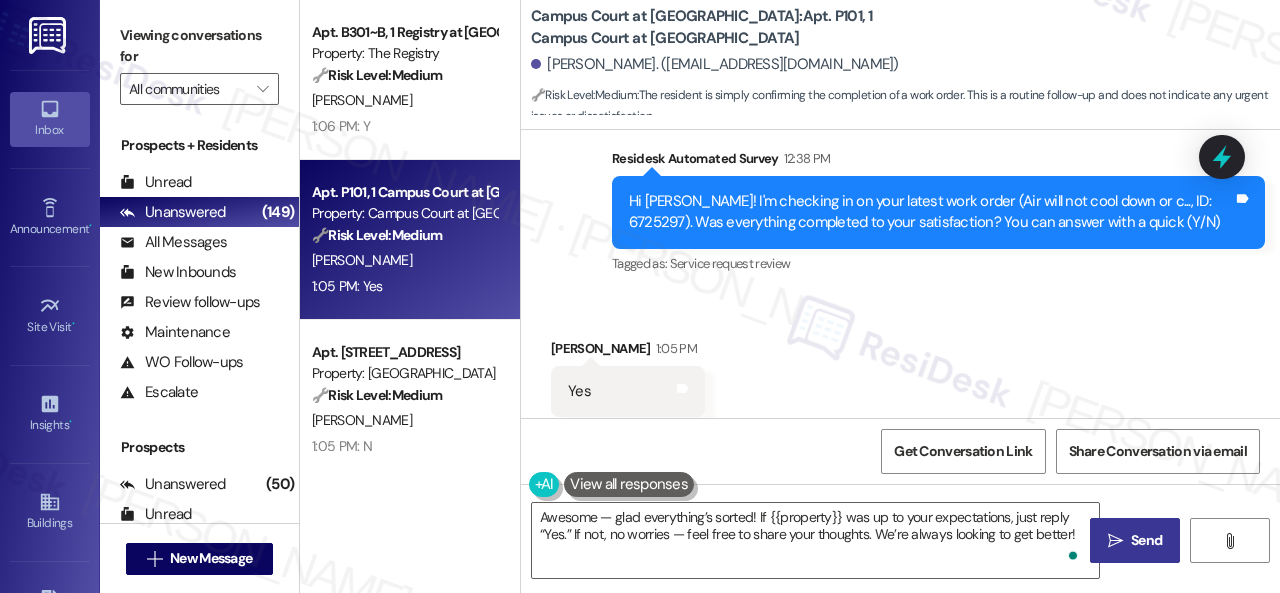 click on "" at bounding box center (1115, 541) 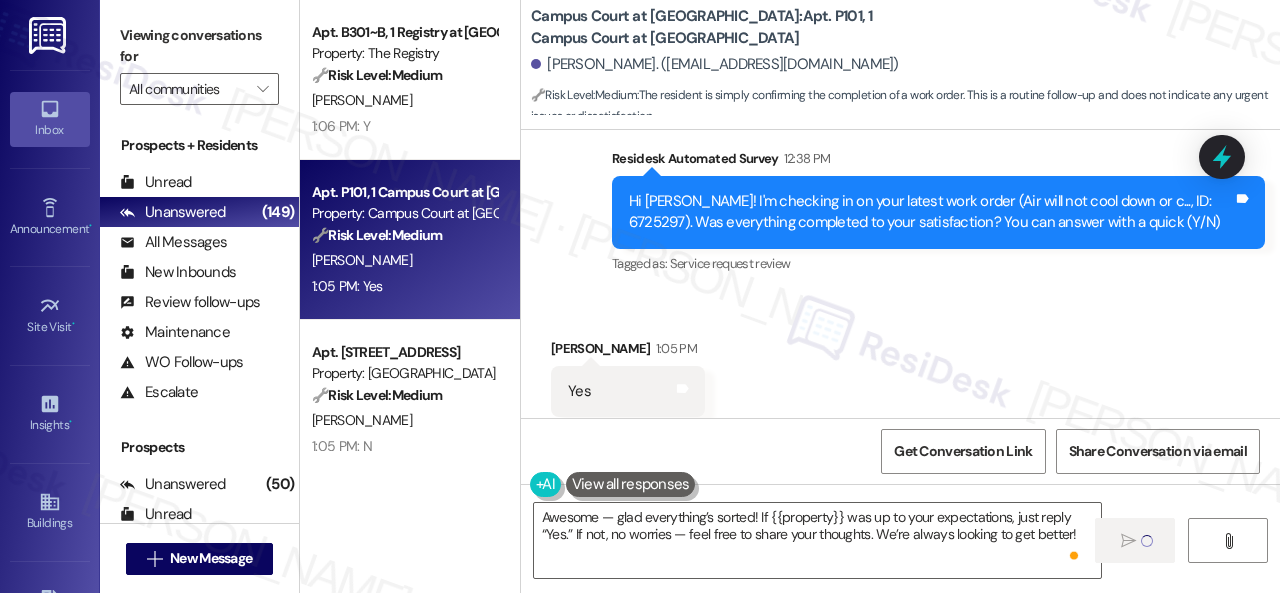 type 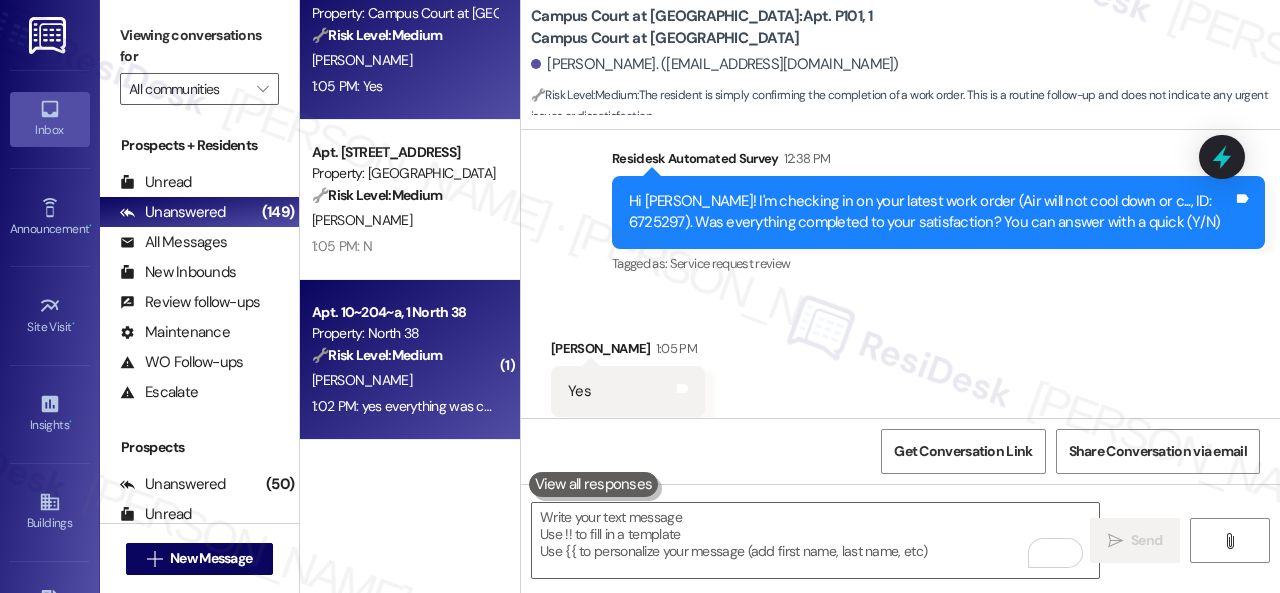 scroll, scrollTop: 2700, scrollLeft: 0, axis: vertical 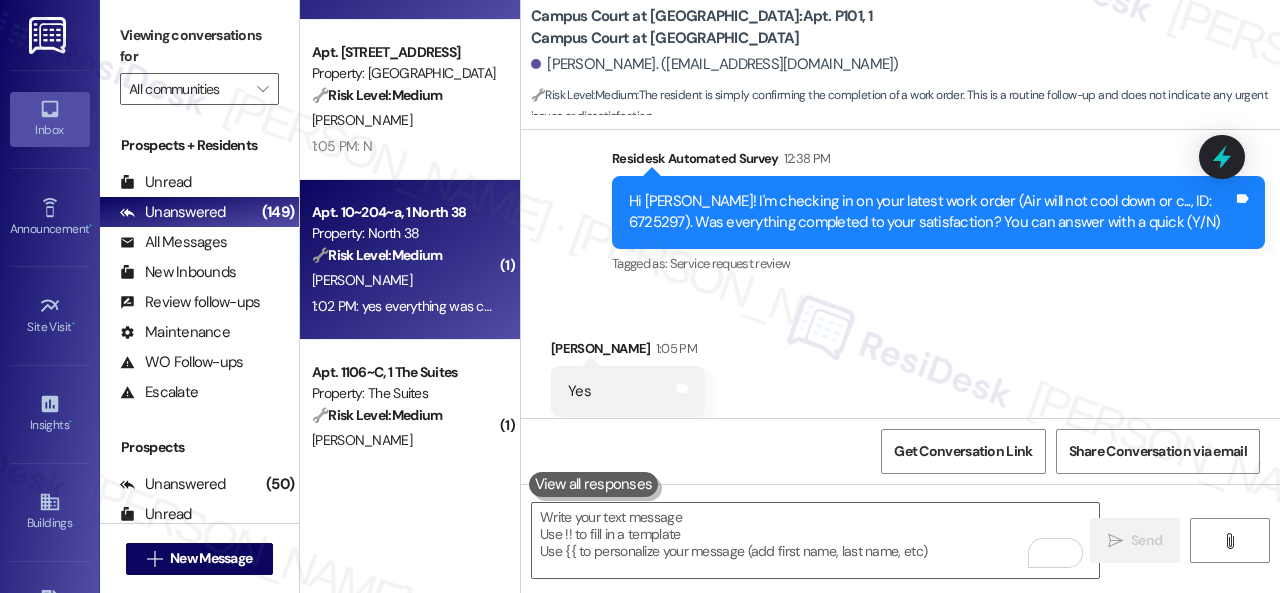 click on "A. Barnes" at bounding box center [404, 280] 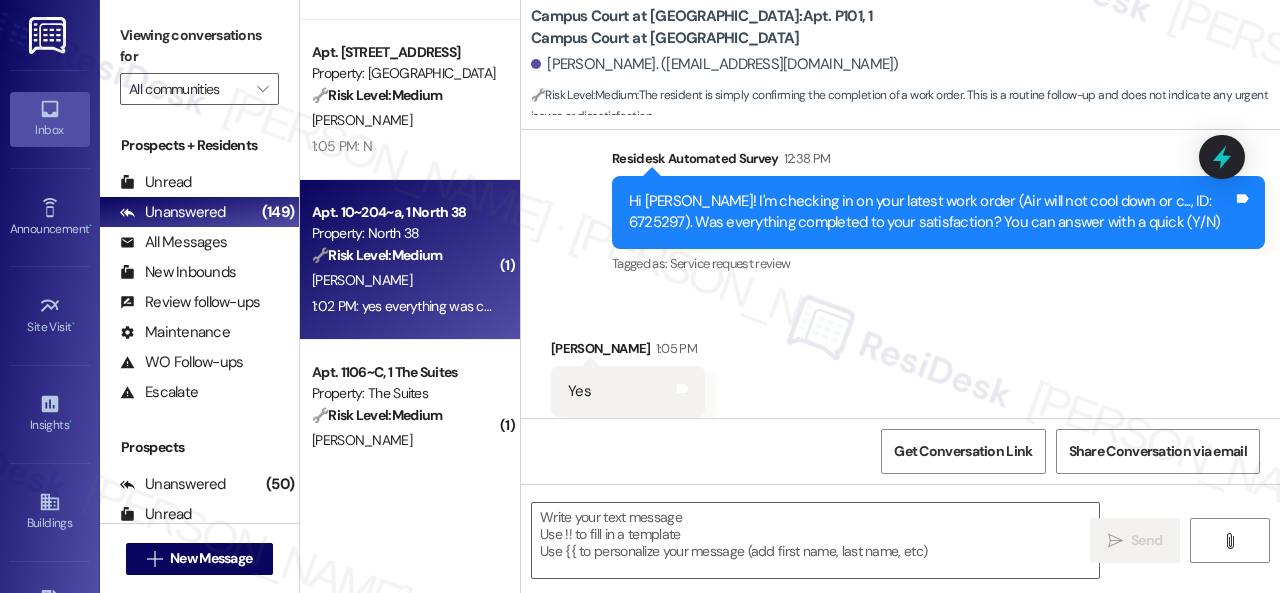 type on "Fetching suggested responses. Please feel free to read through the conversation in the meantime." 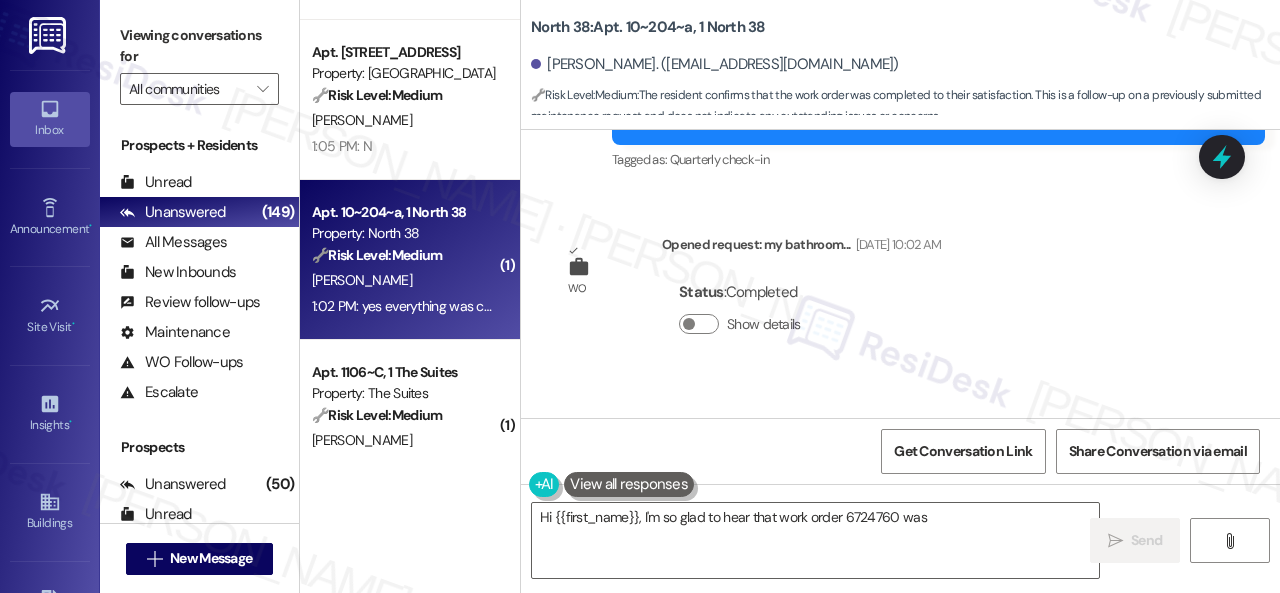 scroll, scrollTop: 1190, scrollLeft: 0, axis: vertical 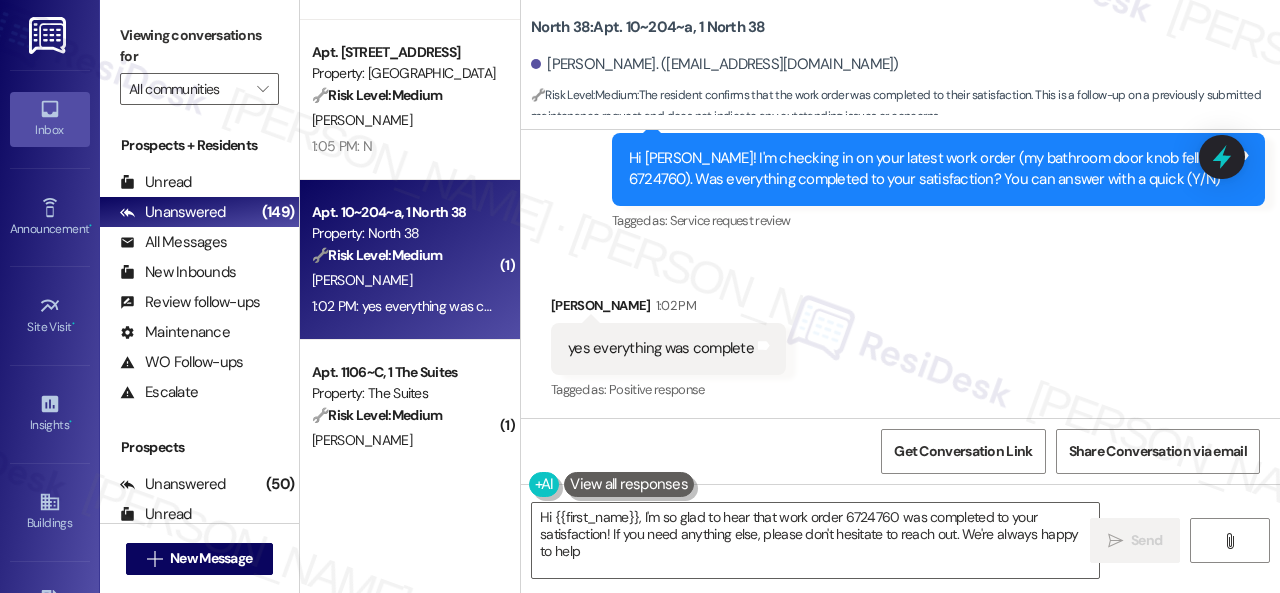 type on "Hi {{first_name}}, I'm so glad to hear that work order 6724760 was completed to your satisfaction! If you need anything else, please don't hesitate to reach out. We're always happy to help!" 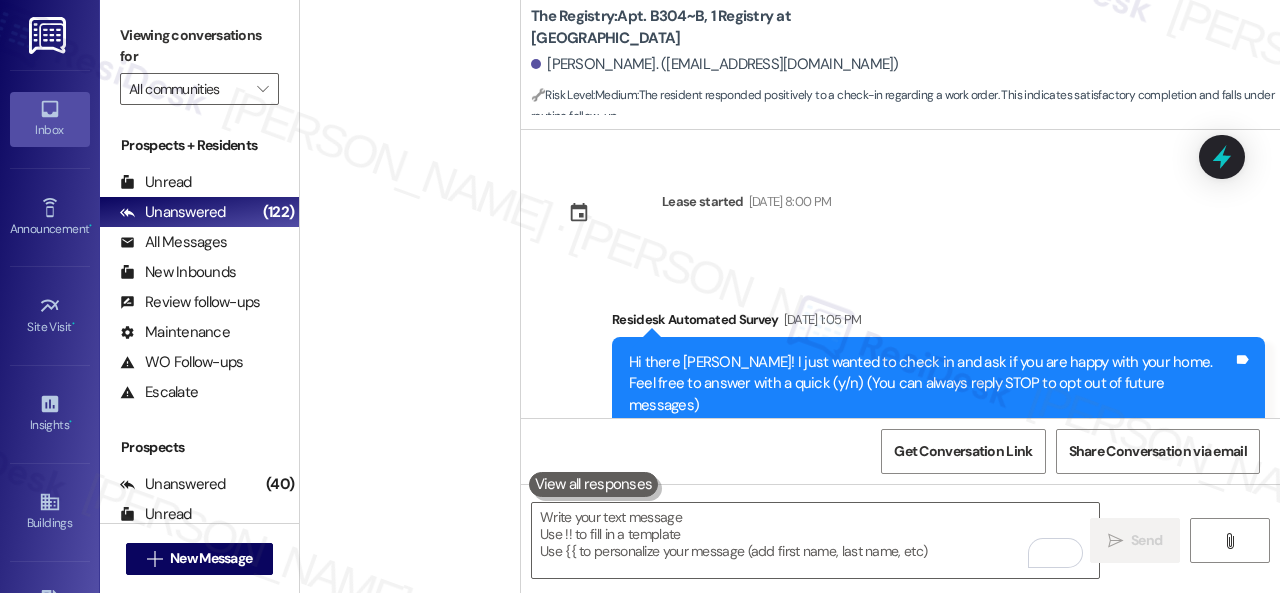 scroll, scrollTop: 0, scrollLeft: 0, axis: both 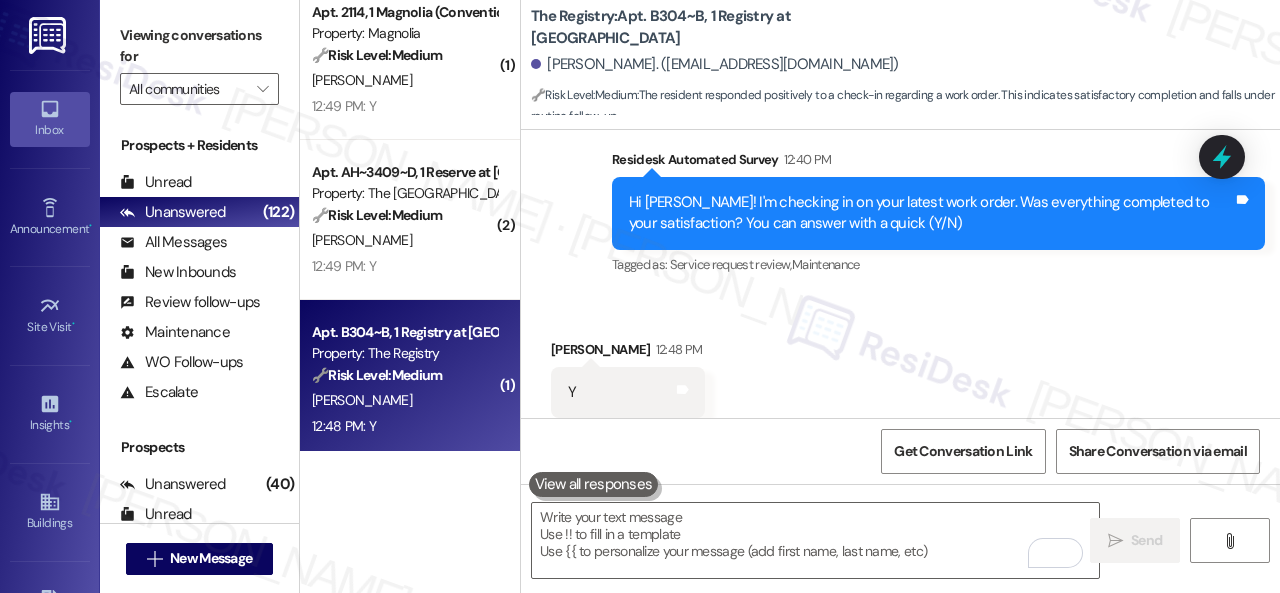 click on "Survey, sent via SMS Residesk Automated Survey 12:40 PM Hi Nicholas! I'm checking in on your latest work order. Was everything completed to your satisfaction? You can answer with a quick (Y/N) Tags and notes Tagged as:   Service request review ,  Click to highlight conversations about Service request review Maintenance Click to highlight conversations about Maintenance" at bounding box center [938, 214] 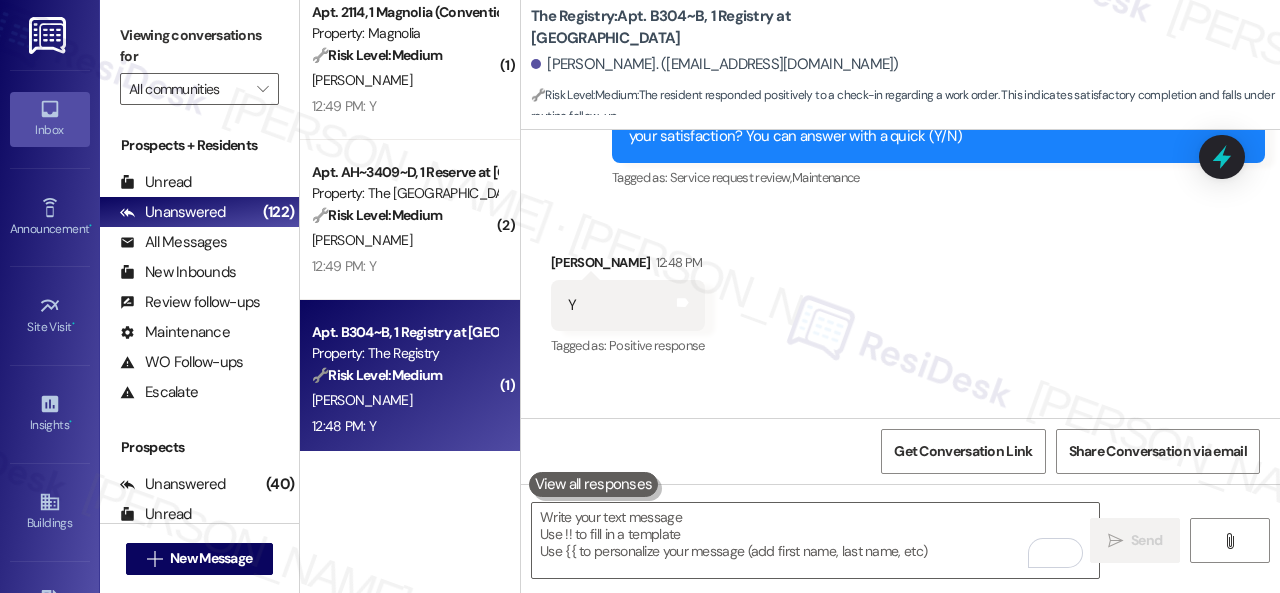 scroll, scrollTop: 2564, scrollLeft: 0, axis: vertical 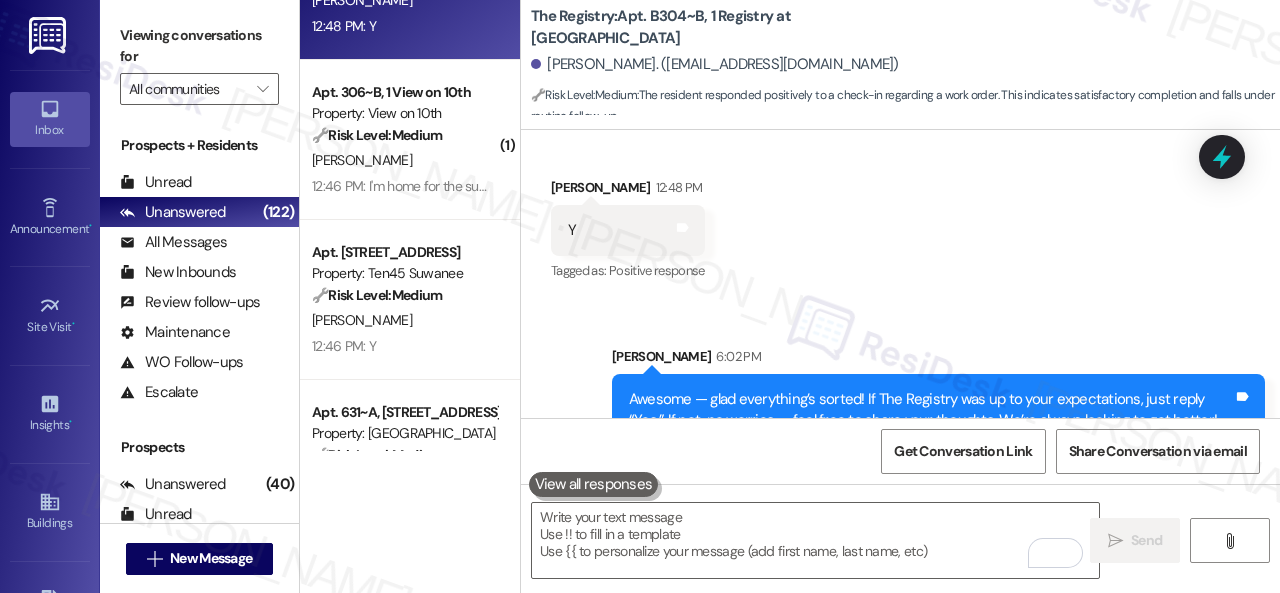 click on "K. Crosby" at bounding box center (404, 320) 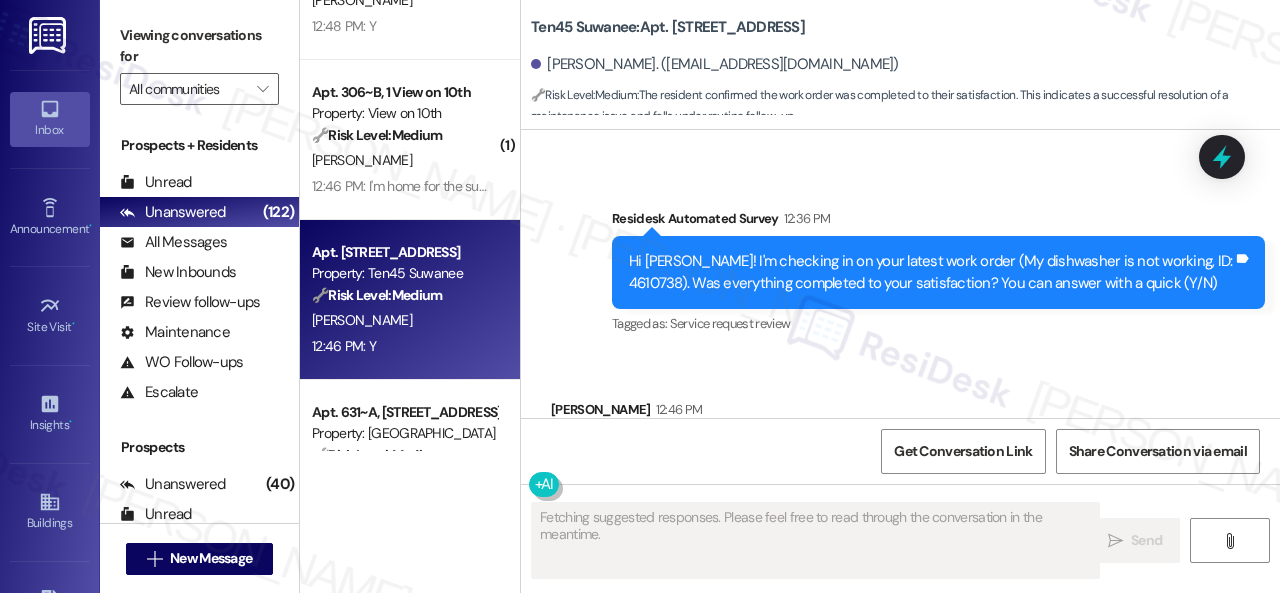 scroll, scrollTop: 2492, scrollLeft: 0, axis: vertical 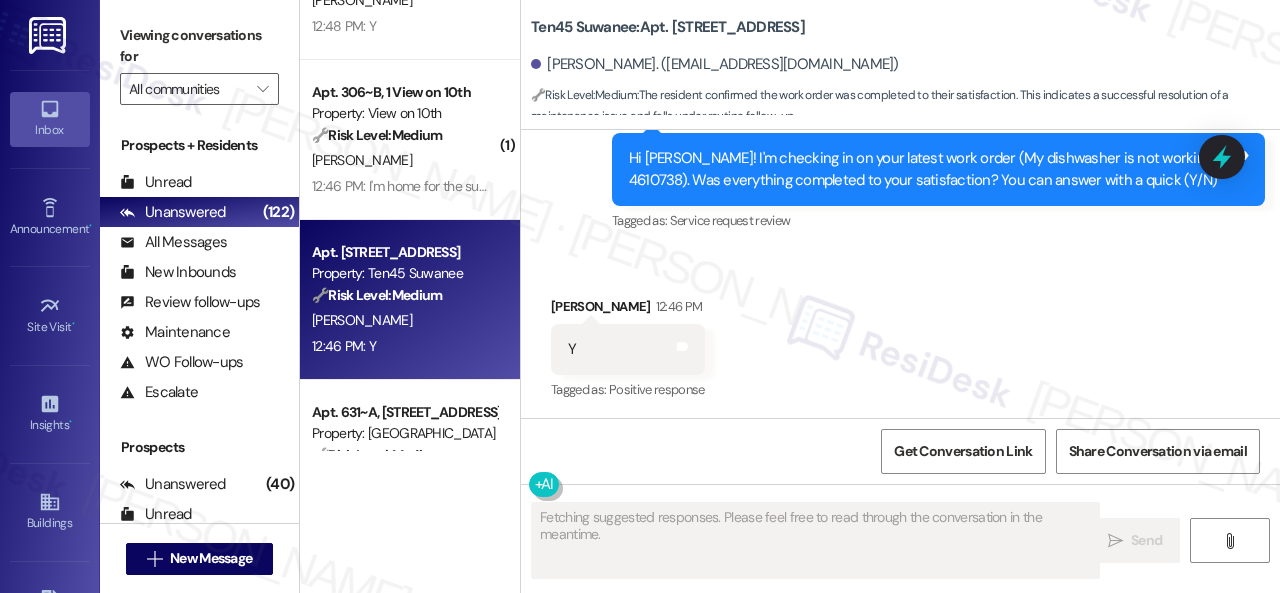 click on "Received via SMS Kimberly Crosby 12:46 PM Y Tags and notes Tagged as:   Positive response Click to highlight conversations about Positive response" at bounding box center [900, 335] 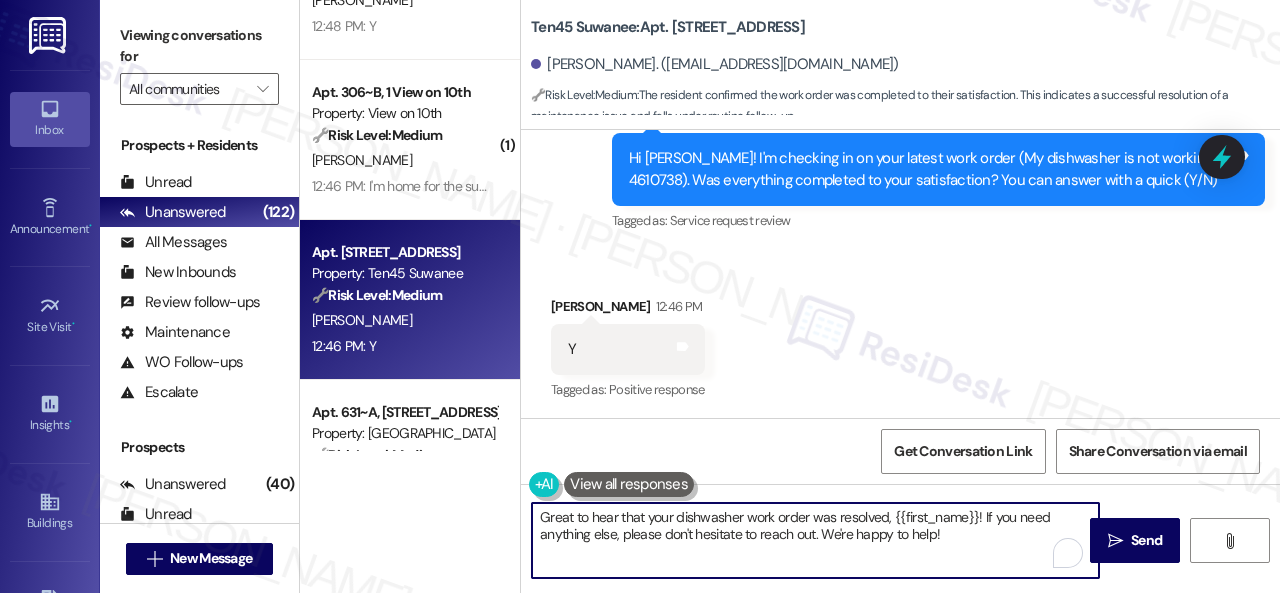drag, startPoint x: 955, startPoint y: 533, endPoint x: 472, endPoint y: 463, distance: 488.0461 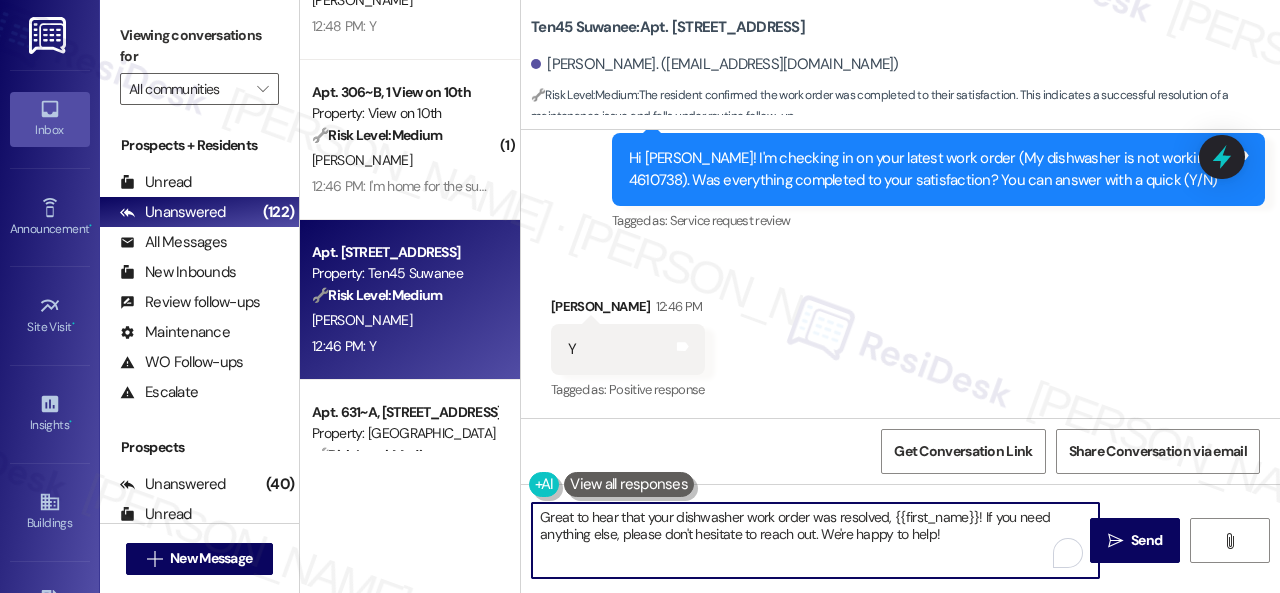 paste on "Awesome — glad everything’s sorted! If {{property}} was up to your expectations, just reply “Yes.” If not, no worries — feel free to share your thoughts. We’re always looking to get better" 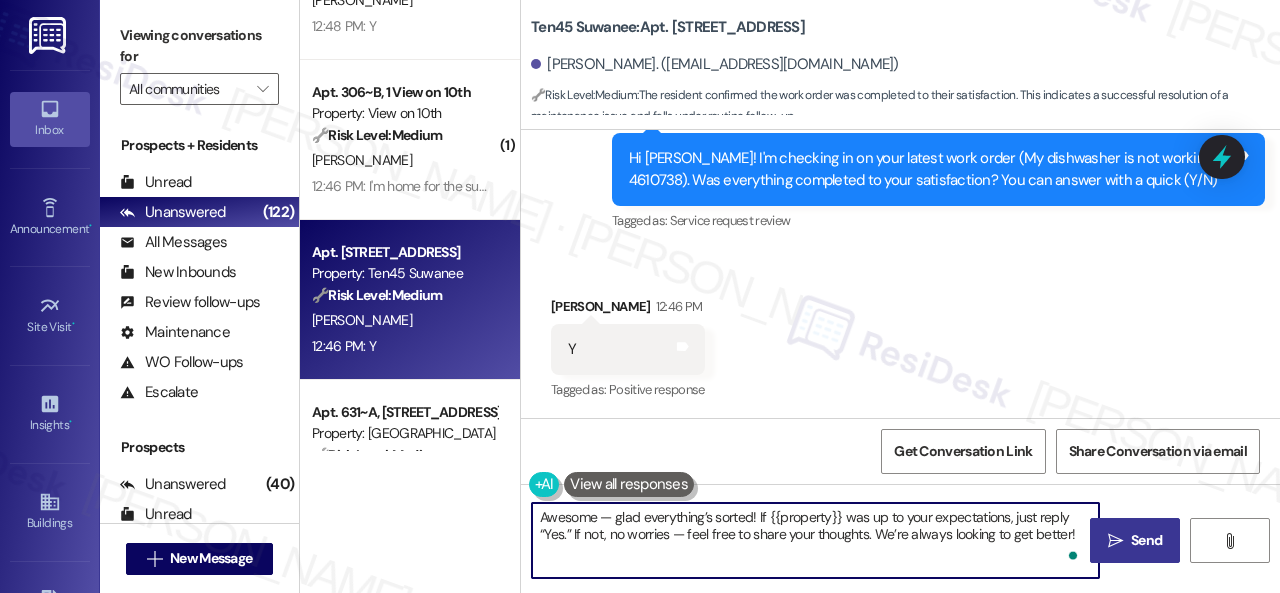 type on "Awesome — glad everything’s sorted! If {{property}} was up to your expectations, just reply “Yes.” If not, no worries — feel free to share your thoughts. We’re always looking to get better!" 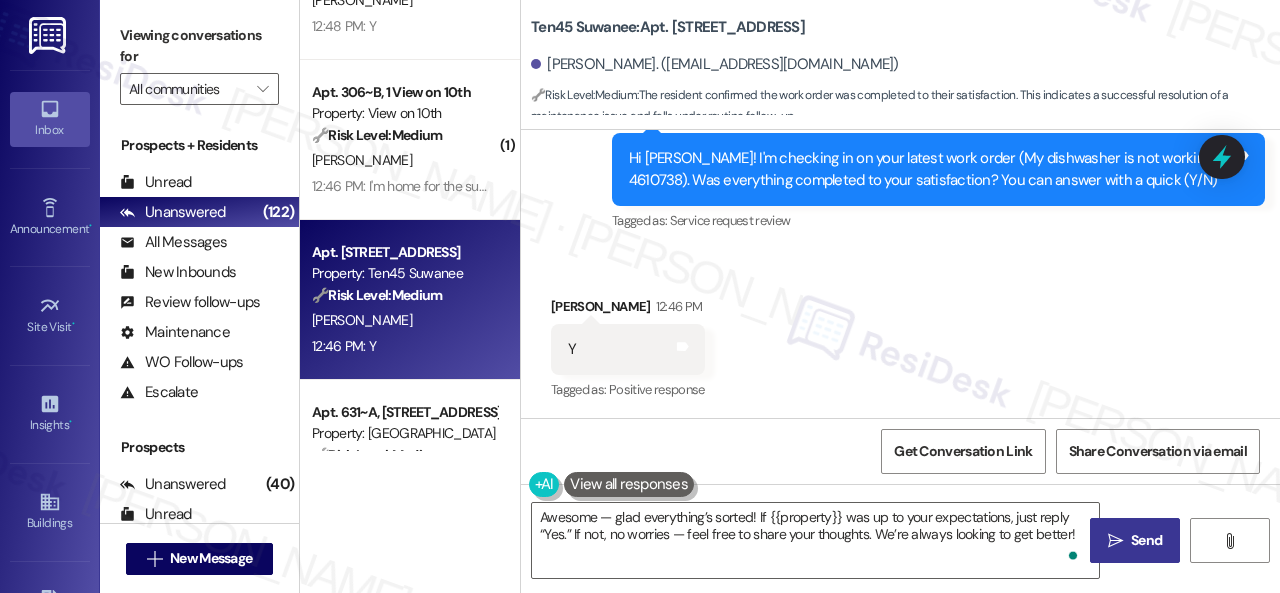 click on "Send" at bounding box center [1146, 540] 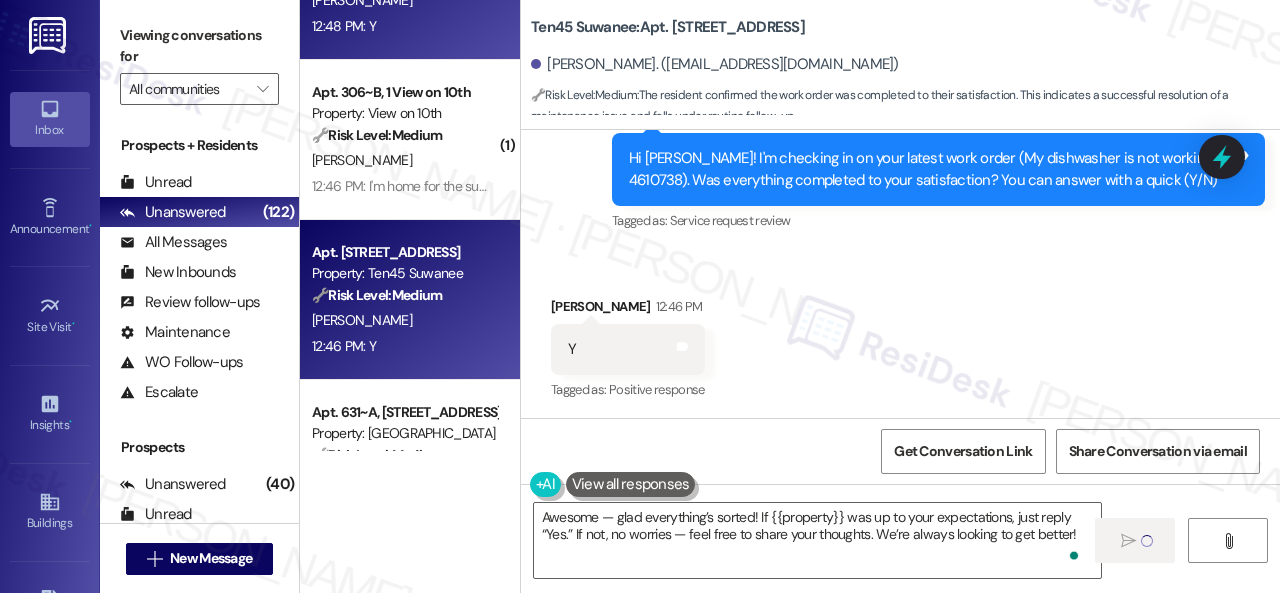 type 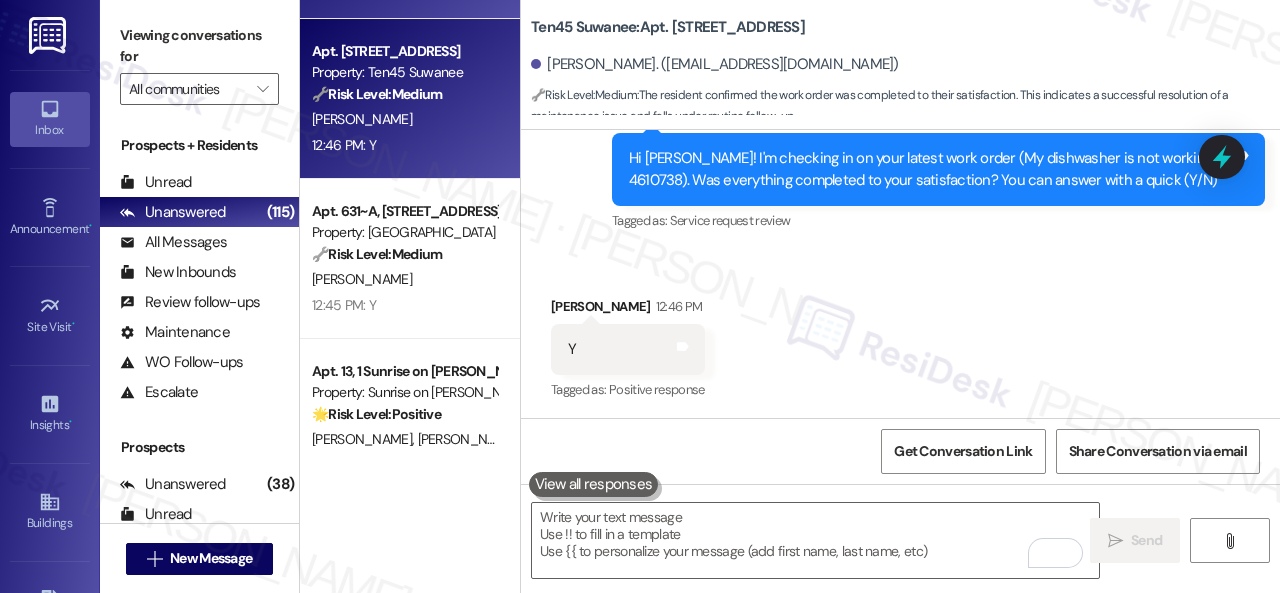 scroll, scrollTop: 5200, scrollLeft: 0, axis: vertical 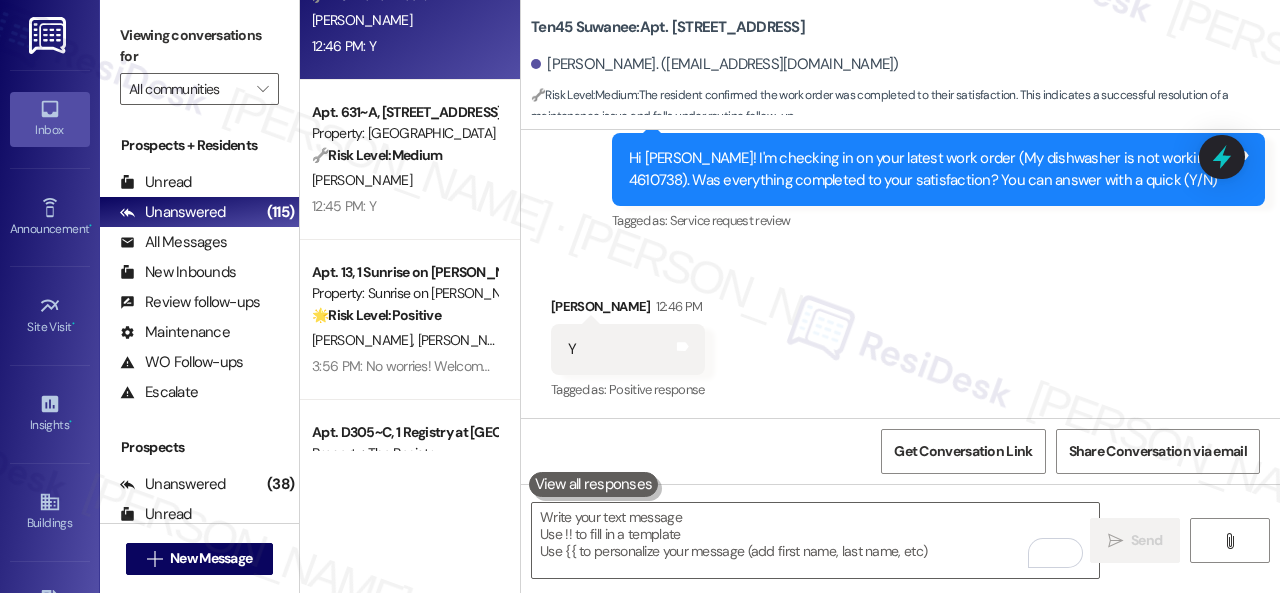 click on "E. Adu" at bounding box center (404, 180) 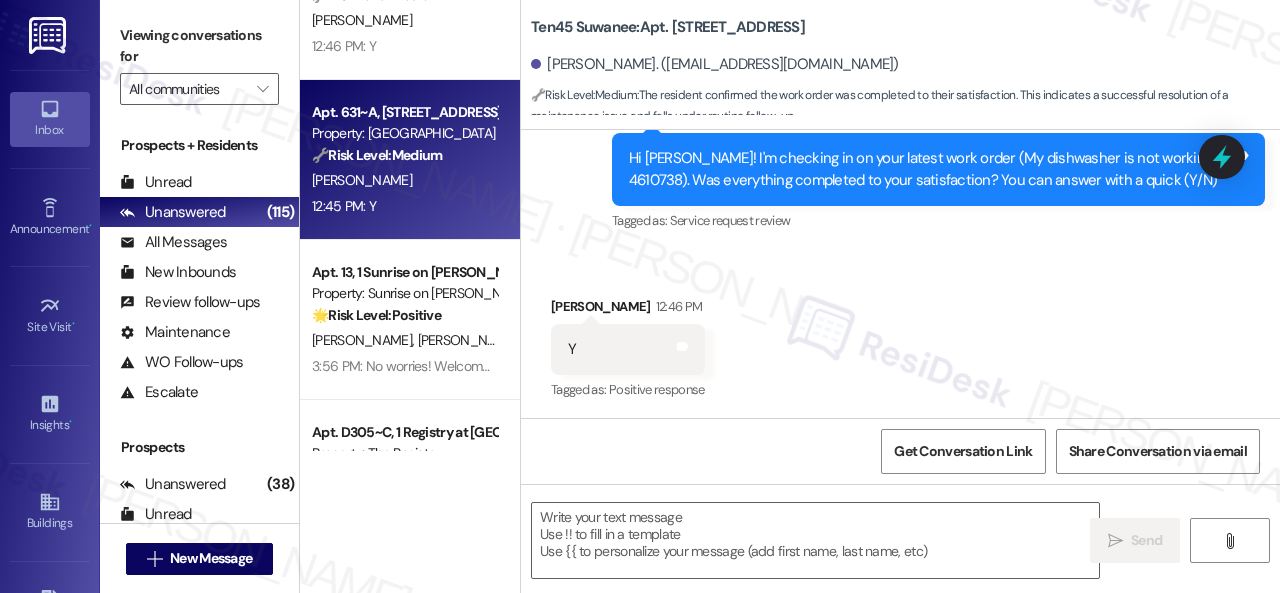 type on "Fetching suggested responses. Please feel free to read through the conversation in the meantime." 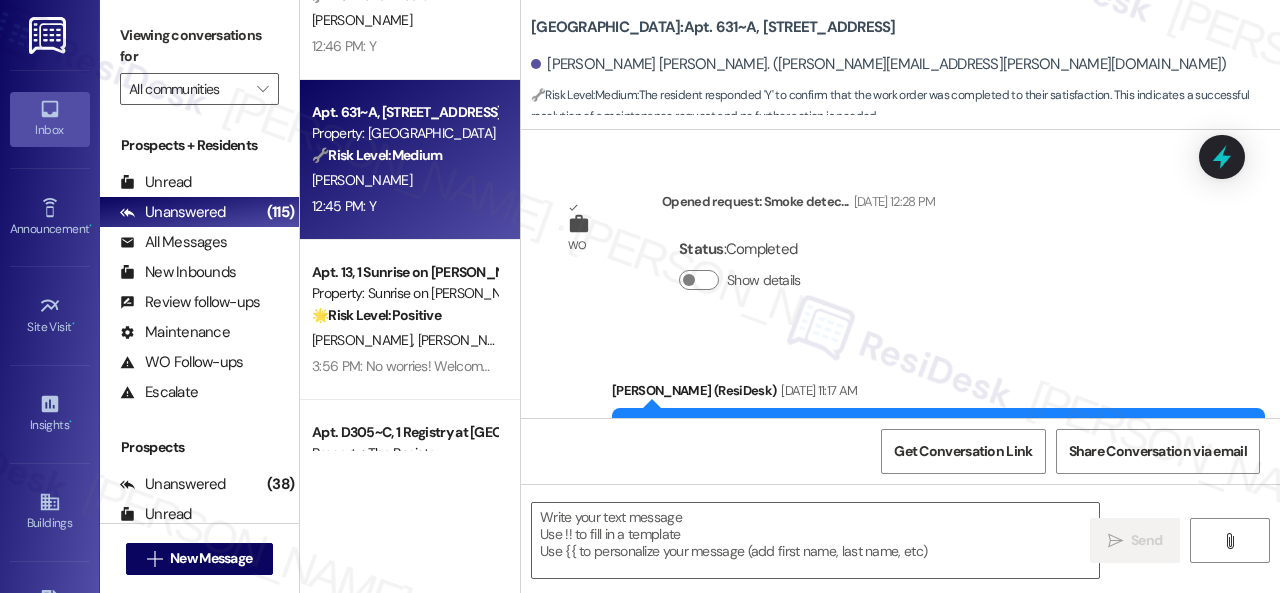 scroll, scrollTop: 0, scrollLeft: 0, axis: both 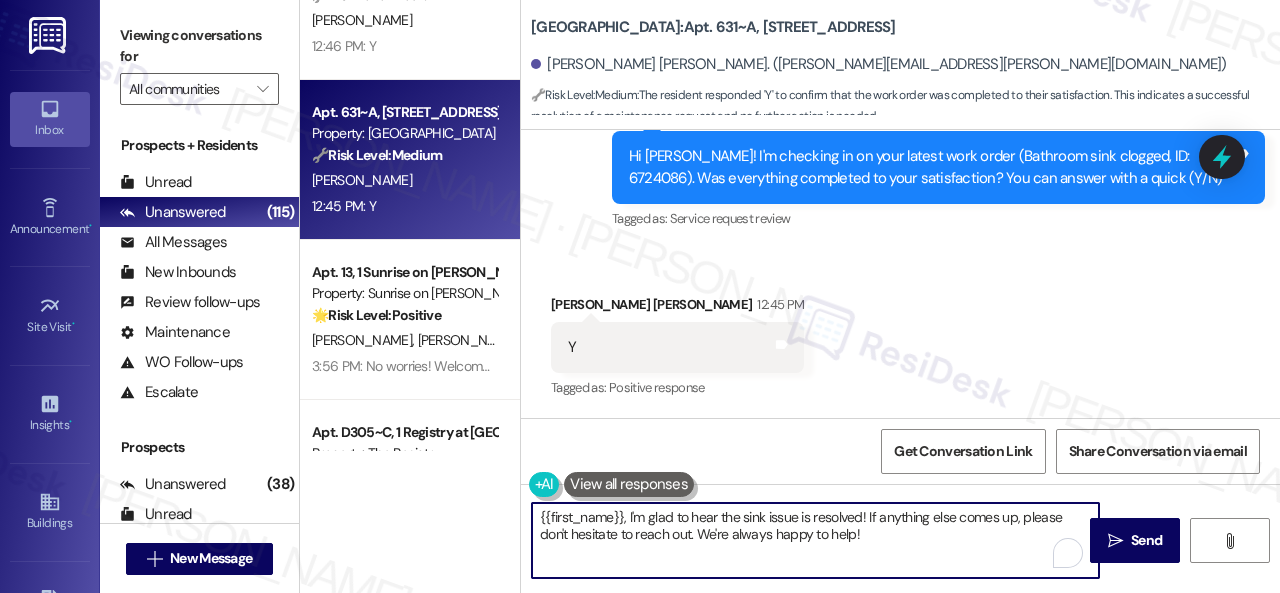 drag, startPoint x: 806, startPoint y: 537, endPoint x: 508, endPoint y: 495, distance: 300.9452 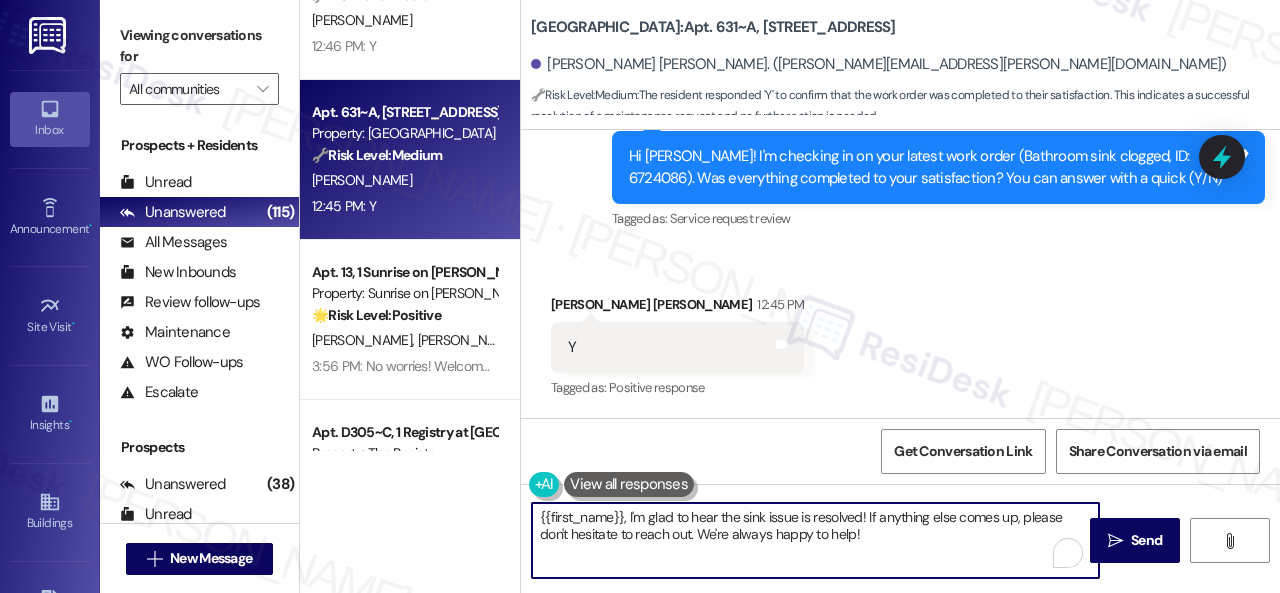click on "( 1 ) Apt. B304~B, 1 Registry at Bowling Green Property: The Registry 🔧  Risk Level:  Medium The resident responded positively to a check-in regarding a work order. This indicates satisfactory completion and falls under routine follow-up. N. Silverthorn 12:48 PM: Y 12:48 PM: Y ( 1 ) Apt. 306~B, 1 View on 10th Property: View on 10th 🔧  Risk Level:  Medium The resident is responding to a follow-up regarding a completed work order. While they cannot verify the work until August, there is no indication of dissatisfaction or ongoing issue. This falls under routine follow-up and asset preservation. B. Bosch 12:46 PM: I'm home for the summer so I won't be able to check on it until I come back in August  12:46 PM: I'm home for the summer so I won't be able to check on it until I come back in August  Apt. 1104, 1045 Old Peachtree Rd NW Property: Ten45 Suwanee 🔧  Risk Level:  Medium K. Crosby 12:46 PM: Y 12:46 PM: Y Apt. 631~A, 1 4th Street Commons Property: 4th Street Commons 🔧  Risk Level:  Medium E. Adu" at bounding box center [790, 296] 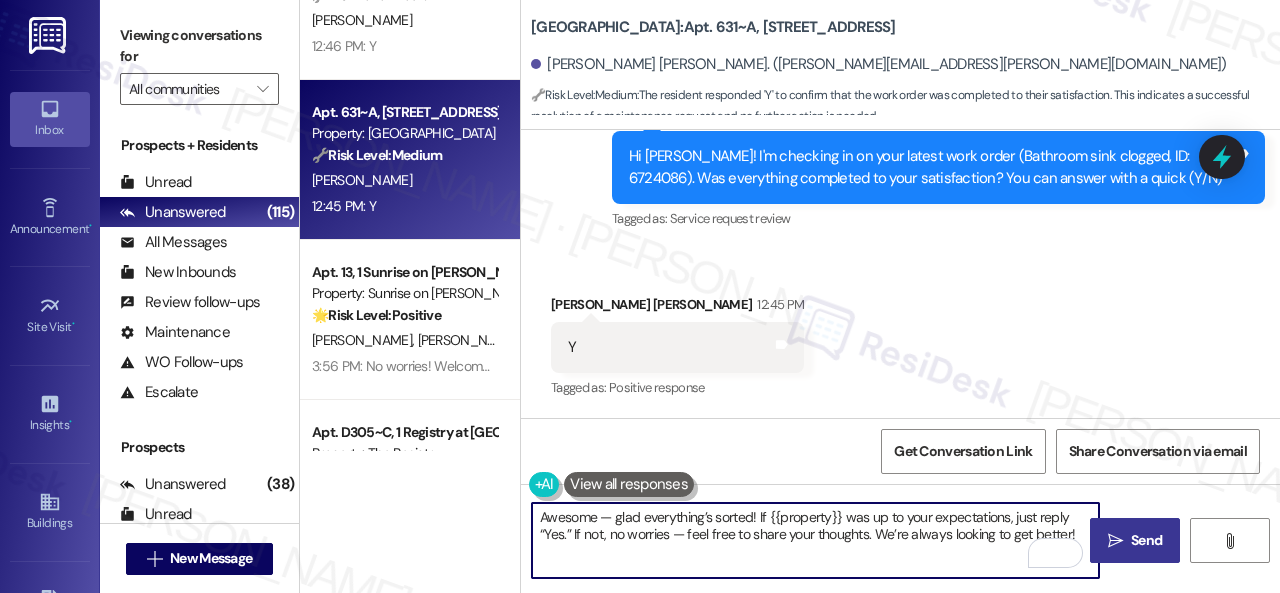 type on "Awesome — glad everything’s sorted! If {{property}} was up to your expectations, just reply “Yes.” If not, no worries — feel free to share your thoughts. We’re always looking to get better!" 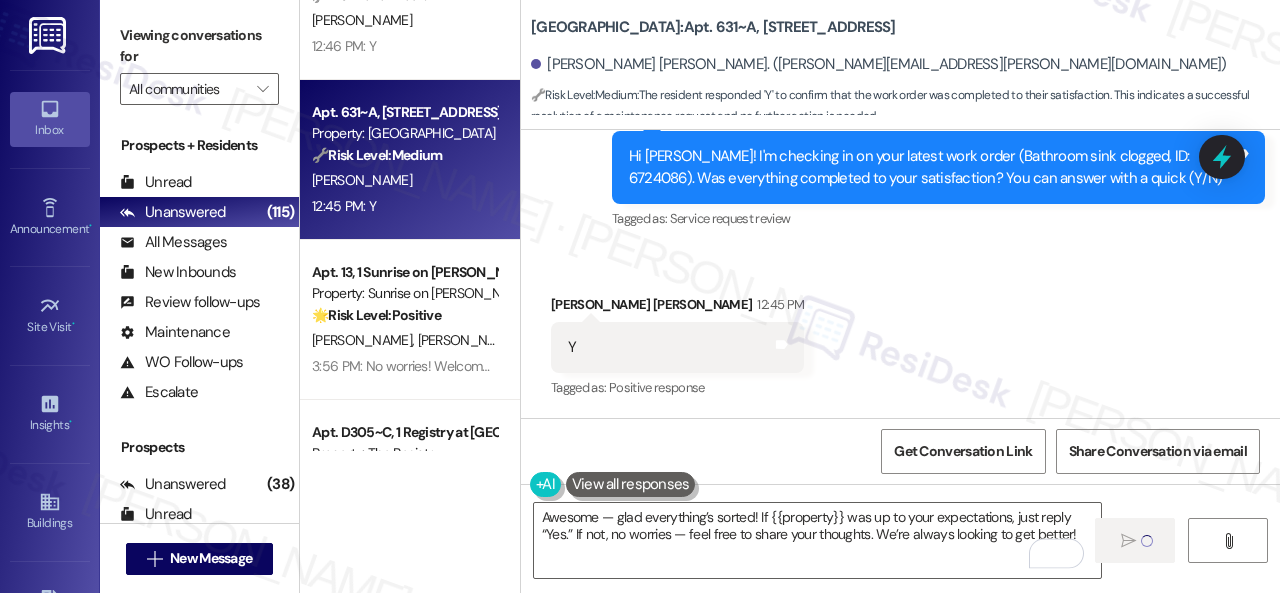 type 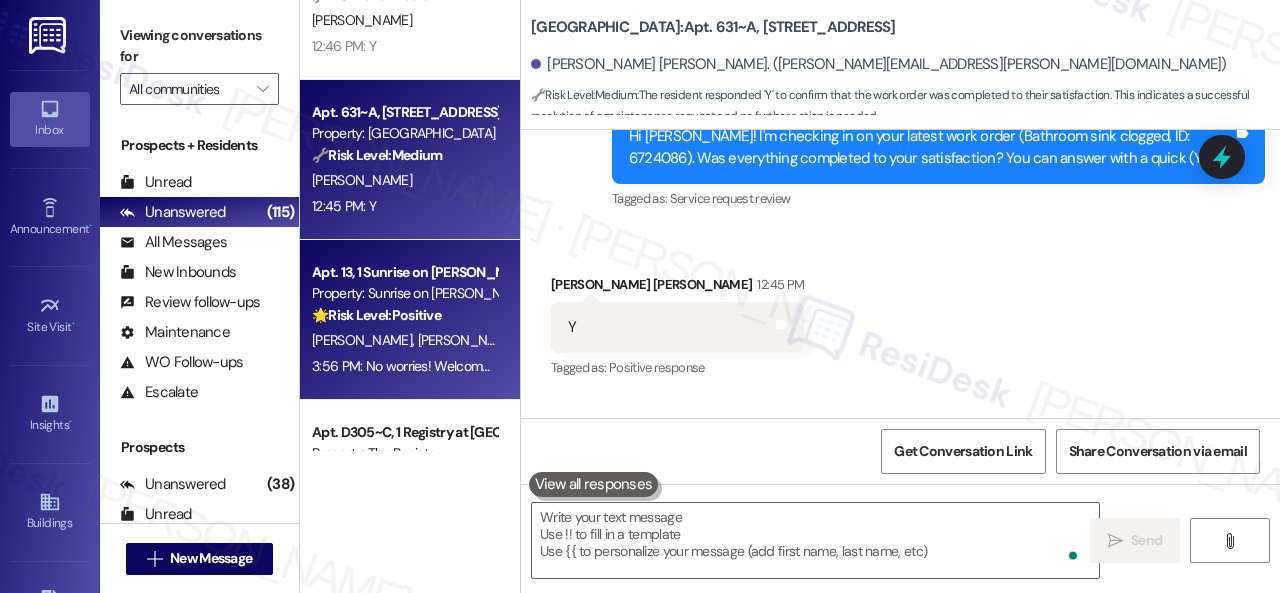 scroll, scrollTop: 9714, scrollLeft: 0, axis: vertical 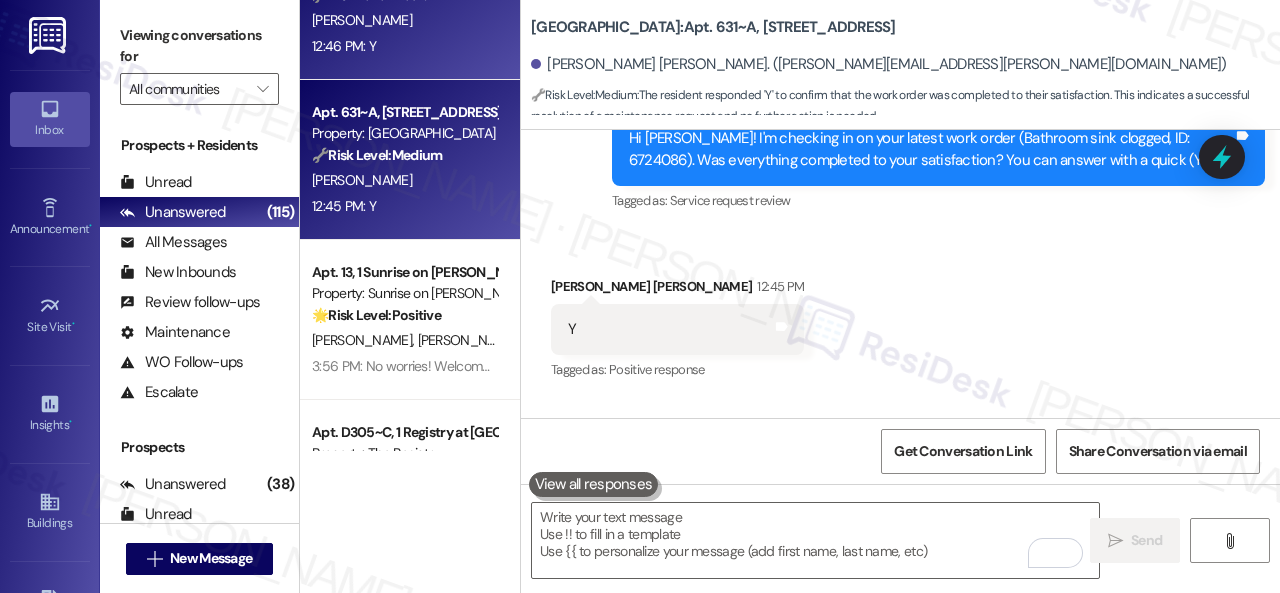 click on "12:46 PM: Y 12:46 PM: Y" at bounding box center (404, 46) 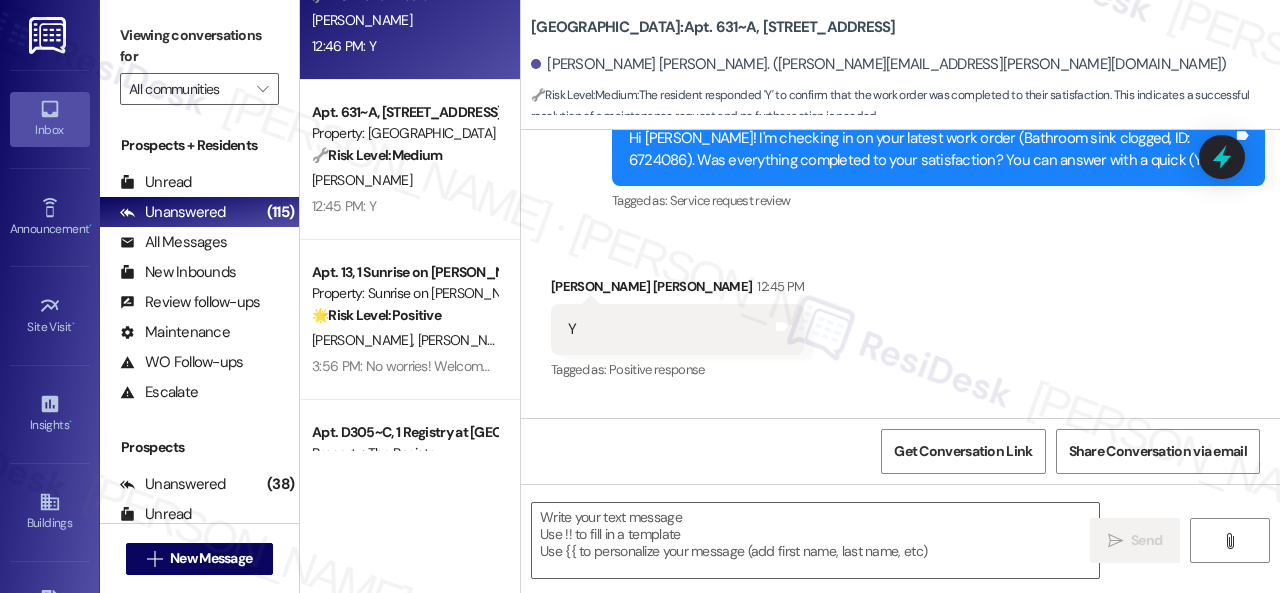 type on "Fetching suggested responses. Please feel free to read through the conversation in the meantime." 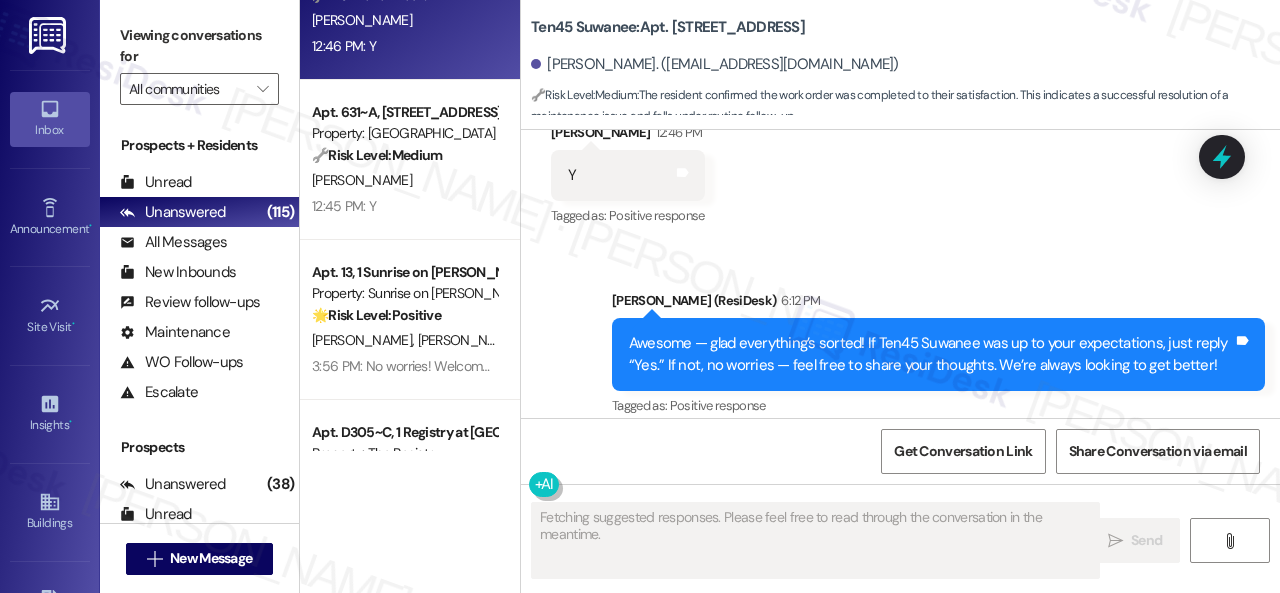 scroll, scrollTop: 2684, scrollLeft: 0, axis: vertical 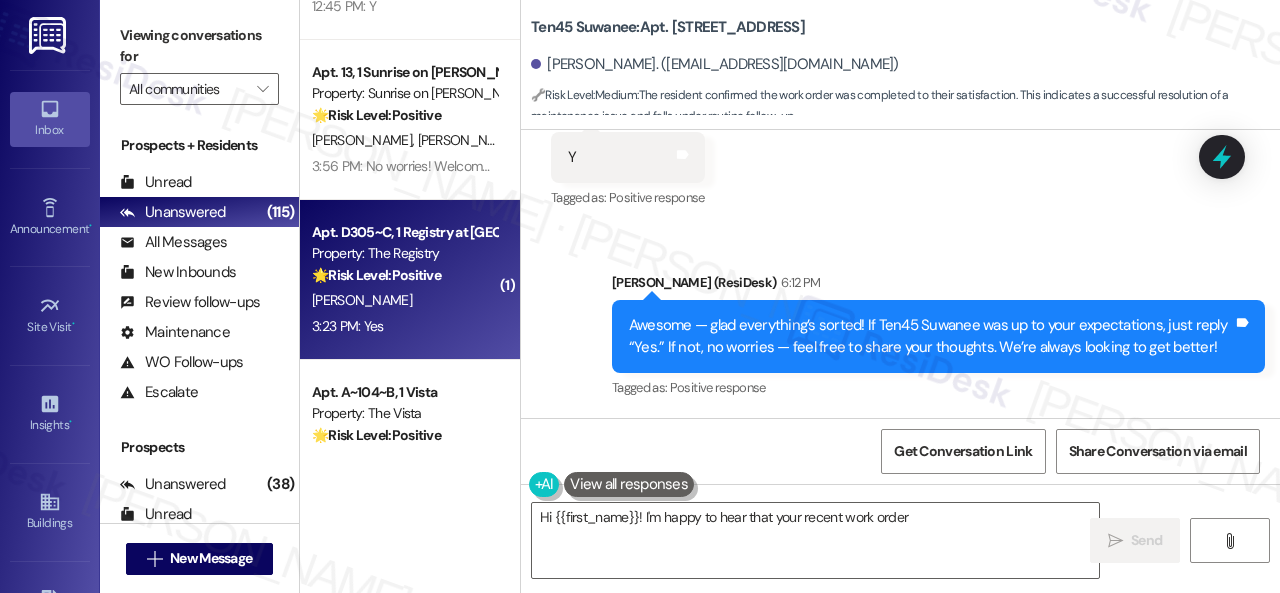 type on "Hi {{first_name}}! I'm happy to hear that your recent work order" 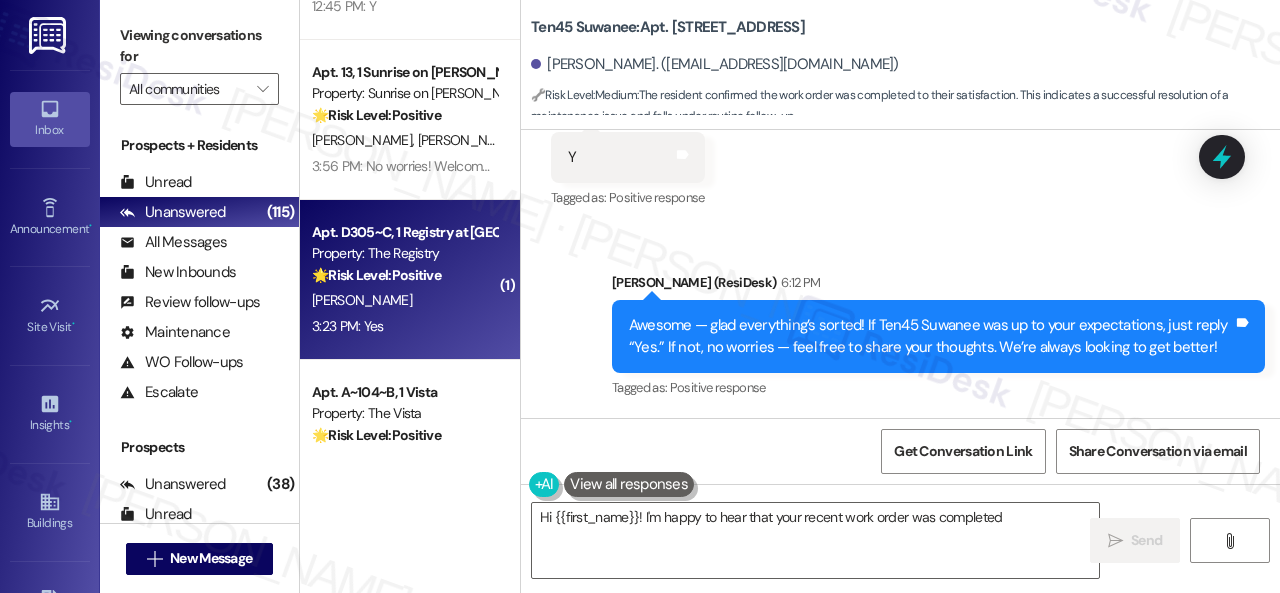 click on "A. Walker" at bounding box center [404, 300] 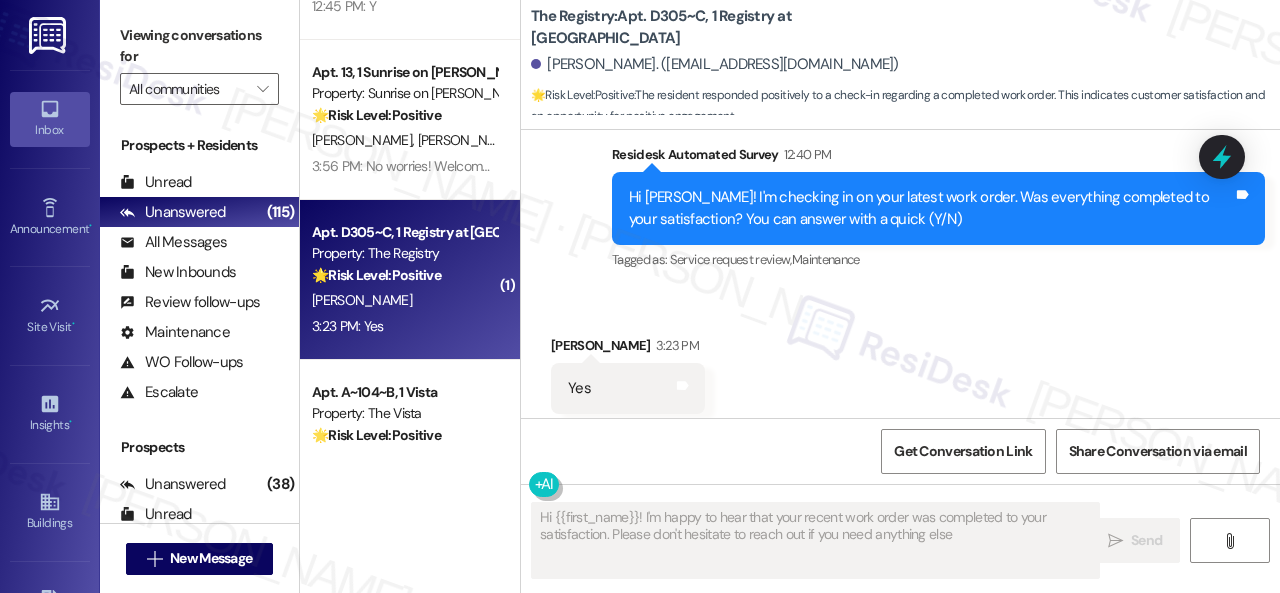 scroll, scrollTop: 1762, scrollLeft: 0, axis: vertical 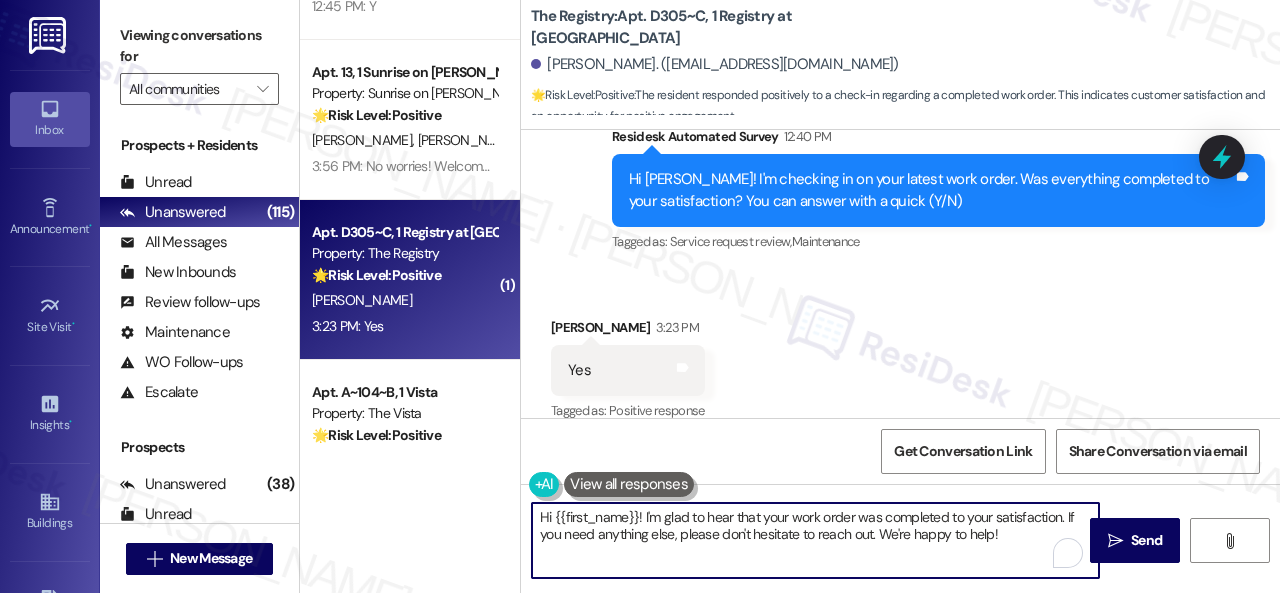 drag, startPoint x: 1018, startPoint y: 532, endPoint x: 370, endPoint y: 467, distance: 651.2519 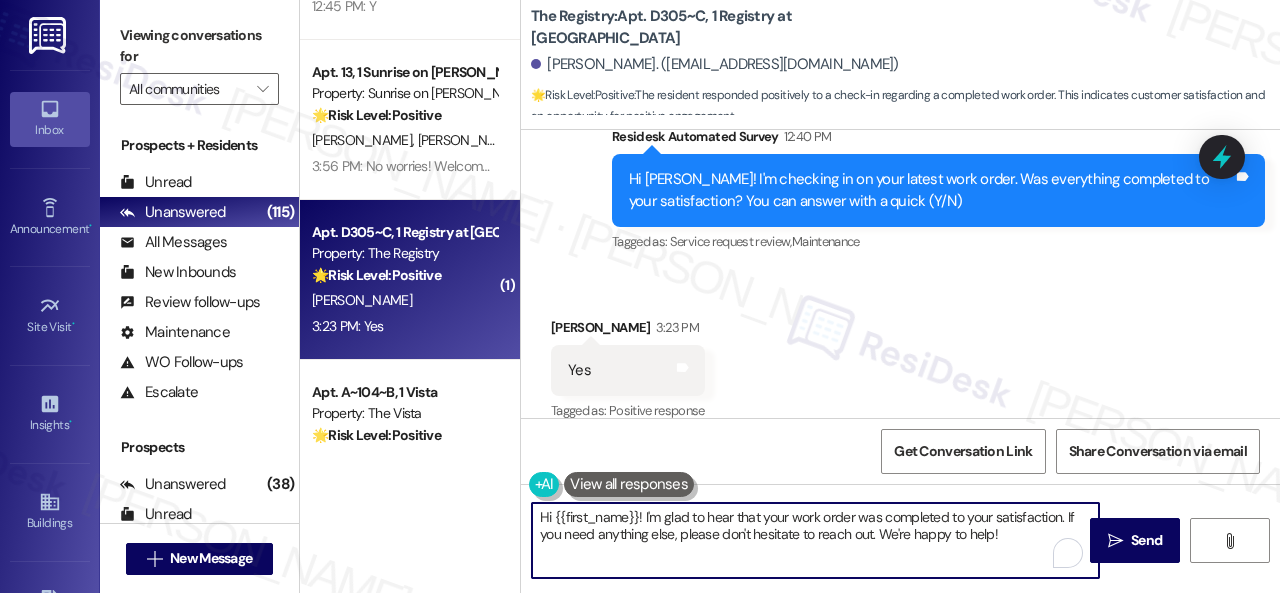 click on "( 1 ) Apt. 306~B, 1 View on 10th Property: View on 10th 🔧  Risk Level:  Medium The resident is responding to a follow-up regarding a completed work order. While they cannot verify the work until August, there is no indication of dissatisfaction or ongoing issue. This falls under routine follow-up and asset preservation. B. Bosch 12:46 PM: I'm home for the summer so I won't be able to check on it until I come back in August  12:46 PM: I'm home for the summer so I won't be able to check on it until I come back in August  Apt. 1104, 1045 Old Peachtree Rd NW Property: Ten45 Suwanee 🔧  Risk Level:  Medium The resident confirmed the work order was completed to their satisfaction. This indicates a successful resolution of a maintenance issue and falls under routine follow-up. K. Crosby 12:46 PM: Y 12:46 PM: Y Apt. 631~A, 1 4th Street Commons Property: 4th Street Commons 🔧  Risk Level:  Medium E. Adu 12:45 PM: Y 12:45 PM: Y Apt. 13, 1 Sunrise on Bethany Property: Sunrise on Bethany 🌟  Risk Level:  ( 1 ) (" at bounding box center (790, 296) 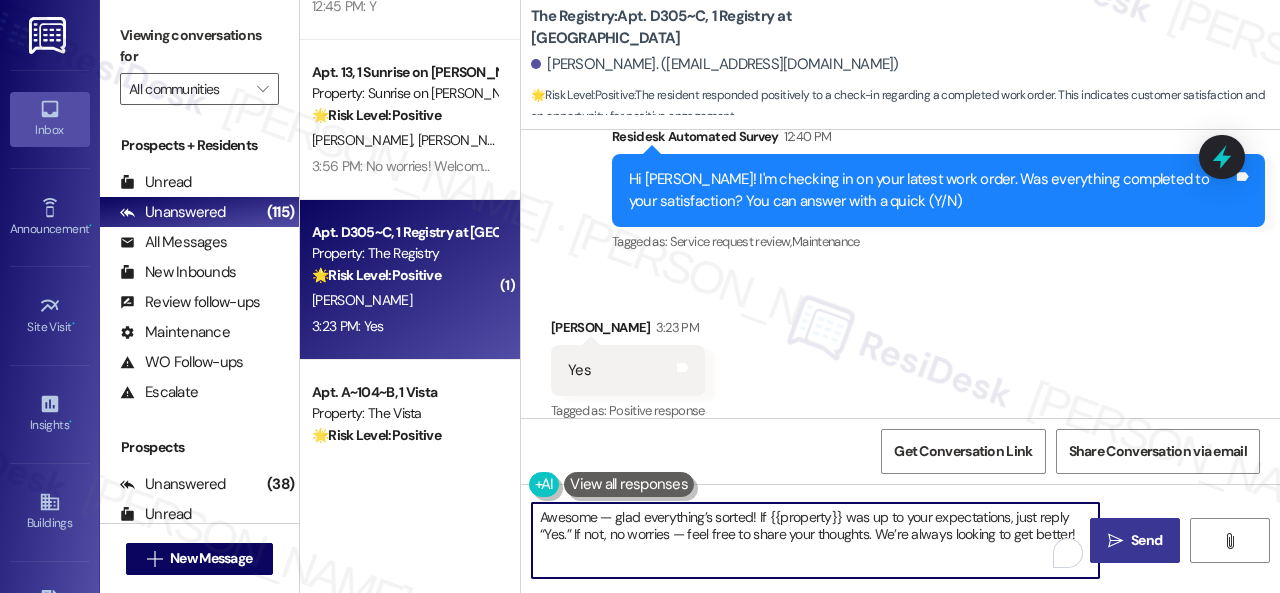 type on "Awesome — glad everything’s sorted! If {{property}} was up to your expectations, just reply “Yes.” If not, no worries — feel free to share your thoughts. We’re always looking to get better!" 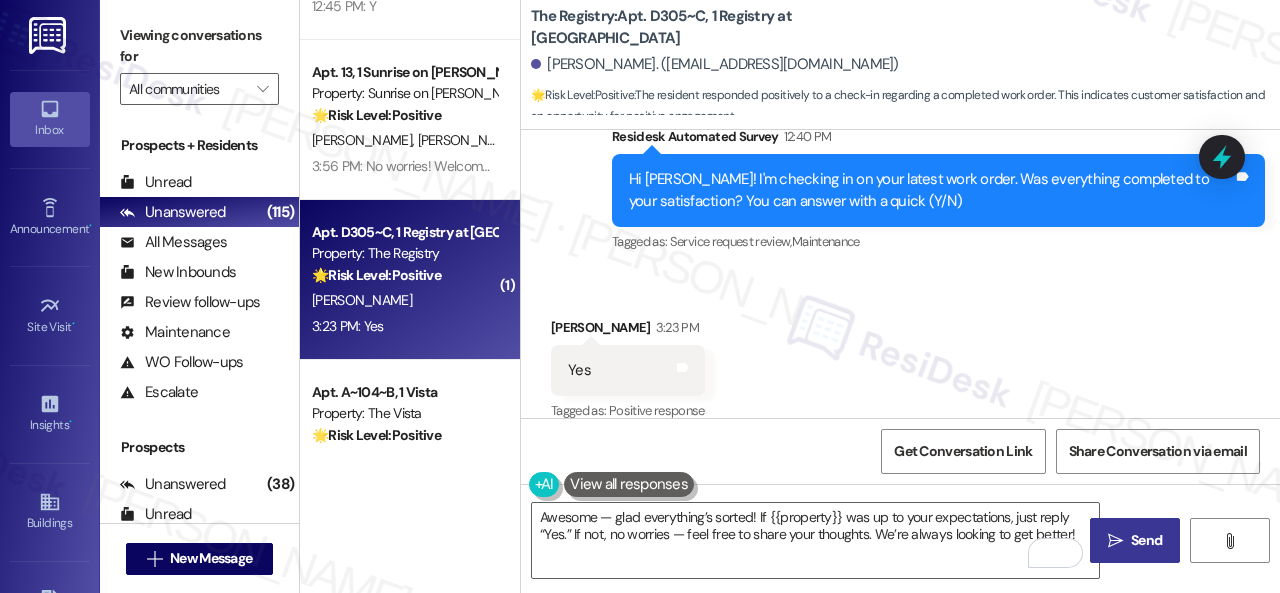 click on "" at bounding box center [1115, 541] 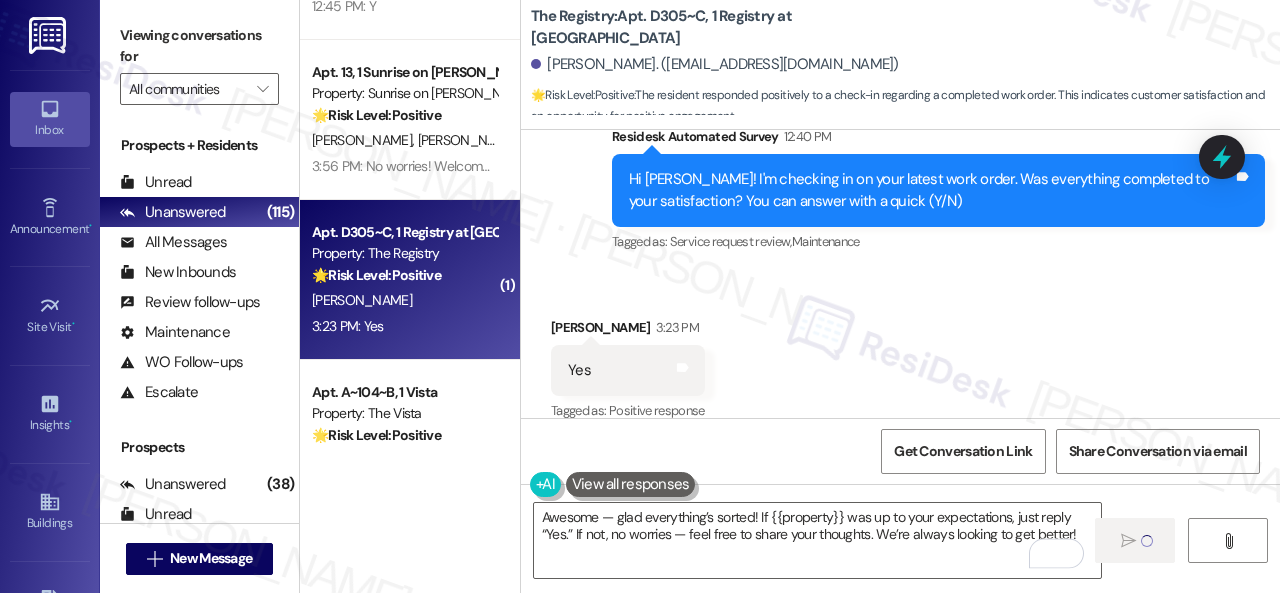 type 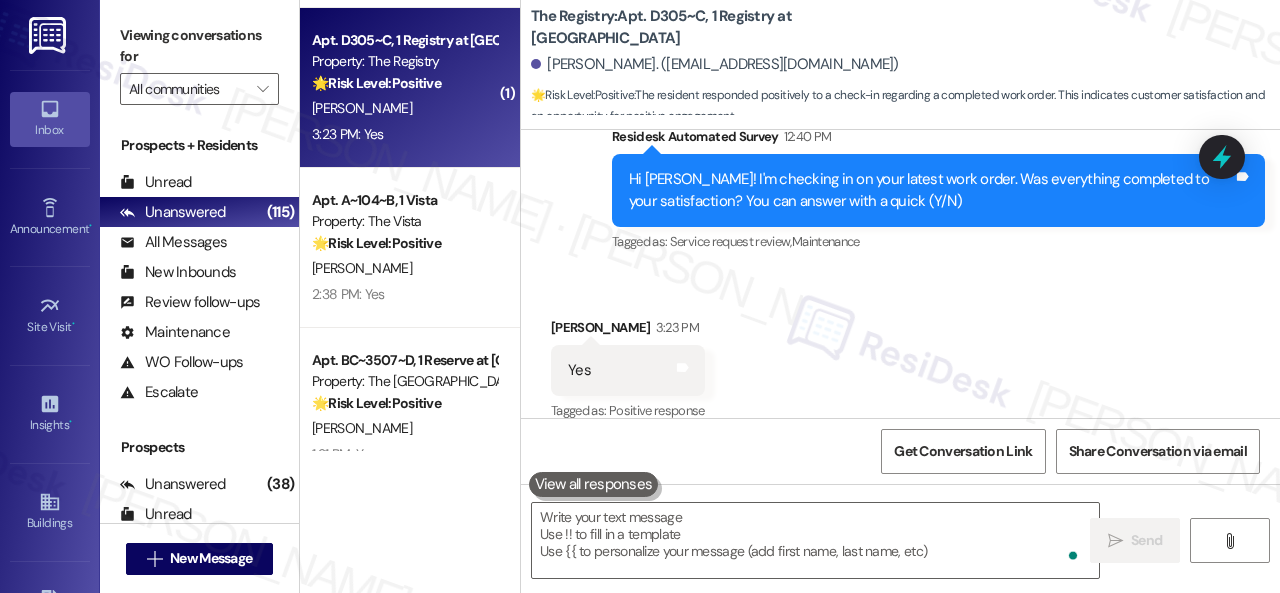 scroll, scrollTop: 5600, scrollLeft: 0, axis: vertical 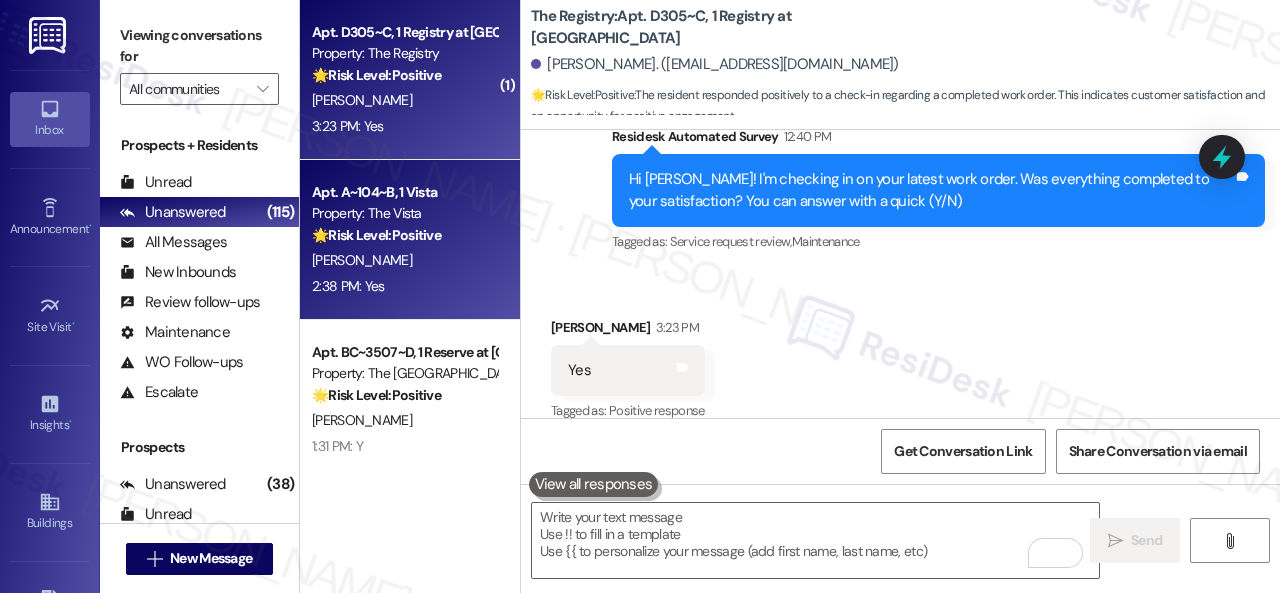 click on "M. Innerbichler" at bounding box center (404, 260) 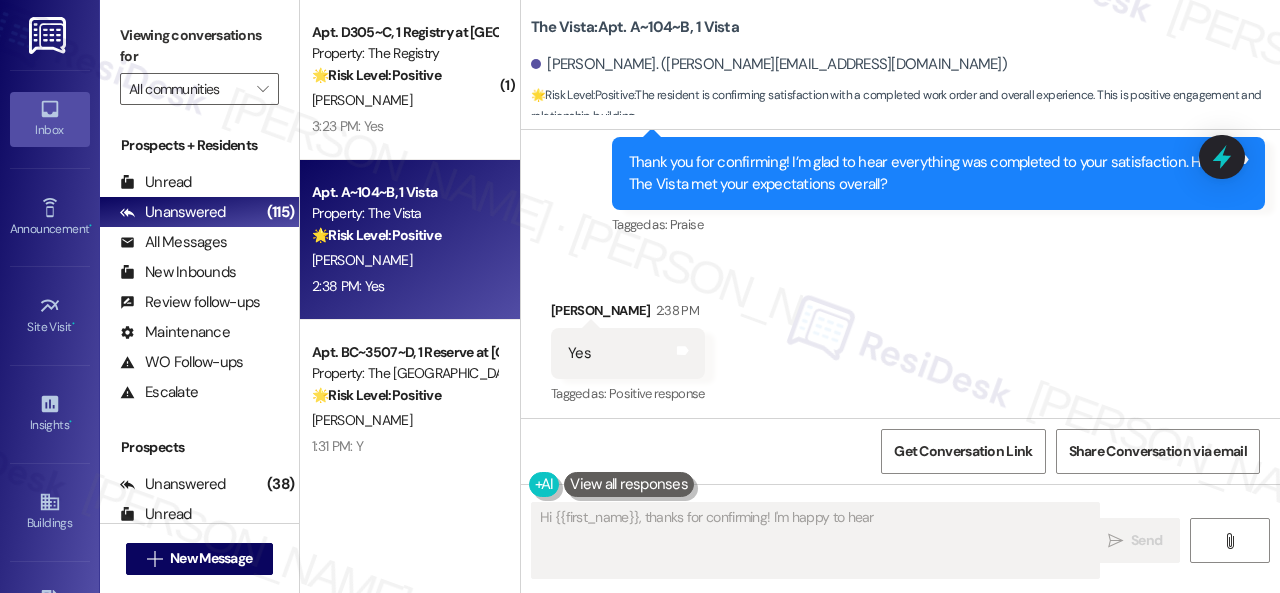 scroll, scrollTop: 1154, scrollLeft: 0, axis: vertical 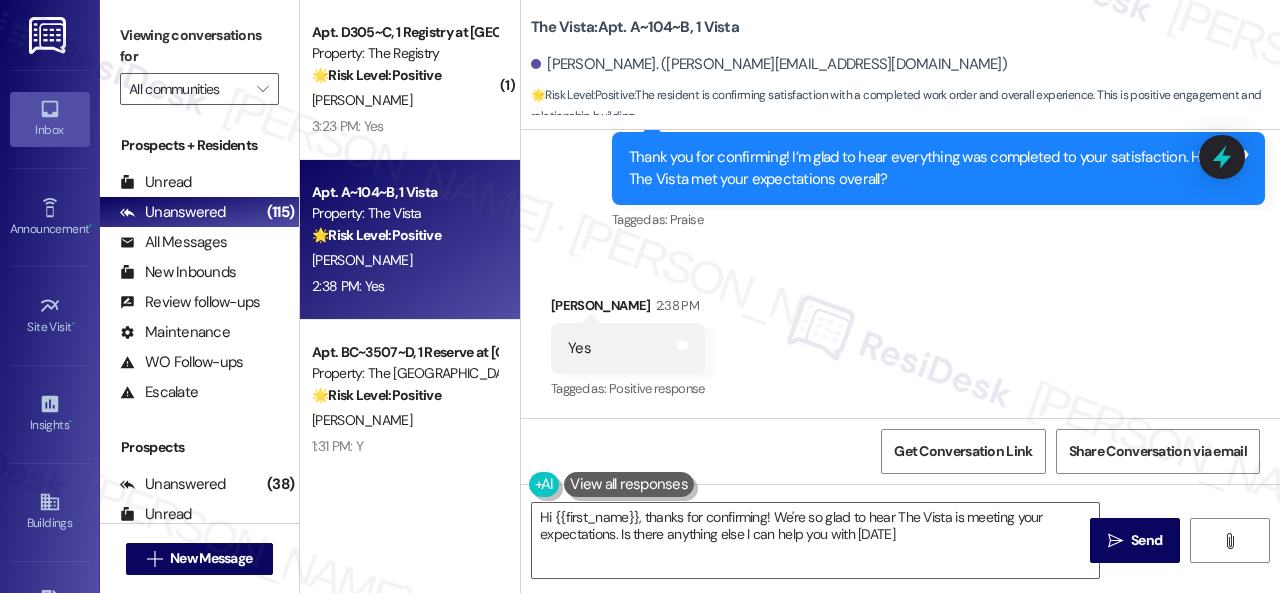 type on "Hi {{first_name}}, thanks for confirming! We're so glad to hear The Vista is meeting your expectations. Is there anything else I can help you with today?" 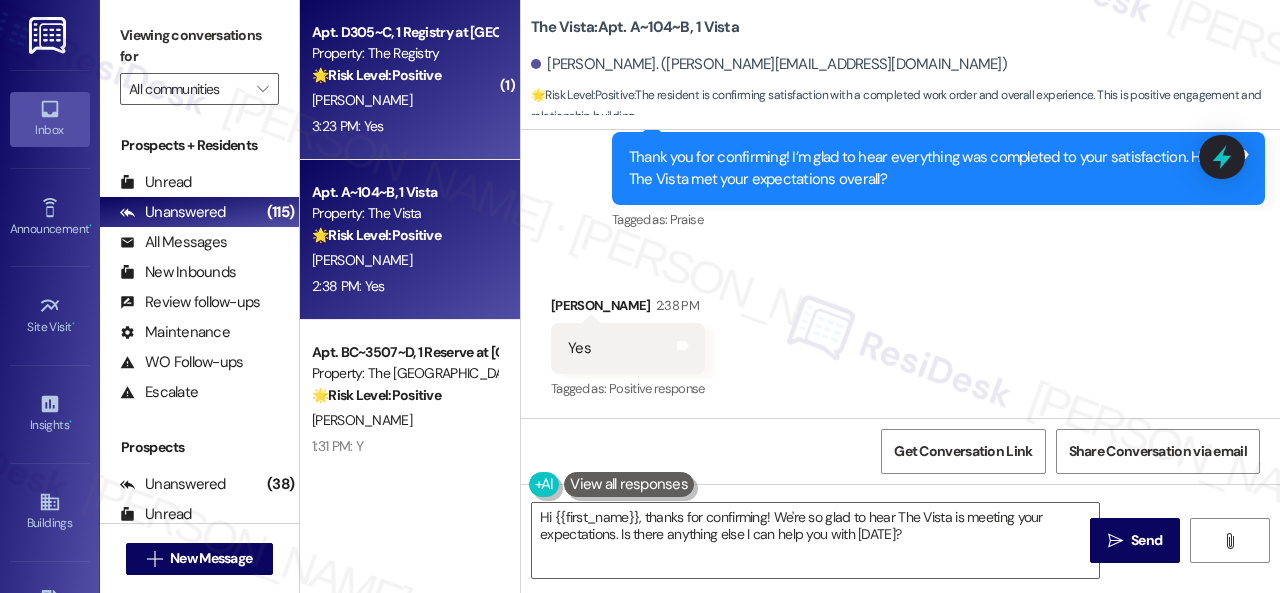 click on "3:23 PM: Yes  3:23 PM: Yes" at bounding box center (404, 126) 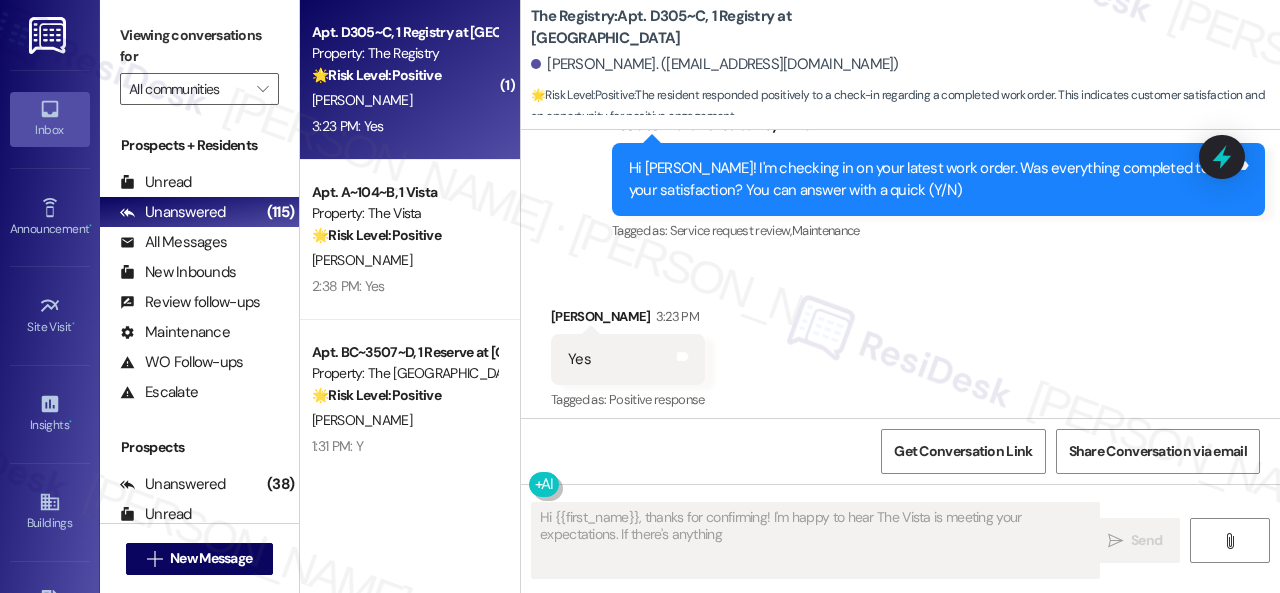 scroll, scrollTop: 1762, scrollLeft: 0, axis: vertical 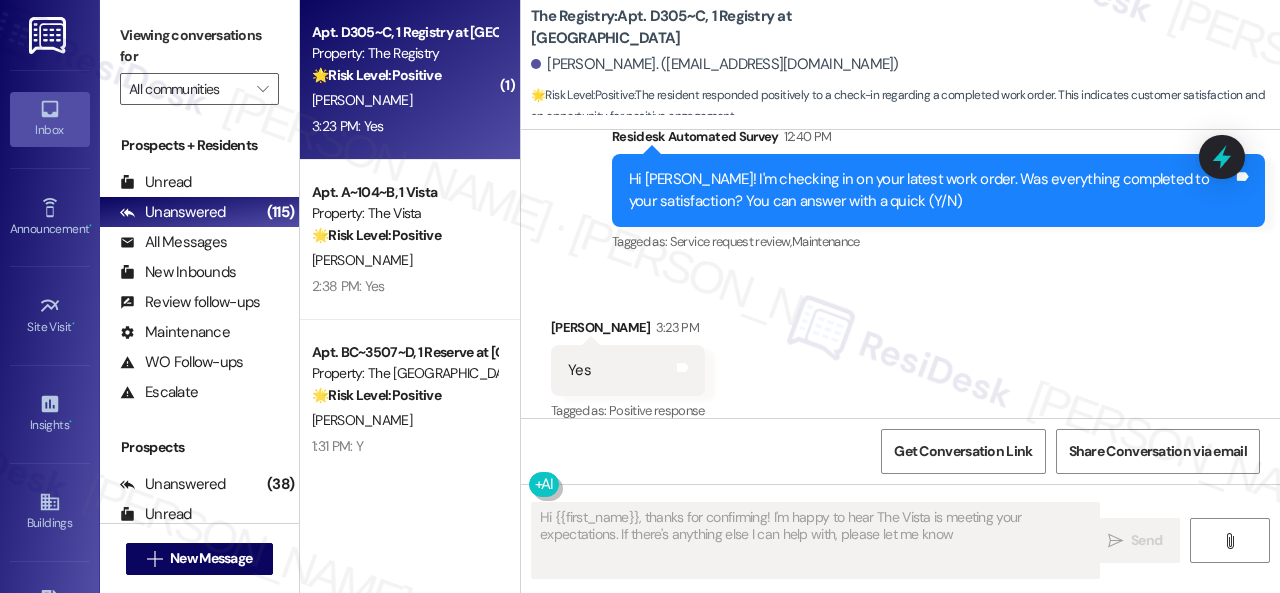 type on "Hi {{first_name}}, thanks for confirming! I'm happy to hear The Vista is meeting your expectations. If there's anything else I can help with, please let me know!" 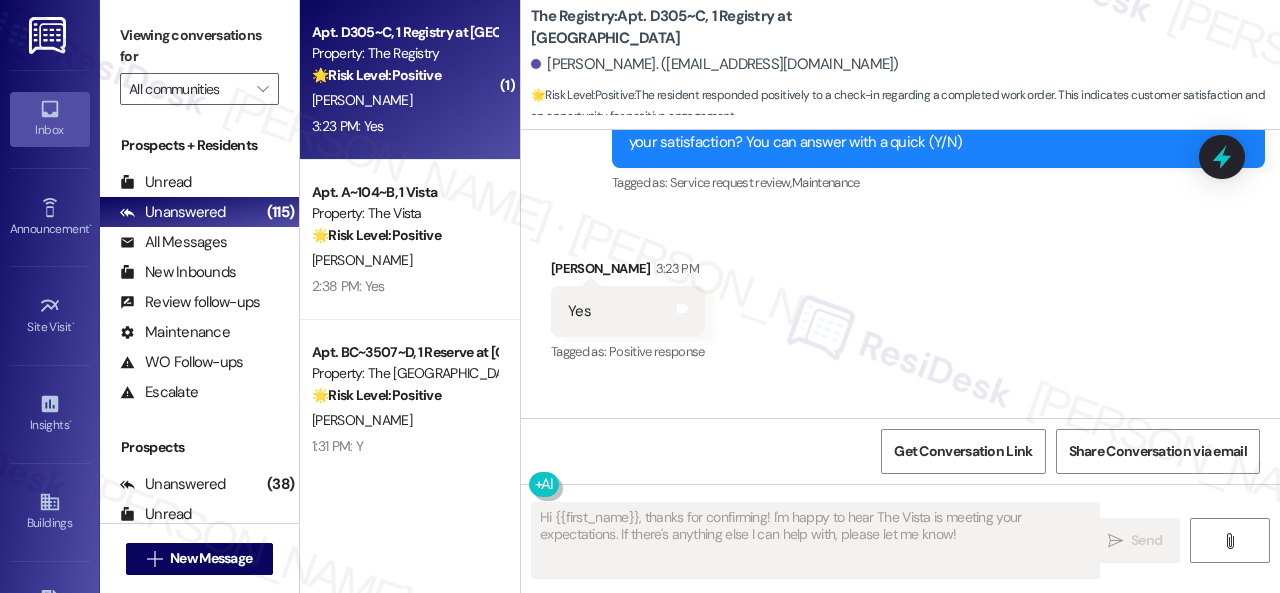 scroll, scrollTop: 1954, scrollLeft: 0, axis: vertical 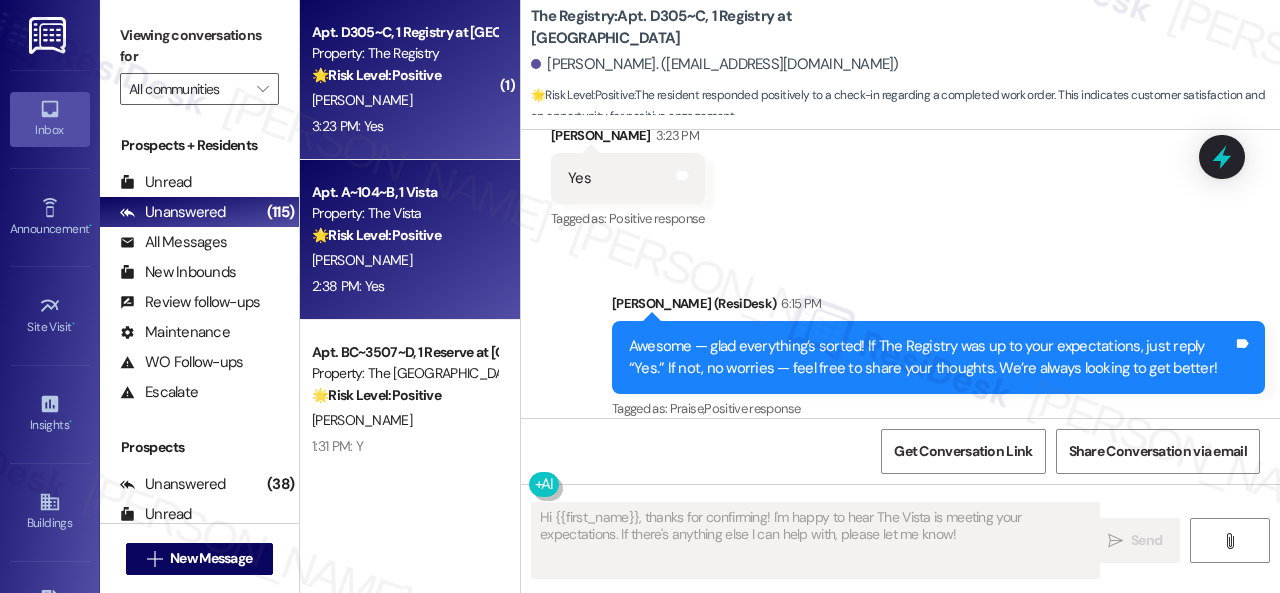 click on "🌟  Risk Level:  Positive" at bounding box center [376, 235] 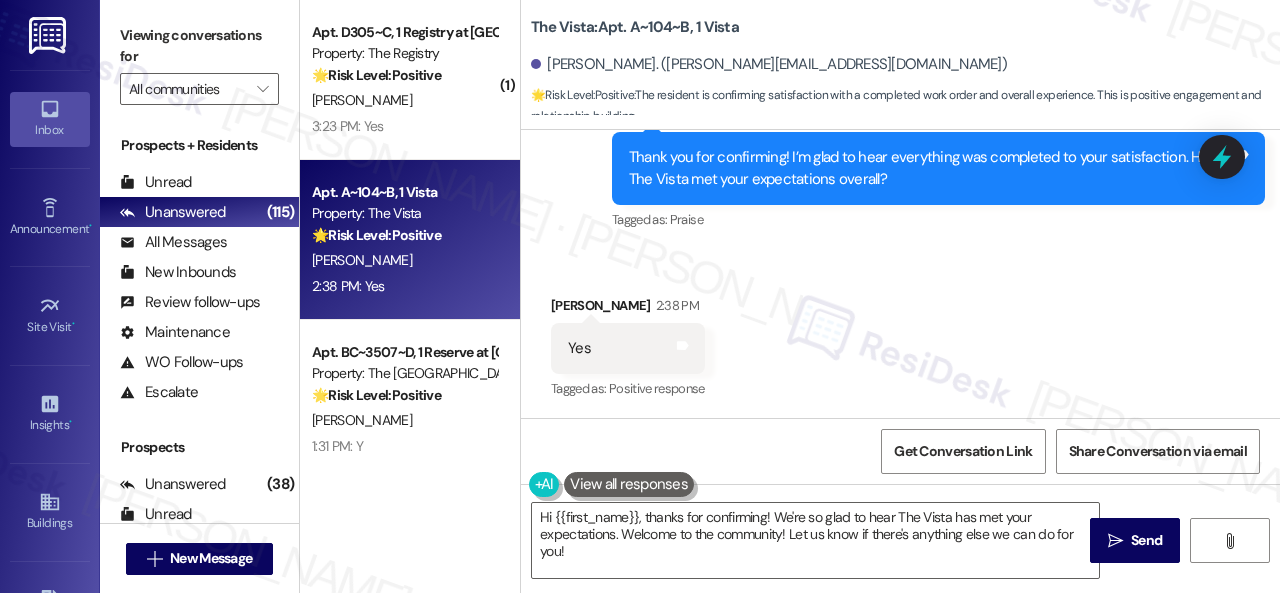 scroll, scrollTop: 1155, scrollLeft: 0, axis: vertical 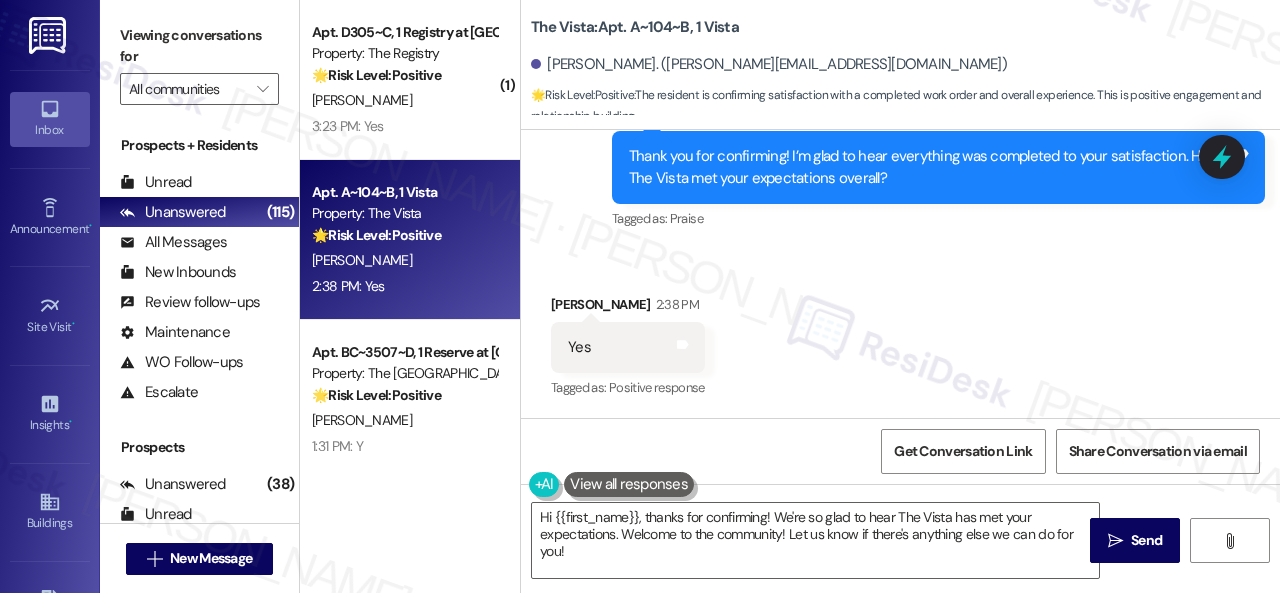 click on "Received via SMS Matthew Innerbichler 2:38 PM Yes Tags and notes Tagged as:   Positive response Click to highlight conversations about Positive response" at bounding box center (900, 333) 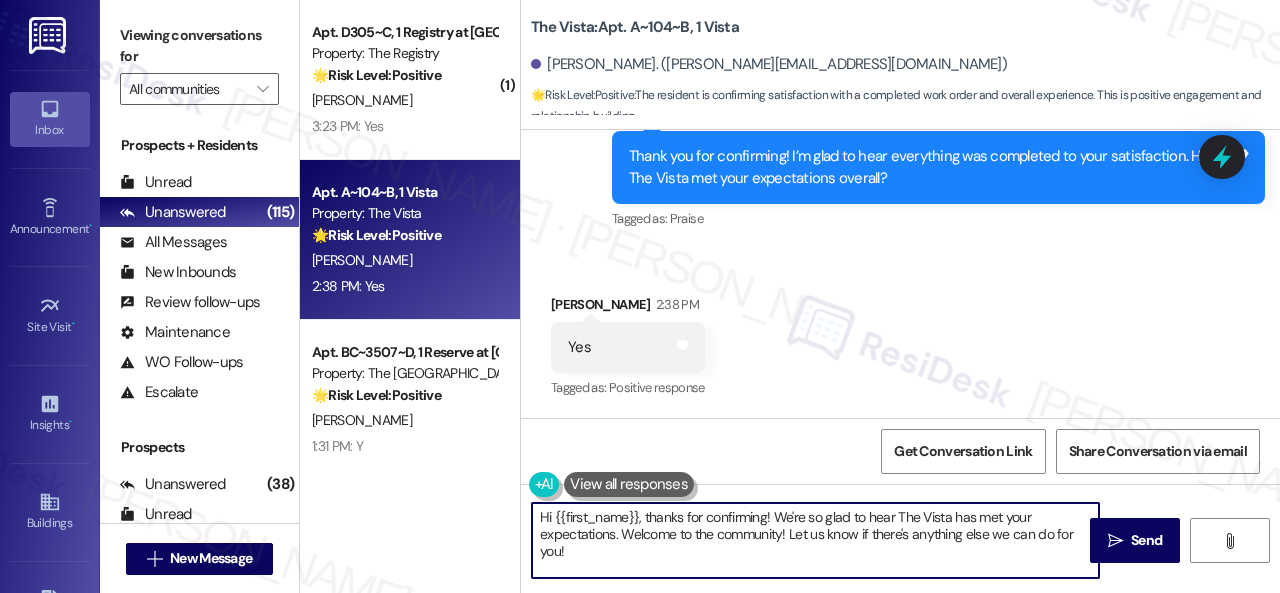 drag, startPoint x: 594, startPoint y: 560, endPoint x: 446, endPoint y: 485, distance: 165.91866 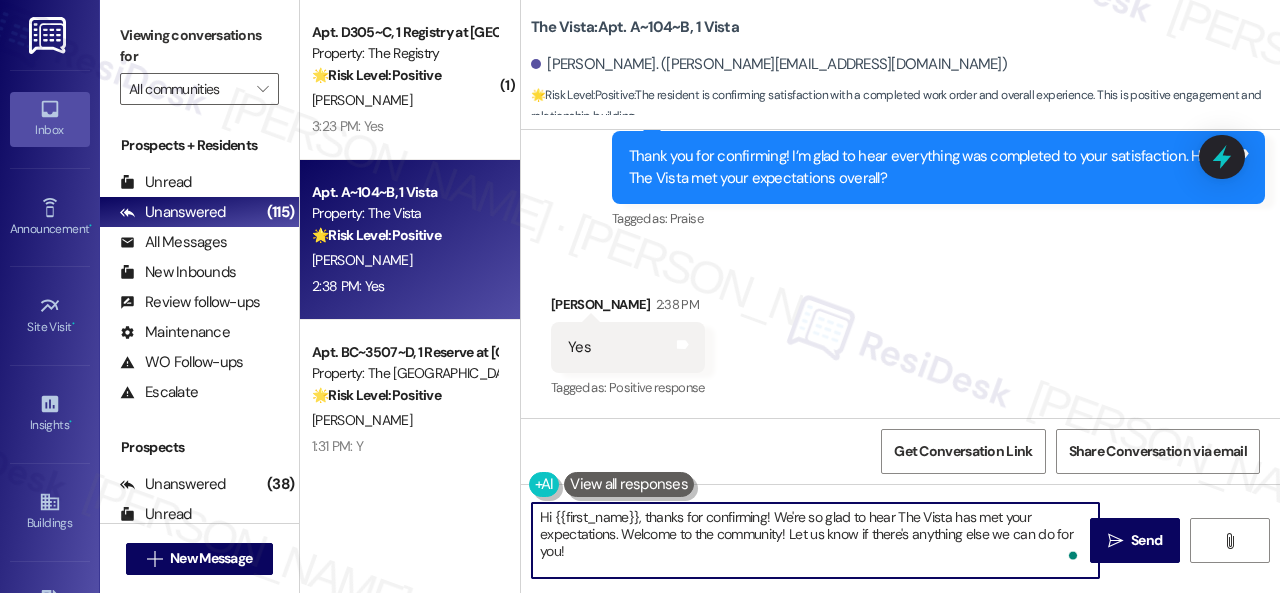 paste on "I'm glad you are satisfied with your home. Have you written a review for us before? If not, can I ask a quick favor? Would you mind writing one for us? I'll give you the link if you are willing.
If you've already done it or couldn't this time, no worries at all—no action is required. Thanks" 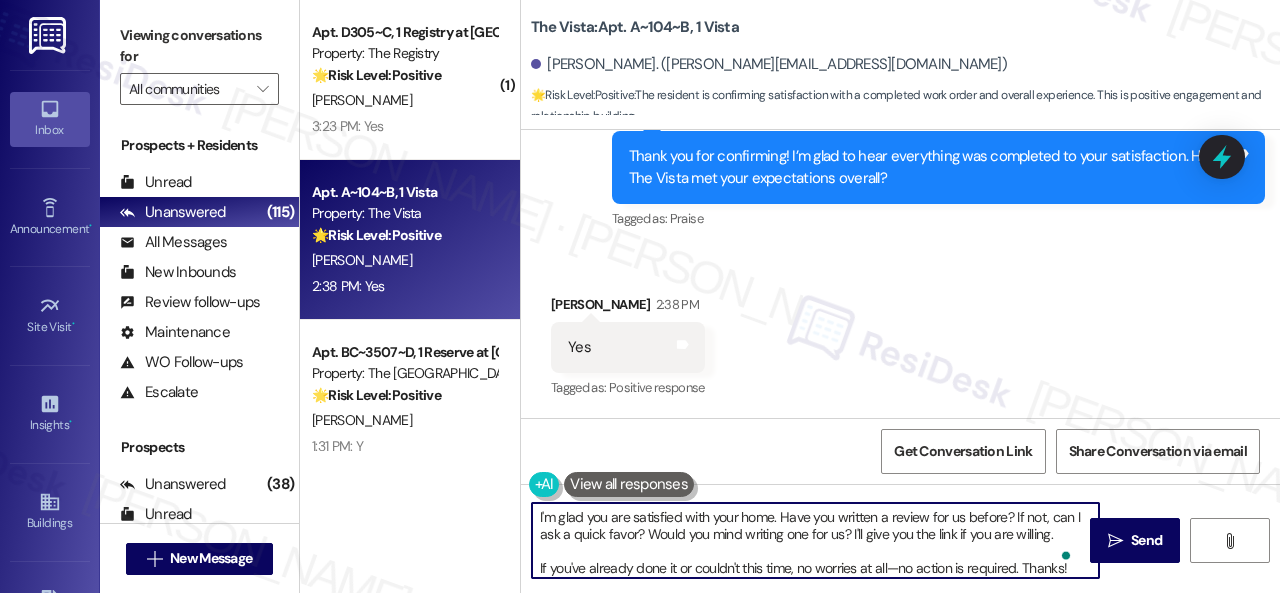 scroll, scrollTop: 4, scrollLeft: 0, axis: vertical 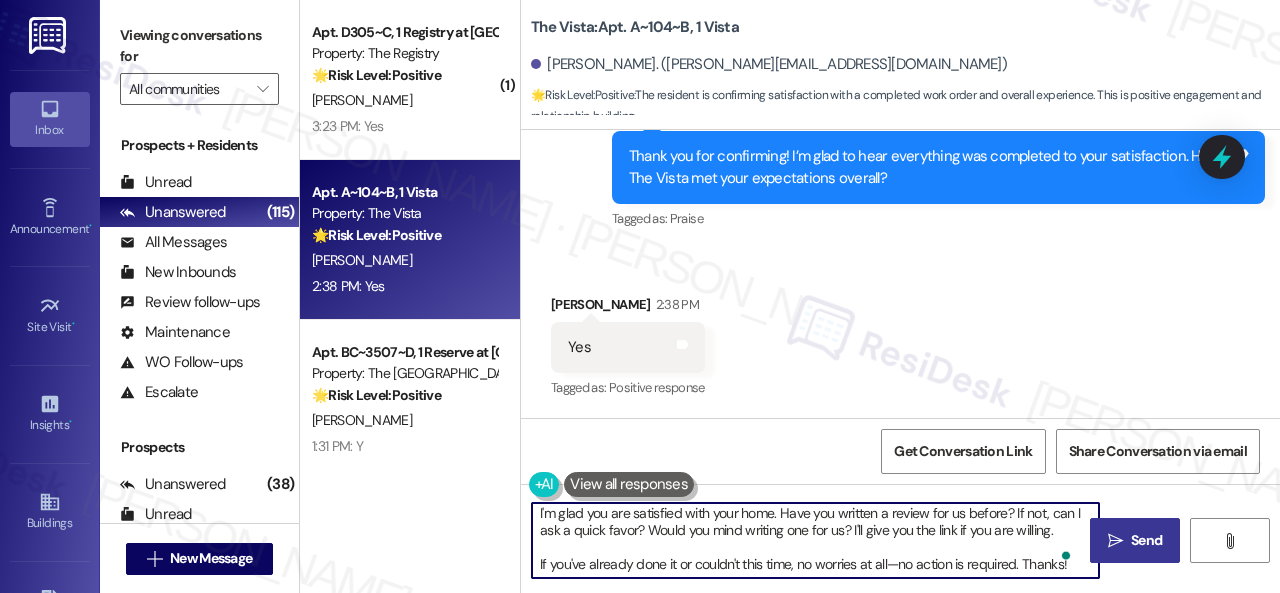 type on "I'm glad you are satisfied with your home. Have you written a review for us before? If not, can I ask a quick favor? Would you mind writing one for us? I'll give you the link if you are willing.
If you've already done it or couldn't this time, no worries at all—no action is required. Thanks!" 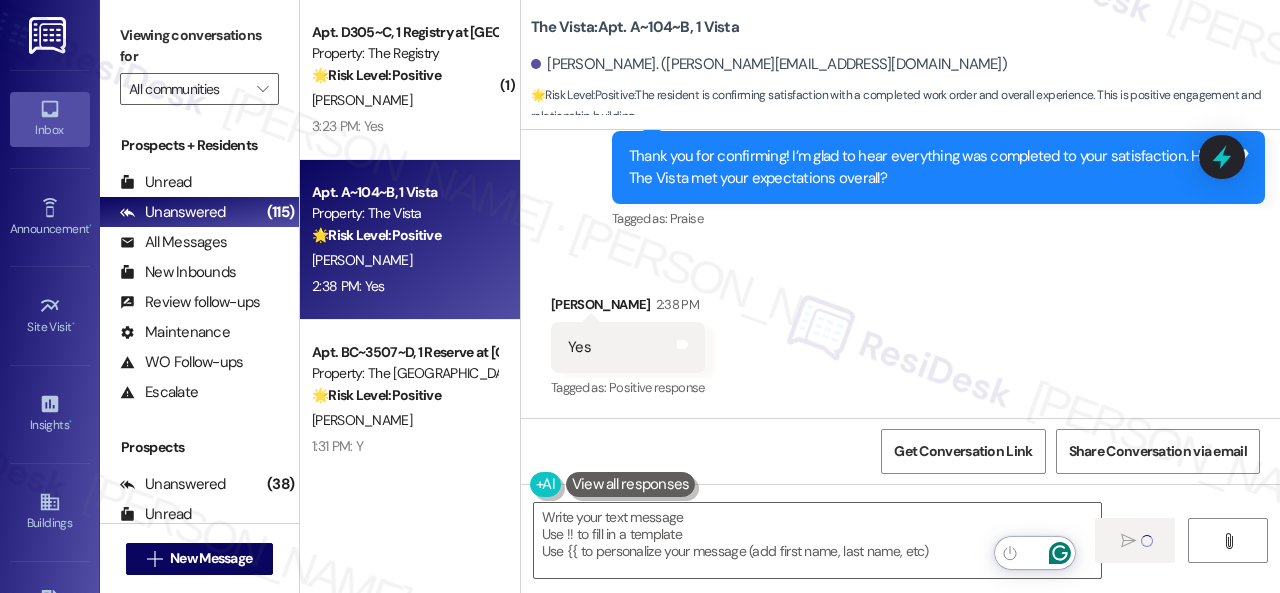 scroll, scrollTop: 0, scrollLeft: 0, axis: both 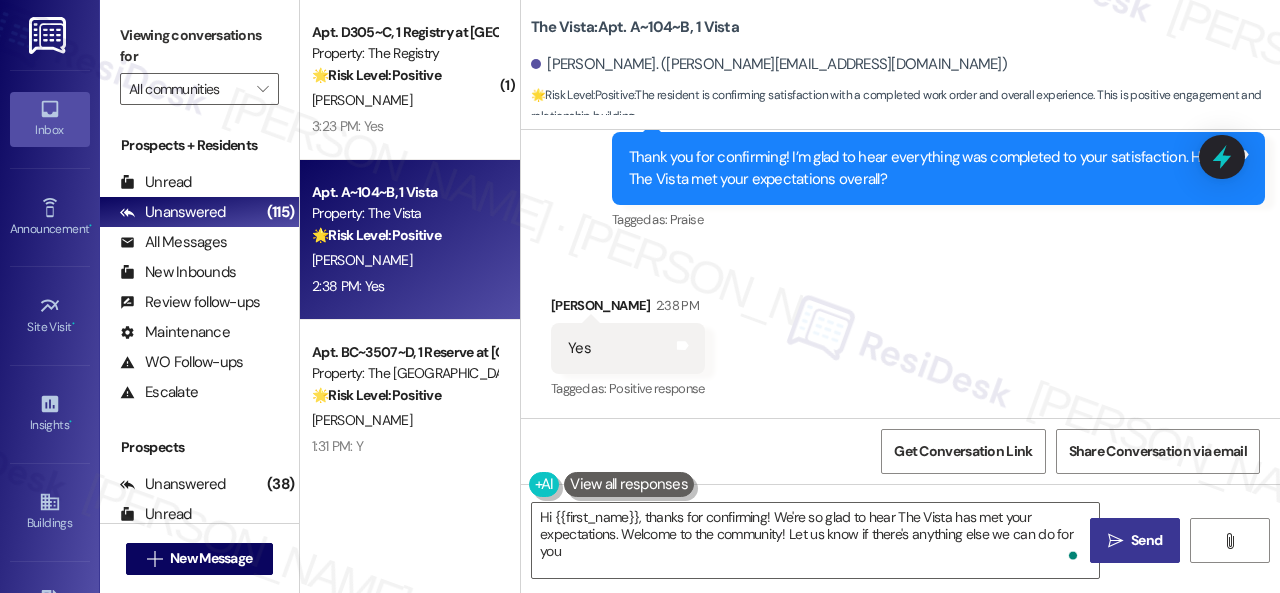 type on "Hi {{first_name}}, thanks for confirming! We're so glad to hear The Vista has met your expectations. Welcome to the community! Let us know if there's anything else we can do for you!" 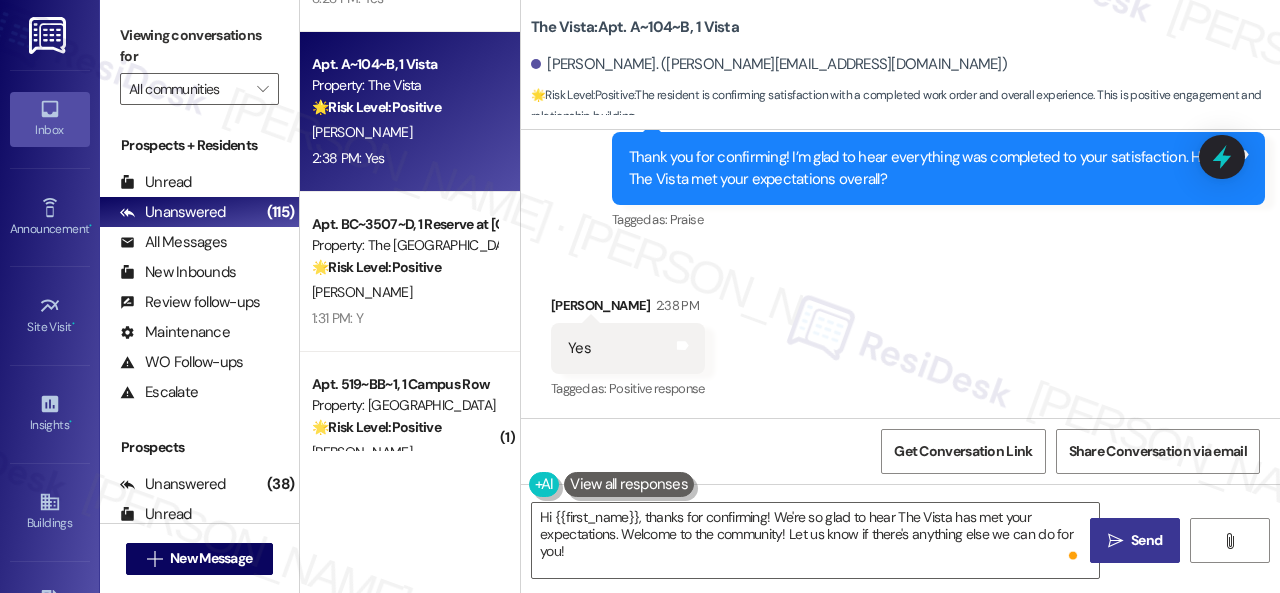 scroll, scrollTop: 5800, scrollLeft: 0, axis: vertical 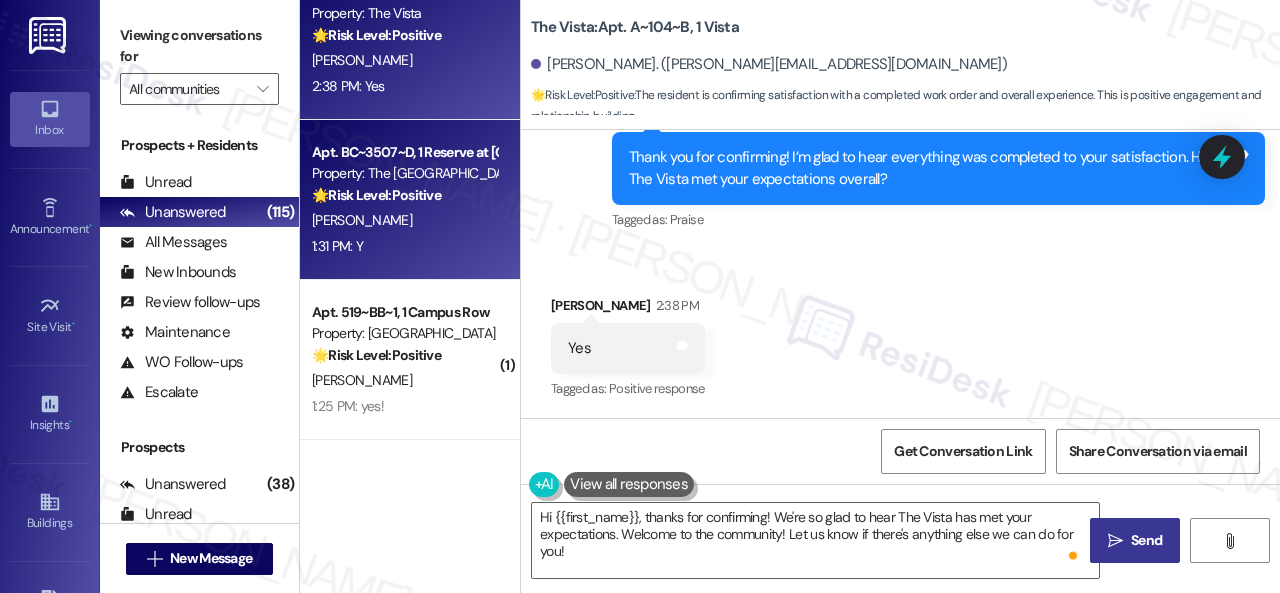 click on "G. Rogers" at bounding box center [404, 220] 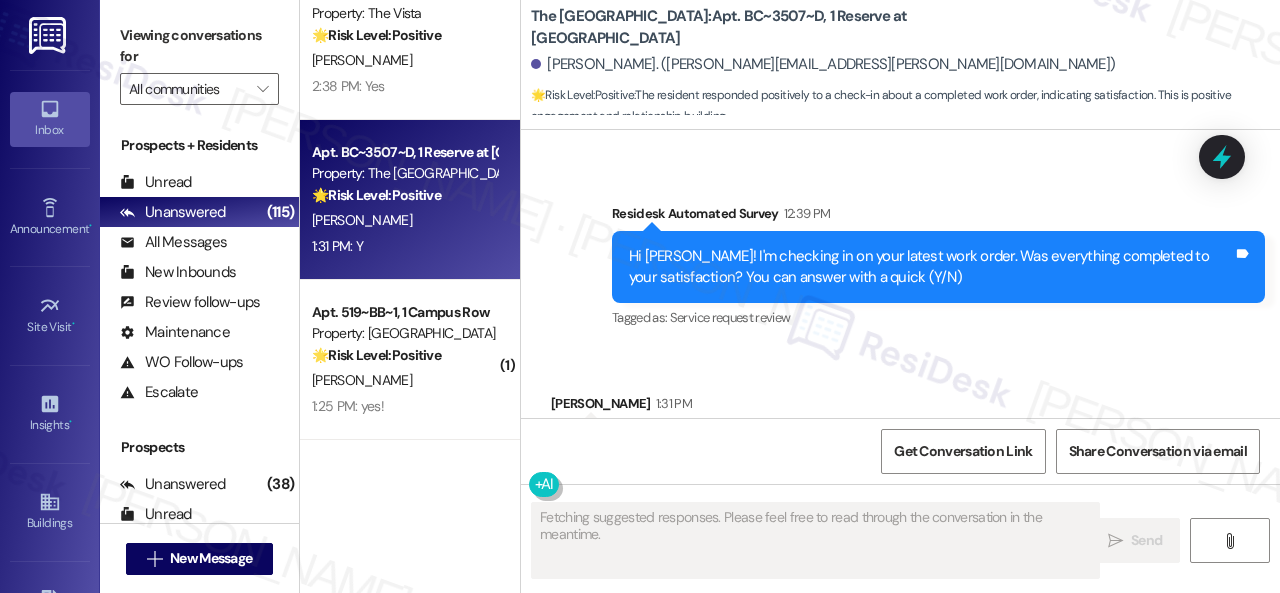 scroll, scrollTop: 1342, scrollLeft: 0, axis: vertical 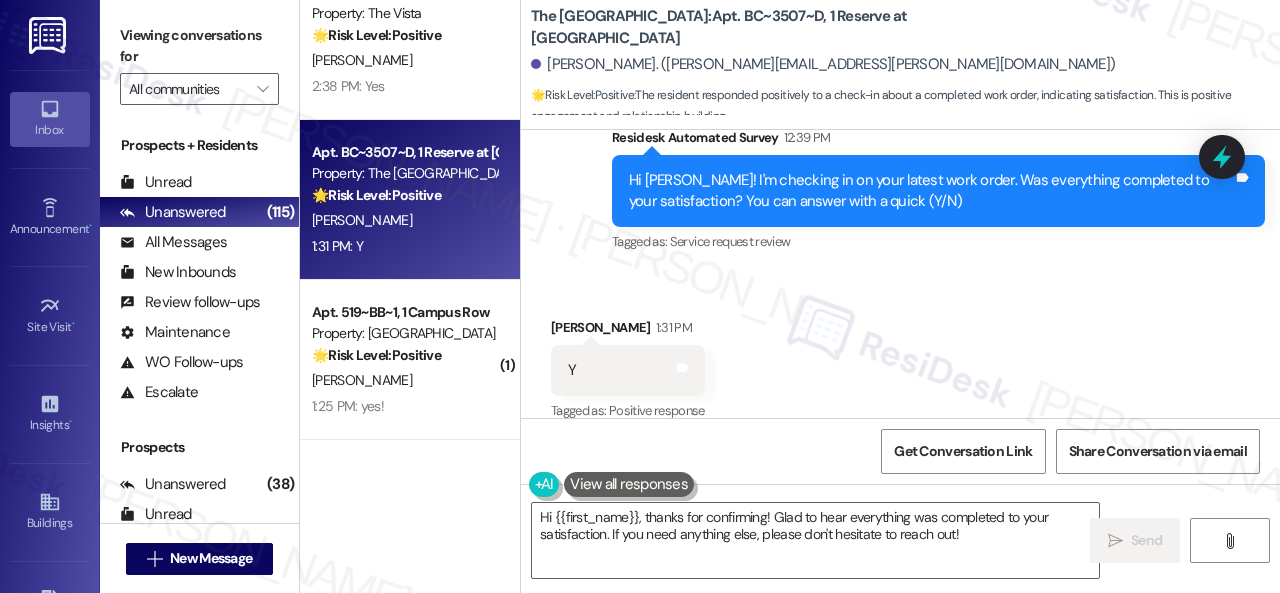 click on "Survey, sent via SMS Residesk Automated Survey 12:39 PM Hi Gentry! I'm checking in on your latest work order. Was everything completed to your satisfaction? You can answer with a quick (Y/N) Tags and notes Tagged as:   Service request review Click to highlight conversations about Service request review" at bounding box center (900, 177) 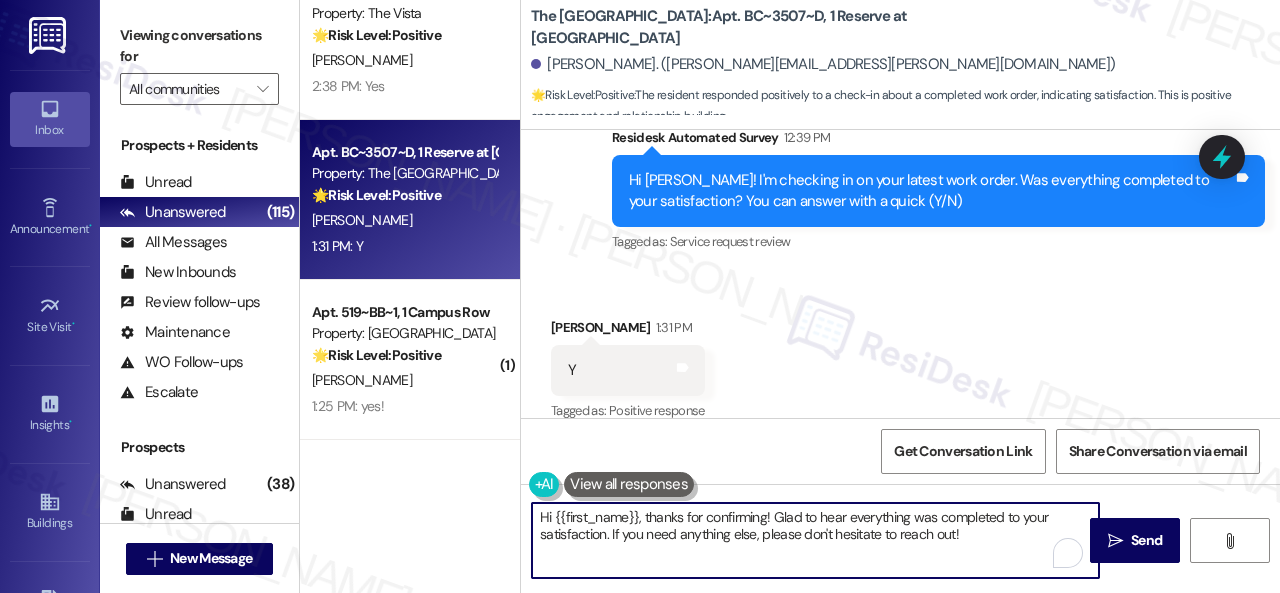 drag, startPoint x: 980, startPoint y: 530, endPoint x: 442, endPoint y: 477, distance: 540.6043 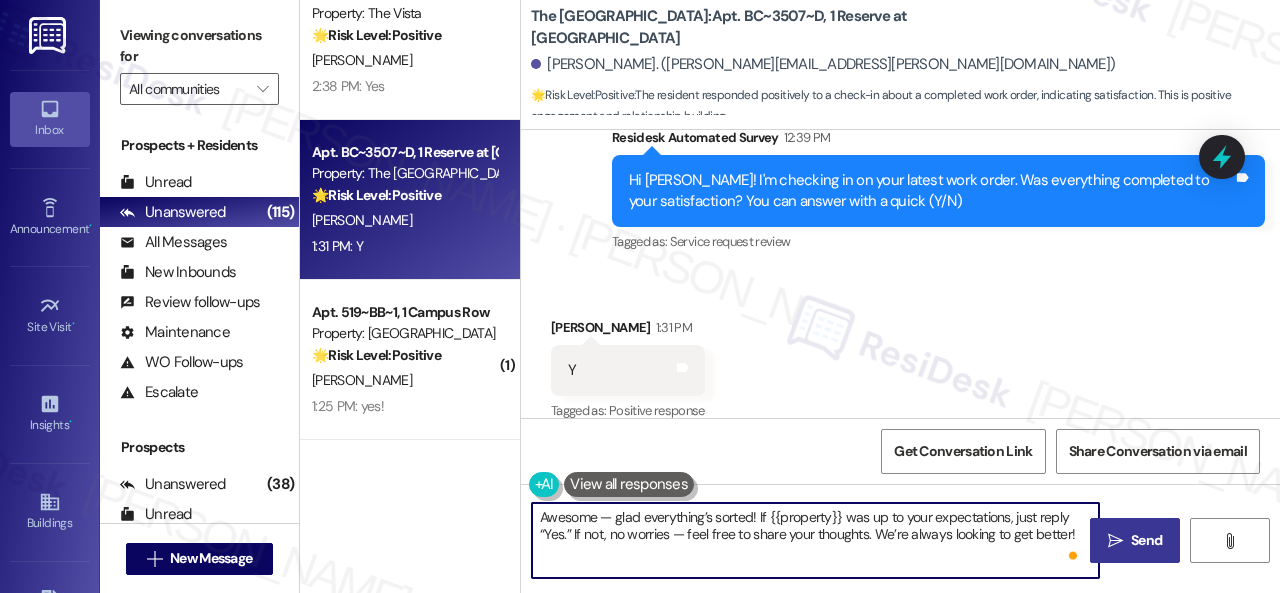 type on "Awesome — glad everything’s sorted! If {{property}} was up to your expectations, just reply “Yes.” If not, no worries — feel free to share your thoughts. We’re always looking to get better!" 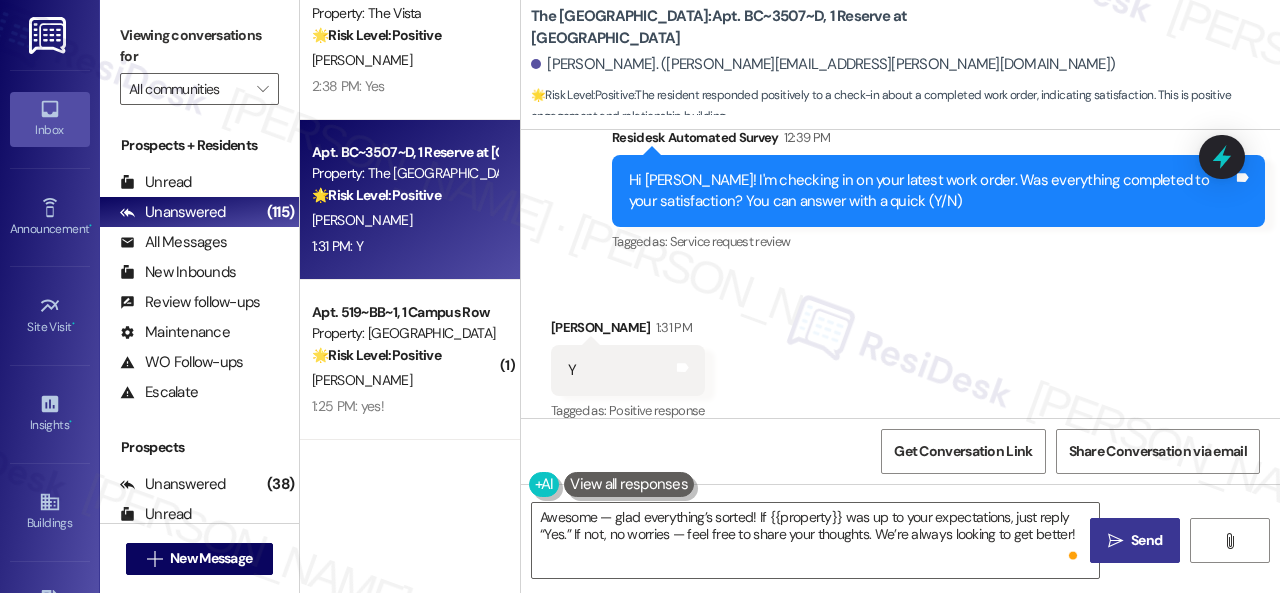 click on " Send" at bounding box center (1135, 540) 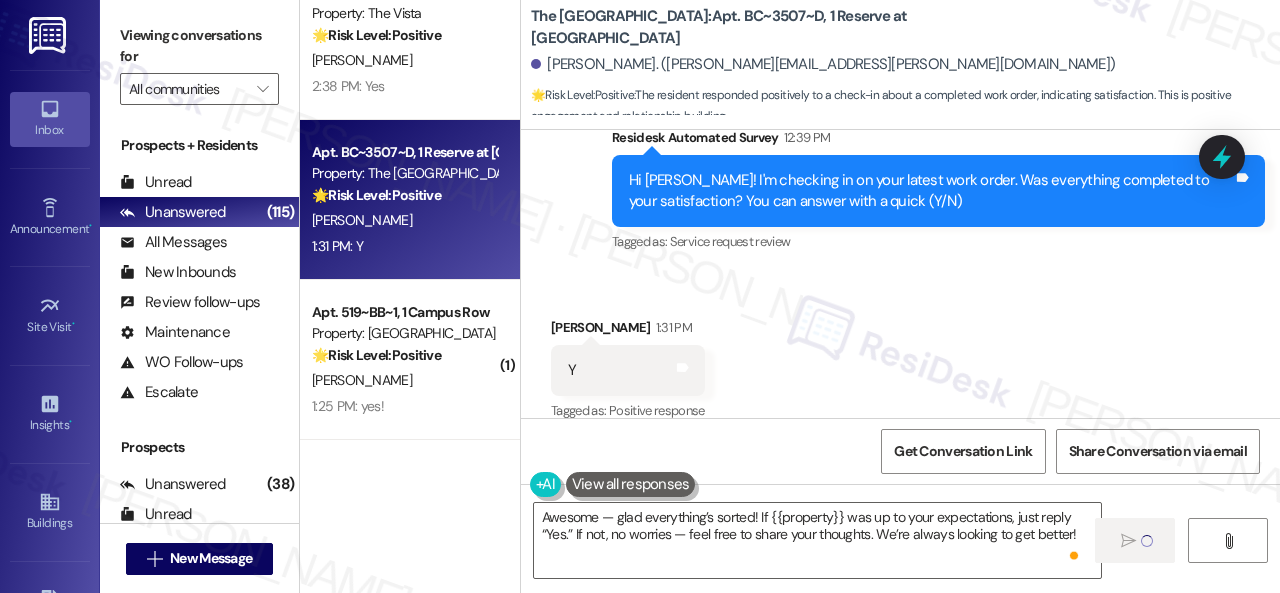 type 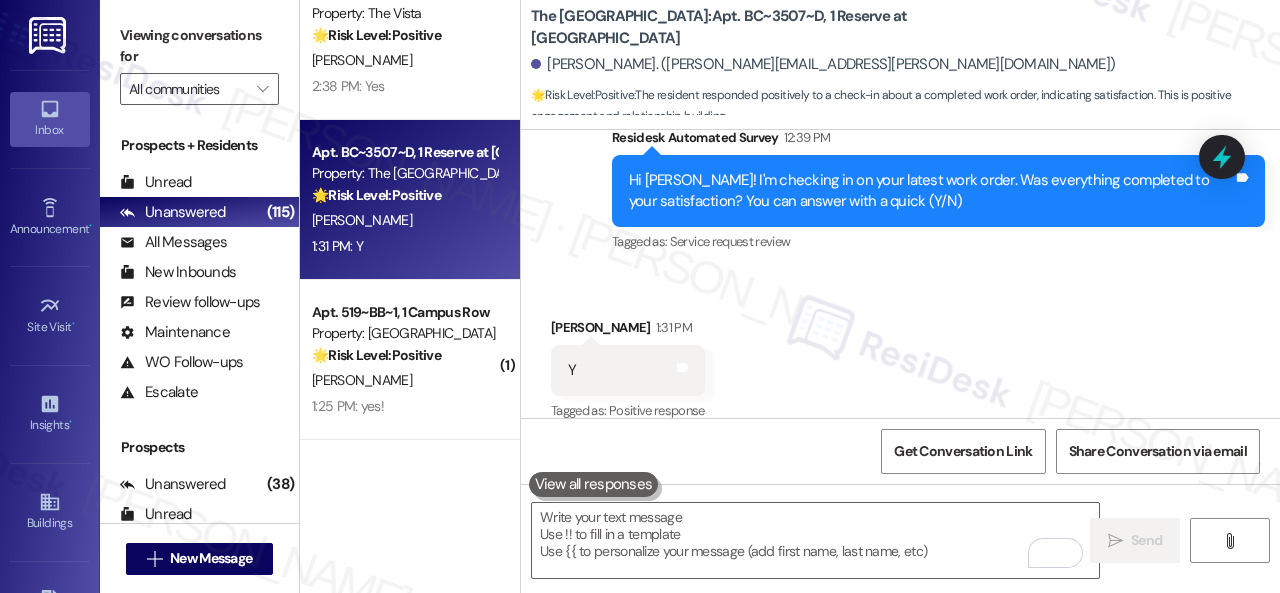scroll, scrollTop: 1526, scrollLeft: 0, axis: vertical 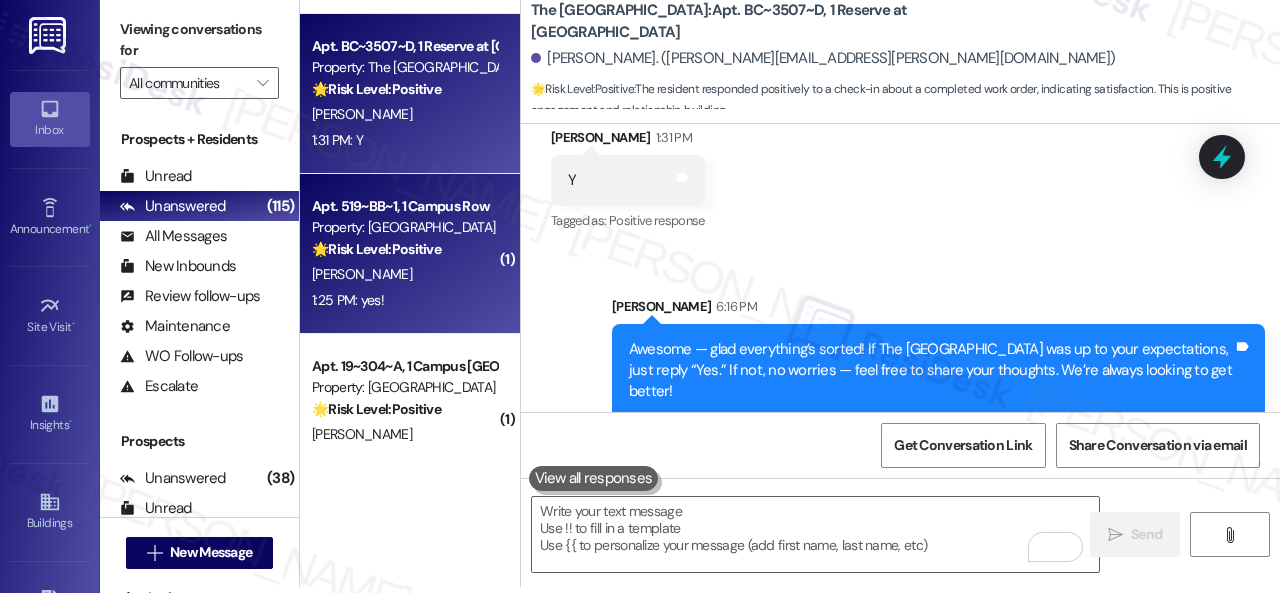click on "1:25 PM: yes! 1:25 PM: yes!" at bounding box center [404, 300] 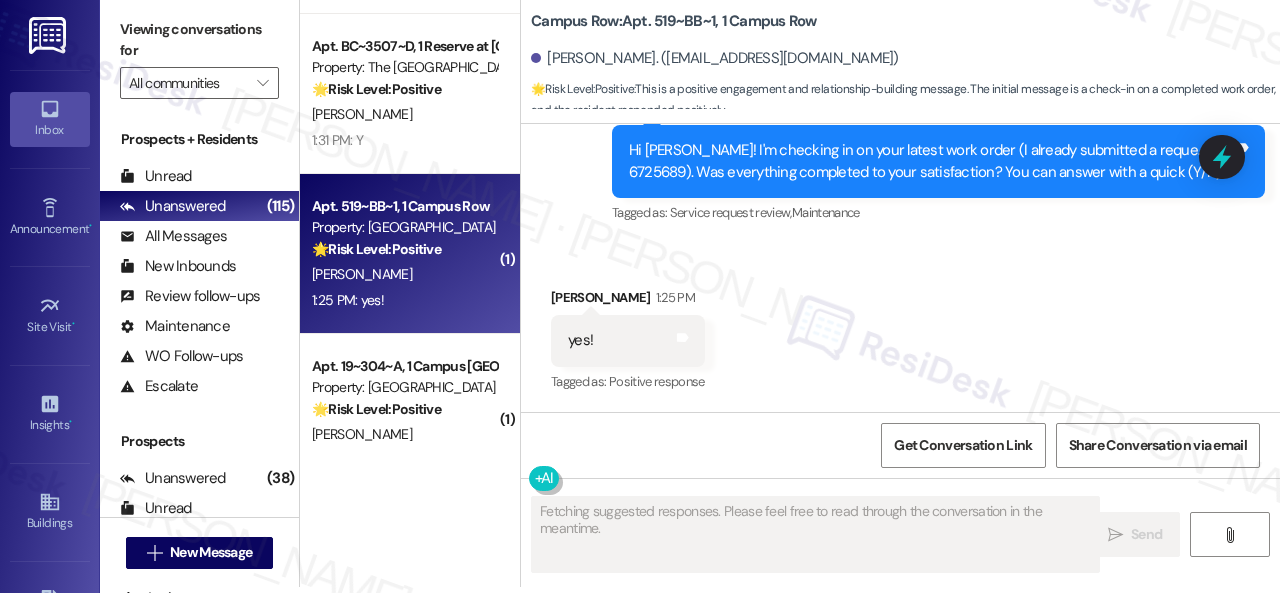 scroll, scrollTop: 1086, scrollLeft: 0, axis: vertical 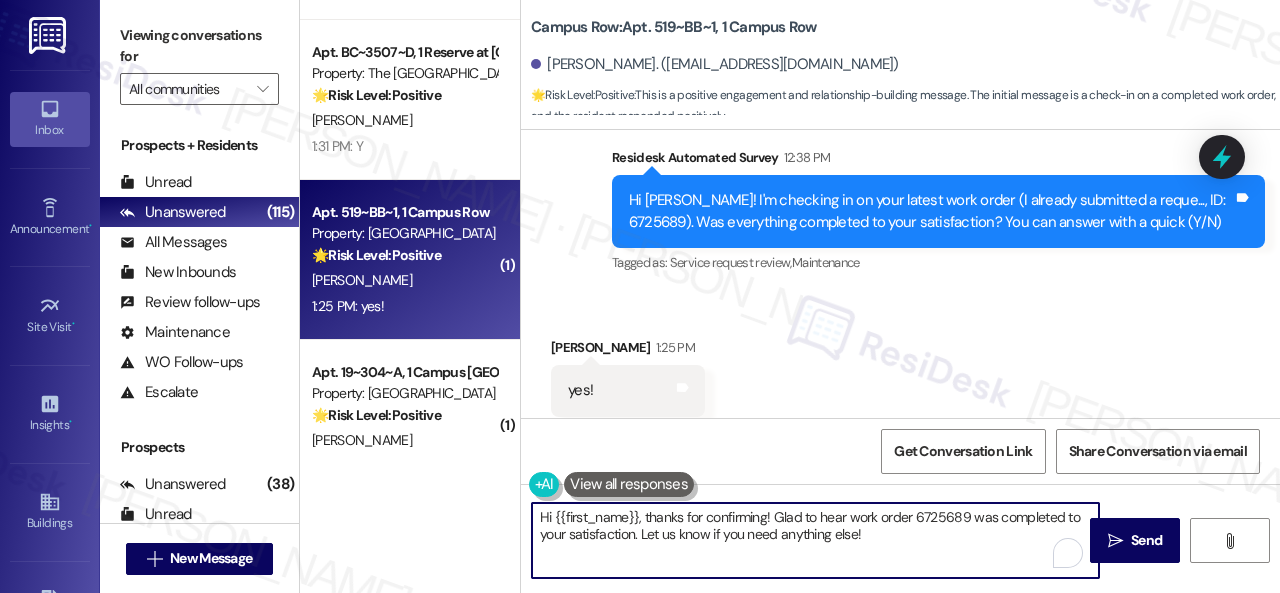drag, startPoint x: 868, startPoint y: 541, endPoint x: 494, endPoint y: 519, distance: 374.6465 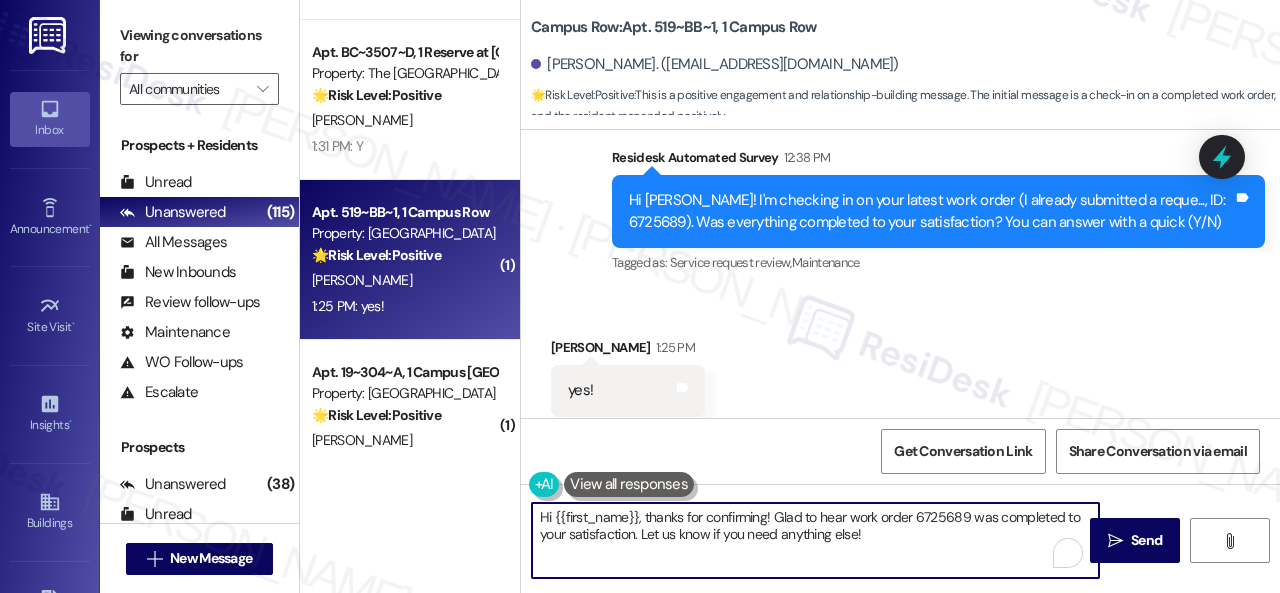 click on "Apt. 13, 1 Sunrise on Bethany Property: Sunrise on Bethany 🌟  Risk Level:  Positive The resident is expressing positive sentiment and engaging in a friendly exchange. This is relationship building. M. Rangel L. Rangel N. Cervantes S. Rangel 3:56 PM: No worries! Welcome to the team.  3:56 PM: No worries! Welcome to the team.  ( 1 ) Apt. D305~C, 1 Registry at Bowling Green Property: The Registry 🌟  Risk Level:  Positive The resident responded positively to a check-in regarding a completed work order. This indicates customer satisfaction and an opportunity for positive engagement. A. Walker 3:23 PM: Yes  3:23 PM: Yes  Apt. A~104~B, 1 Vista Property: The Vista 🌟  Risk Level:  Positive The resident is confirming satisfaction with a completed work order and overall experience. This is positive engagement and relationship building. M. Innerbichler 2:38 PM: Yes 2:38 PM: Yes Apt. BC~3507~D, 1 Reserve at College Station Property: The Reserve College Station 🌟  Risk Level:  Positive G. Rogers 1:31 PM: Y ( 1" at bounding box center (790, 296) 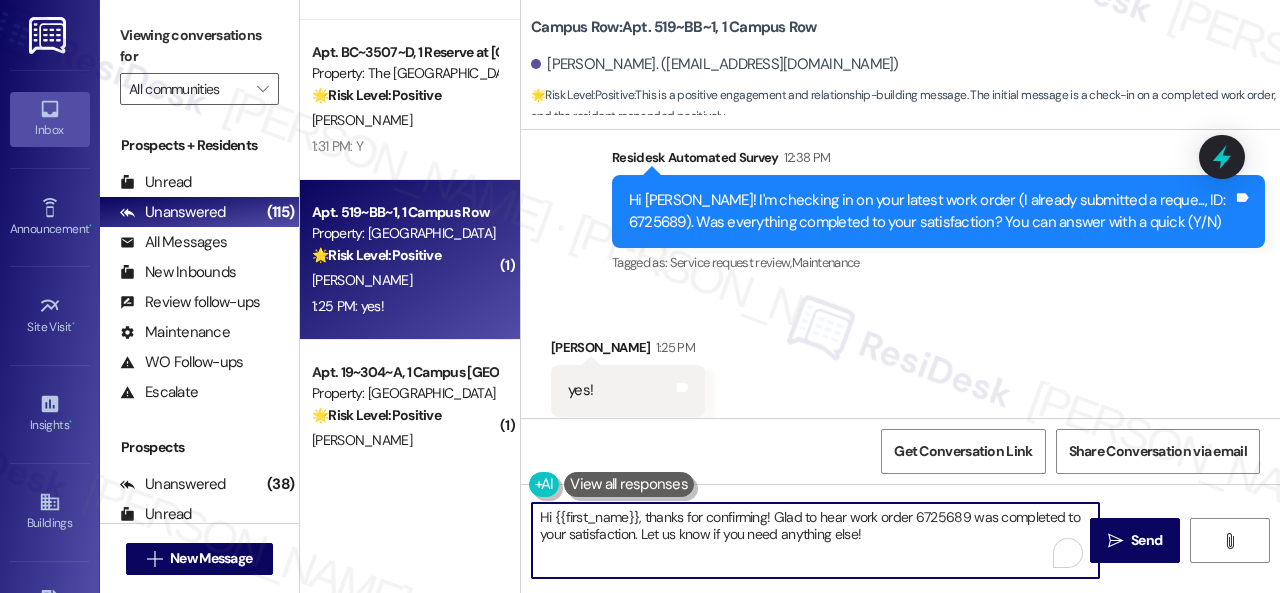 paste on "Awesome — glad everything’s sorted! If {{property}} was up to your expectations, just reply “Yes.” If not, no worries — feel free to share your thoughts. We’re always looking to get better" 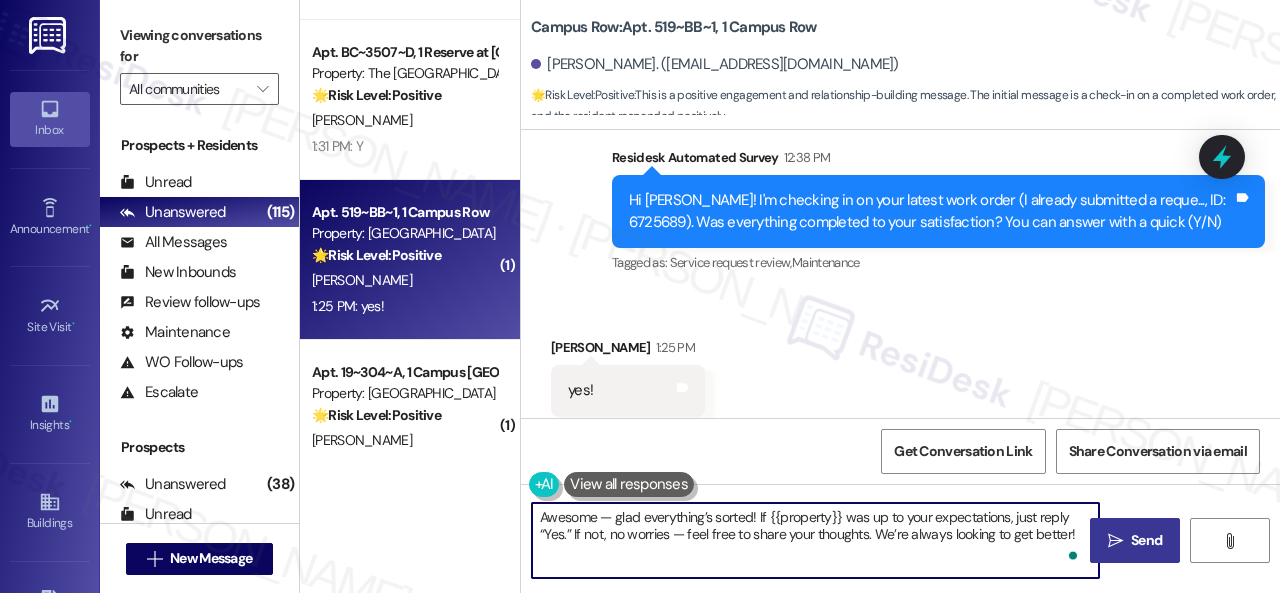 type on "Awesome — glad everything’s sorted! If {{property}} was up to your expectations, just reply “Yes.” If not, no worries — feel free to share your thoughts. We’re always looking to get better!" 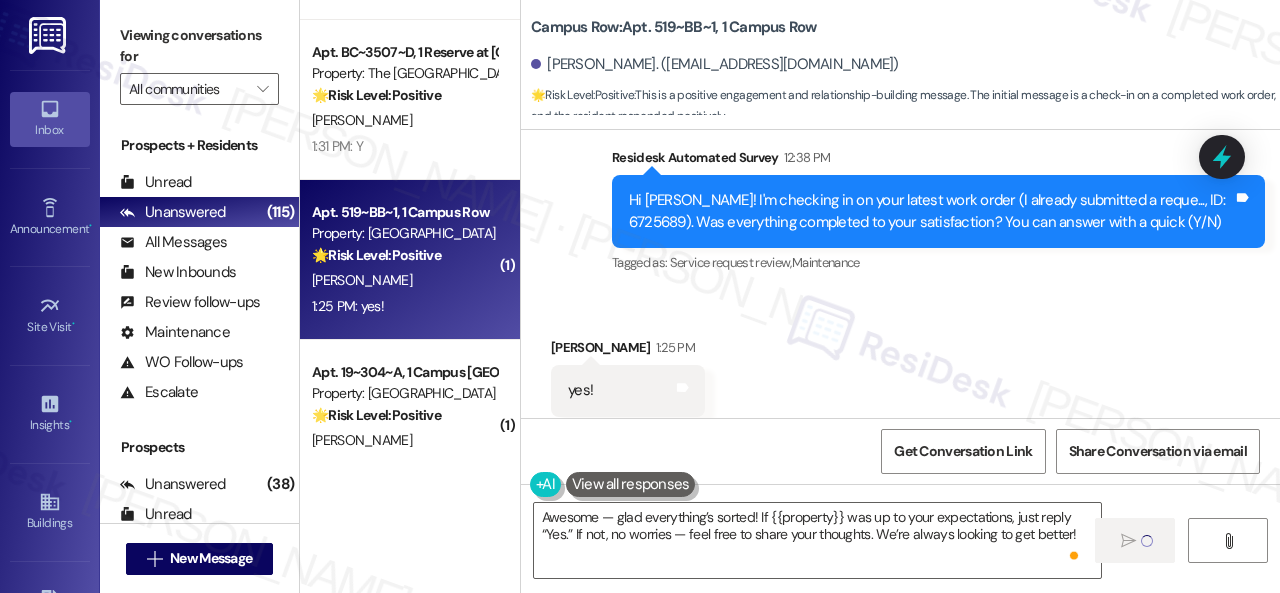type 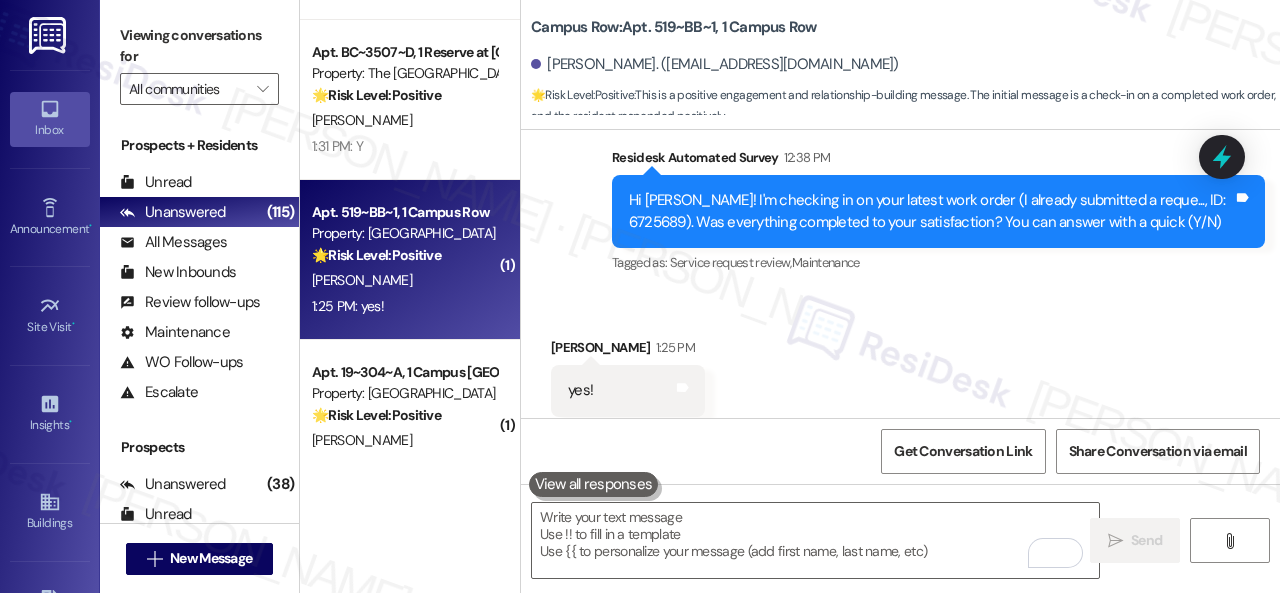 scroll, scrollTop: 6000, scrollLeft: 0, axis: vertical 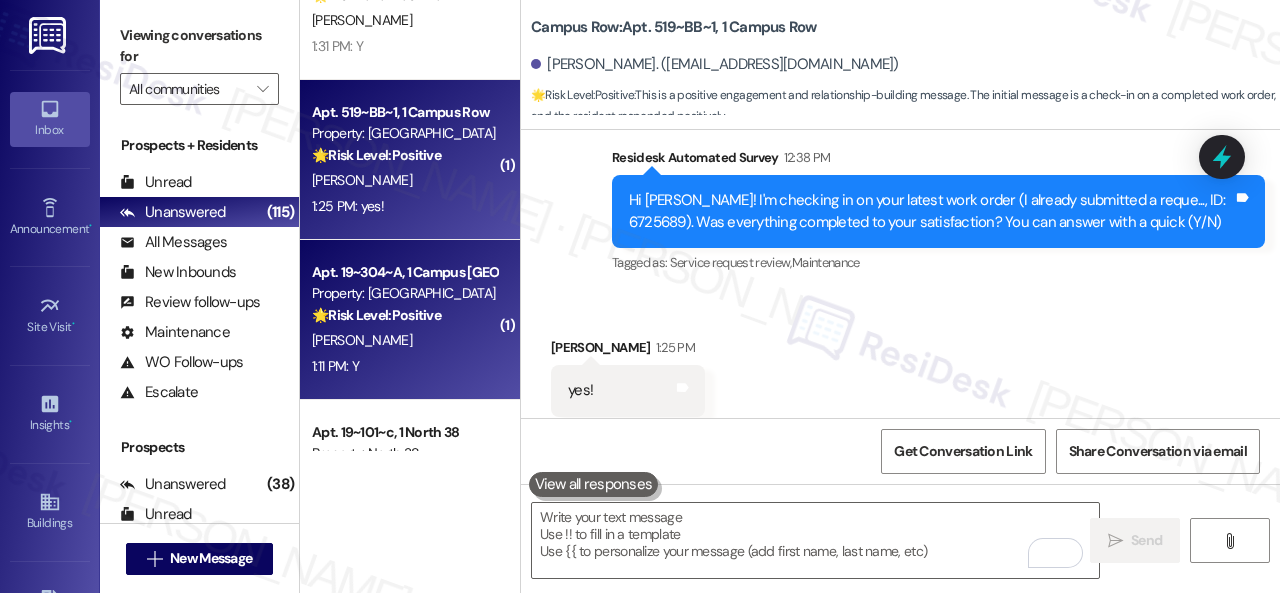 click on "S. Borges" at bounding box center [404, 340] 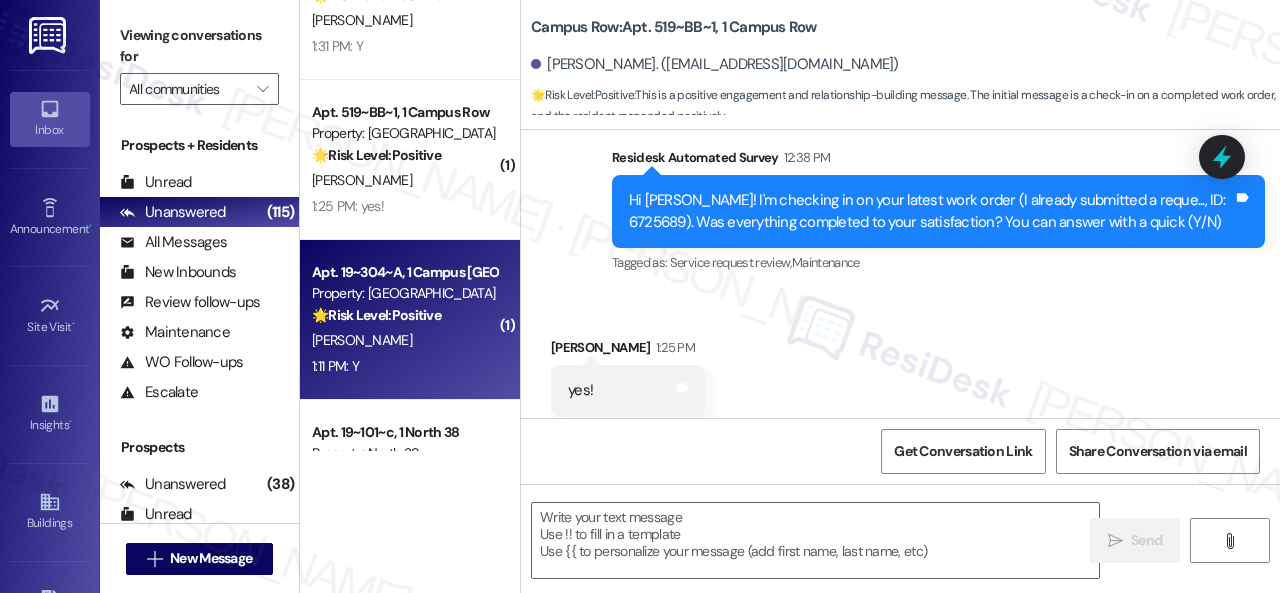 type on "Fetching suggested responses. Please feel free to read through the conversation in the meantime." 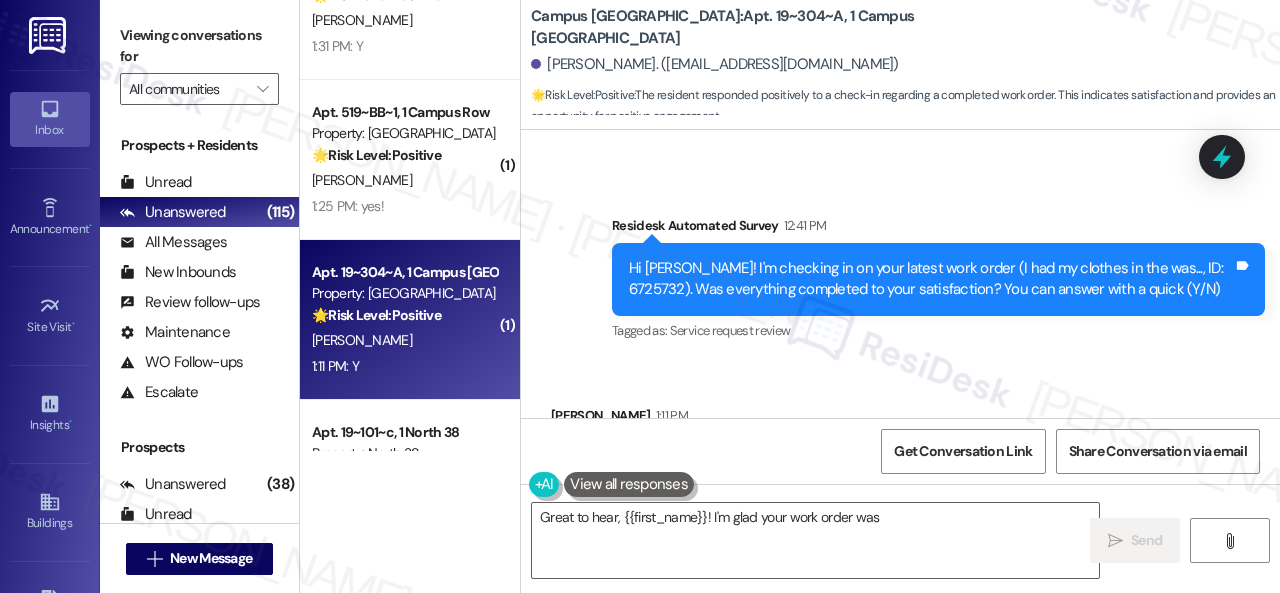 scroll, scrollTop: 859, scrollLeft: 0, axis: vertical 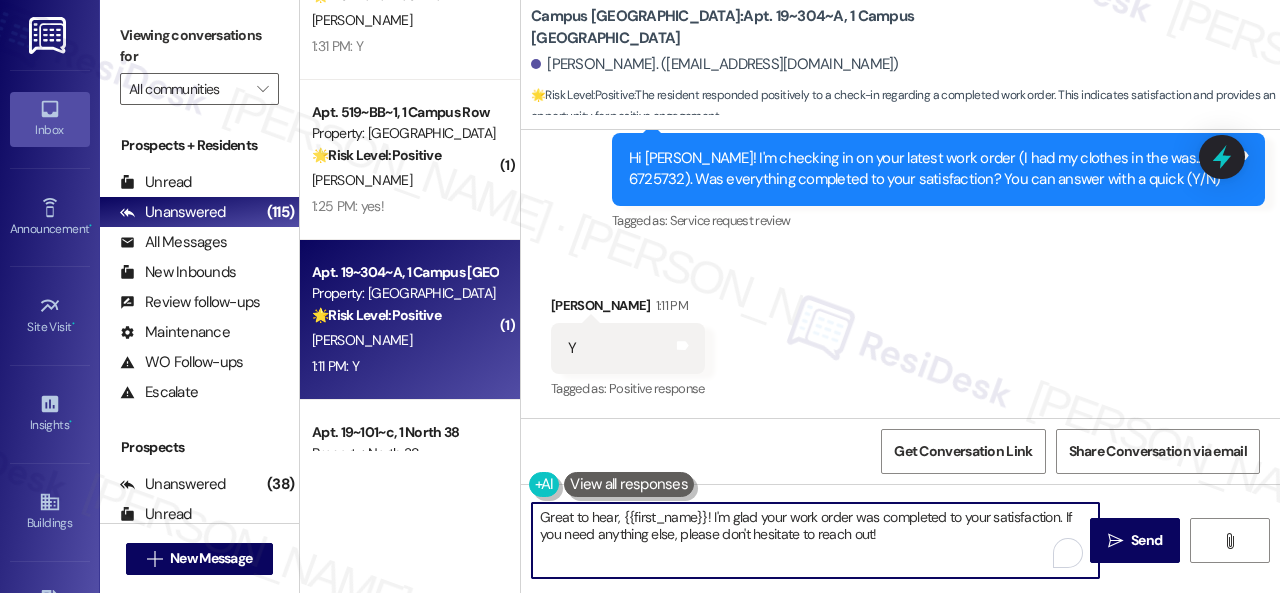drag, startPoint x: 918, startPoint y: 539, endPoint x: 394, endPoint y: 485, distance: 526.7751 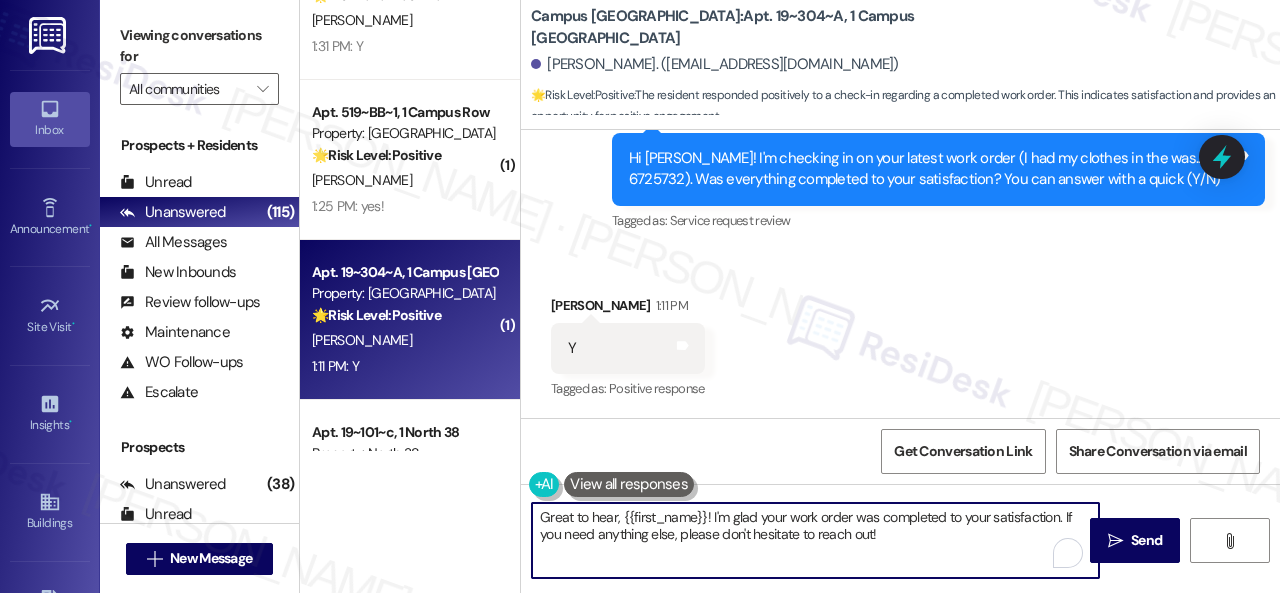 click on "( 1 ) Apt. D305~C, 1 Registry at Bowling Green Property: The Registry 🌟  Risk Level:  Positive The resident responded positively to a check-in regarding a completed work order. This indicates customer satisfaction and an opportunity for positive engagement. A. Walker 3:23 PM: Yes  3:23 PM: Yes  Apt. A~104~B, 1 Vista Property: The Vista 🌟  Risk Level:  Positive The resident is confirming satisfaction with a completed work order and overall experience. This is positive engagement and relationship building. M. Innerbichler 2:38 PM: Yes 2:38 PM: Yes Apt. BC~3507~D, 1 Reserve at College Station Property: The Reserve College Station 🌟  Risk Level:  Positive The resident responded positively to a check-in about a completed work order, indicating satisfaction. This is positive engagement and relationship building. G. Rogers 1:31 PM: Y 1:31 PM: Y ( 1 ) Apt. 519~BB~1, 1 Campus Row Property: Campus Row 🌟  Risk Level:  Positive M. Martinez-Hobbs 1:25 PM: yes! 1:25 PM: yes! ( 1 ) 🌟  Risk Level:  Positive (" at bounding box center (790, 296) 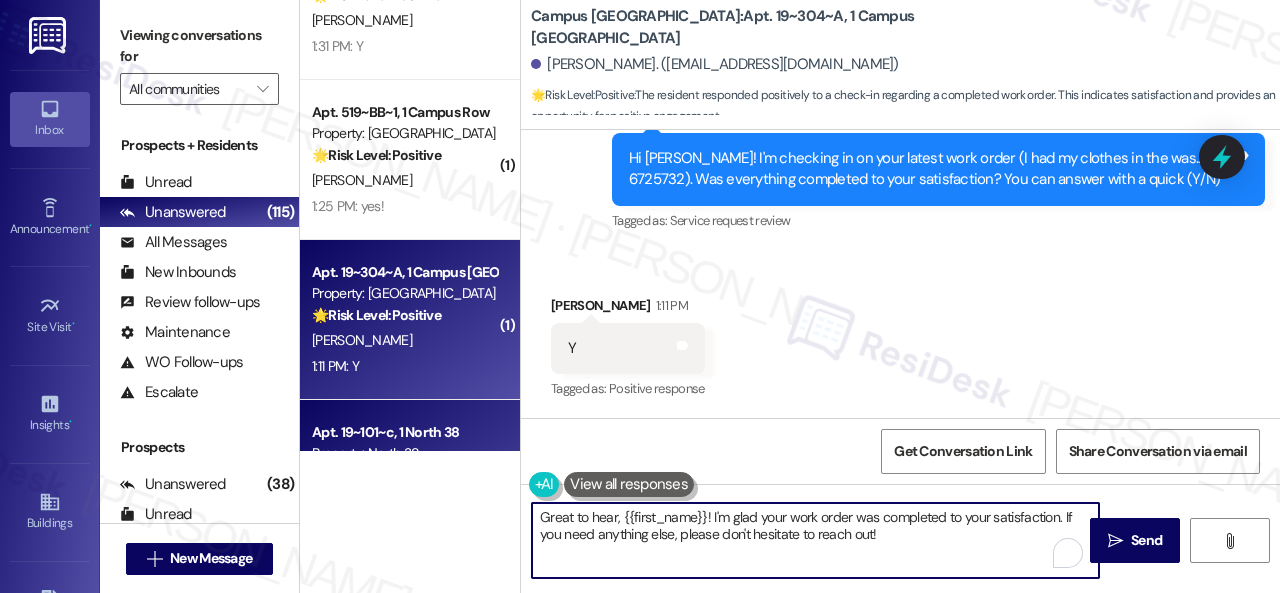 paste on "Awesome — glad everything’s sorted! If {{property}} was up to your expectations, just reply “Yes.” If not, no worries — feel free to share your thoughts. We’re always looking to get better" 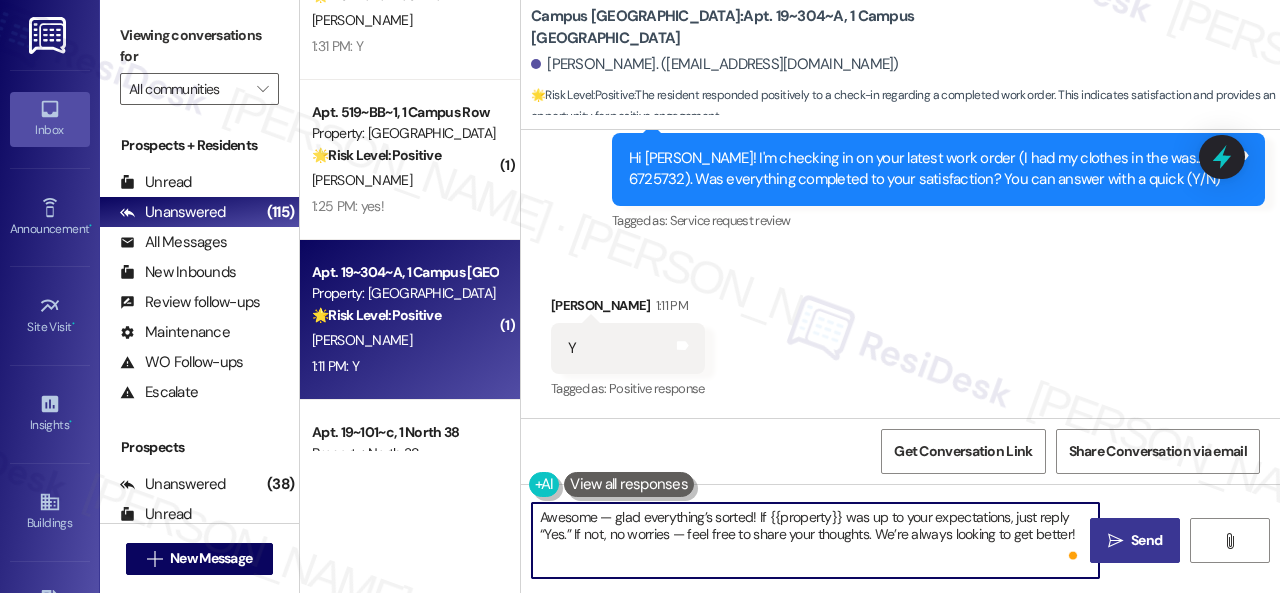 type on "Awesome — glad everything’s sorted! If {{property}} was up to your expectations, just reply “Yes.” If not, no worries — feel free to share your thoughts. We’re always looking to get better!" 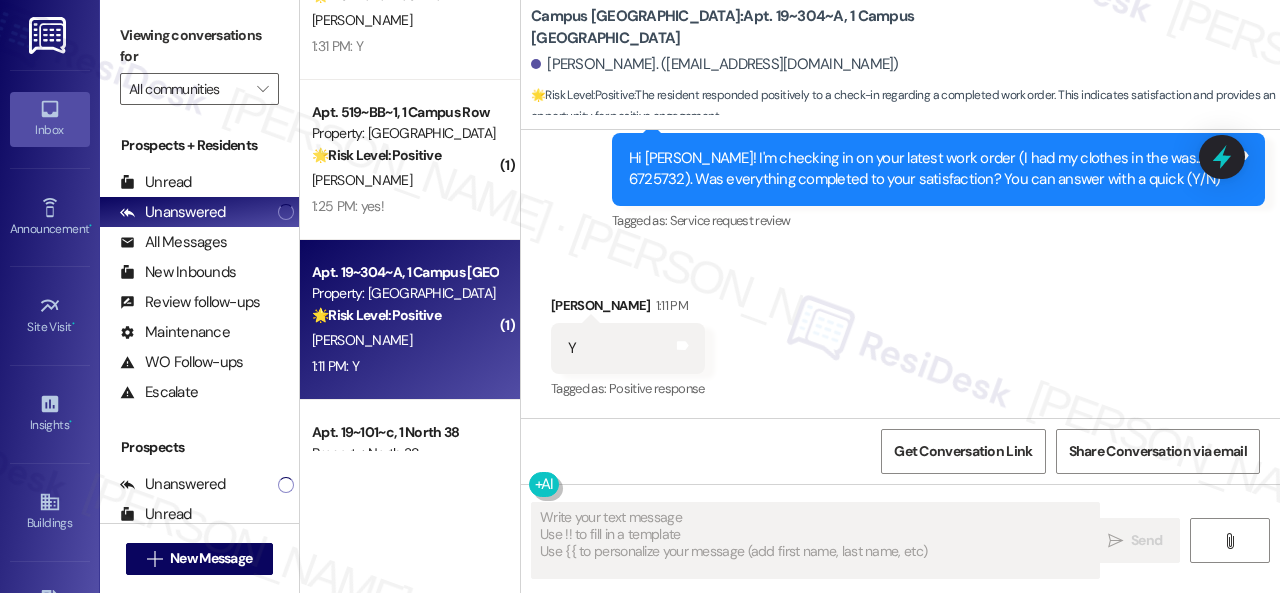 type on "Fetching suggested responses. Please feel free to read through the conversation in the meantime." 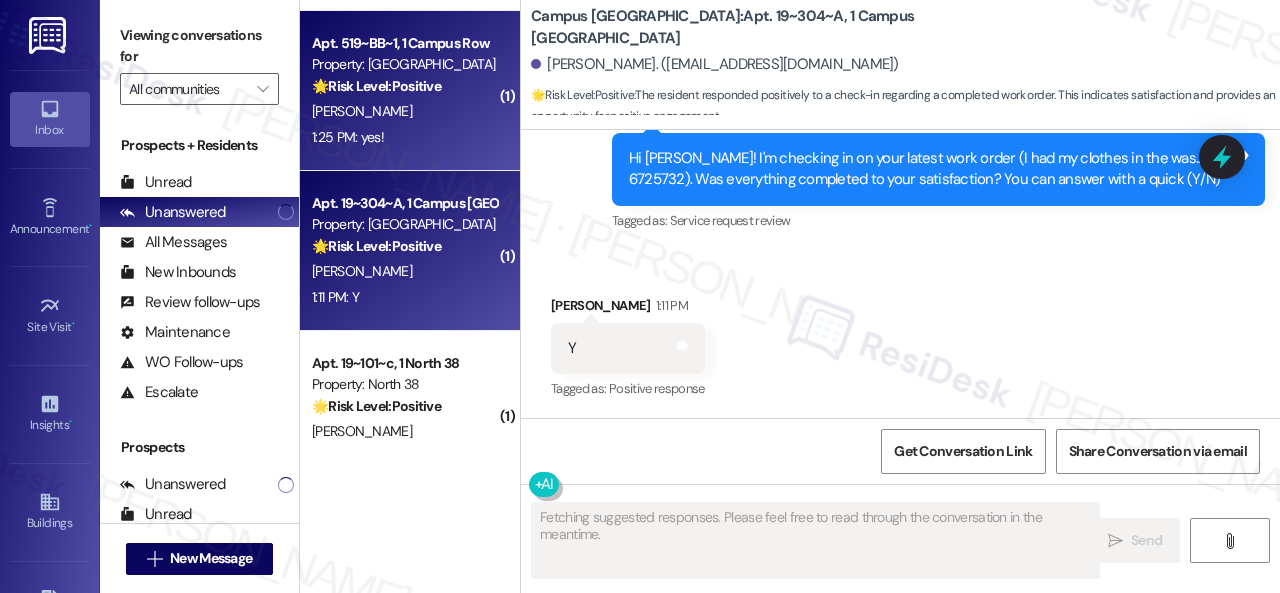 scroll, scrollTop: 6100, scrollLeft: 0, axis: vertical 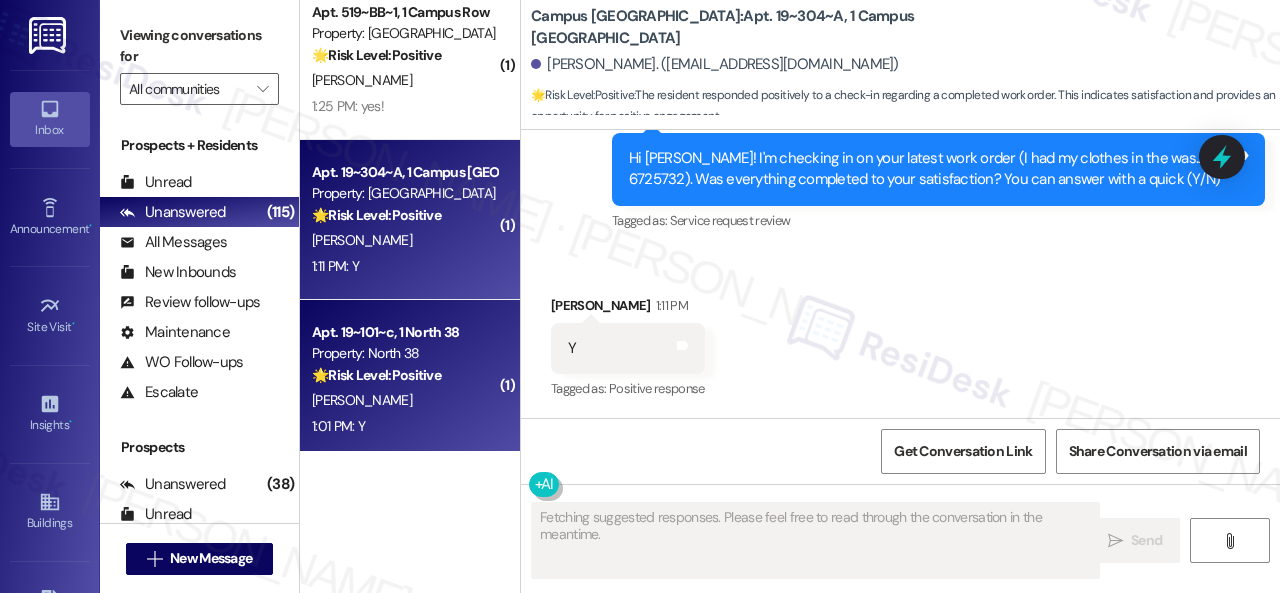 click on "S. Corazza" at bounding box center [404, 400] 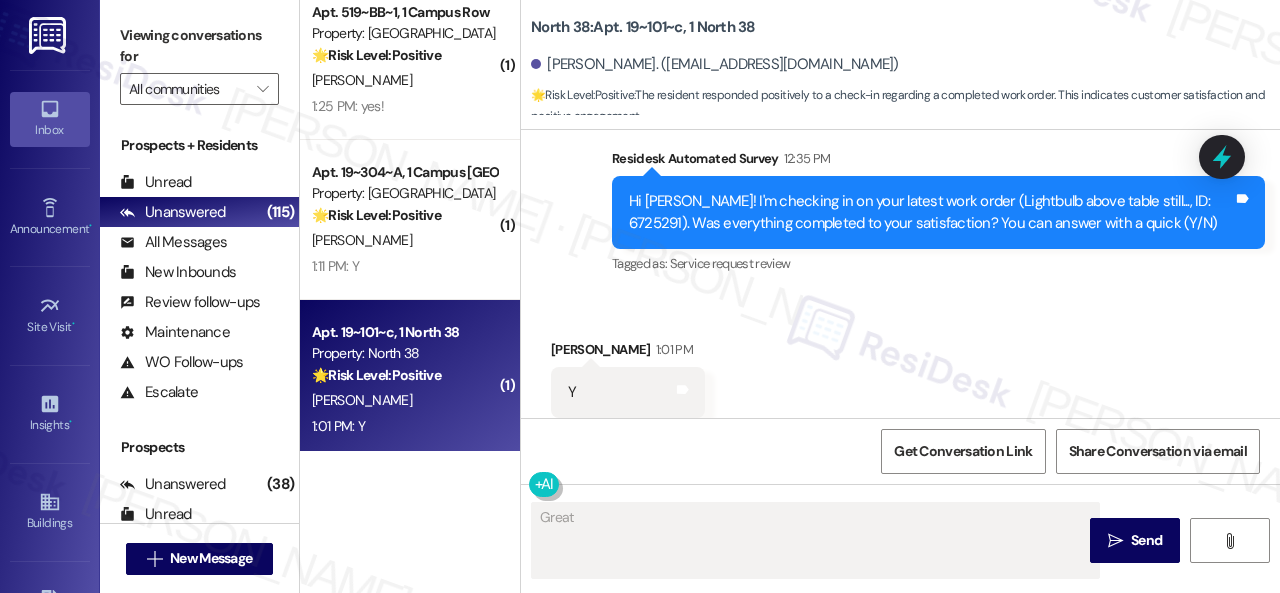 scroll, scrollTop: 3720, scrollLeft: 0, axis: vertical 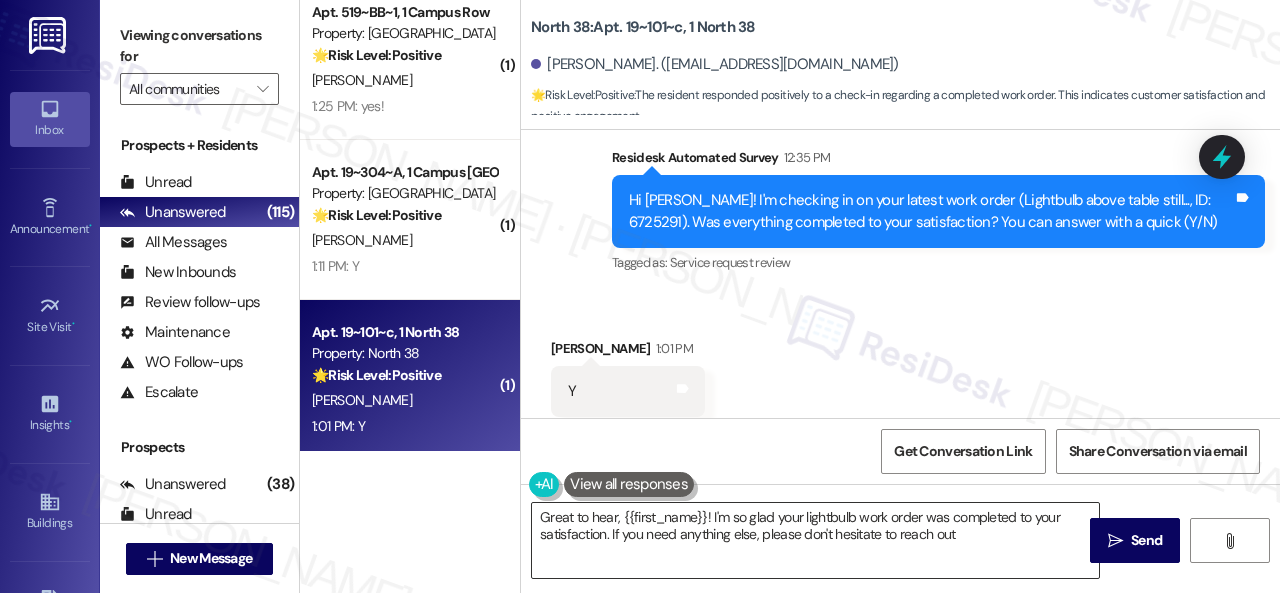 type on "Great to hear, {{first_name}}! I'm so glad your lightbulb work order was completed to your satisfaction. If you need anything else, please don't hesitate to reach out!" 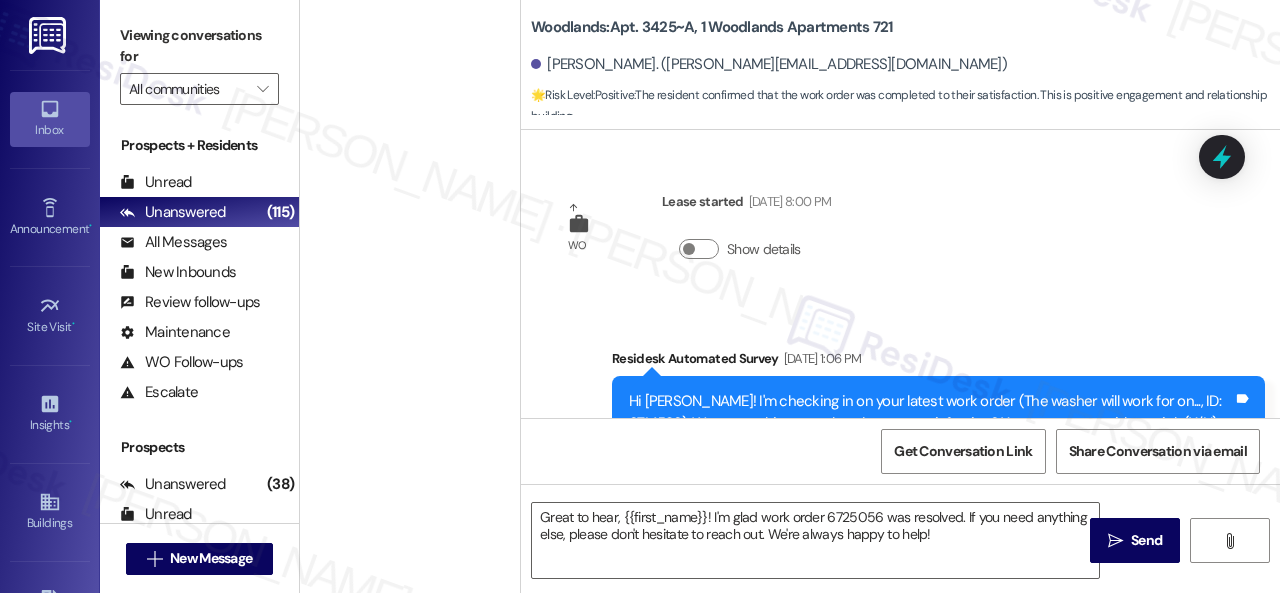 scroll, scrollTop: 0, scrollLeft: 0, axis: both 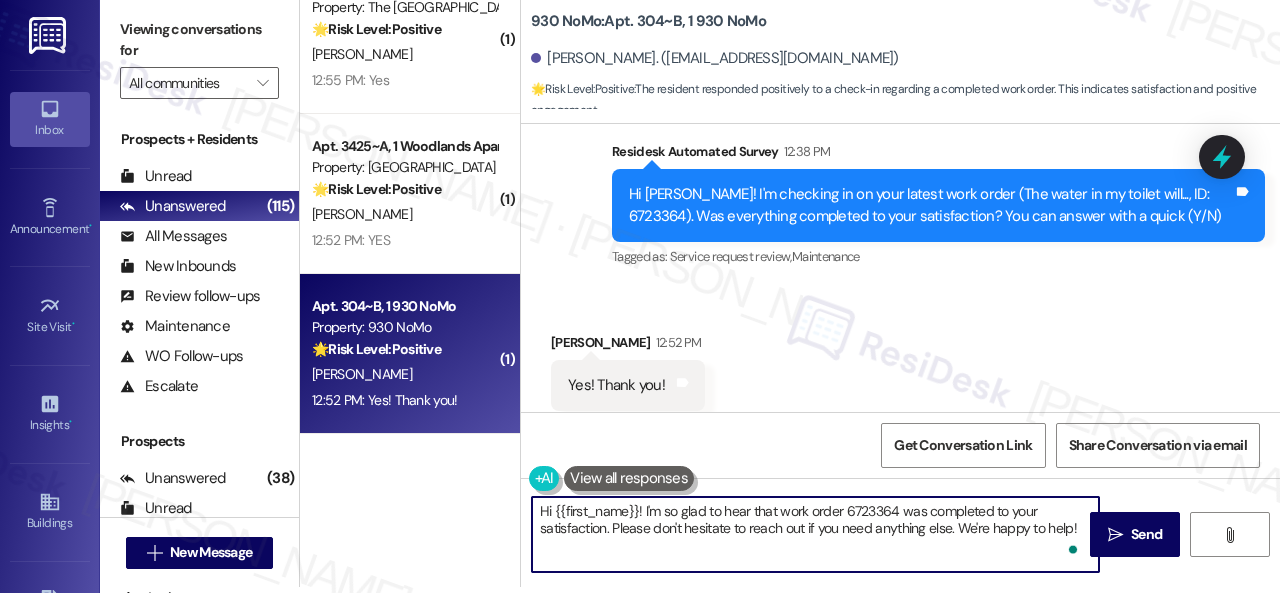 drag, startPoint x: 534, startPoint y: 517, endPoint x: 1091, endPoint y: 582, distance: 560.7798 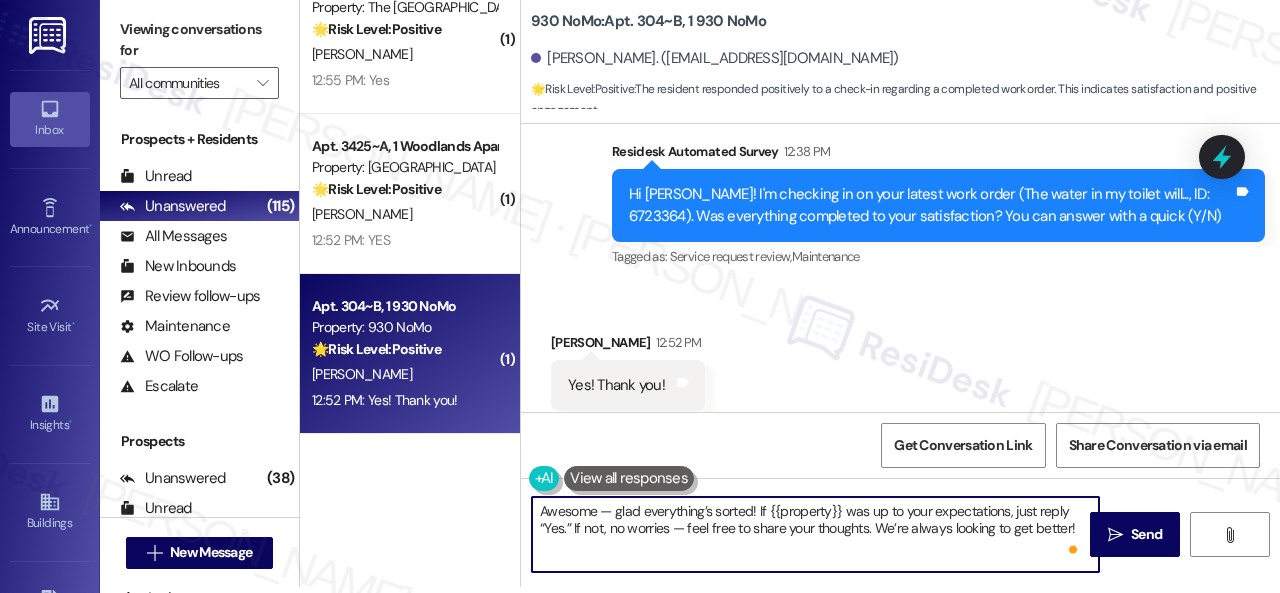 scroll, scrollTop: 1496, scrollLeft: 0, axis: vertical 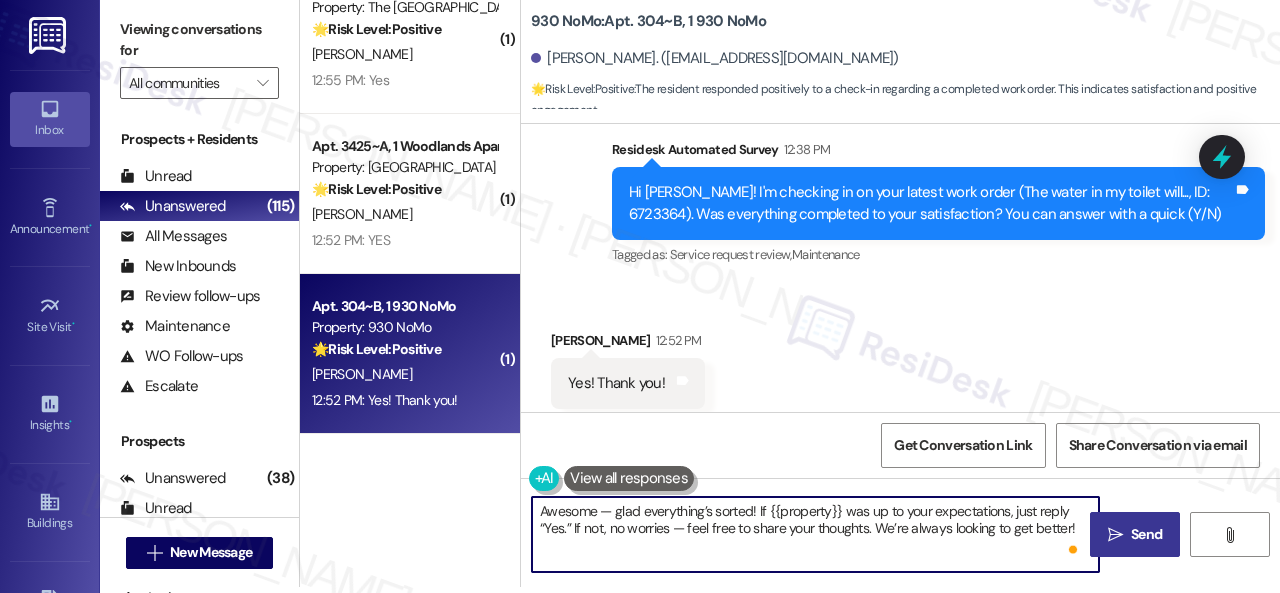 type on "Awesome — glad everything’s sorted! If {{property}} was up to your expectations, just reply “Yes.” If not, no worries — feel free to share your thoughts. We’re always looking to get better!" 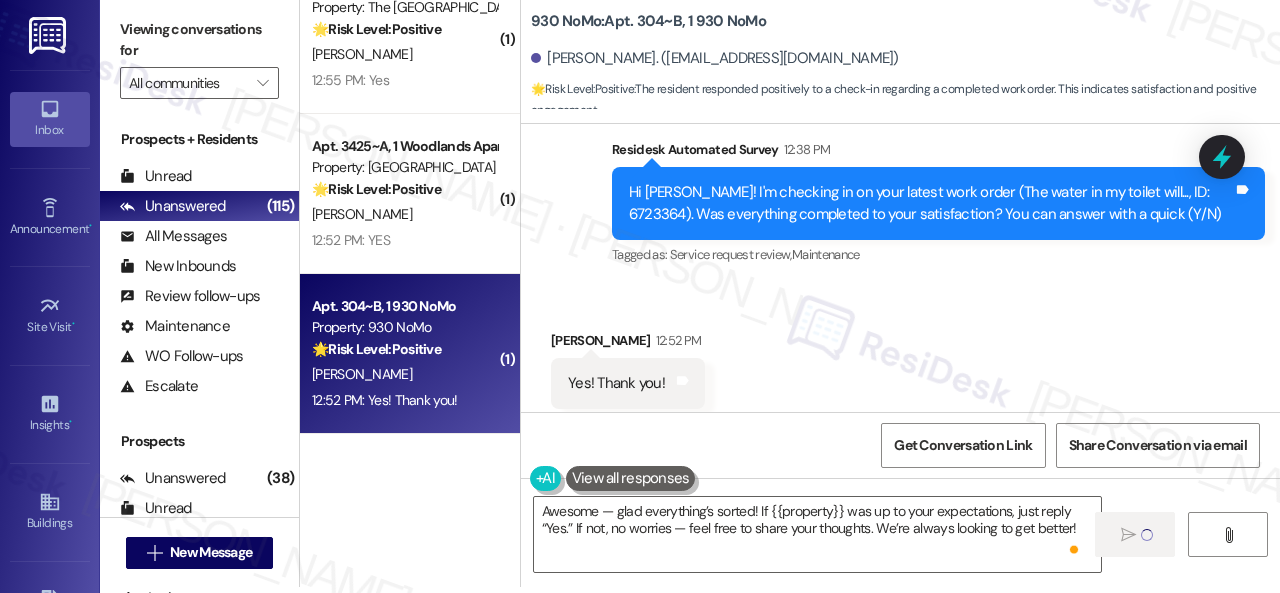 type 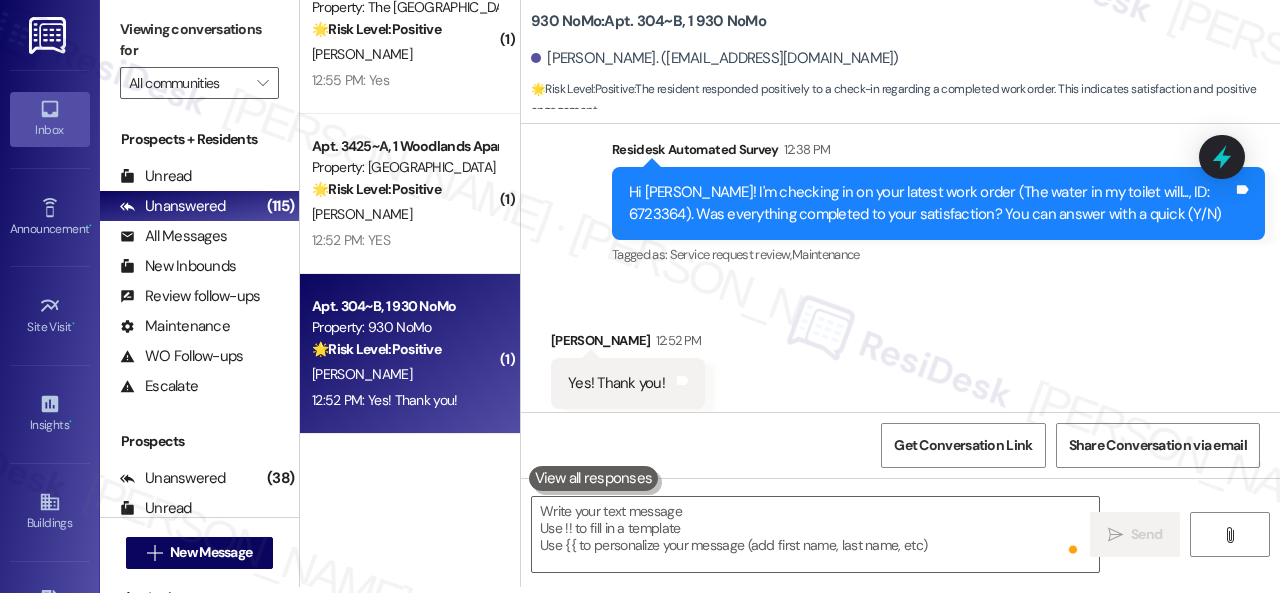 scroll, scrollTop: 0, scrollLeft: 0, axis: both 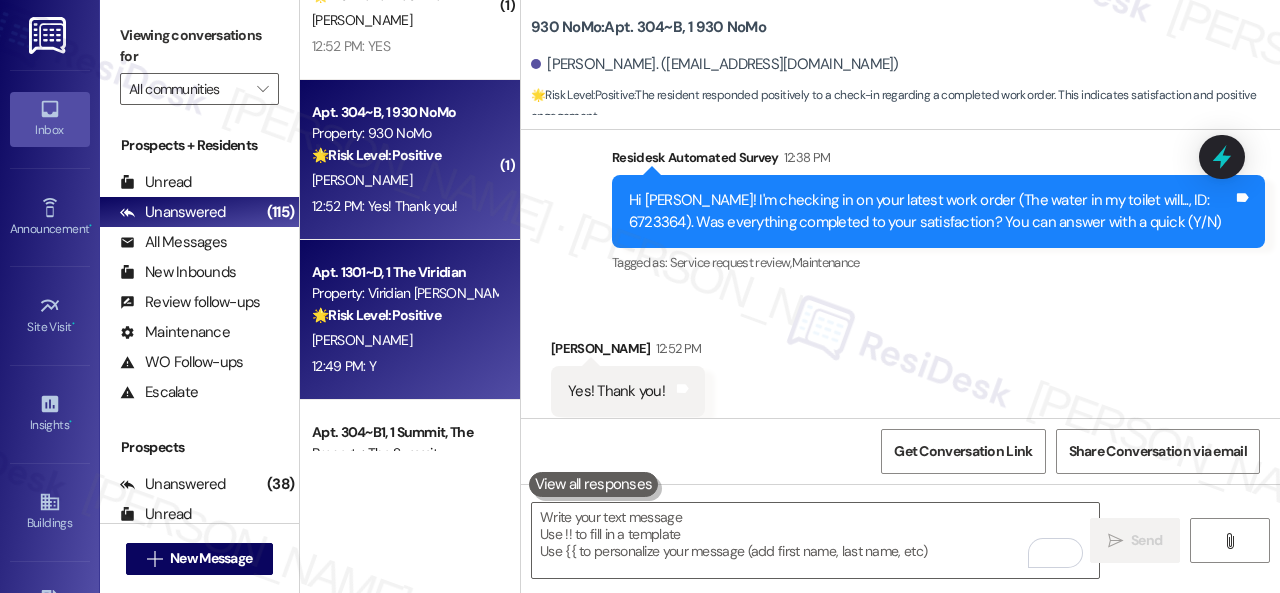 click on "E. Nwajei" at bounding box center [404, 340] 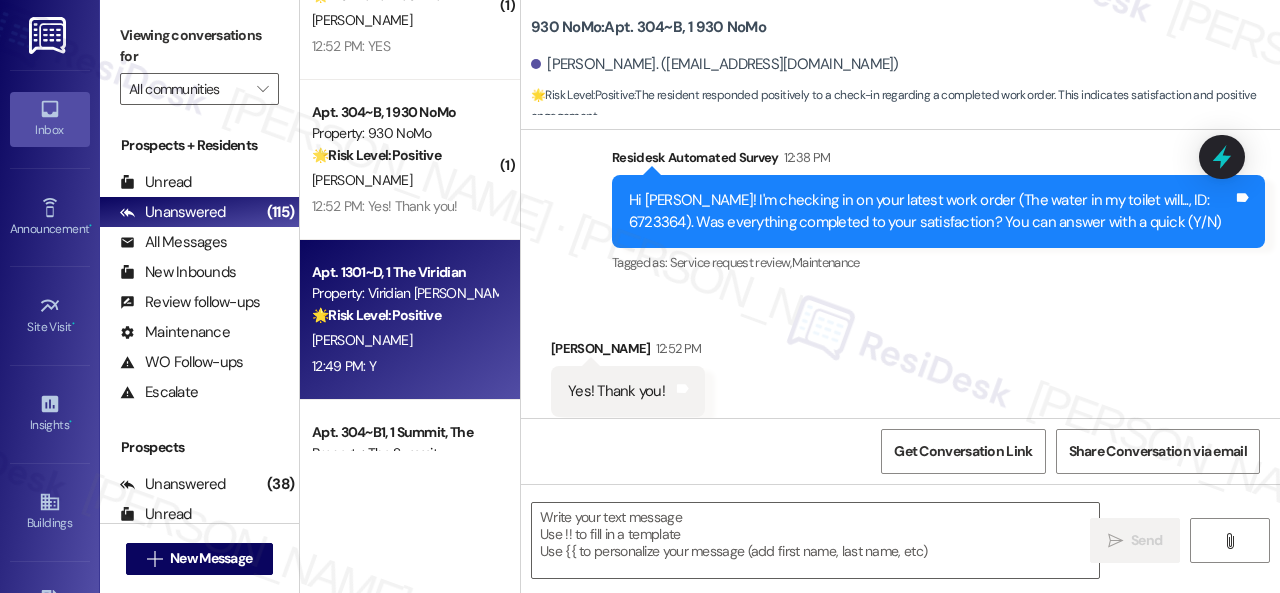 type on "Fetching suggested responses. Please feel free to read through the conversation in the meantime." 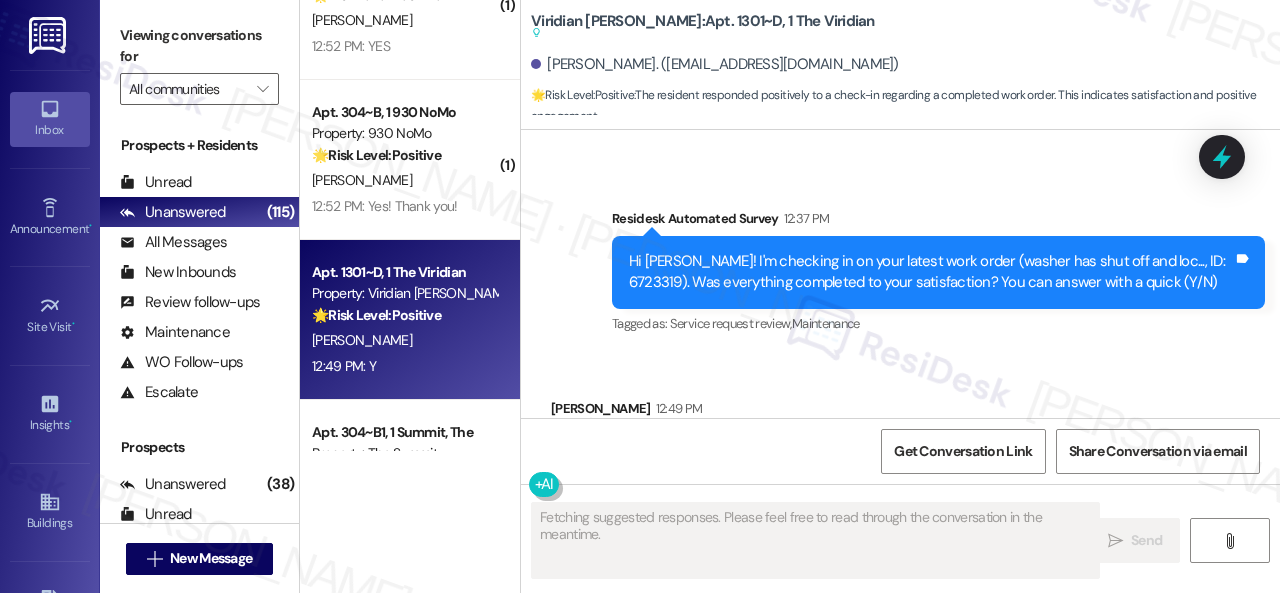 scroll, scrollTop: 6844, scrollLeft: 0, axis: vertical 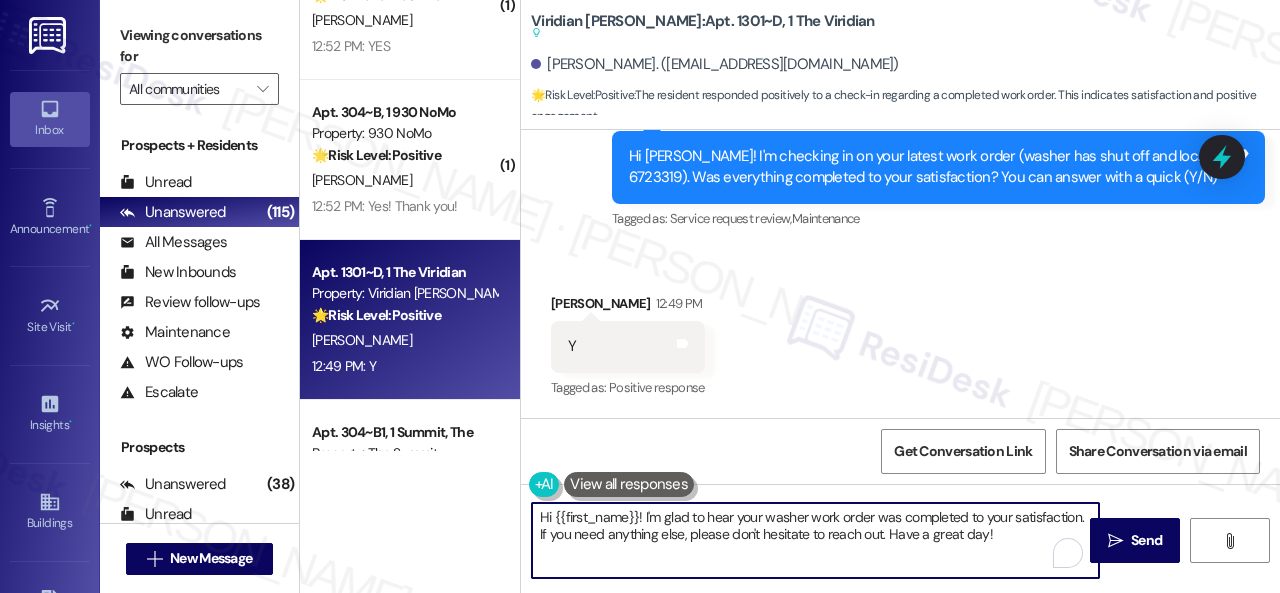 drag, startPoint x: 948, startPoint y: 531, endPoint x: 462, endPoint y: 475, distance: 489.2157 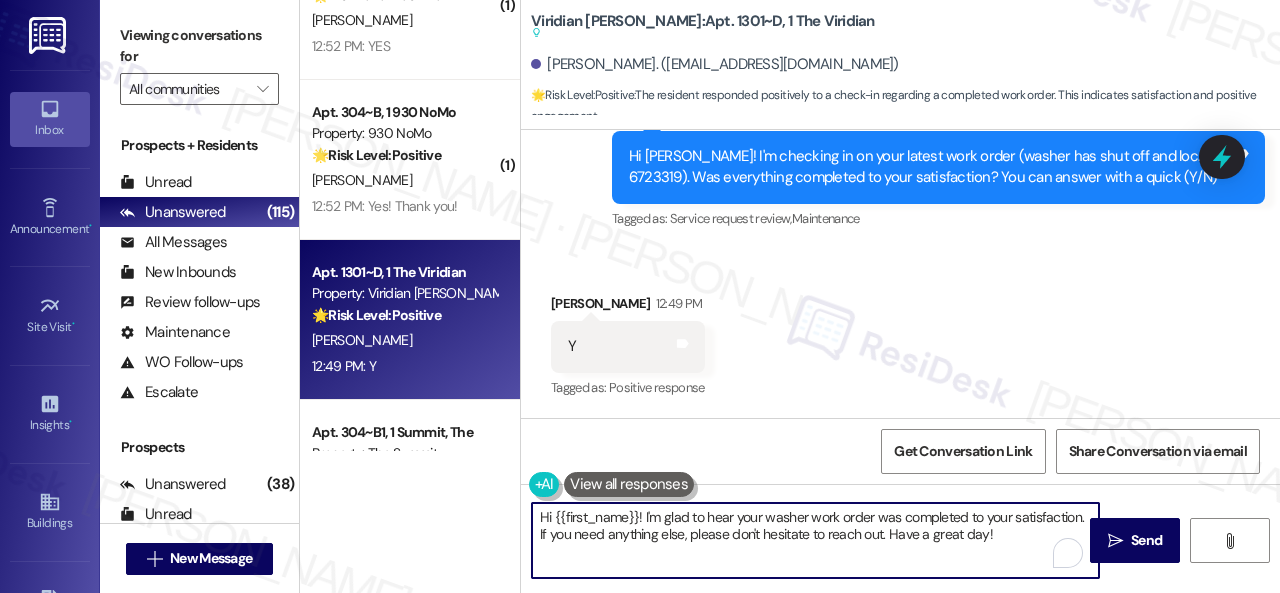 click on "( 1 ) Apt. 19~101~c, 1 North 38 Property: North 38 🌟  Risk Level:  Positive The resident responded positively to a check-in regarding a completed work order. This indicates customer satisfaction and positive engagement. S. Corazza 1:01 PM: Y 1:01 PM: Y ( 1 ) Apt. PPC~3510~C, 1 Reserve at College Station Property: The Reserve College Station 🌟  Risk Level:  Positive The resident responded positively to a check-in regarding a completed work order, indicating satisfaction. This is positive engagement and relationship building. G. Machart 12:55 PM: Yes 12:55 PM: Yes ( 1 ) Apt. 3425~A, 1 Woodlands Apartments 721 Property: Woodlands 🌟  Risk Level:  Positive The resident confirmed that the work order was completed to their satisfaction. This is positive engagement and relationship building. S. Sanchez 12:52 PM:   YES 12:52 PM:   YES ( 1 ) Apt. 304~B, 1 930 NoMo Property: 930 NoMo 🌟  Risk Level:  Positive M. Mylott 12:52 PM: Yes! Thank you!  12:52 PM: Yes! Thank you!  Apt. 1301~D, 1 The Viridian 🌟 🌟" at bounding box center [790, 296] 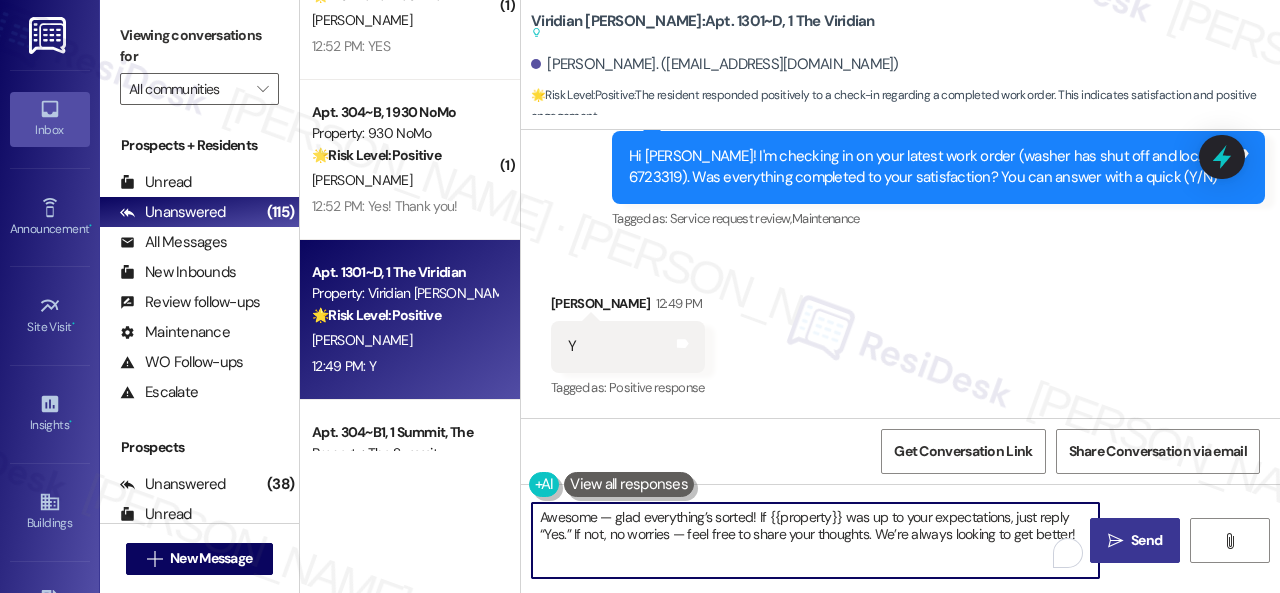 type on "Awesome — glad everything’s sorted! If {{property}} was up to your expectations, just reply “Yes.” If not, no worries — feel free to share your thoughts. We’re always looking to get better!" 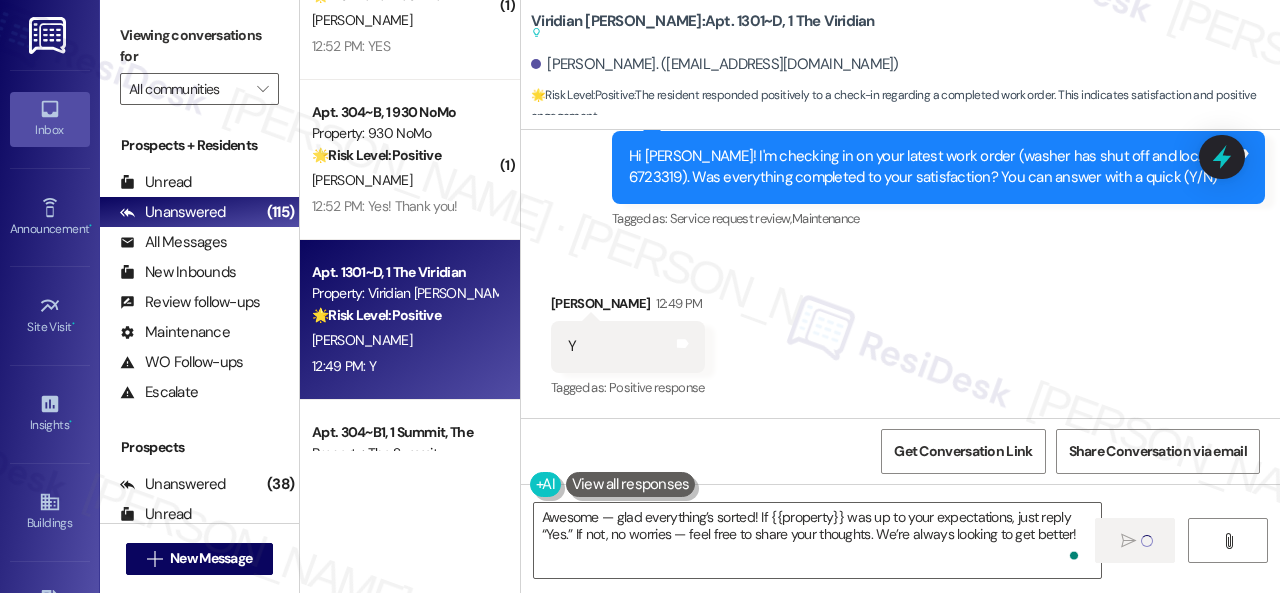 type 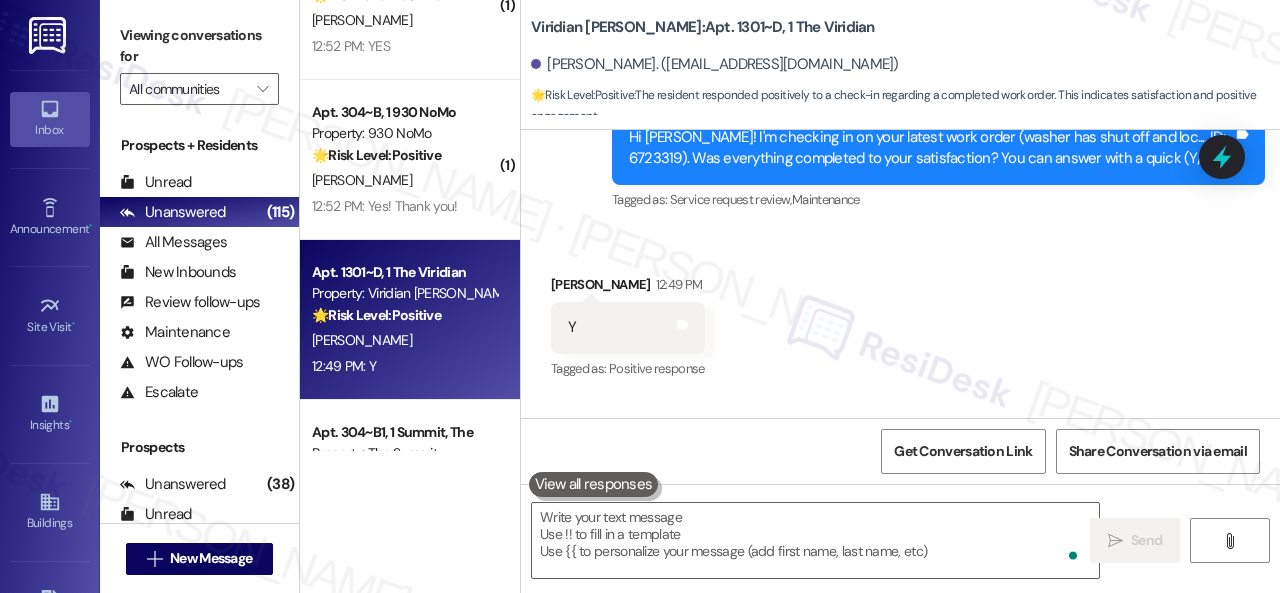 scroll, scrollTop: 7000, scrollLeft: 0, axis: vertical 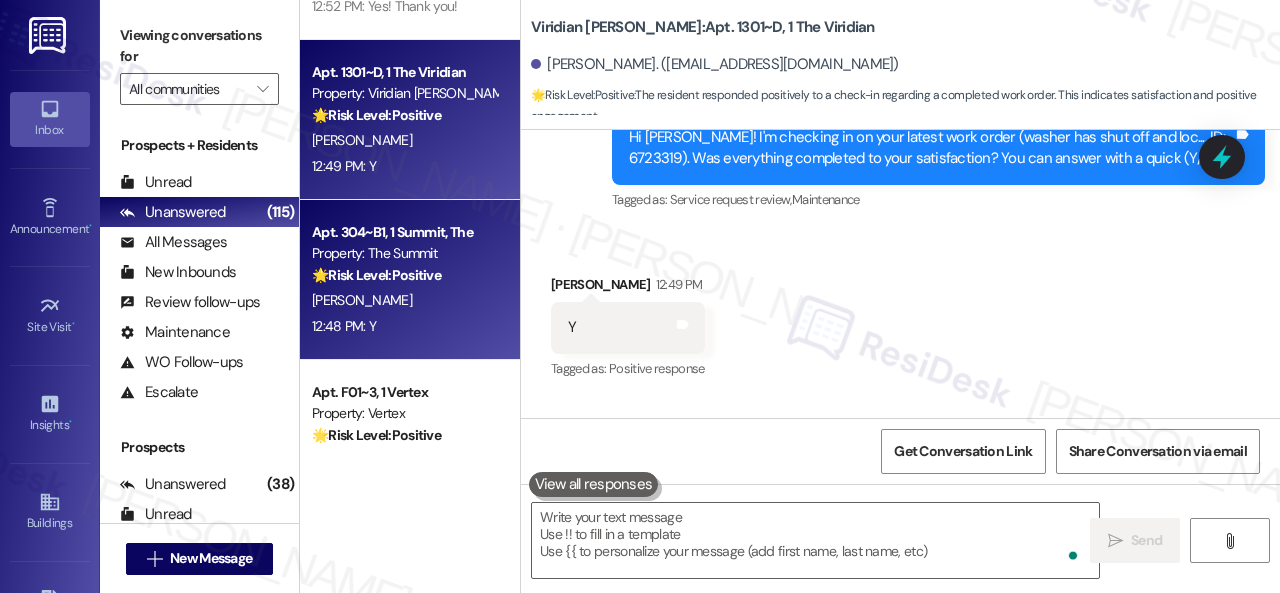 click on "12:48 PM: Y 12:48 PM: Y" at bounding box center (404, 326) 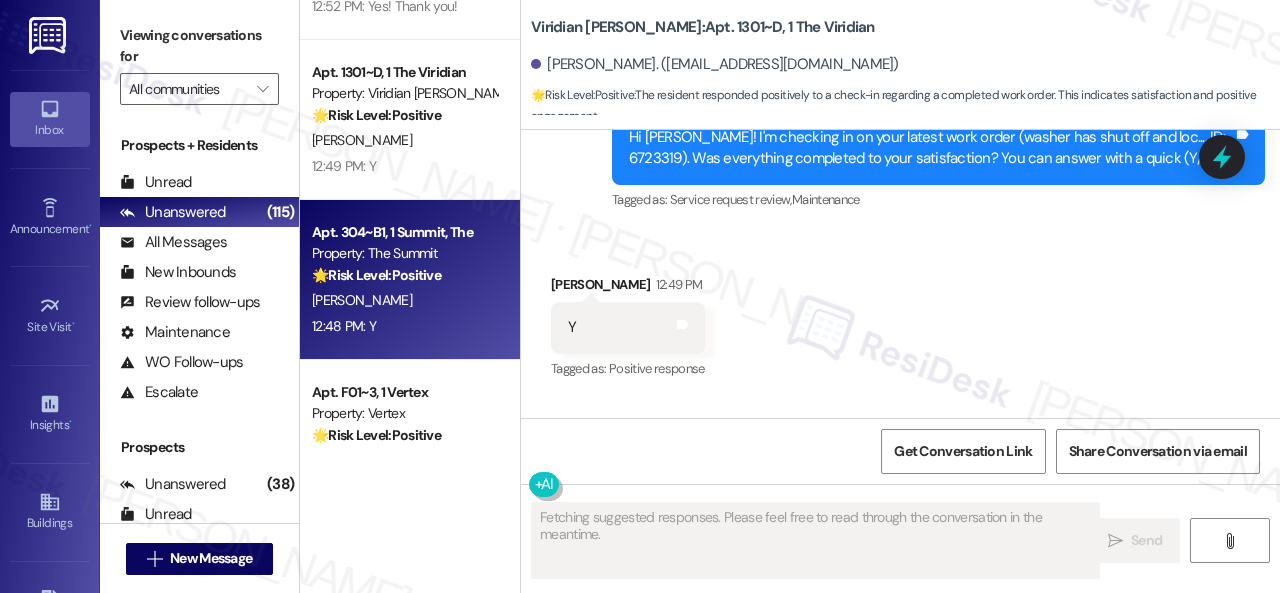 type on "Fetching suggested responses. Please feel free to read through the conversation in the meantime." 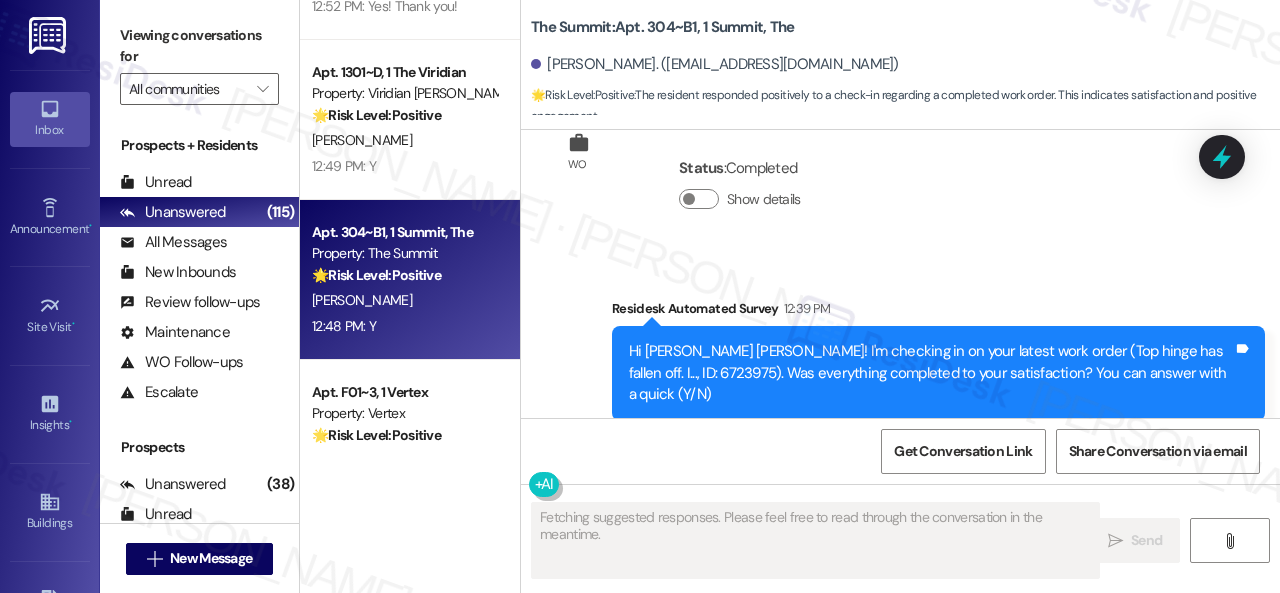 scroll, scrollTop: 3609, scrollLeft: 0, axis: vertical 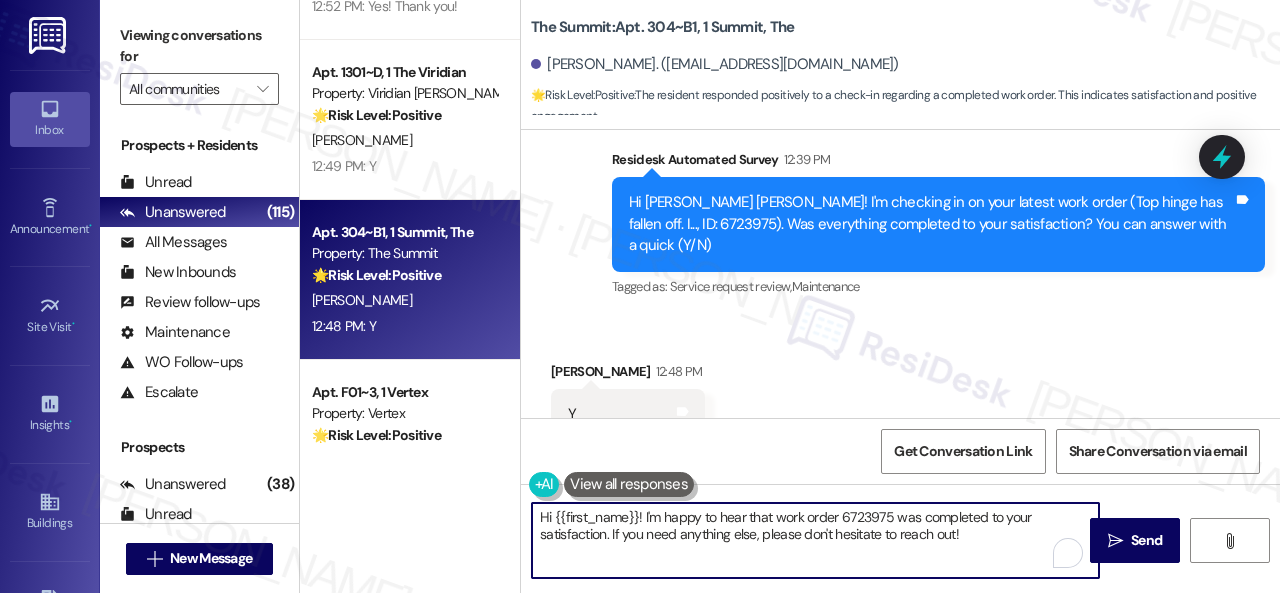 drag, startPoint x: 975, startPoint y: 537, endPoint x: 502, endPoint y: 481, distance: 476.30347 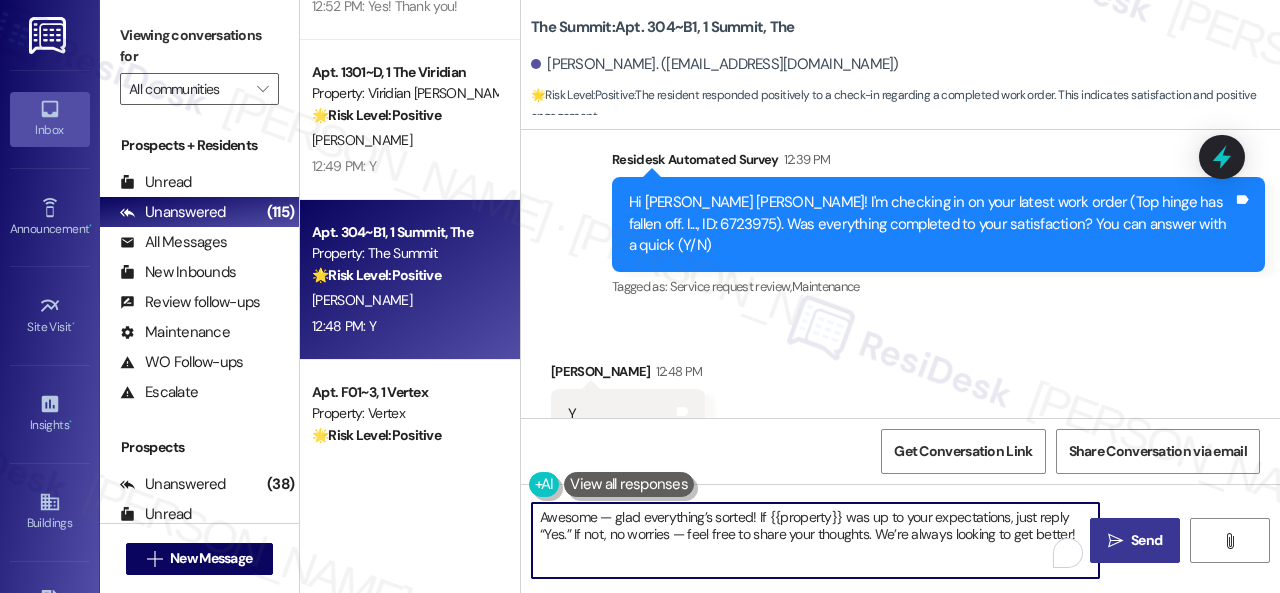 type on "Awesome — glad everything’s sorted! If {{property}} was up to your expectations, just reply “Yes.” If not, no worries — feel free to share your thoughts. We’re always looking to get better!" 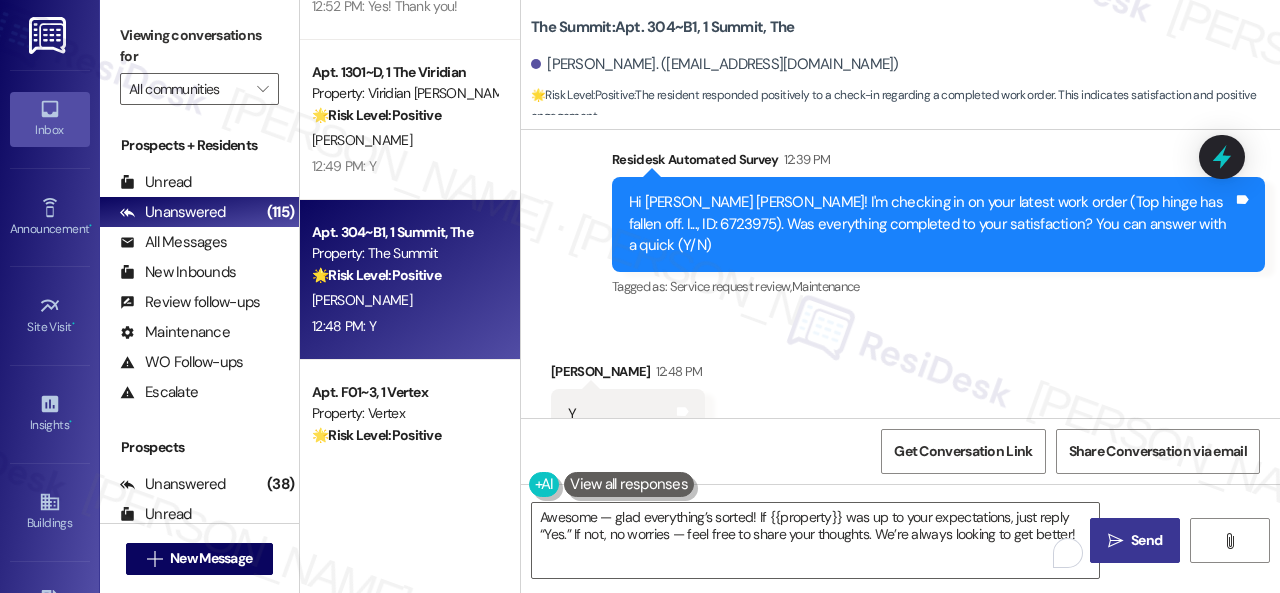 click on "Send" at bounding box center [1146, 540] 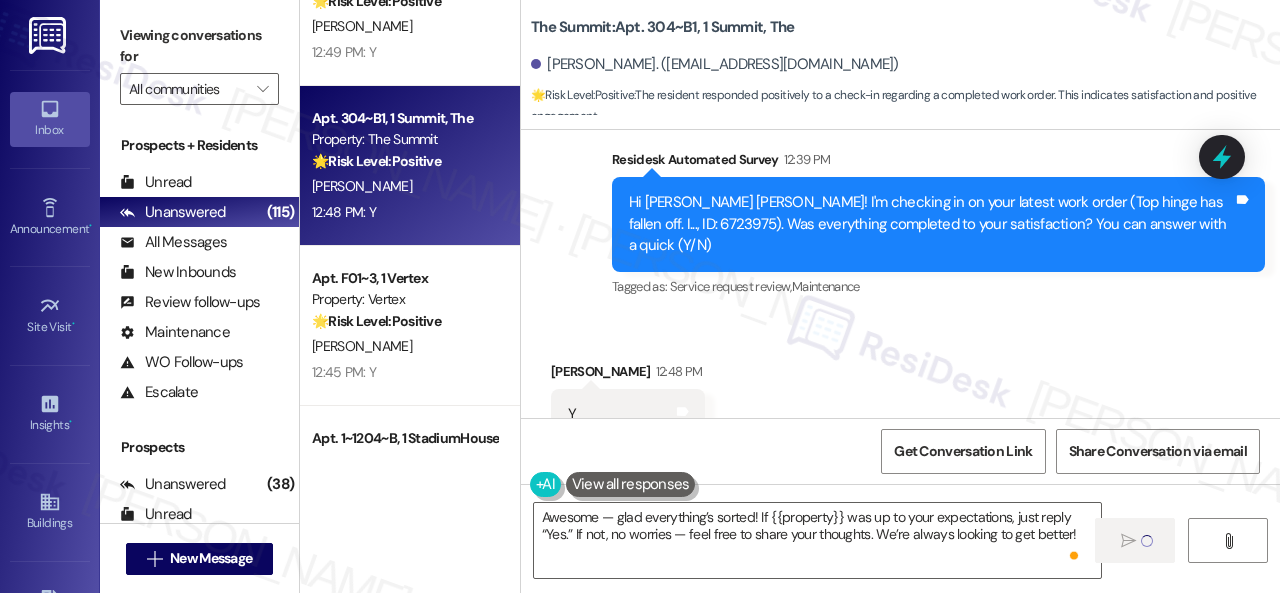 scroll, scrollTop: 7200, scrollLeft: 0, axis: vertical 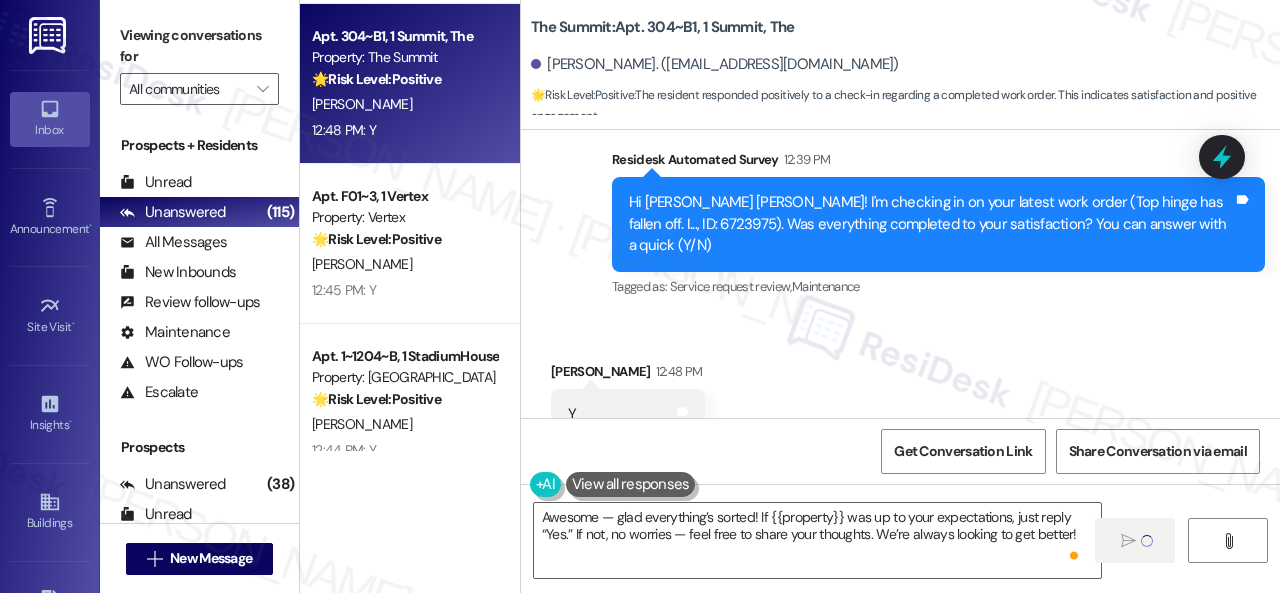 type 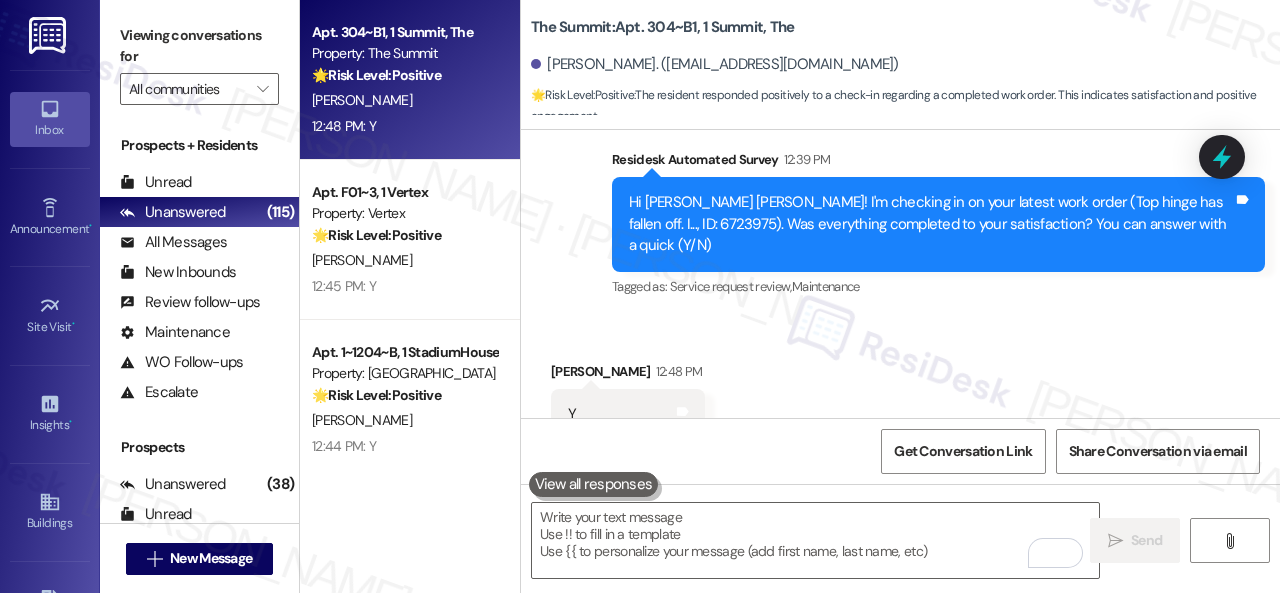 scroll, scrollTop: 3772, scrollLeft: 0, axis: vertical 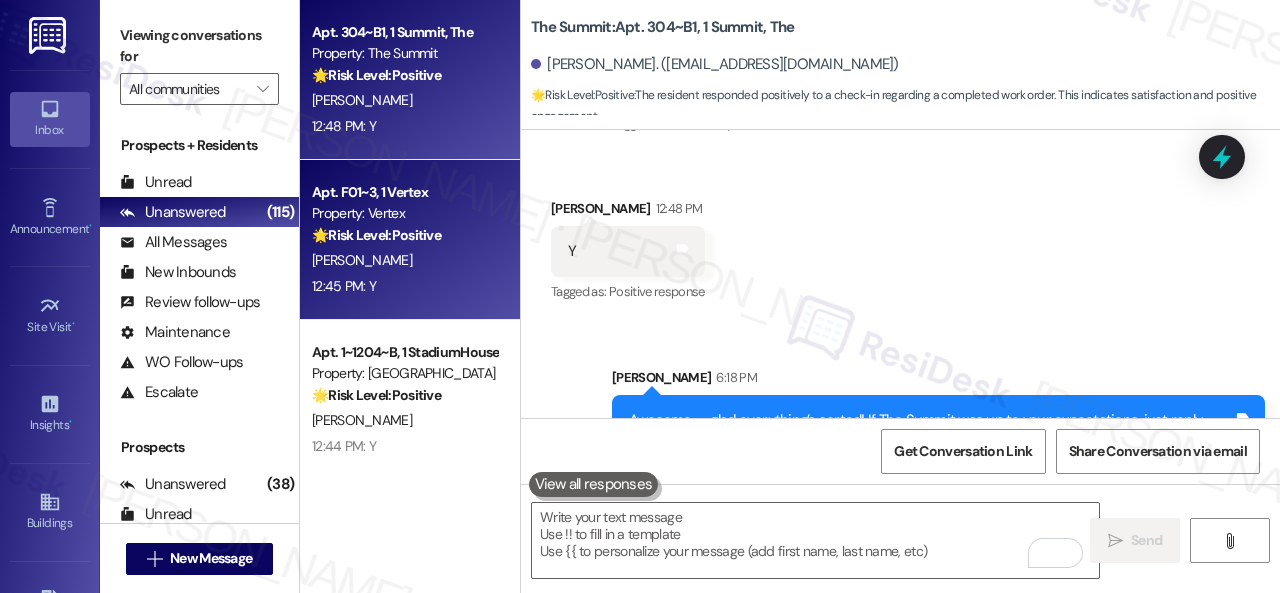 click on "M. Copeland" at bounding box center (404, 260) 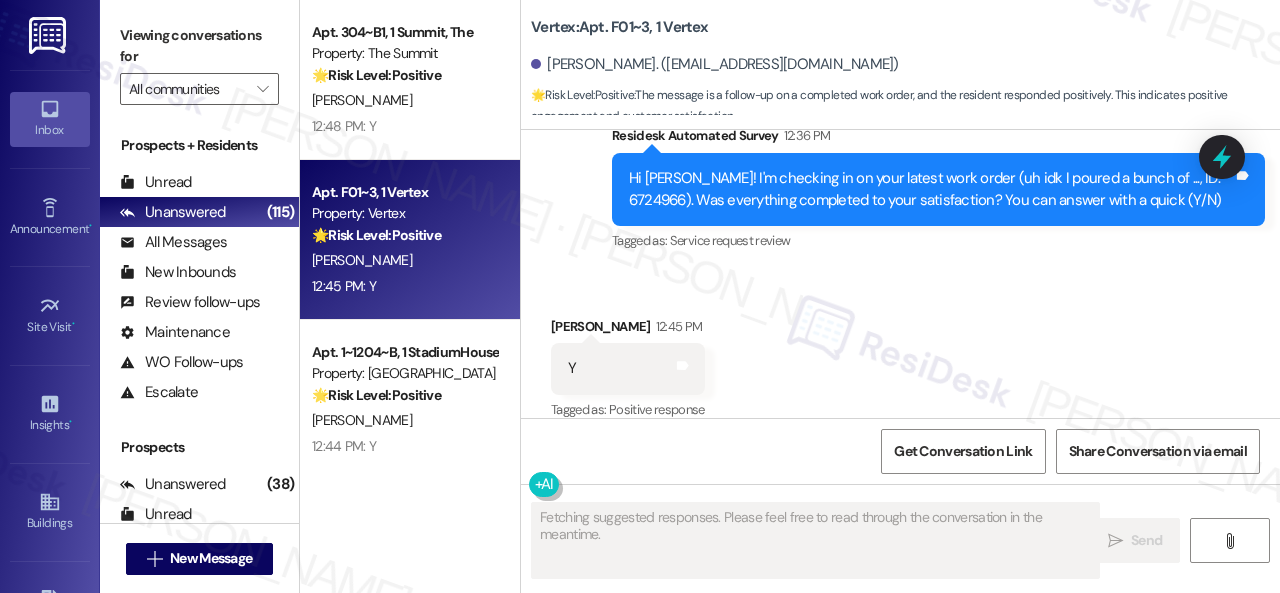 scroll, scrollTop: 4296, scrollLeft: 0, axis: vertical 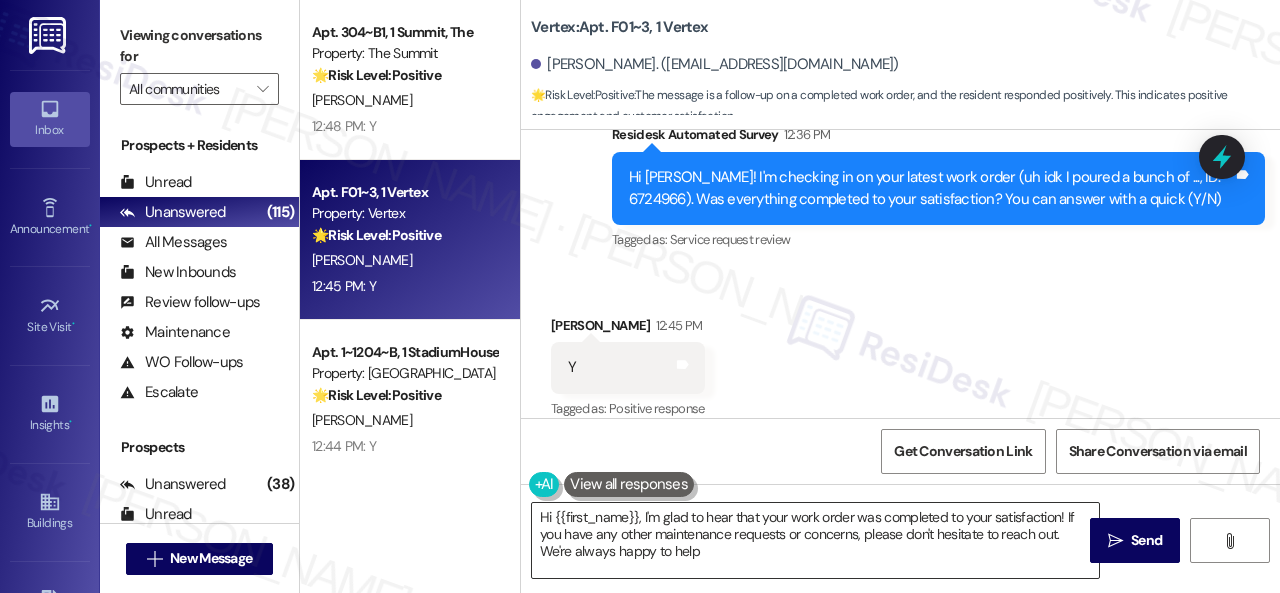 type on "Hi {{first_name}}, I'm glad to hear that your work order was completed to your satisfaction! If you have any other maintenance requests or concerns, please don't hesitate to reach out. We're always happy to help!" 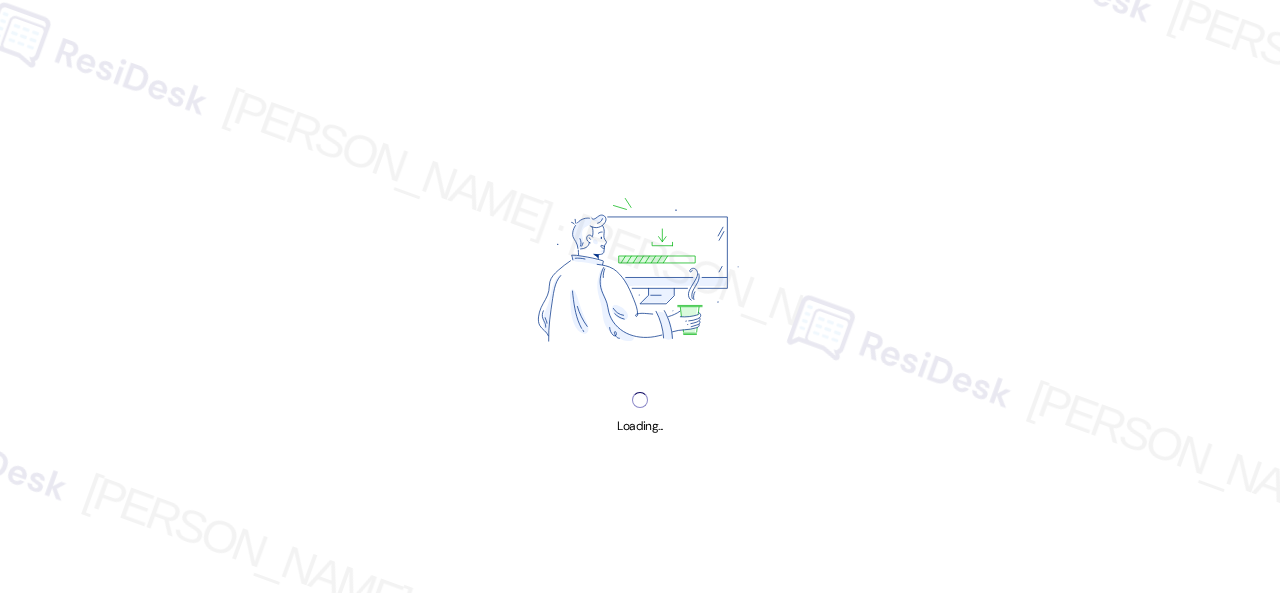 scroll, scrollTop: 0, scrollLeft: 0, axis: both 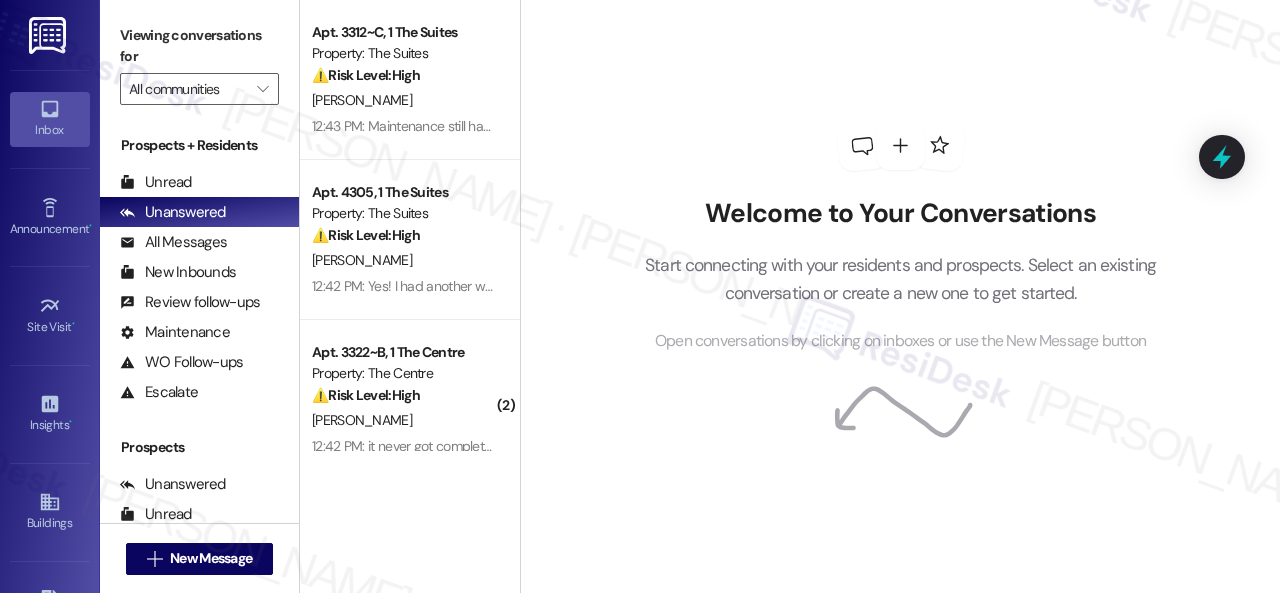 click on "Welcome to Your Conversations Start connecting with your residents and prospects. Select an existing conversation or create a new one to get started. Open conversations by clicking on inboxes or use the New Message button" at bounding box center [900, 296] 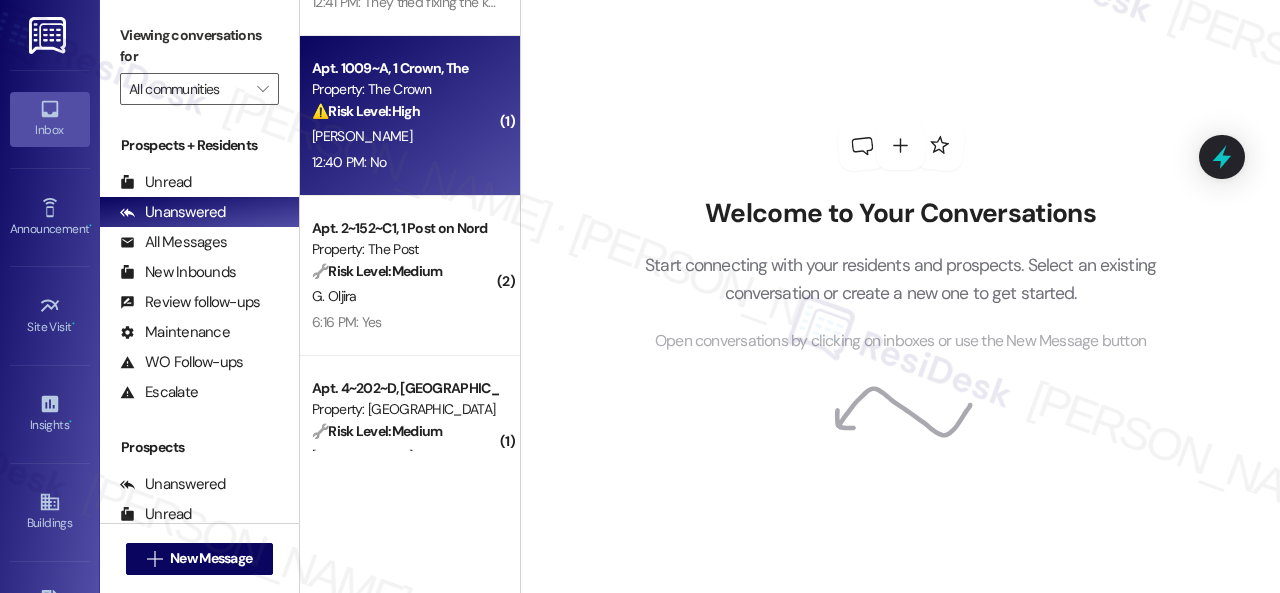 scroll, scrollTop: 700, scrollLeft: 0, axis: vertical 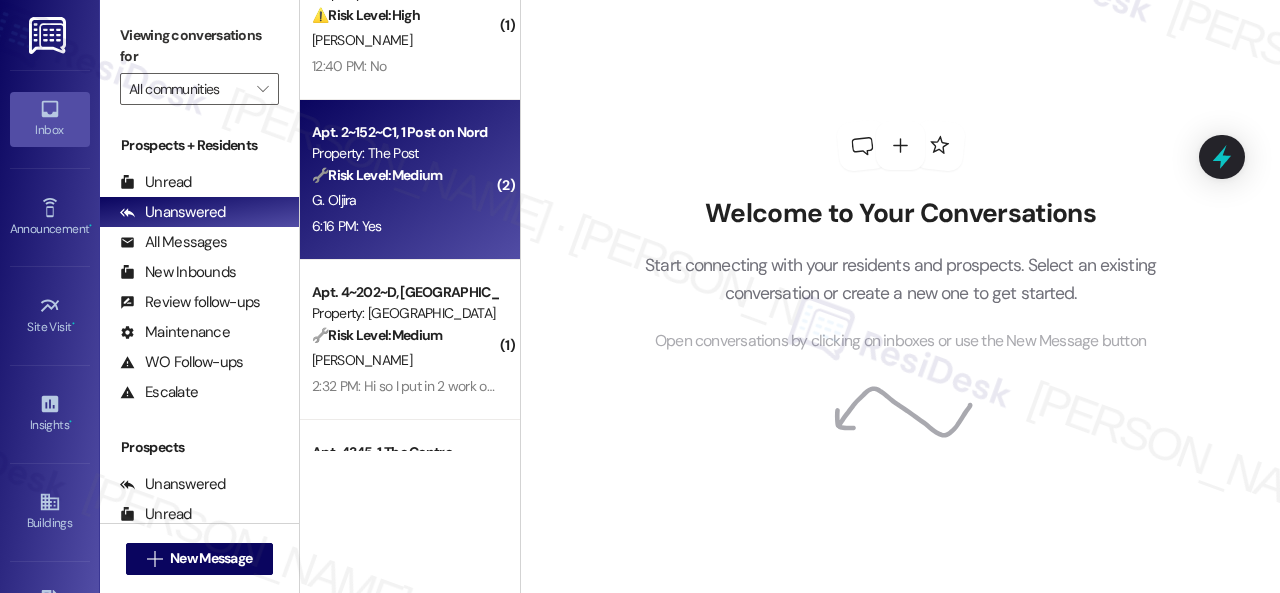 click on "G. Oljira" at bounding box center (404, 200) 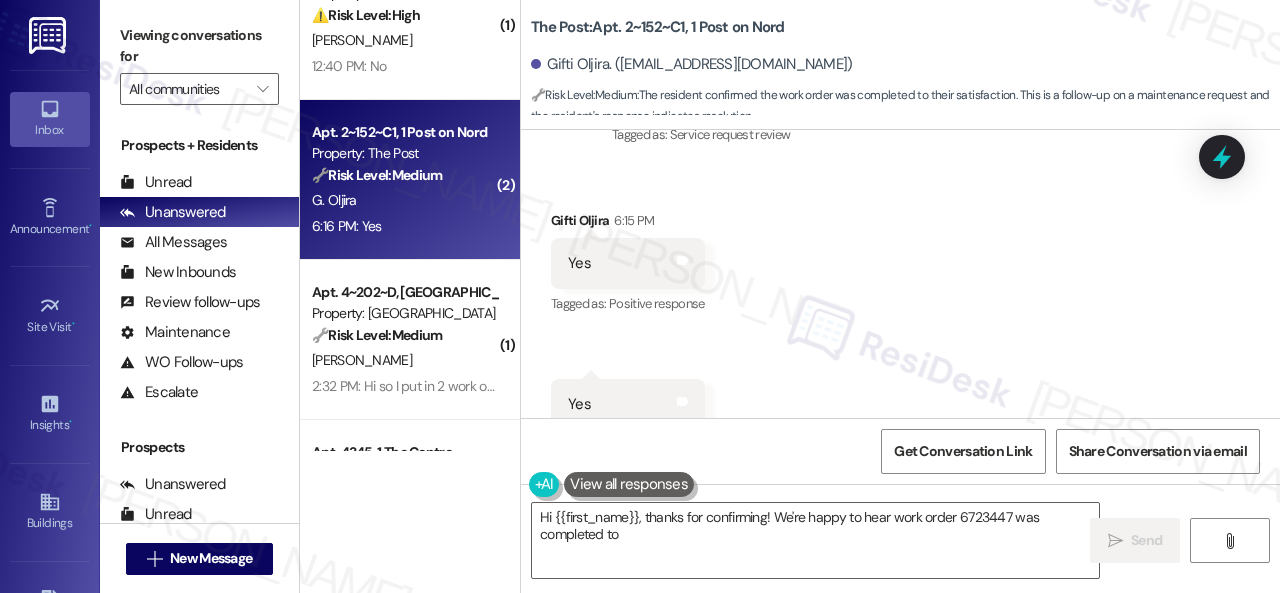 scroll, scrollTop: 2493, scrollLeft: 0, axis: vertical 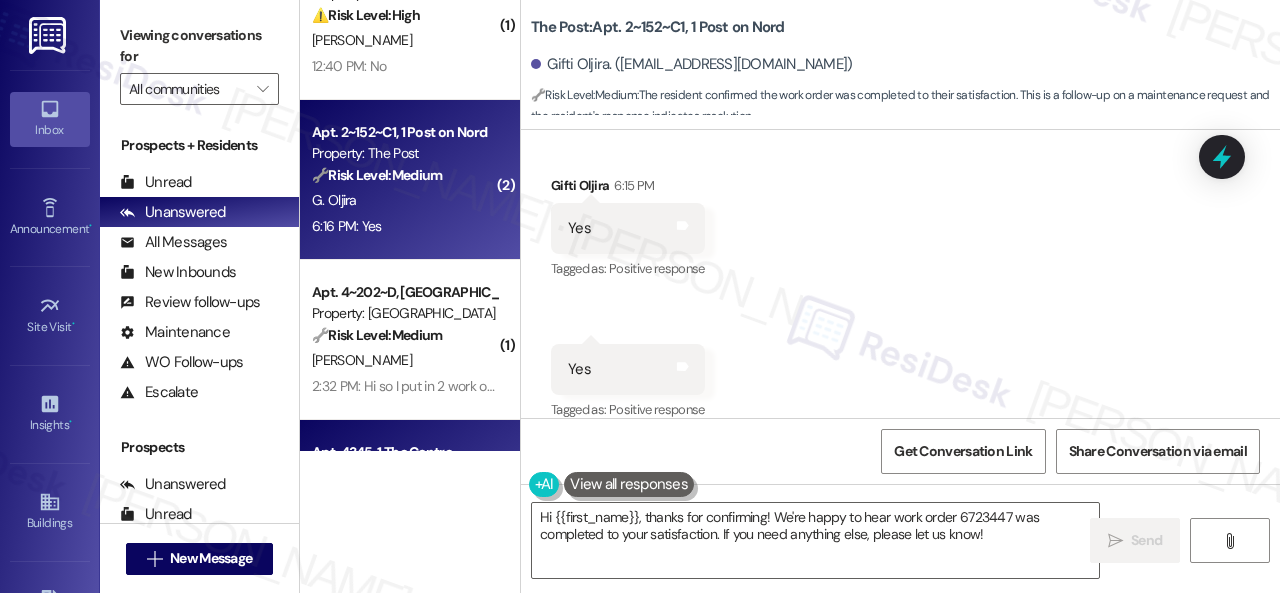 click on "( 2 ) Apt. 3322~B, 1 The Centre Property: The Centre ⚠️  Risk Level:  High The resident indicates that a work order was not completed. Uncompleted work orders, especially after a check-in, require urgent attention to ensure resident satisfaction and prevent further issues. P. Craig 12:42 PM: it never got completed  12:42 PM: it never got completed  Apt. 0206~A, 1 Crown, The Property: The Crown ⚠️  Risk Level:  High The resident indicates that the kitchen light is still not working after a repair attempt. This constitutes an electrical fault requiring further attention. M. Briones 12:41 PM: They tried fixing the kitchen light but it still doesn't work 12:41 PM: They tried fixing the kitchen light but it still doesn't work ( 1 ) Apt. 1009~A, 1 Crown, The Property: The Crown ⚠️  Risk Level:  High D. Taylor 12:40 PM: No 12:40 PM: No ( 2 ) Apt. 2~152~C1, 1 Post on Nord Property: The Post 🔧  Risk Level:  Medium G. Oljira 6:16 PM: Yes  6:16 PM: Yes  ( 1 ) Apt. 4~202~D, 1 Campus Village College Station" at bounding box center [790, 296] 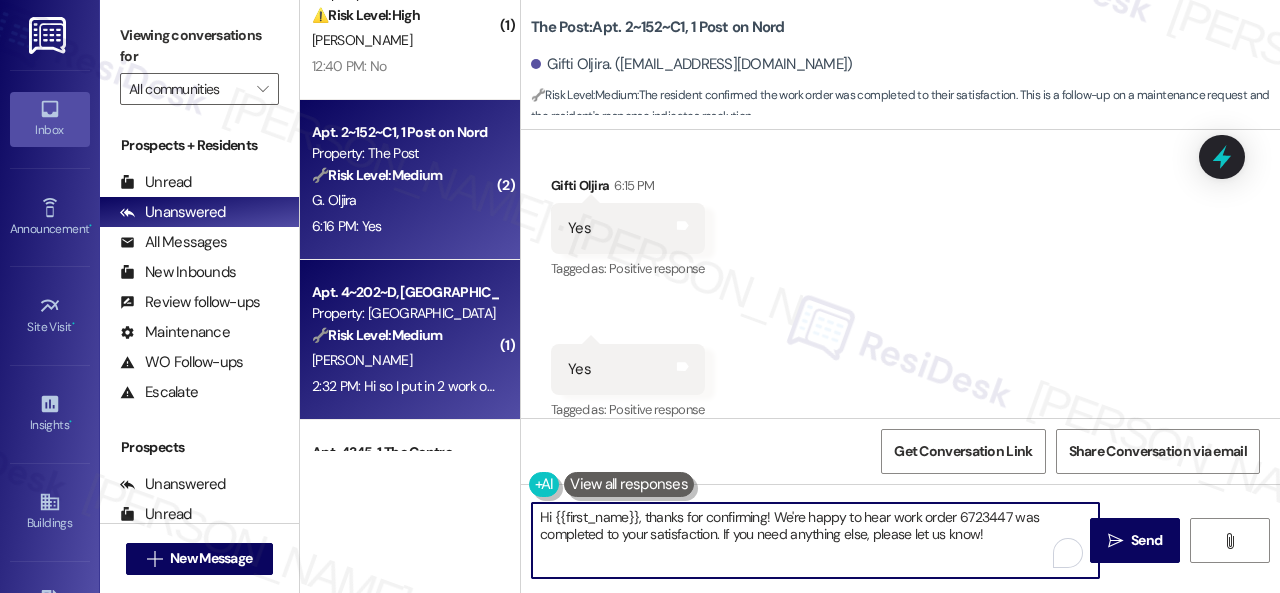 paste on "Awesome — glad everything’s sorted! If {{property}} was up to your expectations, just reply “Yes.” If not, no worries — feel free to share your thoughts. We’re always looking to get better" 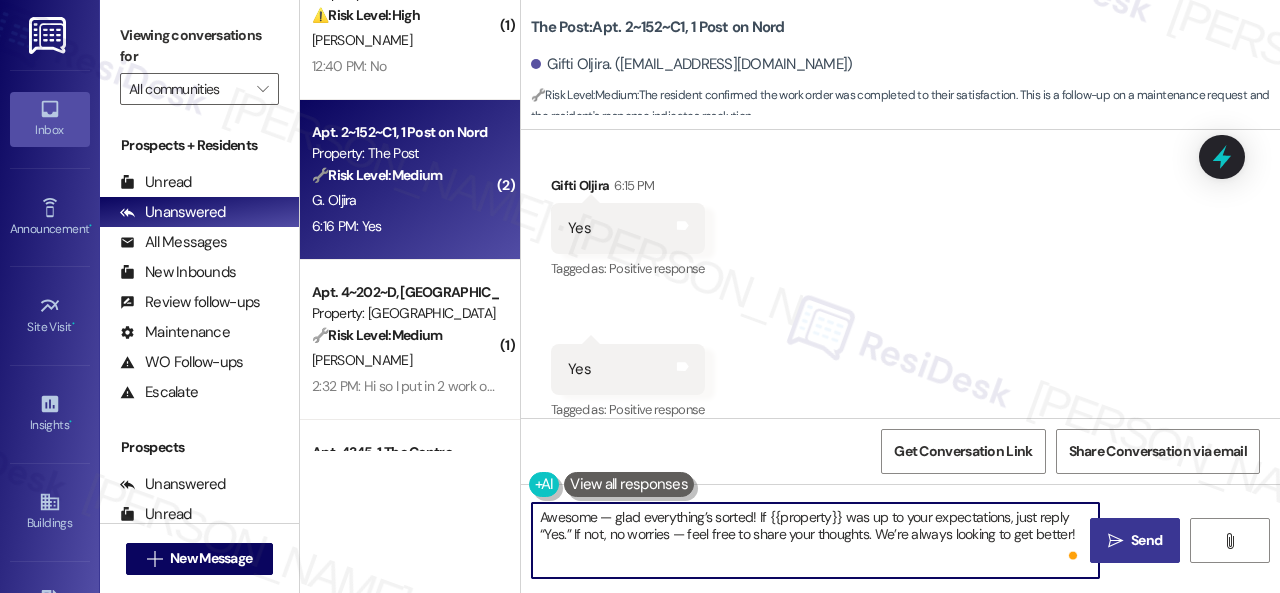 type on "Awesome — glad everything’s sorted! If {{property}} was up to your expectations, just reply “Yes.” If not, no worries — feel free to share your thoughts. We’re always looking to get better!" 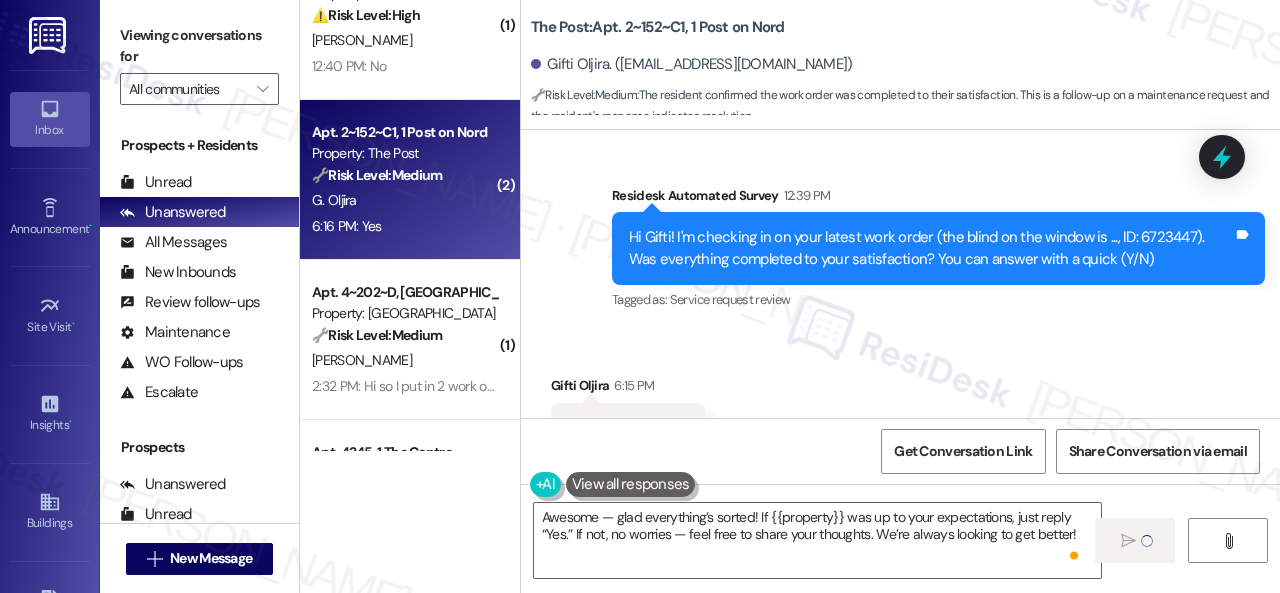 type 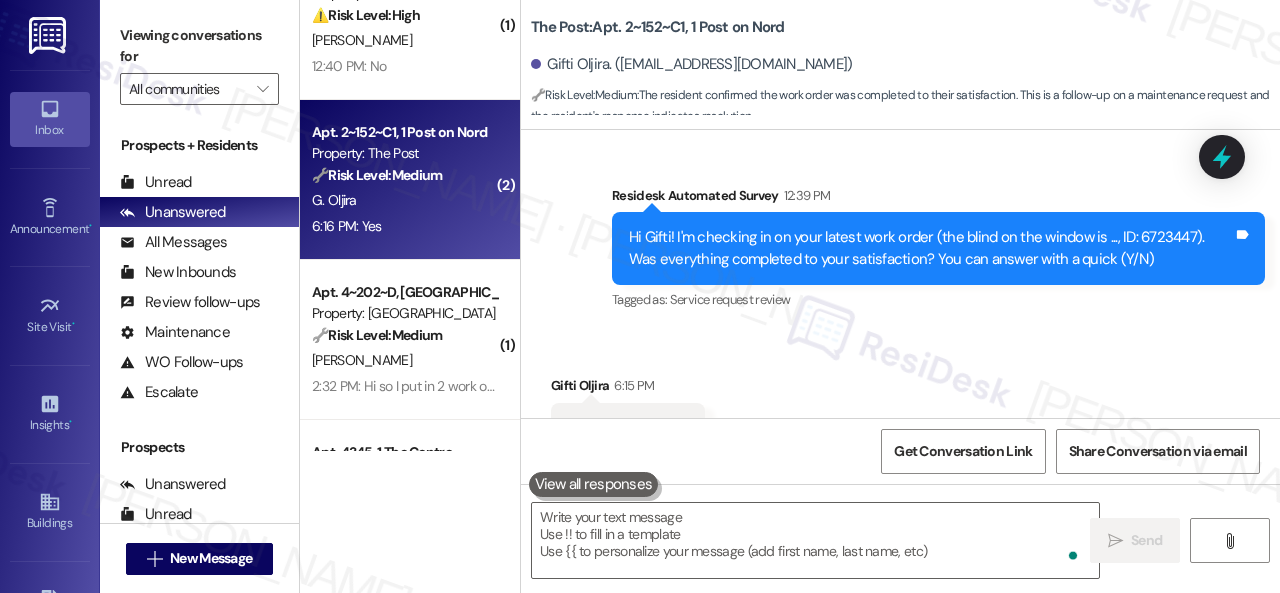 scroll, scrollTop: 2492, scrollLeft: 0, axis: vertical 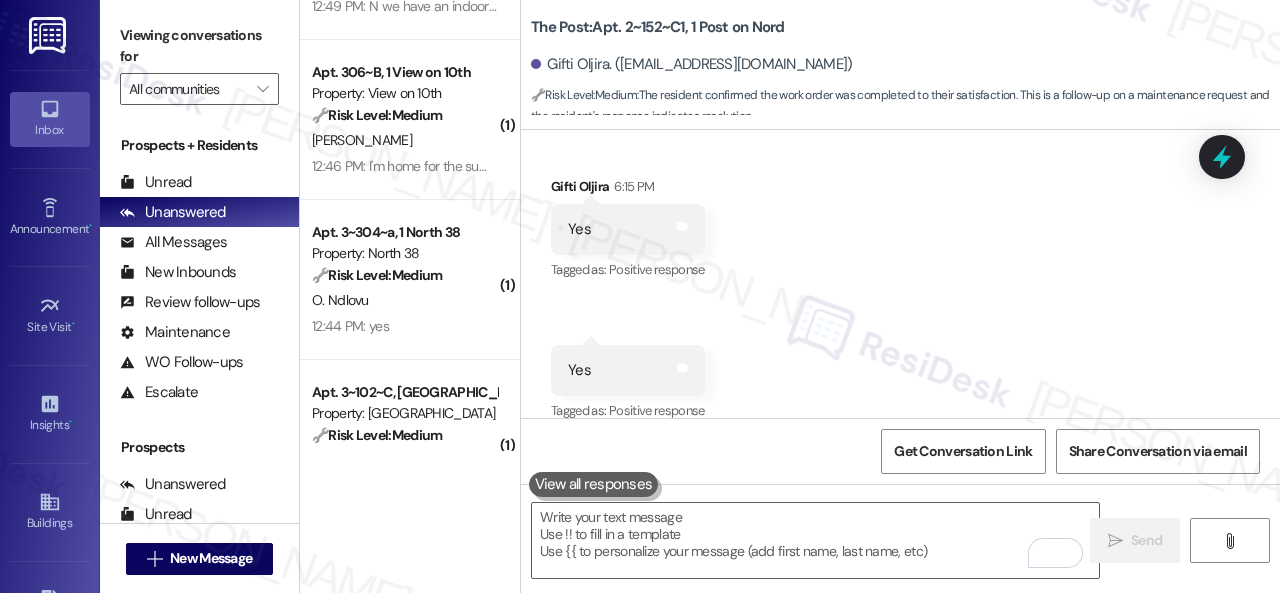 click on "O. Ndlovu" at bounding box center [404, 300] 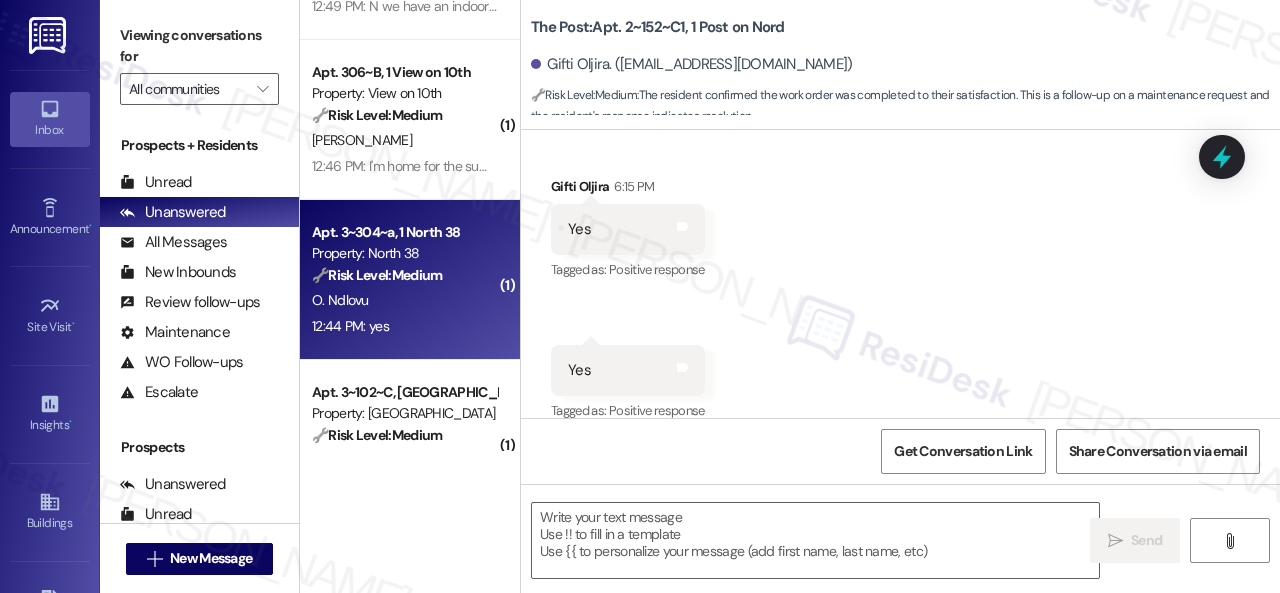 type on "Fetching suggested responses. Please feel free to read through the conversation in the meantime." 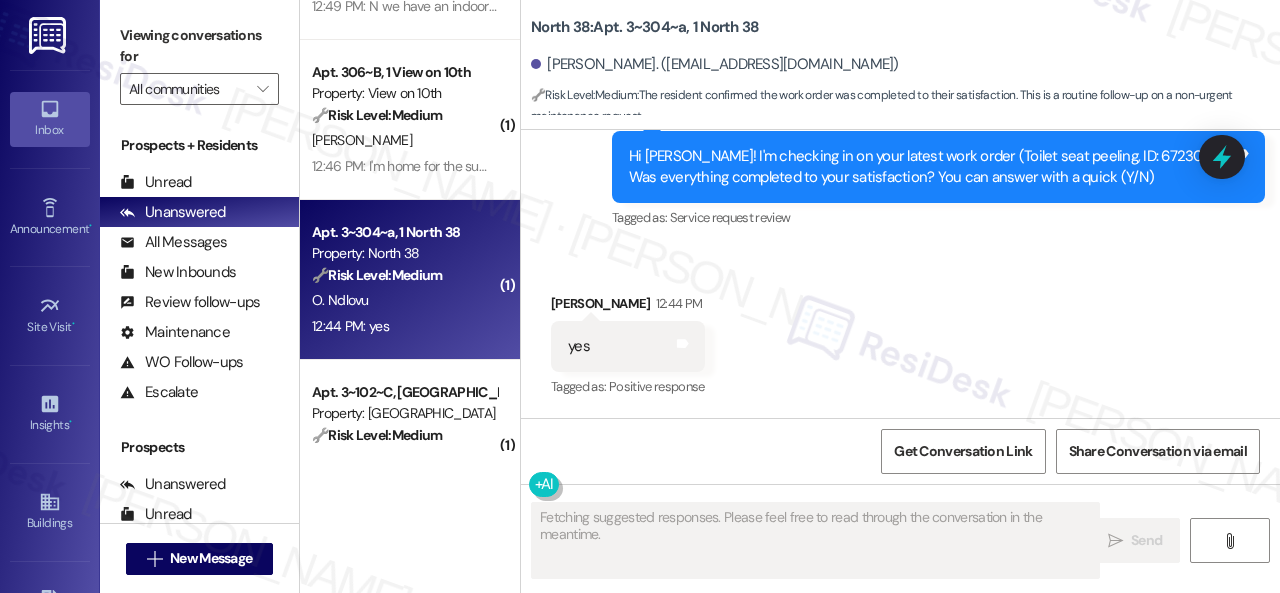 scroll, scrollTop: 1431, scrollLeft: 0, axis: vertical 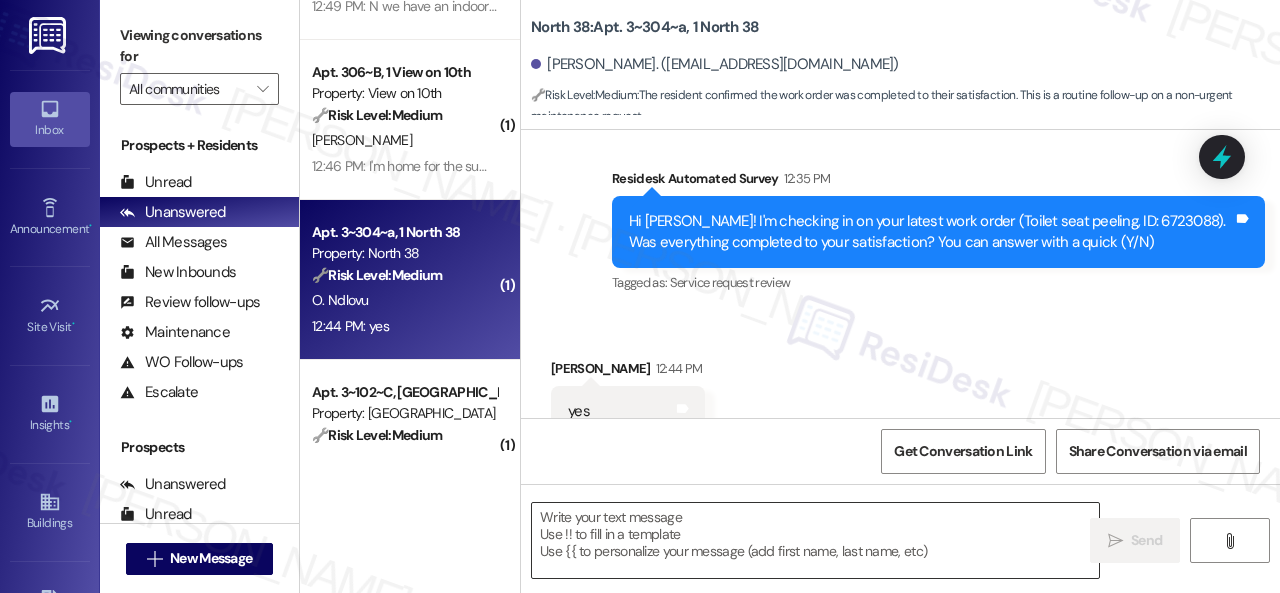 click at bounding box center (815, 540) 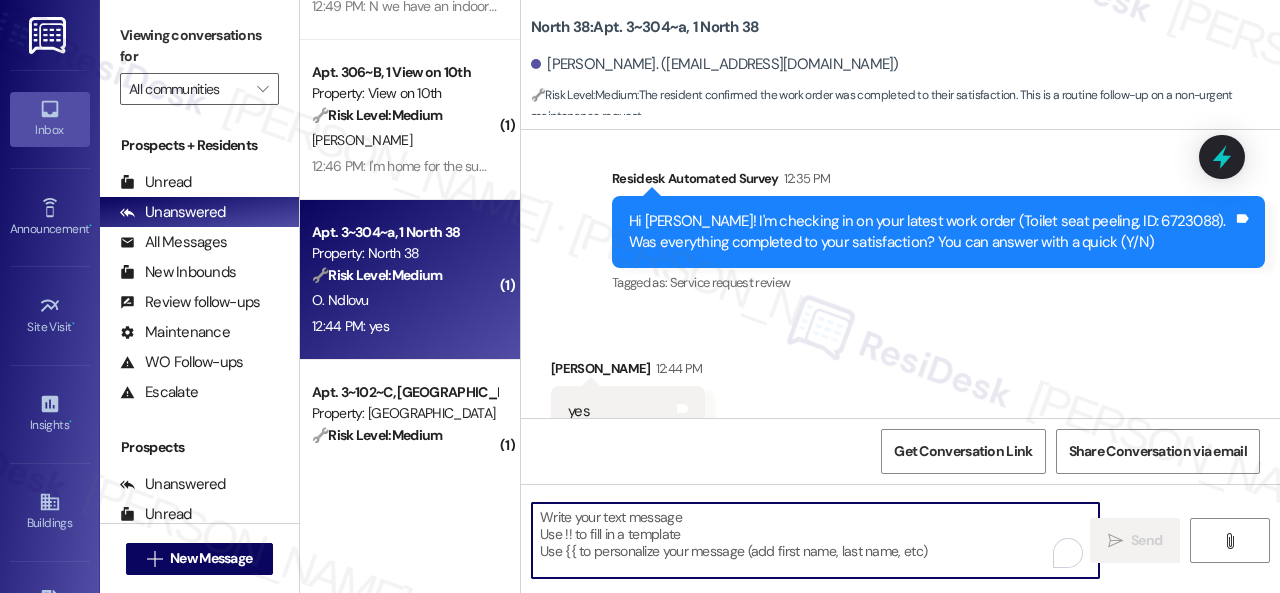 paste on "Awesome — glad everything’s sorted! If {{property}} was up to your expectations, just reply “Yes.” If not, no worries — feel free to share your thoughts. We’re always looking to get better!" 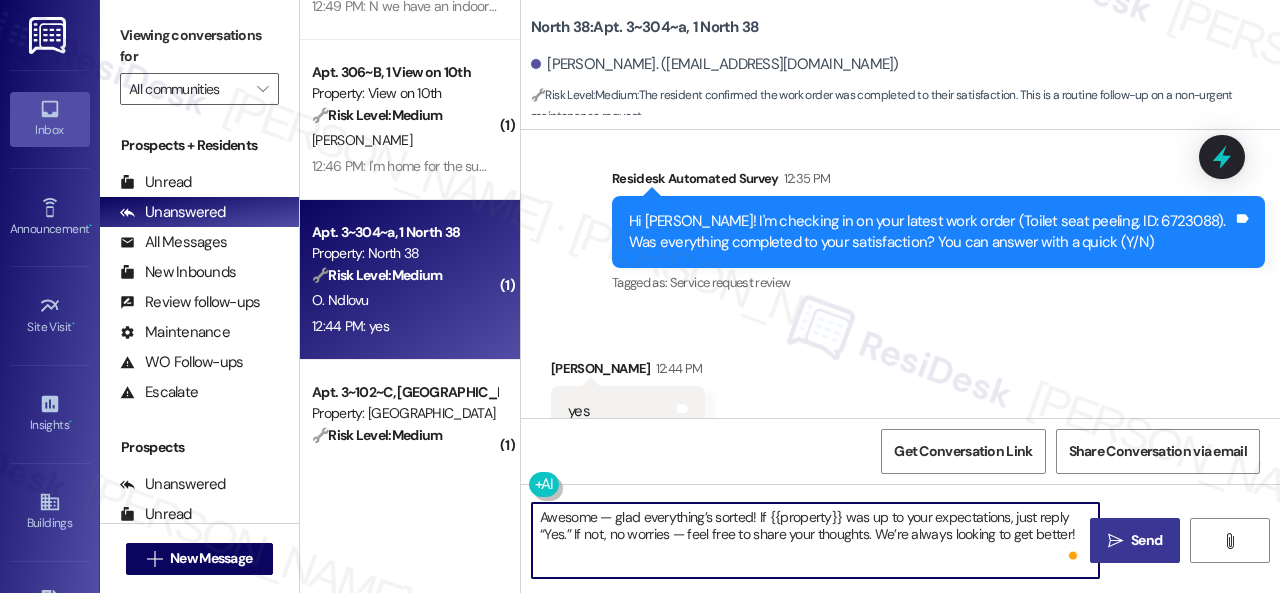 type on "Awesome — glad everything’s sorted! If {{property}} was up to your expectations, just reply “Yes.” If not, no worries — feel free to share your thoughts. We’re always looking to get better!" 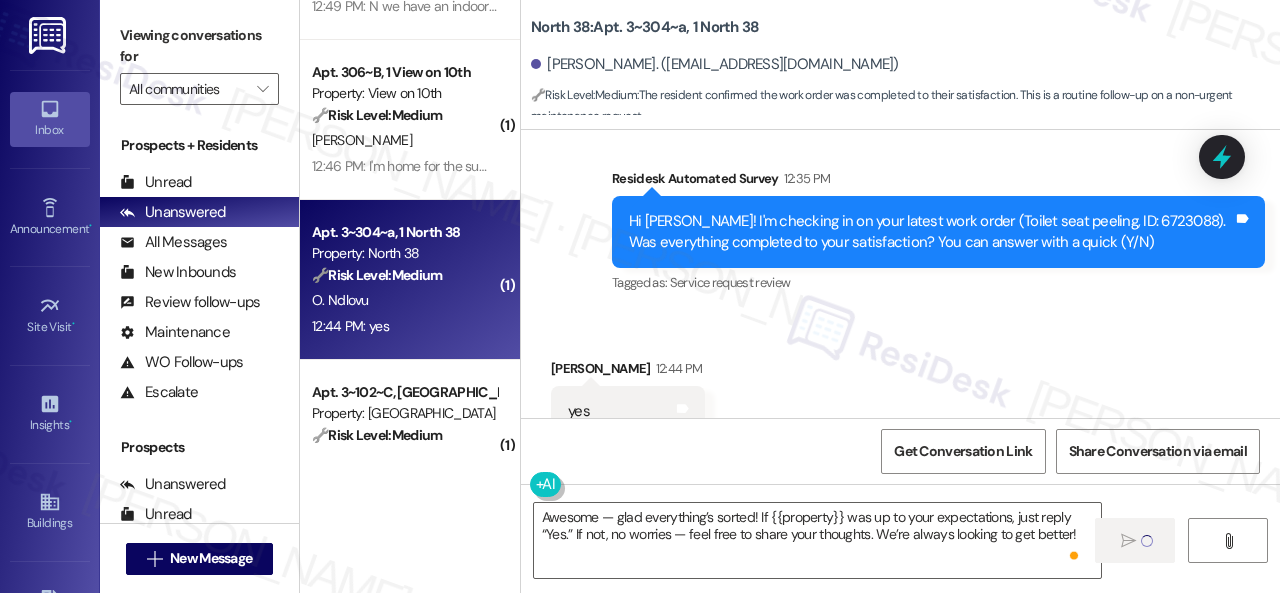 type 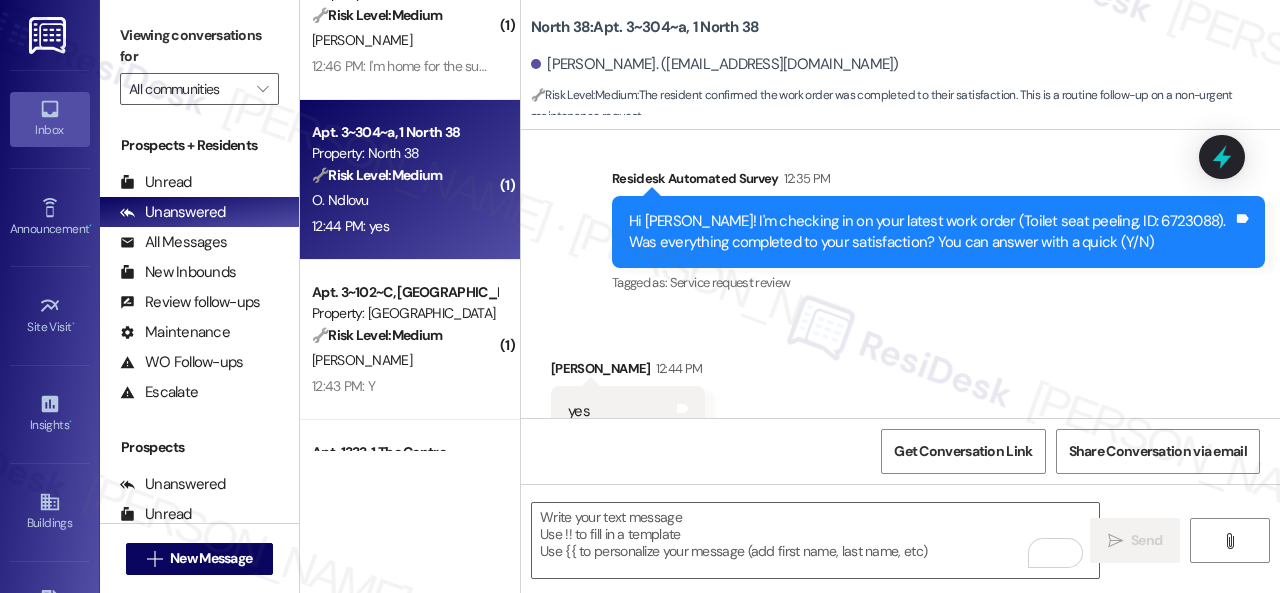 scroll, scrollTop: 2400, scrollLeft: 0, axis: vertical 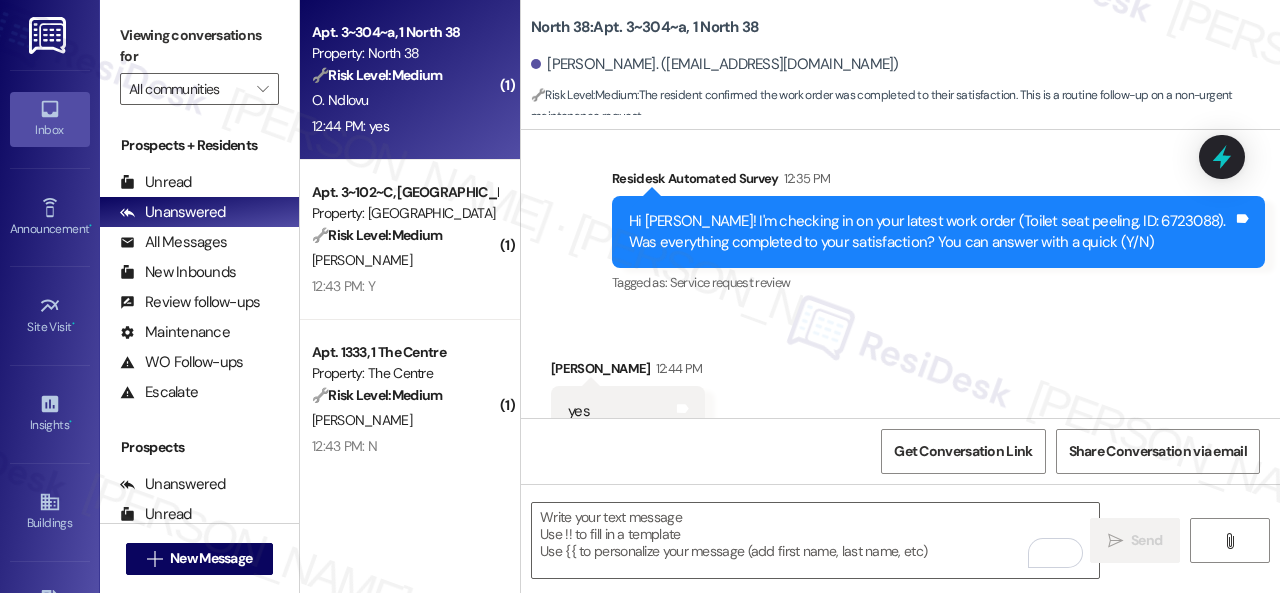 click on "12:43 PM: Y 12:43 PM: Y" at bounding box center [404, 286] 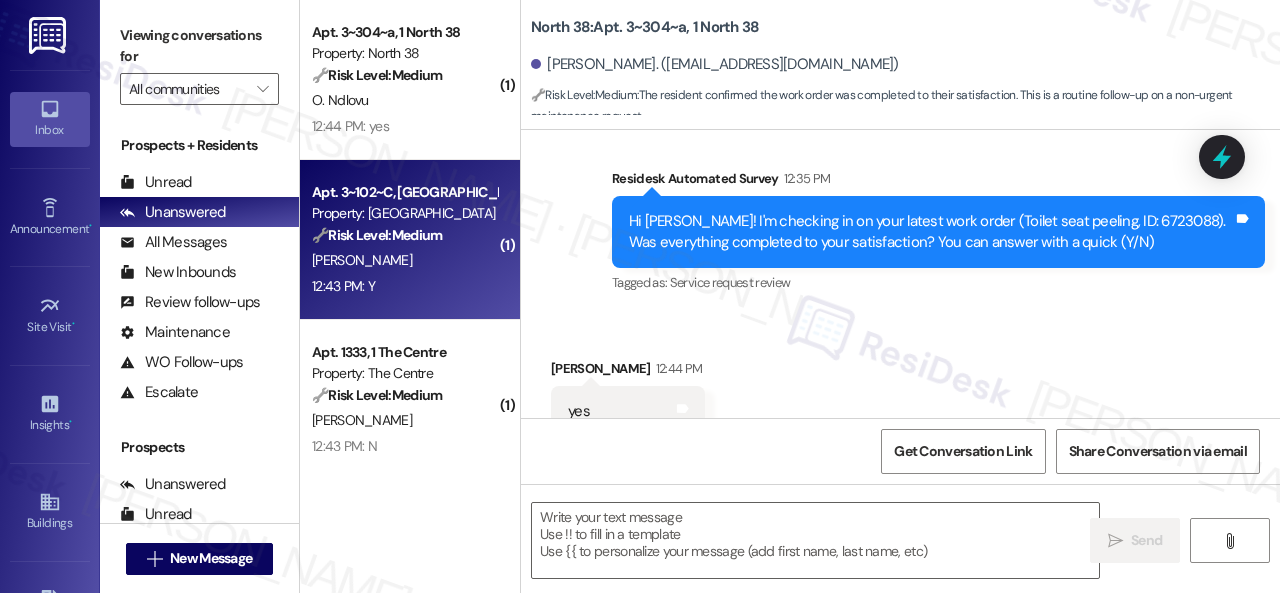 type on "Fetching suggested responses. Please feel free to read through the conversation in the meantime." 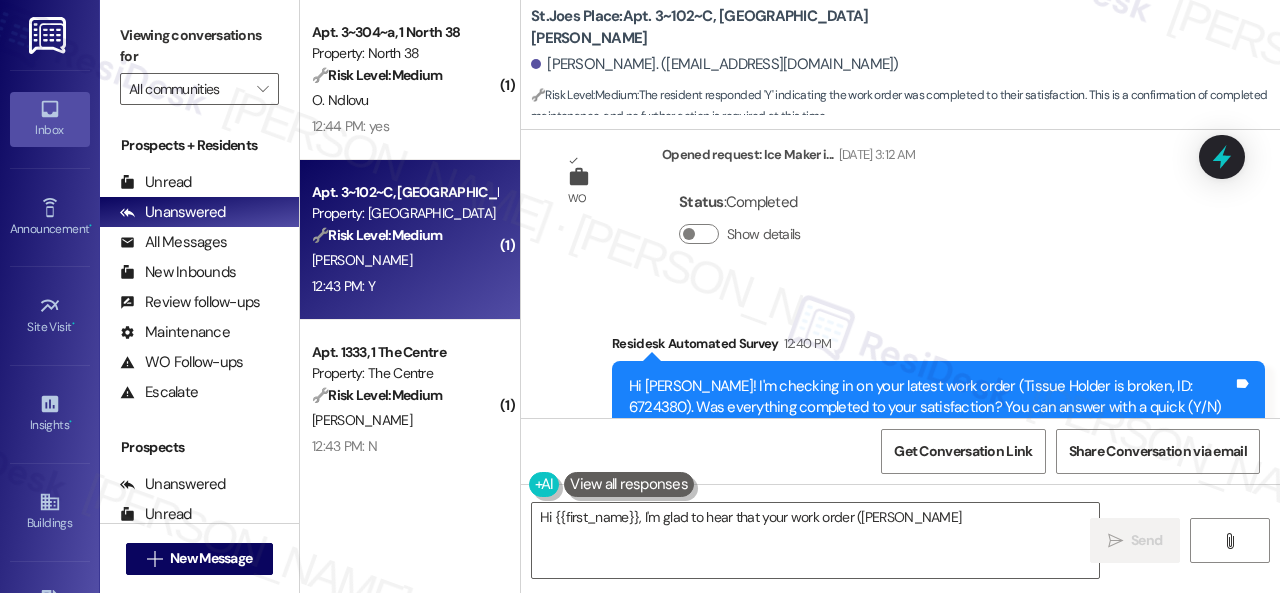 scroll, scrollTop: 1022, scrollLeft: 0, axis: vertical 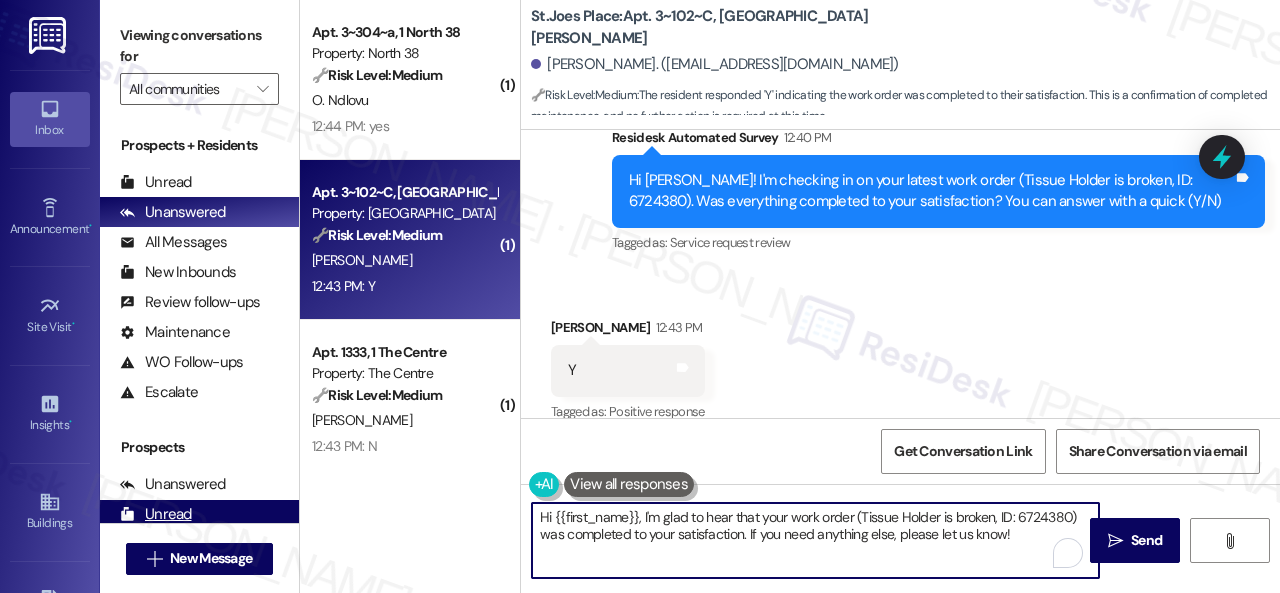 drag, startPoint x: 1009, startPoint y: 534, endPoint x: 272, endPoint y: 500, distance: 737.7838 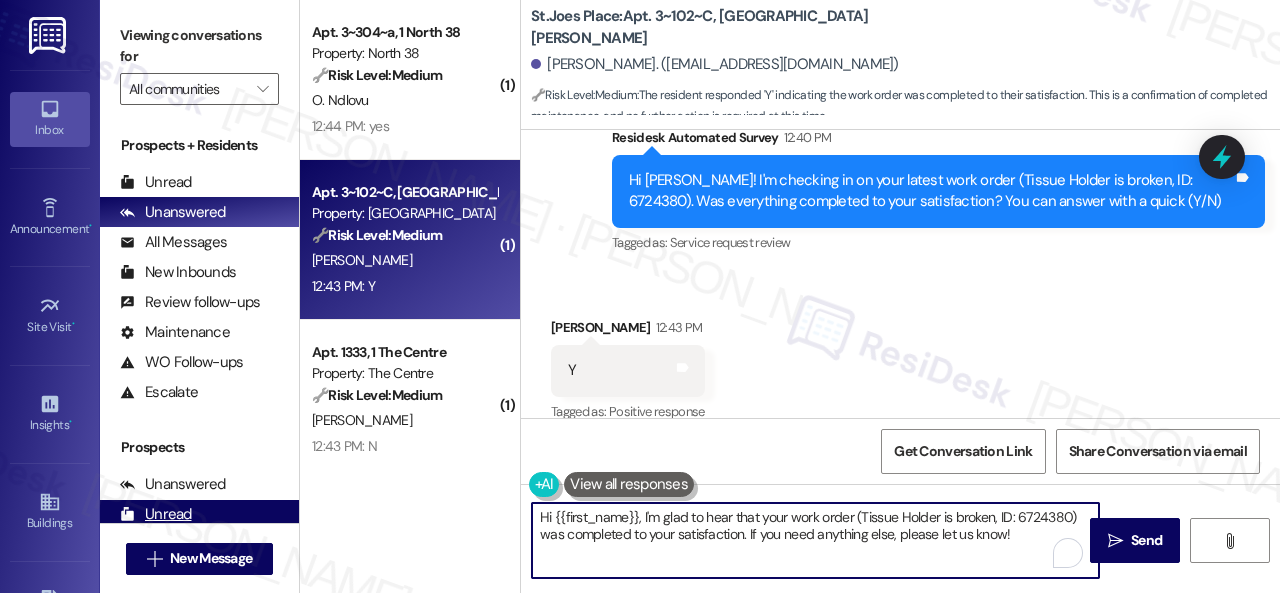click on "Viewing conversations for All communities  Prospects + Residents Unread (0) Unread: Any message you haven't read yet will show up here Unanswered (0) Unanswered: ResiDesk identifies open questions and unanswered conversations so you can respond to them. All Messages (undefined) All Messages: This is your inbox. All of your tenant messages will show up here. New Inbounds (0) New Inbounds: If you publicly post your ResiDesk number, all new inbound messages from people who do not currently have a lease and are not currently prospects the last 45 days will surface here. Review follow-ups (undefined) Review follow-ups: ResiDesk identifies open review candidates and conversations so you can respond to them. Maintenance (undefined) Maintenance: ResiDesk identifies conversations around maintenance or work orders from the last 14 days so you can respond to them. WO Follow-ups (undefined) WO Follow-ups: ResiDesk identifies follow-ups around maintenance or work orders from the last 7 days so you can respond to them." at bounding box center (690, 296) 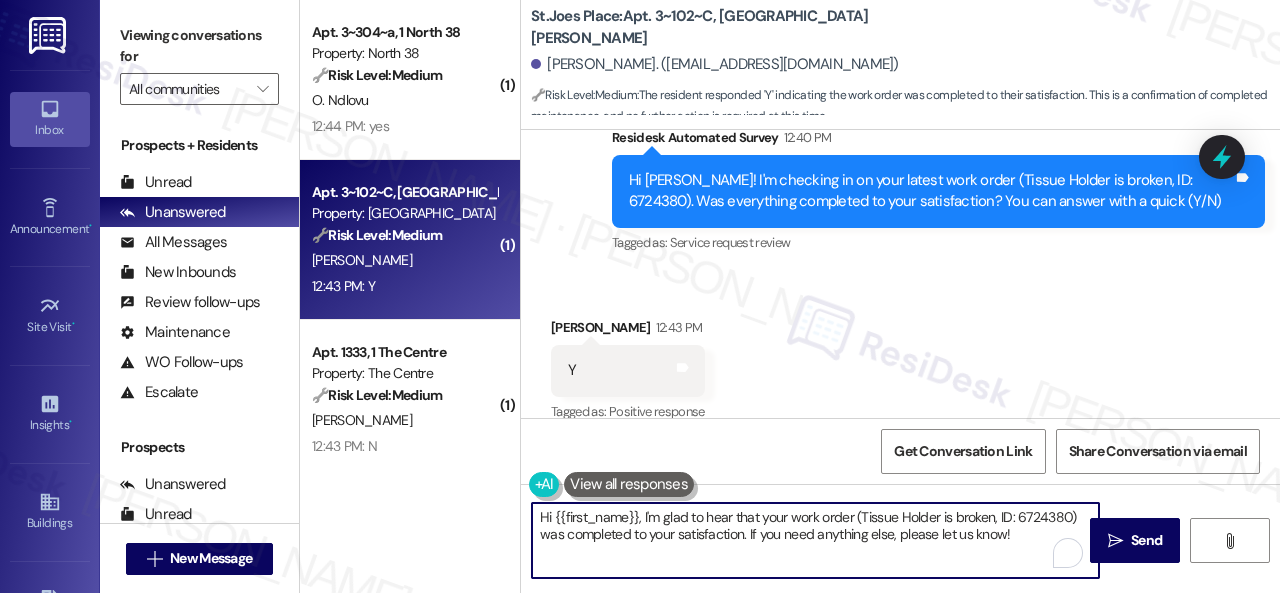 paste on "Awesome — glad everything’s sorted! If {{property}} was up to your expectations, just reply “Yes.” If not, no worries — feel free to share your thoughts. We’re always looking to get better" 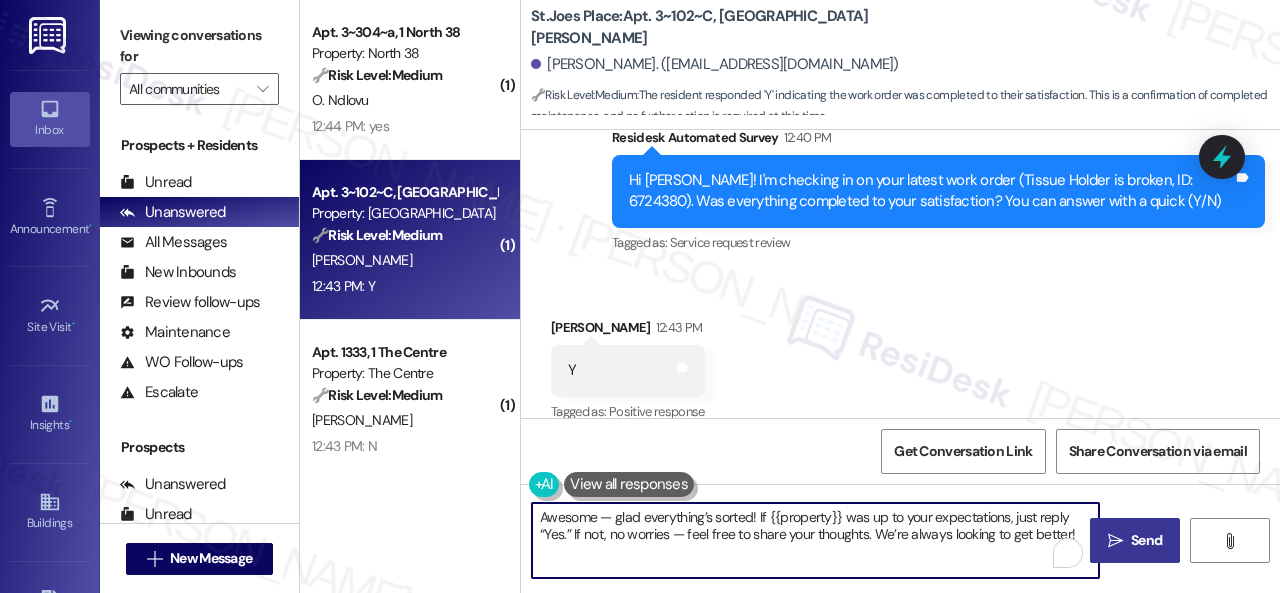 type on "Awesome — glad everything’s sorted! If {{property}} was up to your expectations, just reply “Yes.” If not, no worries — feel free to share your thoughts. We’re always looking to get better!" 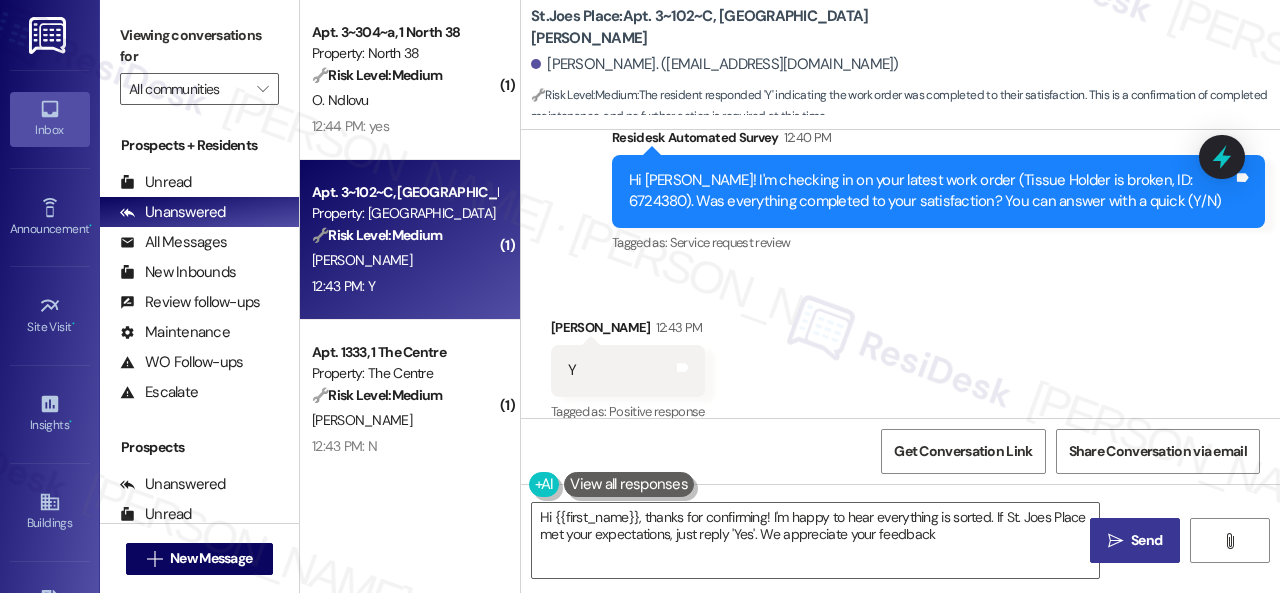 type on "Hi {{first_name}}, thanks for confirming! I'm happy to hear everything is sorted. If St. Joes Place met your expectations, just reply 'Yes'. We appreciate your feedback!" 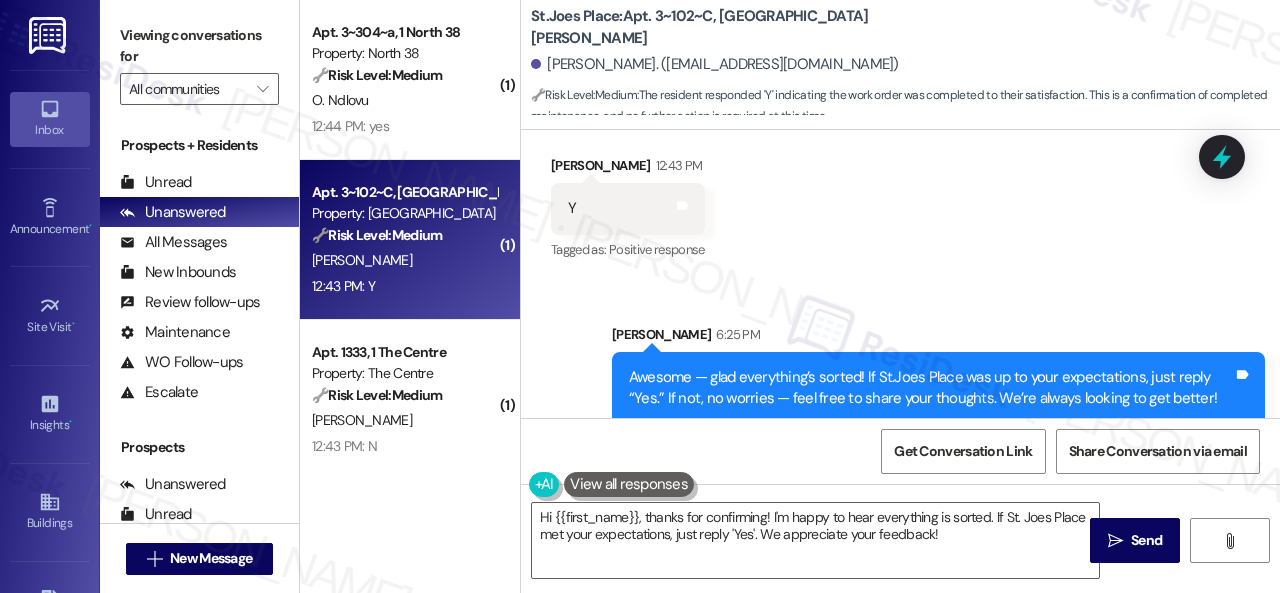 scroll, scrollTop: 1184, scrollLeft: 0, axis: vertical 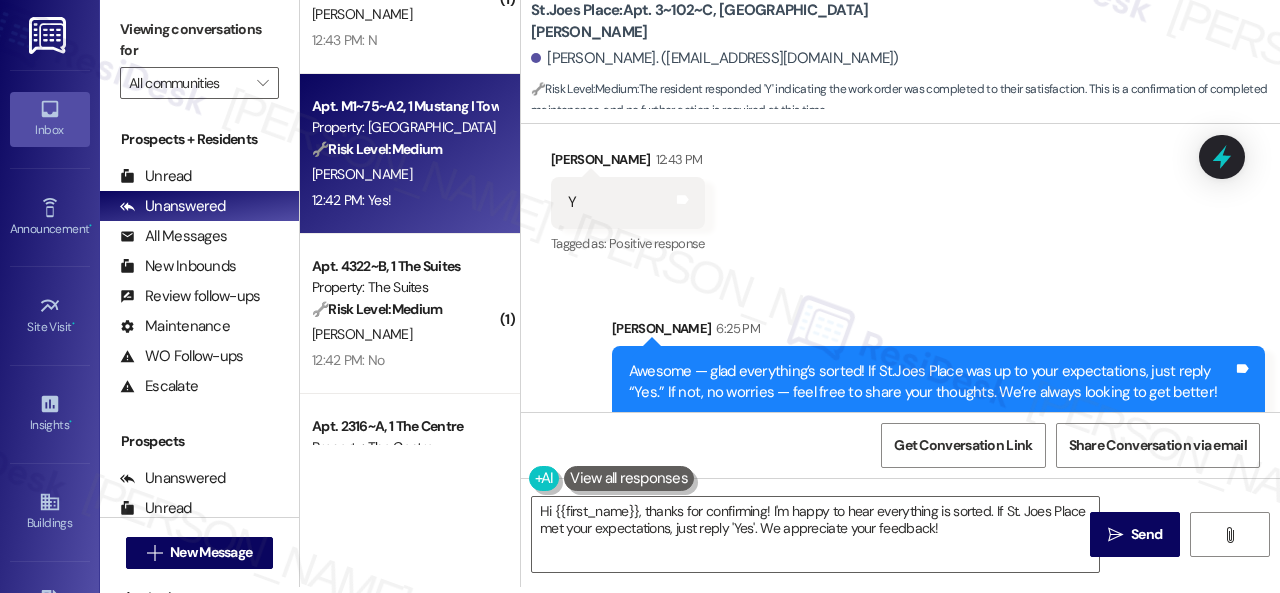click on "S. Rereddy" at bounding box center (404, 174) 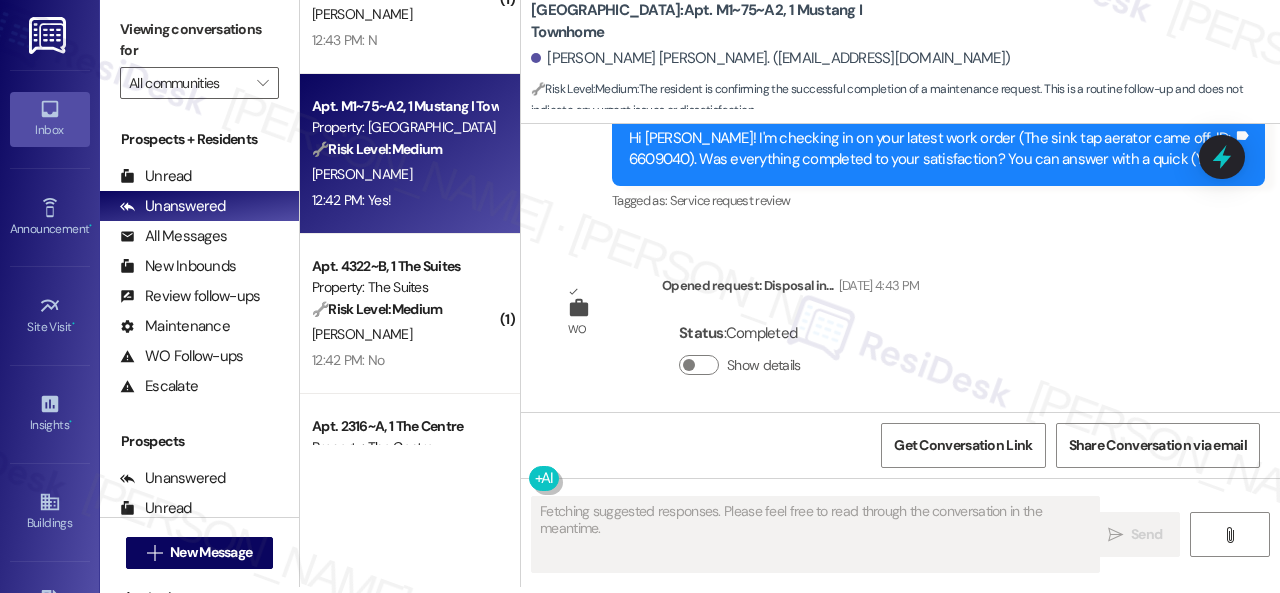 scroll, scrollTop: 1528, scrollLeft: 0, axis: vertical 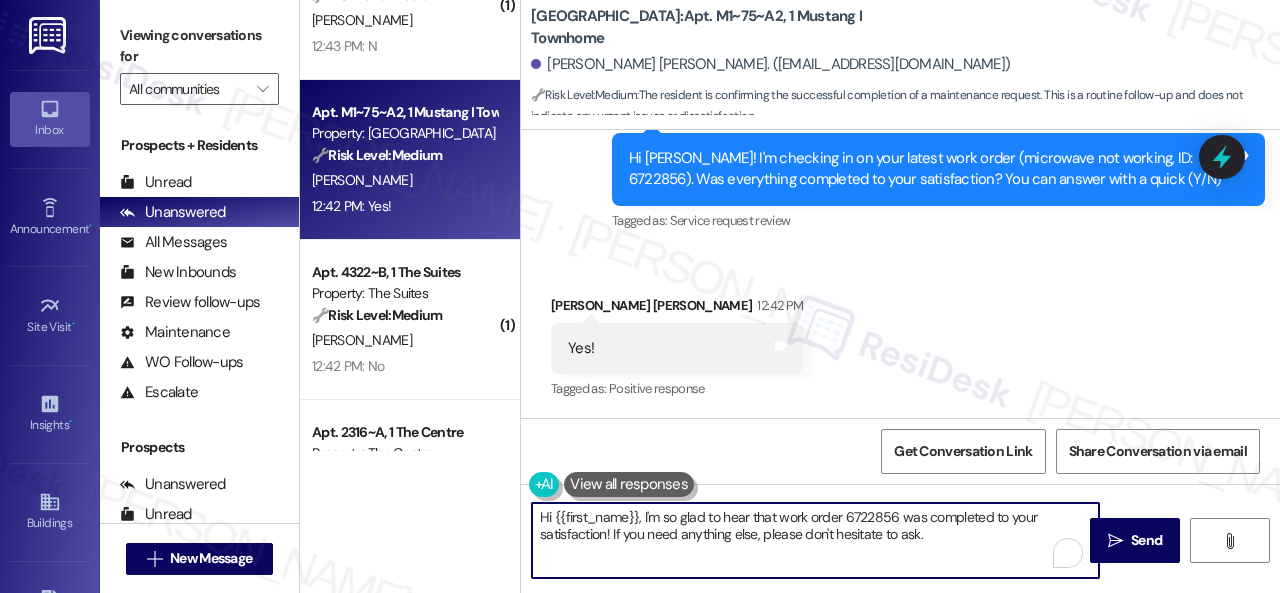 drag, startPoint x: 940, startPoint y: 532, endPoint x: 420, endPoint y: 457, distance: 525.3808 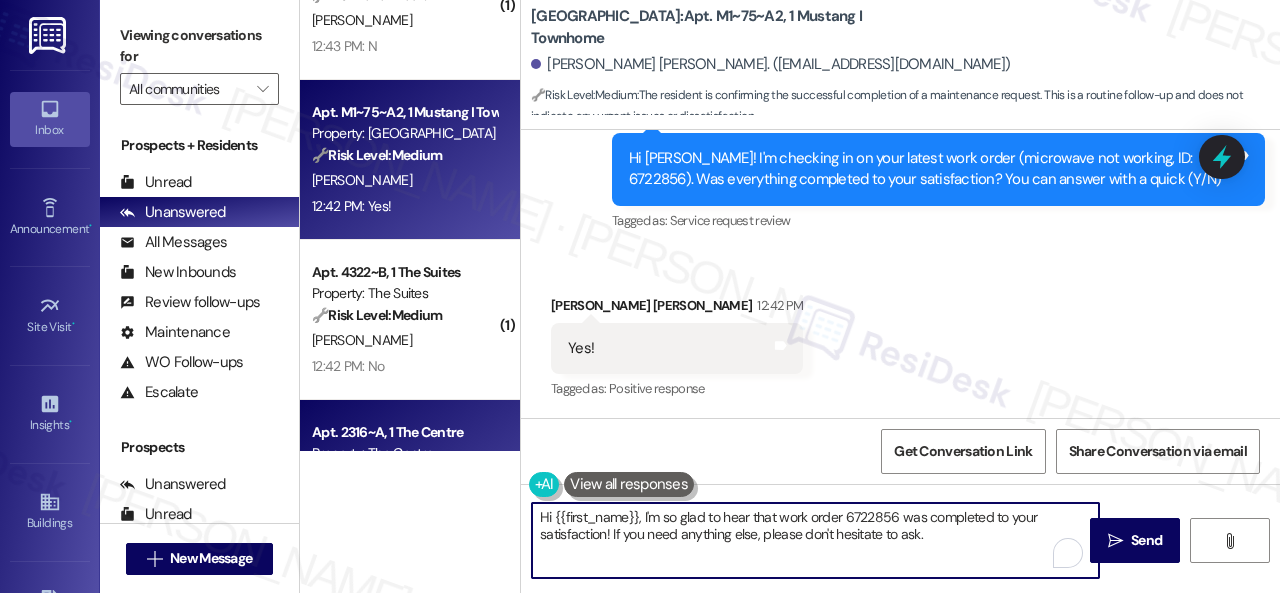 paste on "Awesome — glad everything’s sorted! If {{property}} was up to your expectations, just reply “Yes.” If not, no worries — feel free to share your thoughts. We’re always looking to get better!" 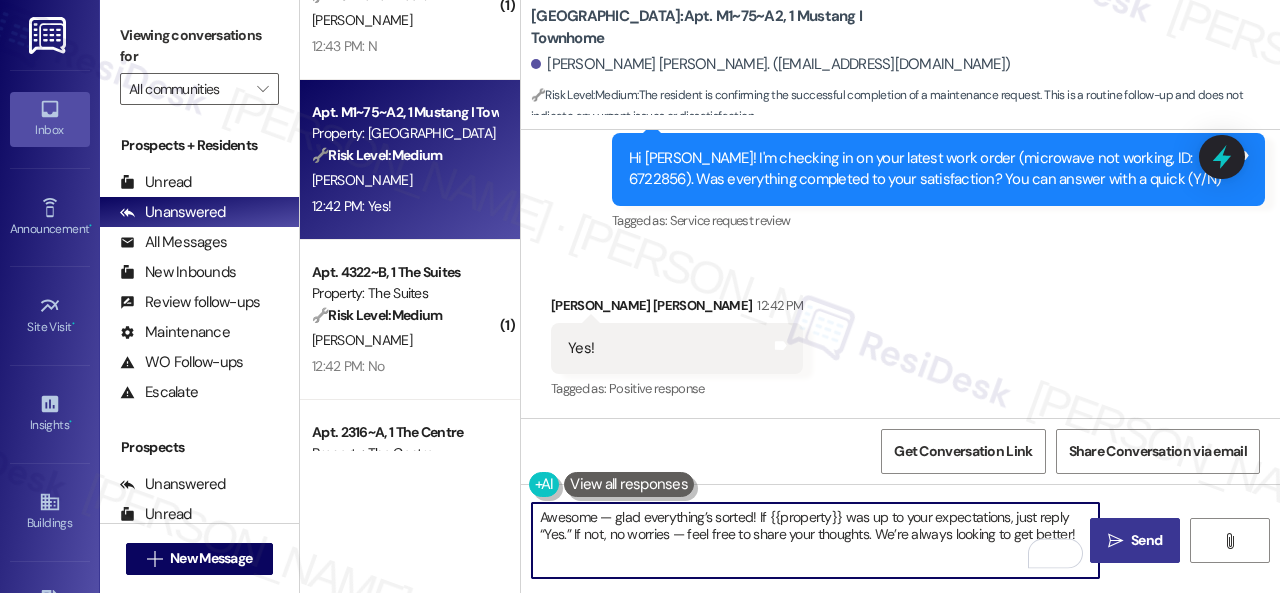 type on "Awesome — glad everything’s sorted! If {{property}} was up to your expectations, just reply “Yes.” If not, no worries — feel free to share your thoughts. We’re always looking to get better!" 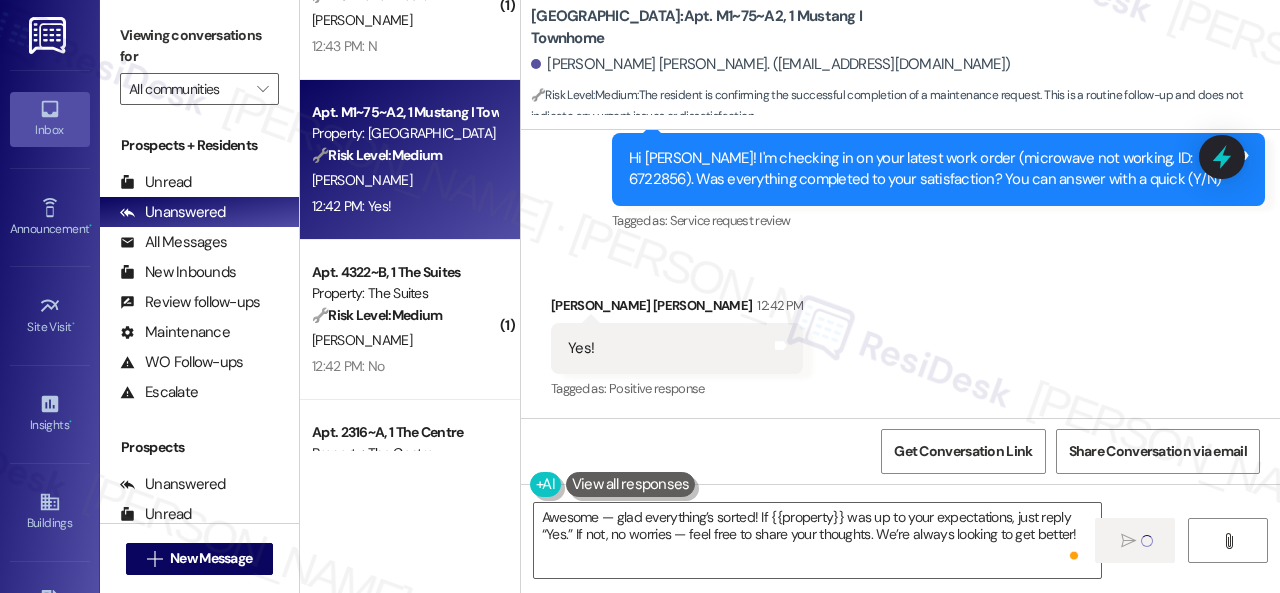type 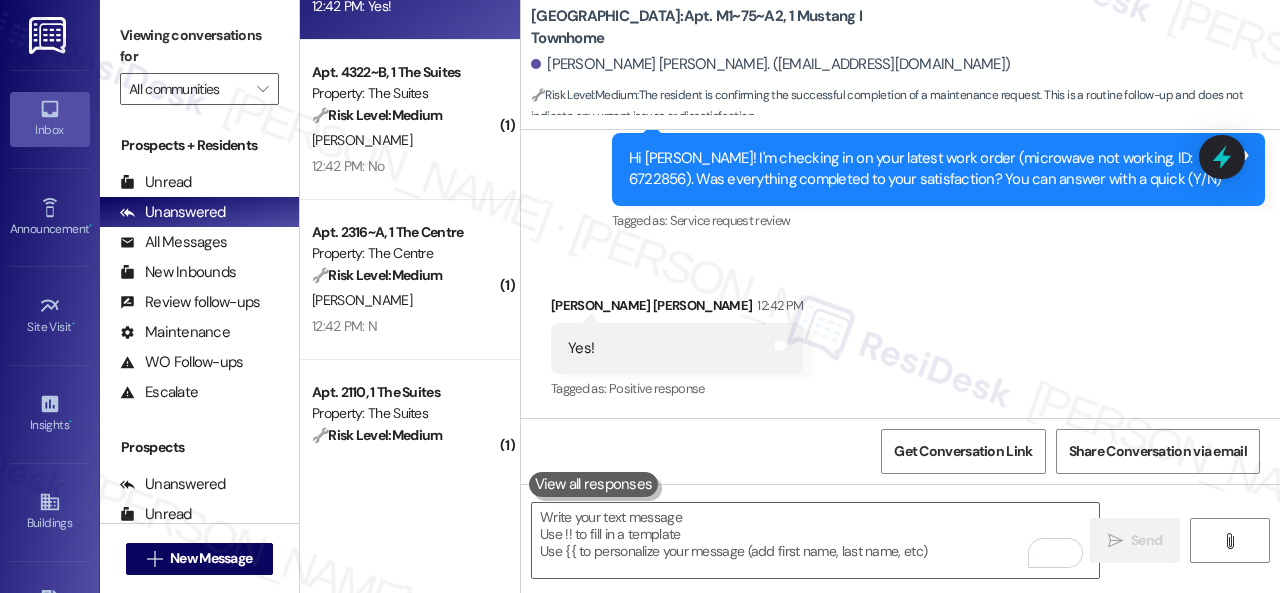 scroll, scrollTop: 3300, scrollLeft: 0, axis: vertical 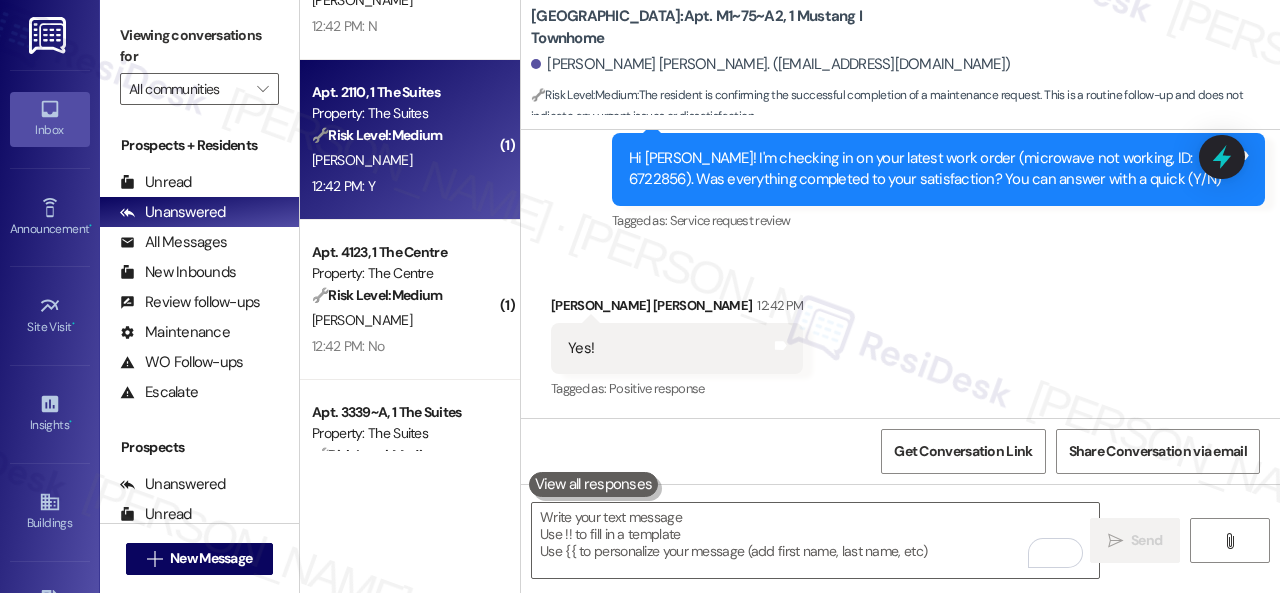 click on "12:42 PM: Y 12:42 PM: Y" at bounding box center [404, 186] 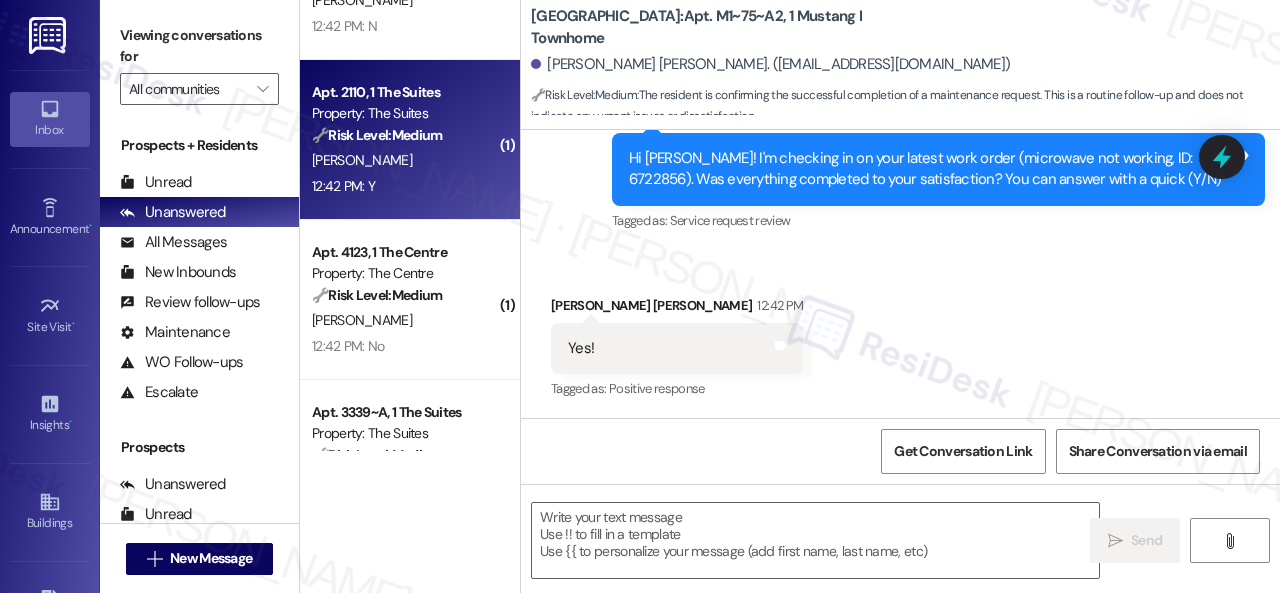 type on "Fetching suggested responses. Please feel free to read through the conversation in the meantime." 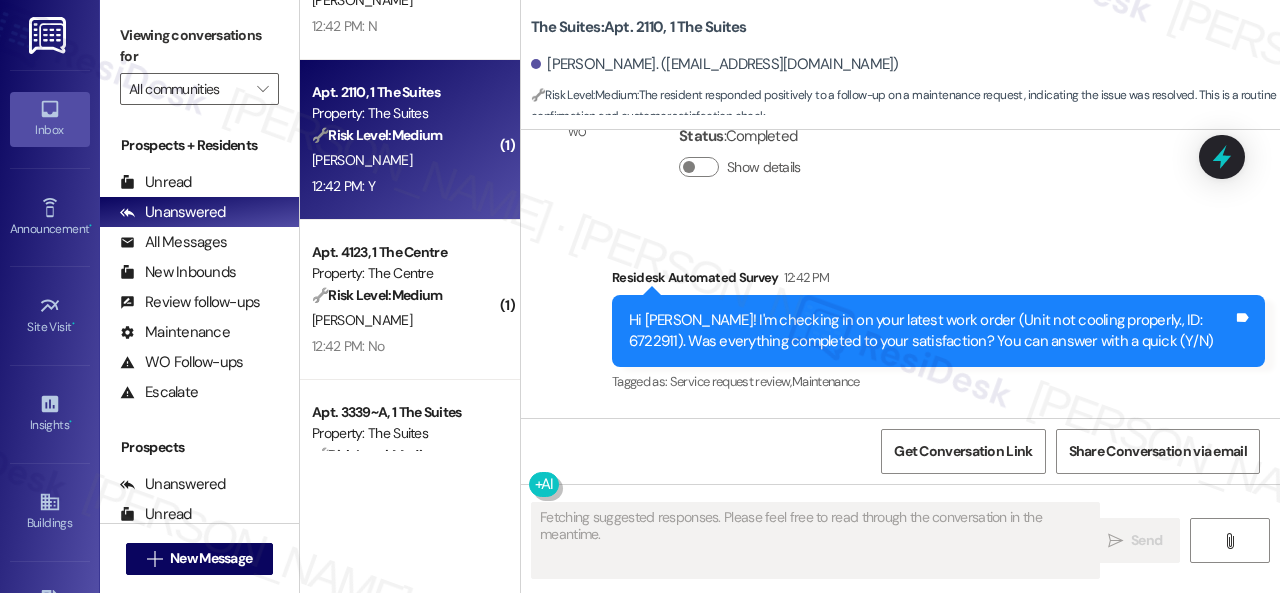 scroll, scrollTop: 1003, scrollLeft: 0, axis: vertical 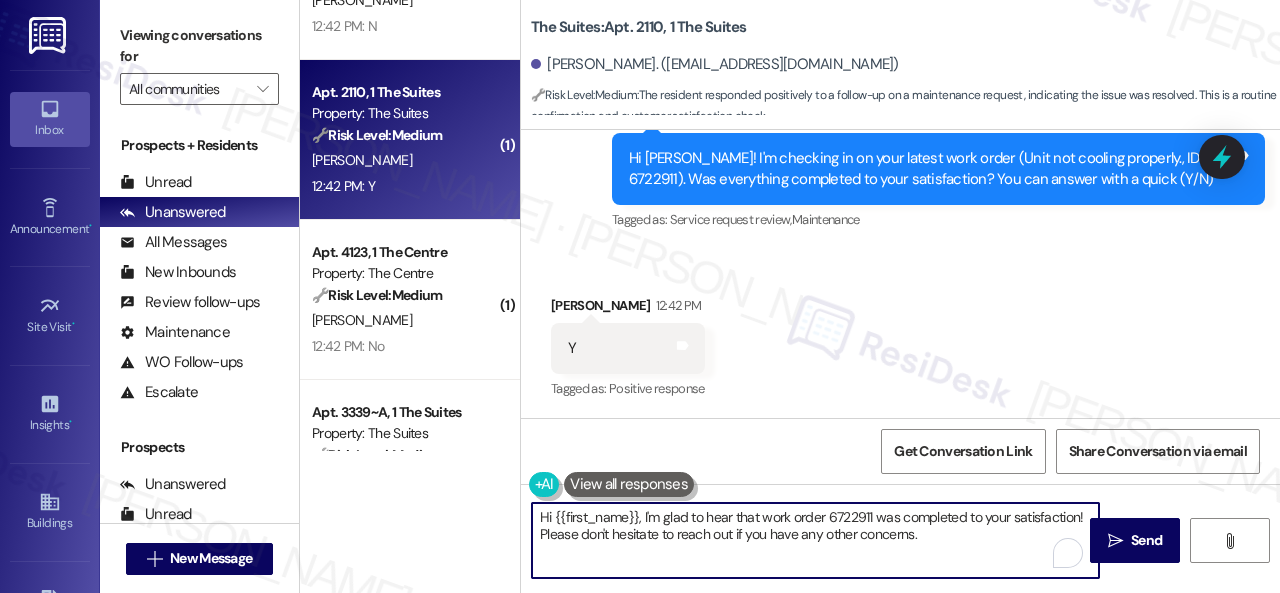 drag, startPoint x: 954, startPoint y: 532, endPoint x: 478, endPoint y: 475, distance: 479.40067 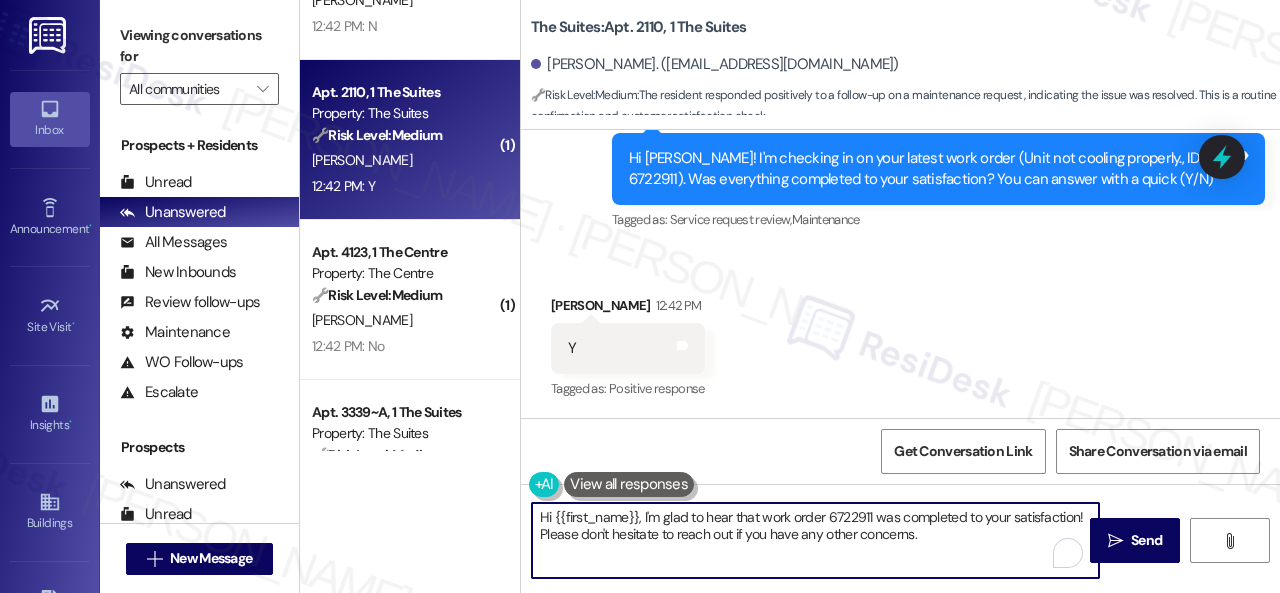 click on "Apt. M1~75~A2, 1 Mustang I Townhome Property: Mustang Village 🔧  Risk Level:  Medium The resident is confirming the successful completion of a maintenance request. This is a routine follow-up and does not indicate any urgent issues or dissatisfaction. S. Rereddy 12:42 PM: Yes! 12:42 PM: Yes! ( 1 ) Apt. 4322~B, 1 The Suites Property: The Suites 🔧  Risk Level:  Medium The resident responded negatively to a satisfaction check regarding a work order. This indicates a potential issue with the completed work, requiring further investigation and resolution to ensure resident satisfaction and asset preservation. H. Matney 12:42 PM: No 12:42 PM: No ( 1 ) Apt. 2316~A, 1 The Centre Property: The Centre 🔧  Risk Level:  Medium The resident responded negatively to a satisfaction check-in regarding a completed work order. This indicates a potential issue with the completed work that needs to be addressed, but does not present an immediate threat or critical failure. I. Hollenbeck 12:42 PM: N 12:42 PM: N ( 1 ) 🔧" at bounding box center (790, 296) 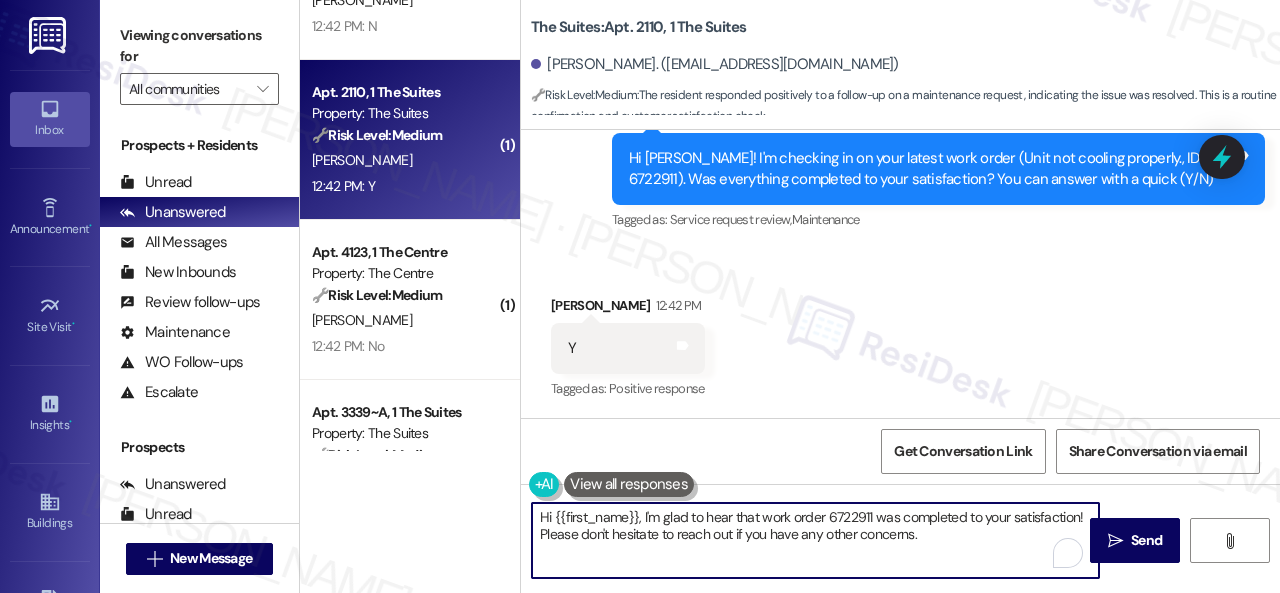 paste on "Awesome — glad everything’s sorted! If {{property}} was up to your expectations, just reply “Yes.” If not, no worries — feel free to share your thoughts. We’re always looking to get better!" 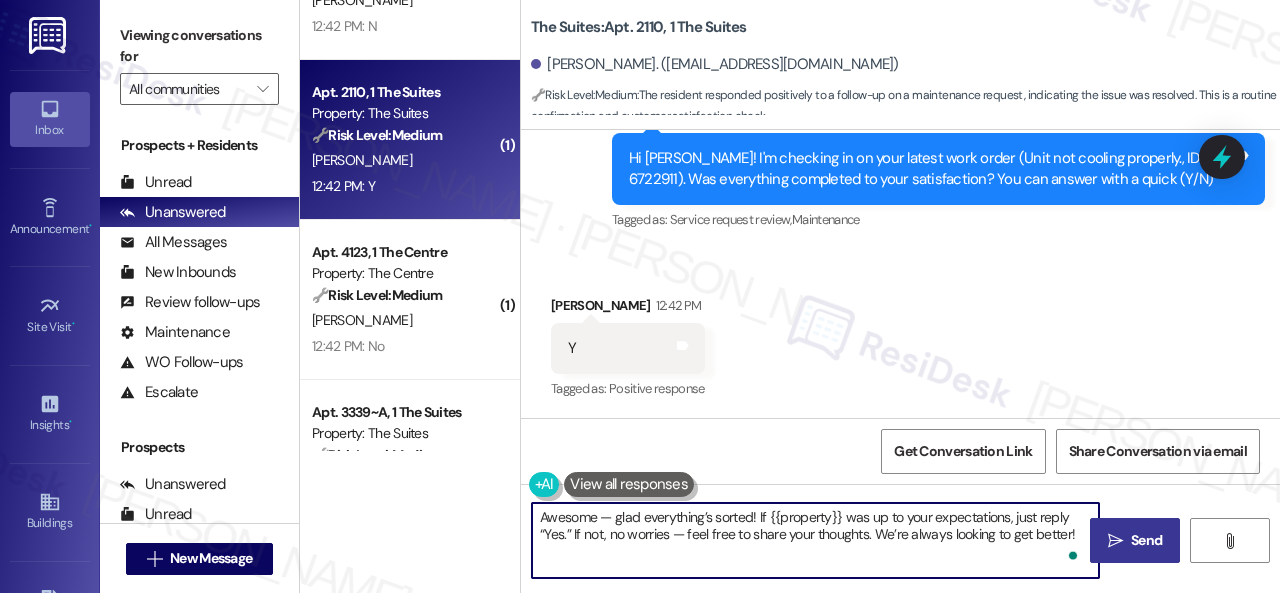 type on "Awesome — glad everything’s sorted! If {{property}} was up to your expectations, just reply “Yes.” If not, no worries — feel free to share your thoughts. We’re always looking to get better!" 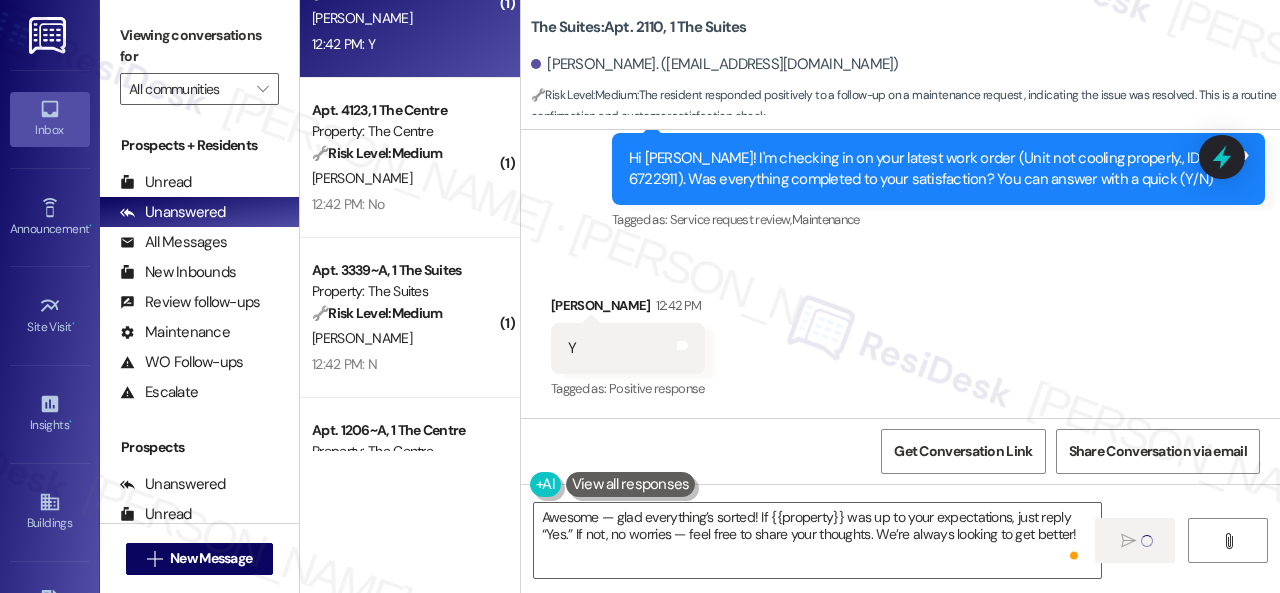 type 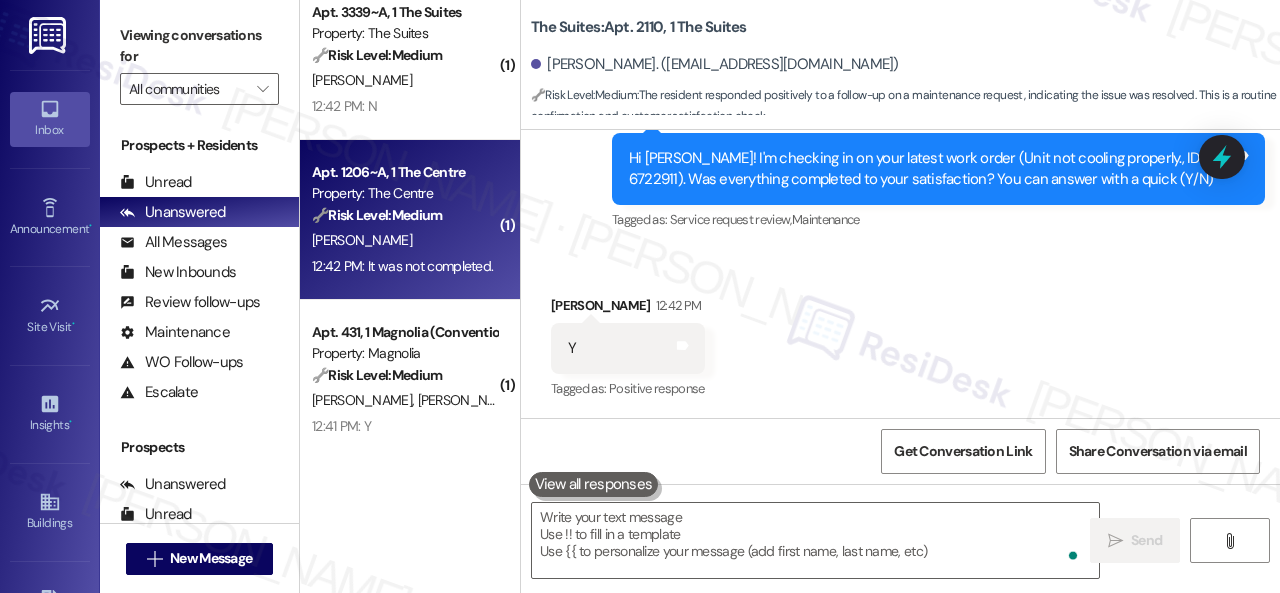 scroll, scrollTop: 3800, scrollLeft: 0, axis: vertical 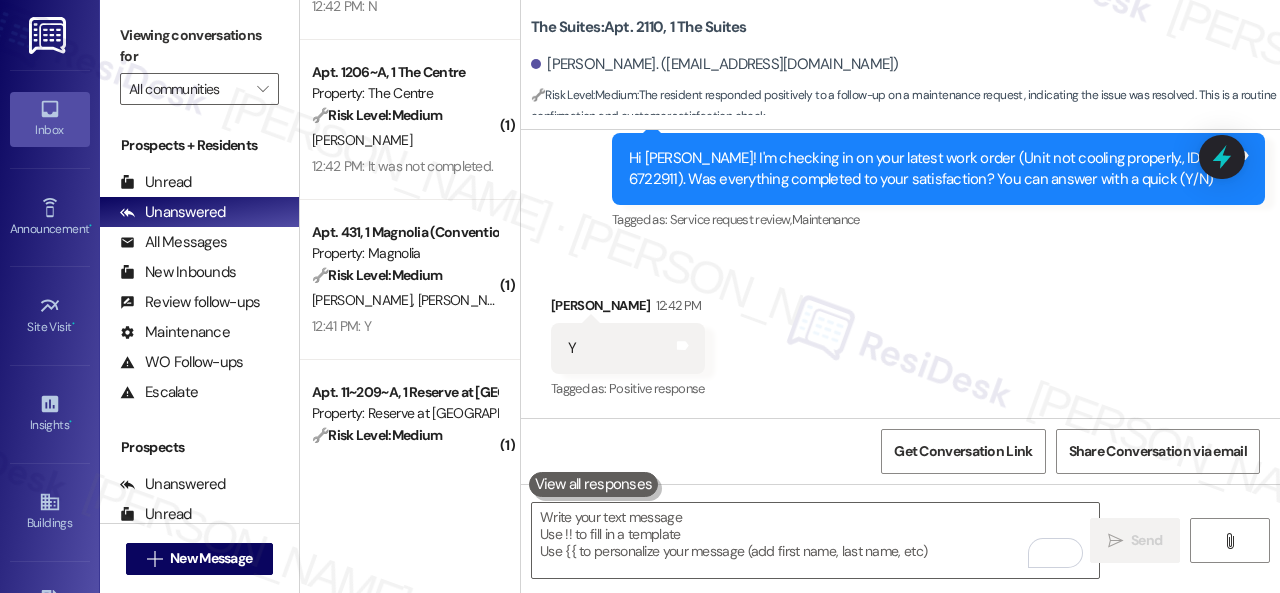 click on "12:41 PM: Y 12:41 PM: Y" at bounding box center (404, 326) 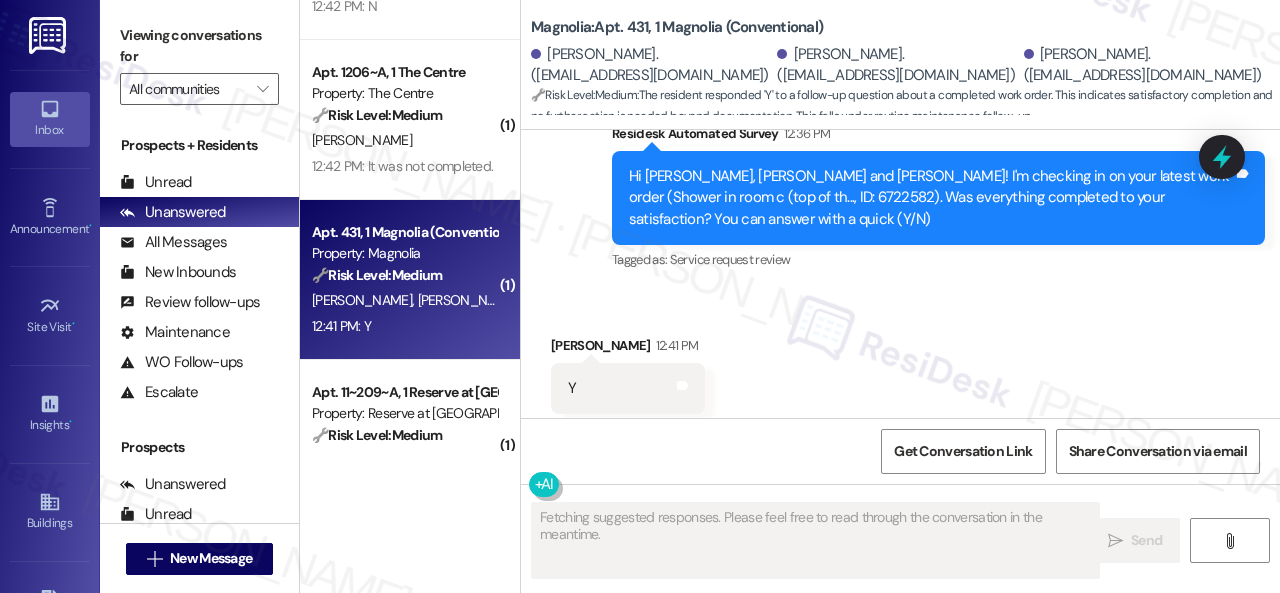 scroll, scrollTop: 1728, scrollLeft: 0, axis: vertical 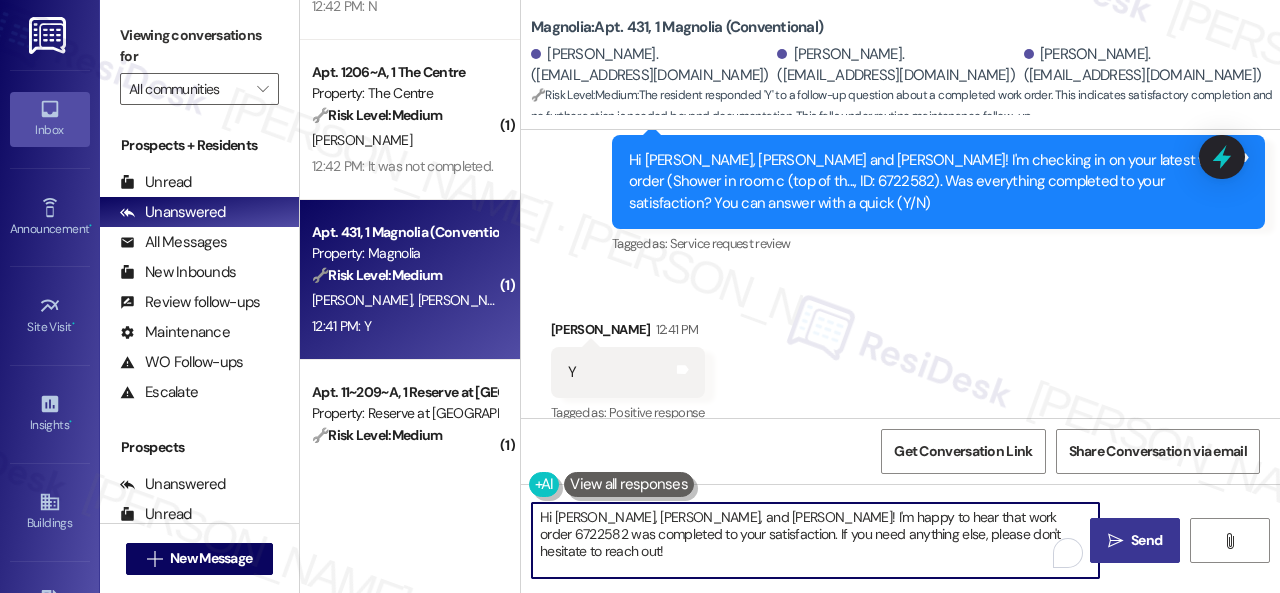 drag, startPoint x: 978, startPoint y: 535, endPoint x: 450, endPoint y: 496, distance: 529.43835 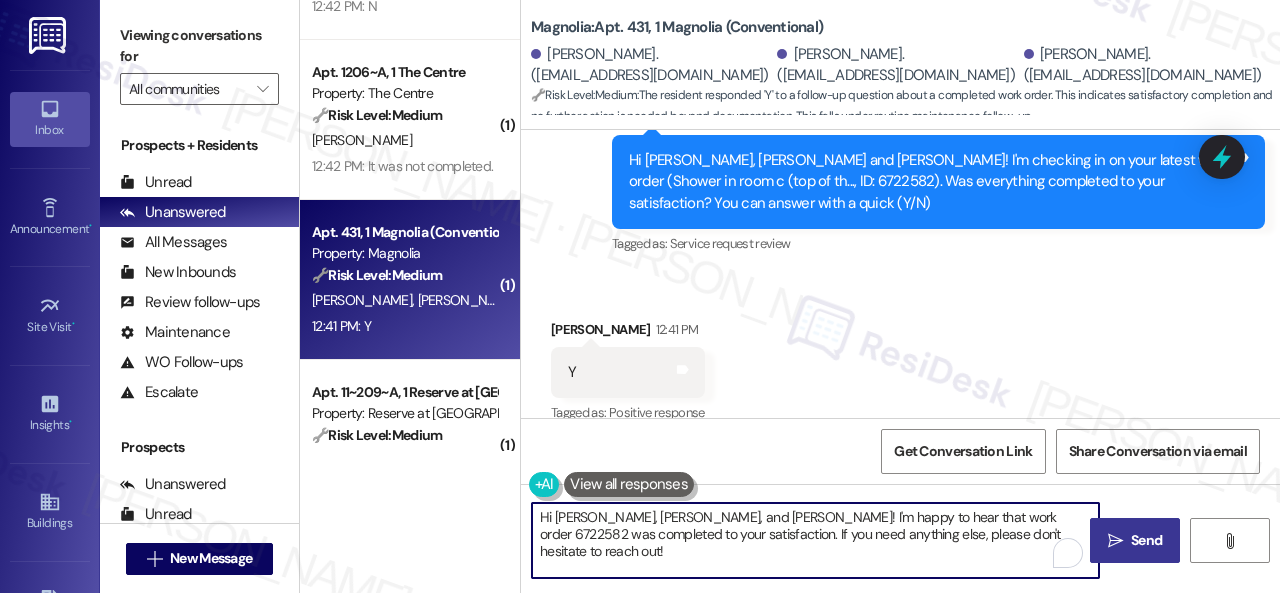click on "( 1 ) Apt. 2110, 1 The Suites Property: The Suites 🔧  Risk Level:  Medium The resident responded positively to a follow-up on a maintenance request, indicating the issue was resolved. This is a routine confirmation and customer satisfaction check. J. Sauceda 12:42 PM: Y 12:42 PM: Y ( 1 ) Apt. 4123, 1 The Centre Property: The Centre 🔧  Risk Level:  Medium The resident indicated that the work order was not completed to their satisfaction. This requires follow-up to ensure the issue is resolved, but does not indicate an immediate threat or critical failure. R. Kiebzak 12:42 PM: No 12:42 PM: No ( 1 ) Apt. 3339~A, 1 The Suites Property: The Suites 🔧  Risk Level:  Medium The resident responded negatively to a satisfaction check-in regarding a work order. This indicates a potential issue with the completed work, requiring further investigation and resolution, but does not present an immediate threat or critical issue. E. Mcmasters 12:42 PM: N 12:42 PM: N ( 1 ) Apt. 1206~A, 1 The Centre Property: The Centre" at bounding box center [790, 296] 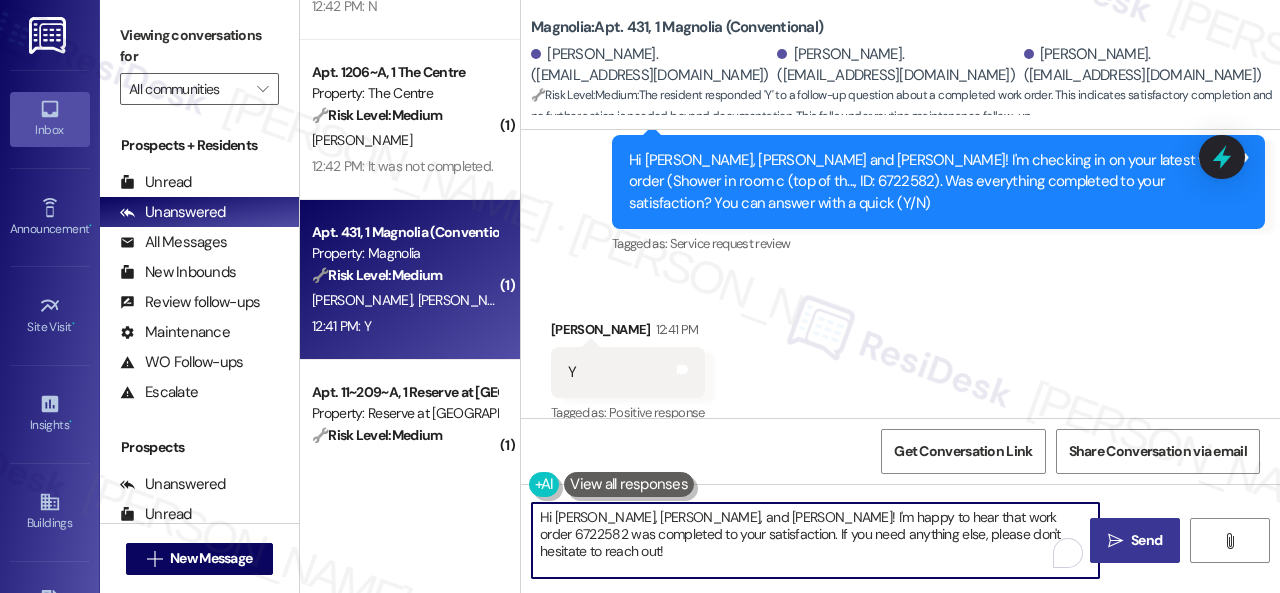 paste on "Awesome — glad everything’s sorted! If {{property}} was up to your expectations, just reply “Yes.” If not, no worries — feel free to share your thoughts. We’re always looking to get better" 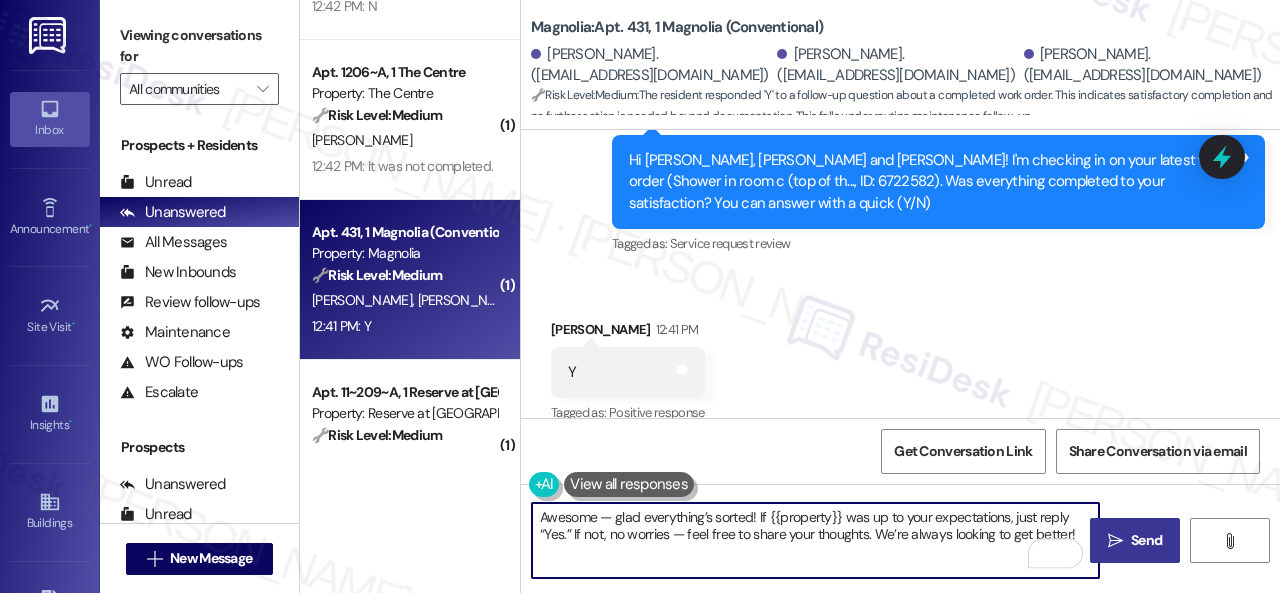 type on "Awesome — glad everything’s sorted! If {{property}} was up to your expectations, just reply “Yes.” If not, no worries — feel free to share your thoughts. We’re always looking to get better!" 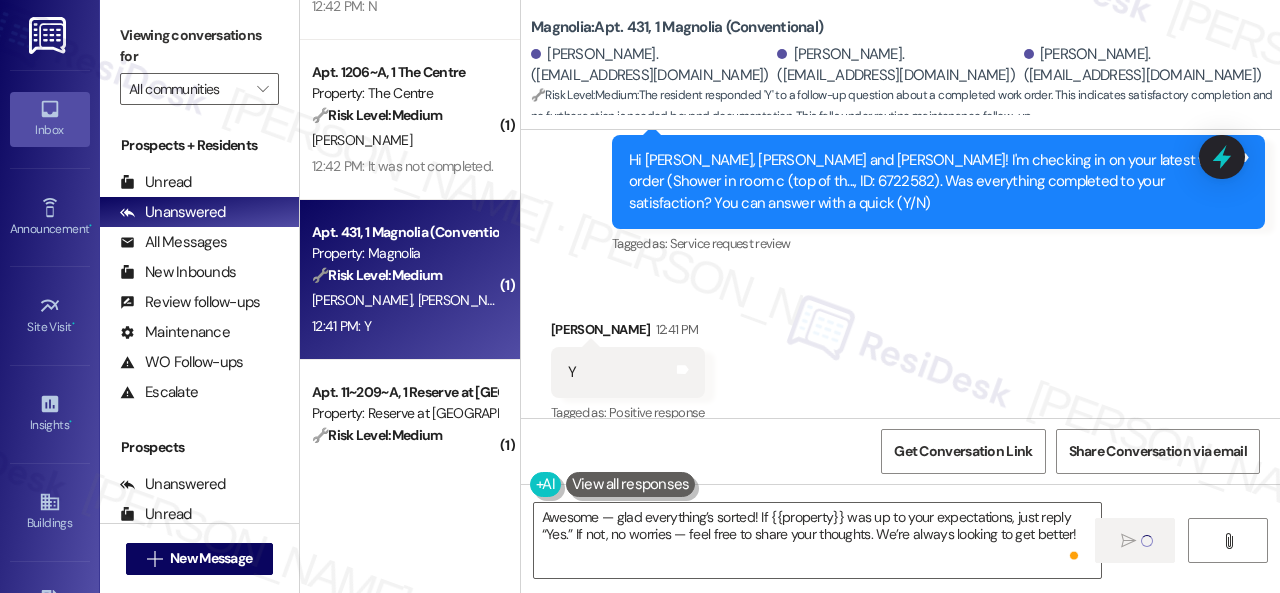 type 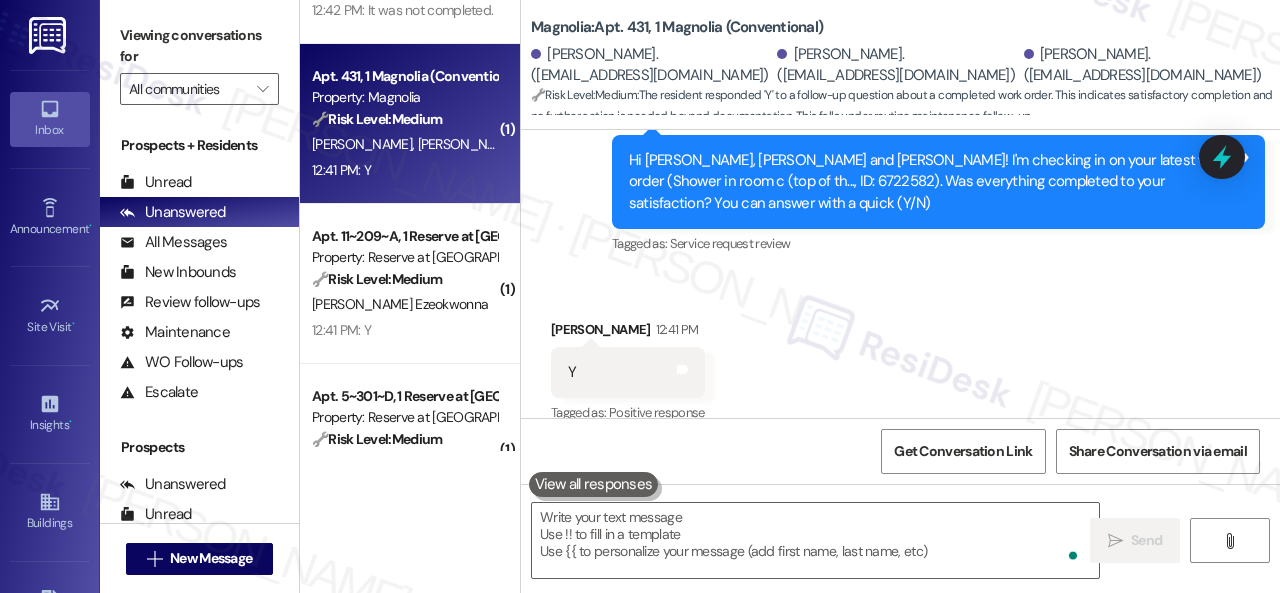 scroll, scrollTop: 4000, scrollLeft: 0, axis: vertical 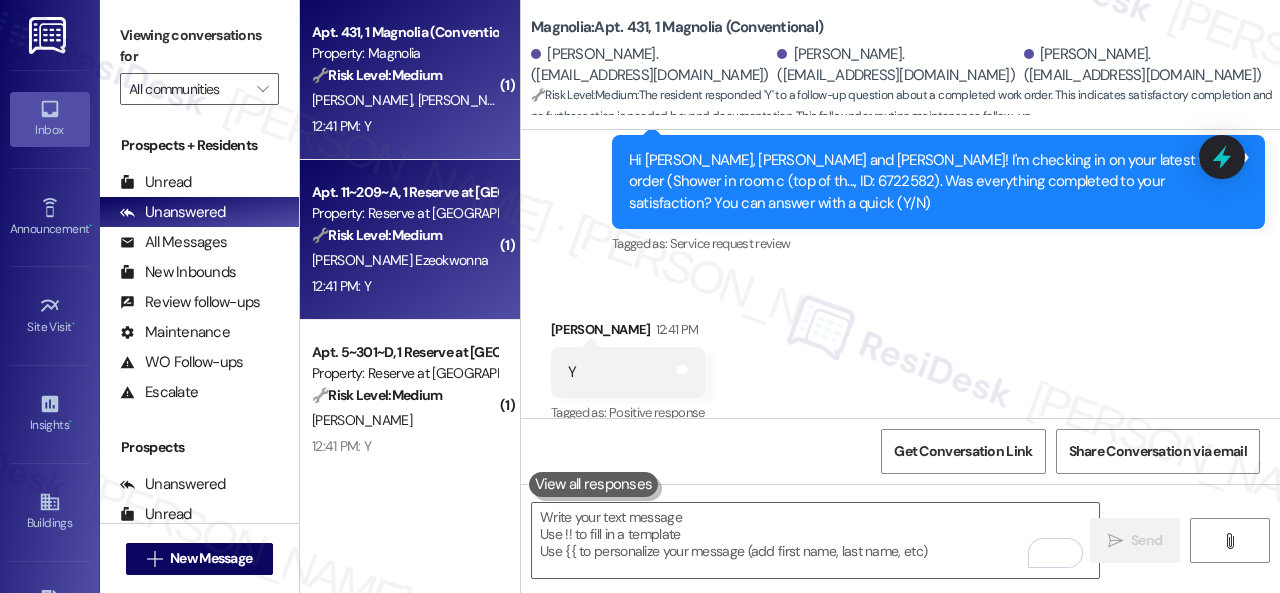 click on "12:41 PM: Y 12:41 PM: Y" at bounding box center [404, 286] 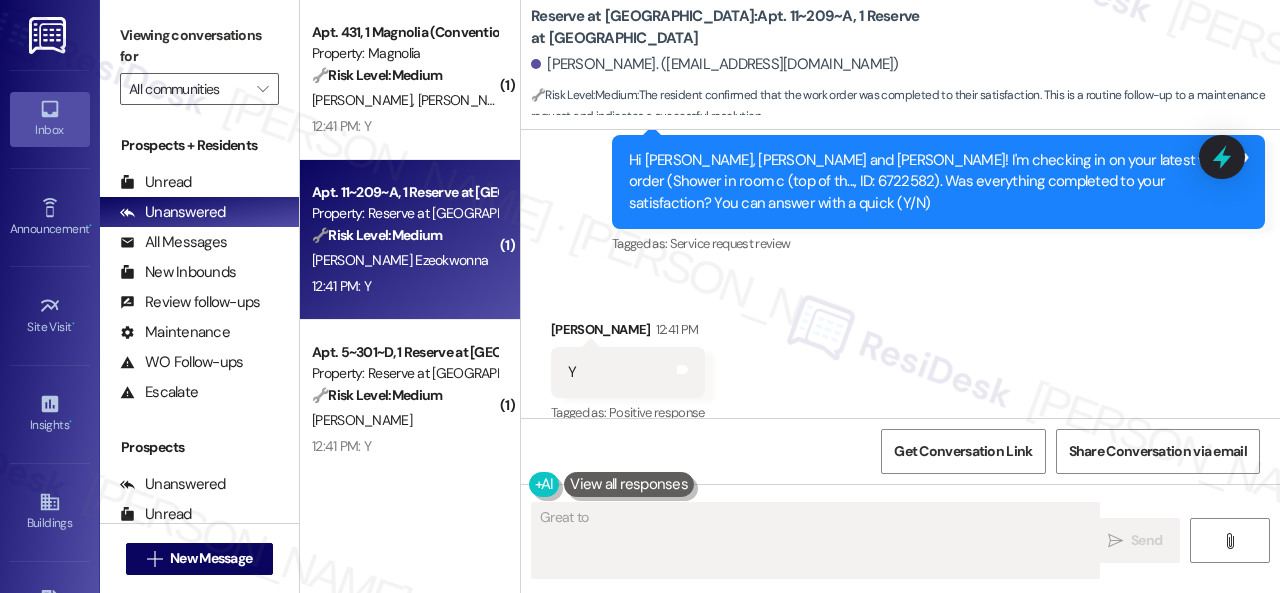 scroll, scrollTop: 266, scrollLeft: 0, axis: vertical 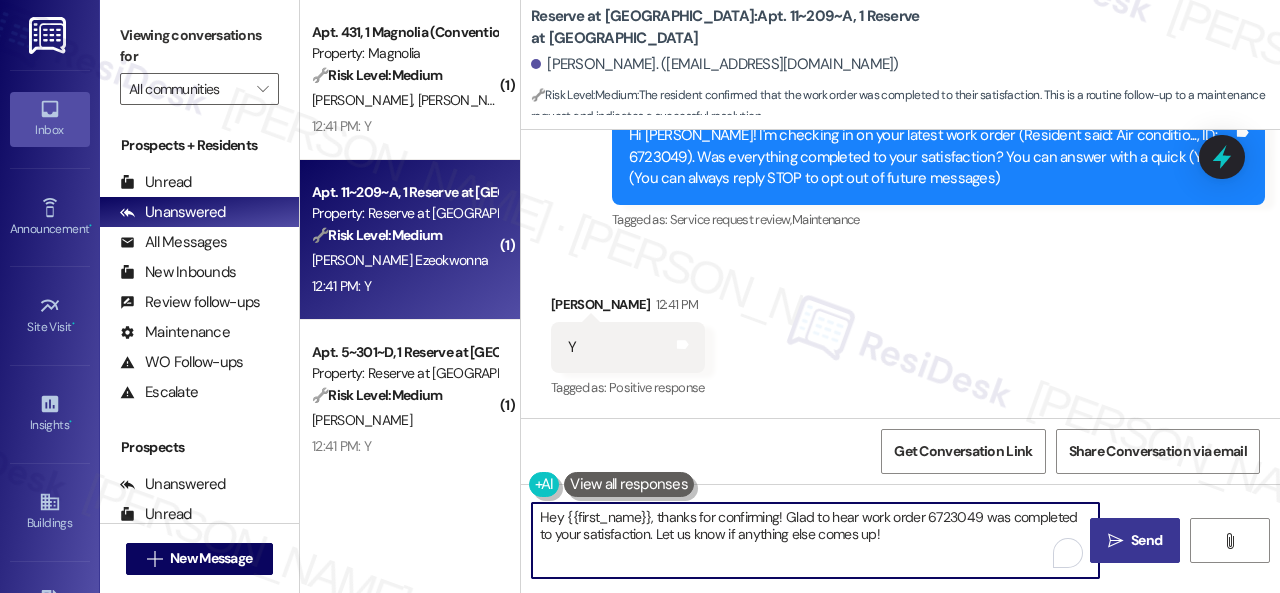 drag, startPoint x: 906, startPoint y: 533, endPoint x: 416, endPoint y: 496, distance: 491.39496 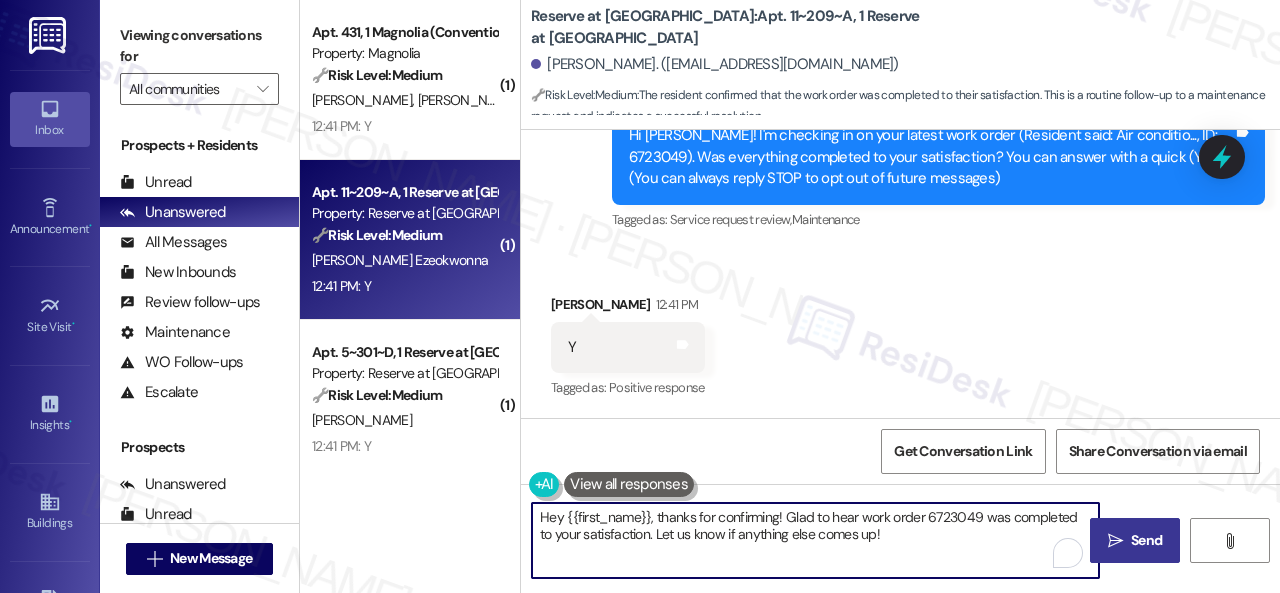 click on "( 1 ) Apt. 3339~A, 1 The Suites Property: The Suites 🔧  Risk Level:  Medium The resident responded negatively to a satisfaction check-in regarding a work order. This indicates a potential issue with the completed work, requiring further investigation and resolution, but does not present an immediate threat or critical issue. E. Mcmasters 12:42 PM: N 12:42 PM: N ( 1 ) Apt. 1206~A, 1 The Centre Property: The Centre 🔧  Risk Level:  Medium The resident indicates that a work order was not completed. This requires follow-up to ensure the issue is resolved, but does not indicate an immediate threat or urgent situation. G. Sanders 12:42 PM: It was not completed.  12:42 PM: It was not completed.  ( 1 ) Apt. 431, 1 Magnolia (Conventional) Property: Magnolia 🔧  Risk Level:  Medium The resident responded 'Y' to a follow-up question about a completed work order. This indicates satisfactory completion and no further action is needed beyond documentation. This falls under routine maintenance follow-up. J. Orr ( 1 )" at bounding box center (790, 296) 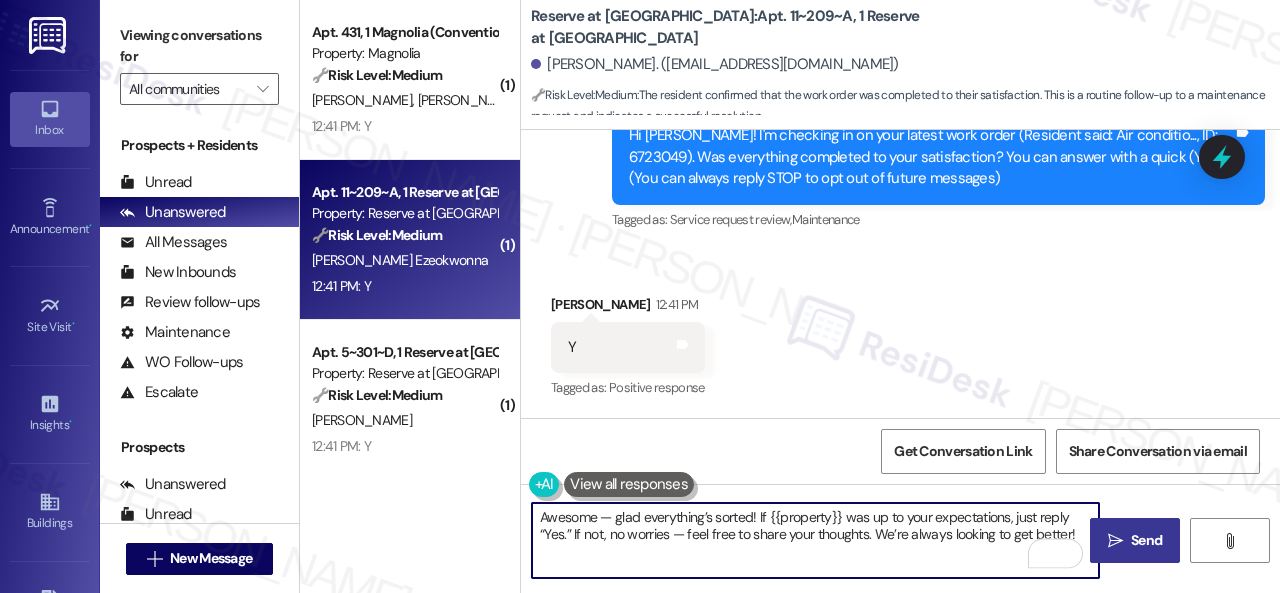type on "Awesome — glad everything’s sorted! If {{property}} was up to your expectations, just reply “Yes.” If not, no worries — feel free to share your thoughts. We’re always looking to get better!" 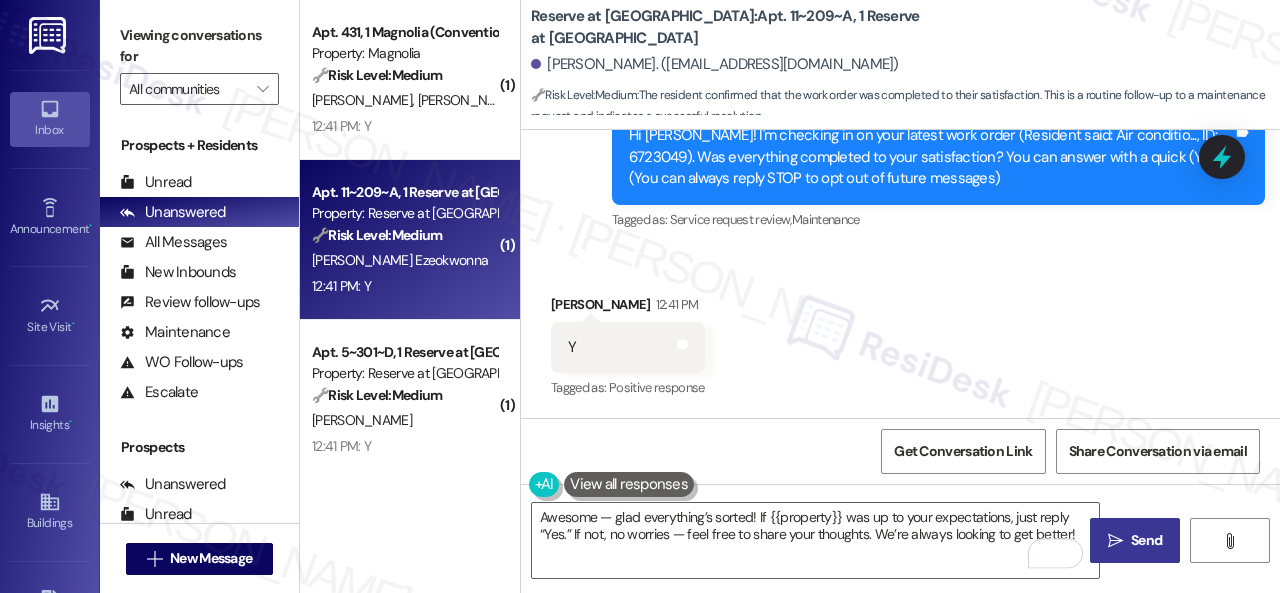 click on "Send" at bounding box center (1146, 540) 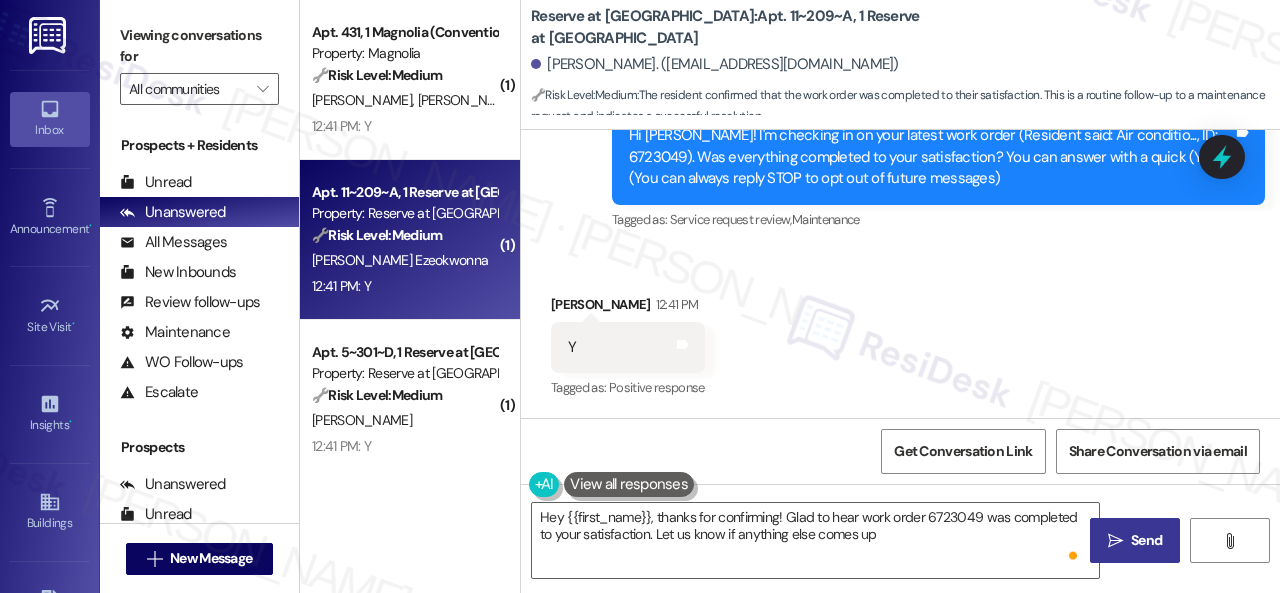 type on "Hey {{first_name}}, thanks for confirming! Glad to hear work order 6723049 was completed to your satisfaction. Let us know if anything else comes up!" 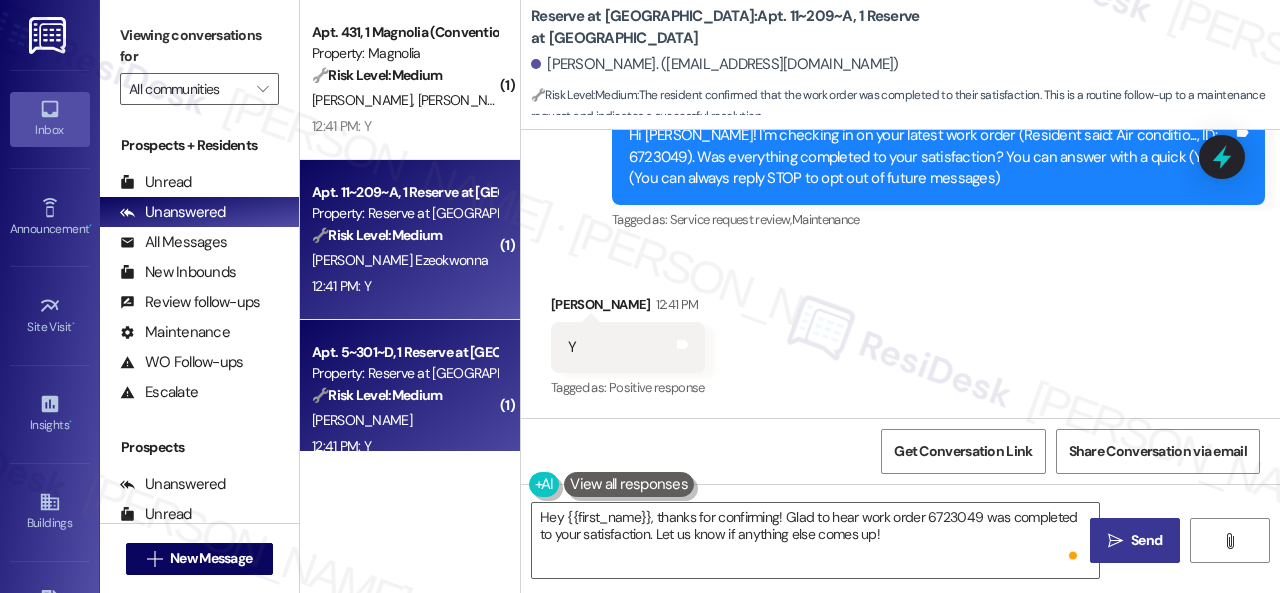 click on "12:41 PM: Y 12:41 PM: Y" at bounding box center [404, 446] 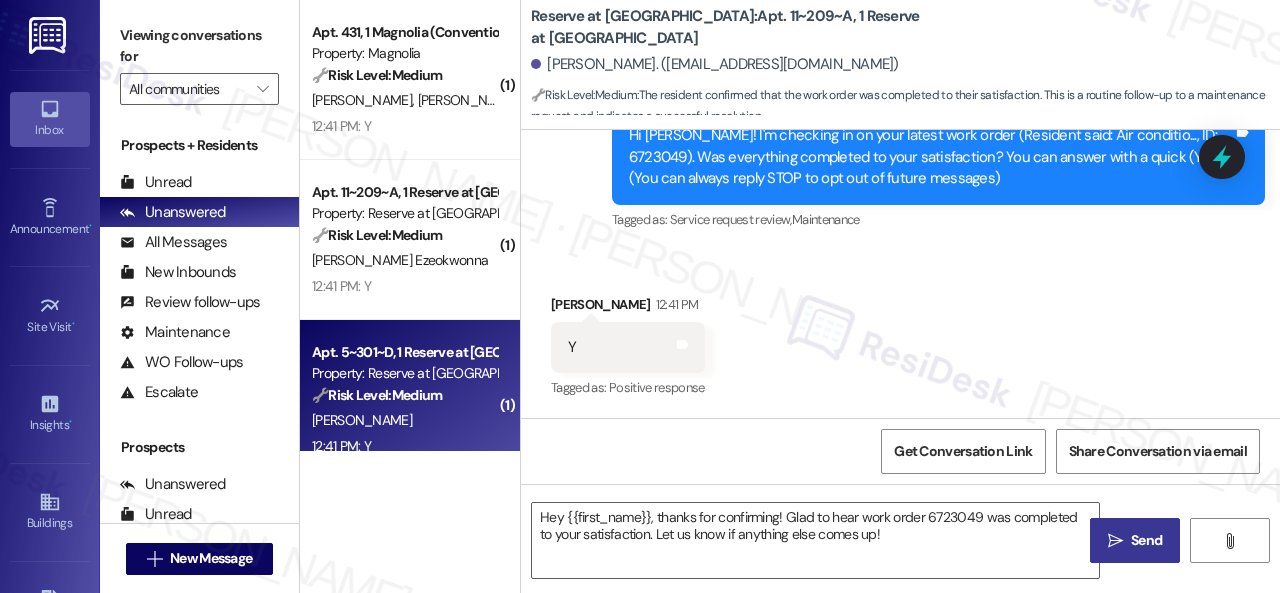 type on "Fetching suggested responses. Please feel free to read through the conversation in the meantime." 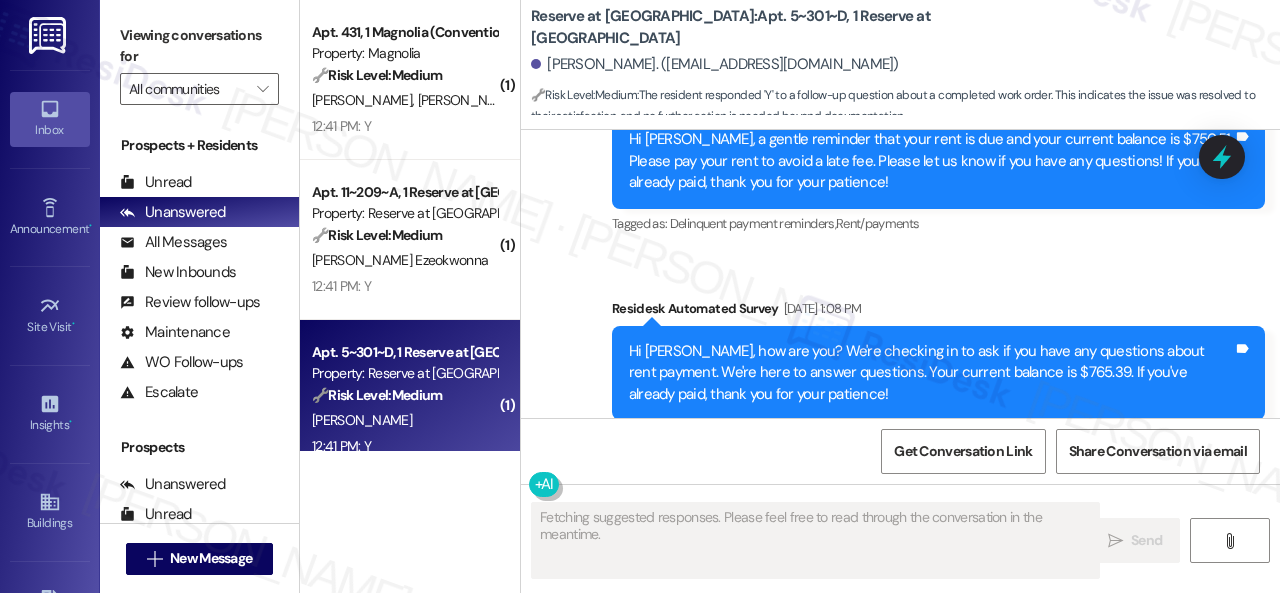 scroll, scrollTop: 3273, scrollLeft: 0, axis: vertical 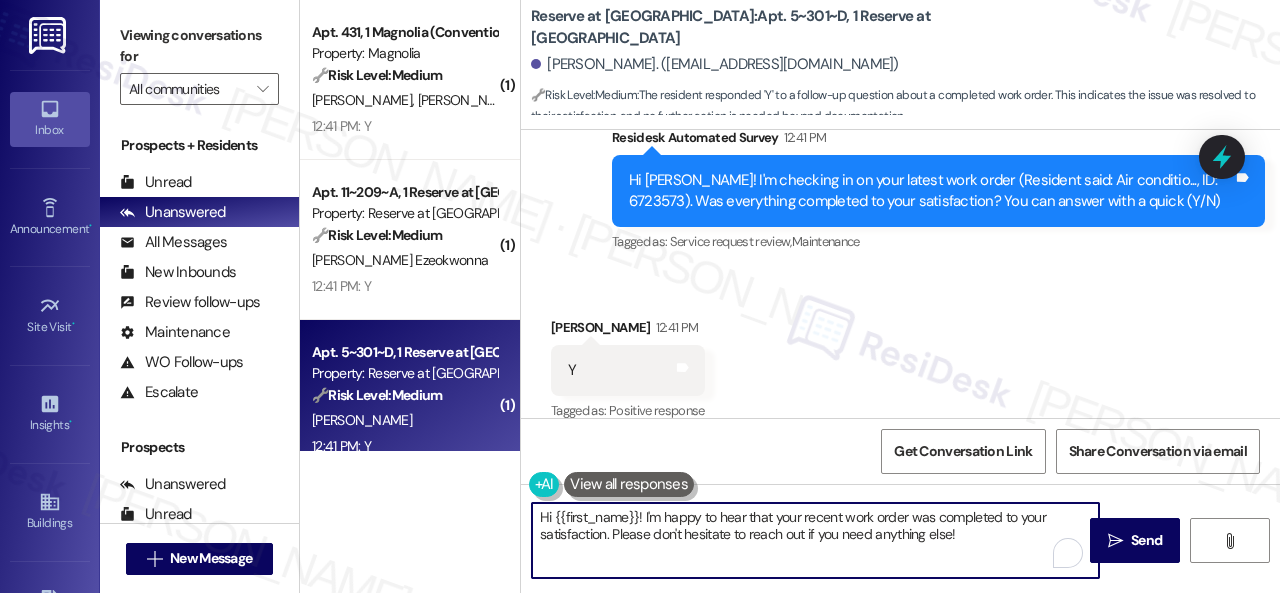 drag, startPoint x: 978, startPoint y: 532, endPoint x: 448, endPoint y: 506, distance: 530.6373 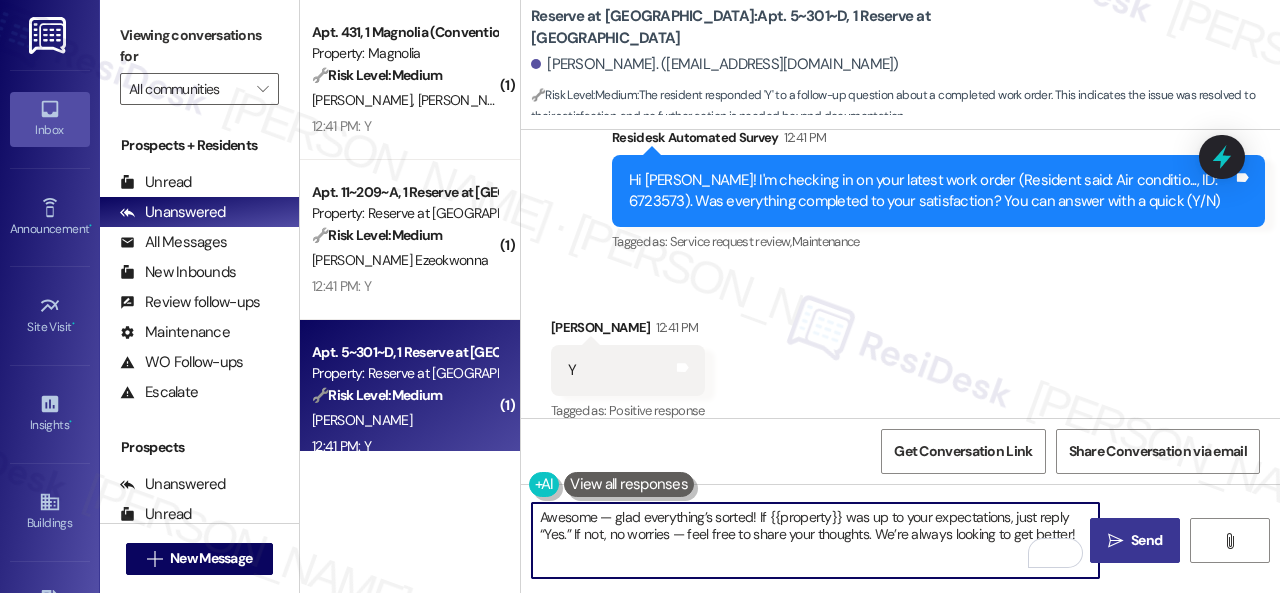 type on "Awesome — glad everything’s sorted! If {{property}} was up to your expectations, just reply “Yes.” If not, no worries — feel free to share your thoughts. We’re always looking to get better!" 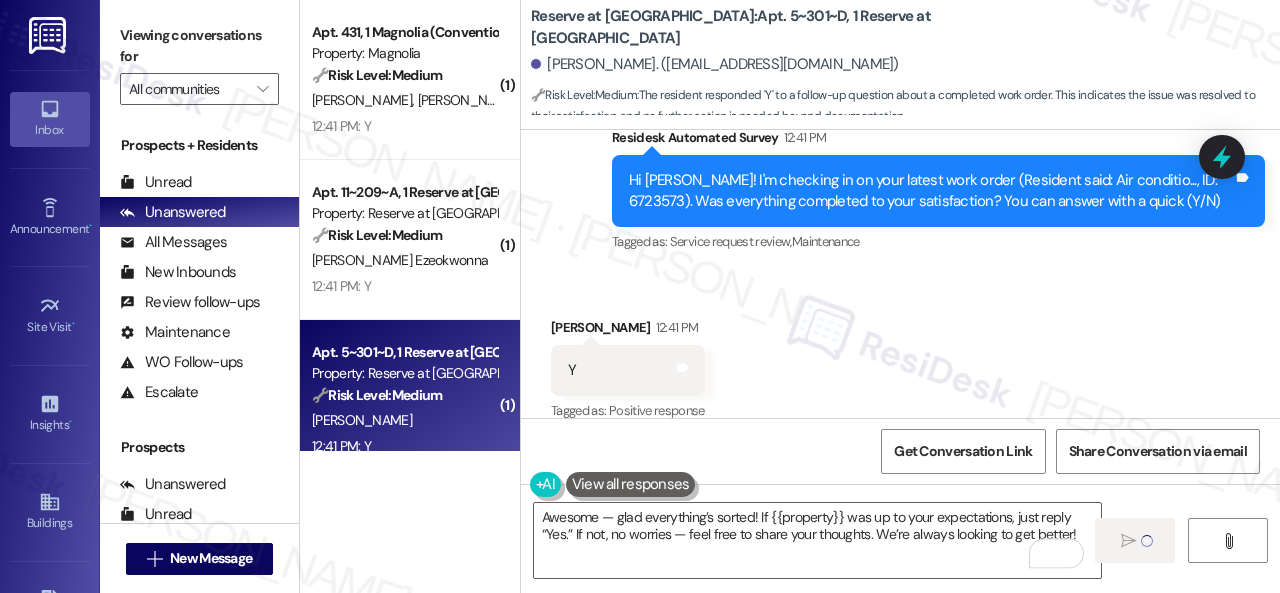 type 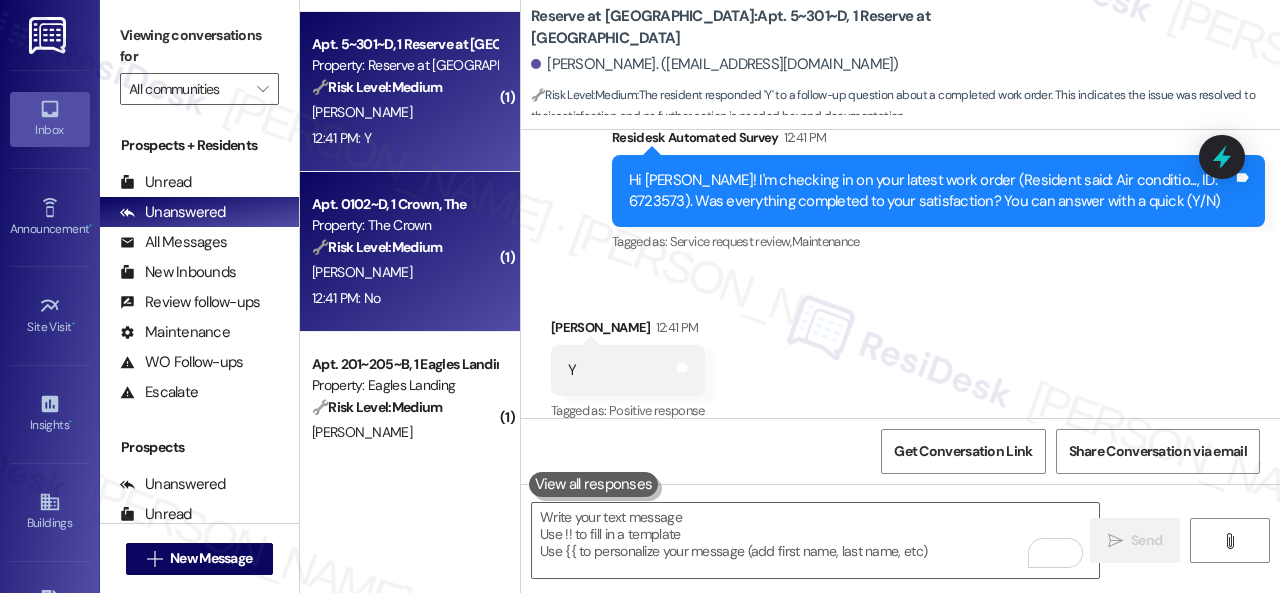 scroll, scrollTop: 4400, scrollLeft: 0, axis: vertical 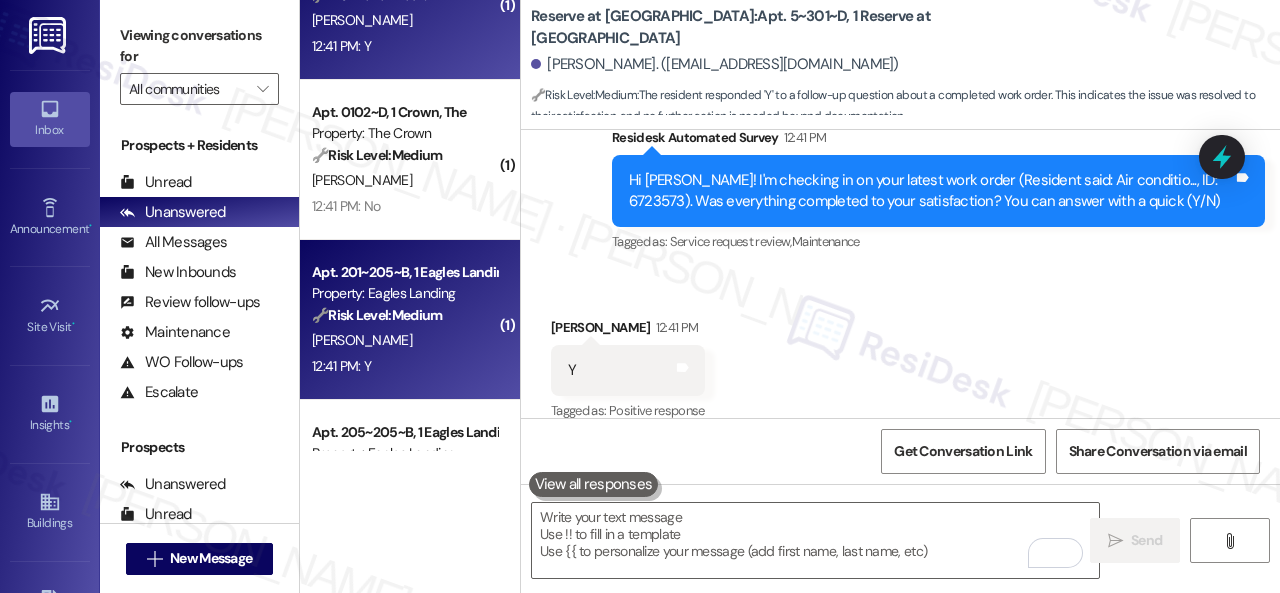 click on "12:41 PM: Y 12:41 PM: Y" at bounding box center (404, 366) 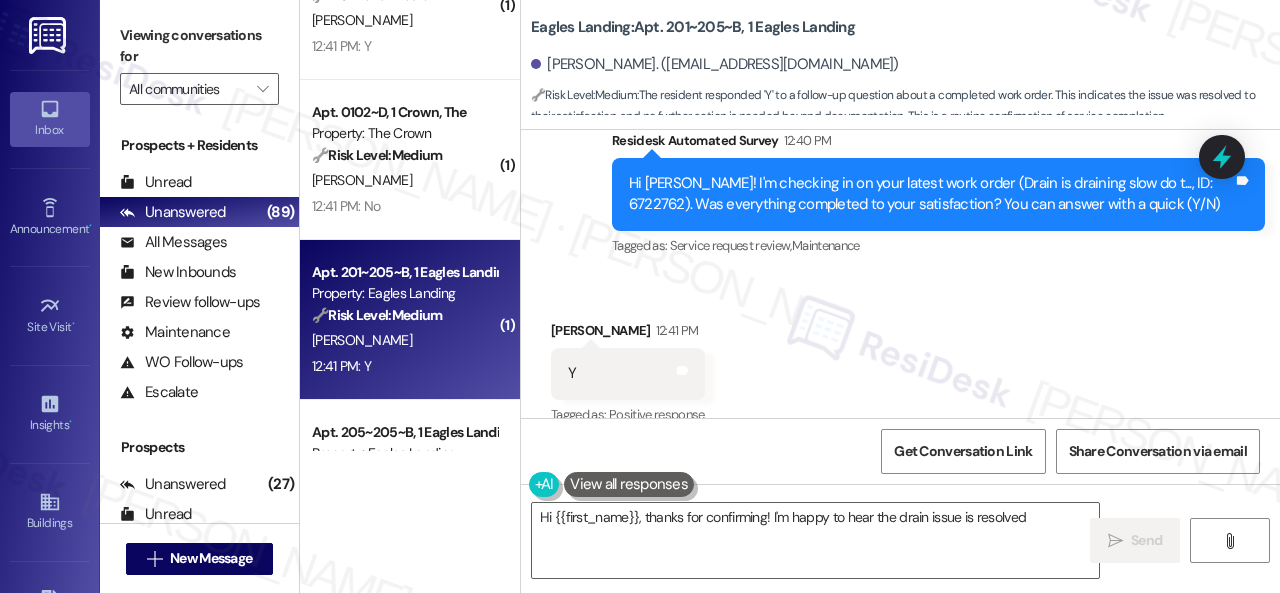 scroll, scrollTop: 1040, scrollLeft: 0, axis: vertical 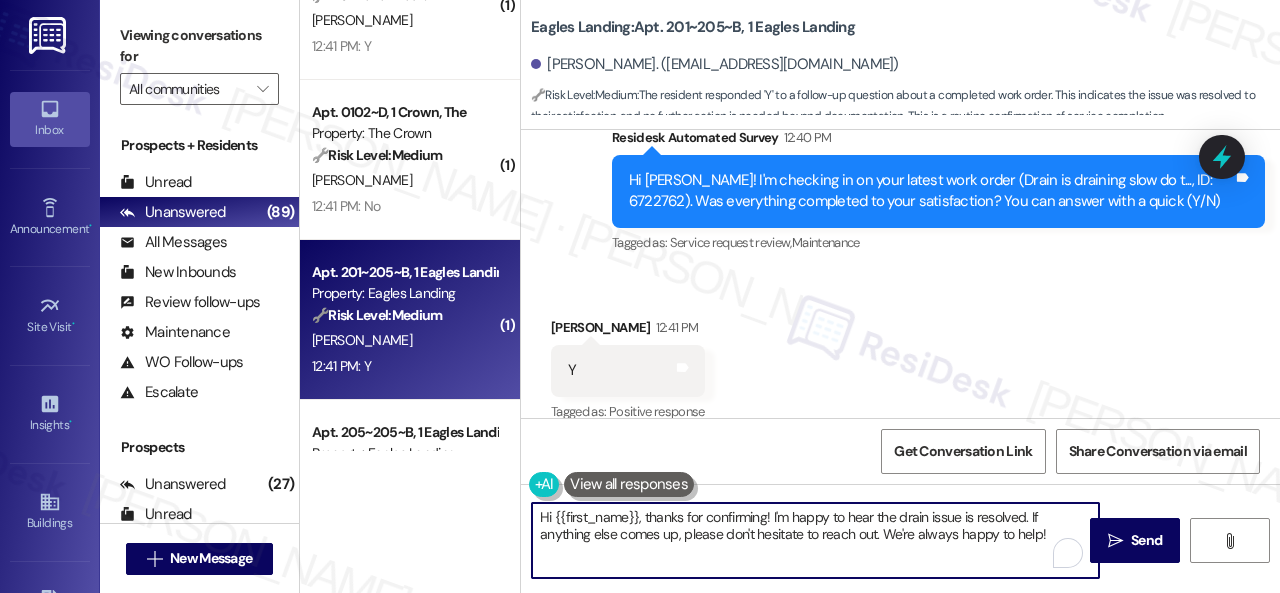 drag, startPoint x: 1049, startPoint y: 536, endPoint x: 436, endPoint y: 505, distance: 613.7833 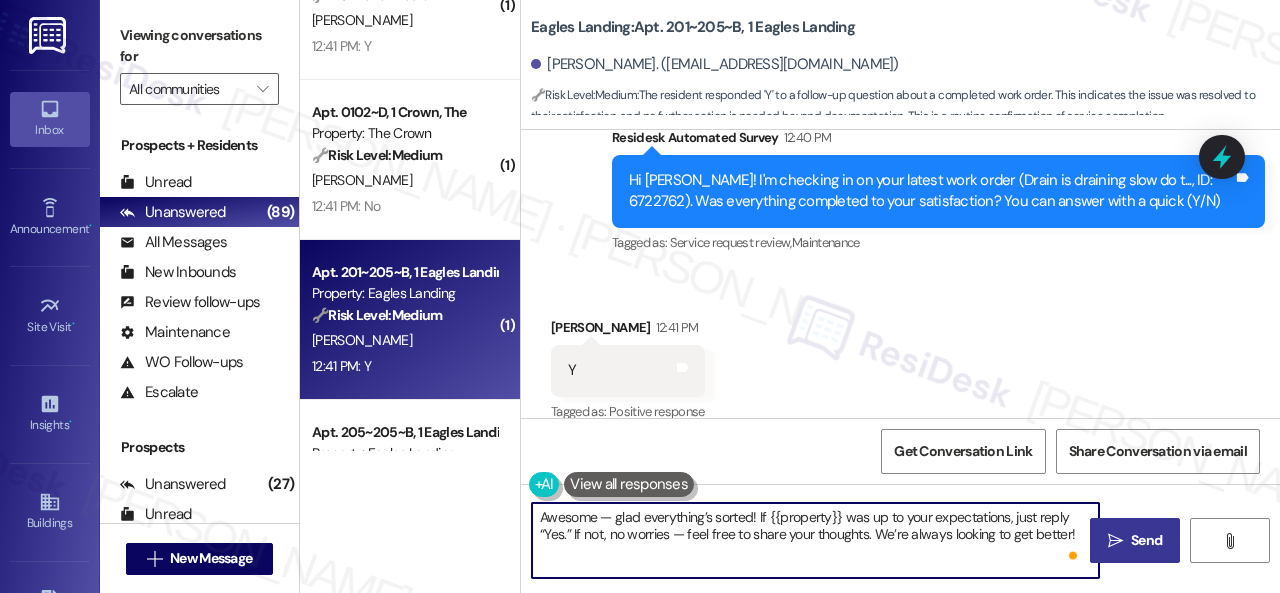 type on "Awesome — glad everything’s sorted! If {{property}} was up to your expectations, just reply “Yes.” If not, no worries — feel free to share your thoughts. We’re always looking to get better!" 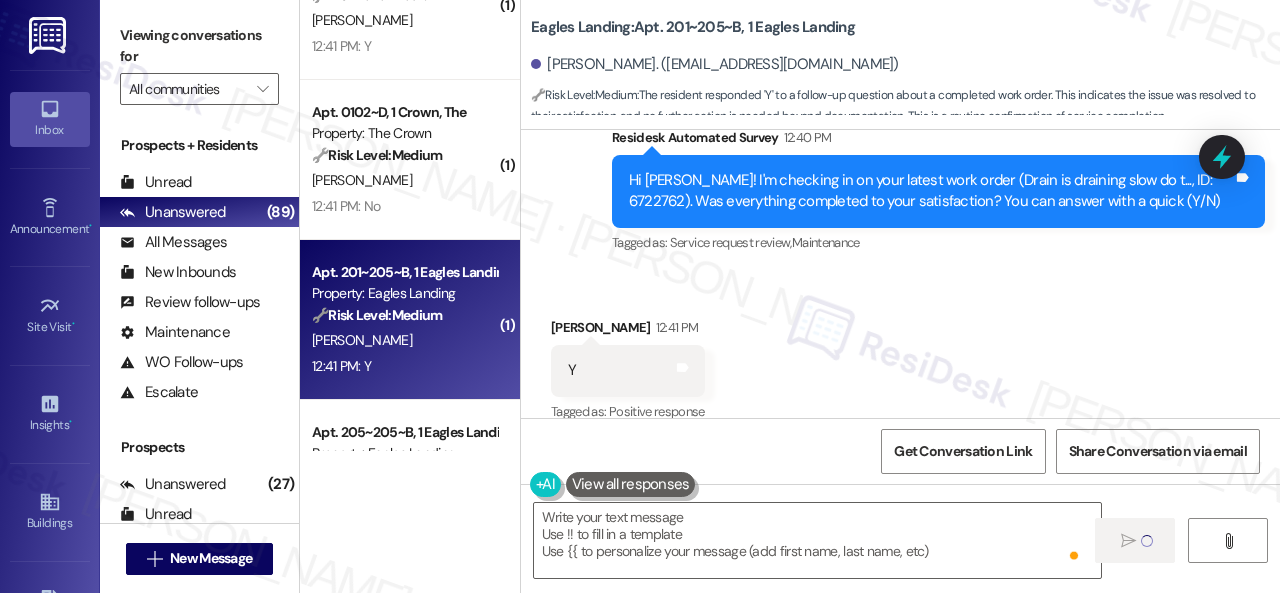 type on "Fetching suggested responses. Please feel free to read through the conversation in the meantime." 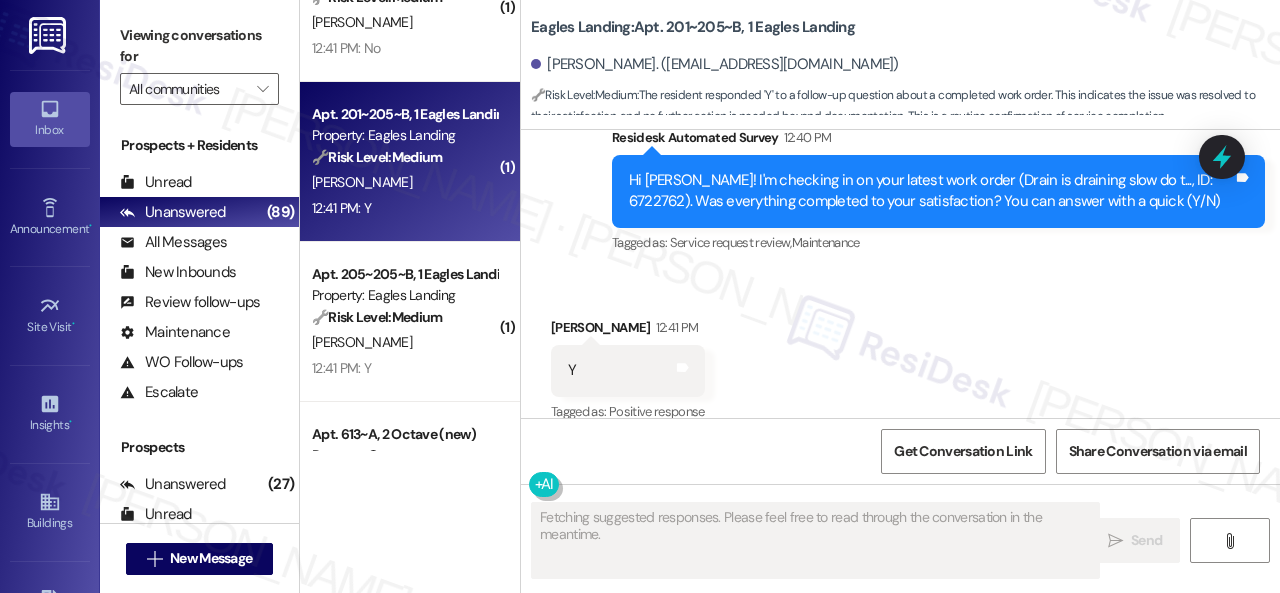 scroll, scrollTop: 4600, scrollLeft: 0, axis: vertical 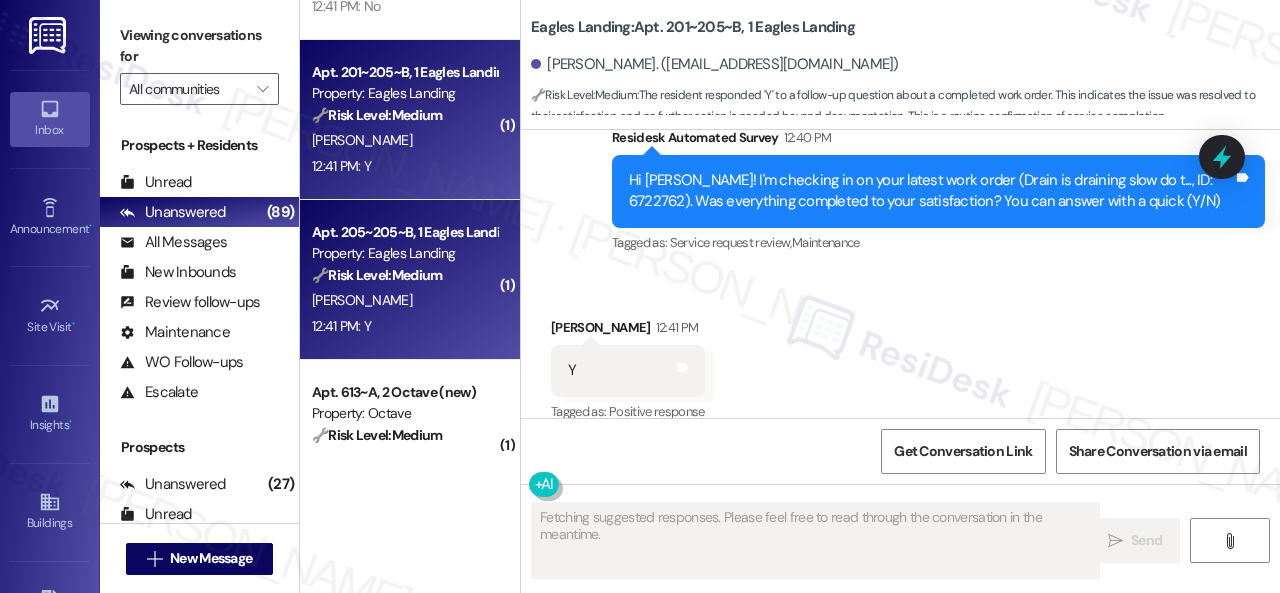 click on "12:41 PM: Y 12:41 PM: Y" at bounding box center (404, 326) 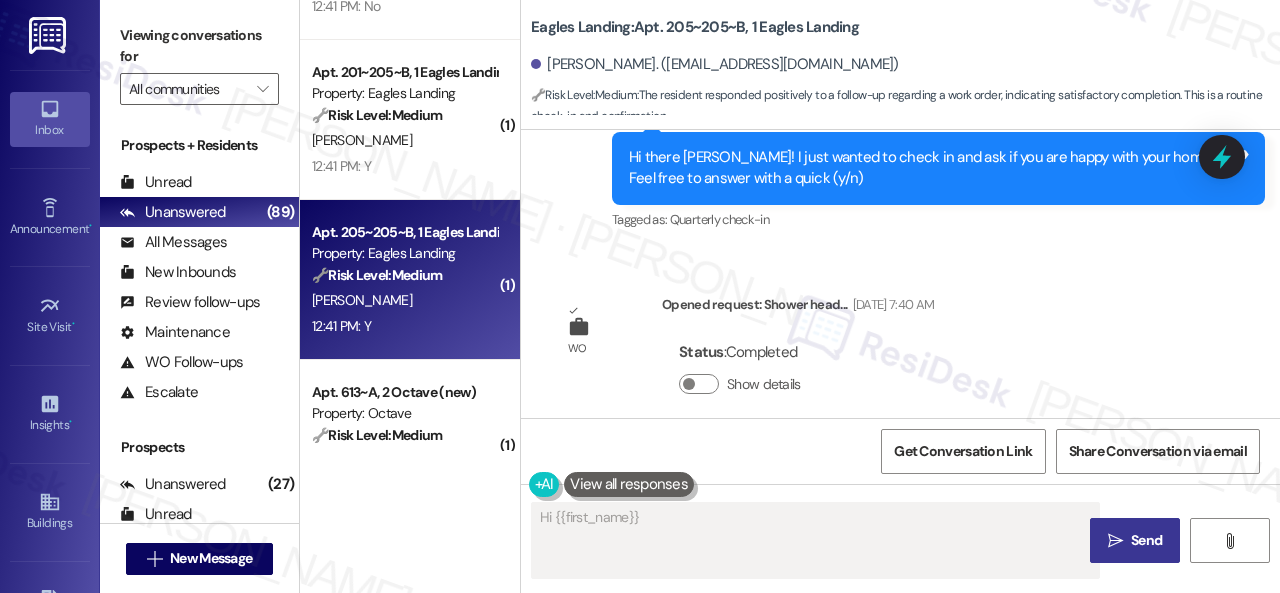 scroll, scrollTop: 1439, scrollLeft: 0, axis: vertical 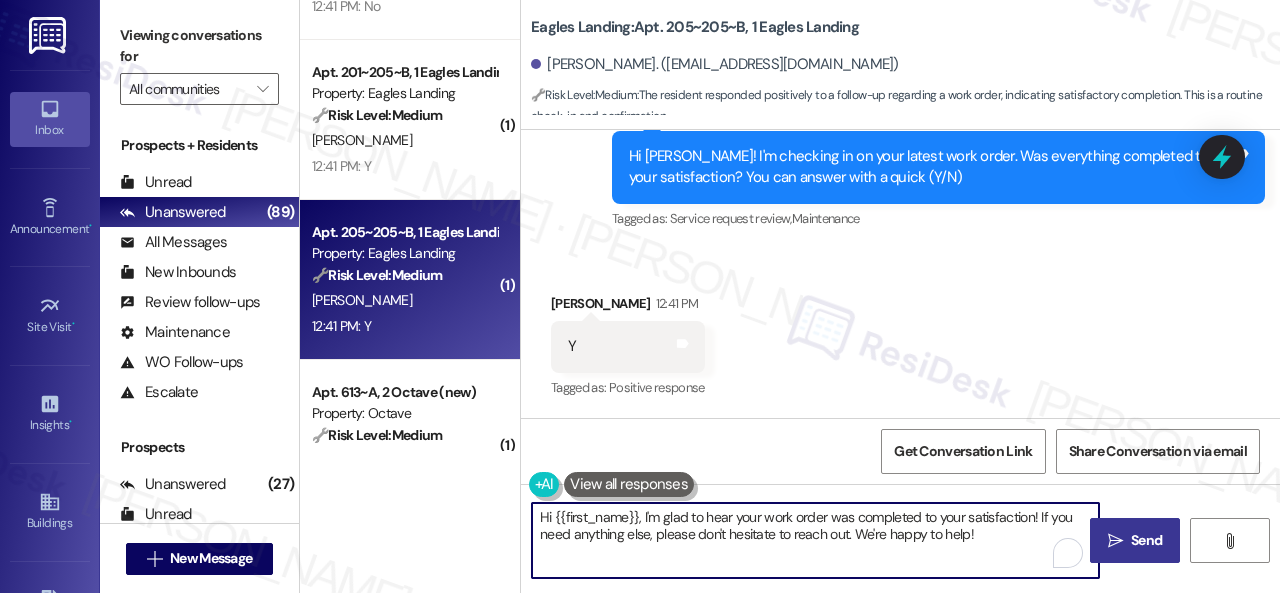 drag, startPoint x: 987, startPoint y: 537, endPoint x: 404, endPoint y: 485, distance: 585.31445 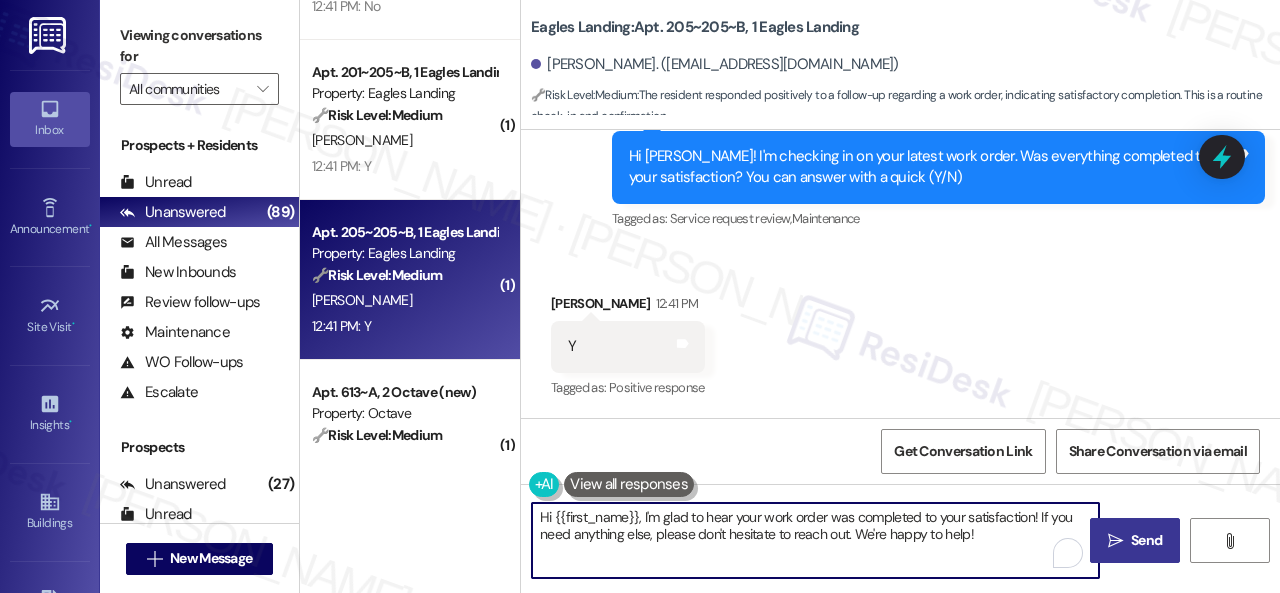 click on "( 1 ) Apt. 11~209~A, 1 Reserve at San Antonio Property: Reserve at San Antonio 🔧  Risk Level:  Medium The resident confirmed that the work order was completed to their satisfaction. This is a routine follow-up to a maintenance request and indicates a successful resolution. J. Ezeokwonna 12:41 PM: Y 12:41 PM: Y ( 1 ) Apt. 5~301~D, 1 Reserve at San Antonio Property: Reserve at San Antonio 🔧  Risk Level:  Medium The resident responded 'Y' to a follow-up question about a completed work order. This indicates the issue was resolved to their satisfaction, and no further action is needed beyond documentation. O. Joseph 12:41 PM: Y 12:41 PM: Y ( 1 ) Apt. 0102~D, 1 Crown, The Property: The Crown 🔧  Risk Level:  Medium The resident responded negatively to a work order satisfaction check-in. This indicates a potential issue with the completed work order that needs to be addressed, but does not present an immediate threat or critical failure. R. Thweatt 12:41 PM: No 12:41 PM: No ( 1 ) Property: Eagles Landing ( 1" at bounding box center [790, 296] 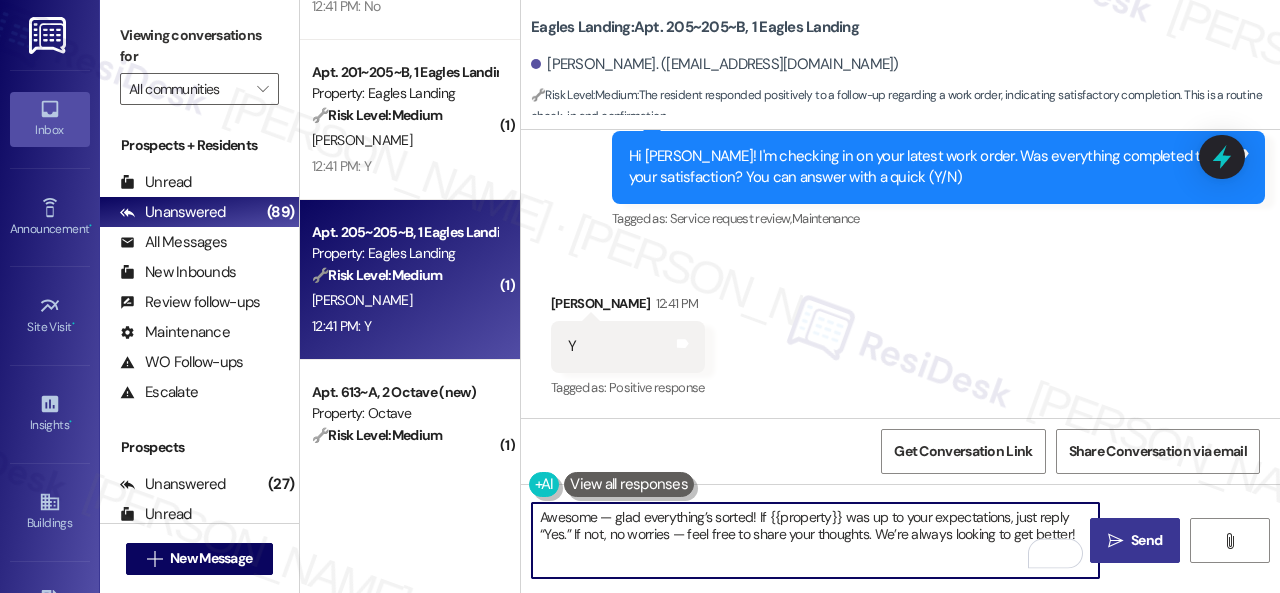type on "Awesome — glad everything’s sorted! If {{property}} was up to your expectations, just reply “Yes.” If not, no worries — feel free to share your thoughts. We’re always looking to get better!" 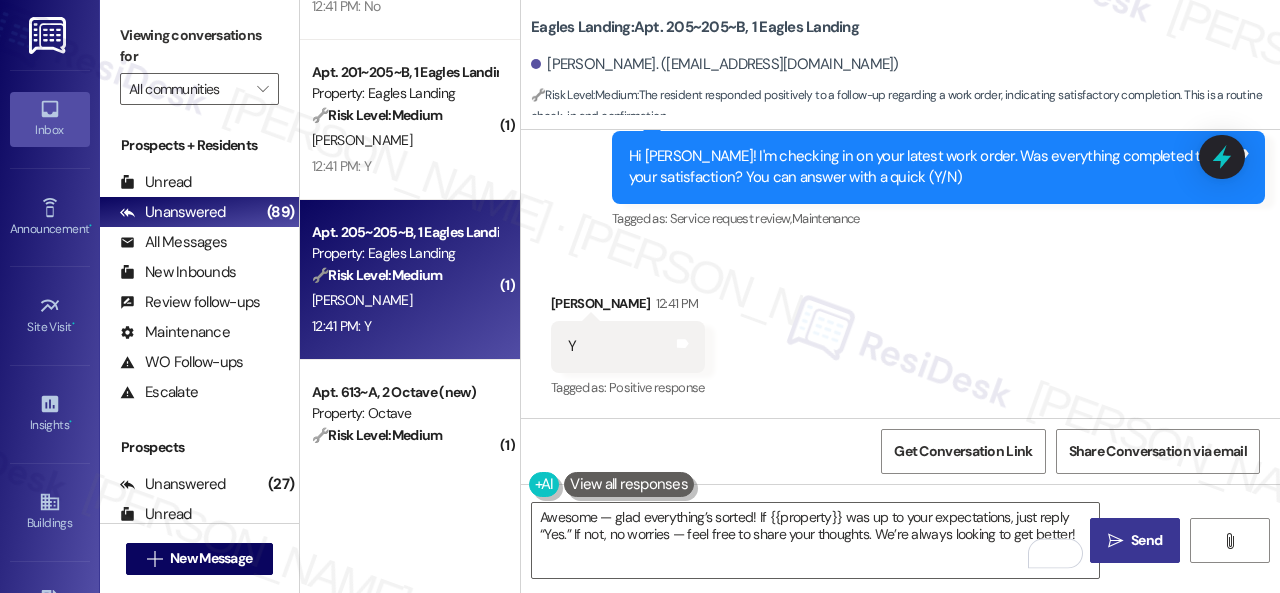 click on " Send" at bounding box center (1135, 540) 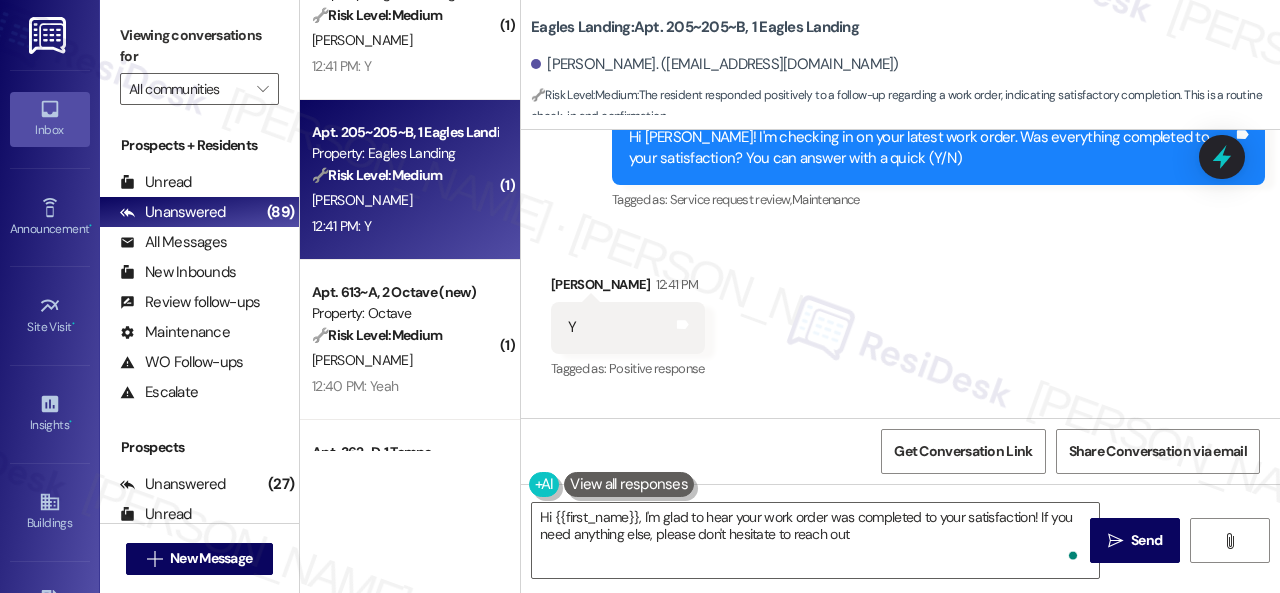 scroll, scrollTop: 4800, scrollLeft: 0, axis: vertical 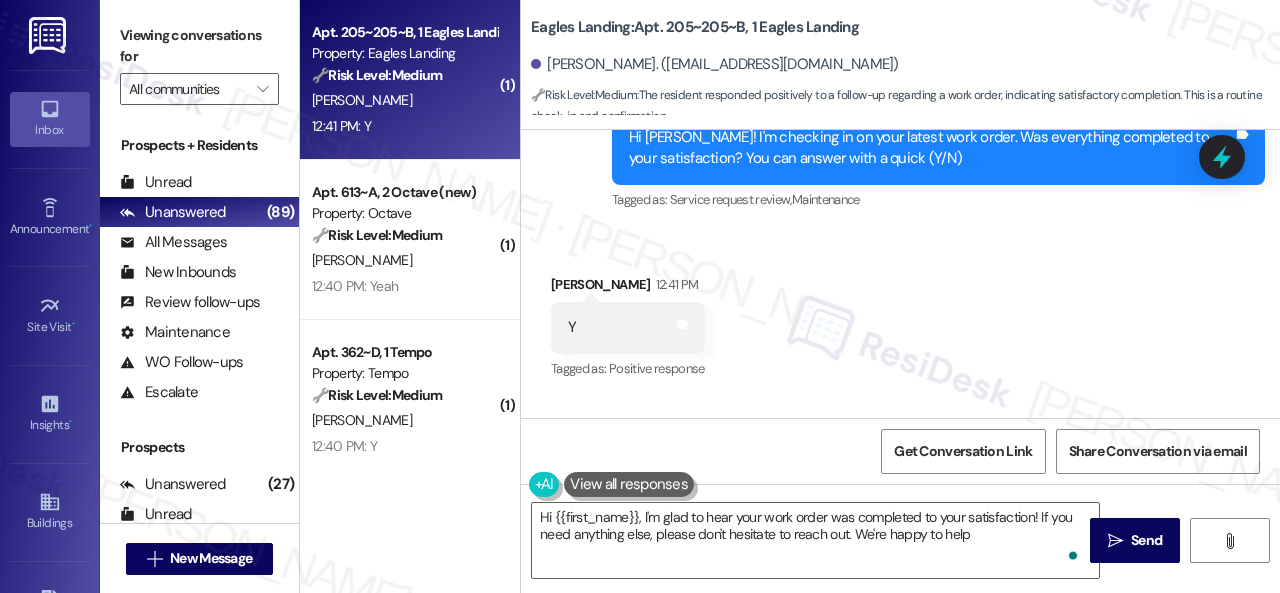 type on "Hi {{first_name}}, I'm glad to hear your work order was completed to your satisfaction! If you need anything else, please don't hesitate to reach out. We're happy to help!" 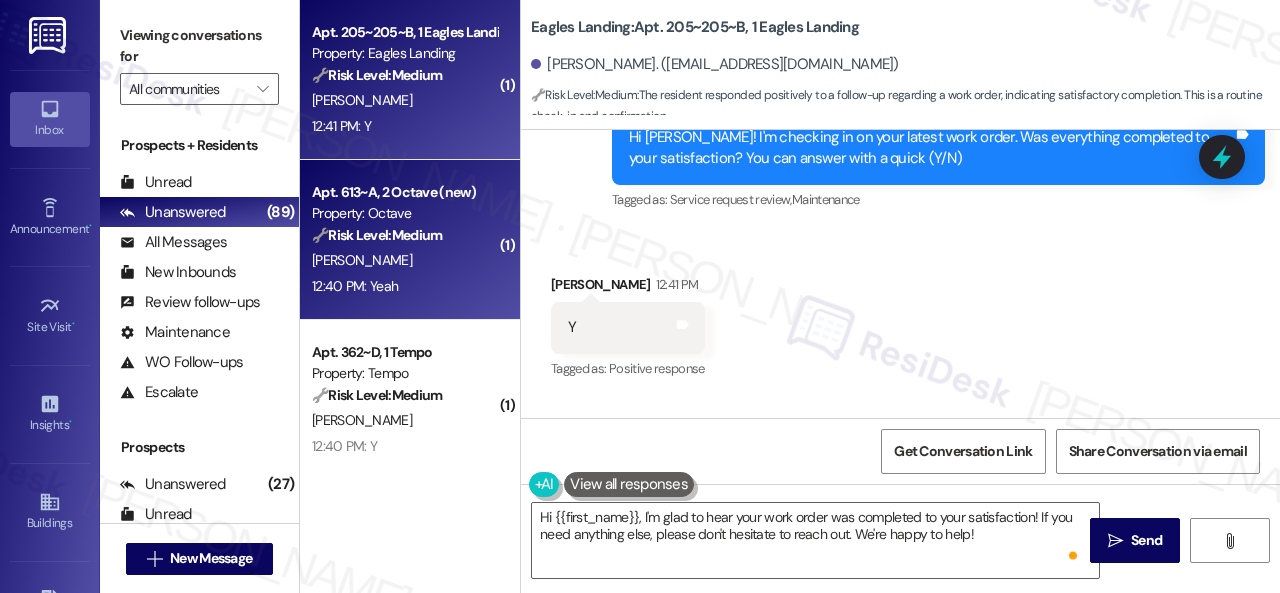click on "12:40 PM: Yeah 12:40 PM: Yeah" at bounding box center [404, 286] 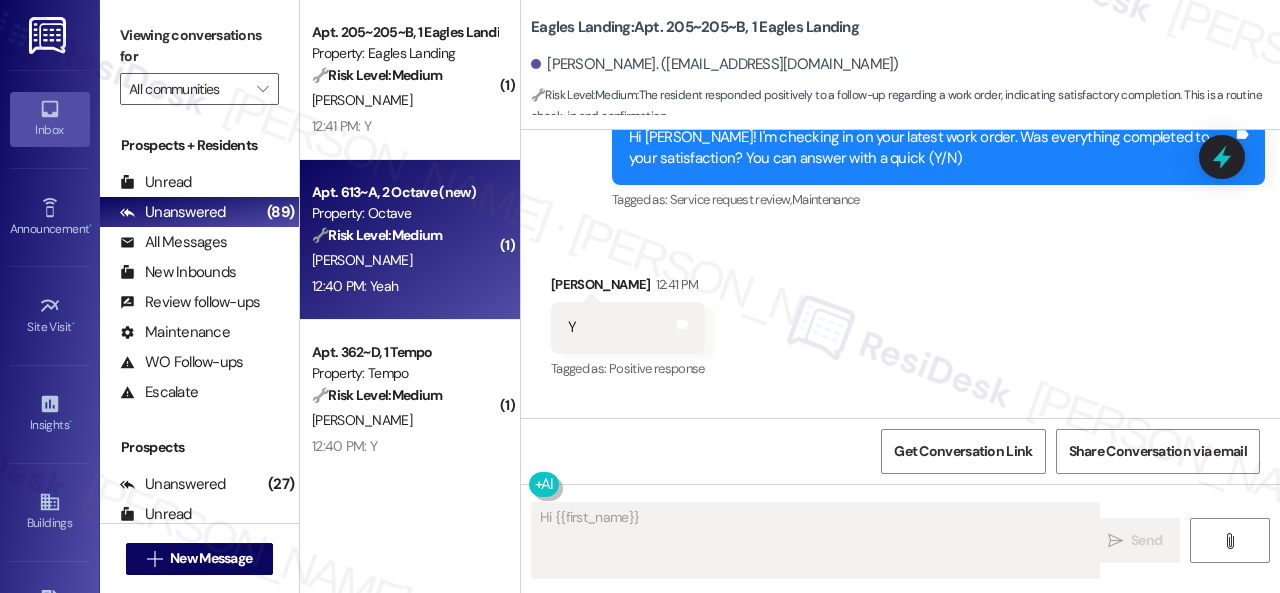 scroll, scrollTop: 644, scrollLeft: 0, axis: vertical 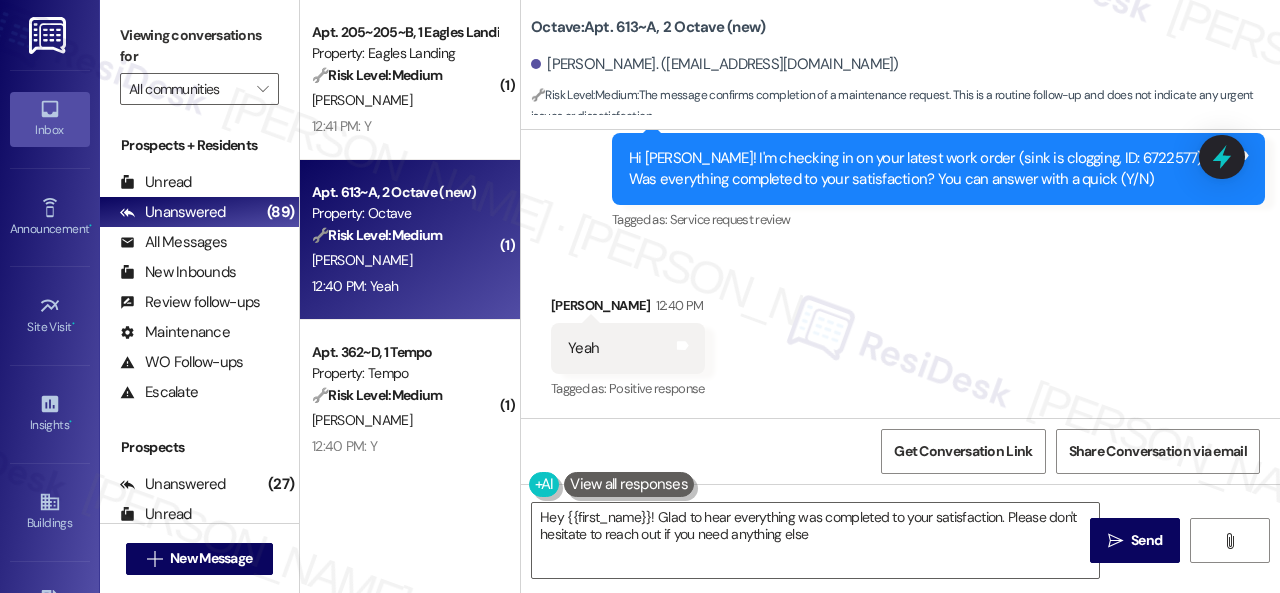 type on "Hey {{first_name}}! Glad to hear everything was completed to your satisfaction. Please don't hesitate to reach out if you need anything else!" 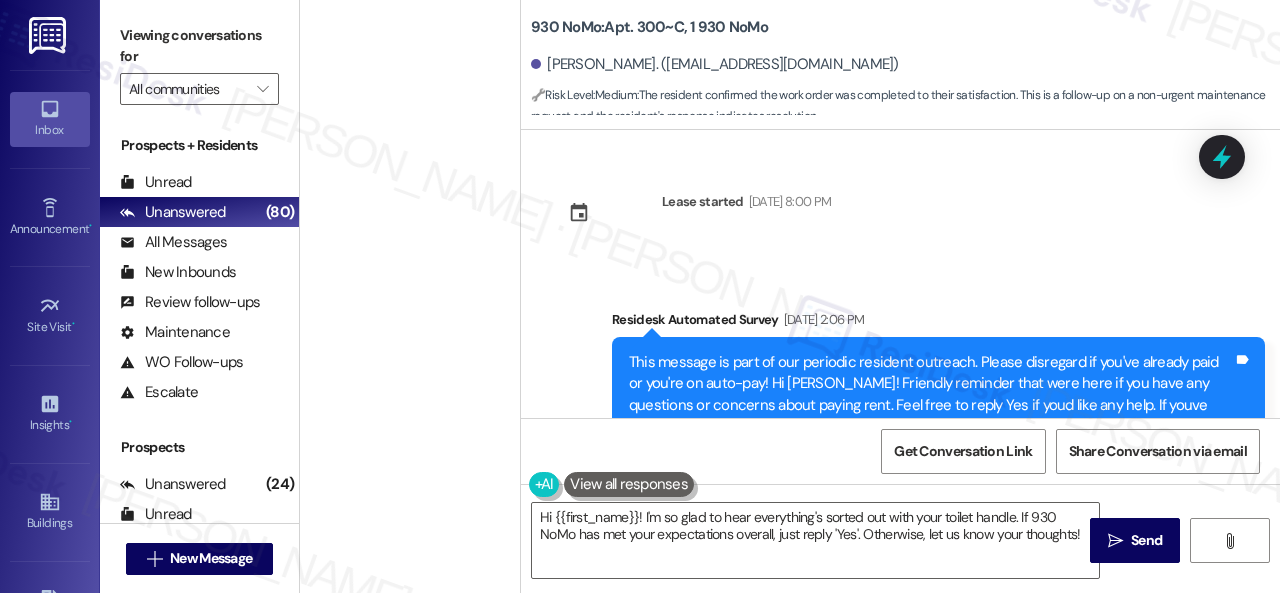 scroll, scrollTop: 0, scrollLeft: 0, axis: both 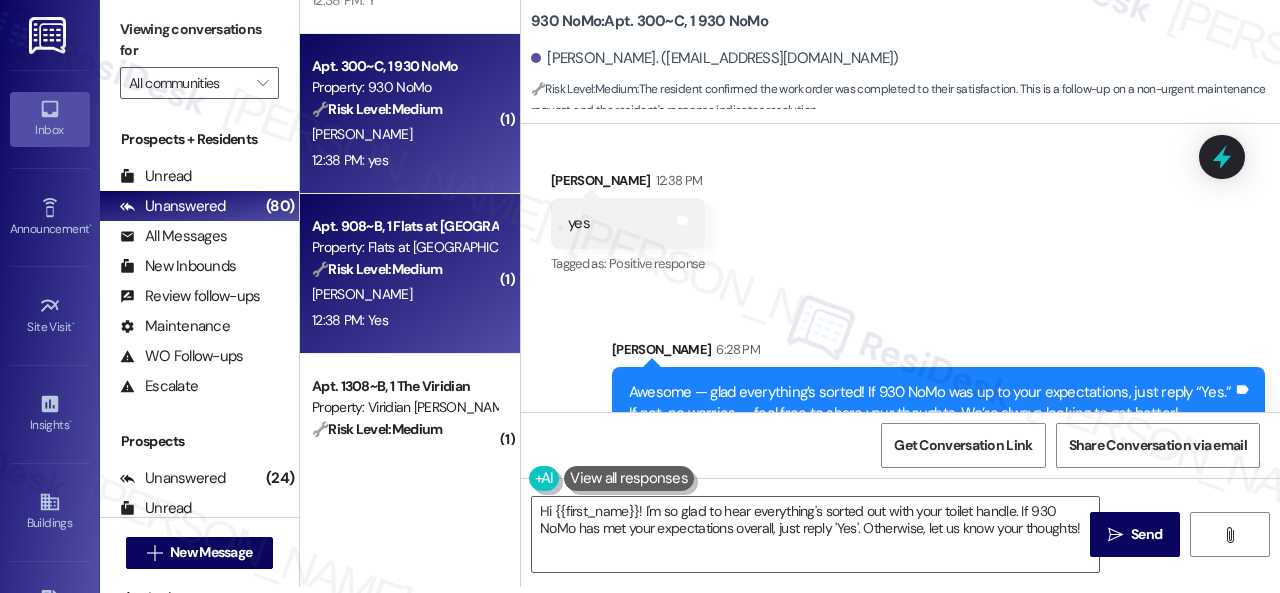 click on "[PERSON_NAME]" at bounding box center [404, 294] 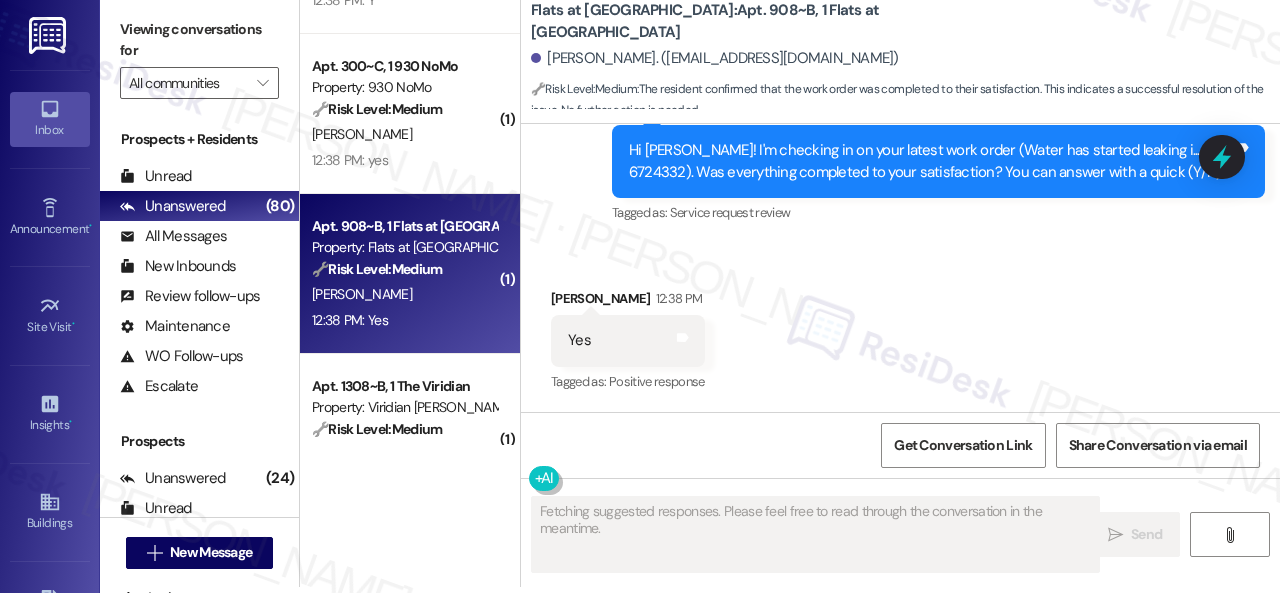 scroll, scrollTop: 1658, scrollLeft: 0, axis: vertical 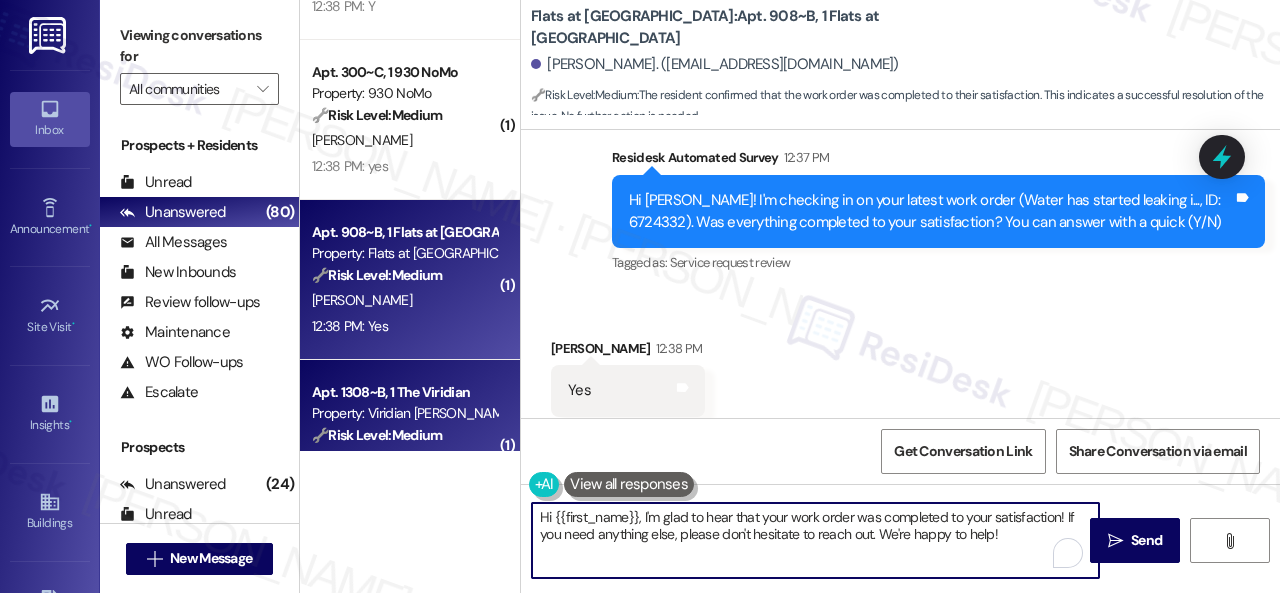 drag, startPoint x: 1018, startPoint y: 529, endPoint x: 328, endPoint y: 442, distance: 695.46313 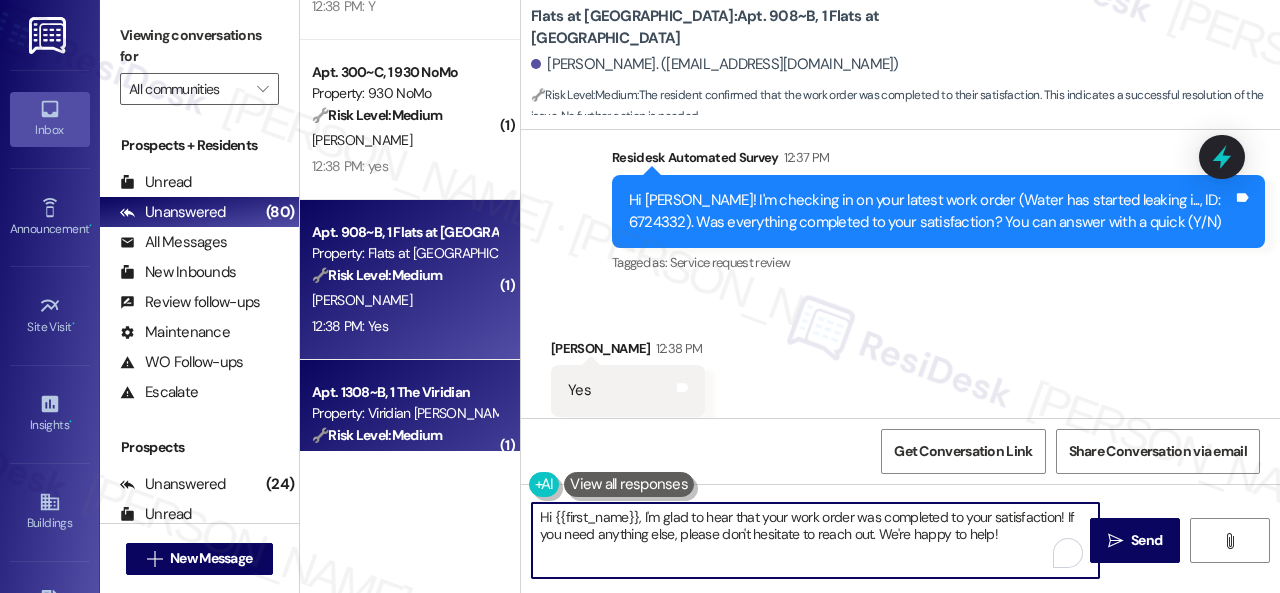 click on "( 1 ) Apt. 123A~02, 1 Seminole Trails Property: Seminole Trails 🔧  Risk Level:  Medium The resident confirmed the work order was completed to their satisfaction. This is a follow-up on a maintenance request, and the positive confirmation indicates the issue is resolved. [PERSON_NAME] 12:38 PM: Y 12:38 PM: Y ( 1 ) Apt. 108~C, 1 View on 10th Property: View on 10th 🔧  Risk Level:  Medium The resident responded positively to a check-in regarding a completed work order. This indicates customer satisfaction and successful resolution of a maintenance request. H. Safari 12:38 PM: Yes 12:38 PM: Yes ( 1 ) Apt. 205A~08, 1 Seminole Trails Property: Seminole Trails 🔧  Risk Level:  Medium The resident confirmed the work order was completed to their satisfaction. This is a follow-up on a maintenance request and indicates a successful resolution. [PERSON_NAME] 12:38 PM: Y 12:38 PM: Y ( 1 ) Apt. 300~C, 1 930 NoMo Property: 930 NoMo 🔧  Risk Level:  Medium [PERSON_NAME] 12:38 PM: yes 12:38 PM: yes ( 1 ) 🔧  Risk Level:" at bounding box center [790, 296] 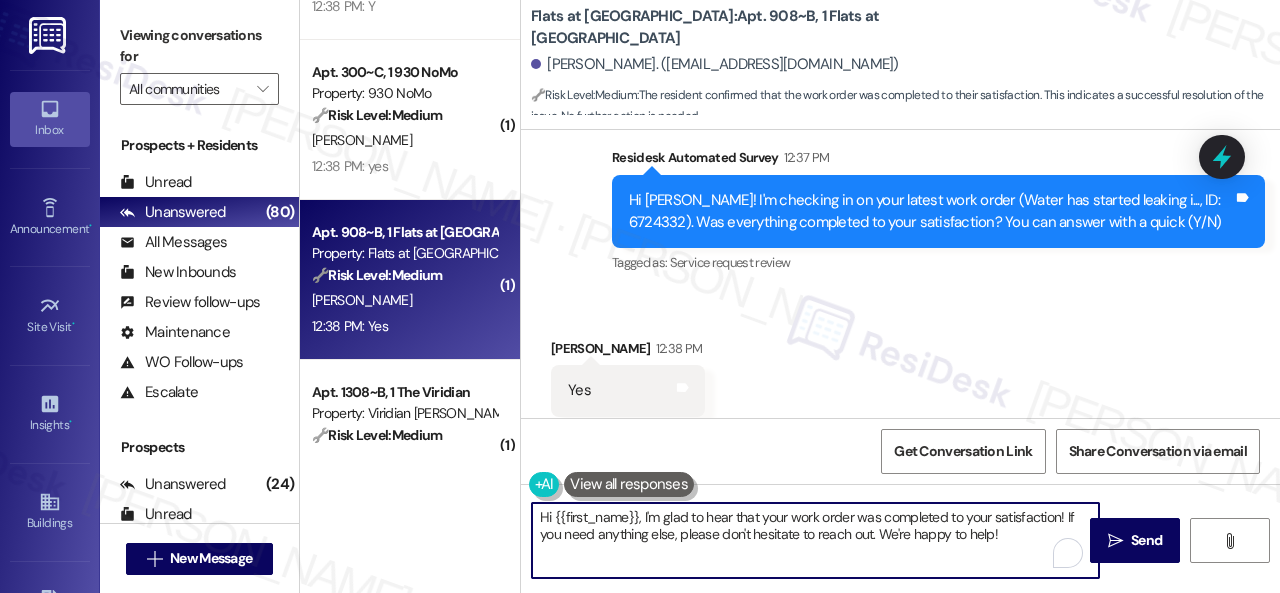 paste on "Awesome — glad everything’s sorted! If {{property}} was up to your expectations, just reply “Yes.” If not, no worries — feel free to share your thoughts. We’re always looking to get better" 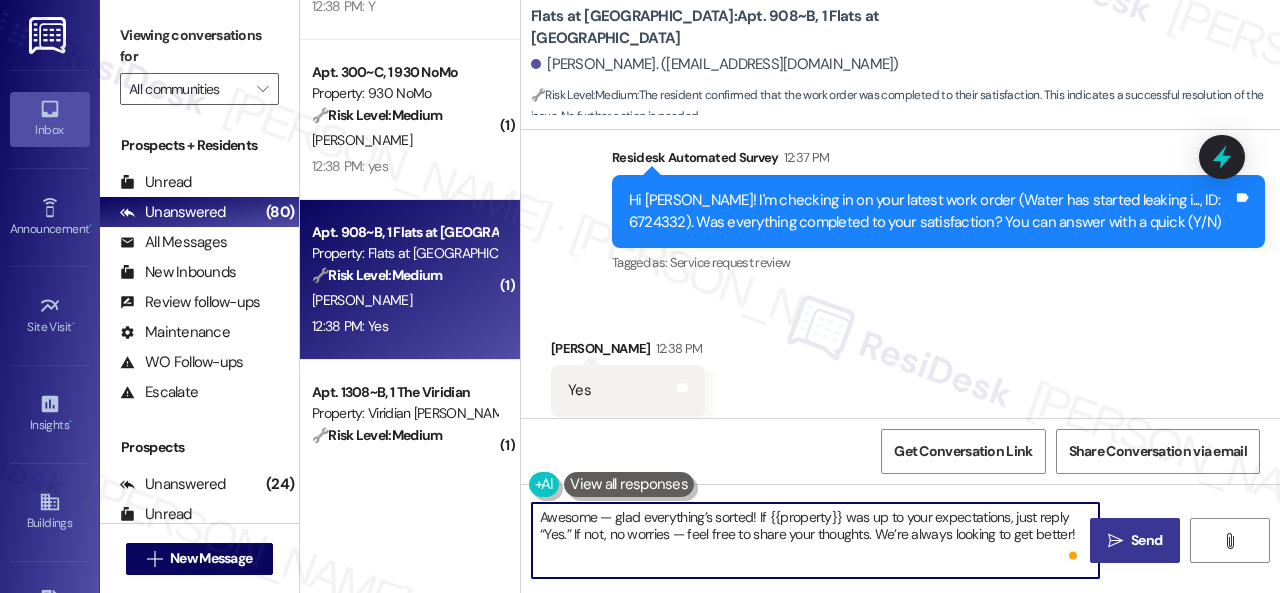 type on "Awesome — glad everything’s sorted! If {{property}} was up to your expectations, just reply “Yes.” If not, no worries — feel free to share your thoughts. We’re always looking to get better!" 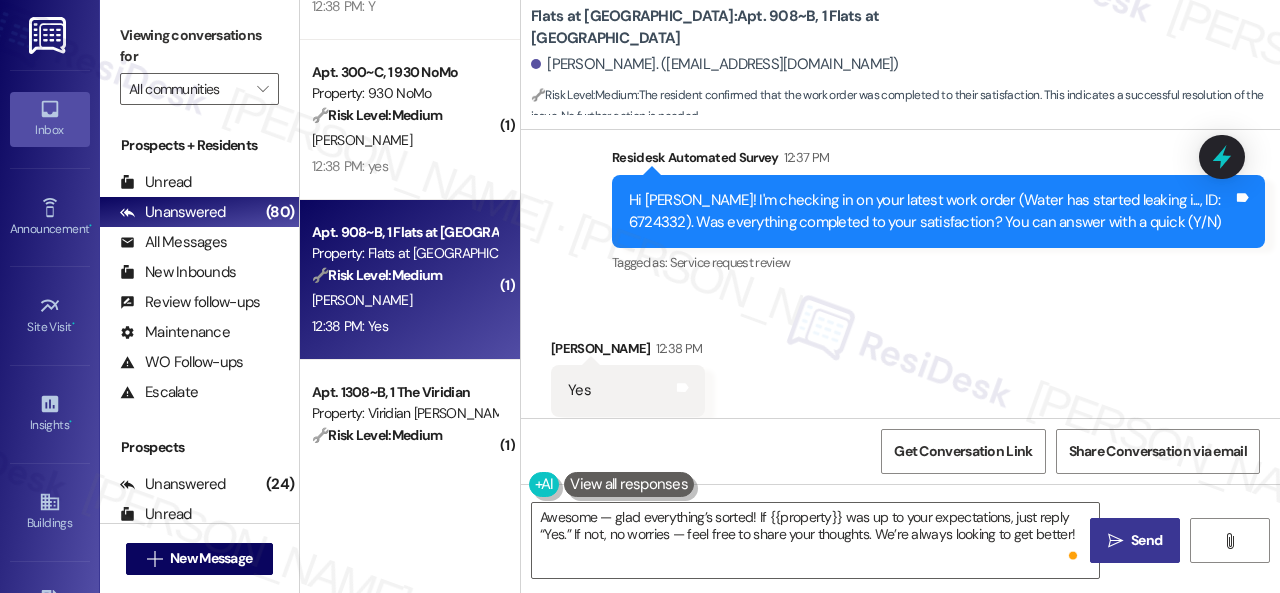 click on "Send" at bounding box center [1146, 540] 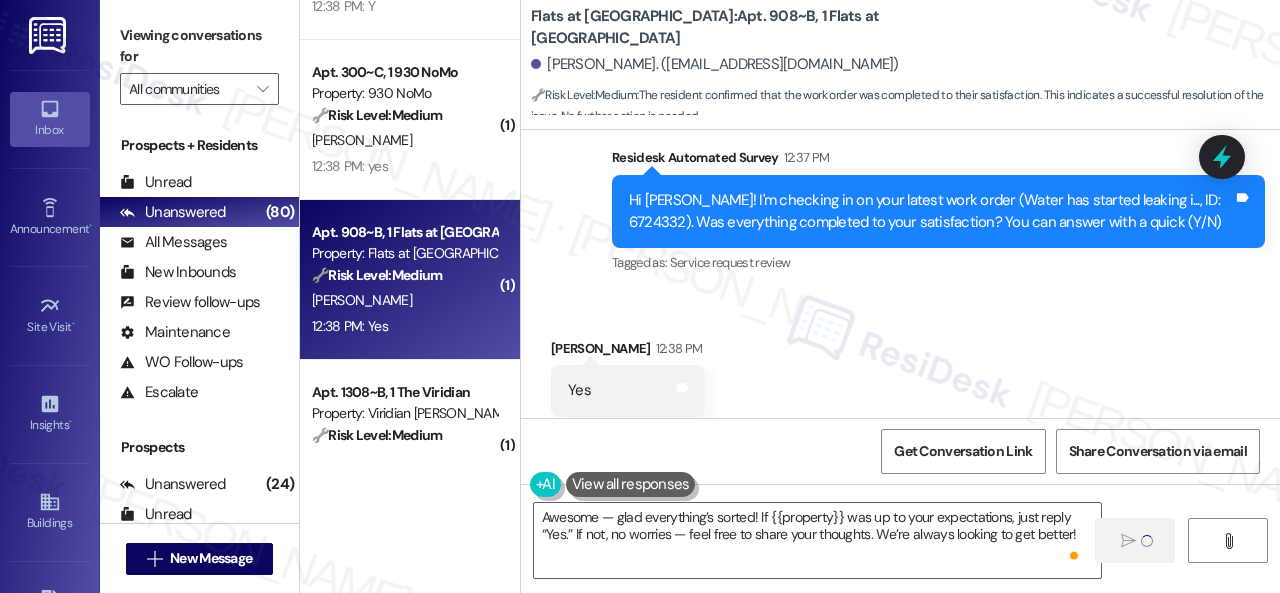 type 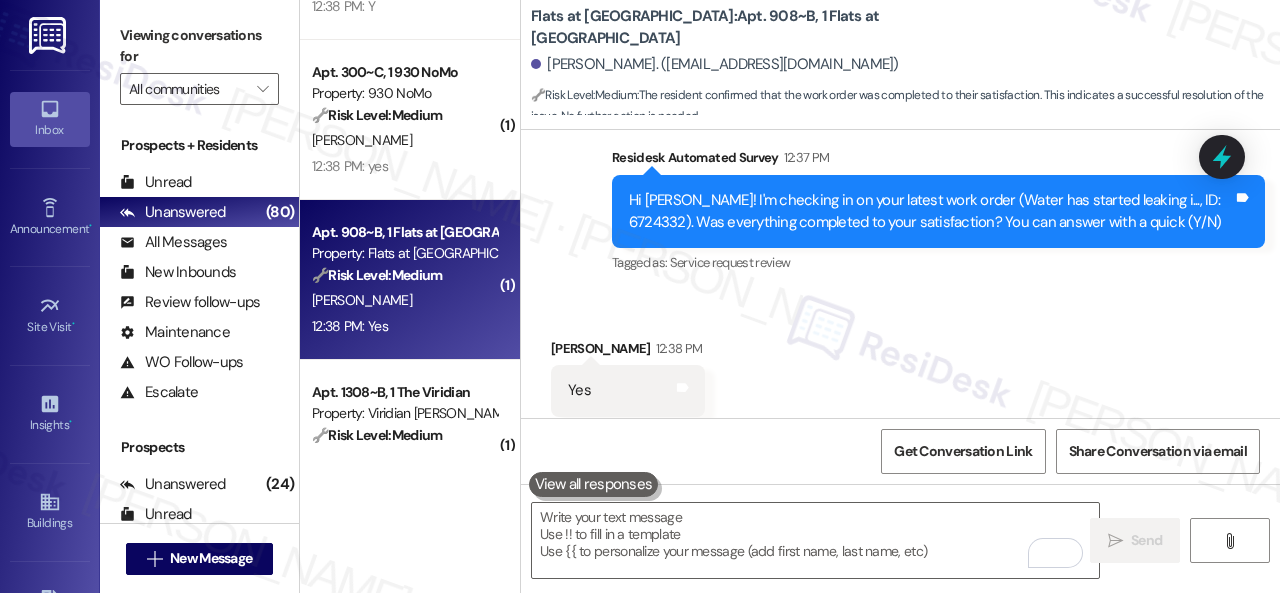 scroll, scrollTop: 6300, scrollLeft: 0, axis: vertical 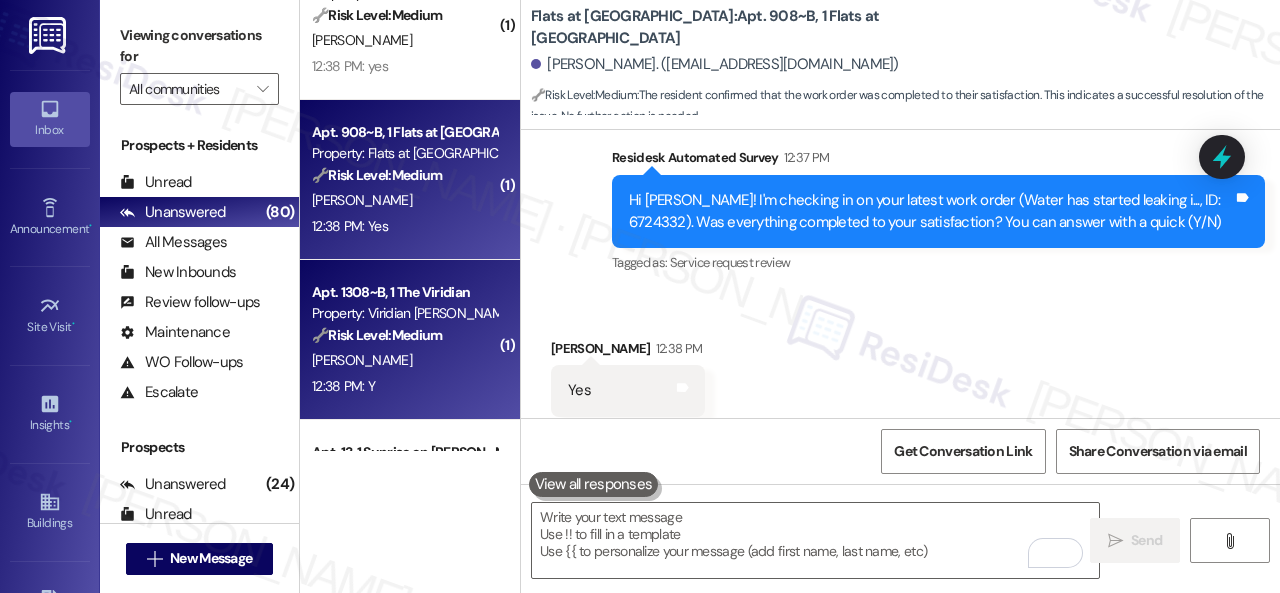 click on "12:38 PM: Y 12:38 PM: Y" at bounding box center [404, 386] 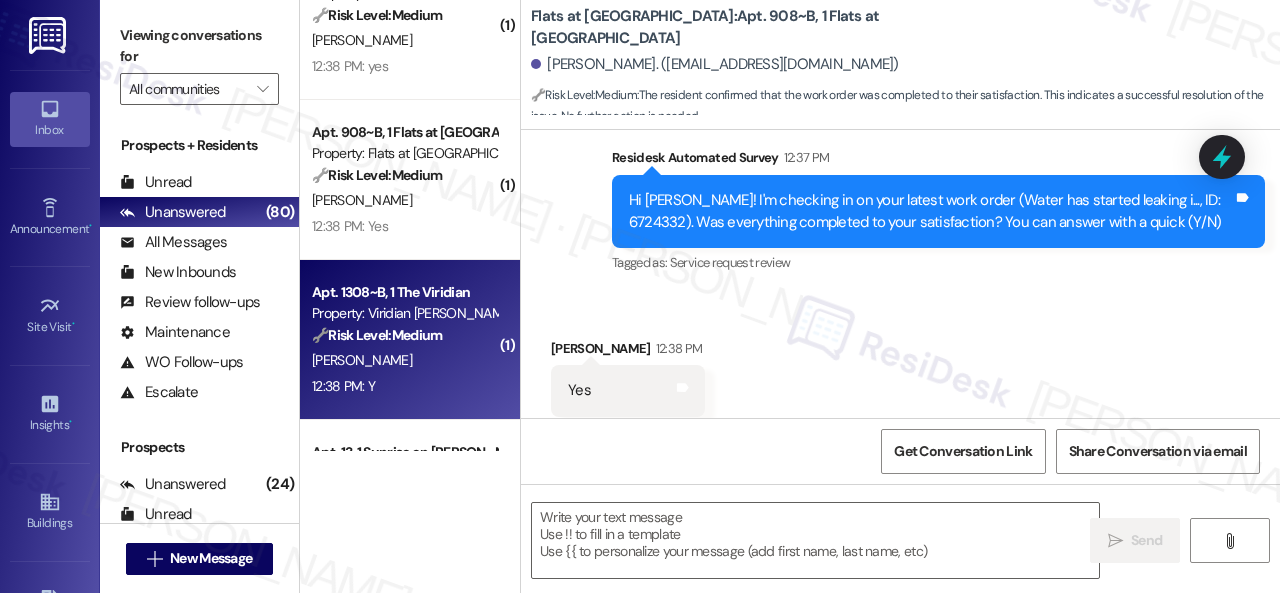 type on "Fetching suggested responses. Please feel free to read through the conversation in the meantime." 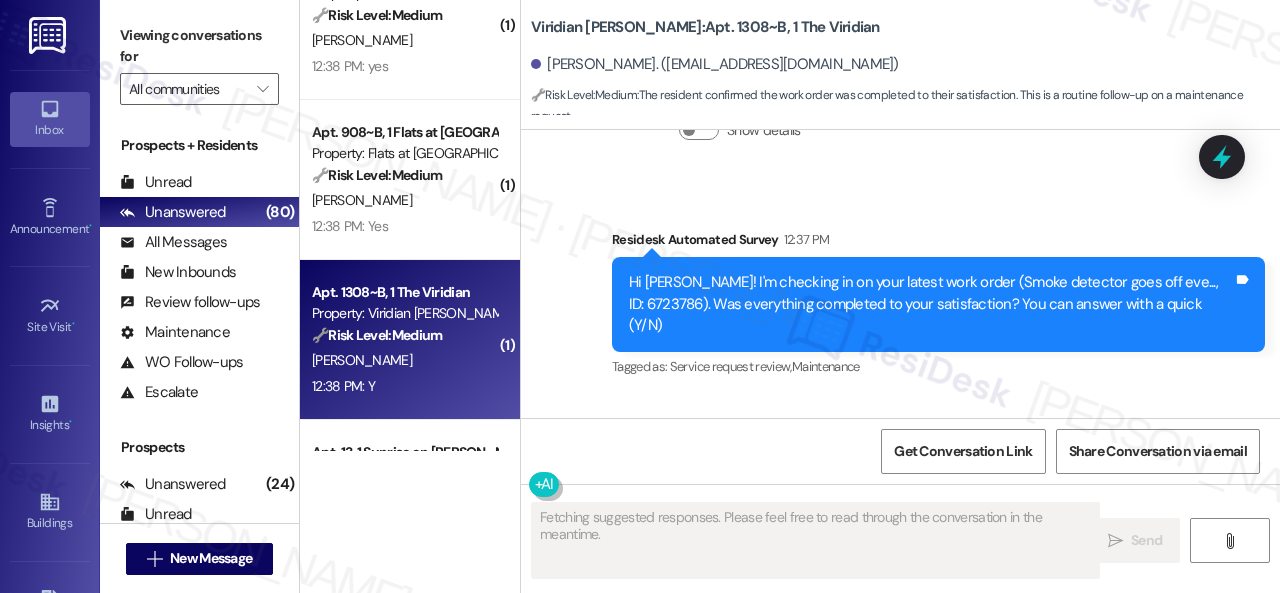 scroll, scrollTop: 1050, scrollLeft: 0, axis: vertical 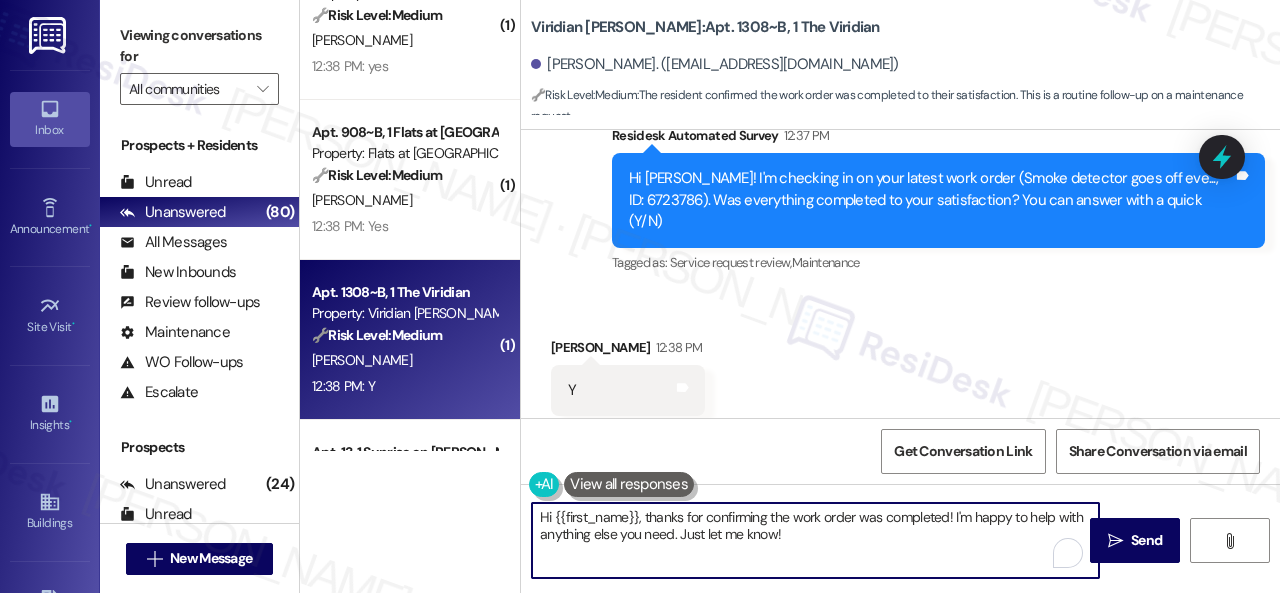 drag, startPoint x: 803, startPoint y: 531, endPoint x: 450, endPoint y: 475, distance: 357.41434 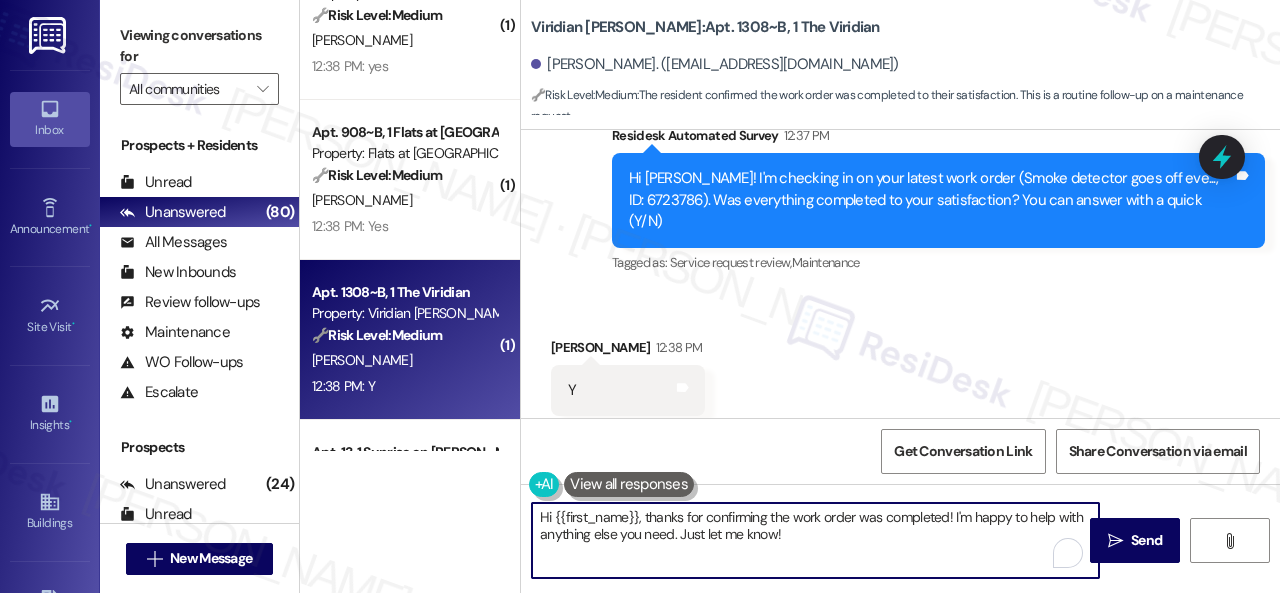 click on "( 1 ) Apt. 108~C, 1 View on 10th Property: View on 10th 🔧  Risk Level:  Medium The resident responded positively to a check-in regarding a completed work order. This indicates customer satisfaction and successful resolution of a maintenance request. H. Safari 12:38 PM: Yes 12:38 PM: Yes ( 1 ) Apt. 205A~08, 1 Seminole Trails Property: Seminole Trails 🔧  Risk Level:  Medium The resident confirmed the work order was completed to their satisfaction. This is a follow-up on a maintenance request and indicates a successful resolution. [PERSON_NAME] 12:38 PM: Y 12:38 PM: Y ( 1 ) Apt. 300~C, 1 930 NoMo Property: 930 NoMo 🔧  Risk Level:  Medium The resident confirmed the work order was completed to their satisfaction. This is a follow-up on a non-urgent maintenance request and the resident's response indicates resolution. [PERSON_NAME] 12:38 PM: yes 12:38 PM: yes ( 1 ) Apt. 908~B, 1 Flats at [GEOGRAPHIC_DATA] Property: Flats at [GEOGRAPHIC_DATA] 🔧  Risk Level:  Medium [PERSON_NAME] 12:38 PM: Yes 12:38 PM: Yes ( 1 ) 🔧 ( 1" at bounding box center (790, 296) 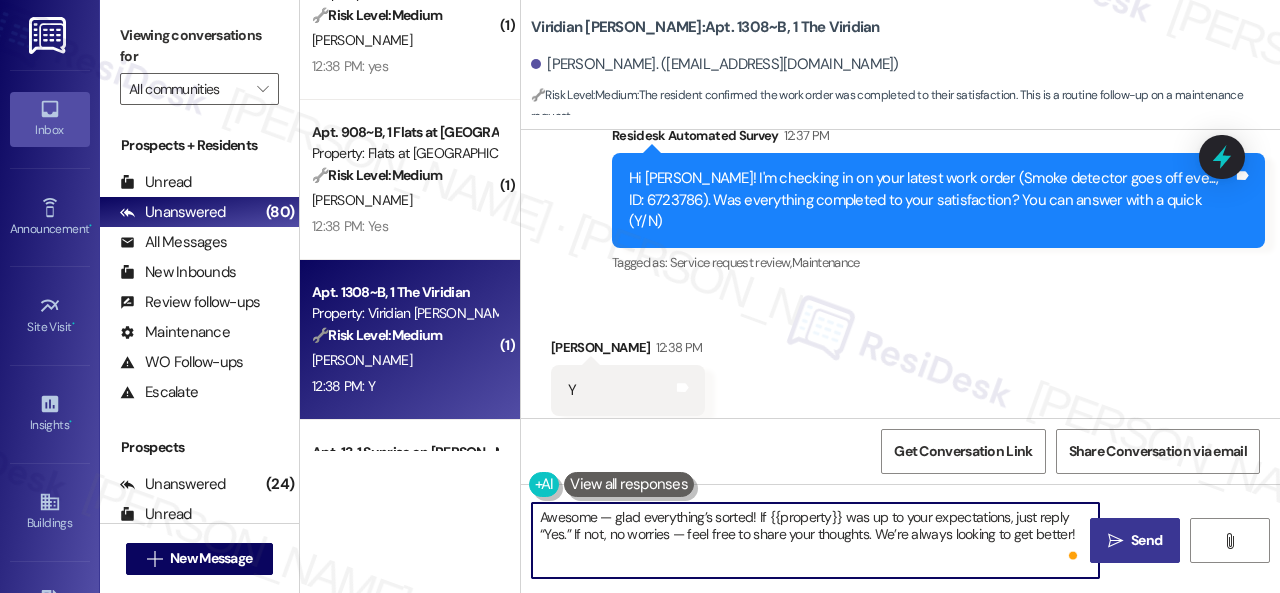 type on "Awesome — glad everything’s sorted! If {{property}} was up to your expectations, just reply “Yes.” If not, no worries — feel free to share your thoughts. We’re always looking to get better!" 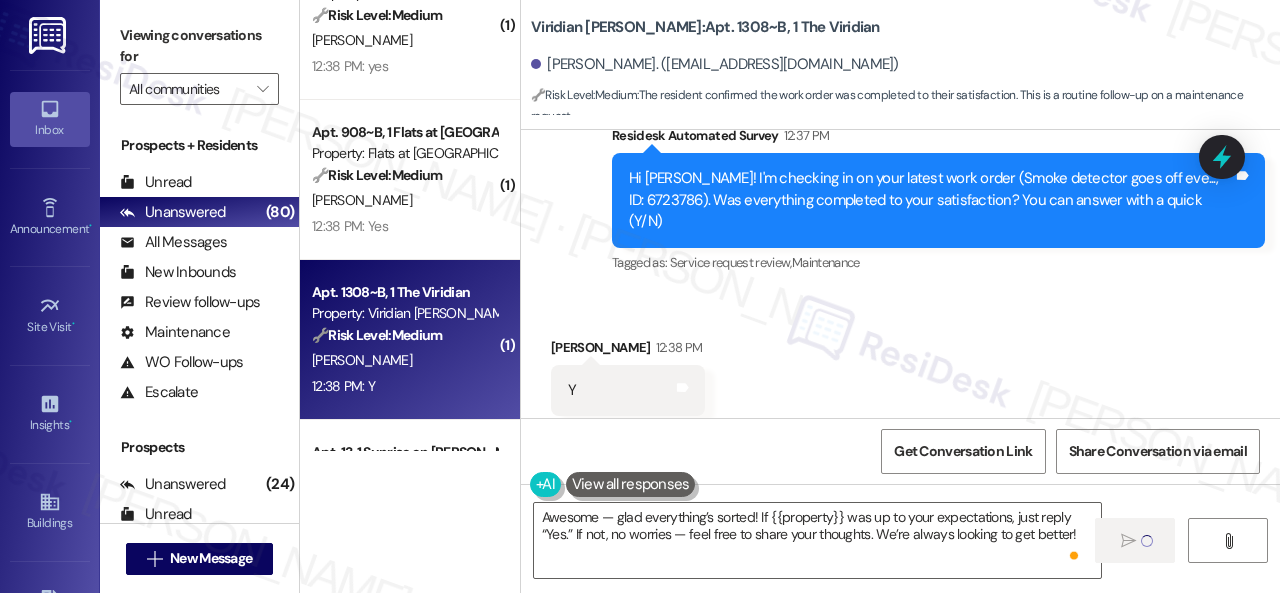 type 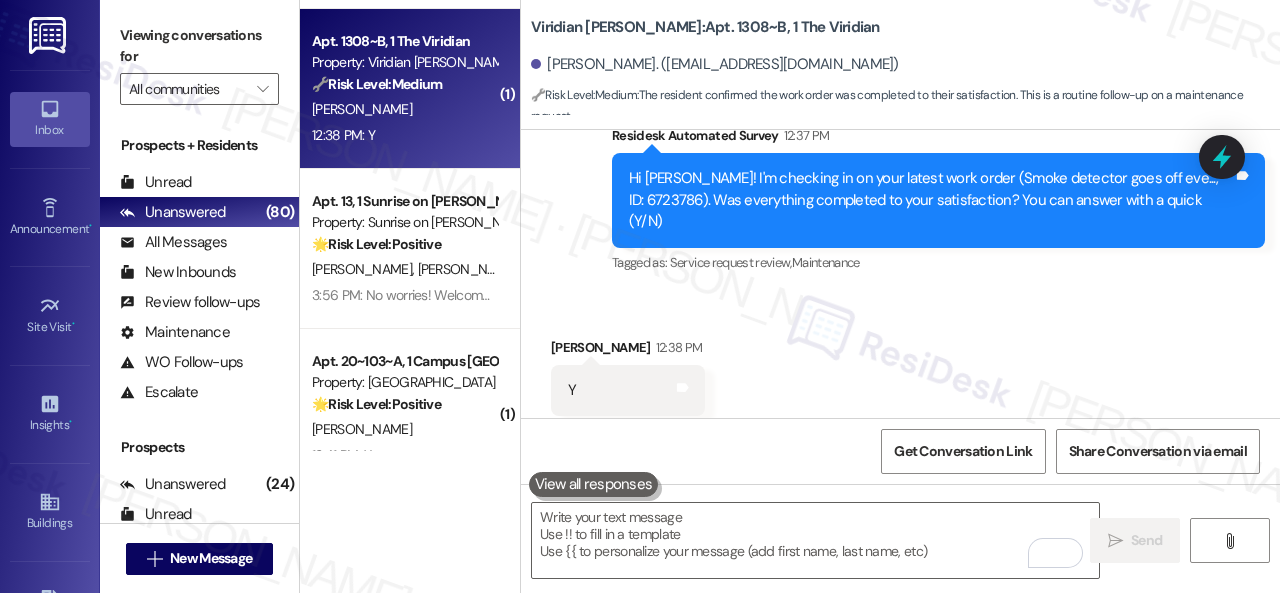 scroll, scrollTop: 6600, scrollLeft: 0, axis: vertical 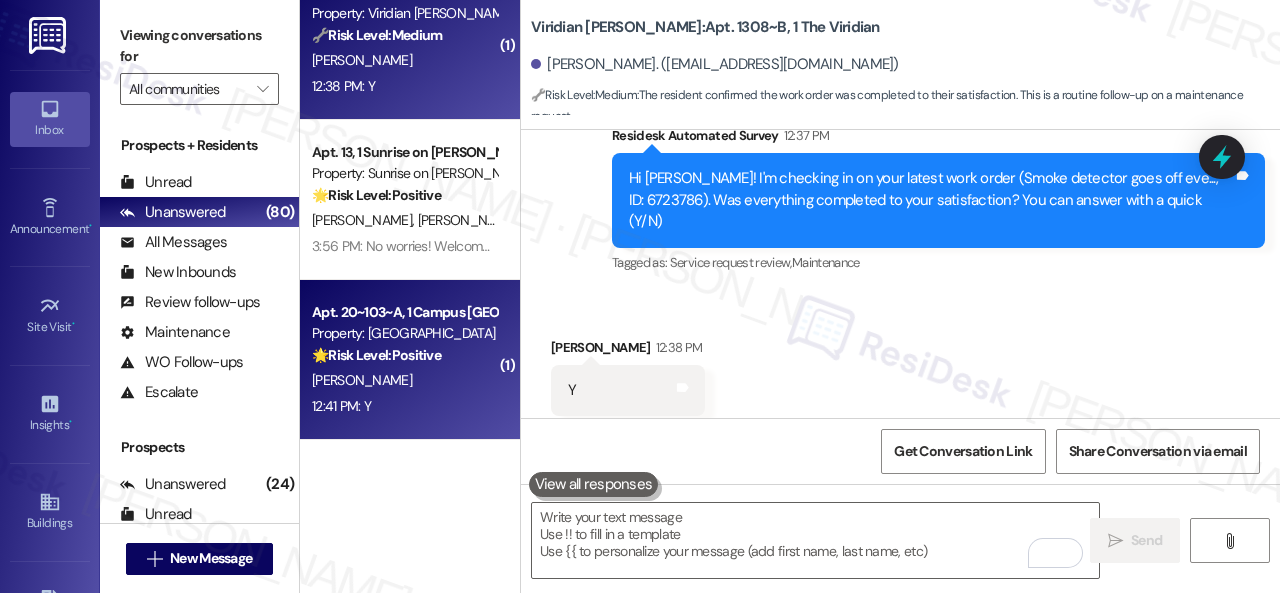 click on "[PERSON_NAME]" at bounding box center [404, 380] 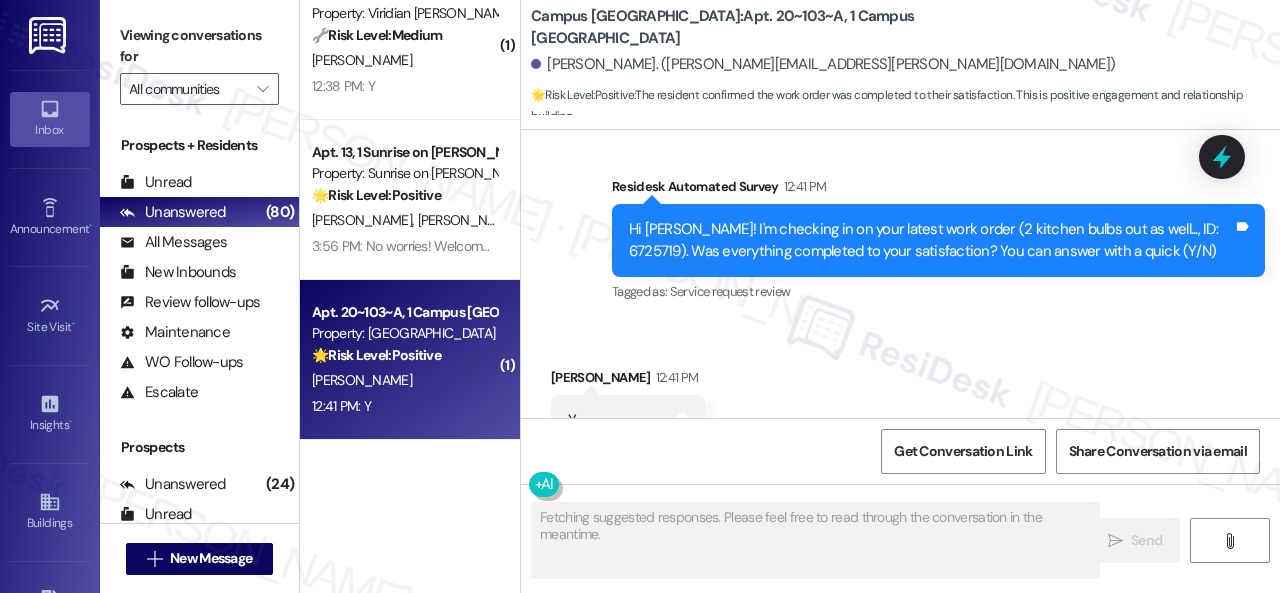 scroll, scrollTop: 2842, scrollLeft: 0, axis: vertical 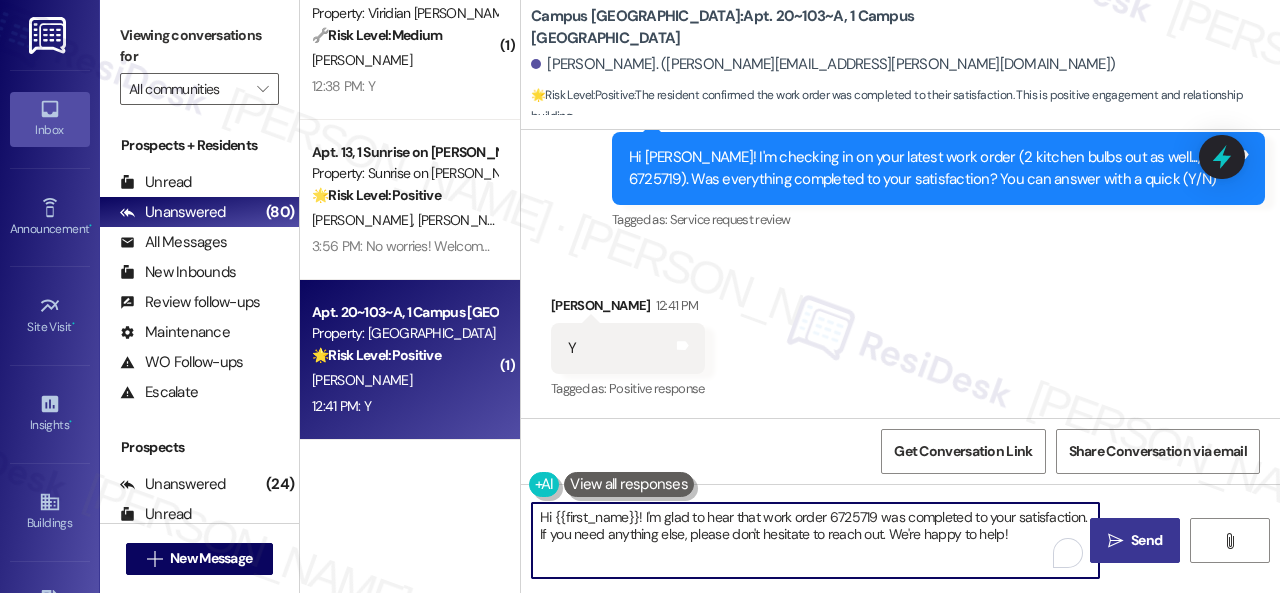 drag, startPoint x: 1020, startPoint y: 536, endPoint x: 460, endPoint y: 428, distance: 570.3192 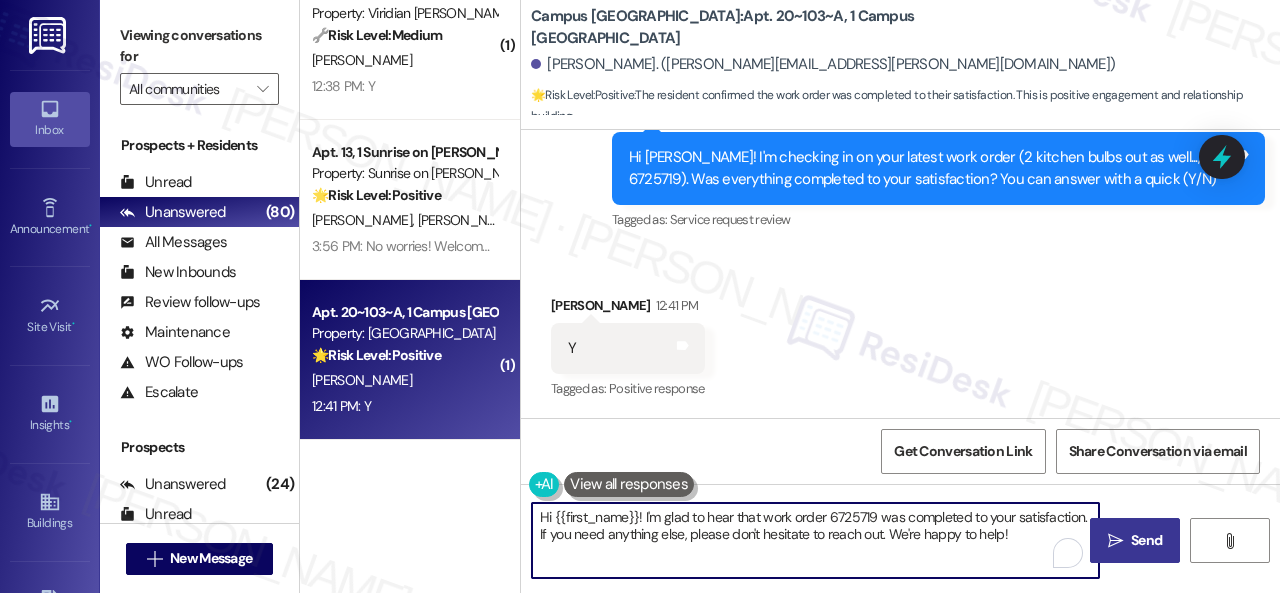 click on "( 1 ) Apt. 300~C, 1 930 NoMo Property: 930 NoMo 🔧  Risk Level:  Medium The resident confirmed the work order was completed to their satisfaction. This is a follow-up on a non-urgent maintenance request and the resident's response indicates resolution. [PERSON_NAME] 12:38 PM: yes 12:38 PM: yes ( 1 ) Apt. 908~B, 1 Flats at [GEOGRAPHIC_DATA] Property: Flats at [GEOGRAPHIC_DATA] 🔧  Risk Level:  Medium The resident confirmed that the work order was completed to their satisfaction. This indicates a successful resolution of the issue. No further action is needed. [PERSON_NAME] 12:38 PM: Yes 12:38 PM: Yes ( 1 ) Apt. 1308~B, 1 The Viridian Property: Viridian [PERSON_NAME] 🔧  Risk Level:  Medium The resident confirmed the work order was completed to their satisfaction. This is a routine follow-up on a maintenance request. [PERSON_NAME] 12:38 PM: Y 12:38 PM: Y Apt. 13, 1 Sunrise on [PERSON_NAME] Property: Sunrise on [PERSON_NAME] 🌟  Risk Level:  Positive [PERSON_NAME] [PERSON_NAME] [PERSON_NAME] [PERSON_NAME] 3:56 PM: No worries! Welcome to the team.  ( 1 )" at bounding box center (790, 296) 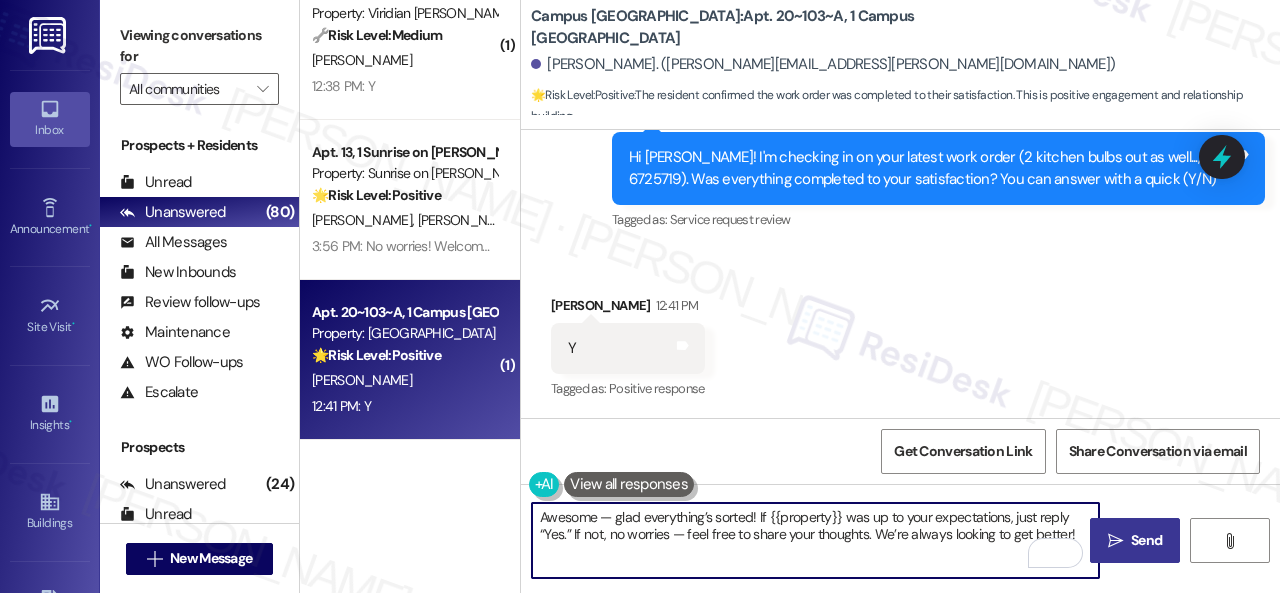 type on "Awesome — glad everything’s sorted! If {{property}} was up to your expectations, just reply “Yes.” If not, no worries — feel free to share your thoughts. We’re always looking to get better!" 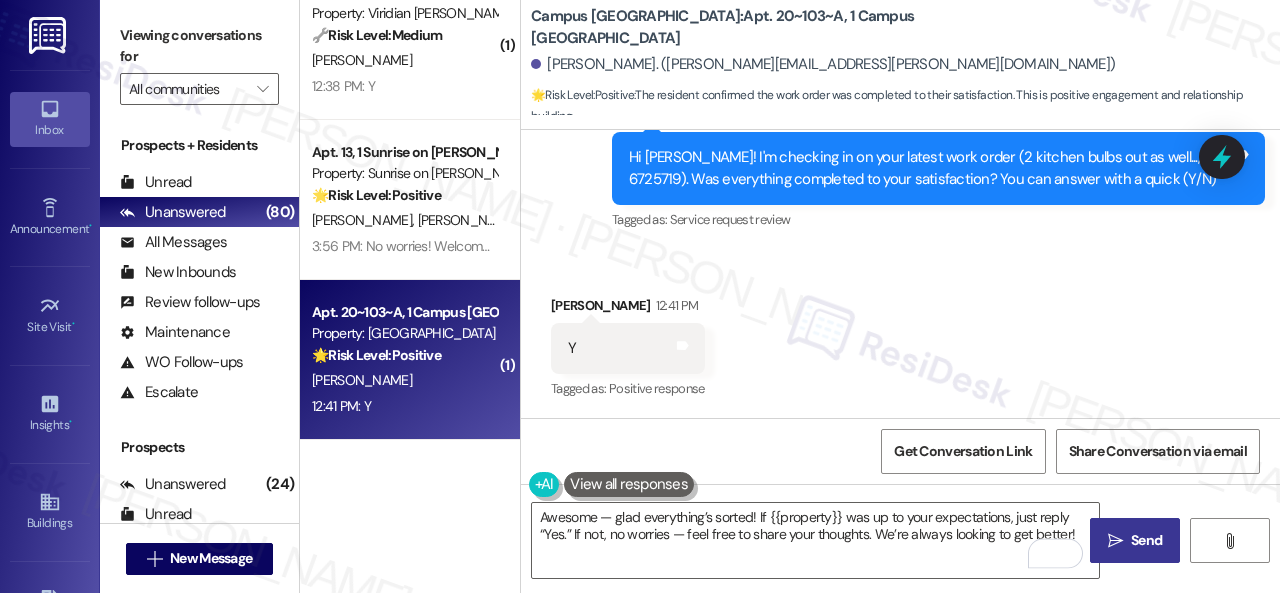 click on "Send" at bounding box center (1146, 540) 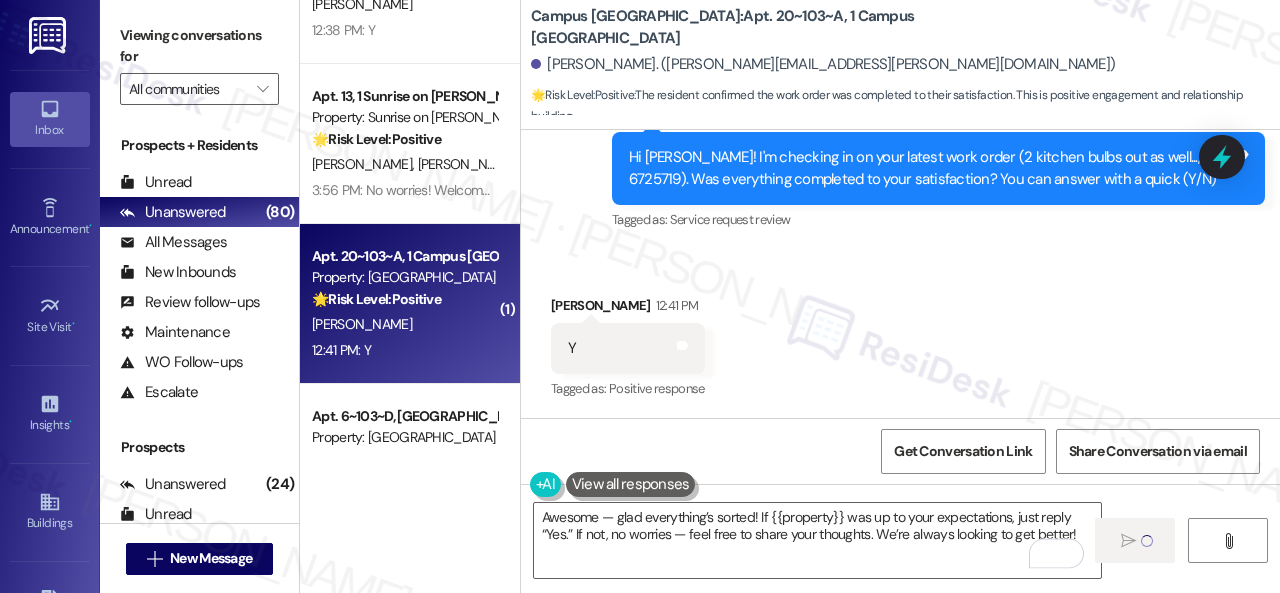 type 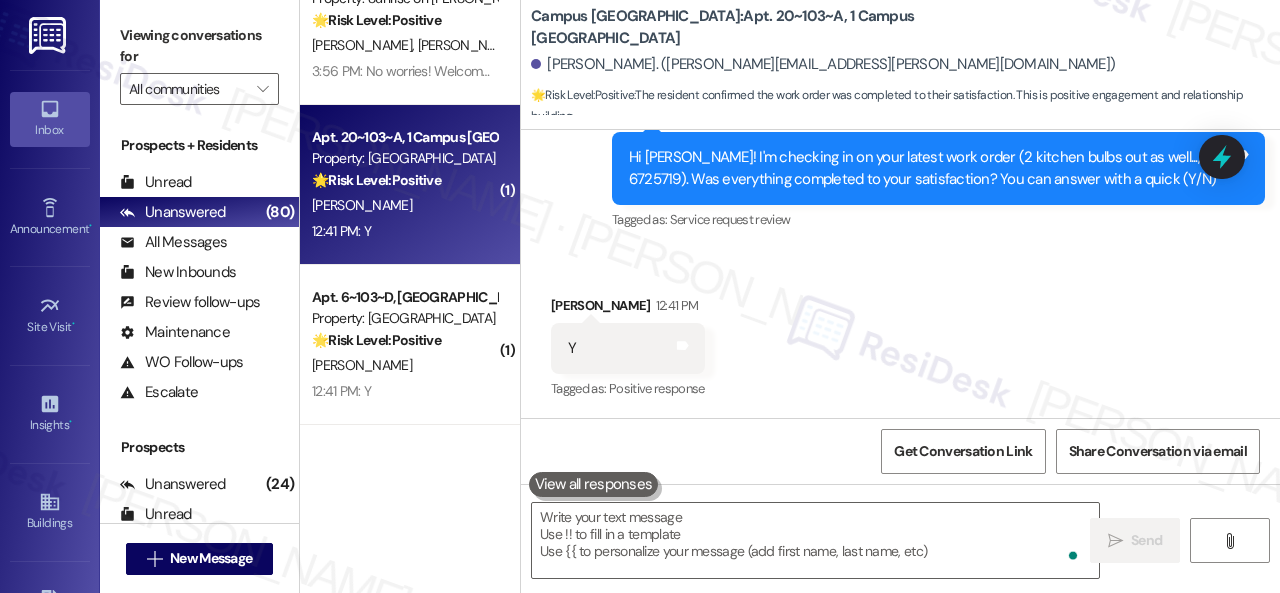 scroll, scrollTop: 6800, scrollLeft: 0, axis: vertical 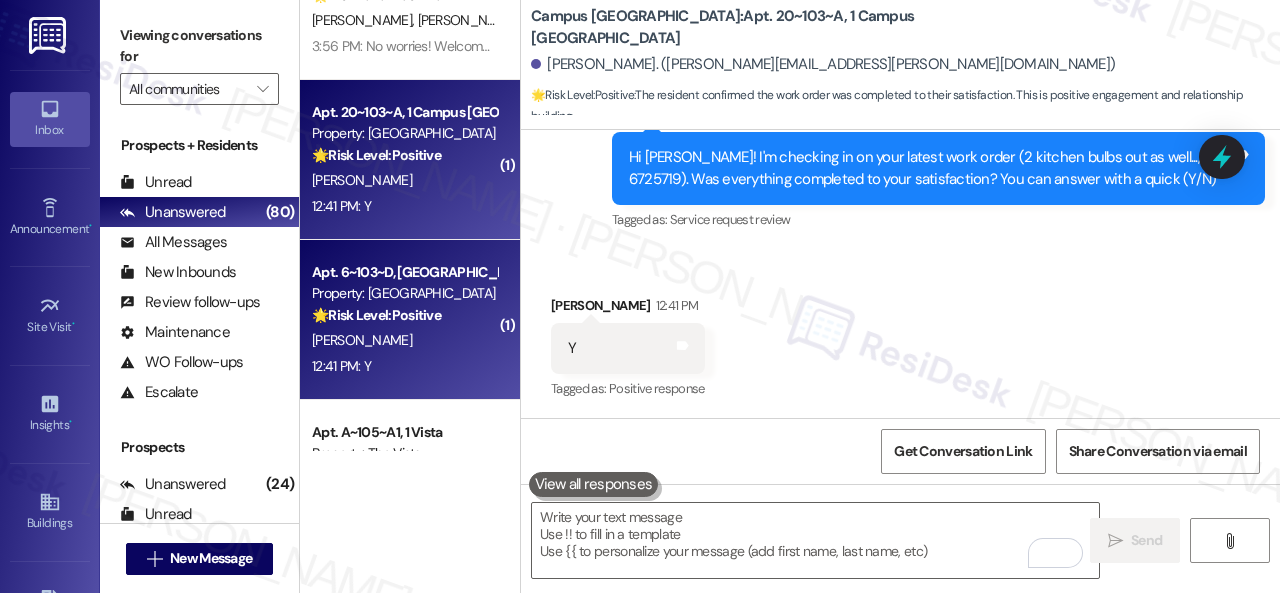 click on "12:41 PM: Y 12:41 PM: Y" at bounding box center (404, 366) 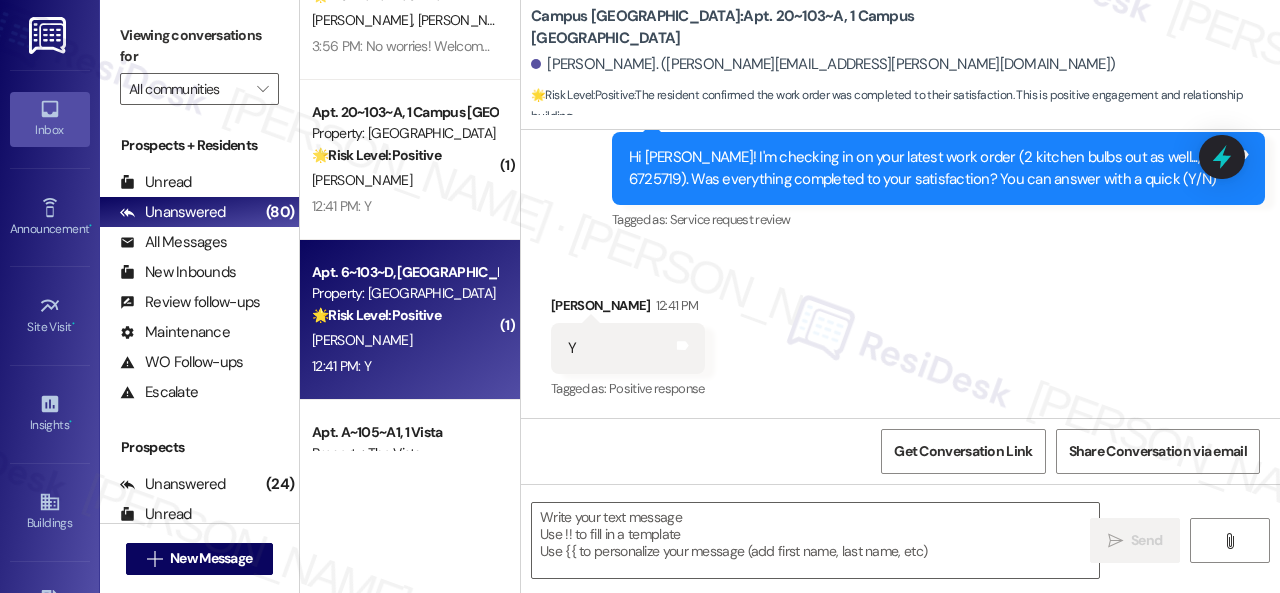 type on "Fetching suggested responses. Please feel free to read through the conversation in the meantime." 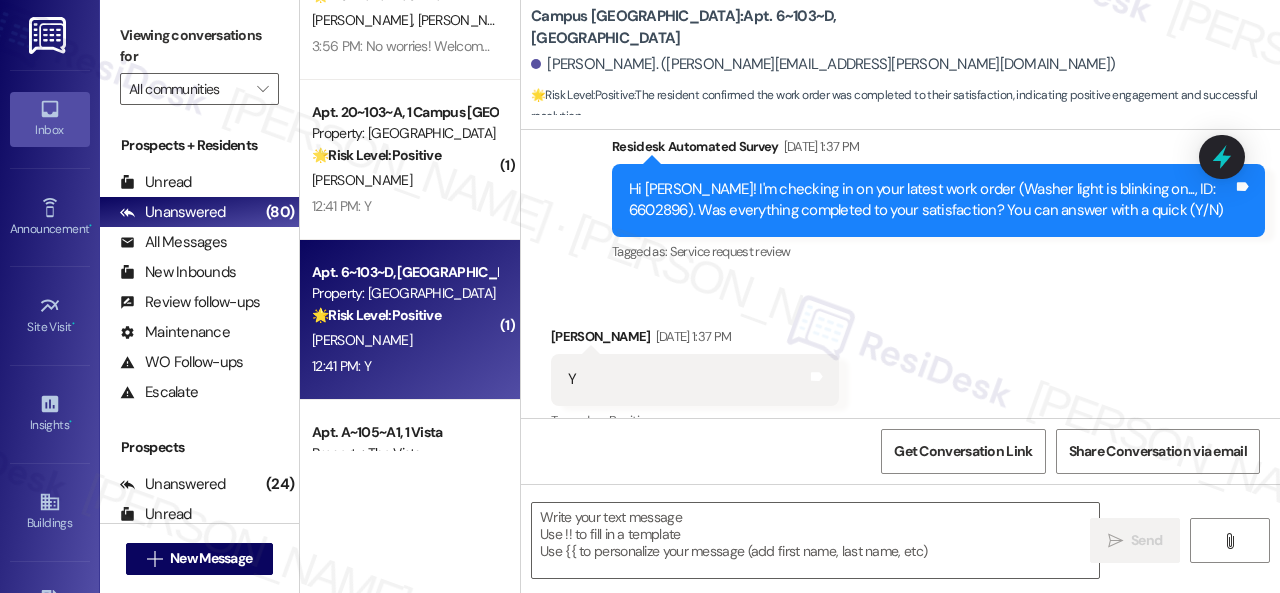 type on "Fetching suggested responses. Please feel free to read through the conversation in the meantime." 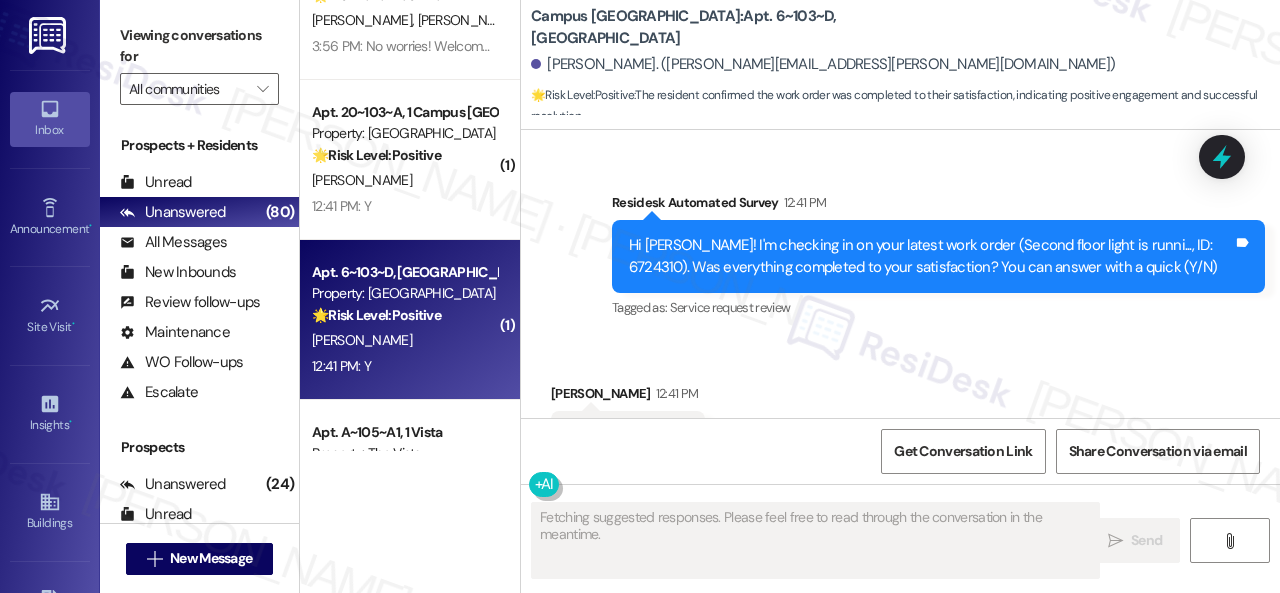 scroll, scrollTop: 3743, scrollLeft: 0, axis: vertical 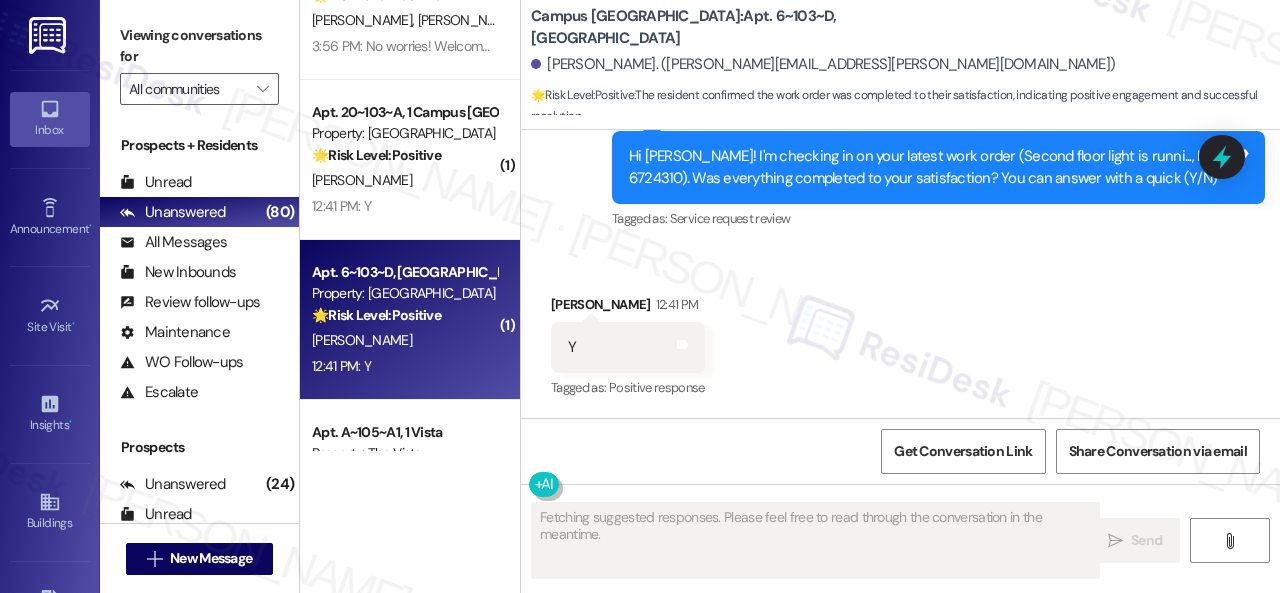 type 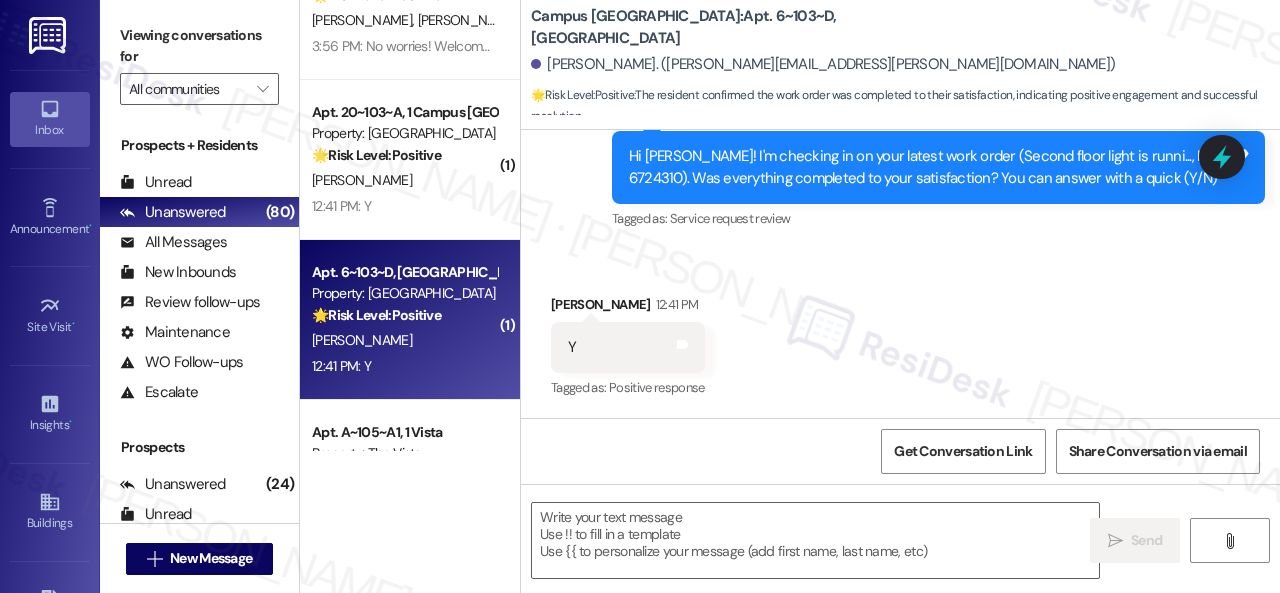 scroll, scrollTop: 3744, scrollLeft: 0, axis: vertical 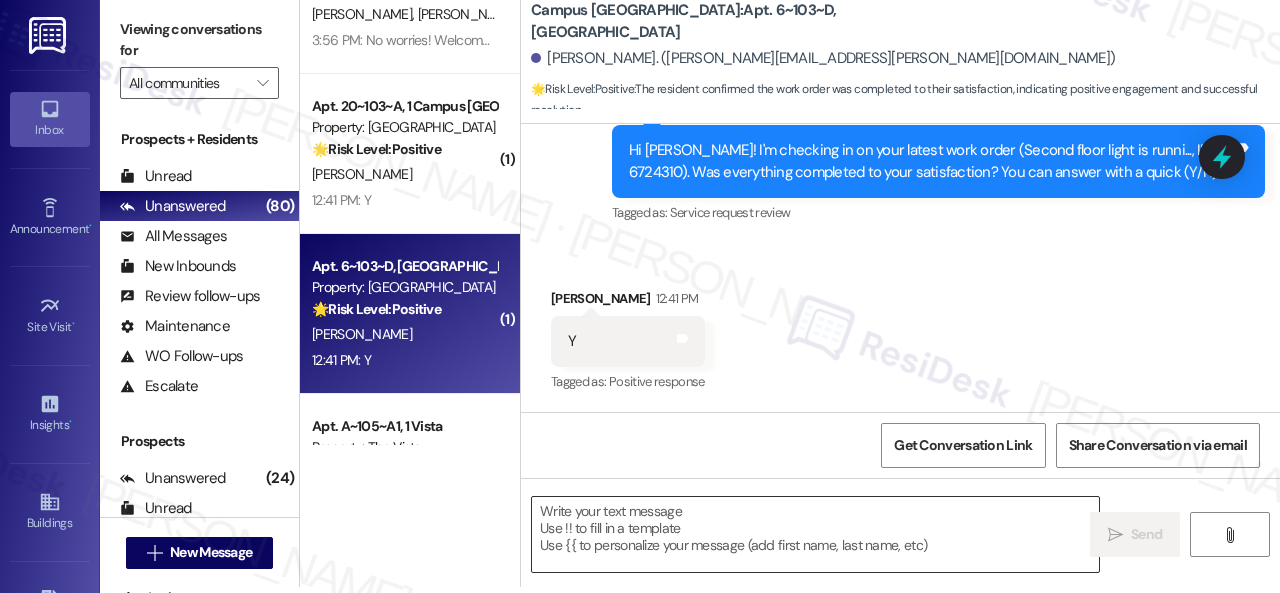 click at bounding box center [815, 534] 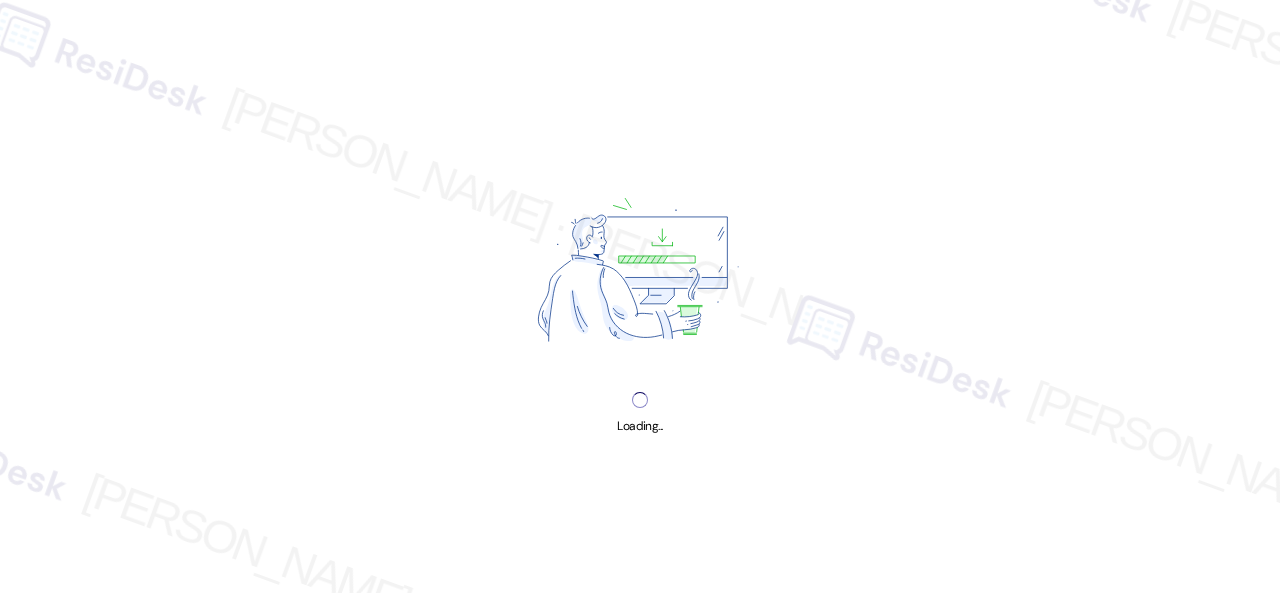 scroll, scrollTop: 0, scrollLeft: 0, axis: both 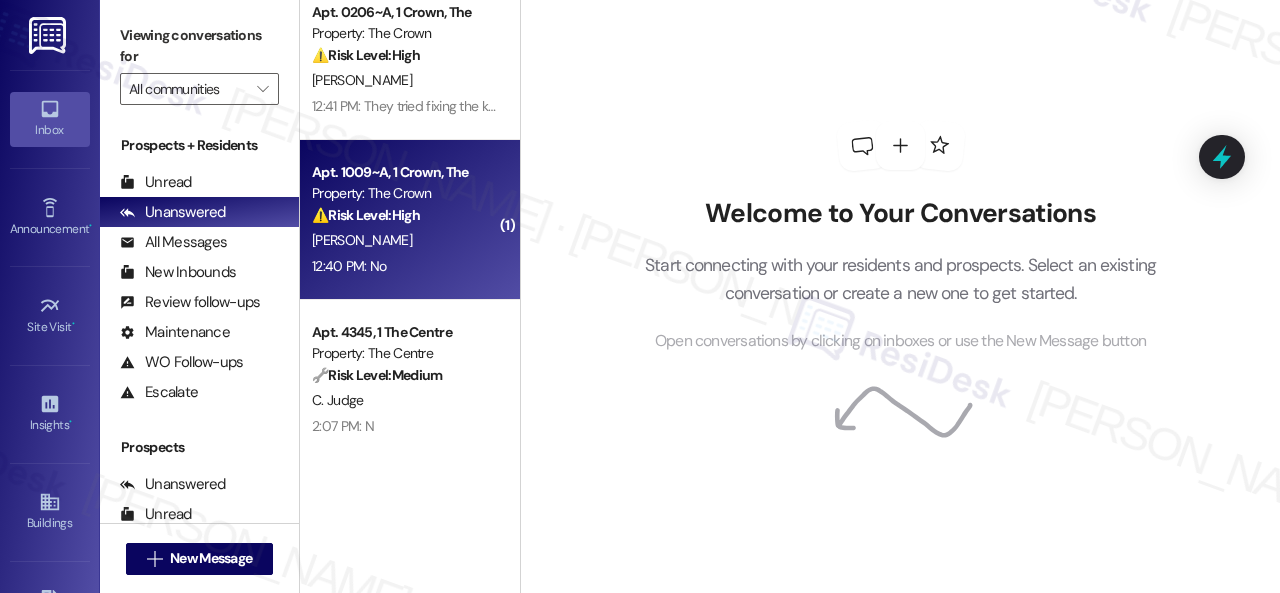 click on "[PERSON_NAME]" at bounding box center [404, 240] 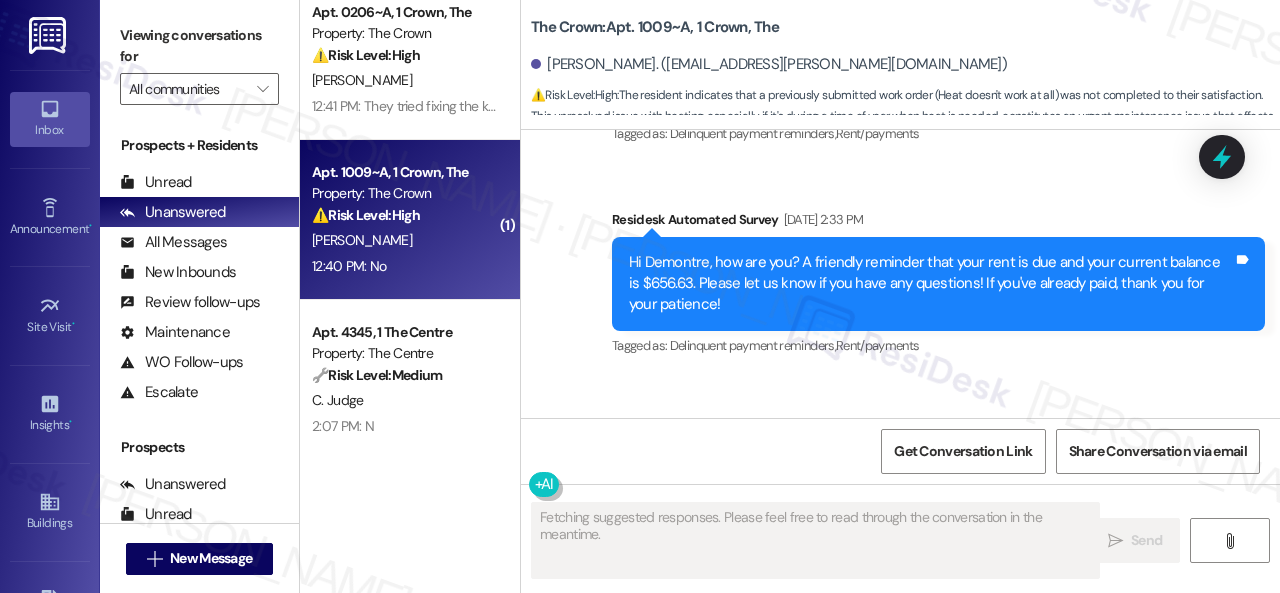 scroll, scrollTop: 5066, scrollLeft: 0, axis: vertical 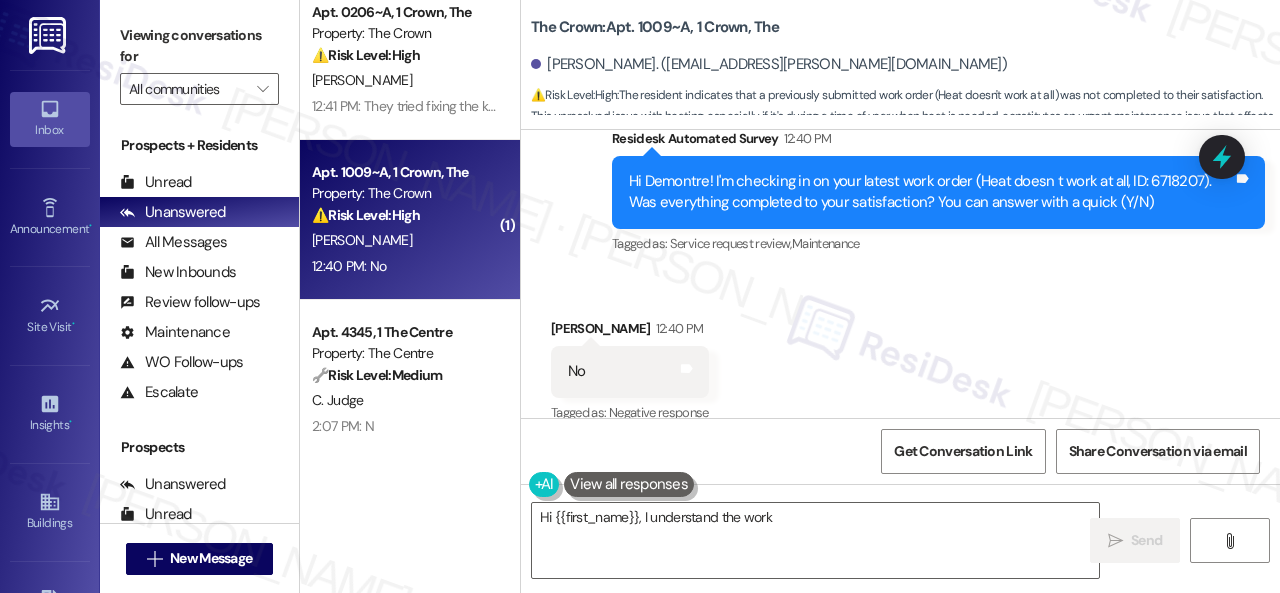 drag, startPoint x: 602, startPoint y: 268, endPoint x: 630, endPoint y: 296, distance: 39.59798 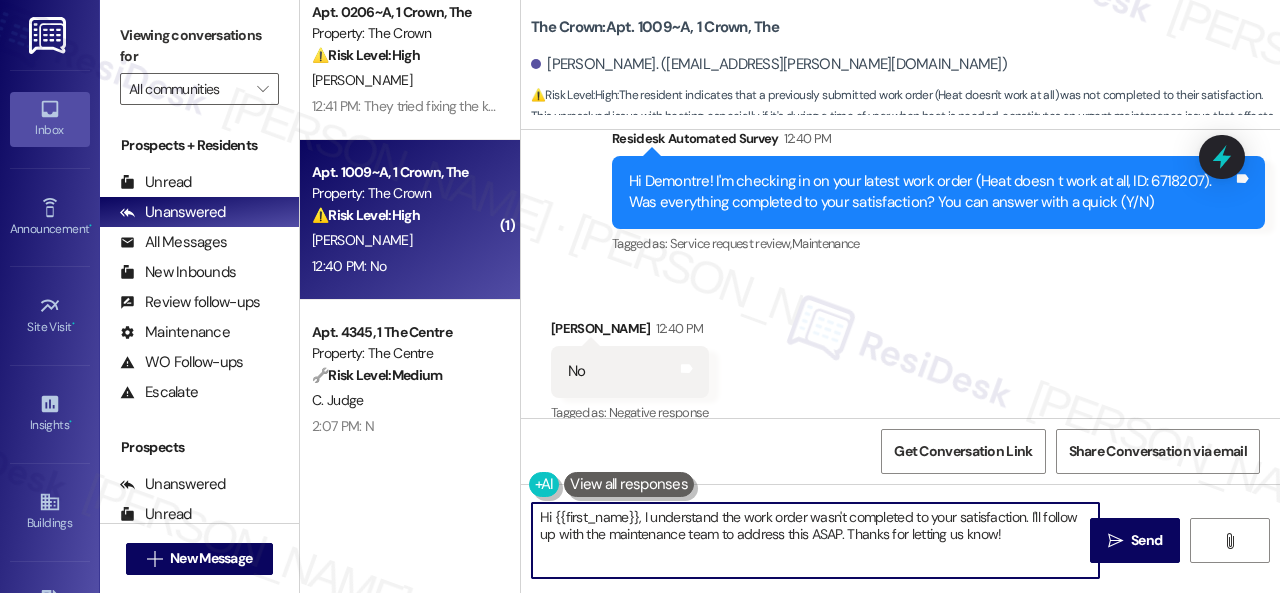 drag, startPoint x: 1009, startPoint y: 529, endPoint x: 448, endPoint y: 499, distance: 561.8016 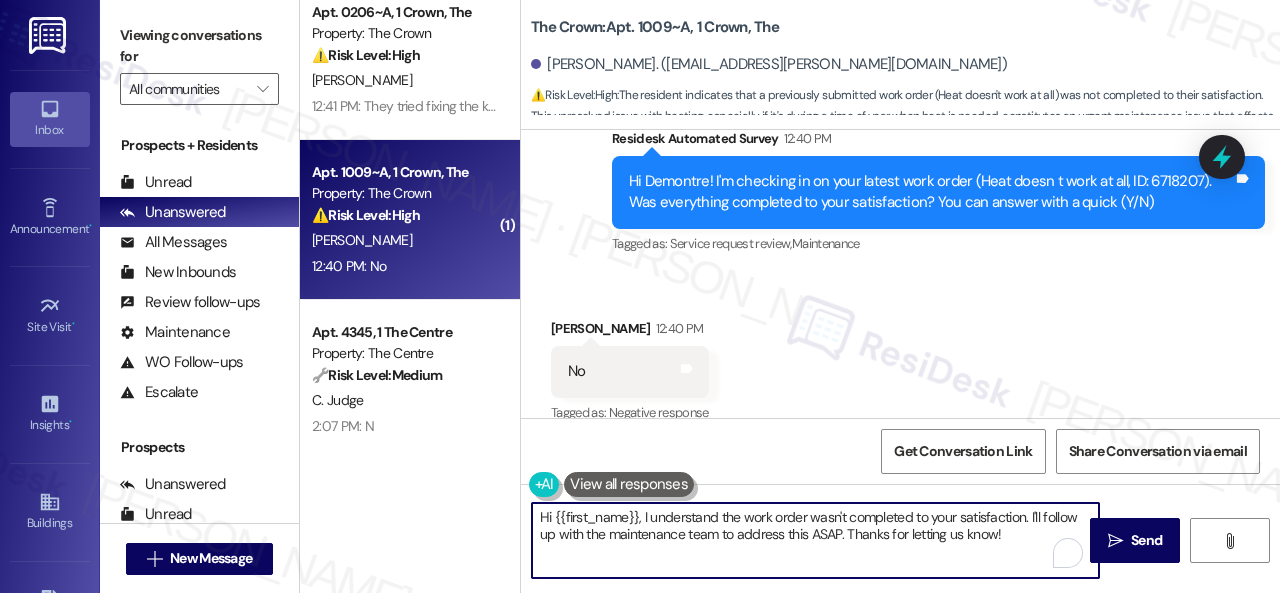 paste on "I'm sorry that the work order wasn't completed to your satisfaction. Can you please provide more details about what went wrong or what needs to be addressed?" 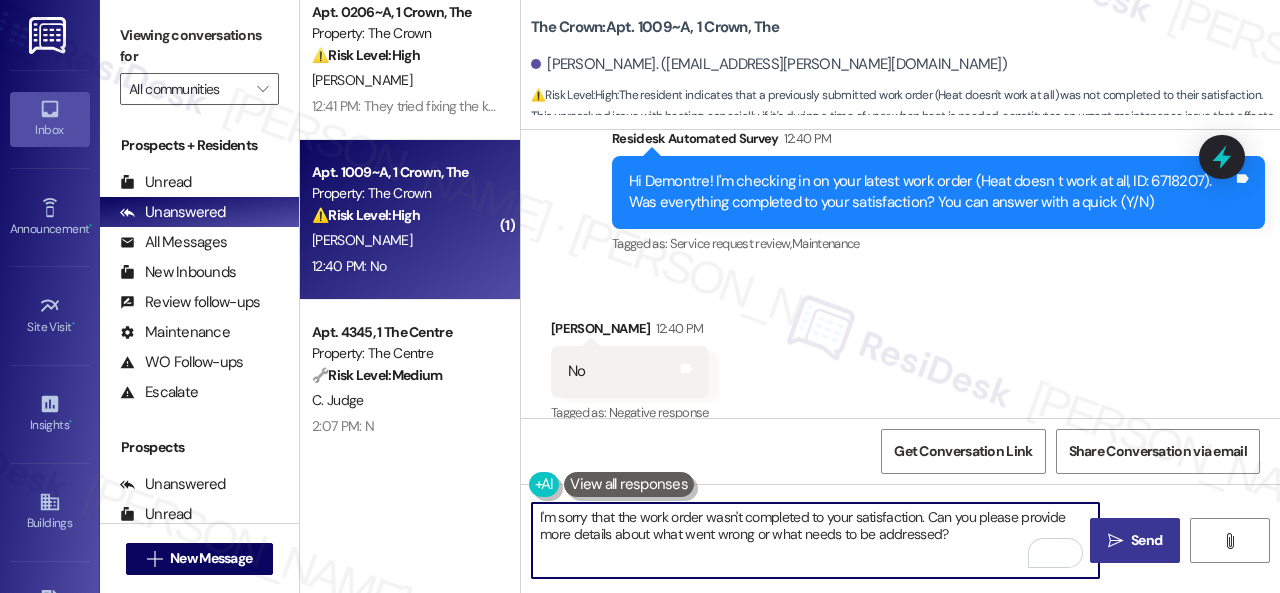 type on "I'm sorry that the work order wasn't completed to your satisfaction. Can you please provide more details about what went wrong or what needs to be addressed?" 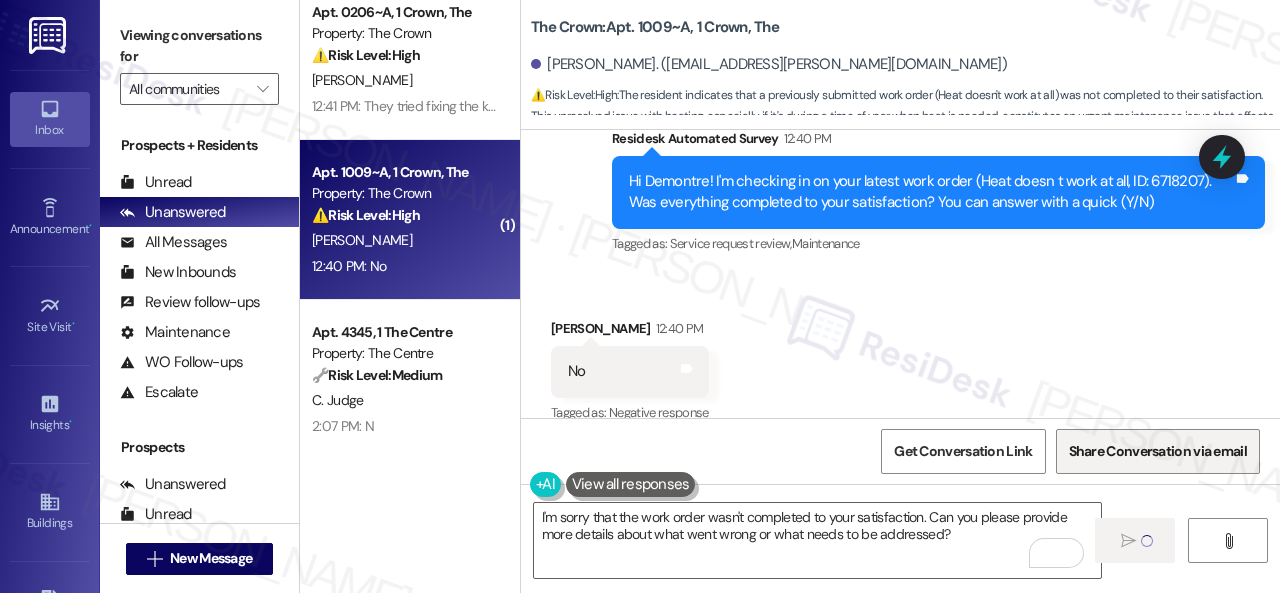 type 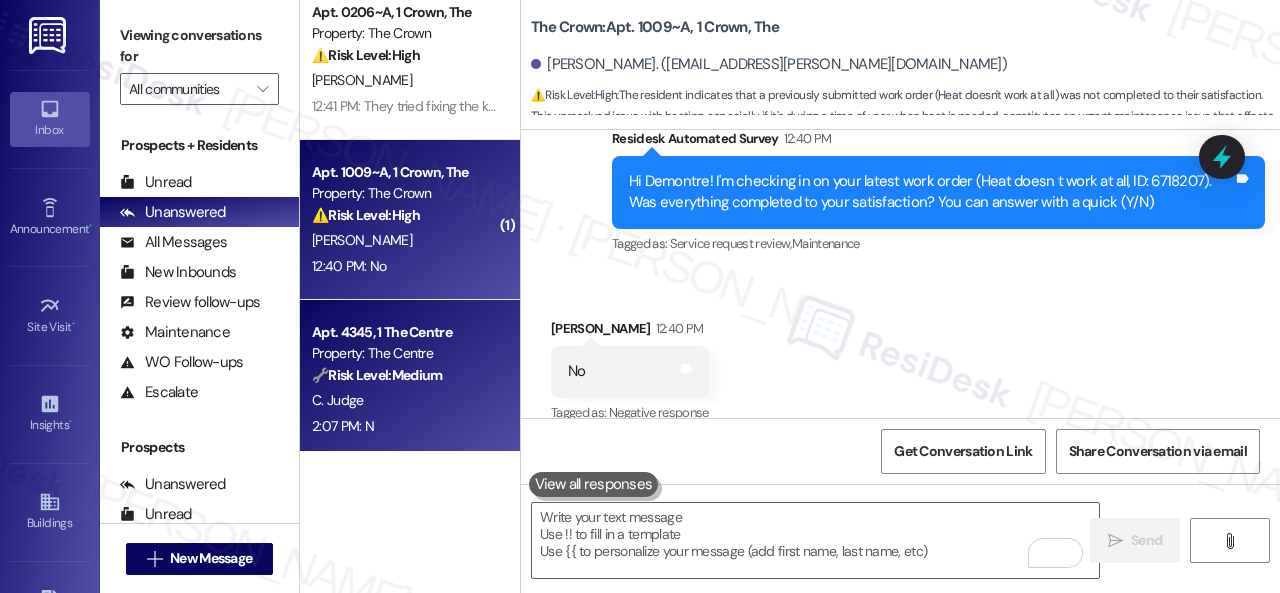 click on "2:07 PM: N 2:07 PM: N" at bounding box center (404, 426) 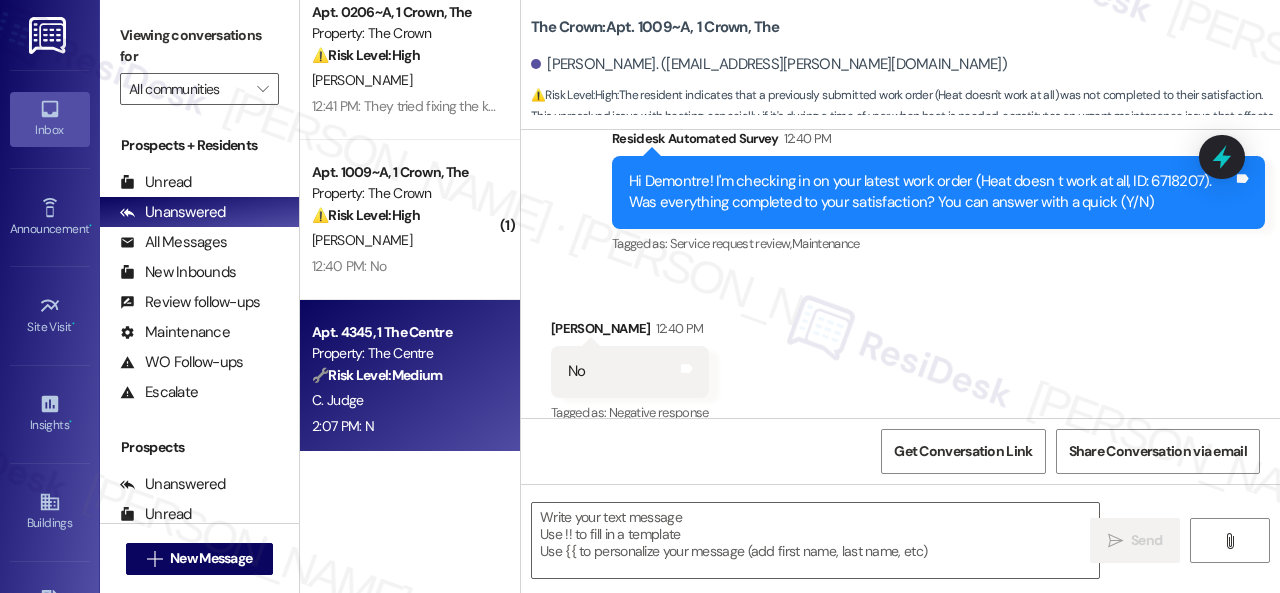 type on "Fetching suggested responses. Please feel free to read through the conversation in the meantime." 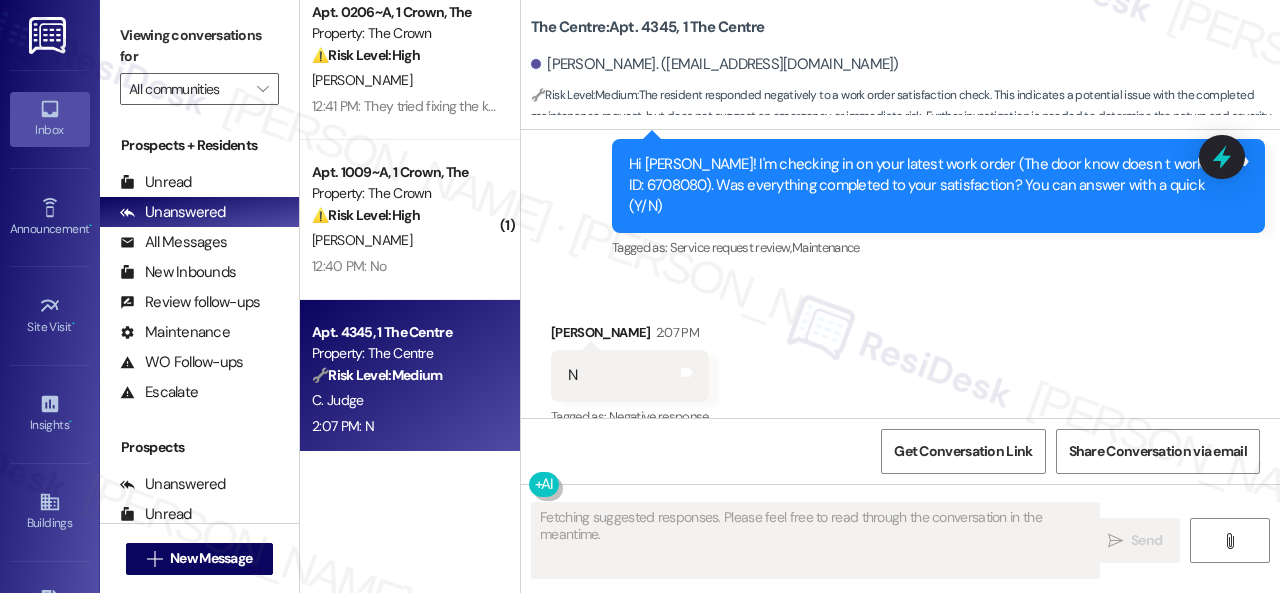 scroll, scrollTop: 644, scrollLeft: 0, axis: vertical 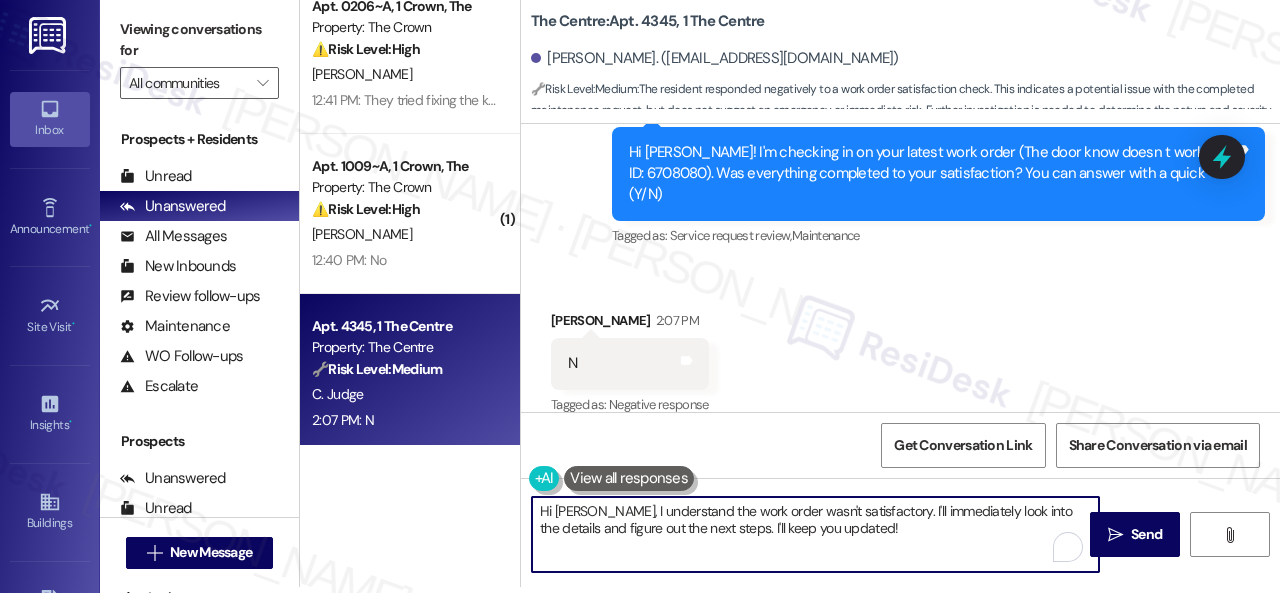 drag, startPoint x: 864, startPoint y: 531, endPoint x: 392, endPoint y: 456, distance: 477.92154 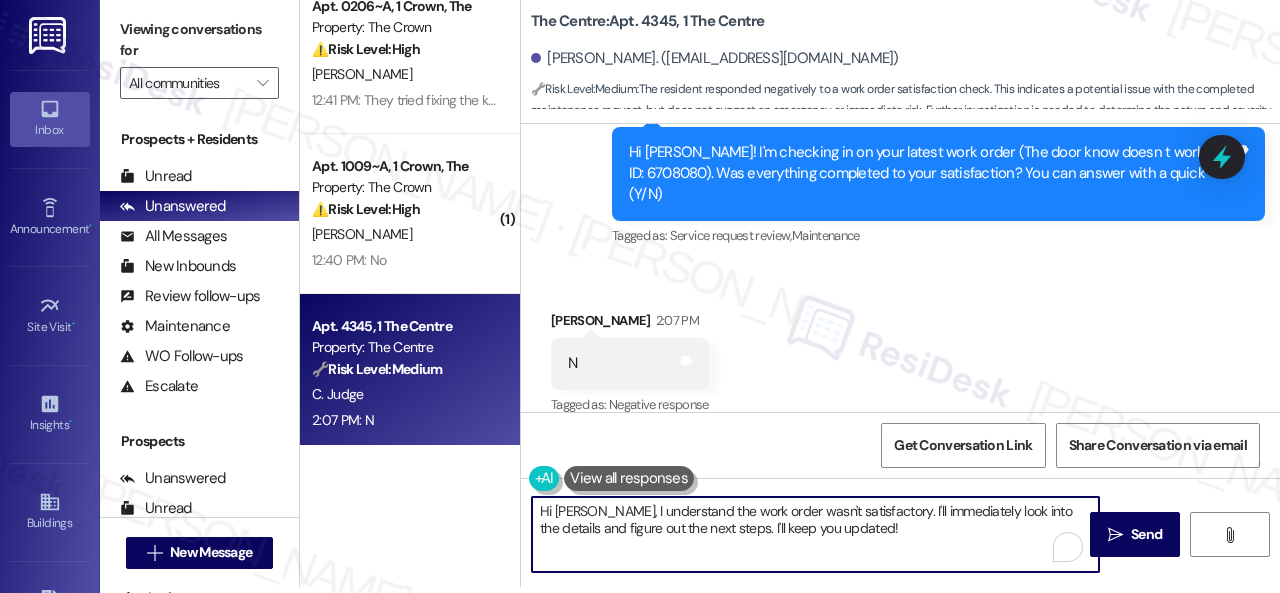 click on "Apt. 4305, 1 The Suites Property: The Suites ⚠️  Risk Level:  High The resident indicates that a previous work order was marked as 'completed' but the issue was not resolved. This suggests a potential maintenance failure and requires urgent attention to ensure the problem is properly addressed. A. Perry 12:42 PM: Yes! I had another work order for the kitchen that they "completed" but didn't fix 12:42 PM: Yes! I had another work order for the kitchen that they "completed" but didn't fix ( 2 ) Apt. 3322~B, 1 The Centre Property: The Centre ⚠️  Risk Level:  High The resident indicates that a work order was not completed. Uncompleted work orders, especially after a check-in, require urgent attention to ensure resident satisfaction and prevent further issues. P. Craig 12:42 PM: it never got completed  12:42 PM: it never got completed  Apt. 0206~A, 1 Crown, The Property: The Crown ⚠️  Risk Level:  High M. Briones 12:41 PM: They tried fixing the kitchen light but it still doesn't work ( 1 ) ⚠️ High" at bounding box center (790, 290) 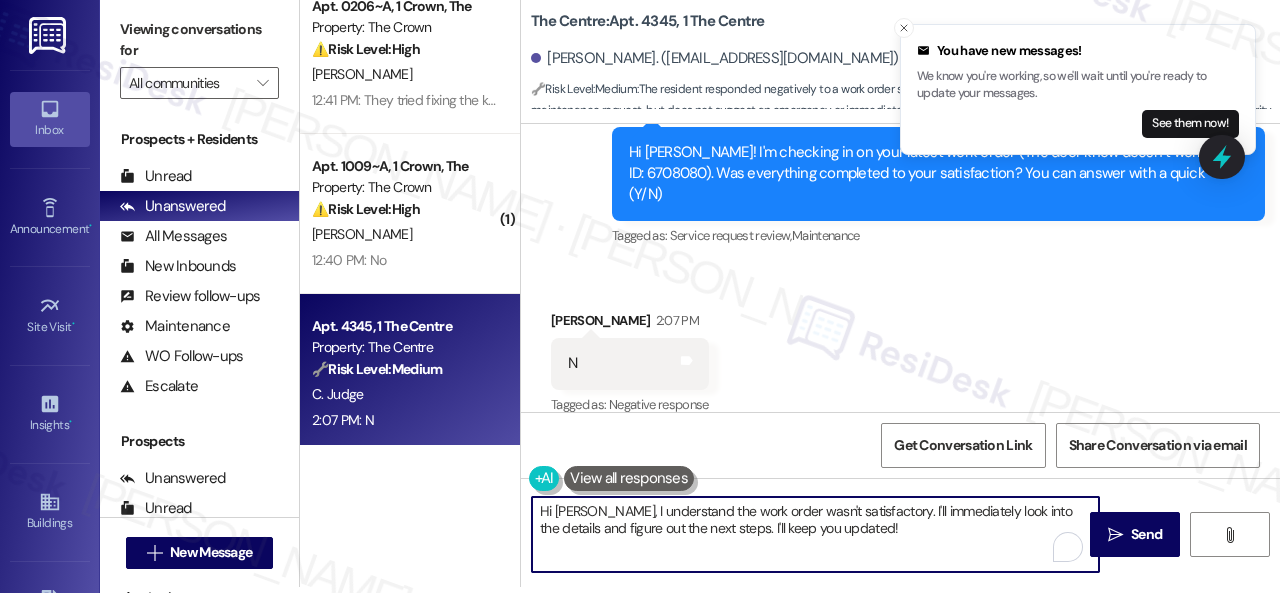 paste on "I'm sorry that the work order wasn't completed to your satisfaction. Can you please provide more details about what went wrong or what needs to be addressed?" 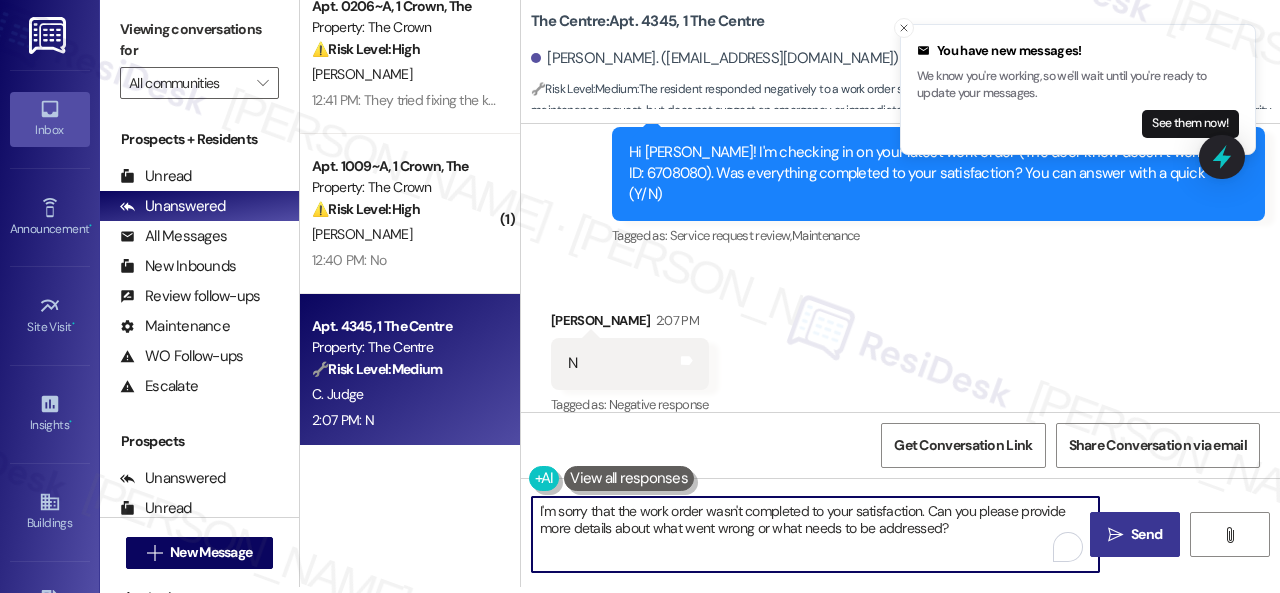 type on "I'm sorry that the work order wasn't completed to your satisfaction. Can you please provide more details about what went wrong or what needs to be addressed?" 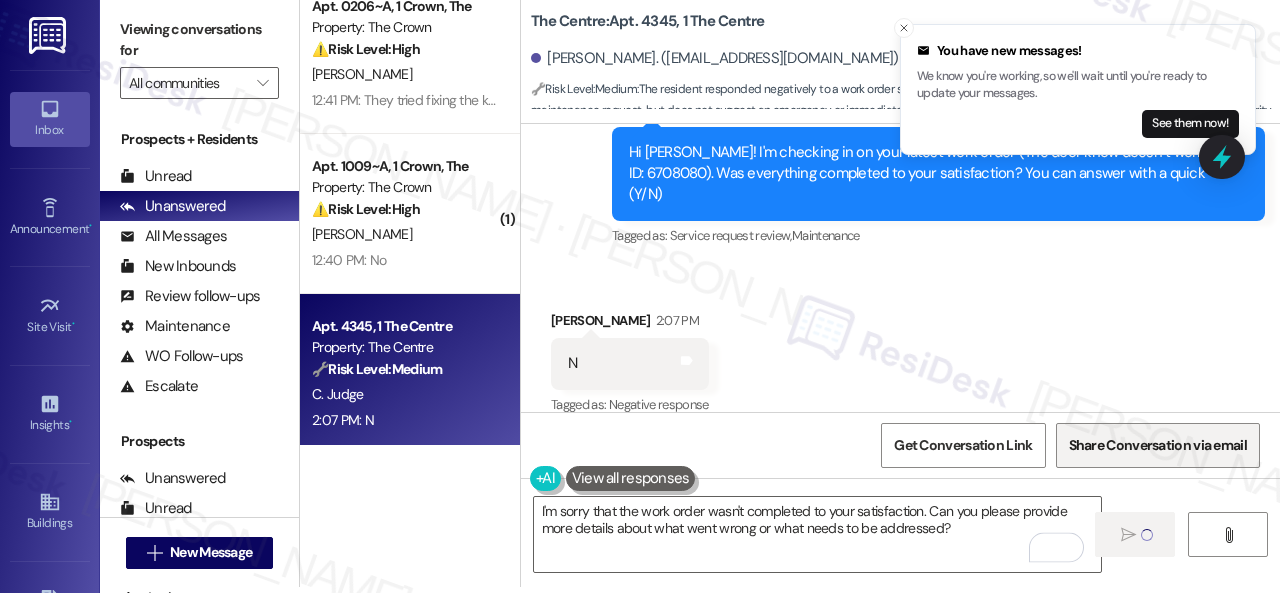 type 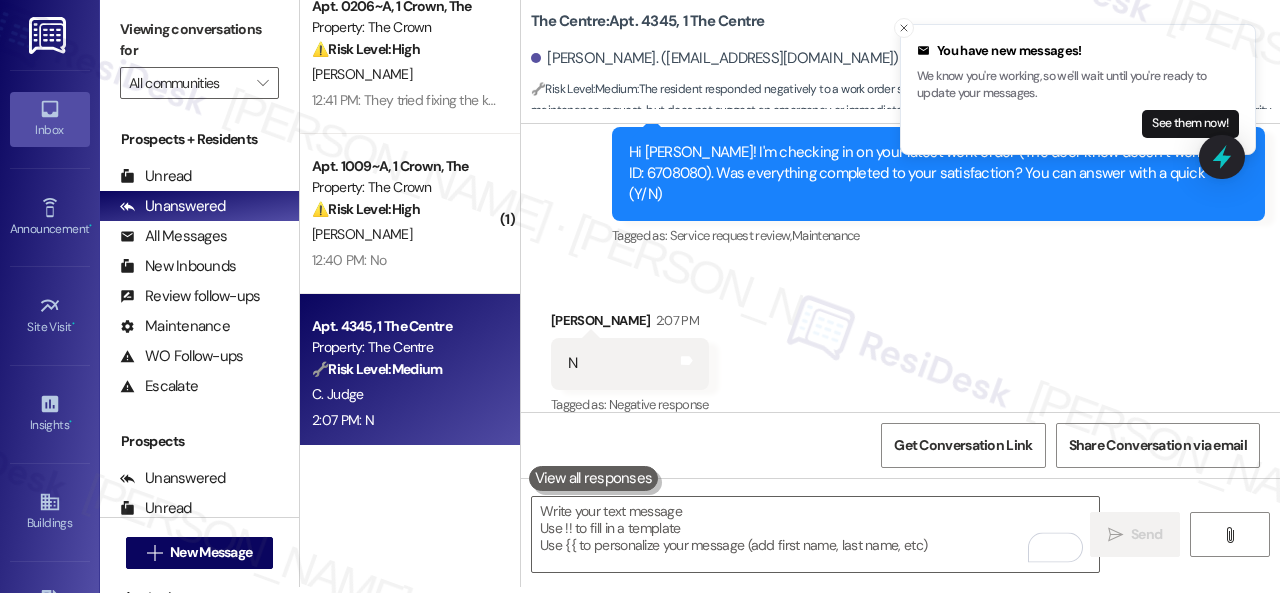 scroll, scrollTop: 0, scrollLeft: 0, axis: both 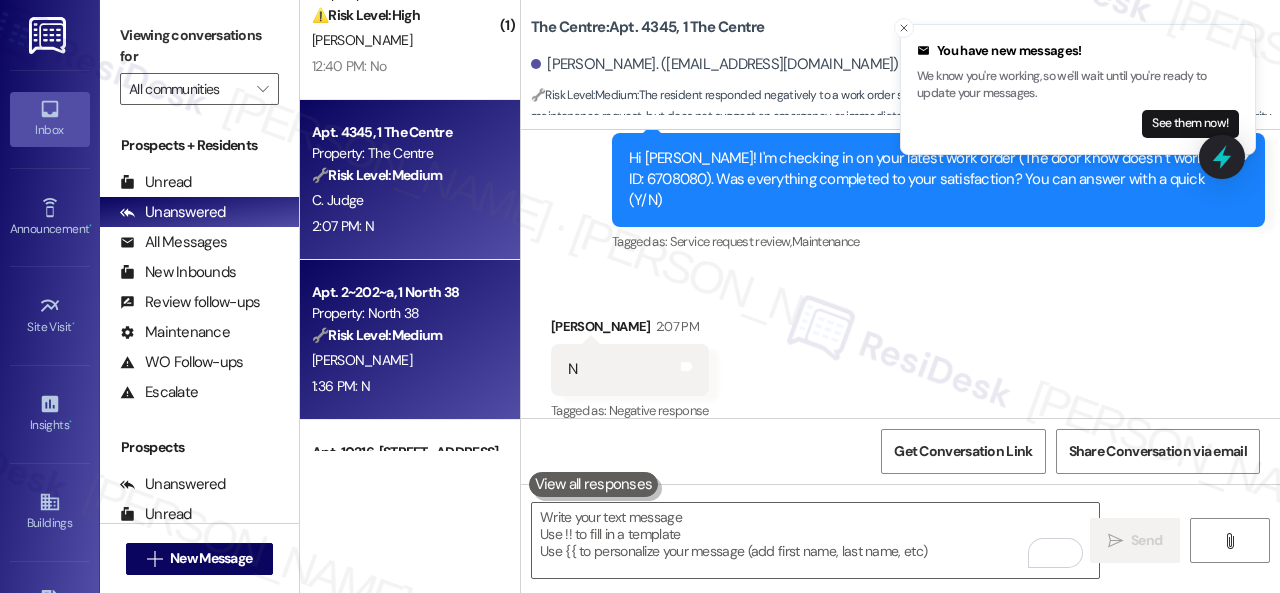 click on "H. Brown" at bounding box center [404, 360] 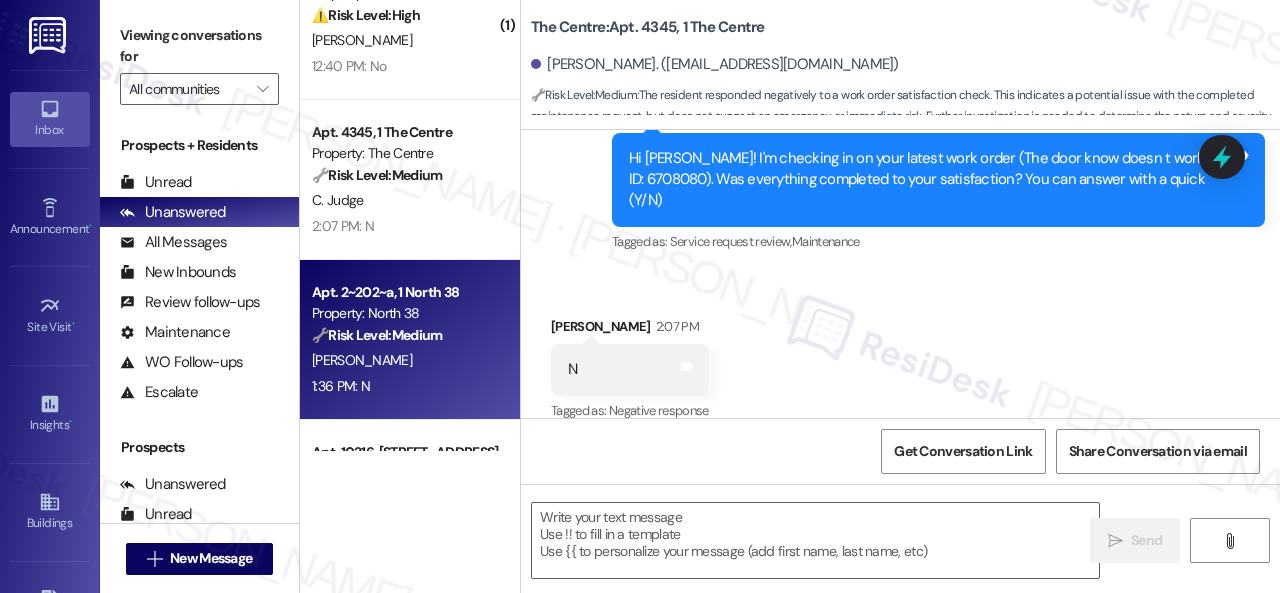 type on "Fetching suggested responses. Please feel free to read through the conversation in the meantime." 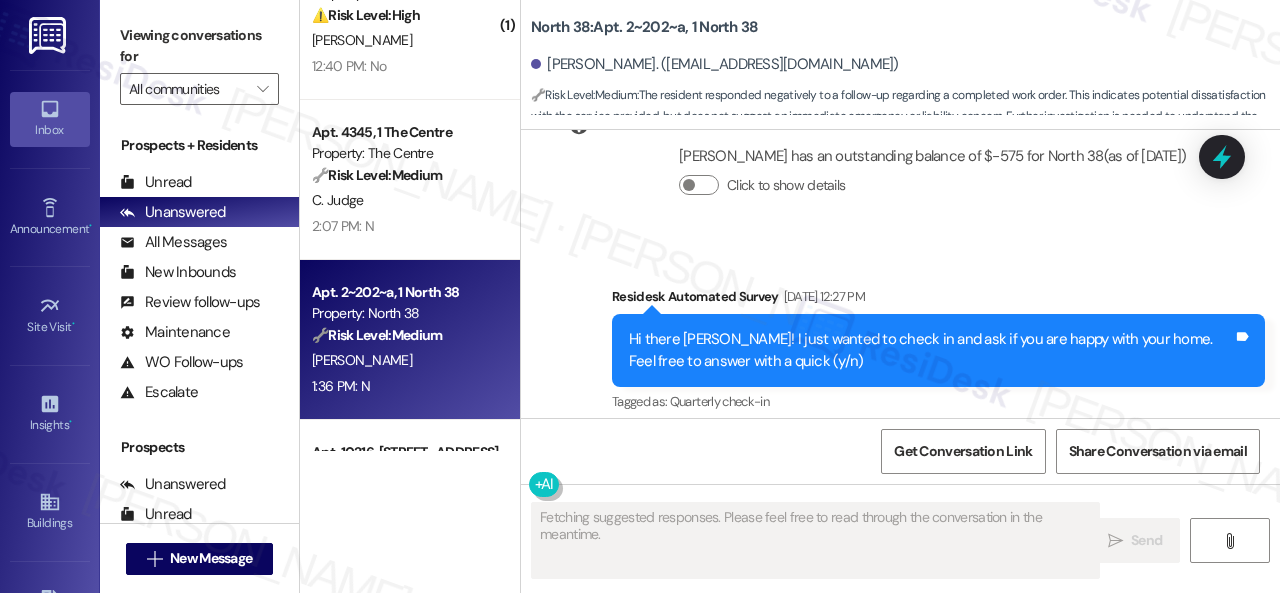 scroll, scrollTop: 2583, scrollLeft: 0, axis: vertical 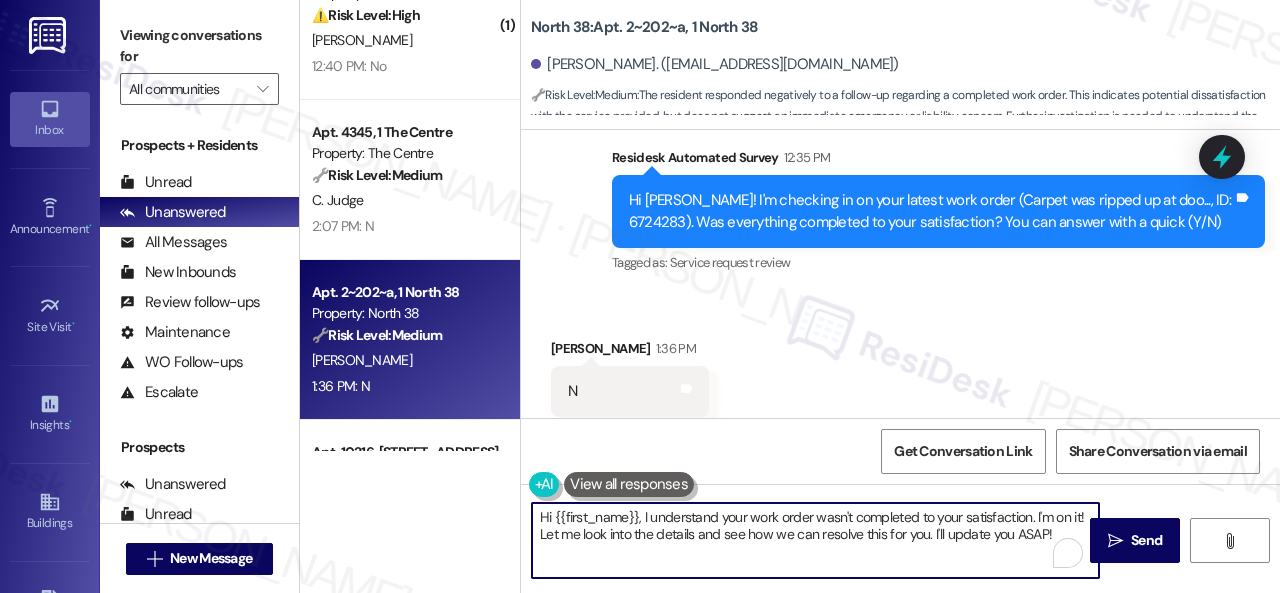 drag, startPoint x: 1055, startPoint y: 533, endPoint x: 430, endPoint y: 472, distance: 627.9697 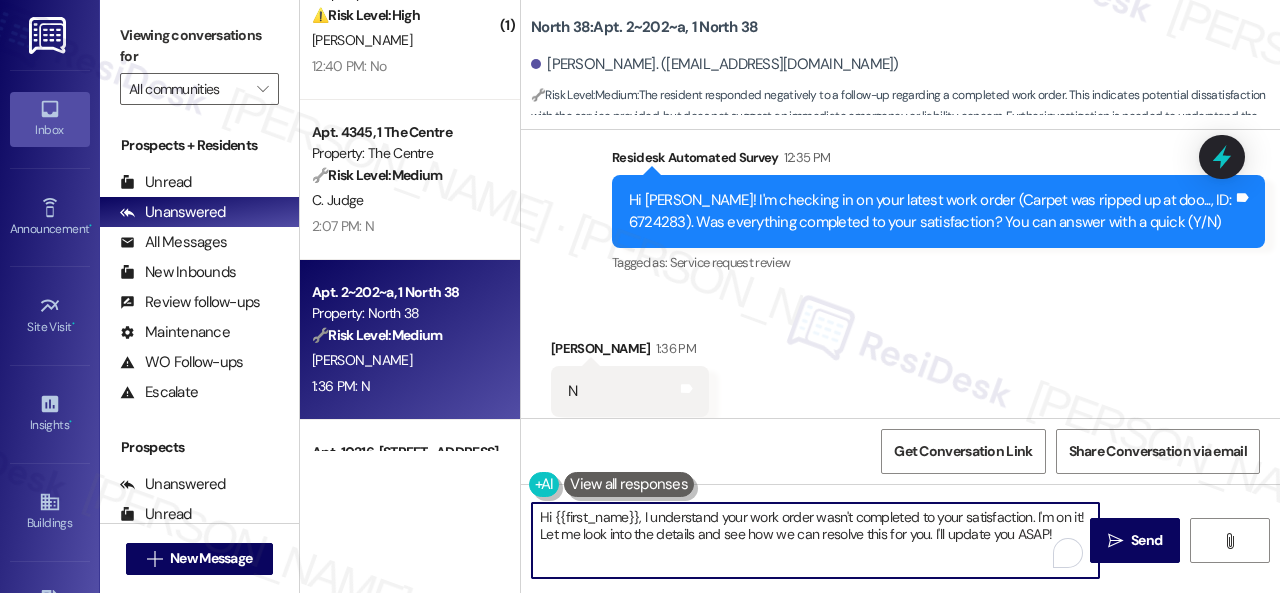 click on "( 2 ) Apt. 3322~B, 1 The Centre Property: The Centre ⚠️  Risk Level:  High The resident indicates that a work order was not completed. Uncompleted work orders, especially after a check-in, require urgent attention to ensure resident satisfaction and prevent further issues. P. Craig 12:42 PM: it never got completed  12:42 PM: it never got completed  Apt. 0206~A, 1 Crown, The Property: The Crown ⚠️  Risk Level:  High The resident indicates that the kitchen light is still not working after a repair attempt. This constitutes an electrical fault requiring further attention. M. Briones 12:41 PM: They tried fixing the kitchen light but it still doesn't work 12:41 PM: They tried fixing the kitchen light but it still doesn't work ( 1 ) Apt. 1009~A, 1 Crown, The Property: The Crown ⚠️  Risk Level:  High D. Taylor 12:40 PM: No 12:40 PM: No Apt. 4345, 1 The Centre Property: The Centre 🔧  Risk Level:  Medium C. Judge 2:07 PM: N 2:07 PM: N Apt. 2~202~a, 1 North 38 Property: North 38 🔧  Risk Level:  Medium" at bounding box center (790, 296) 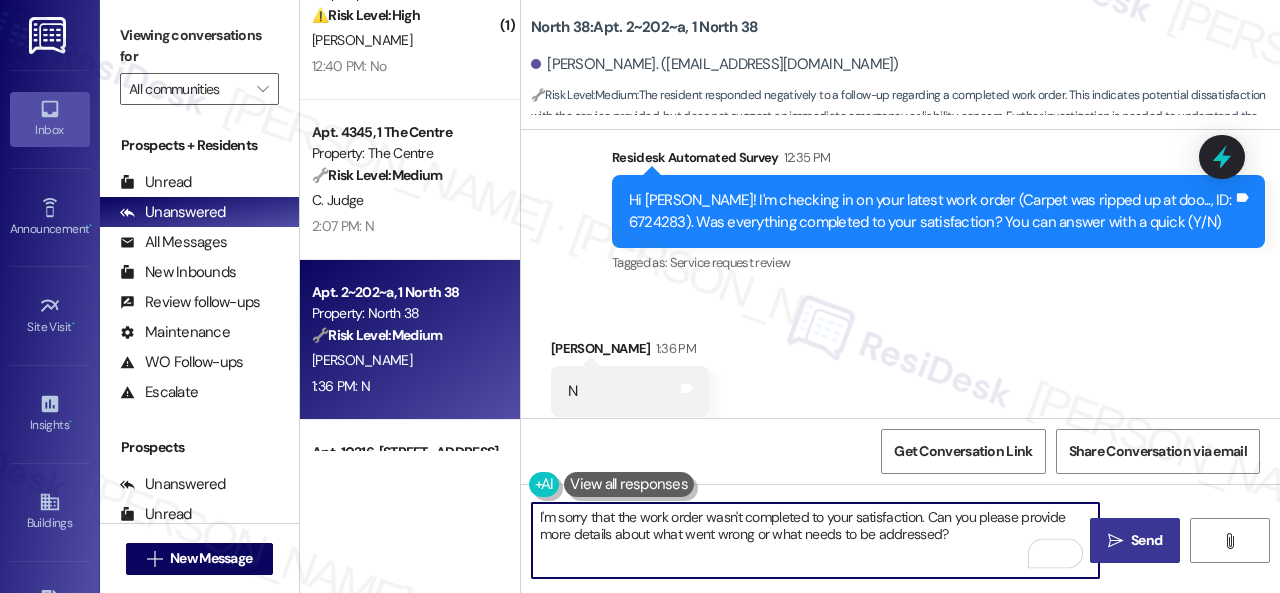 type on "I'm sorry that the work order wasn't completed to your satisfaction. Can you please provide more details about what went wrong or what needs to be addressed?" 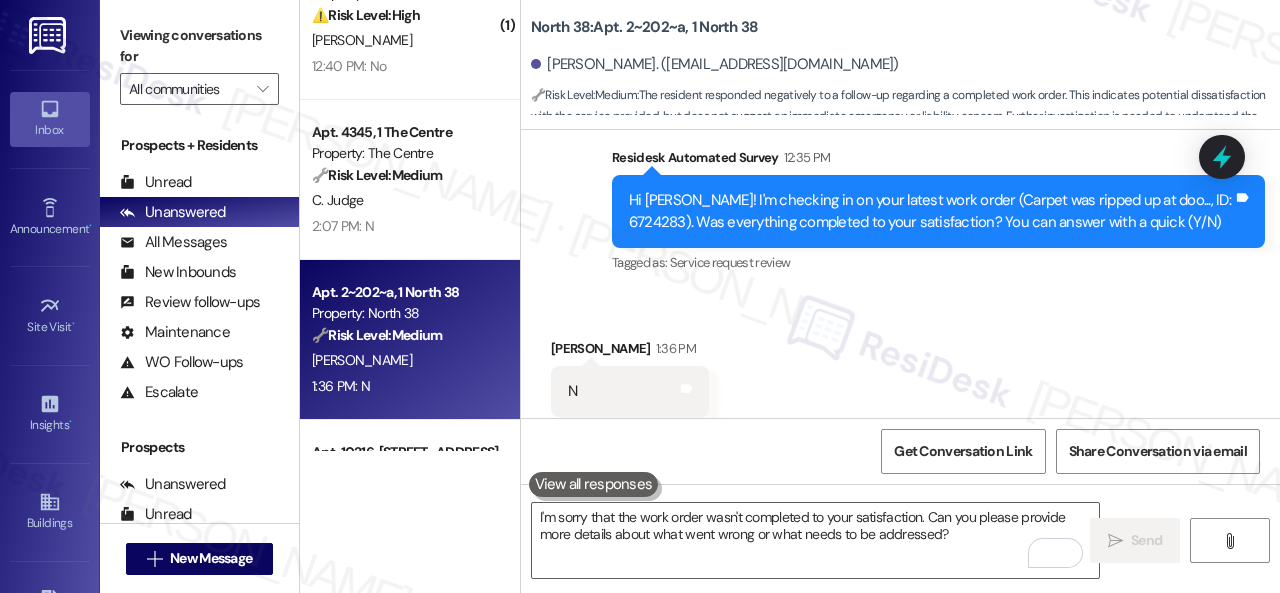 type 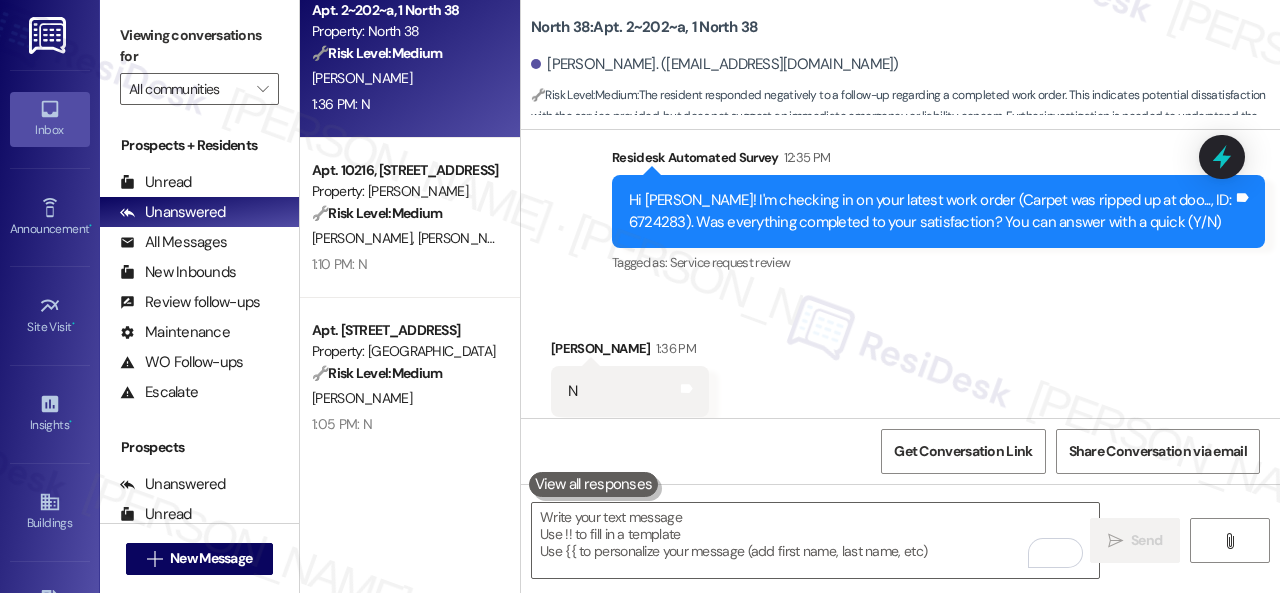 scroll, scrollTop: 1000, scrollLeft: 0, axis: vertical 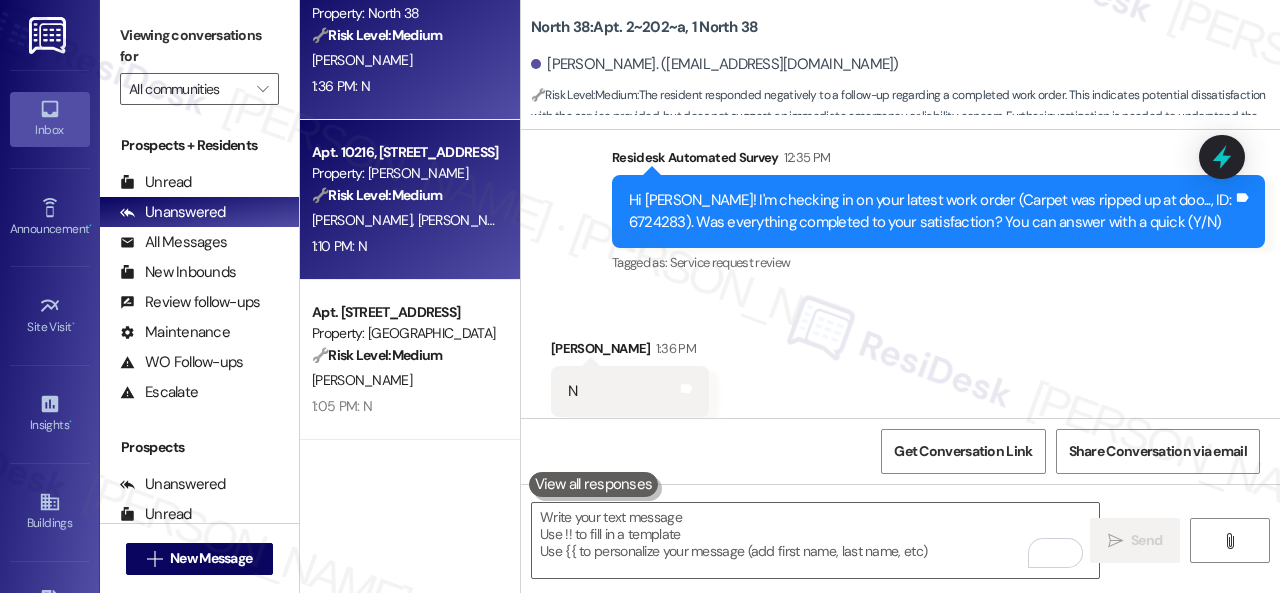 click on "1:10 PM: N 1:10 PM: N" at bounding box center [404, 246] 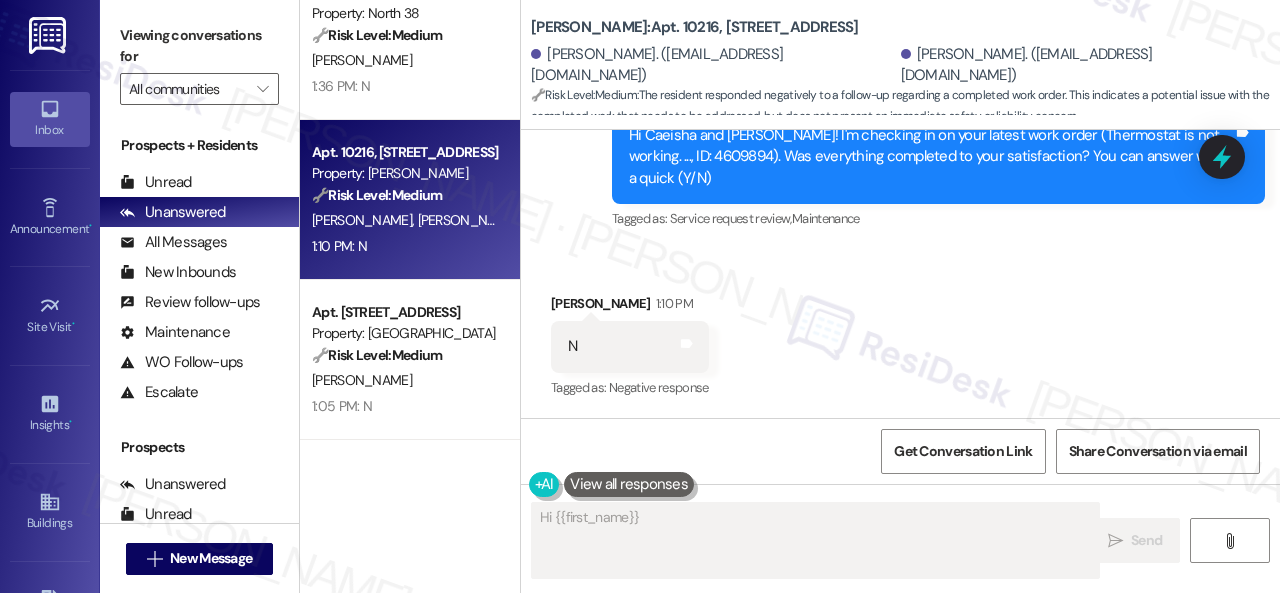 scroll, scrollTop: 876, scrollLeft: 0, axis: vertical 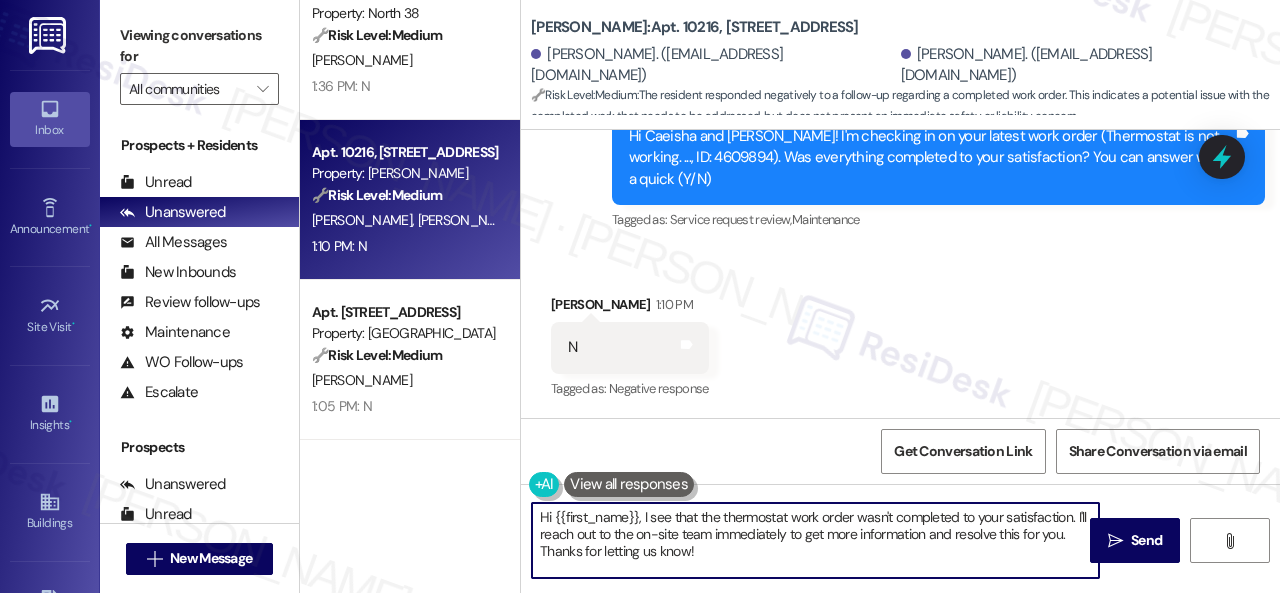 drag, startPoint x: 706, startPoint y: 556, endPoint x: 414, endPoint y: 481, distance: 301.47803 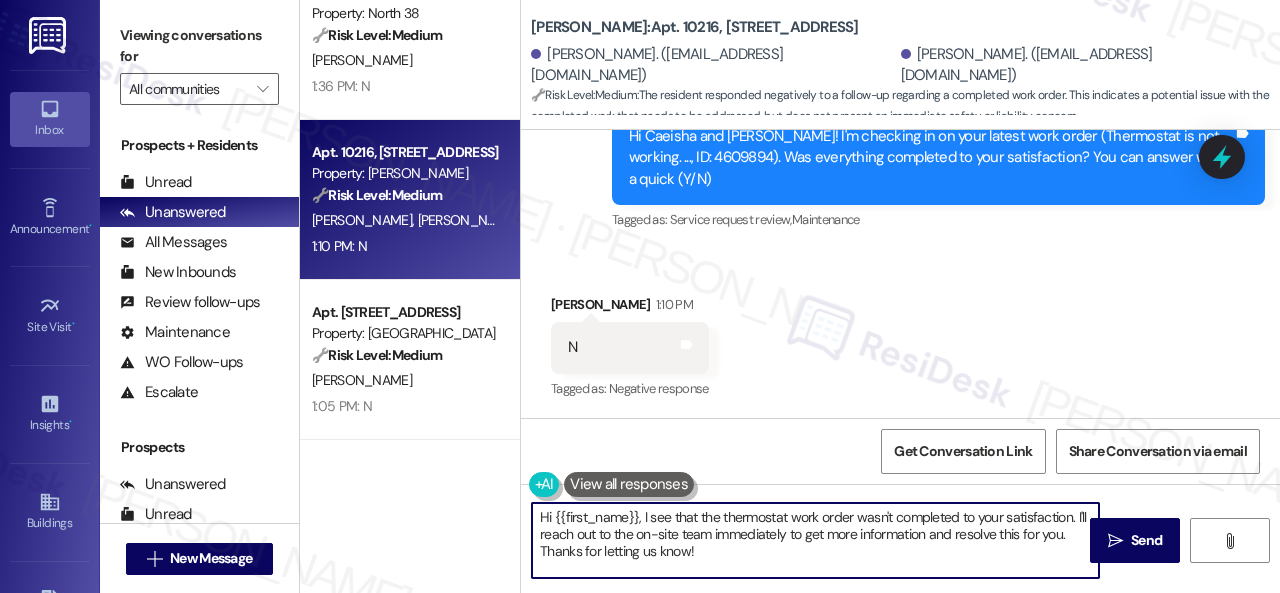 click on "( 1 ) Apt. 1009~A, 1 Crown, The Property: The Crown ⚠️  Risk Level:  High The resident indicates that a previously submitted work order (Heat doesn't work at all) was not completed to their satisfaction. This unresolved issue with heating, especially if it's during a time of year when heat is needed, constitutes an urgent maintenance issue that affects habitability and resident comfort. D. Taylor 12:40 PM: No 12:40 PM: No Apt. 4345, 1 The Centre Property: The Centre 🔧  Risk Level:  Medium The resident responded negatively to a work order satisfaction check. This indicates a potential issue with the completed maintenance request, but does not suggest an emergency or immediate risk. Further investigation is needed to determine the nature and severity of the problem. C. Judge 2:07 PM: N 2:07 PM: N Apt. 2~202~a, 1 North 38 Property: North 38 🔧  Risk Level:  Medium H. Brown 1:36 PM: N 1:36 PM: N Apt. 10216, 12330 Research Road Property: Brea Frisco 🔧  Risk Level:  Medium T. Joyner C. Joyner 1:10 PM: N" at bounding box center (790, 296) 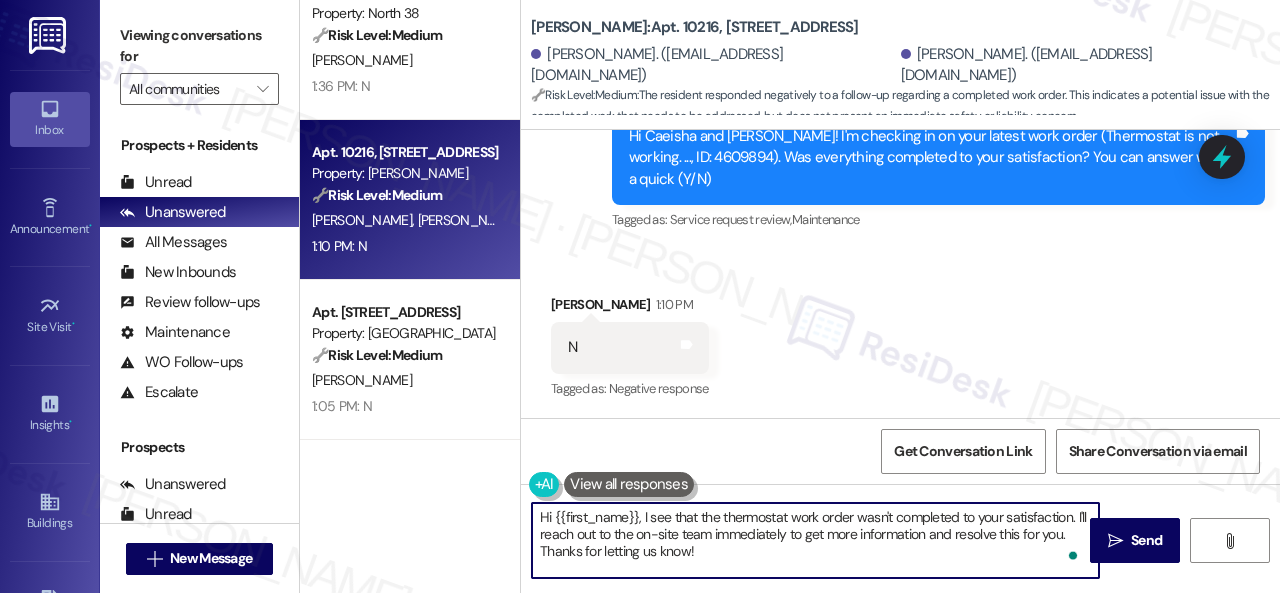 paste on "I'm sorry that the work order wasn't completed to your satisfaction. Can you please provide more details about what went wrong or what needs to be addressed?" 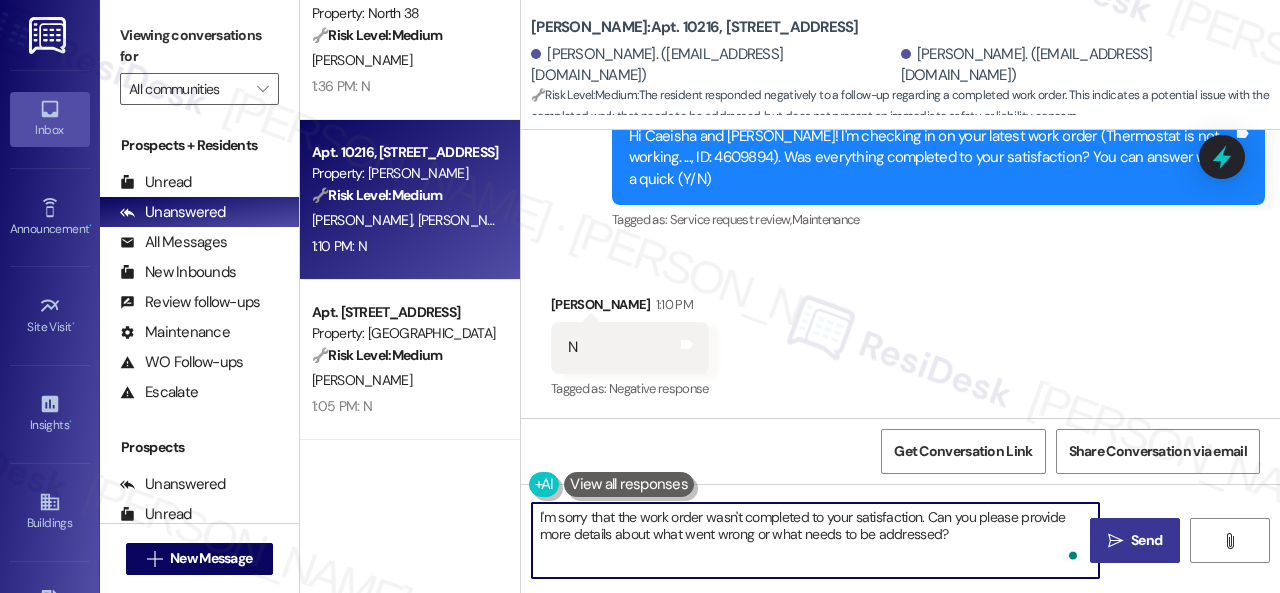 type on "I'm sorry that the work order wasn't completed to your satisfaction. Can you please provide more details about what went wrong or what needs to be addressed?" 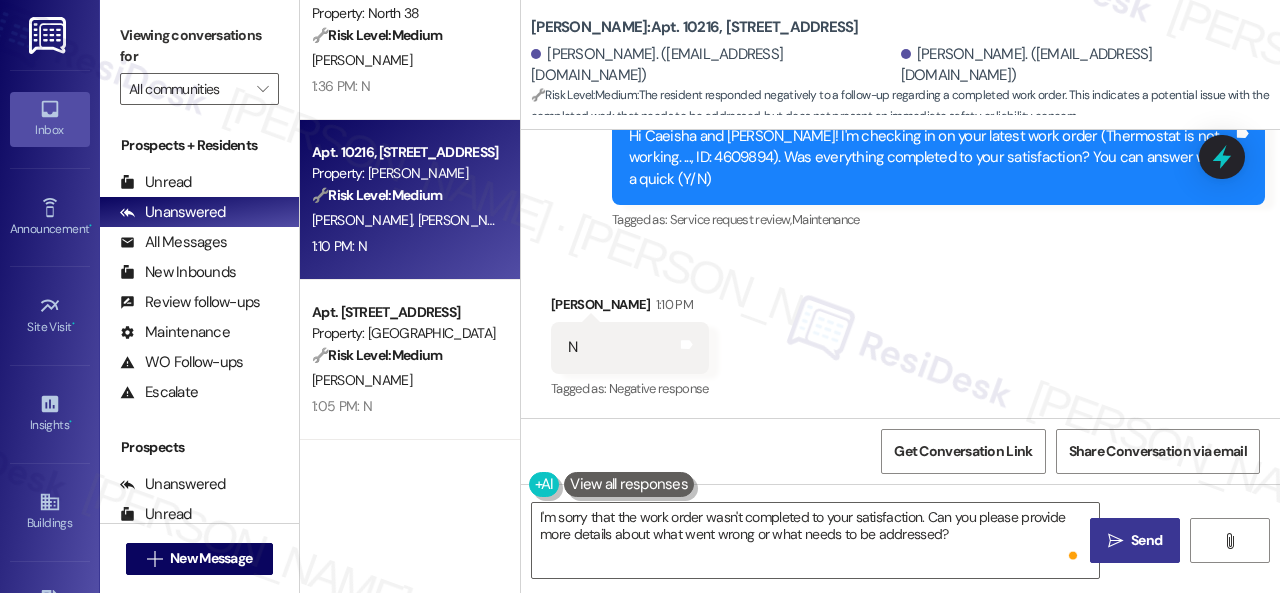click on " Send" at bounding box center (1135, 540) 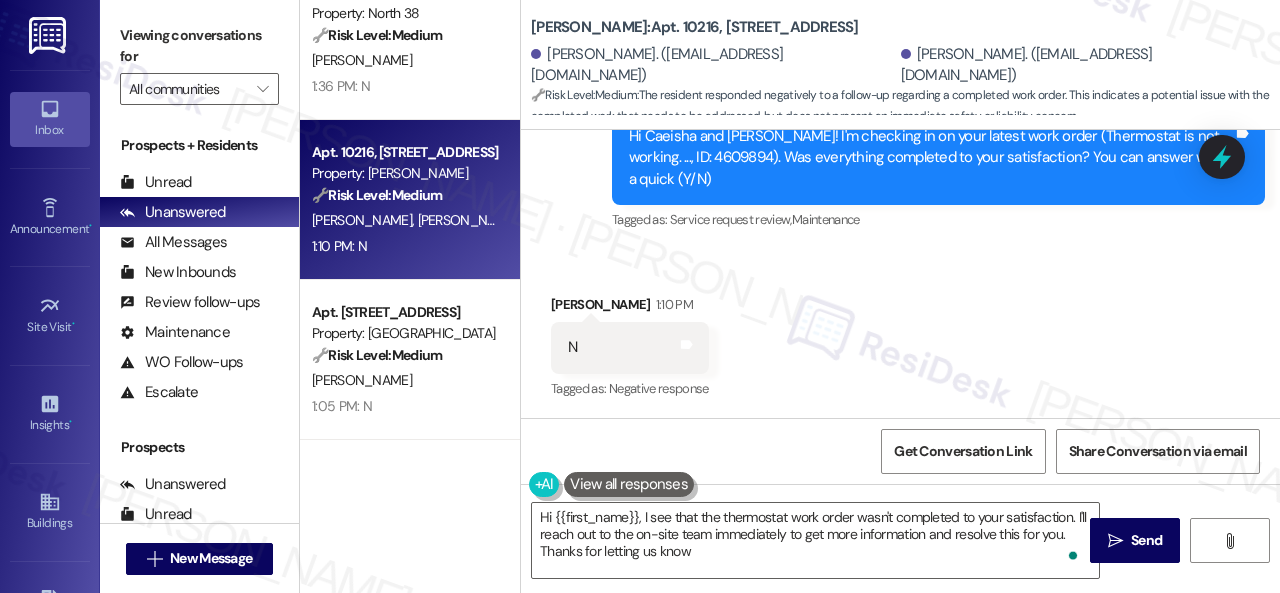 type on "Hi {{first_name}}, I see that the thermostat work order wasn't completed to your satisfaction. I'll reach out to the on-site team immediately to get more information and resolve this for you. Thanks for letting us know!" 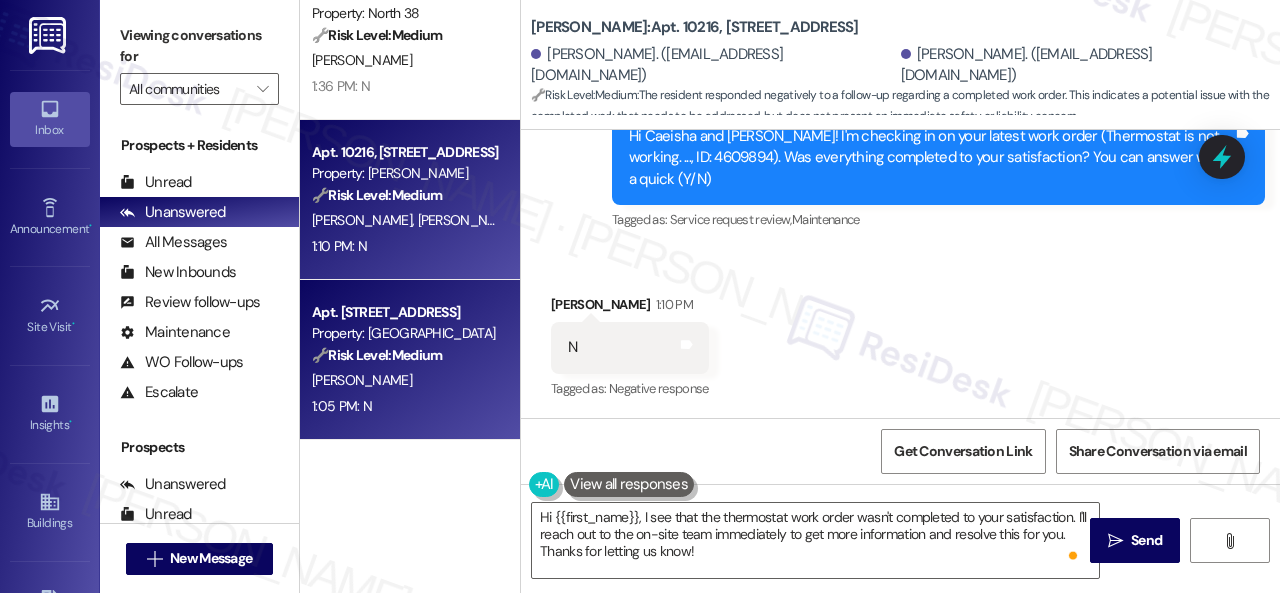 click on "[PERSON_NAME]" at bounding box center [404, 380] 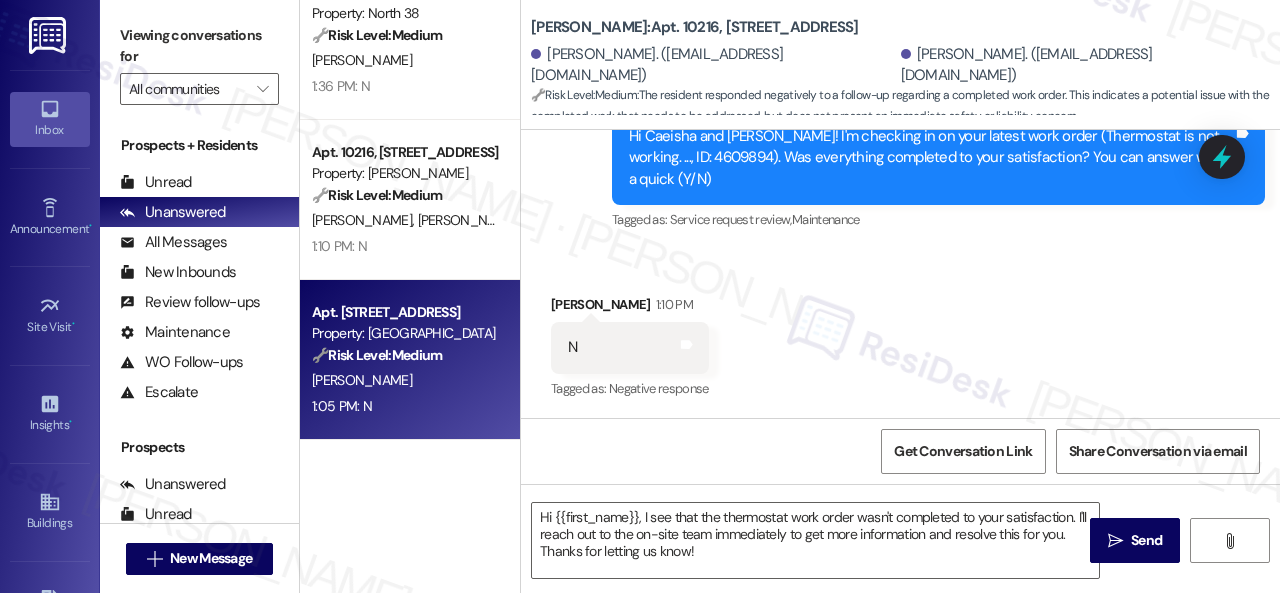 type on "Fetching suggested responses. Please feel free to read through the conversation in the meantime." 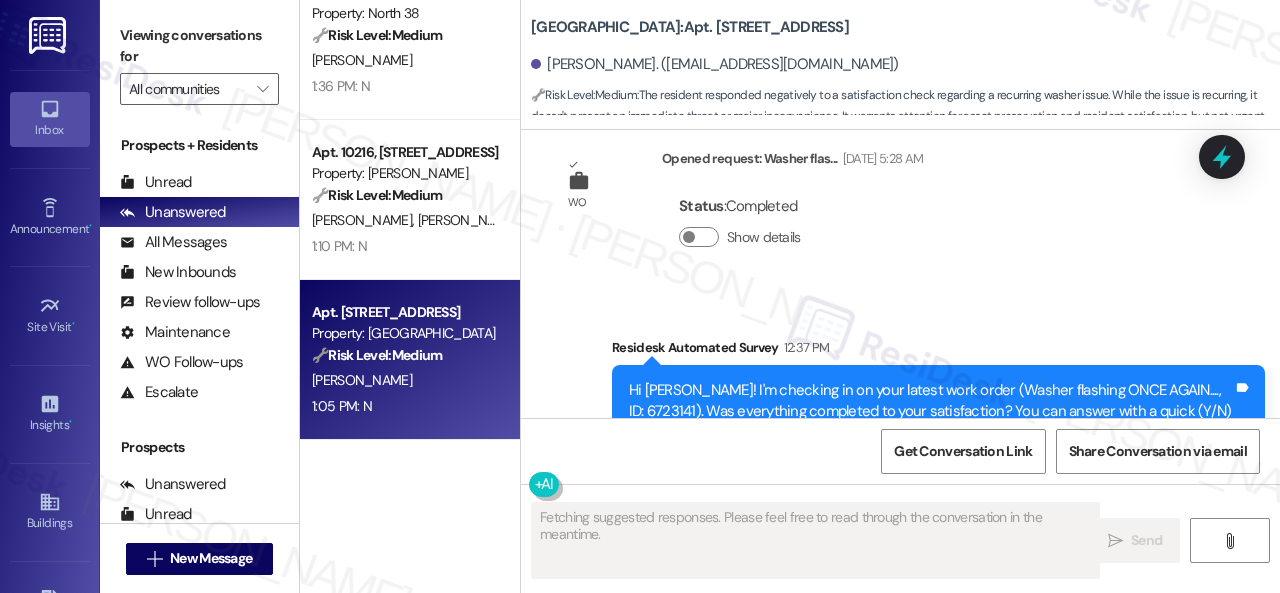 scroll, scrollTop: 4527, scrollLeft: 0, axis: vertical 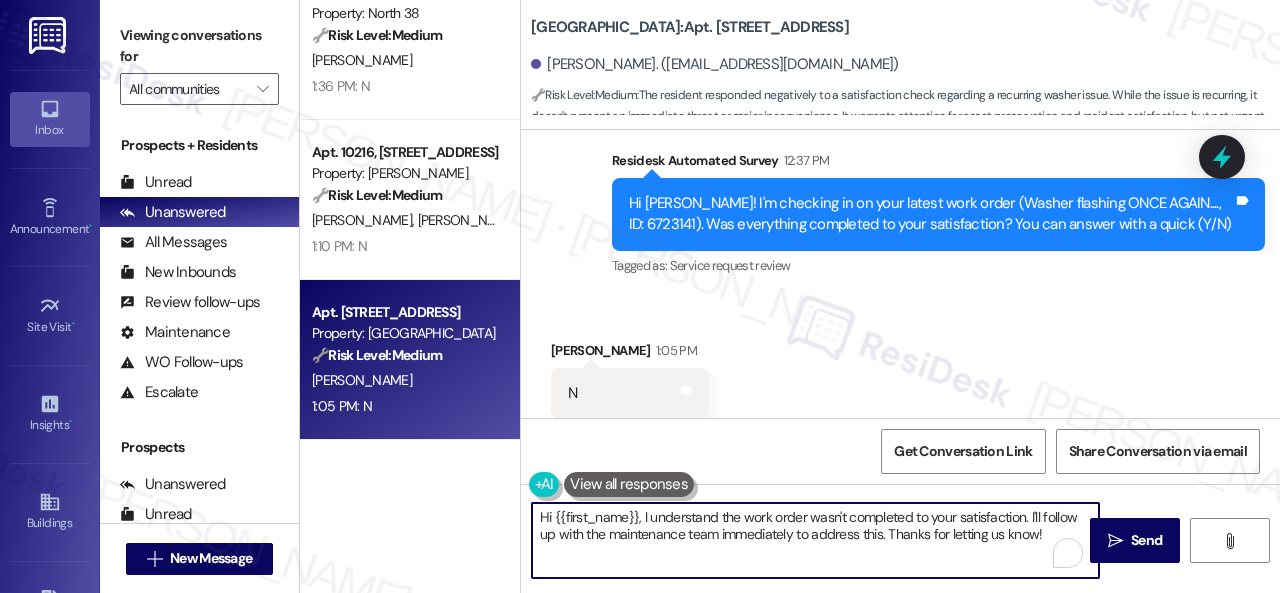 drag, startPoint x: 1064, startPoint y: 536, endPoint x: 338, endPoint y: 456, distance: 730.3944 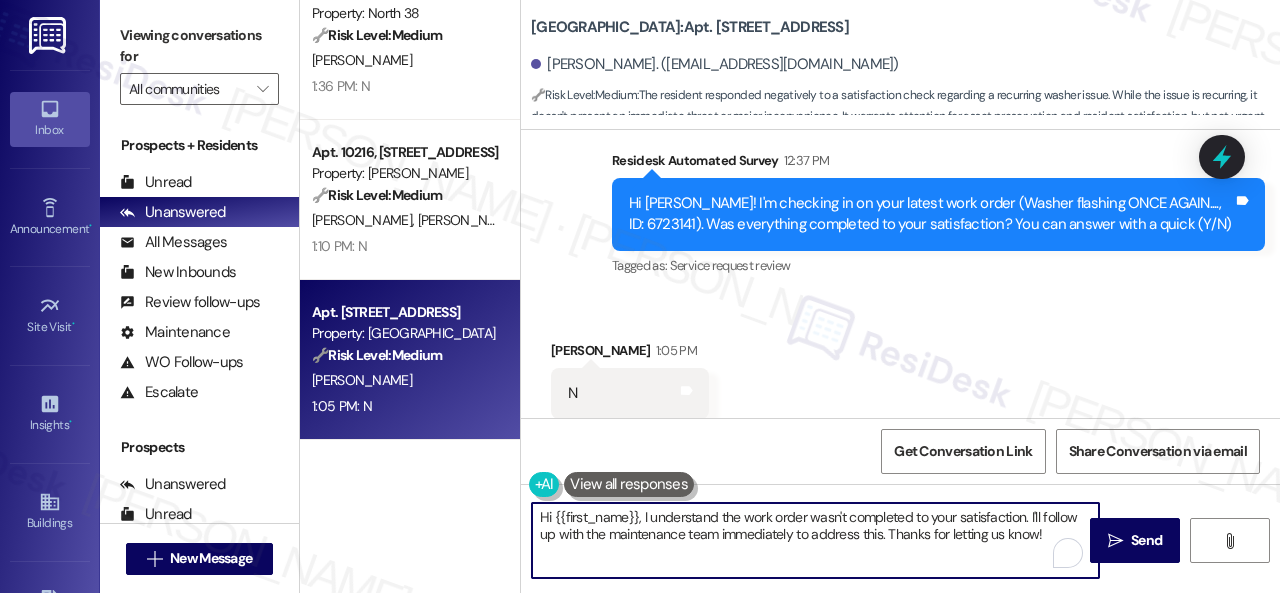 click on "( 1 ) Apt. 1009~A, 1 Crown, The Property: The Crown ⚠️  Risk Level:  High The resident indicates that a previously submitted work order (Heat doesn't work at all) was not completed to their satisfaction. This unresolved issue with heating, especially if it's during a time of year when heat is needed, constitutes an urgent maintenance issue that affects habitability and resident comfort. D. Taylor 12:40 PM: No 12:40 PM: No Apt. 4345, 1 The Centre Property: The Centre 🔧  Risk Level:  Medium The resident responded negatively to a work order satisfaction check. This indicates a potential issue with the completed maintenance request, but does not suggest an emergency or immediate risk. Further investigation is needed to determine the nature and severity of the problem. C. Judge 2:07 PM: N 2:07 PM: N Apt. 2~202~a, 1 North 38 Property: North 38 🔧  Risk Level:  Medium H. Brown 1:36 PM: N 1:36 PM: N Apt. 10216, 12330 Research Road Property: Brea Frisco 🔧  Risk Level:  Medium T. Joyner C. Joyner 1:10 PM: N" at bounding box center (790, 296) 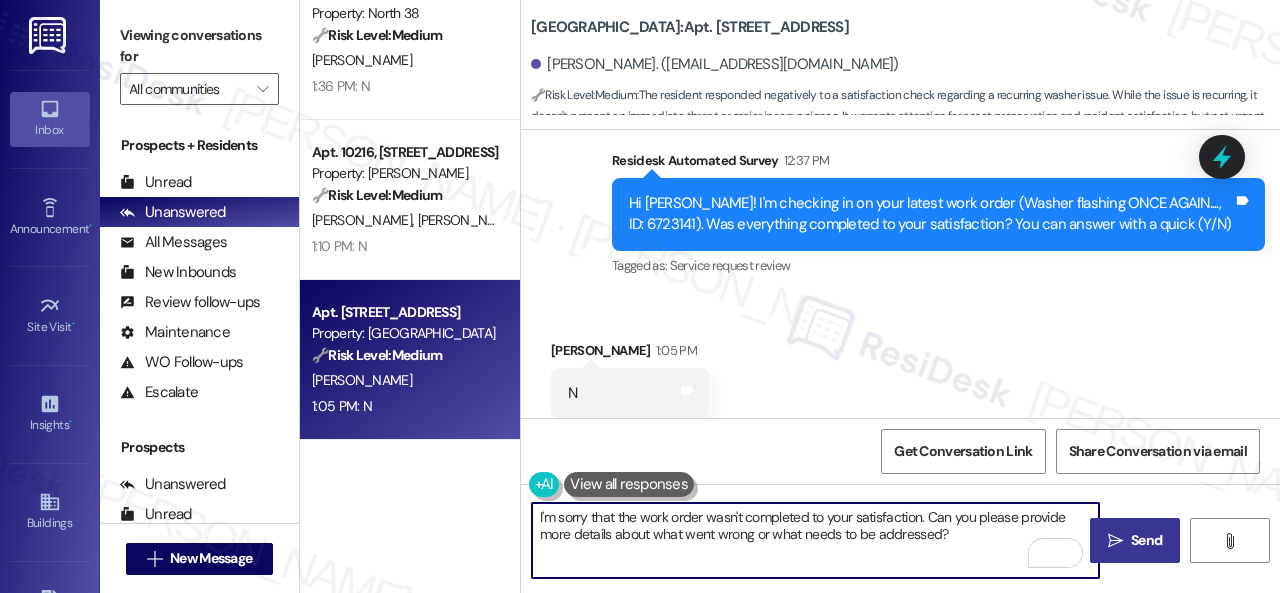 type on "I'm sorry that the work order wasn't completed to your satisfaction. Can you please provide more details about what went wrong or what needs to be addressed?" 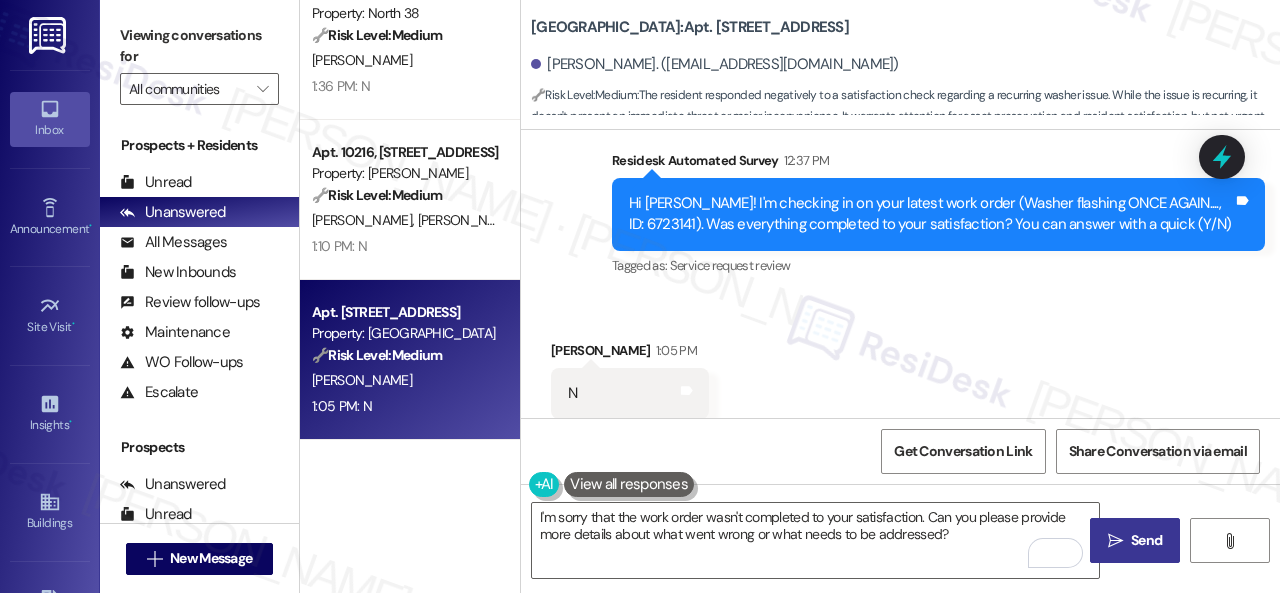 click on "Send" at bounding box center (1146, 540) 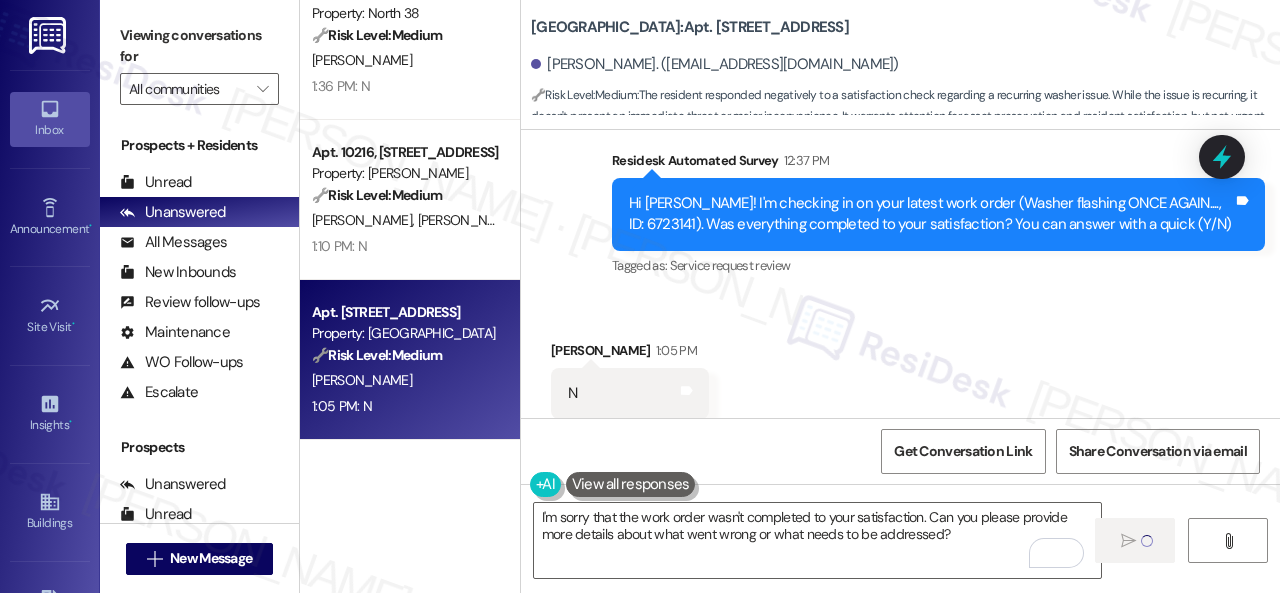 type 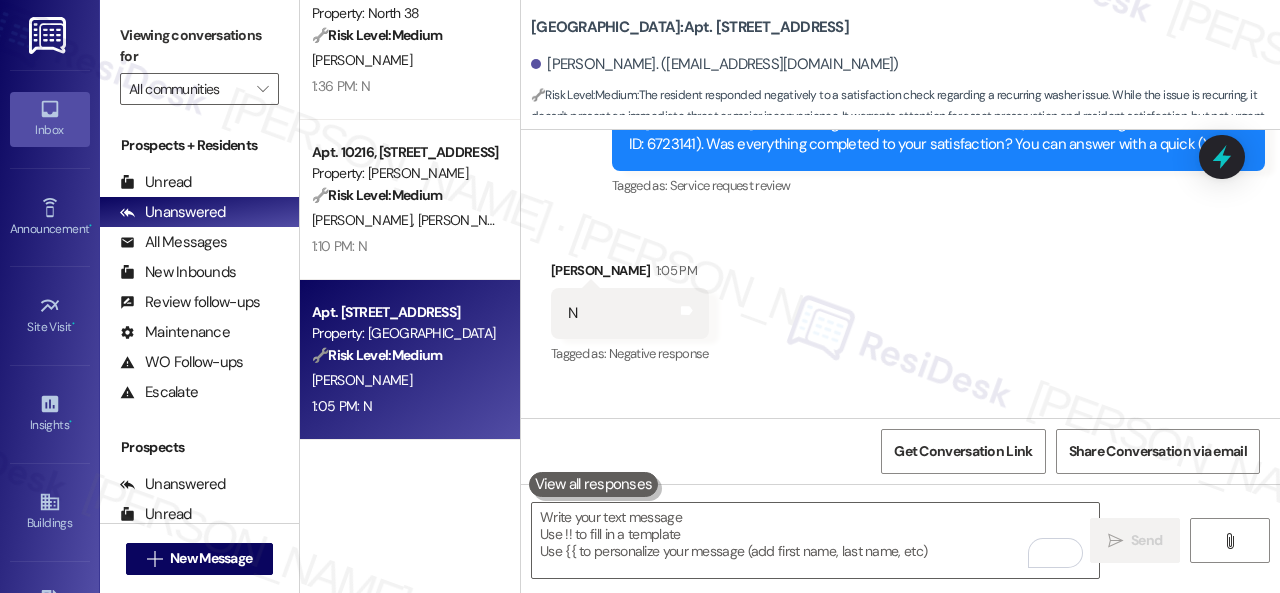 scroll, scrollTop: 4689, scrollLeft: 0, axis: vertical 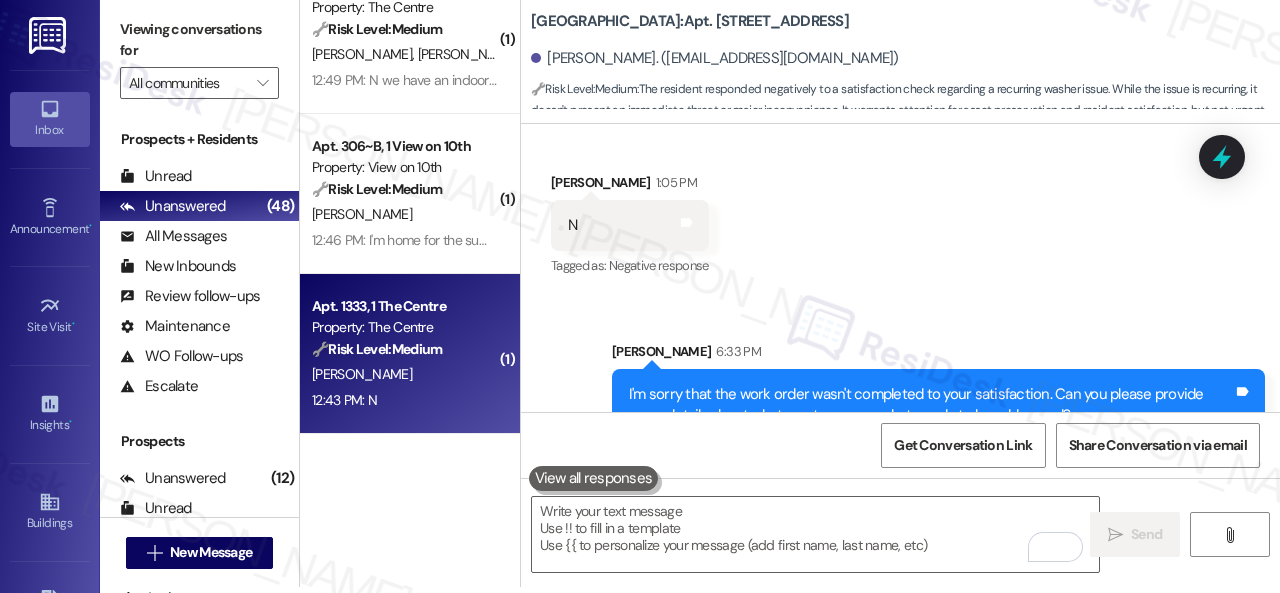 click on "12:43 PM: N 12:43 PM: N" at bounding box center [404, 400] 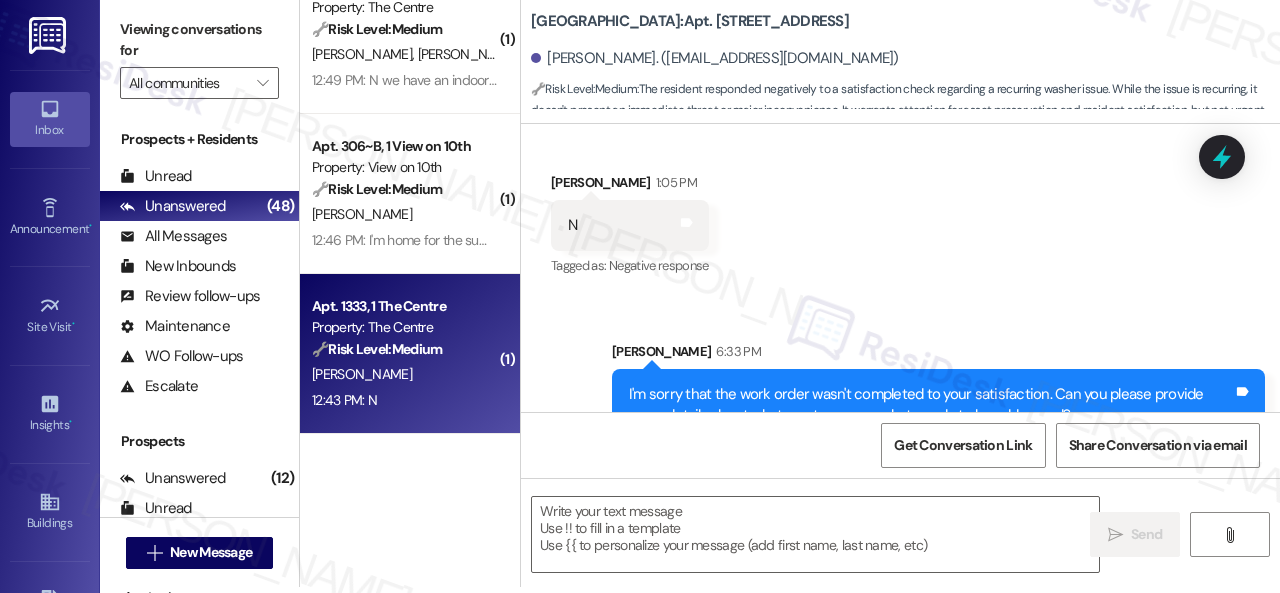 type on "Fetching suggested responses. Please feel free to read through the conversation in the meantime." 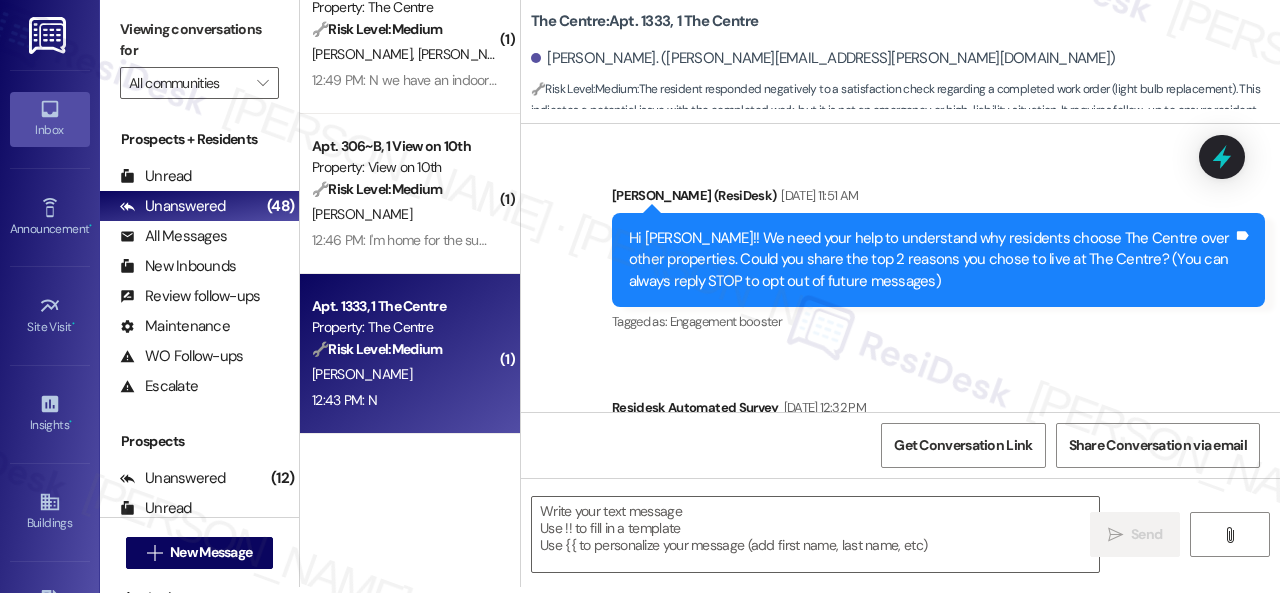 scroll, scrollTop: 0, scrollLeft: 0, axis: both 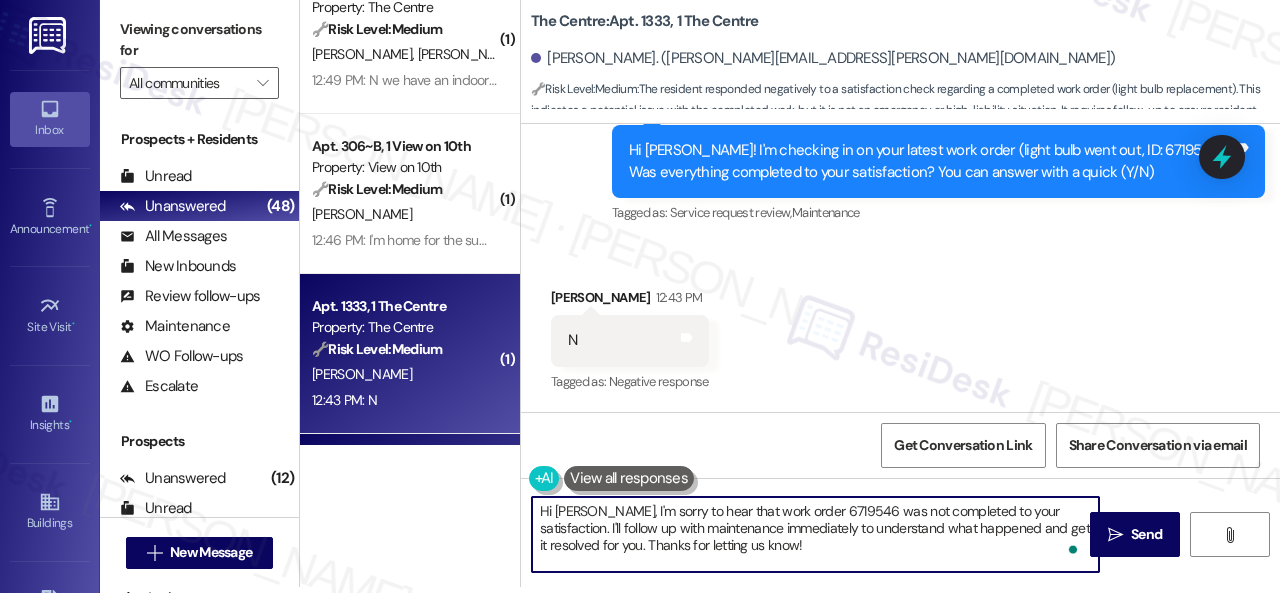 drag, startPoint x: 650, startPoint y: 524, endPoint x: 310, endPoint y: 440, distance: 350.22278 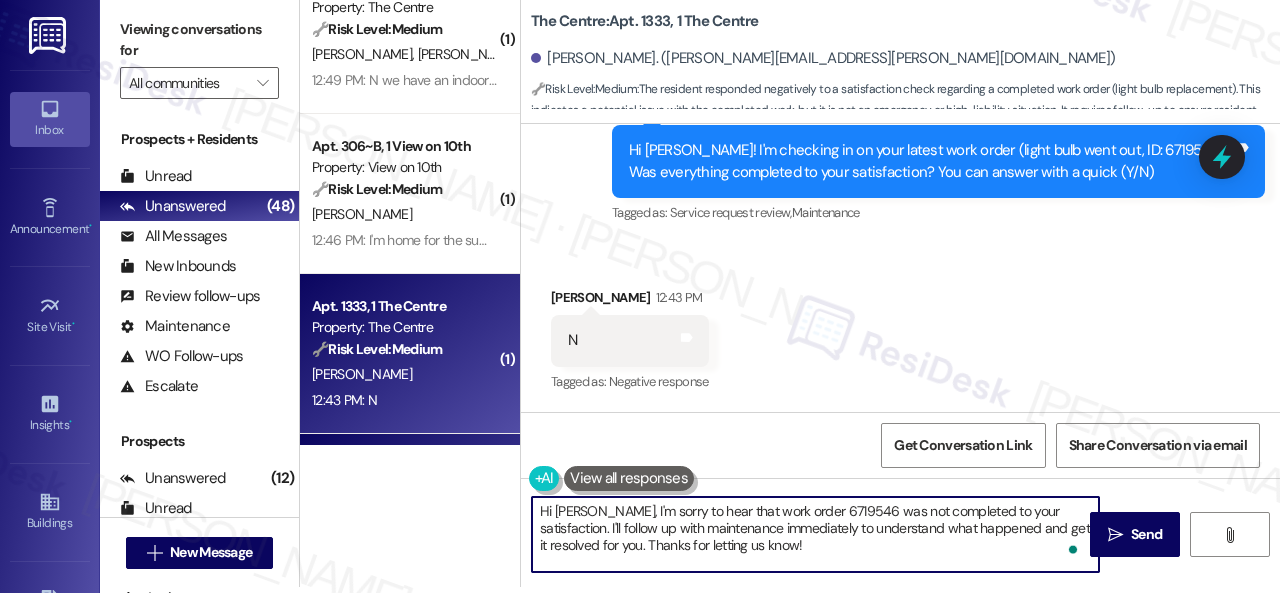 click on "( 1 ) Apt. 209~B, 1 930 NoMo Property: 930 NoMo 🔧  Risk Level:  Medium The resident is inquiring about the return of the shuttle. This is a community amenity question and does not indicate any immediate safety or maintenance concerns. S. Ghoshal 12:59 PM: Is the shuttle back?? 12:59 PM: Is the shuttle back?? Apt. 0810~A, 1 Crown, The Property: The Crown 🔧  Risk Level:  Medium The resident indicates that the work order is still in progress. This is a standard follow-up and does not indicate an urgent issue or immediate risk. N. Hogan 12:51 PM: No not yet but they're working on it  12:51 PM: No not yet but they're working on it  Archived on 07/18/2025 ( 1 ) Apt. 2133, 1 The Centre Property: The Centre 🔧  Risk Level:  Medium C. Hayes C. Mcham 12:49 PM: N we have an indoor camera, haven't seen ANY activity over the past week  12:49 PM: N we have an indoor camera, haven't seen ANY activity over the past week  ( 1 ) Apt. 306~B, 1 View on 10th Property: View on 10th 🔧  Risk Level:  Medium B. Bosch ( 1 )" at bounding box center (790, 290) 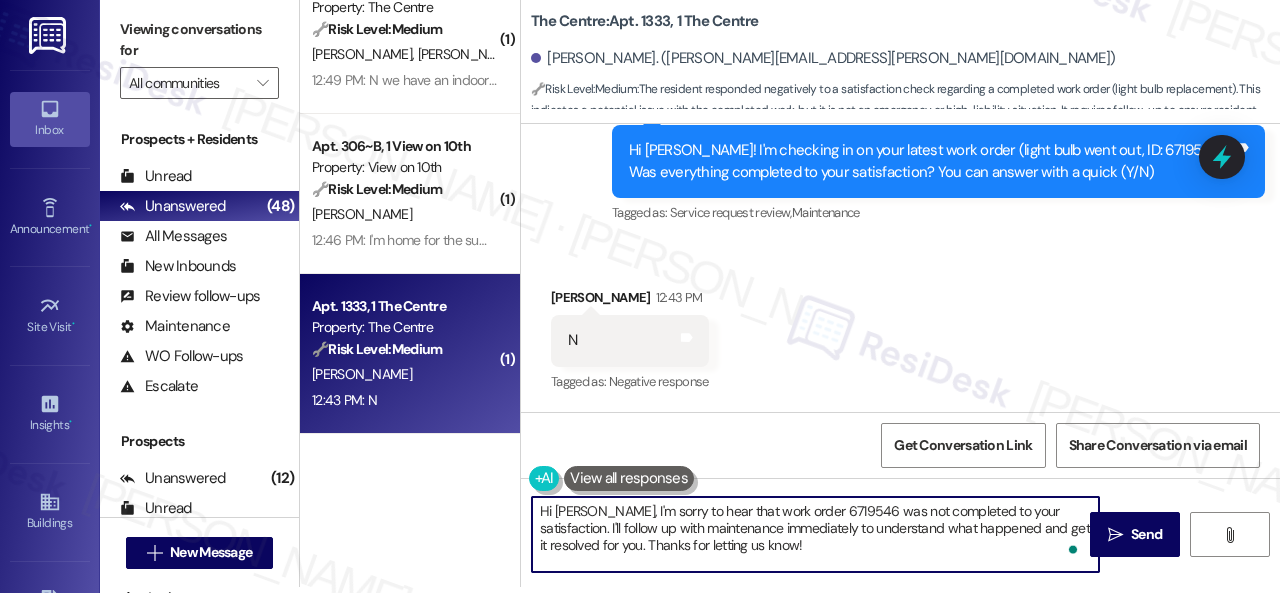 paste on "I'm sorry that the work order wasn't completed to your satisfaction. Can you please provide more details about what went wrong or what needs to be addressed?" 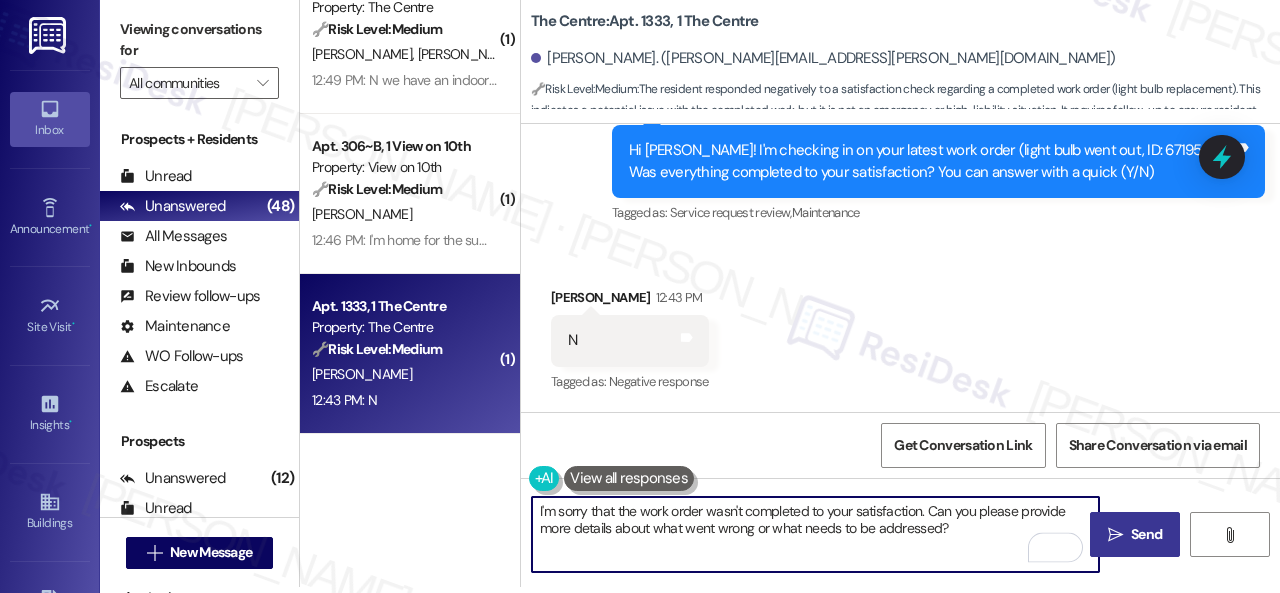 type on "I'm sorry that the work order wasn't completed to your satisfaction. Can you please provide more details about what went wrong or what needs to be addressed?" 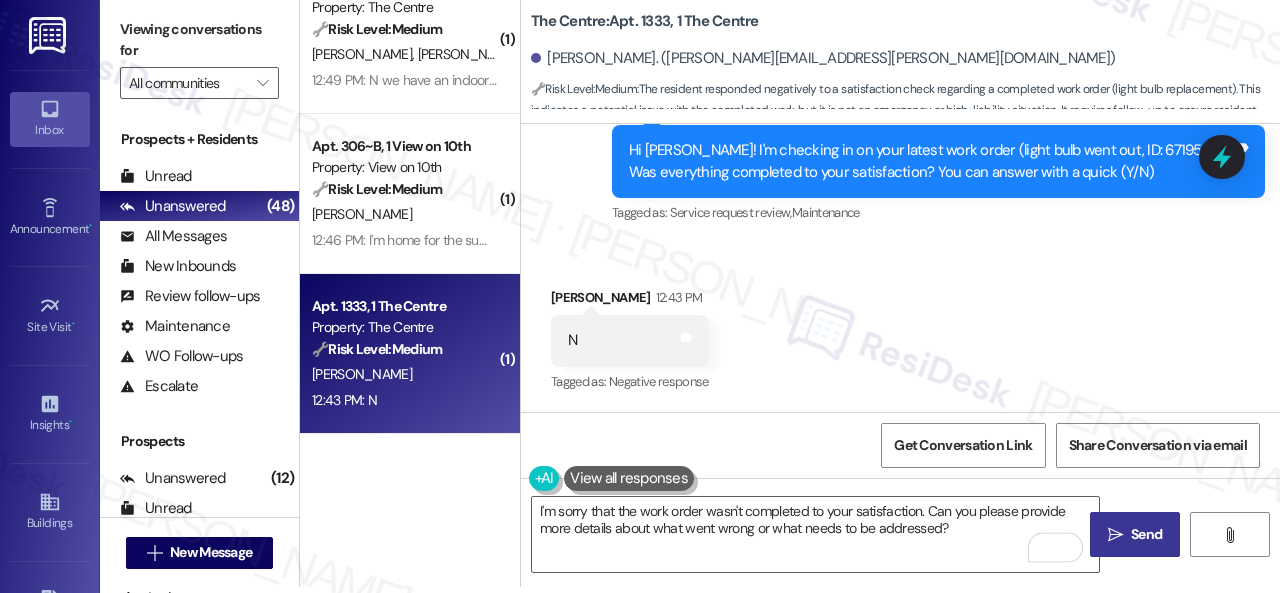 click on "" at bounding box center [1115, 535] 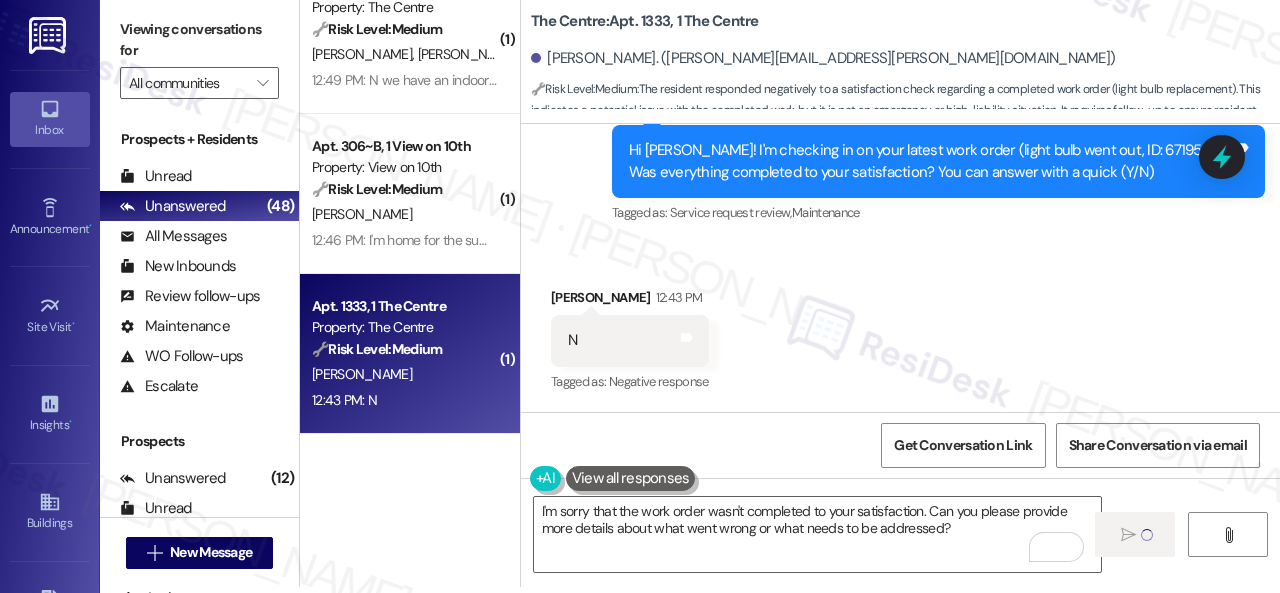 type 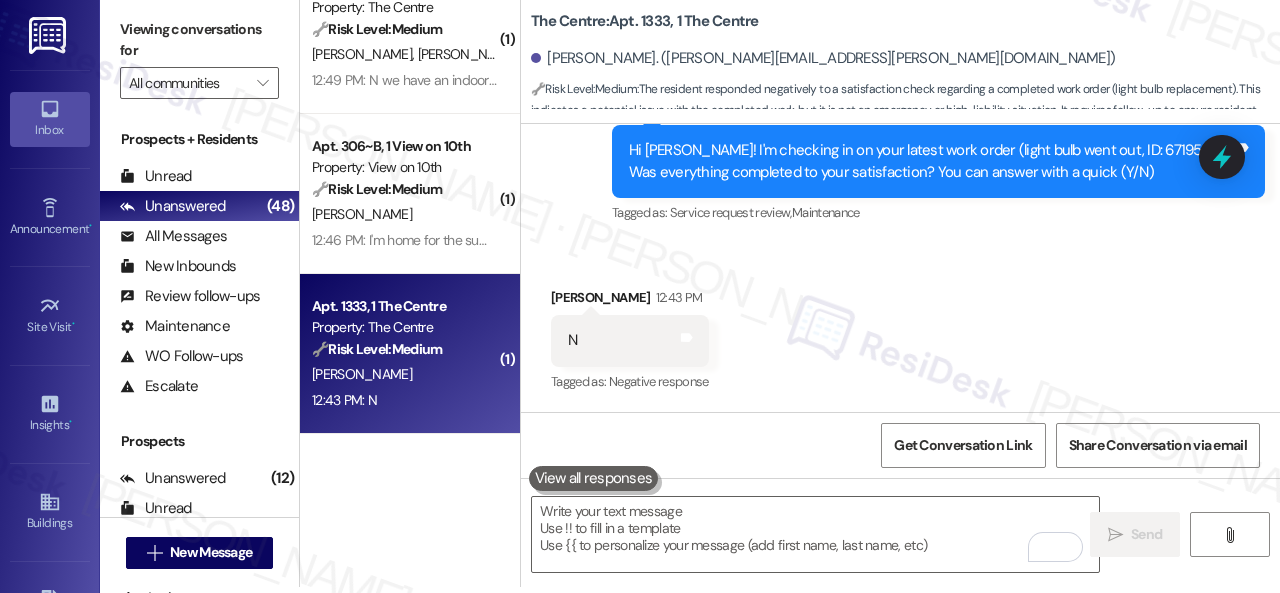 scroll, scrollTop: 0, scrollLeft: 0, axis: both 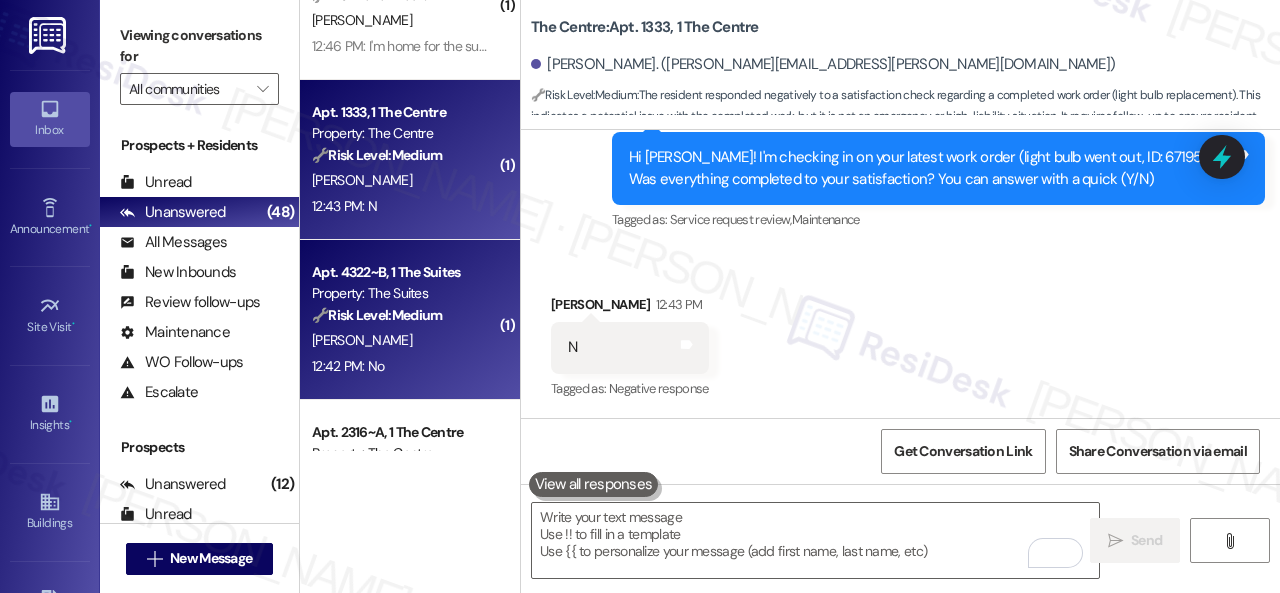 click on "12:42 PM: No 12:42 PM: No" at bounding box center (404, 366) 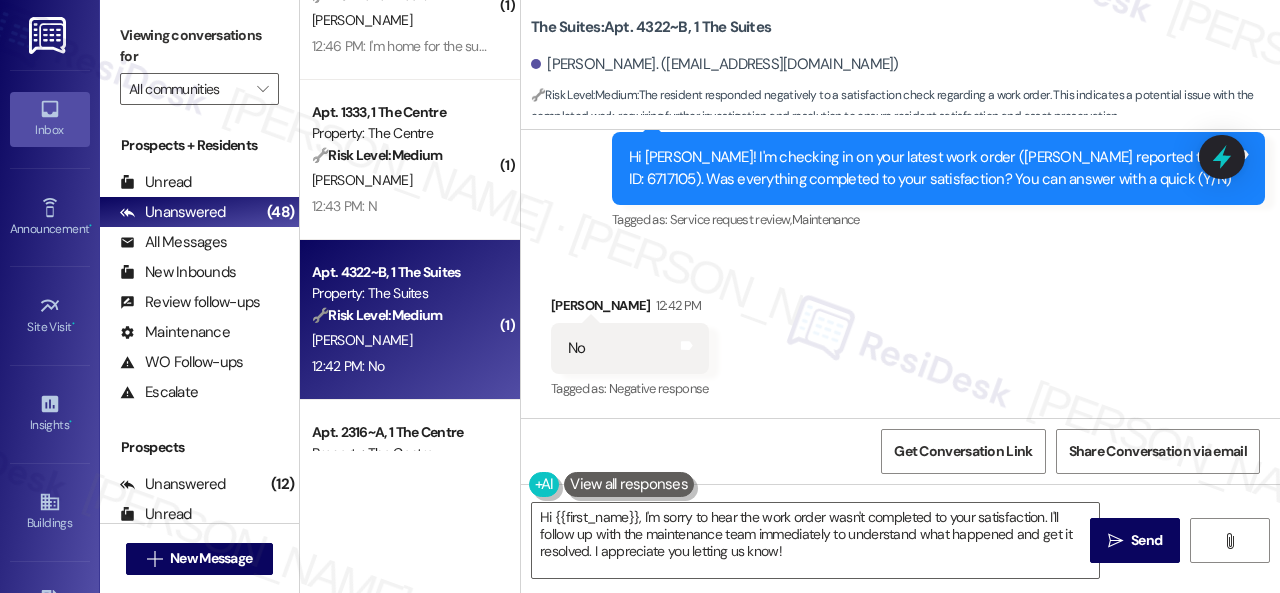 scroll, scrollTop: 3459, scrollLeft: 0, axis: vertical 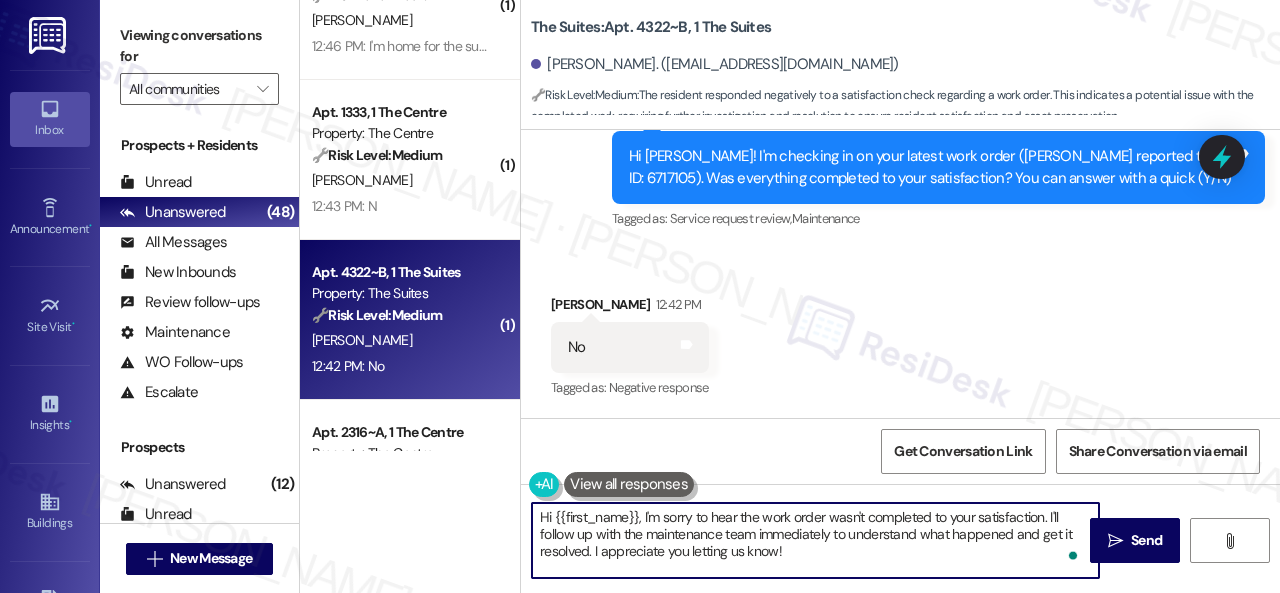 drag, startPoint x: 816, startPoint y: 563, endPoint x: 484, endPoint y: 487, distance: 340.58774 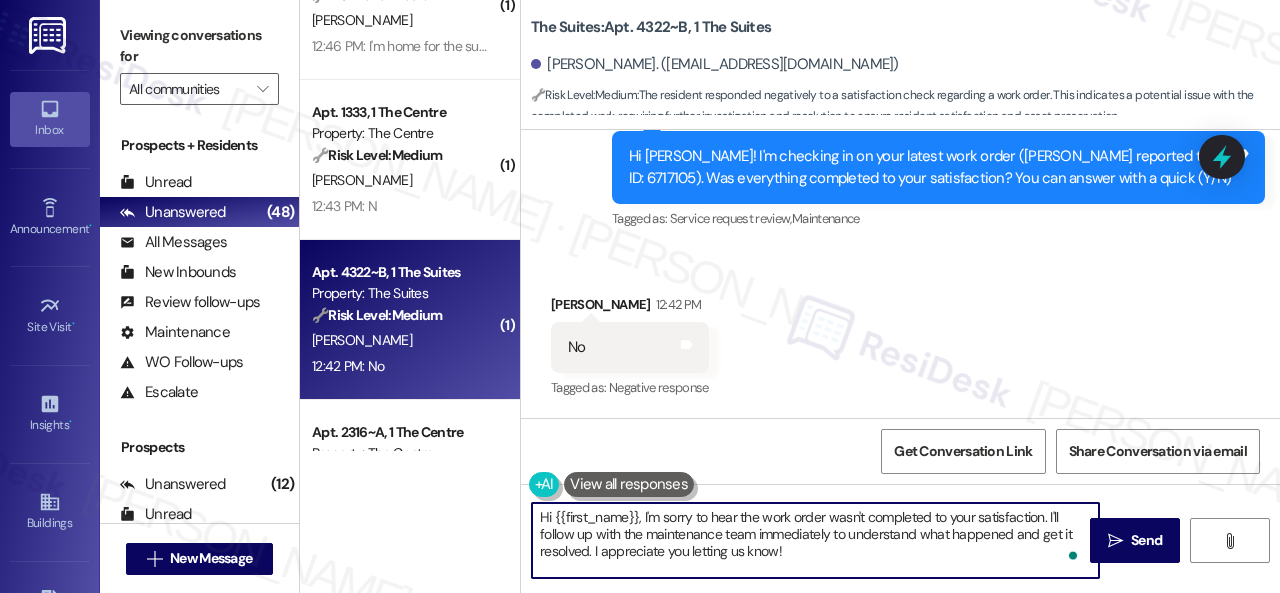click on "Apt. 0810~A, 1 Crown, The Property: The Crown 🔧  Risk Level:  Medium The resident indicates that the work order is still in progress. This is a standard follow-up and does not indicate an urgent issue or immediate risk. N. Hogan 12:51 PM: No not yet but they're working on it  12:51 PM: No not yet but they're working on it  Archived on 07/18/2025 ( 1 ) Apt. 2133, 1 The Centre Property: The Centre 🔧  Risk Level:  Medium The resident is responding negatively to a work order follow-up. The mention of an indoor camera and lack of activity suggests a possible security concern or suspicion, but without further context, it's a non-urgent issue related to a previous maintenance request and resident satisfaction. C. Hayes C. Mcham 12:49 PM: N we have an indoor camera, haven't seen ANY activity over the past week  12:49 PM: N we have an indoor camera, haven't seen ANY activity over the past week  ( 1 ) Apt. 306~B, 1 View on 10th Property: View on 10th 🔧  Risk Level:  Medium B. Bosch ( 1 ) Property: The Centre (" at bounding box center [790, 296] 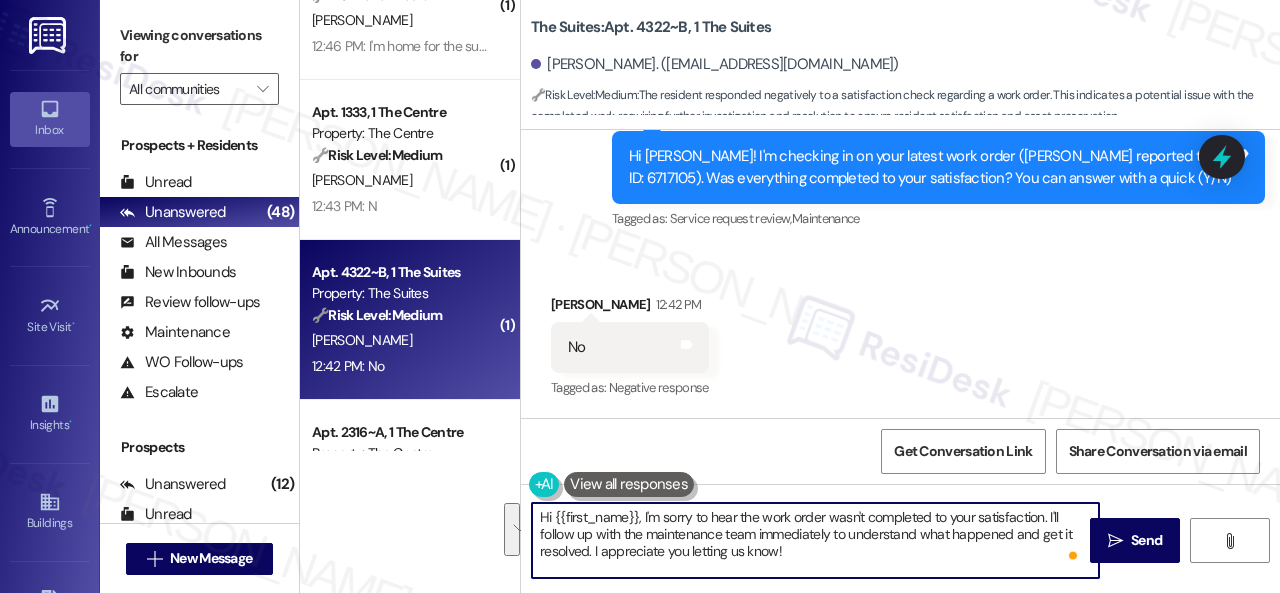 paste on "I'm sorry that the work order wasn't completed to your satisfaction. Can you please provide more details about what went wrong or what needs to be addressed?" 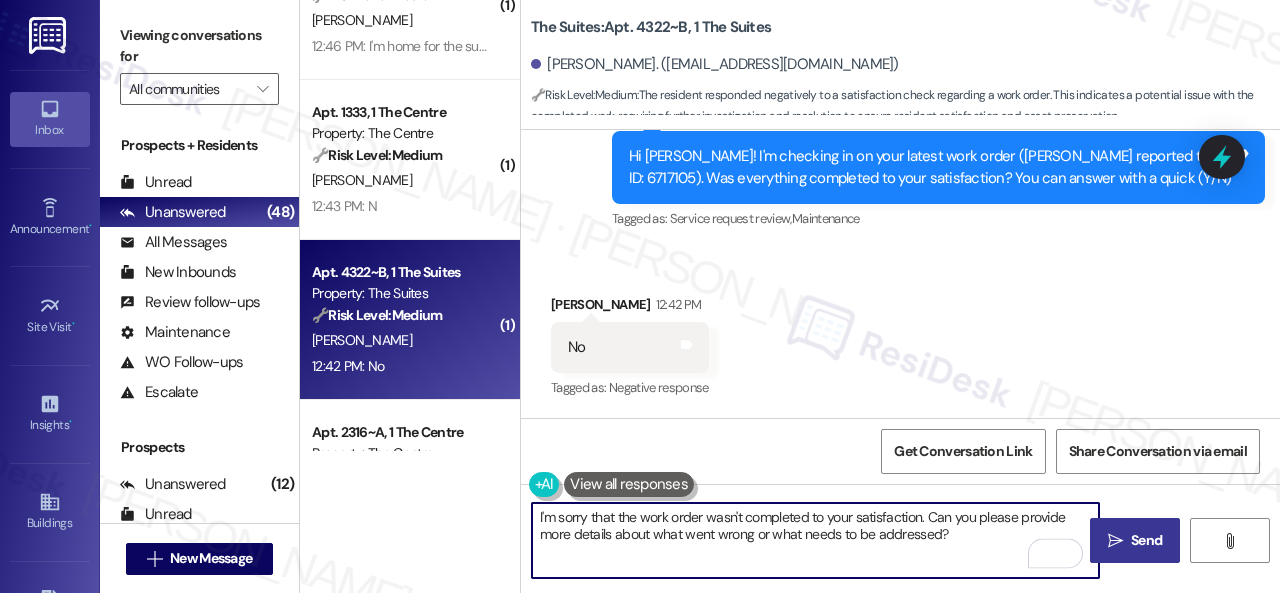 type on "I'm sorry that the work order wasn't completed to your satisfaction. Can you please provide more details about what went wrong or what needs to be addressed?" 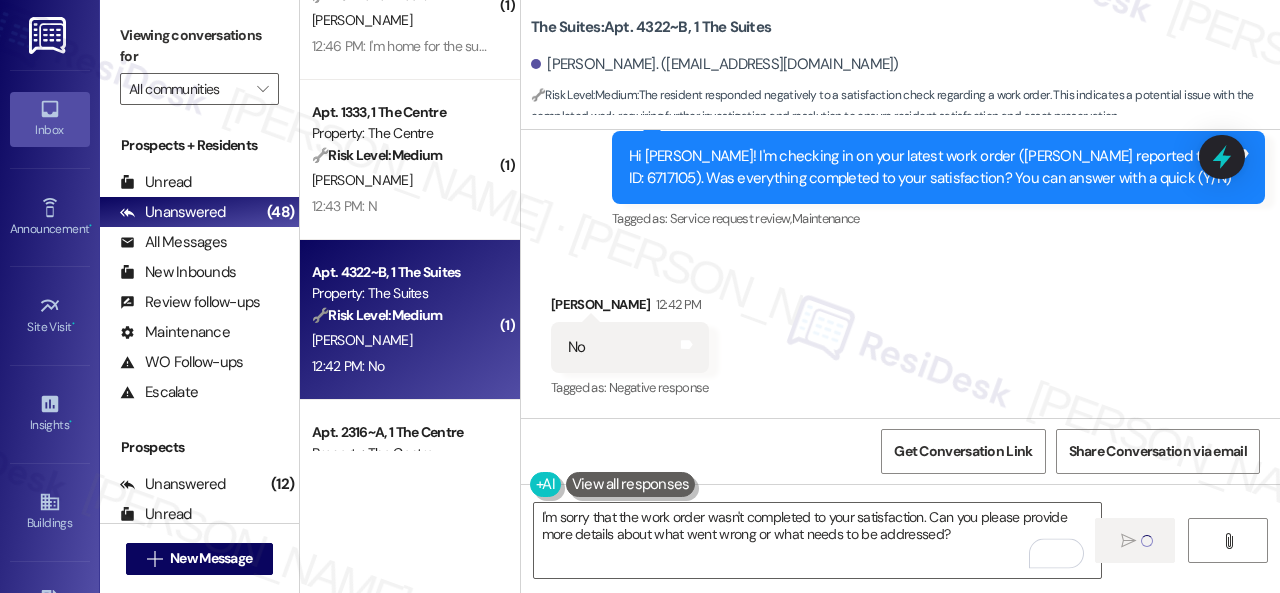 type 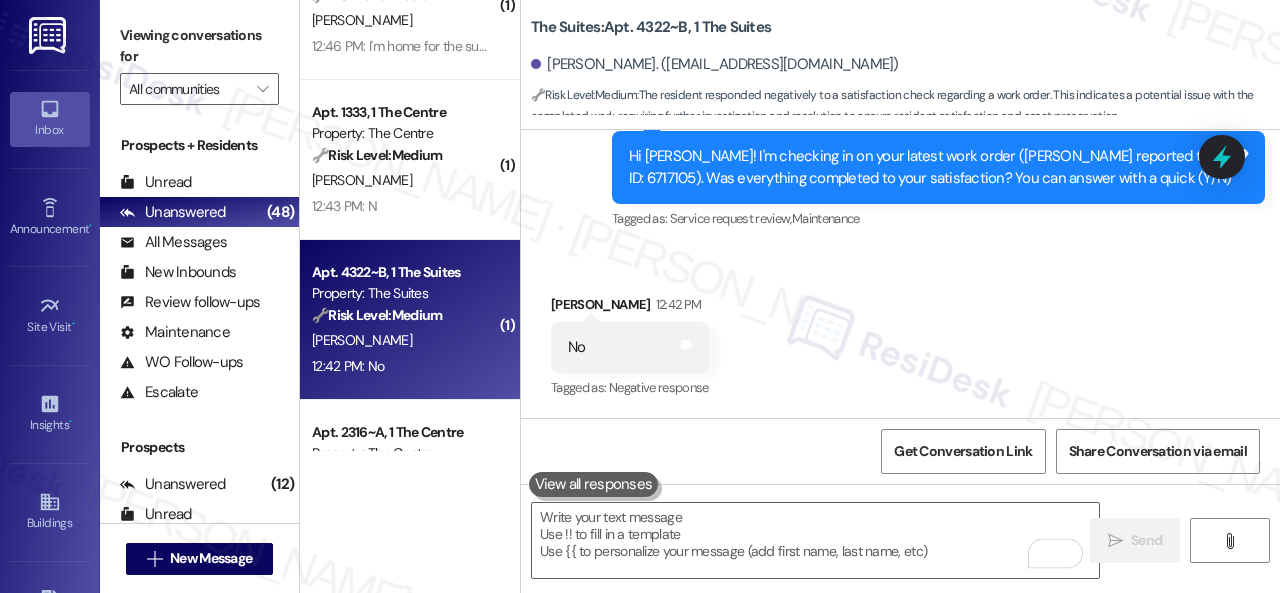 scroll, scrollTop: 3458, scrollLeft: 0, axis: vertical 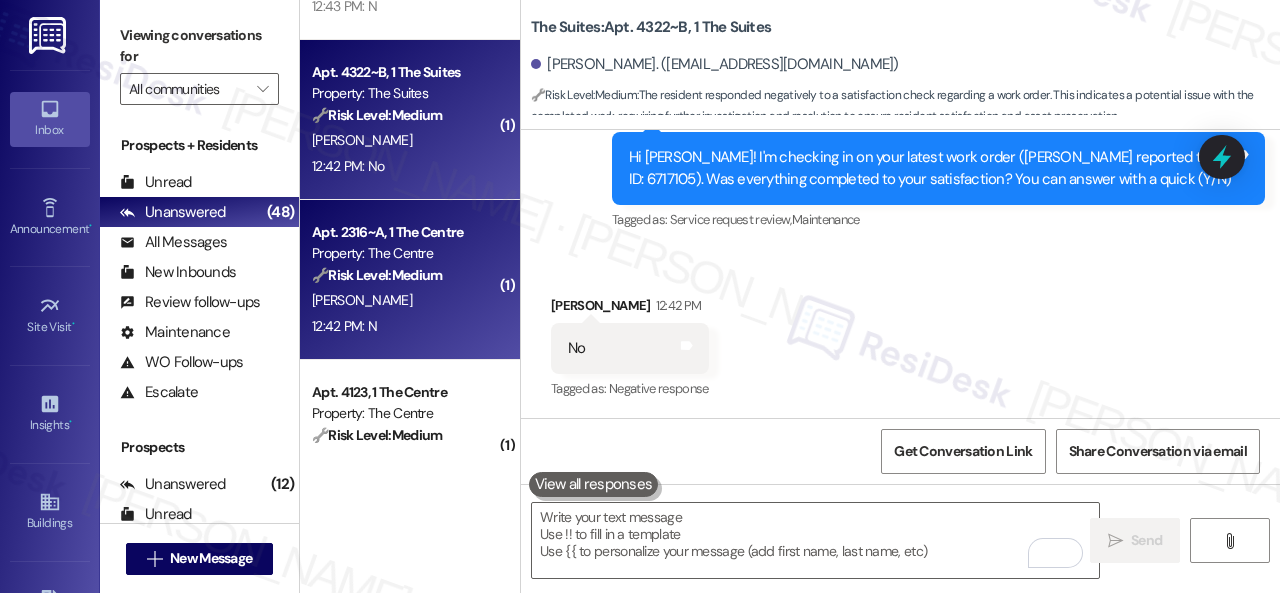 click on "I. Hollenbeck" at bounding box center (404, 300) 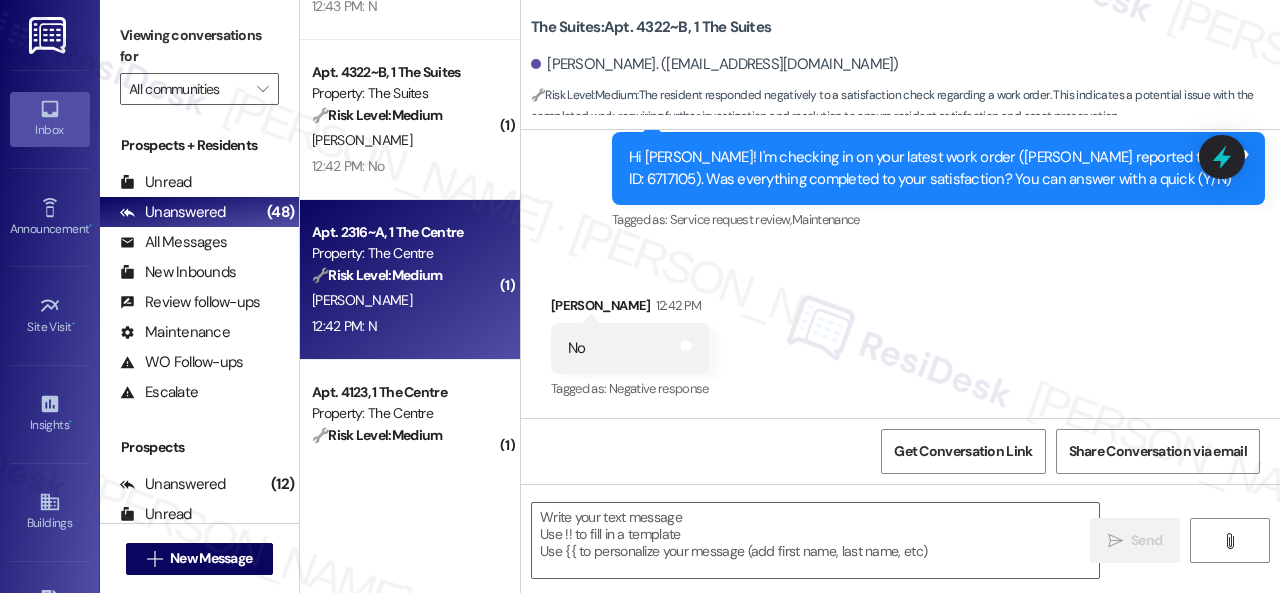 type on "Fetching suggested responses. Please feel free to read through the conversation in the meantime." 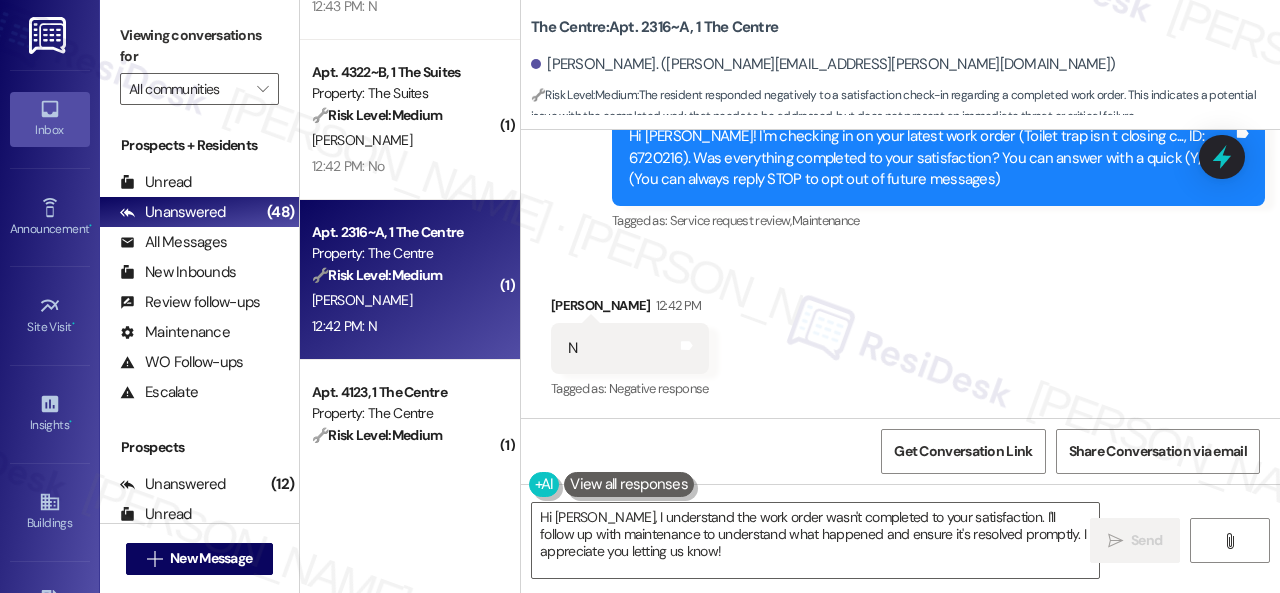 scroll, scrollTop: 266, scrollLeft: 0, axis: vertical 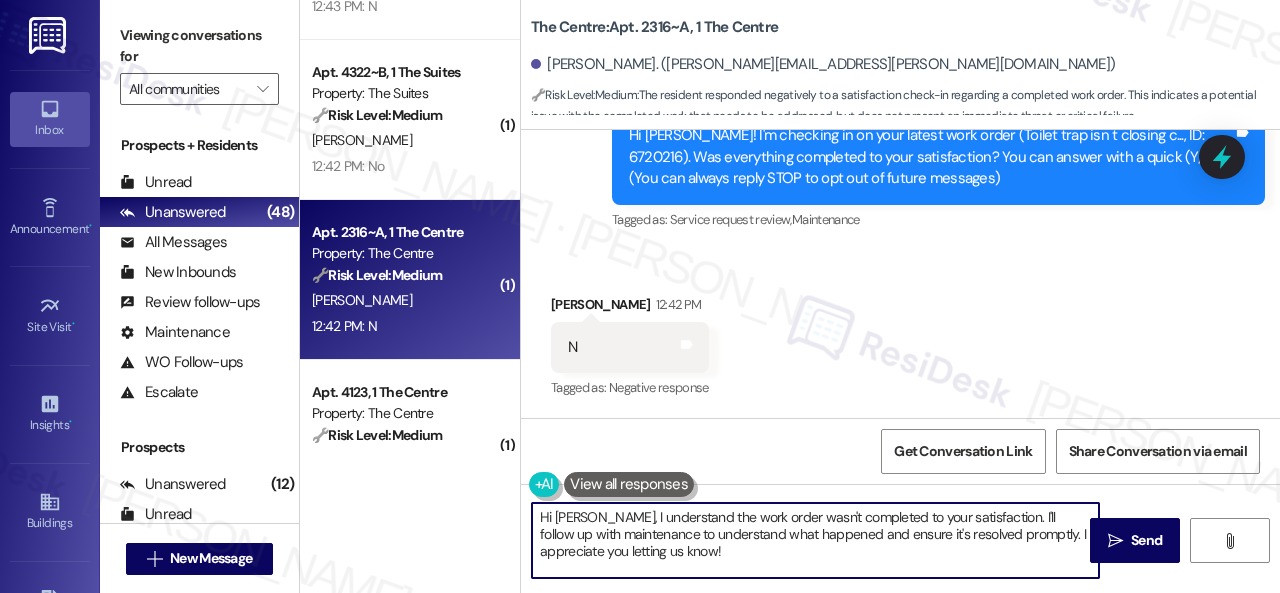 drag, startPoint x: 686, startPoint y: 556, endPoint x: 464, endPoint y: 489, distance: 231.89006 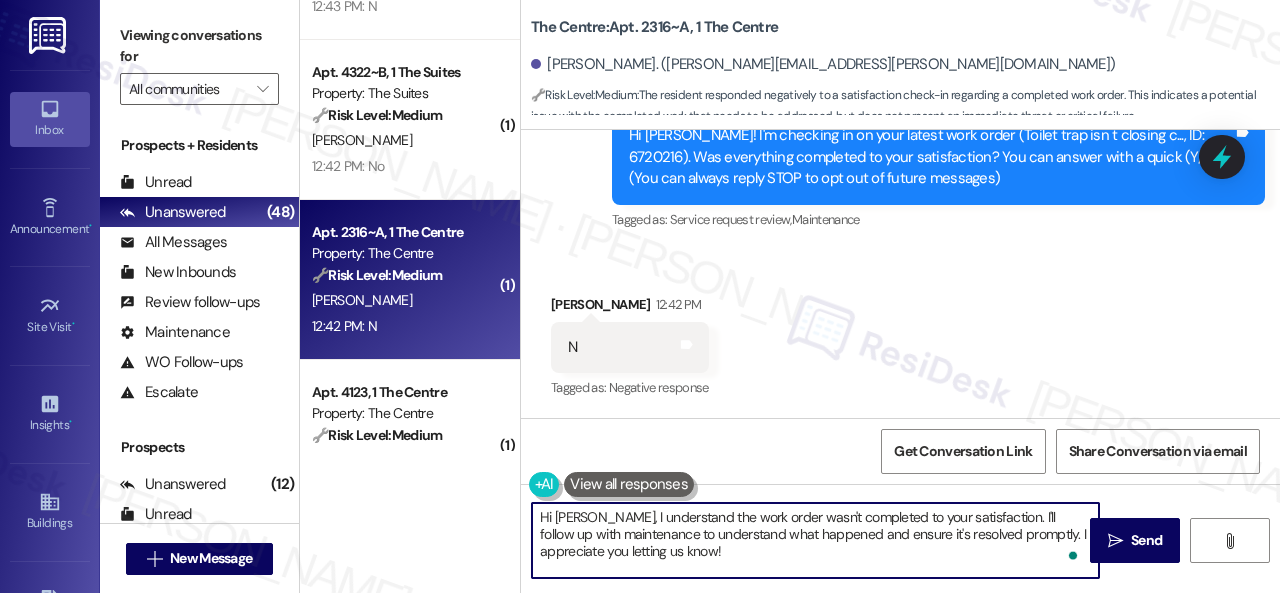 paste on "I'm sorry that the work order wasn't completed to your satisfaction. Can you please provide more details about what went wrong or what needs to be addressed?" 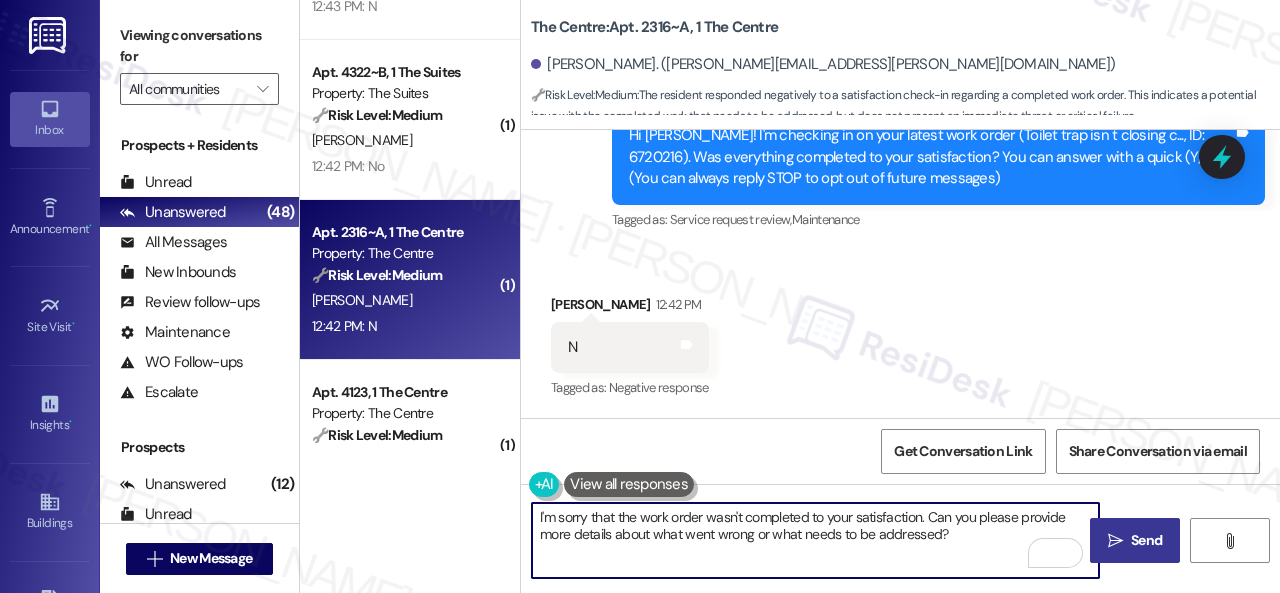 type on "I'm sorry that the work order wasn't completed to your satisfaction. Can you please provide more details about what went wrong or what needs to be addressed?" 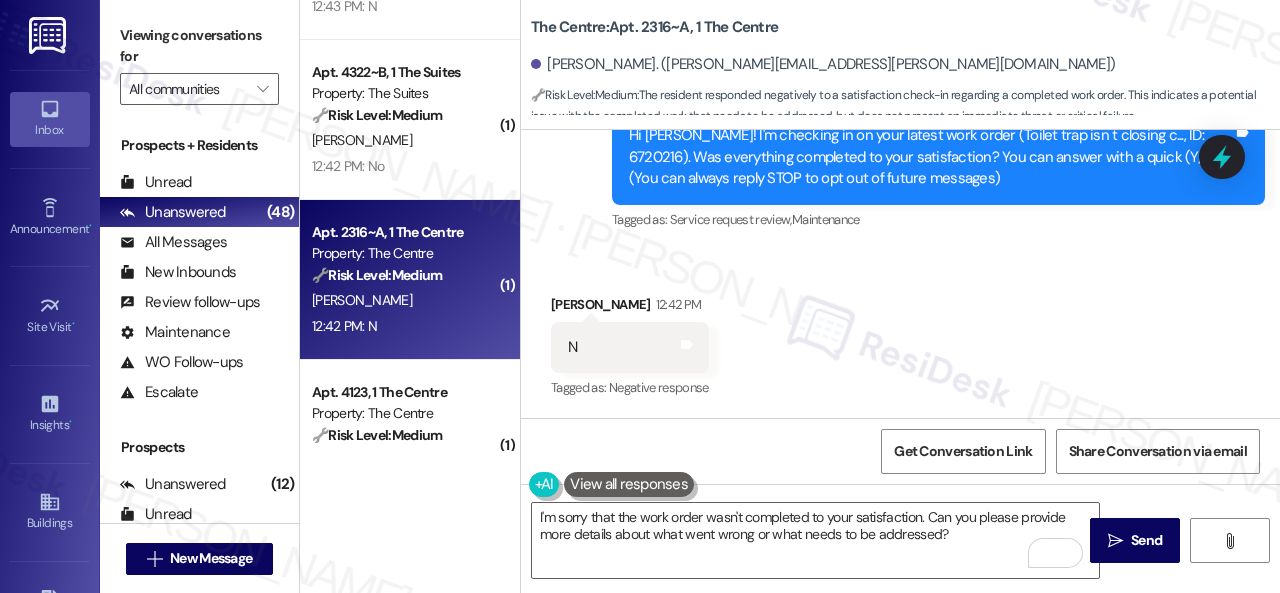 drag, startPoint x: 1154, startPoint y: 541, endPoint x: 1134, endPoint y: 507, distance: 39.446167 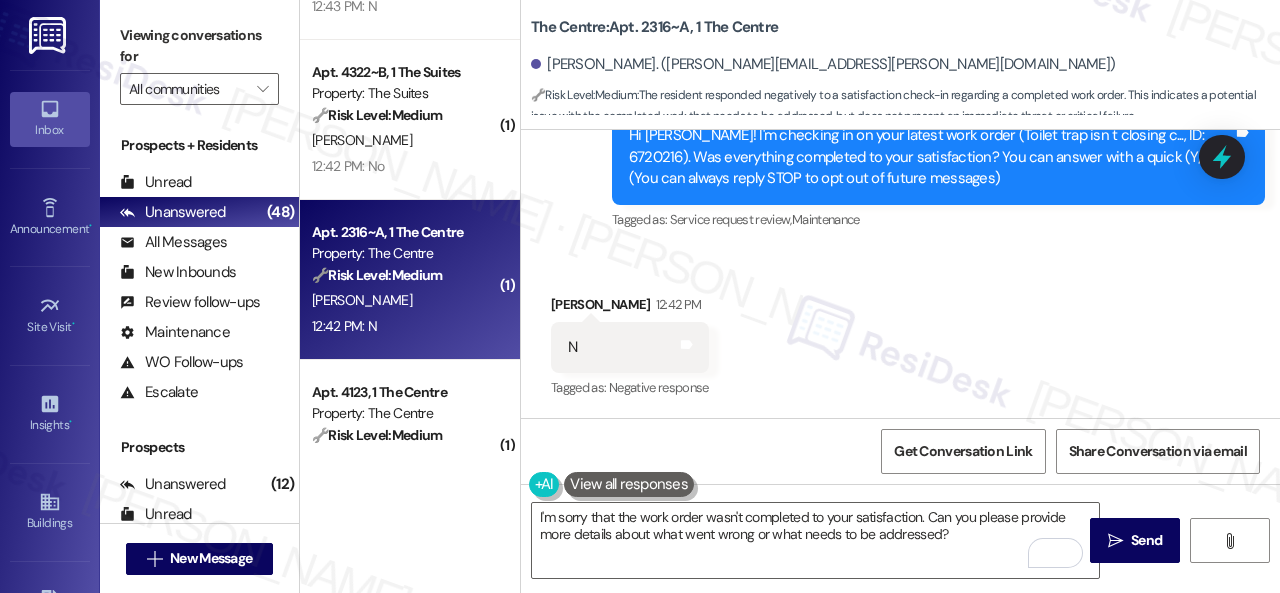 click on "Send" at bounding box center [1146, 540] 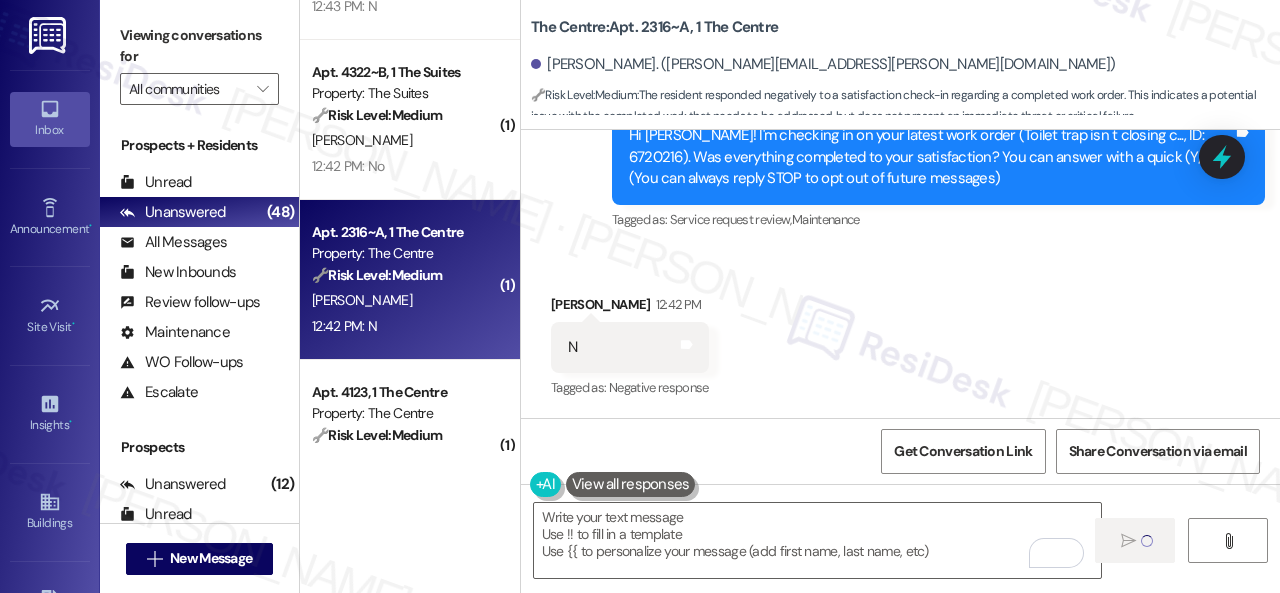 type on "Fetching suggested responses. Please feel free to read through the conversation in the meantime." 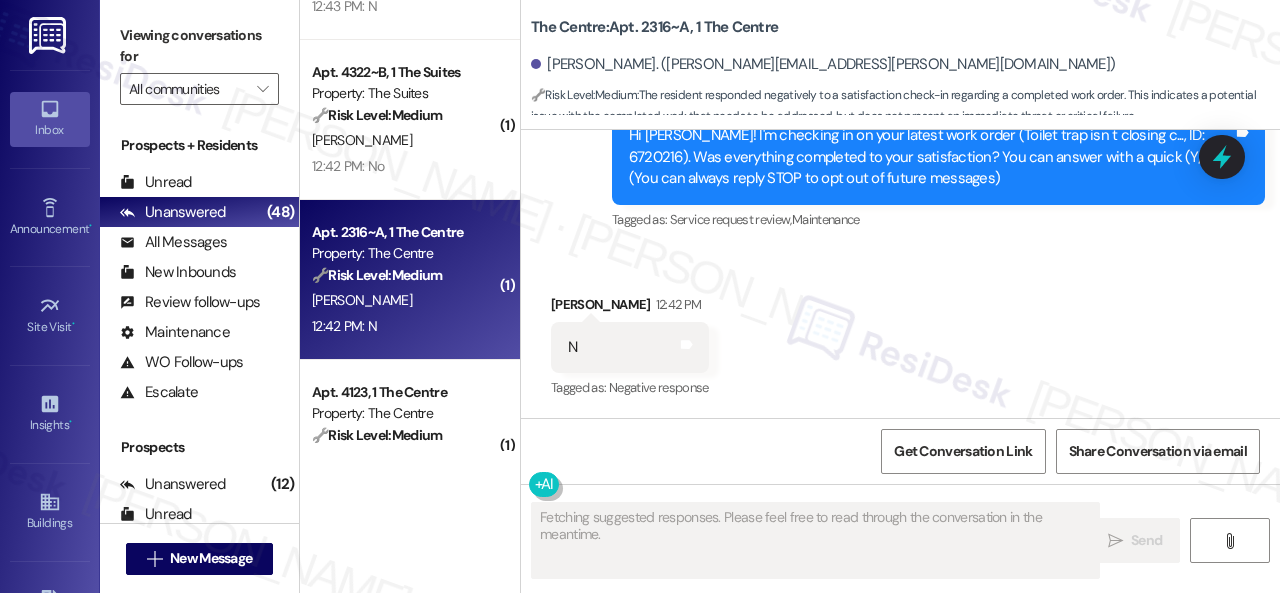 scroll, scrollTop: 265, scrollLeft: 0, axis: vertical 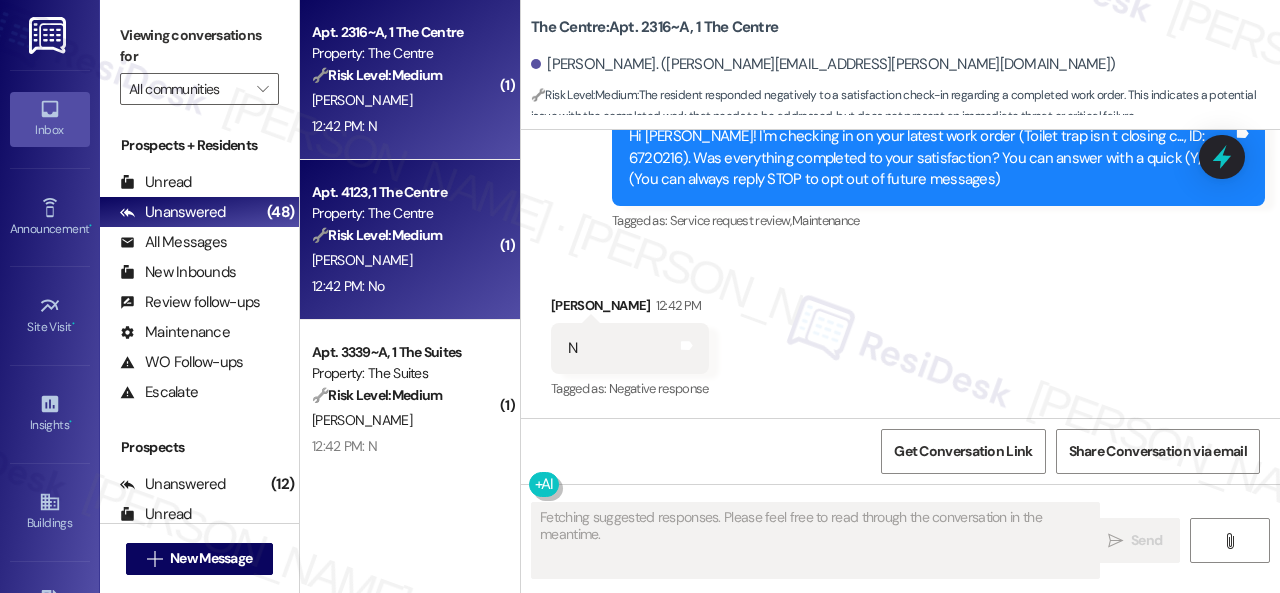 click on "12:42 PM: No 12:42 PM: No" at bounding box center [404, 286] 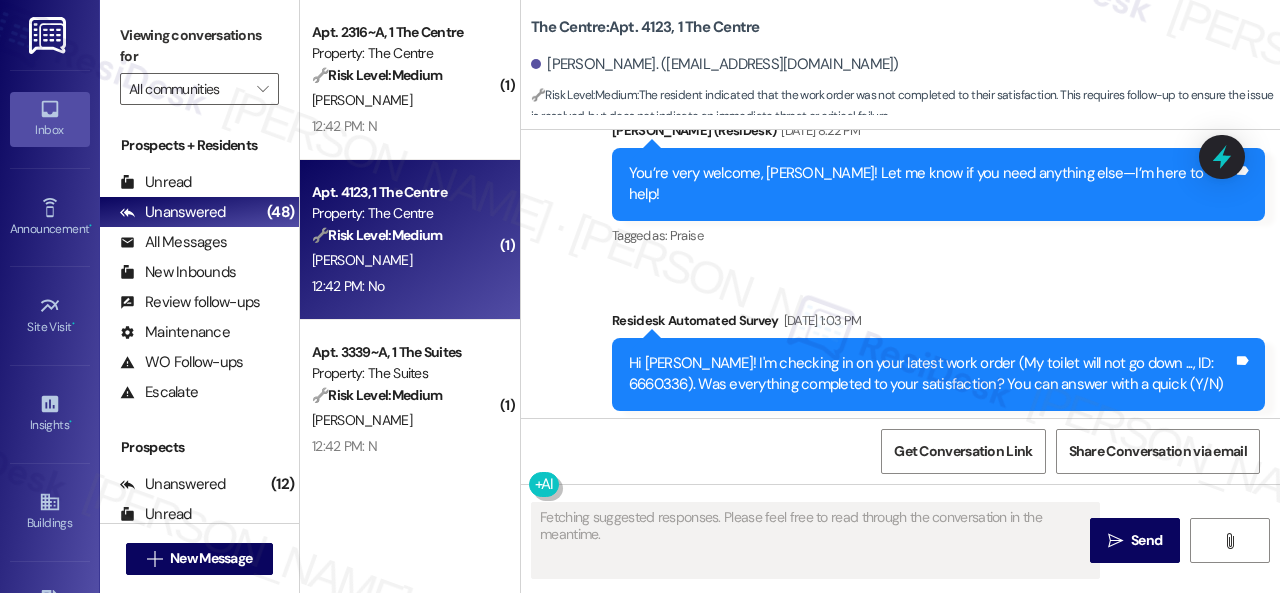 scroll, scrollTop: 6624, scrollLeft: 0, axis: vertical 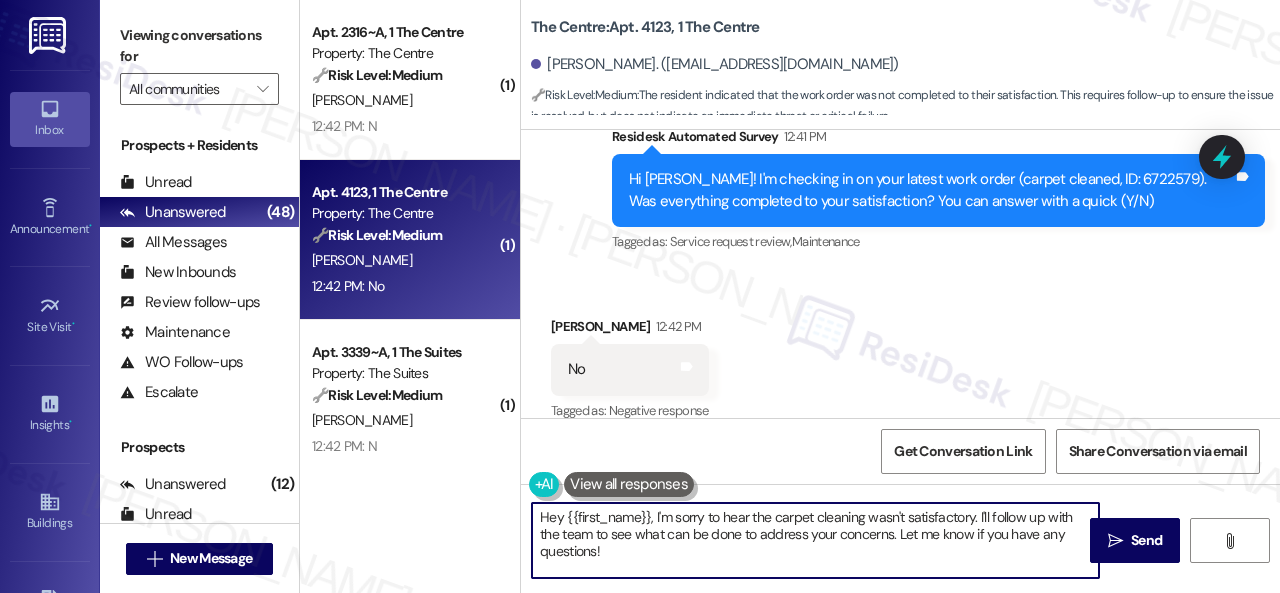 drag, startPoint x: 640, startPoint y: 550, endPoint x: 468, endPoint y: 510, distance: 176.58992 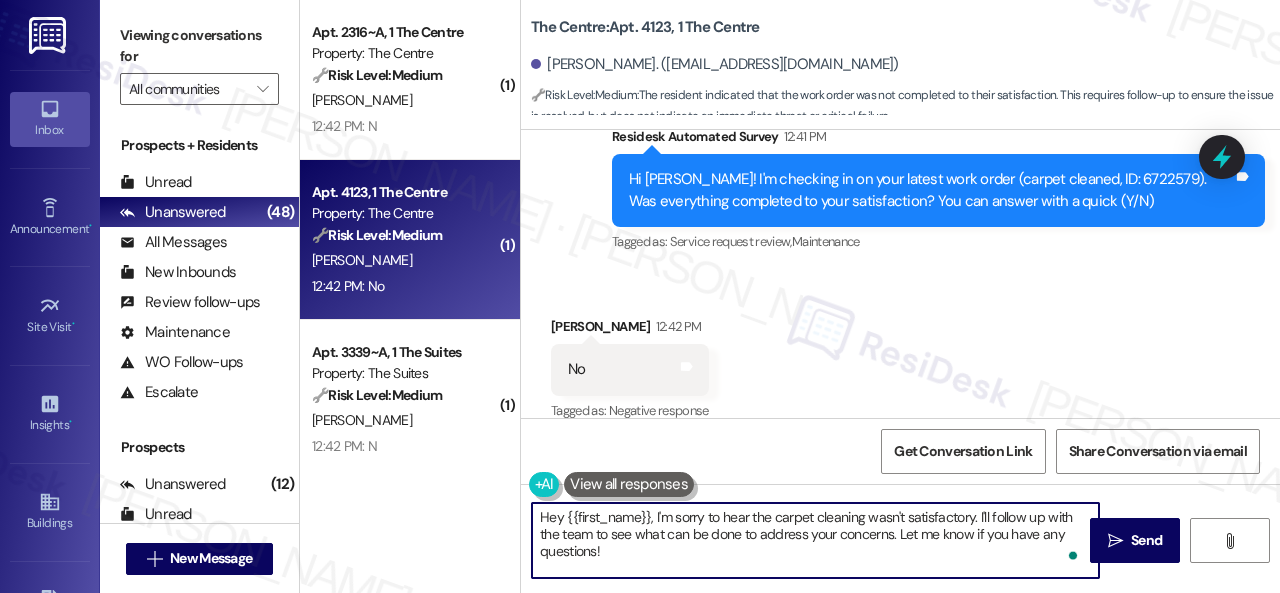 paste on "I'm sorry that the work order wasn't completed to your satisfaction. Can you please provide more details about what went wrong or what needs to be addressed?" 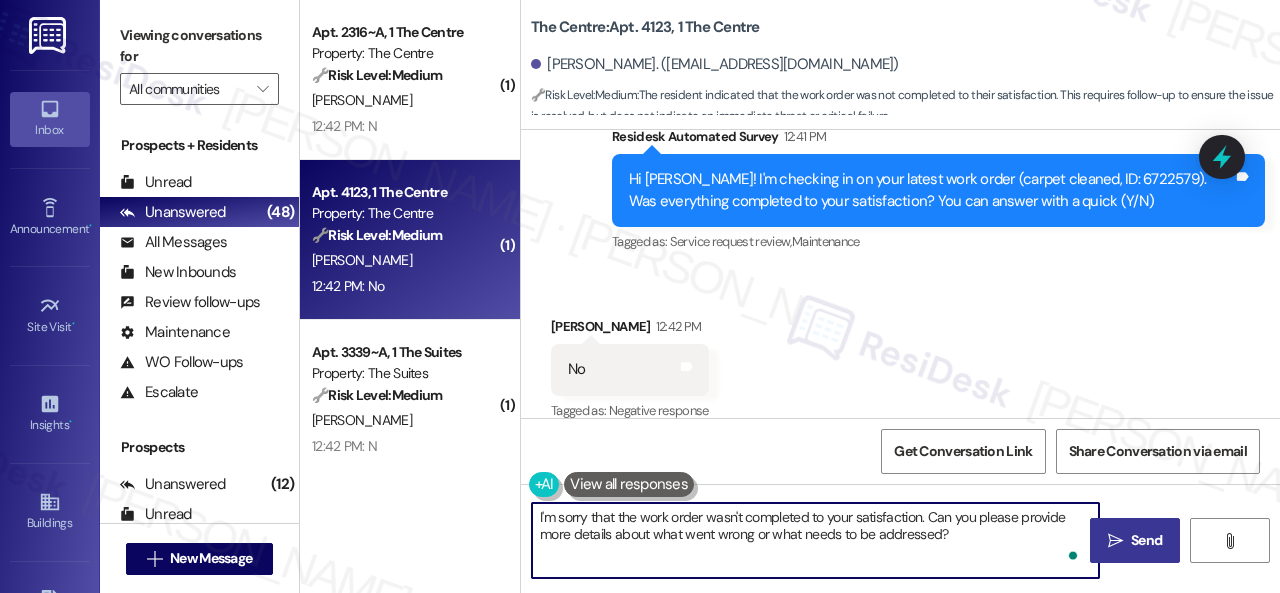 type on "I'm sorry that the work order wasn't completed to your satisfaction. Can you please provide more details about what went wrong or what needs to be addressed?" 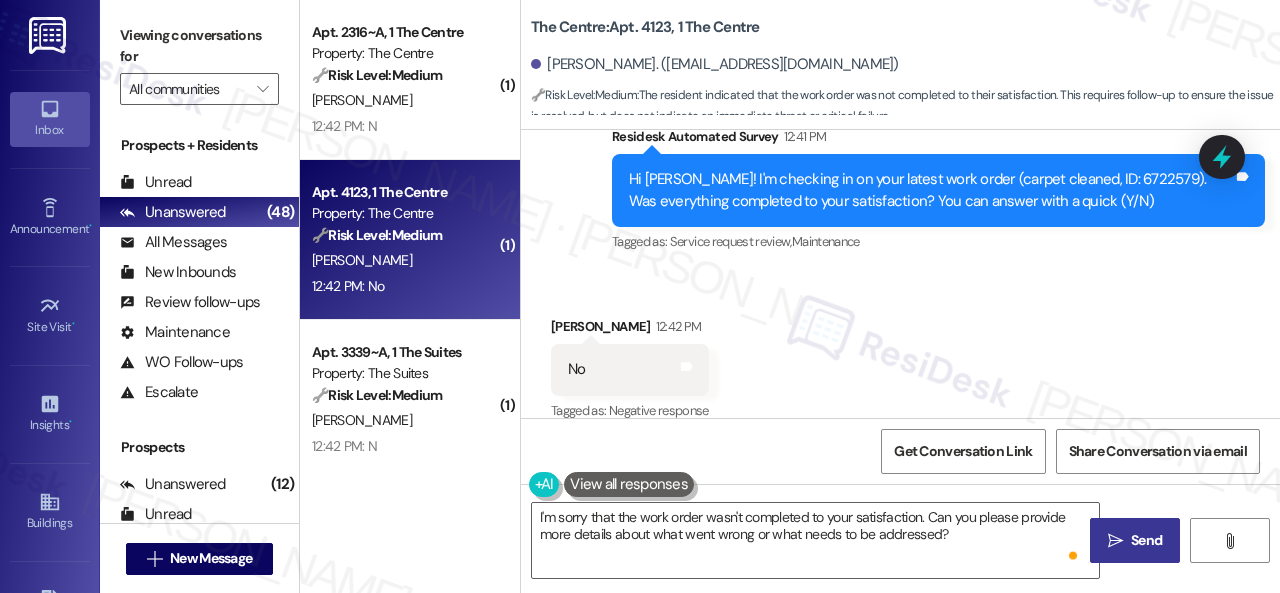 click on "" at bounding box center (1115, 541) 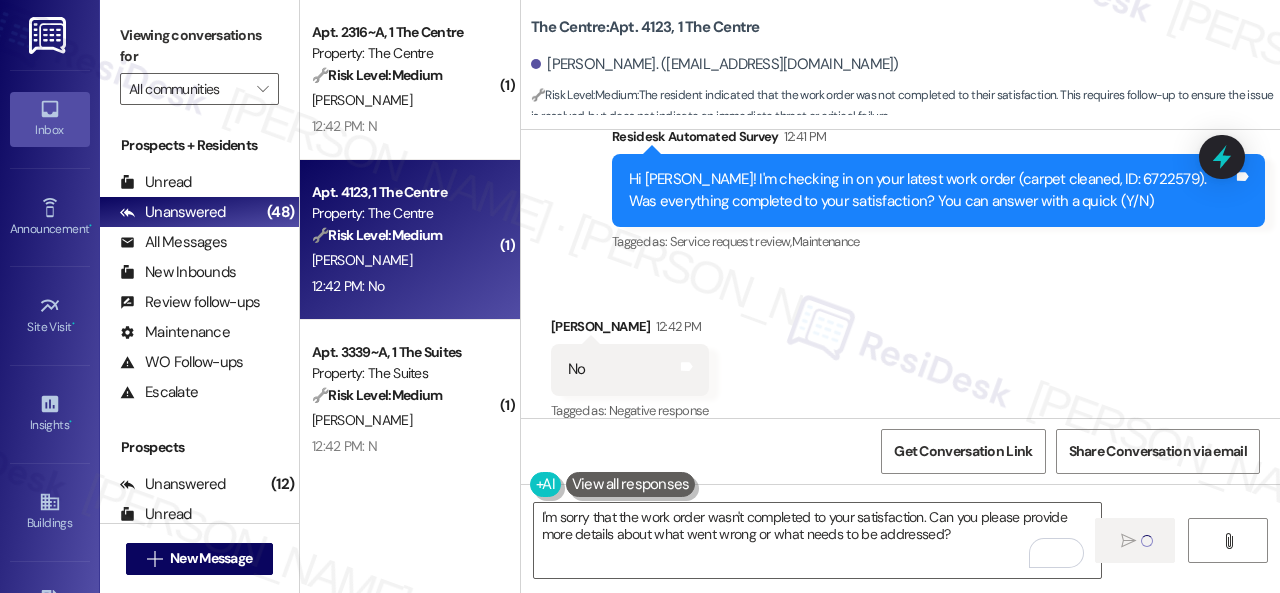 type 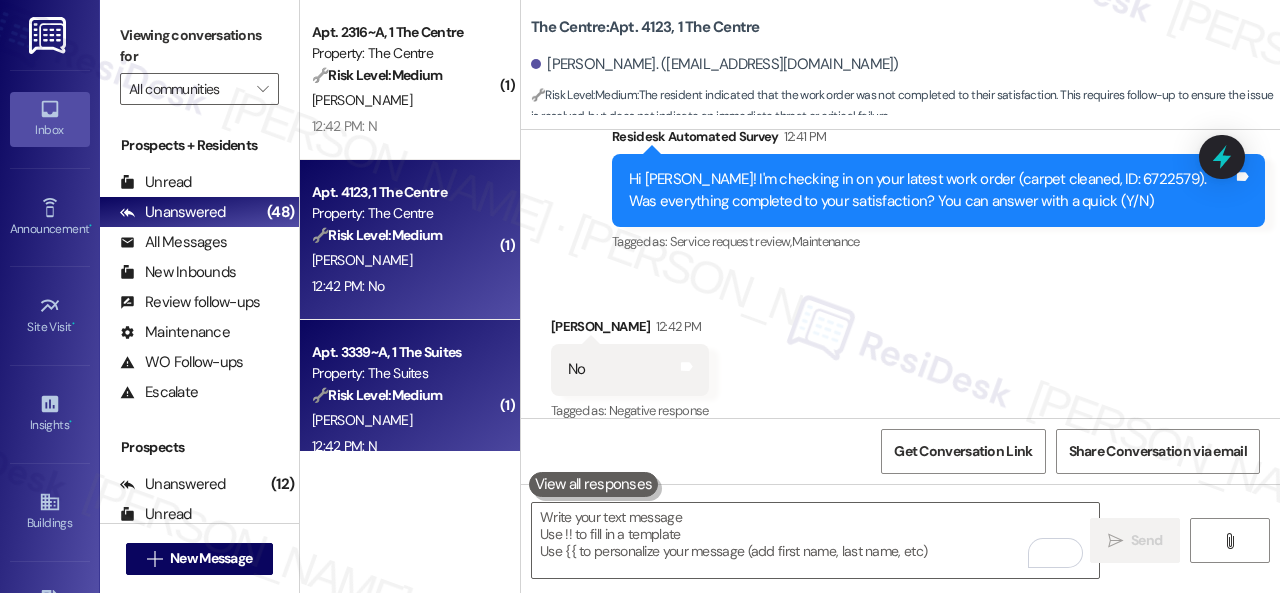 click on "E. Mcmasters" at bounding box center (362, 420) 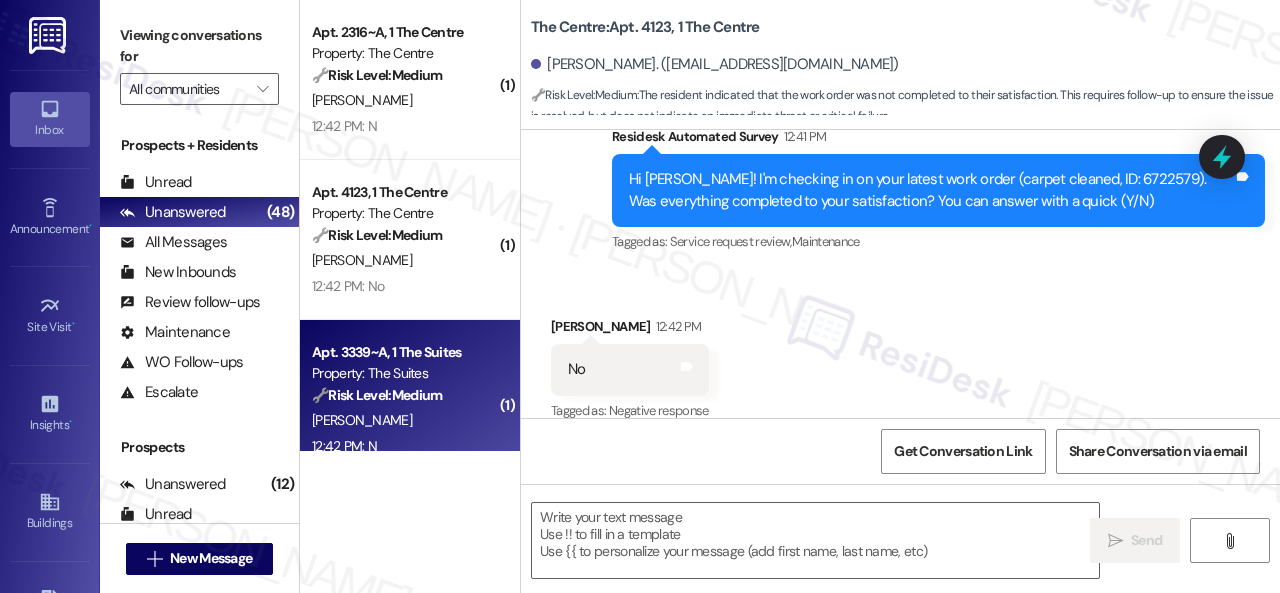type on "Fetching suggested responses. Please feel free to read through the conversation in the meantime." 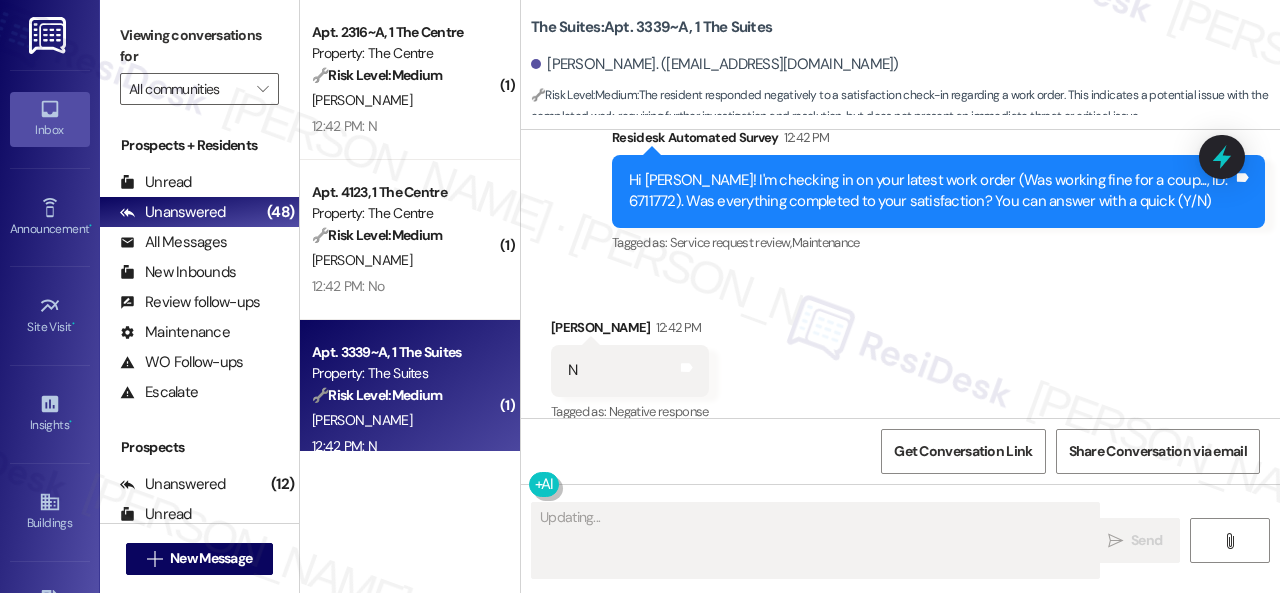 scroll, scrollTop: 4245, scrollLeft: 0, axis: vertical 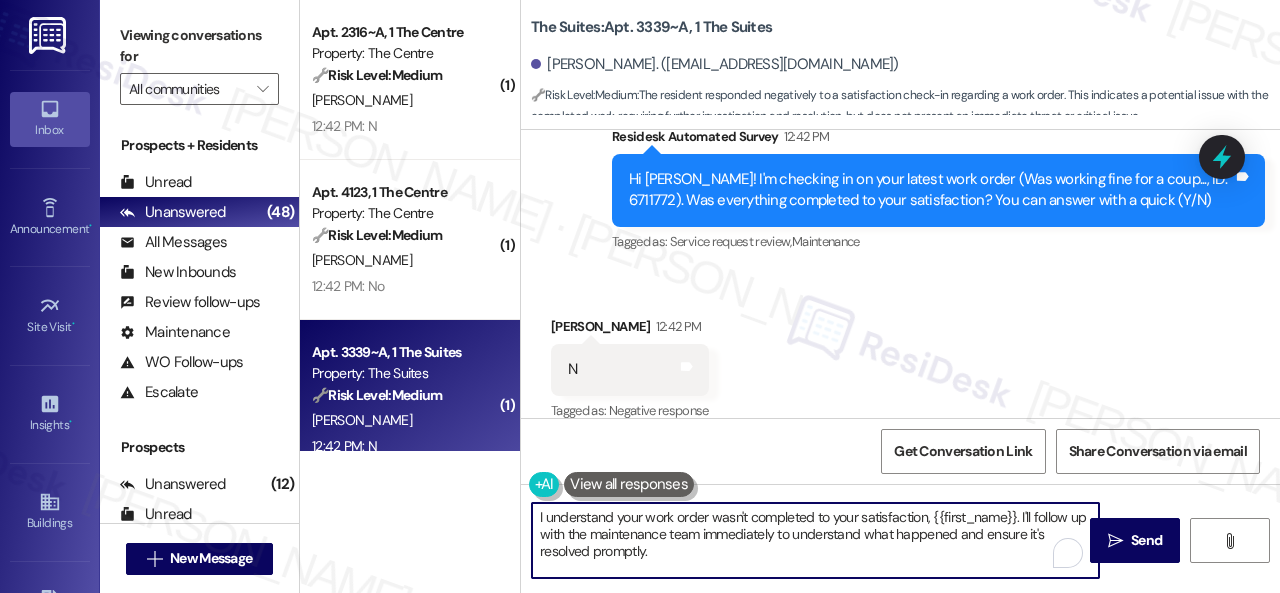 drag, startPoint x: 671, startPoint y: 553, endPoint x: 516, endPoint y: 501, distance: 163.49007 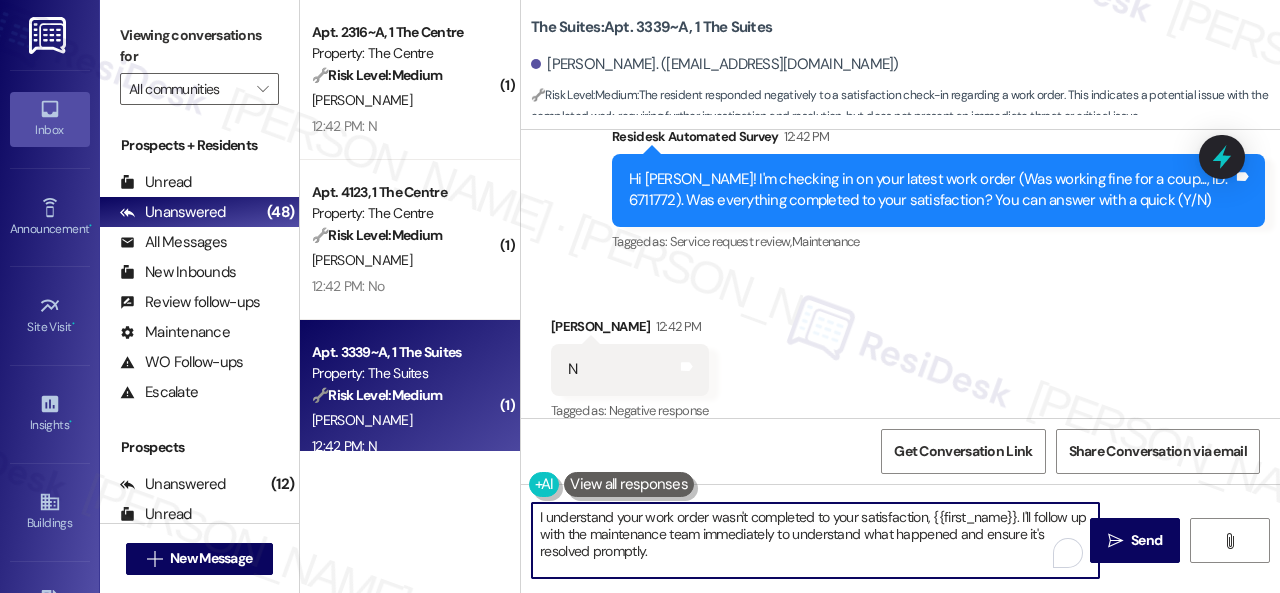 click on "( 1 ) Apt. 1333, 1 The Centre Property: The Centre 🔧  Risk Level:  Medium The resident responded negatively to a satisfaction check regarding a completed work order (light bulb replacement). This indicates a potential issue with the completed work, but it is not an emergency or high-liability situation. It requires follow-up to ensure resident satisfaction and proper resolution of the issue. E. Gassaway 12:43 PM: N 12:43 PM: N ( 1 ) Apt. 4322~B, 1 The Suites Property: The Suites 🔧  Risk Level:  Medium The resident responded negatively to a satisfaction check regarding a work order. This indicates a potential issue with the completed work, requiring further investigation and resolution to ensure resident satisfaction and asset preservation. H. Matney 12:42 PM: No 12:42 PM: No ( 1 ) Apt. 2316~A, 1 The Centre Property: The Centre 🔧  Risk Level:  Medium I. Hollenbeck 12:42 PM: N 12:42 PM: N ( 1 ) Apt. 4123, 1 The Centre Property: The Centre 🔧  Risk Level:  Medium R. Kiebzak 12:42 PM: No 12:42 PM: No (" at bounding box center [790, 296] 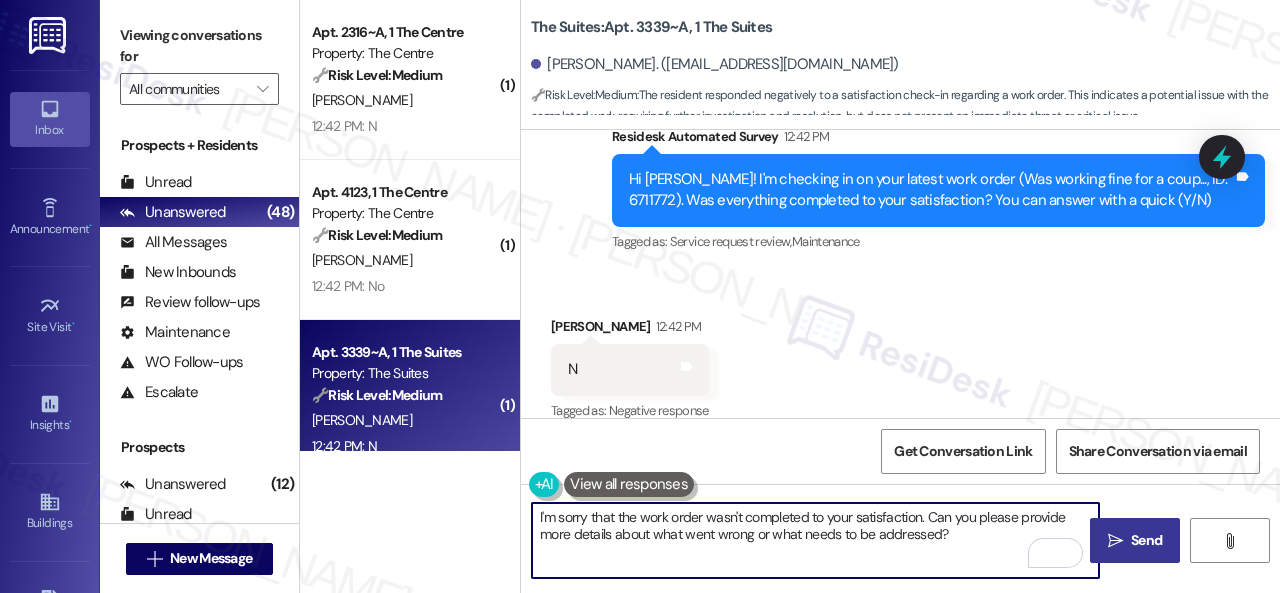 type on "I'm sorry that the work order wasn't completed to your satisfaction. Can you please provide more details about what went wrong or what needs to be addressed?" 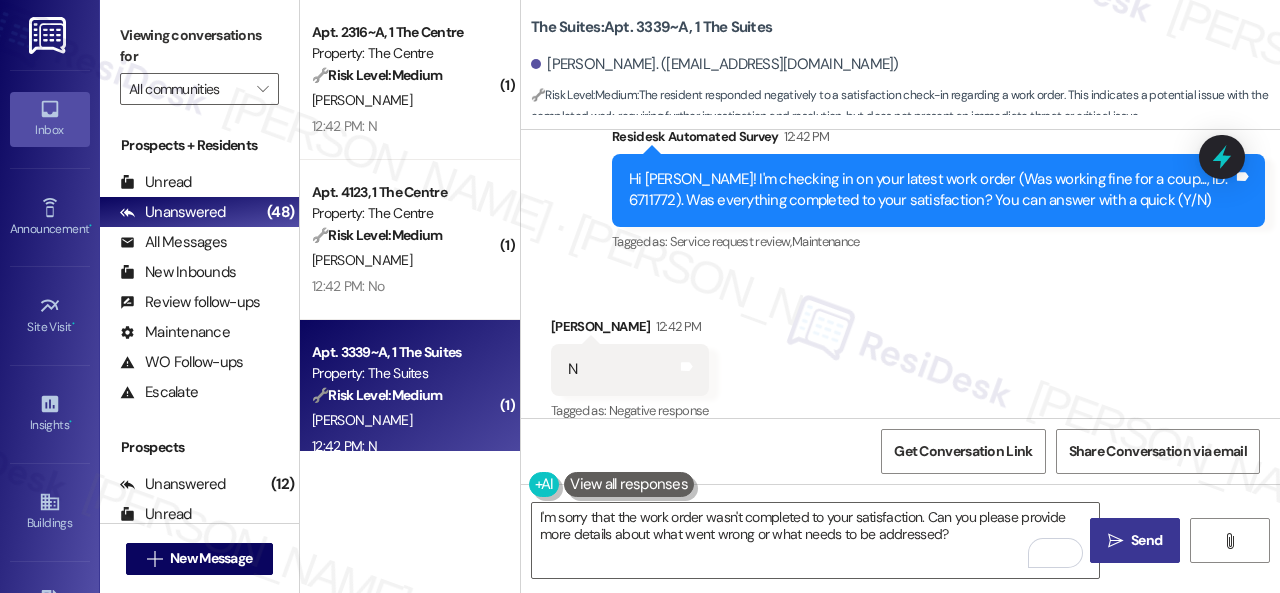 click on "" at bounding box center (1115, 541) 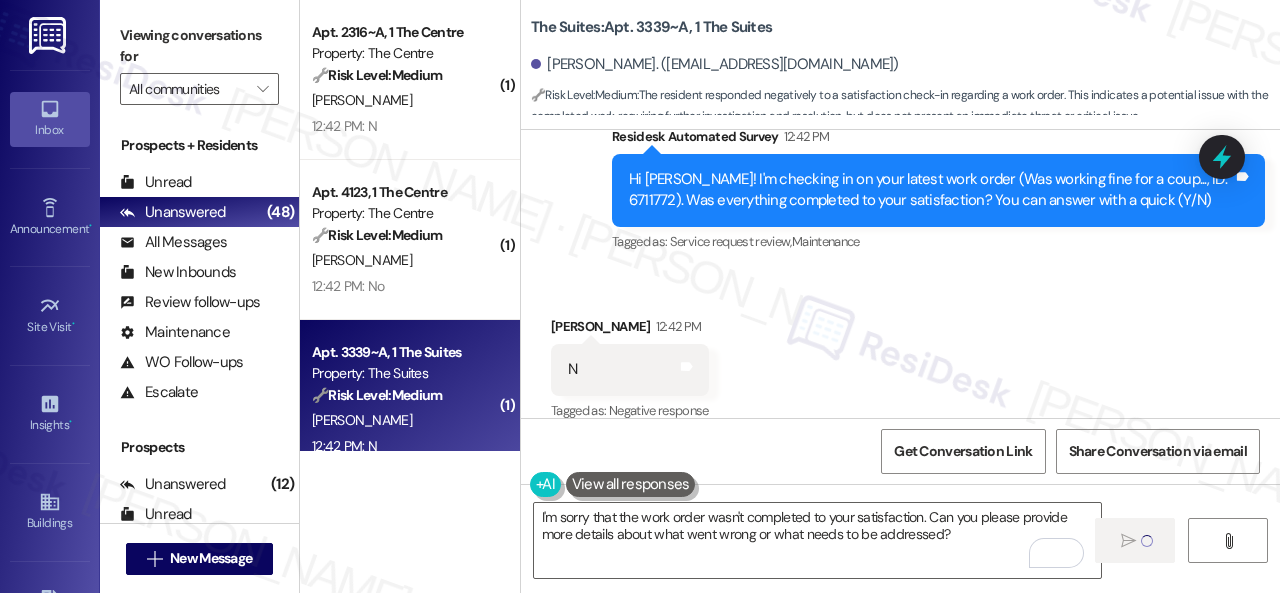 type 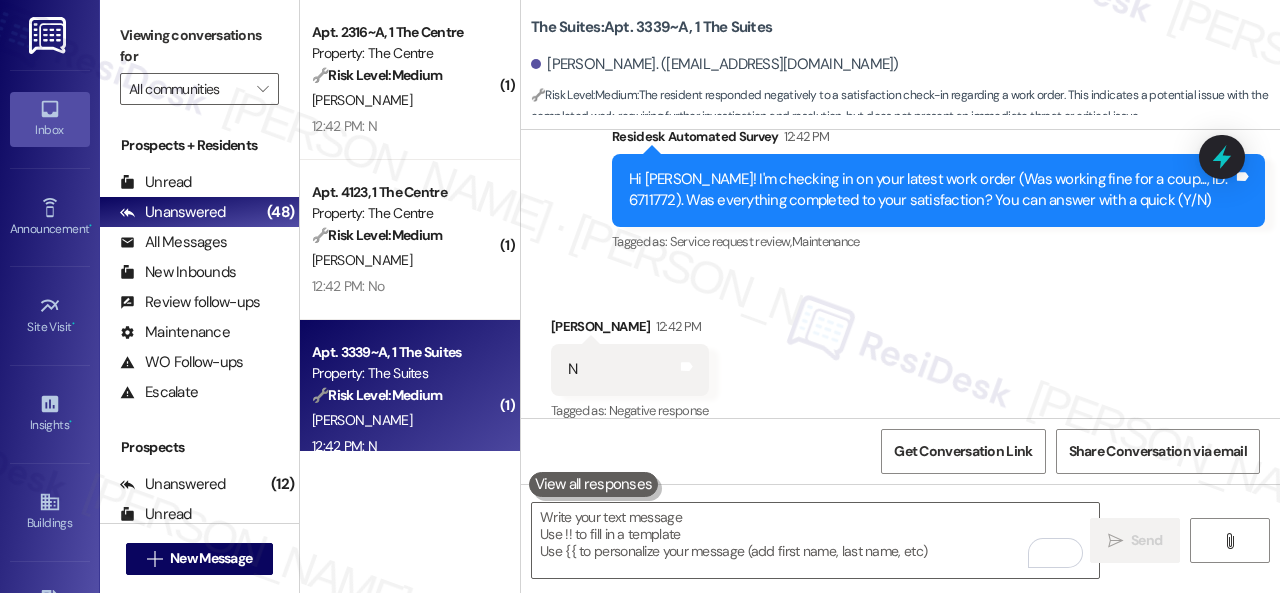 scroll, scrollTop: 4244, scrollLeft: 0, axis: vertical 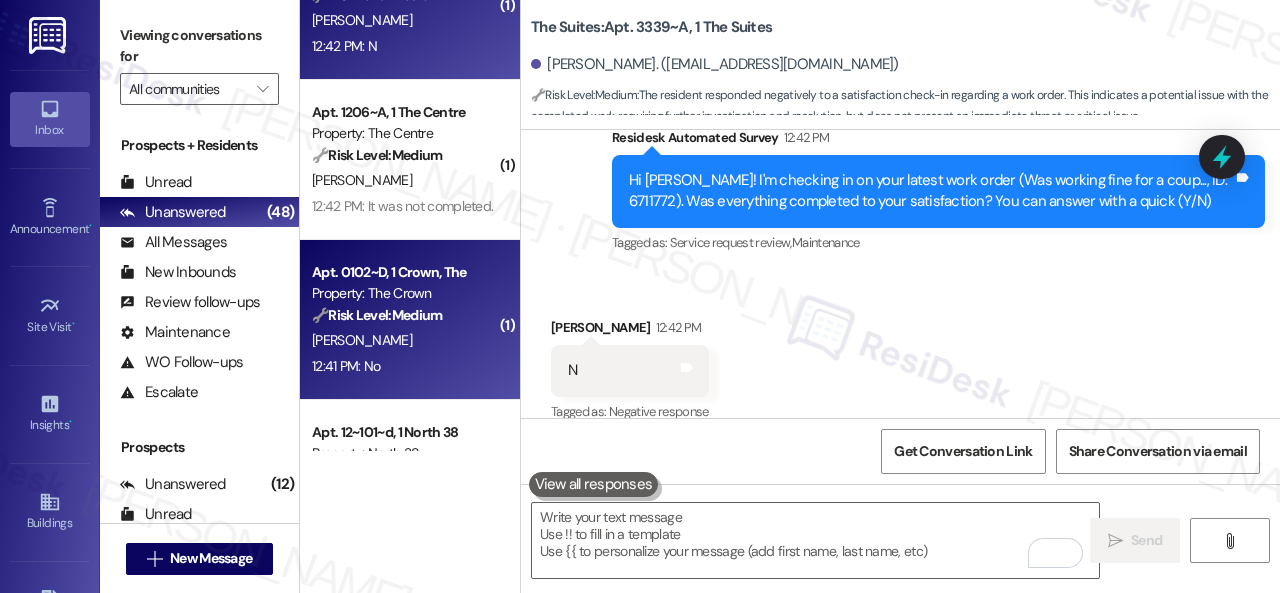 click on "R. Thweatt" at bounding box center (404, 340) 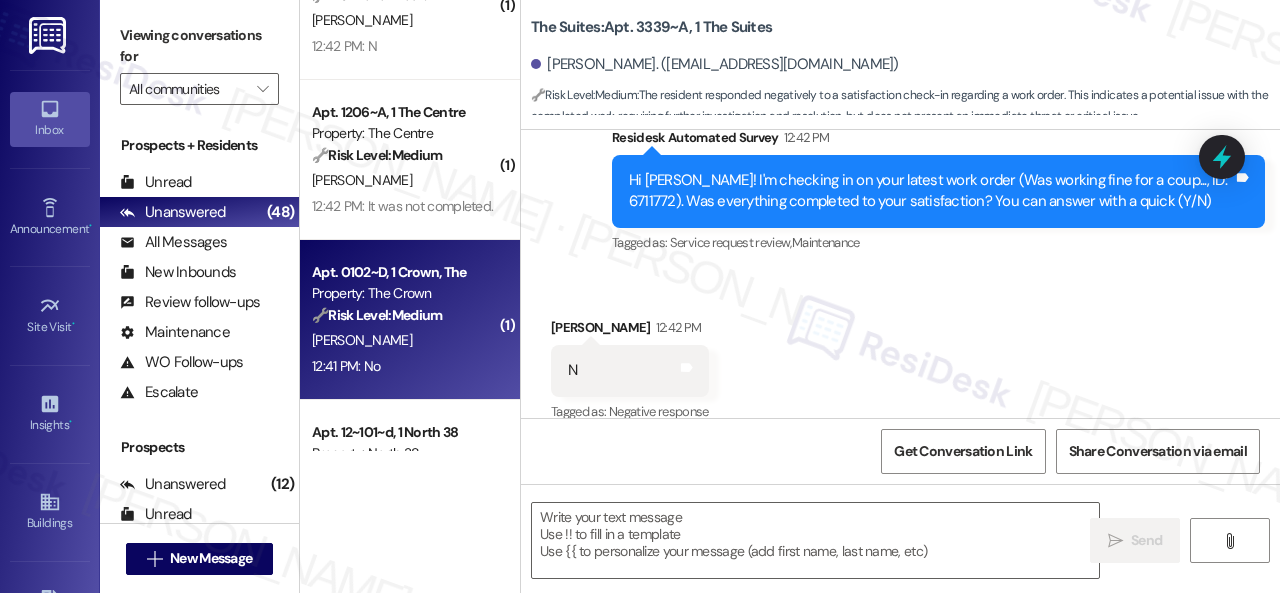 type on "Fetching suggested responses. Please feel free to read through the conversation in the meantime." 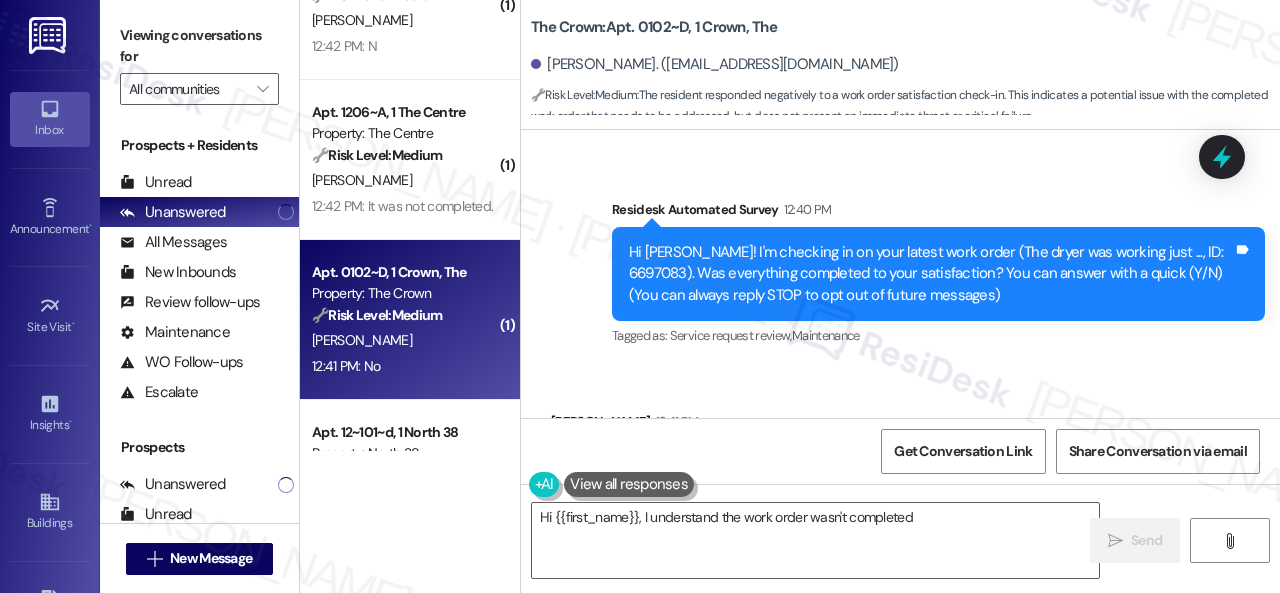 scroll, scrollTop: 454, scrollLeft: 0, axis: vertical 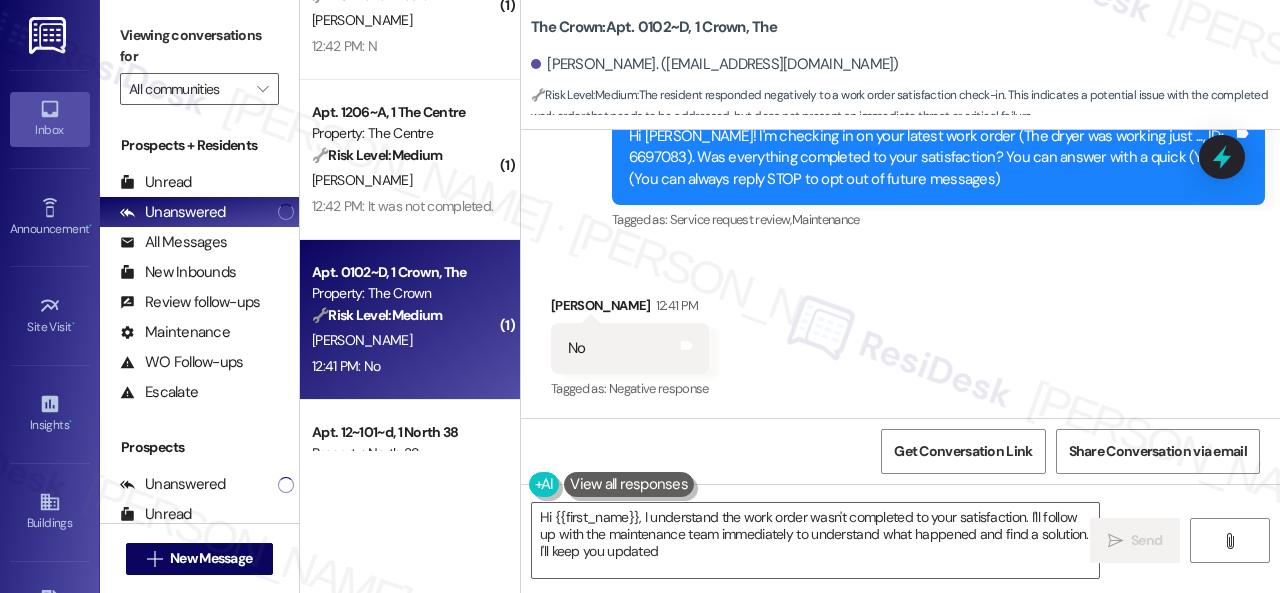type on "Hi {{first_name}}, I understand the work order wasn't completed to your satisfaction. I'll follow up with the maintenance team immediately to understand what happened and find a solution. I'll keep you updated!" 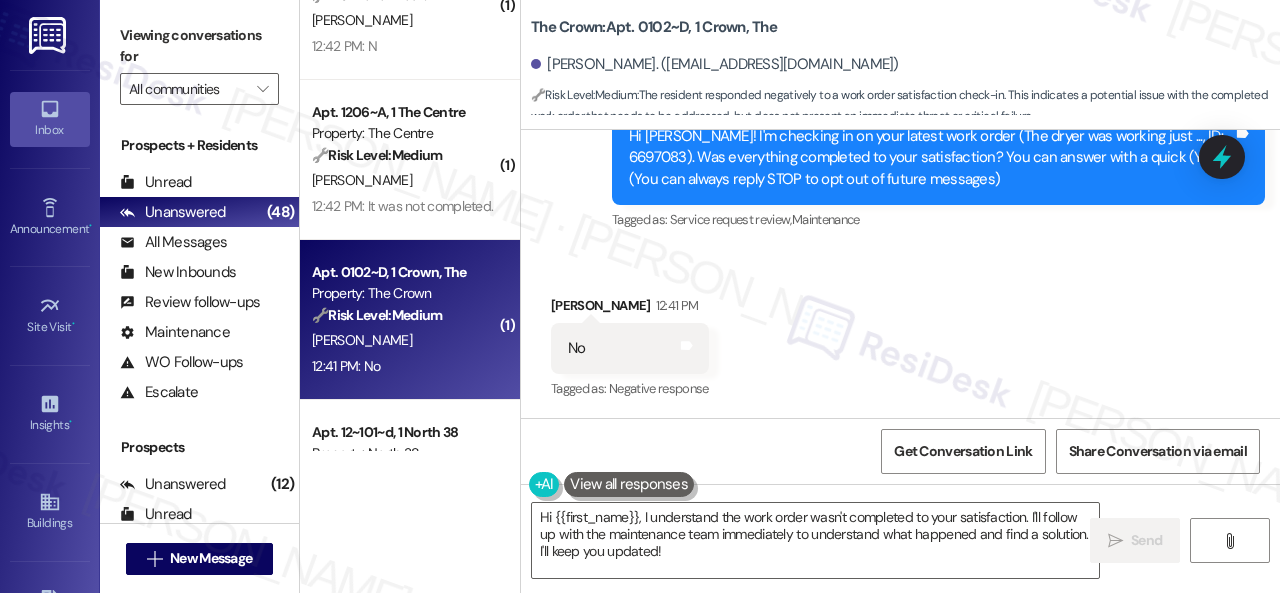 scroll, scrollTop: 455, scrollLeft: 0, axis: vertical 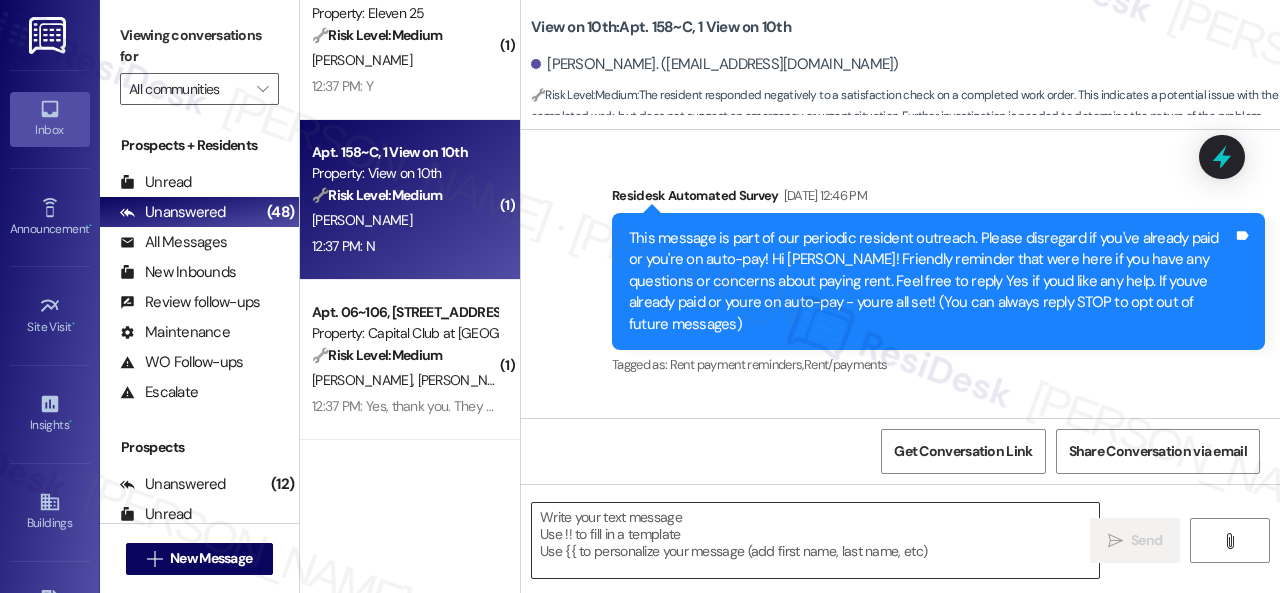type on "Fetching suggested responses. Please feel free to read through the conversation in the meantime." 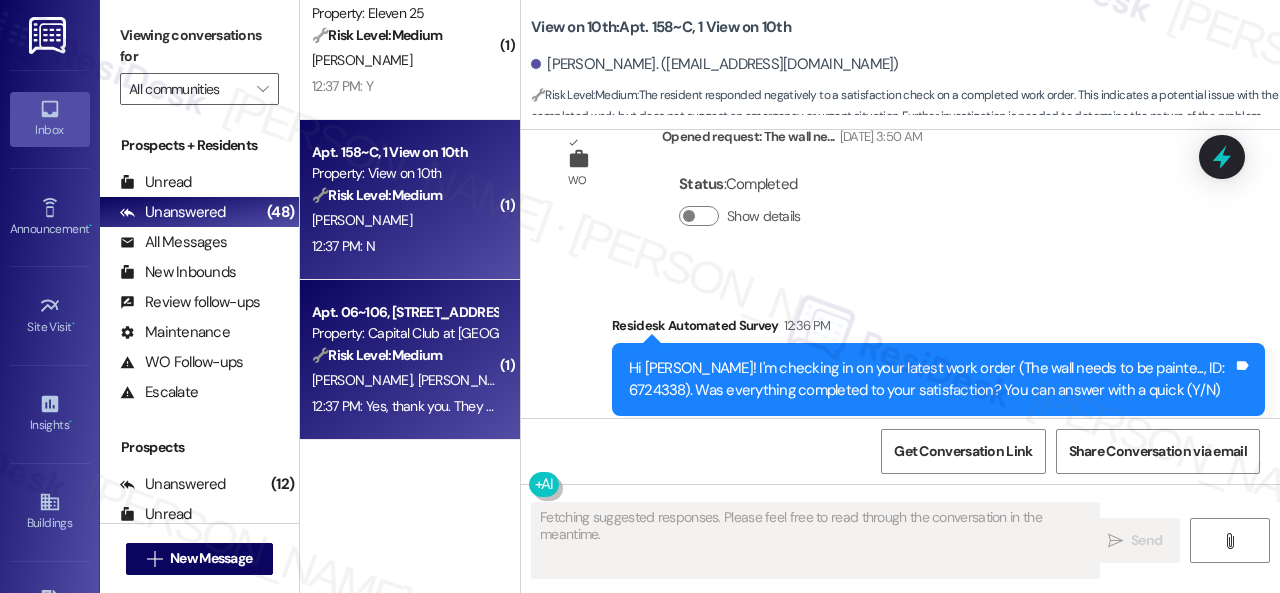 scroll, scrollTop: 1325, scrollLeft: 0, axis: vertical 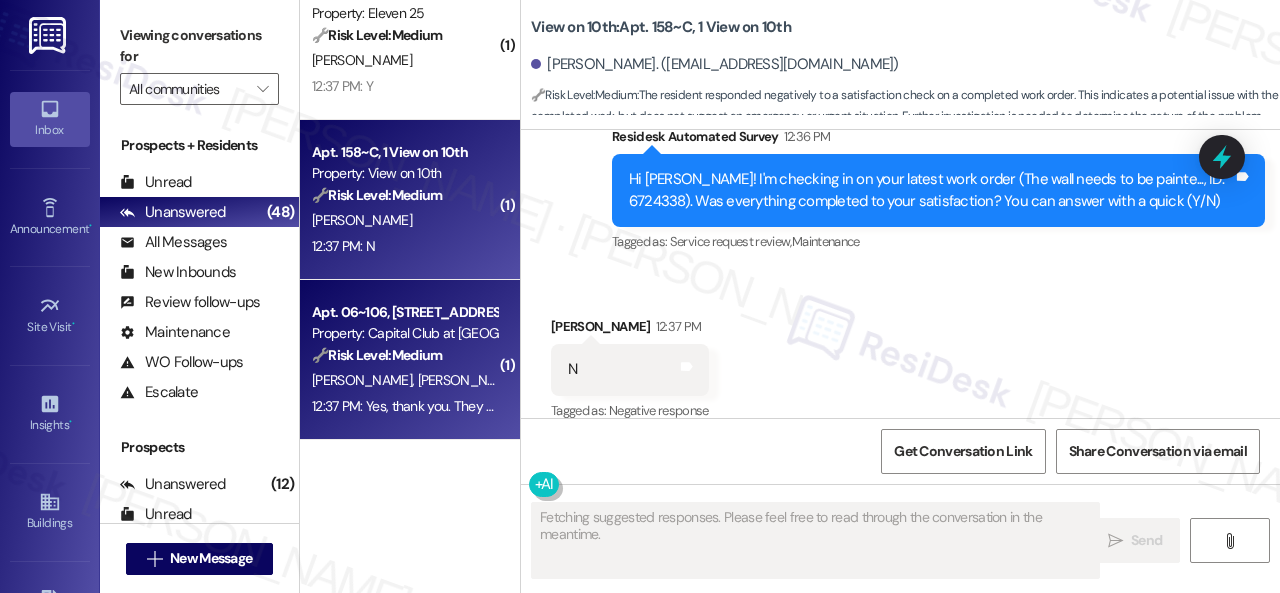 click on "[PERSON_NAME] [PERSON_NAME]" at bounding box center (404, 380) 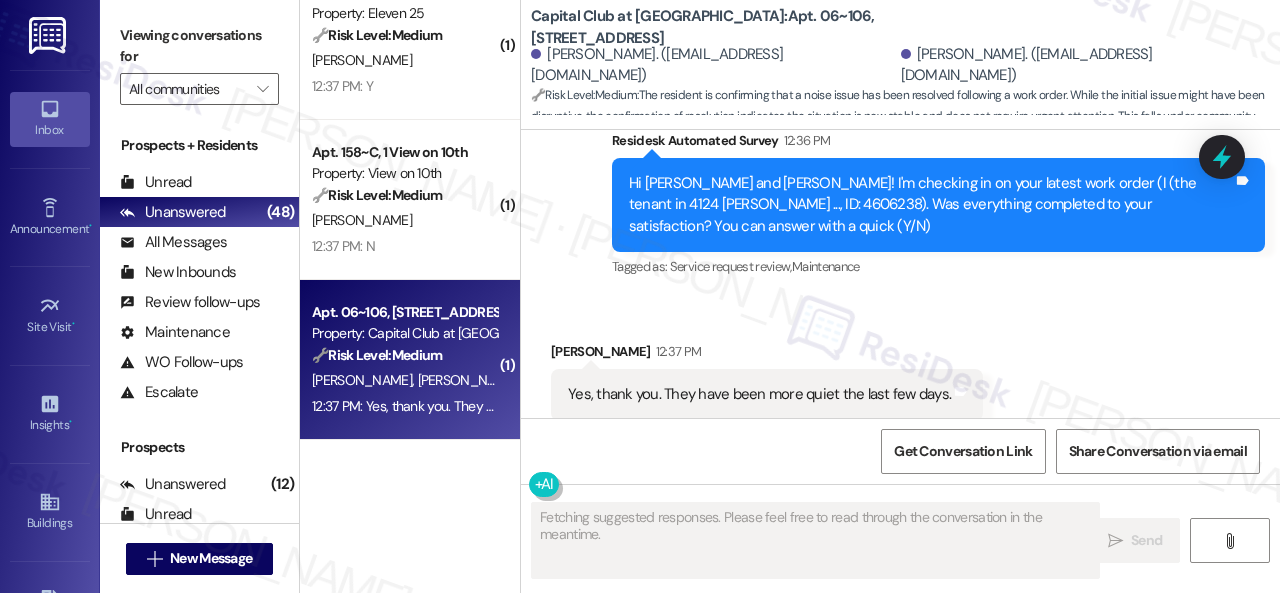 scroll, scrollTop: 3065, scrollLeft: 0, axis: vertical 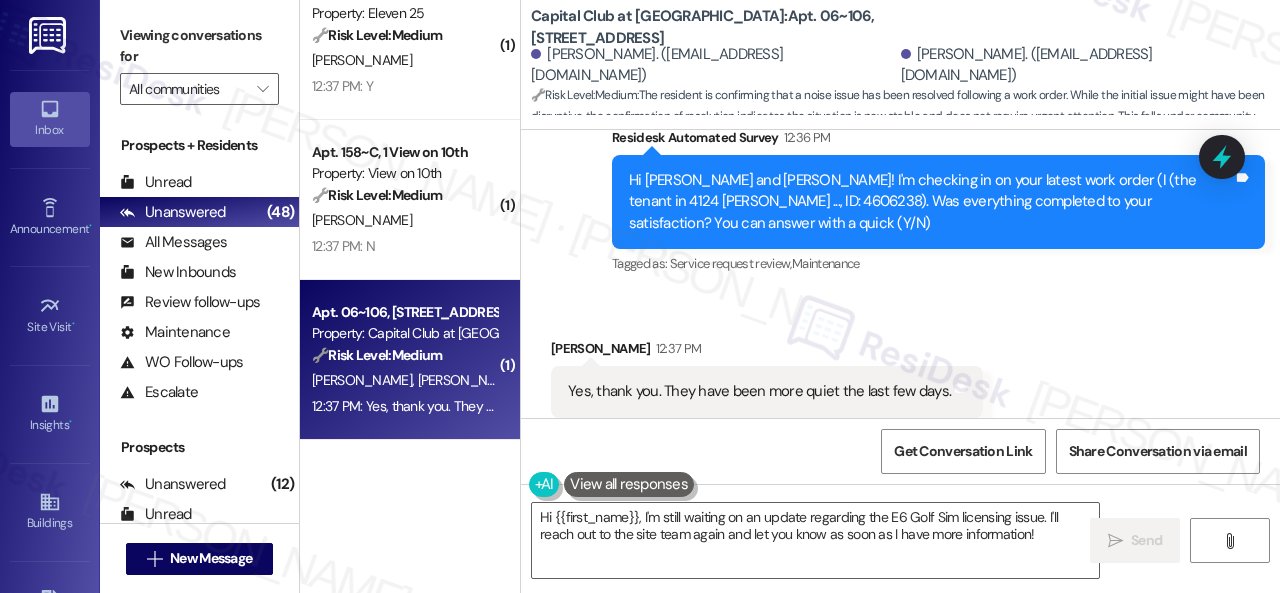 click on "Survey, sent via SMS Residesk Automated Survey 12:36 PM Hi [PERSON_NAME] and [PERSON_NAME]! I'm checking in on your latest work order (I (the tenant in 4124 [PERSON_NAME] ..., ID: 4606238). Was everything completed to your satisfaction? You can answer with a quick (Y/N) Tags and notes Tagged as:   Service request review ,  Click to highlight conversations about Service request review Maintenance Click to highlight conversations about Maintenance" at bounding box center [900, 188] 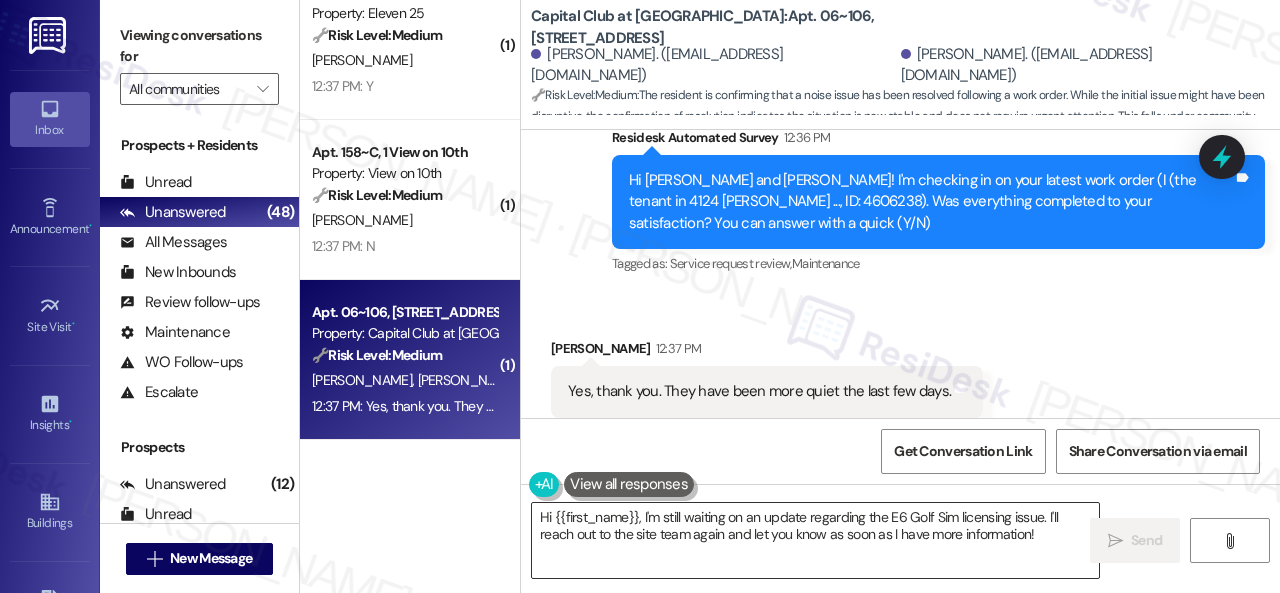 click on "Hi {{first_name}}, I'm still waiting on an update regarding the E6 Golf Sim licensing issue. I'll reach out to the site team again and let you know as soon as I have more information!" at bounding box center (815, 540) 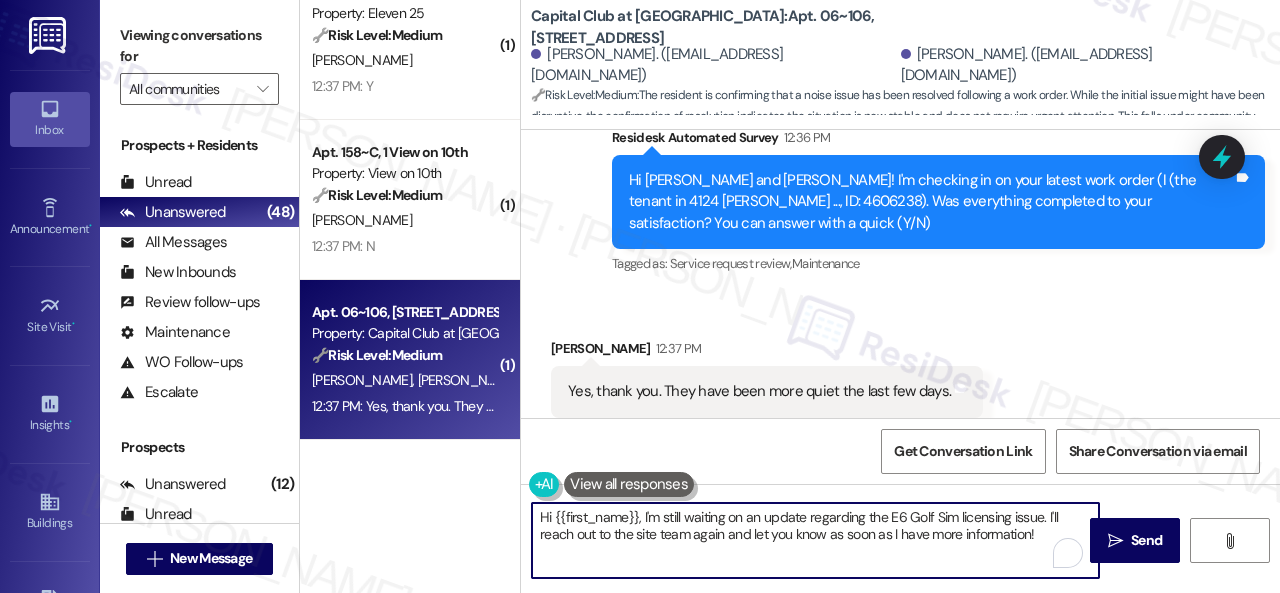 paste on "Thanks for your feedback. We appreciate it. Enjoy your day" 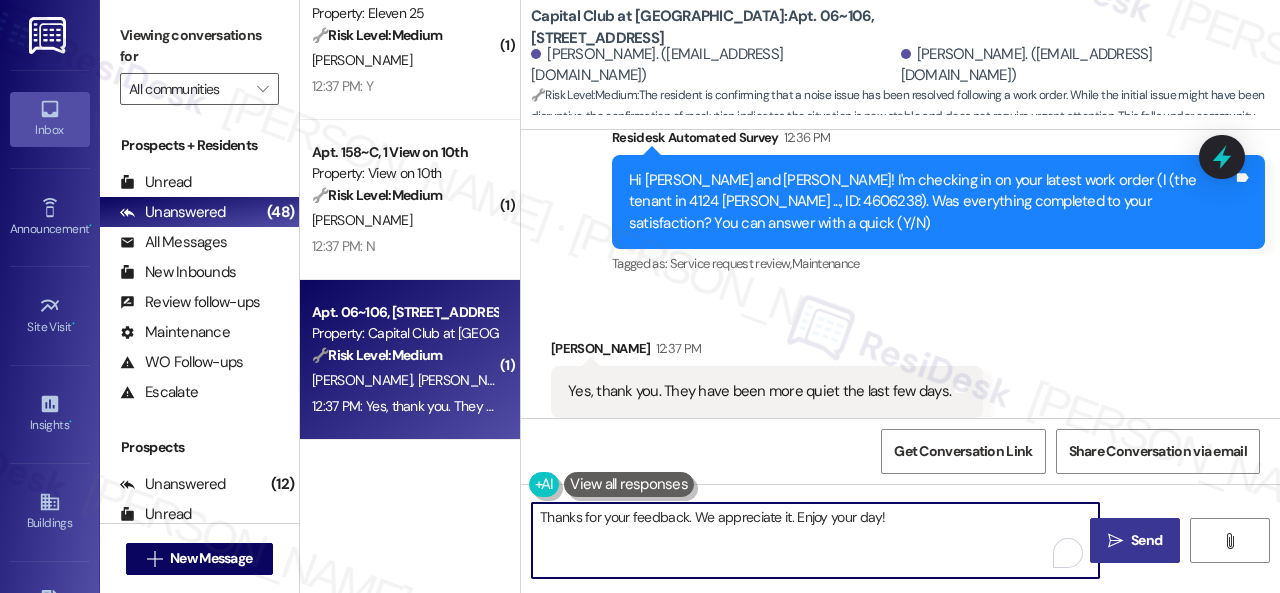 type on "Thanks for your feedback. We appreciate it. Enjoy your day!" 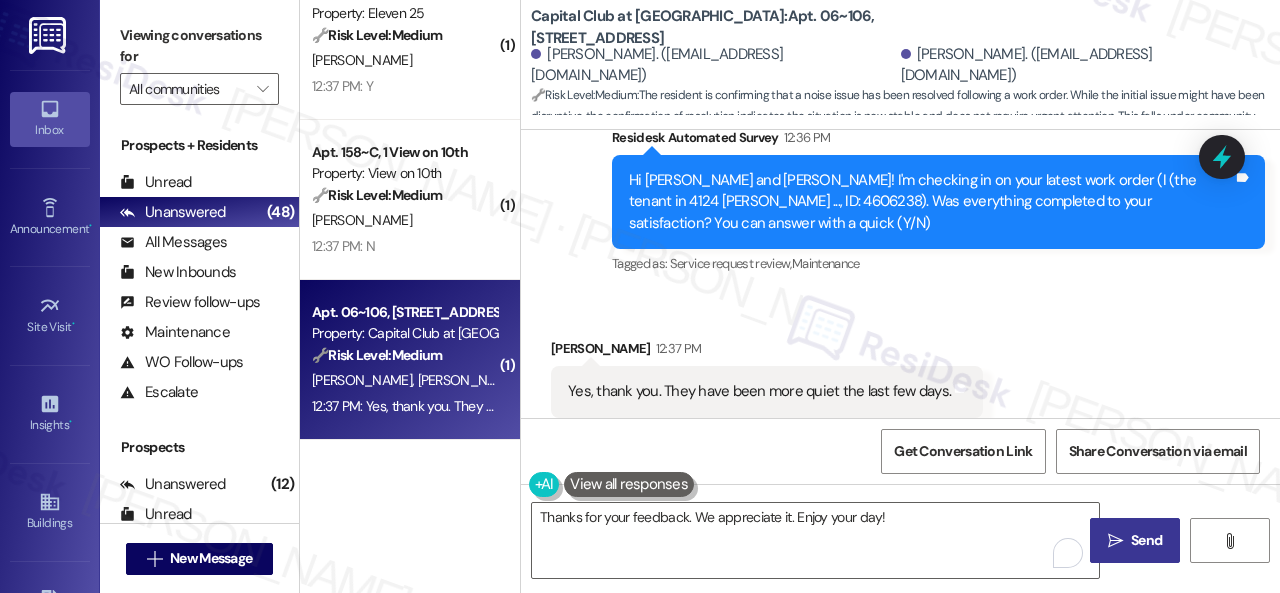 click on "Send" at bounding box center [1146, 540] 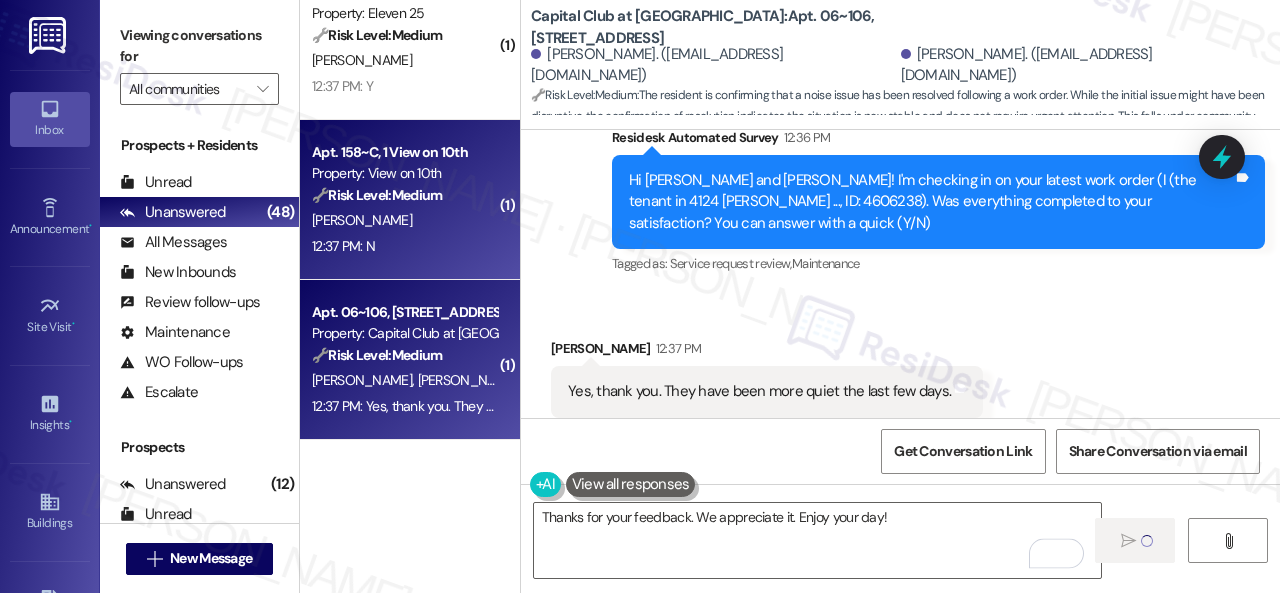 type 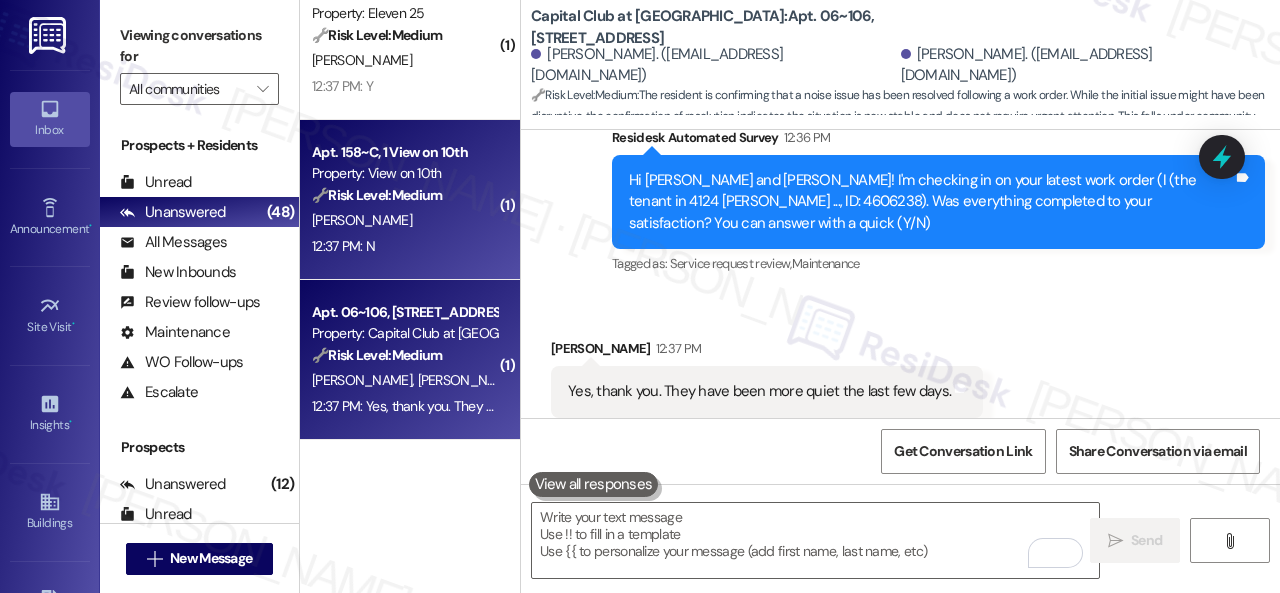 click on "C. Martin" at bounding box center [404, 220] 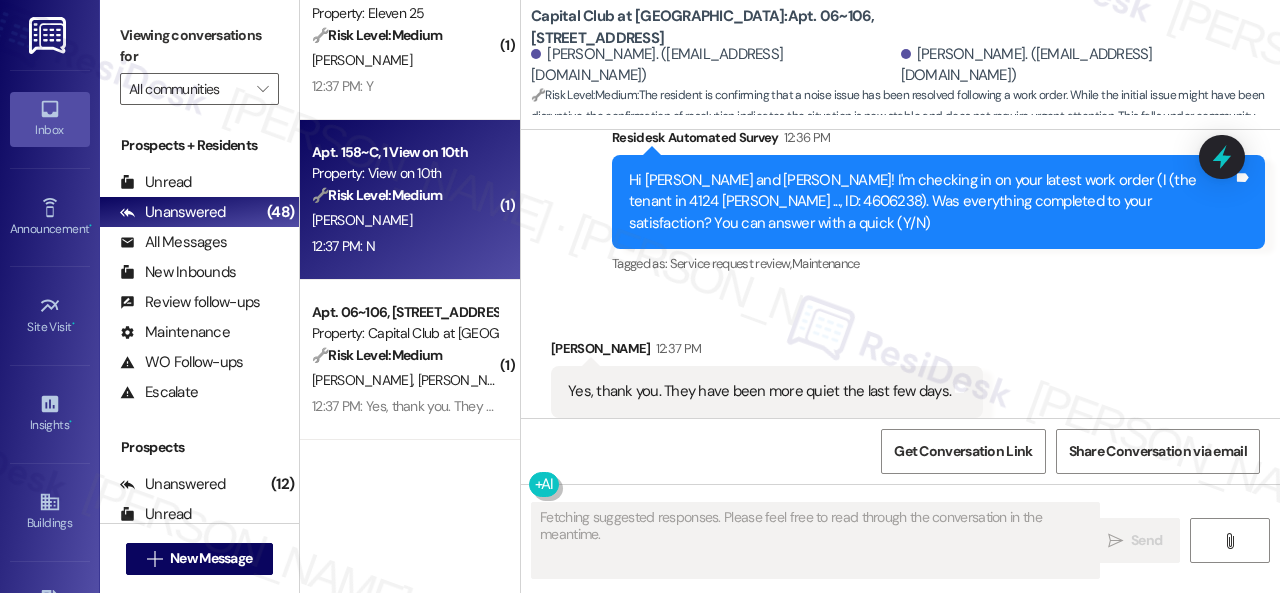type on "Fetching suggested responses. Please feel free to read through the conversation in the meantime." 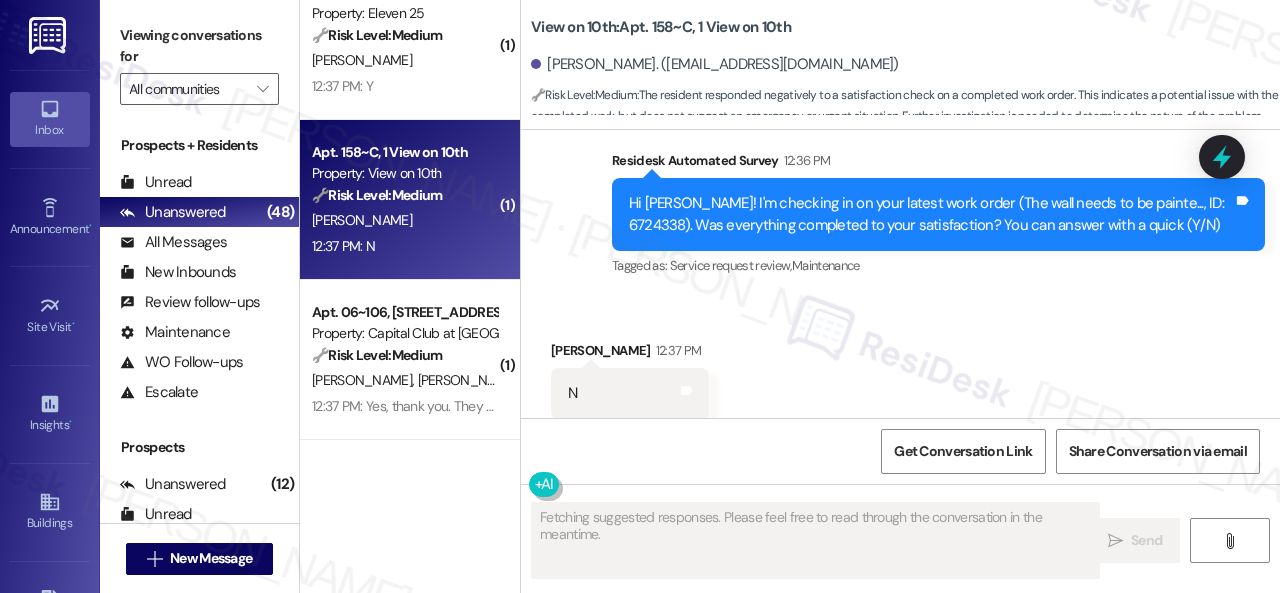 scroll, scrollTop: 1325, scrollLeft: 0, axis: vertical 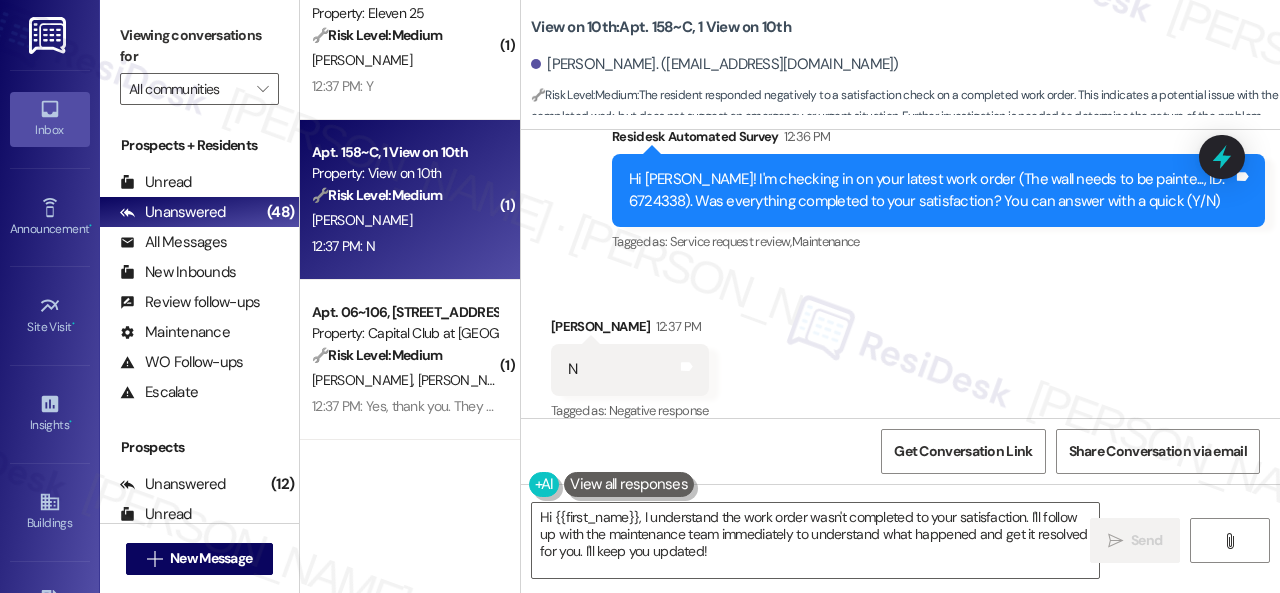 drag, startPoint x: 576, startPoint y: 229, endPoint x: 597, endPoint y: 279, distance: 54.230988 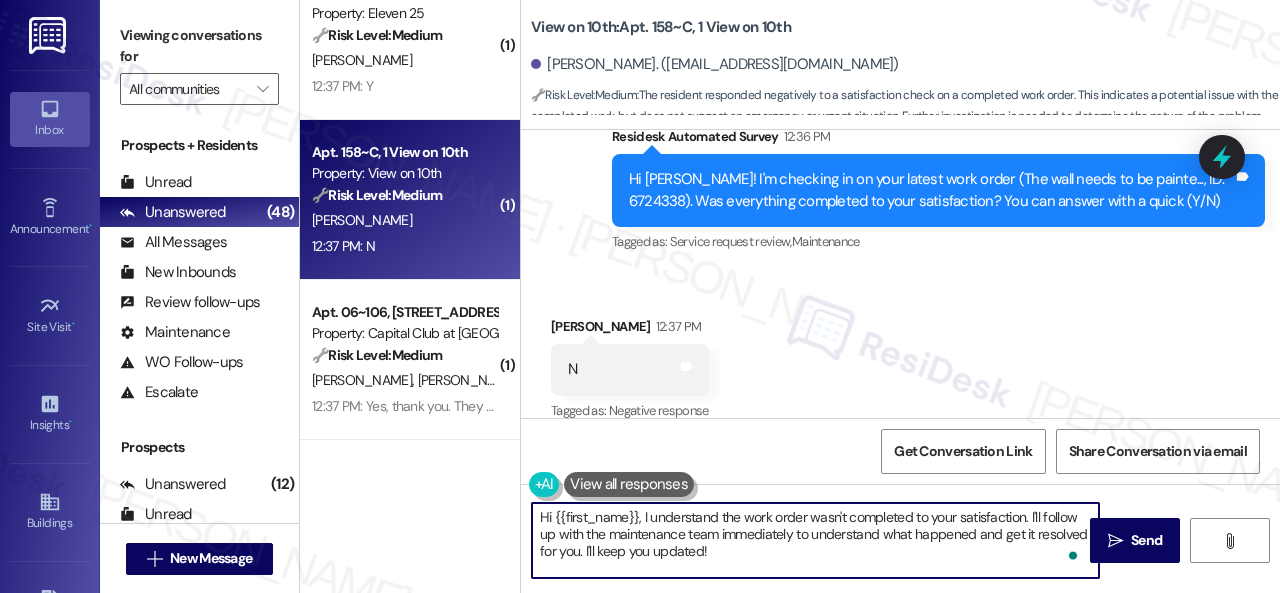 drag, startPoint x: 724, startPoint y: 549, endPoint x: 498, endPoint y: 491, distance: 233.3238 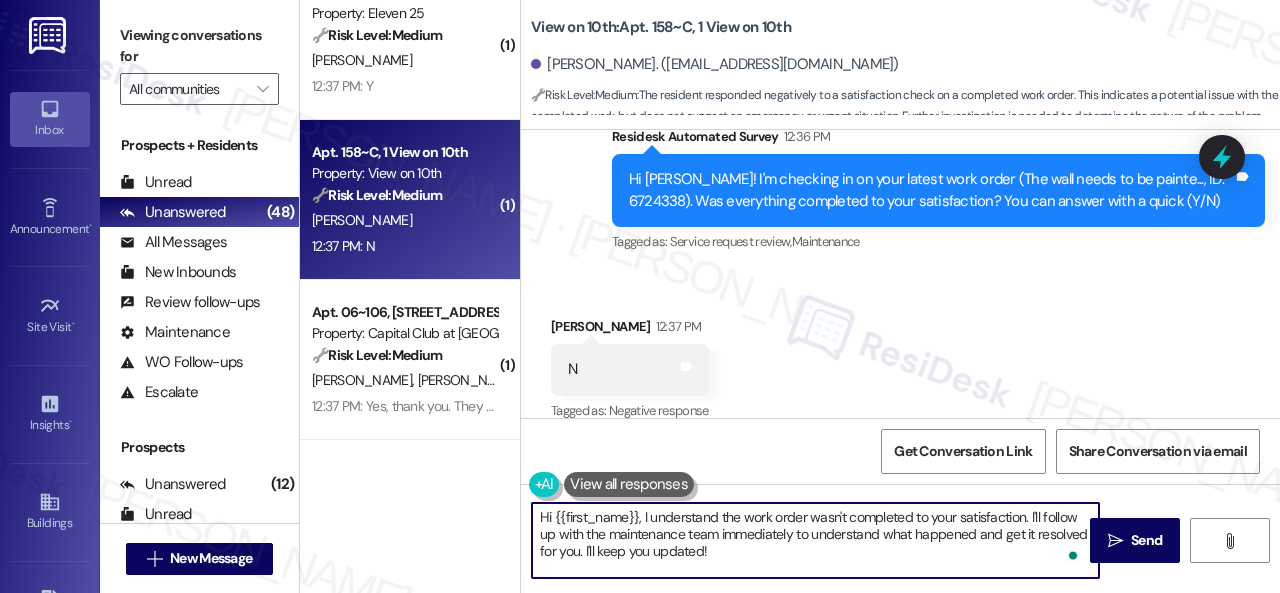 click on "( 1 ) Apt. 0102~D, 1 Crown, The Property: The Crown 🔧  Risk Level:  Medium The resident responded negatively to a work order satisfaction check-in. This indicates a potential issue with the completed work order that needs to be addressed, but does not present an immediate threat or critical failure. R. Thweatt 12:41 PM: No 12:41 PM: No ( 1 ) Apt. 12~101~d, 1 North 38 Property: North 38 🔧  Risk Level:  Medium The resident confirmed that the internet work order was completed to their satisfaction. This is a follow-up on a previously reported issue that has now been resolved. M. Tarawally 12:38 PM: Y 12:38 PM: Y ( 1 ) Apt. 257~A, 1 Eleven25 Property: Eleven 25 🔧  Risk Level:  Medium The resident responded 'Y' to a follow-up question about a completed work order. This indicates the issue was resolved to their satisfaction, and no further action is needed. This falls under routine maintenance follow-up. S. Ramamurthy 12:37 PM: Y 12:37 PM: Y ( 1 ) Apt. 158~C, 1 View on 10th Property: View on 10th 🔧 ( 1" at bounding box center (790, 296) 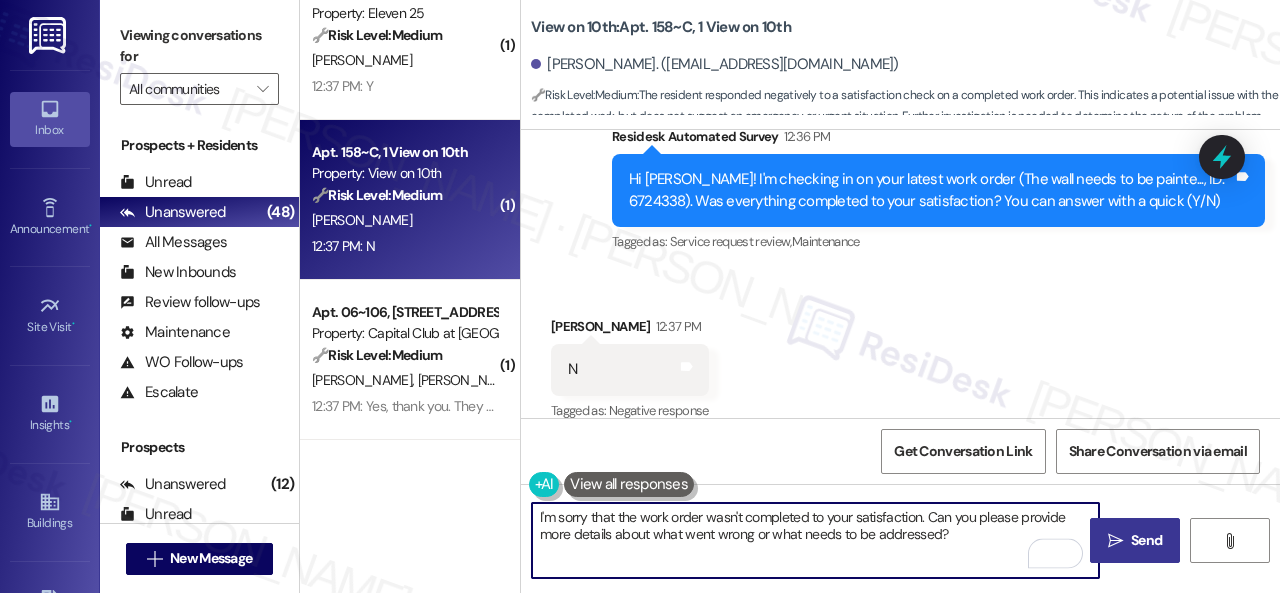 type on "I'm sorry that the work order wasn't completed to your satisfaction. Can you please provide more details about what went wrong or what needs to be addressed?" 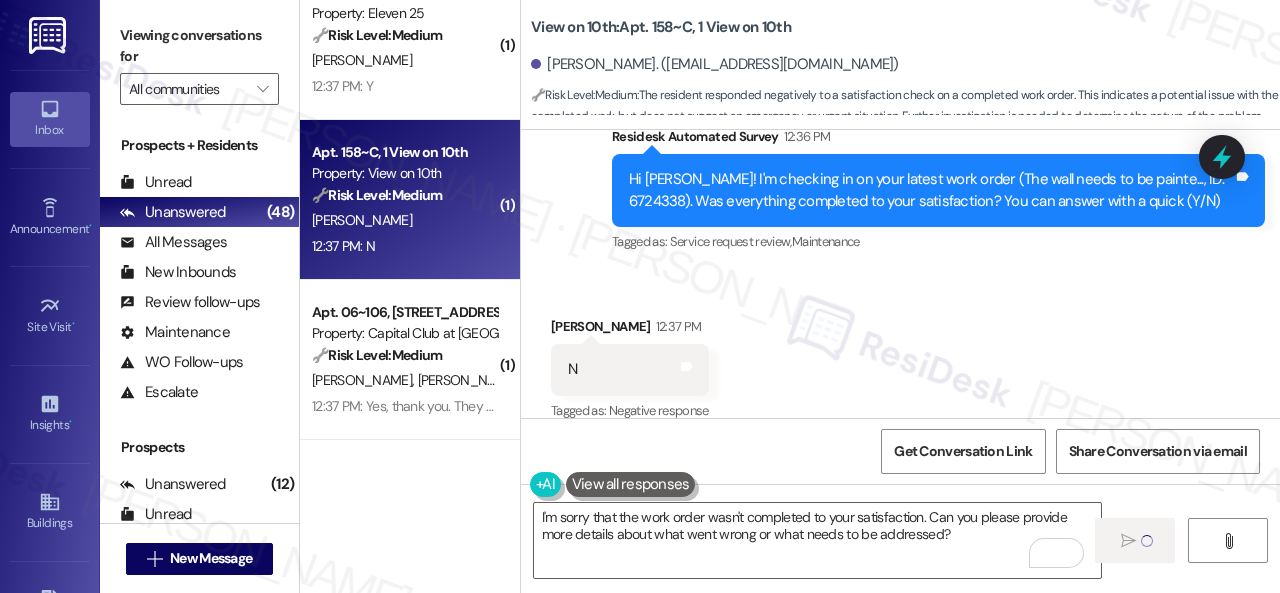 type 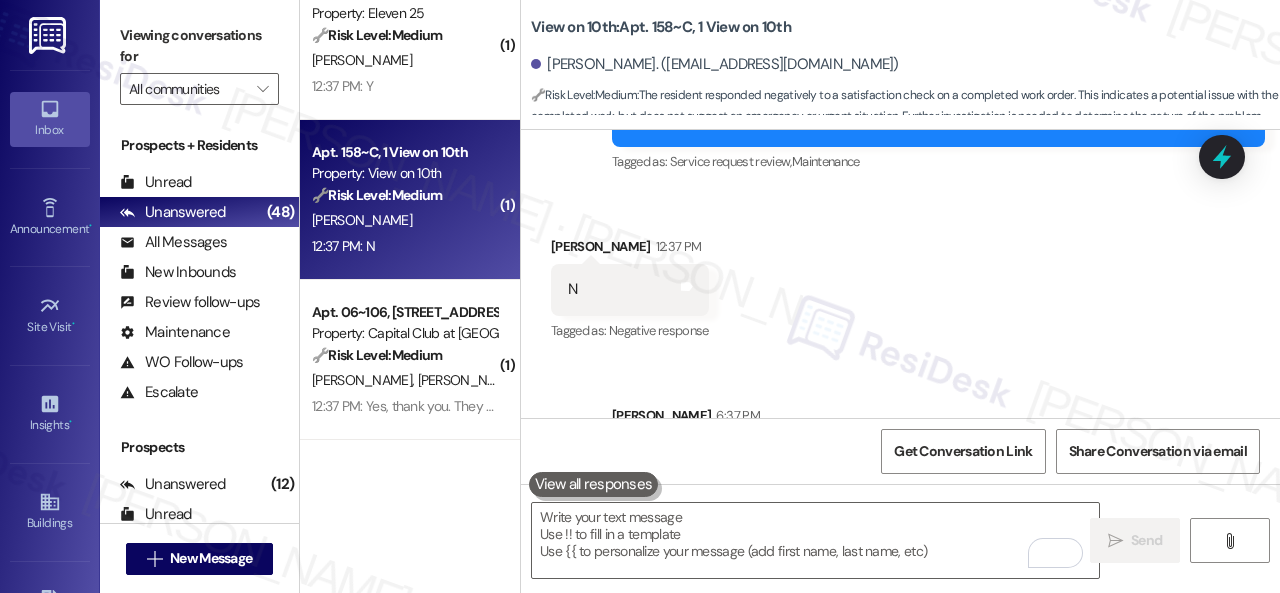 scroll, scrollTop: 1488, scrollLeft: 0, axis: vertical 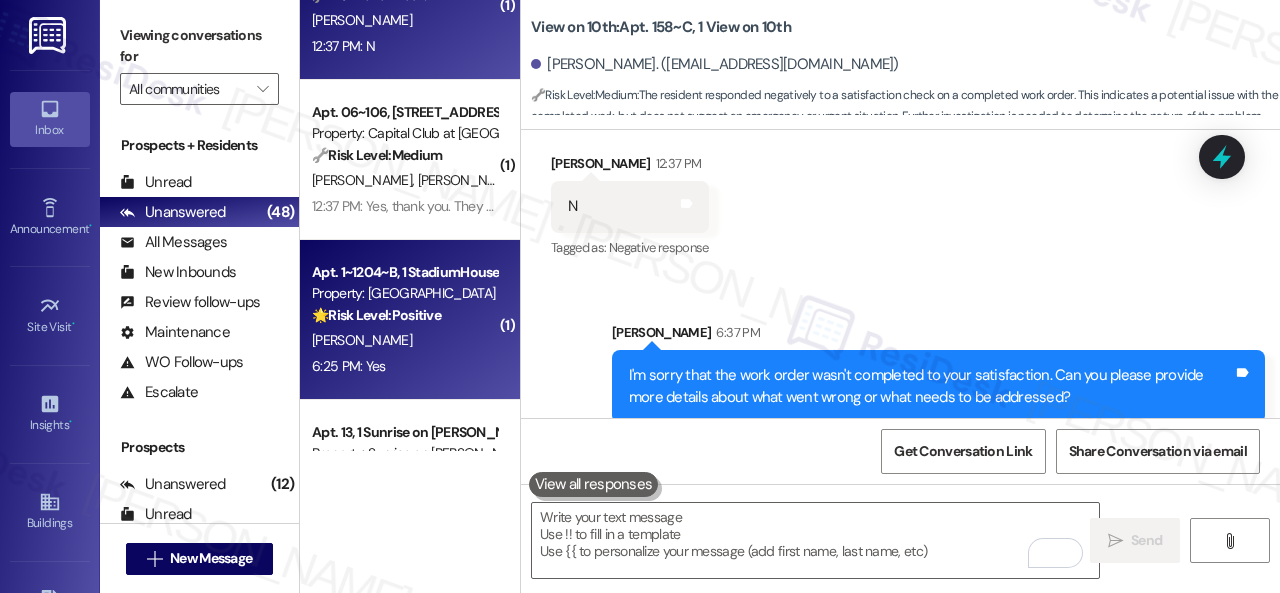click on "6:25 PM: Yes 6:25 PM: Yes" at bounding box center (404, 366) 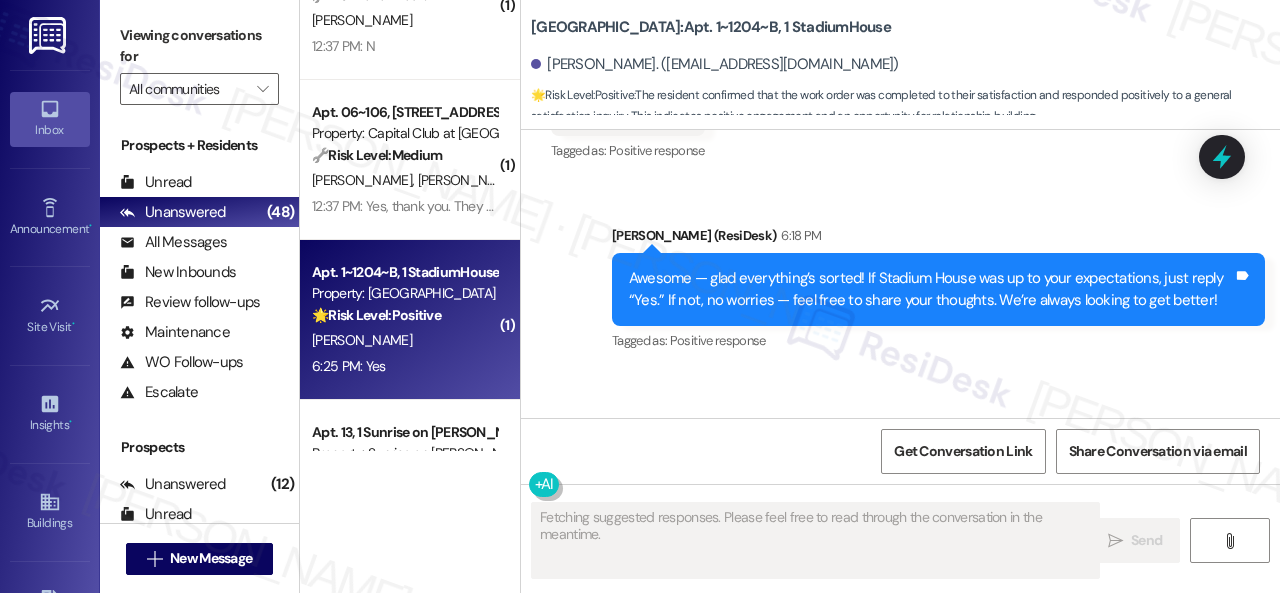 scroll, scrollTop: 5427, scrollLeft: 0, axis: vertical 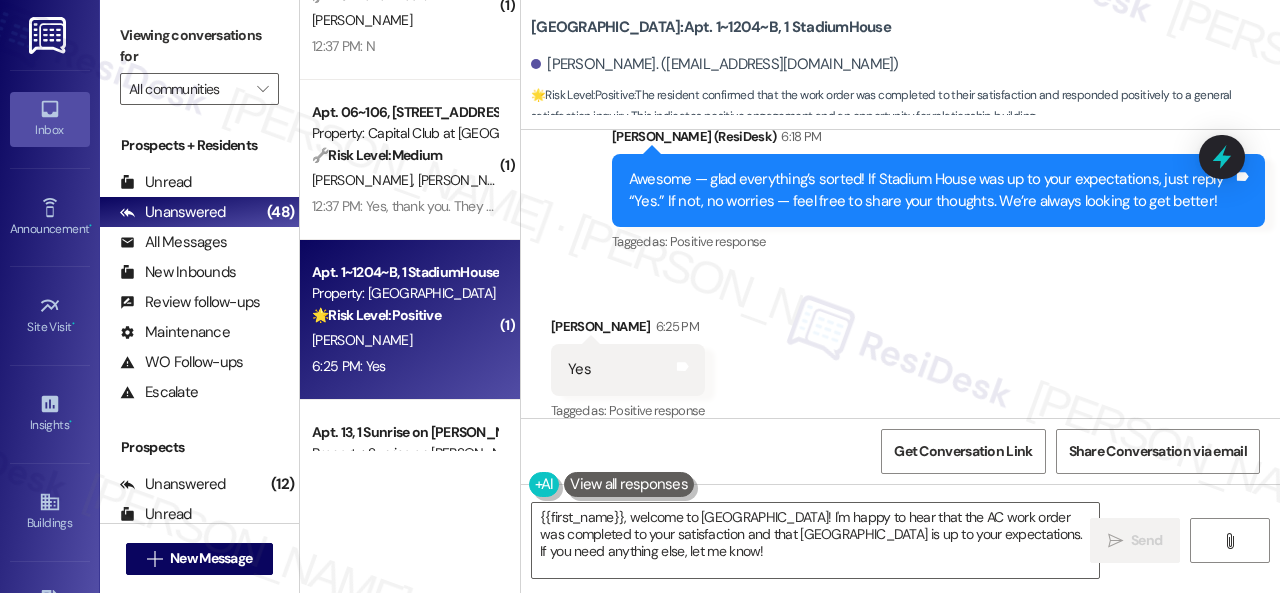 click on "Sent via SMS Sarah   (ResiDesk) 6:18 PM Awesome — glad everything’s sorted! If Stadium House was up to your expectations, just reply “Yes.” If not, no worries — feel free to share your thoughts. We’re always looking to get better! Tags and notes Tagged as:   Positive response Click to highlight conversations about Positive response" at bounding box center [900, 176] 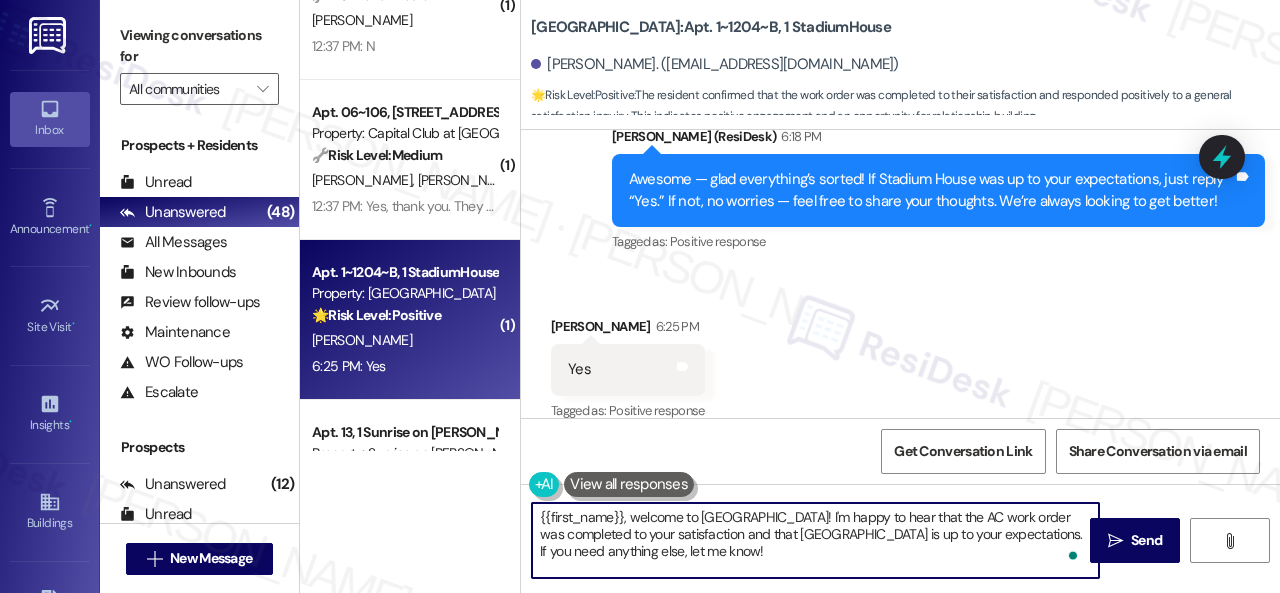drag, startPoint x: 713, startPoint y: 571, endPoint x: 290, endPoint y: 459, distance: 437.5763 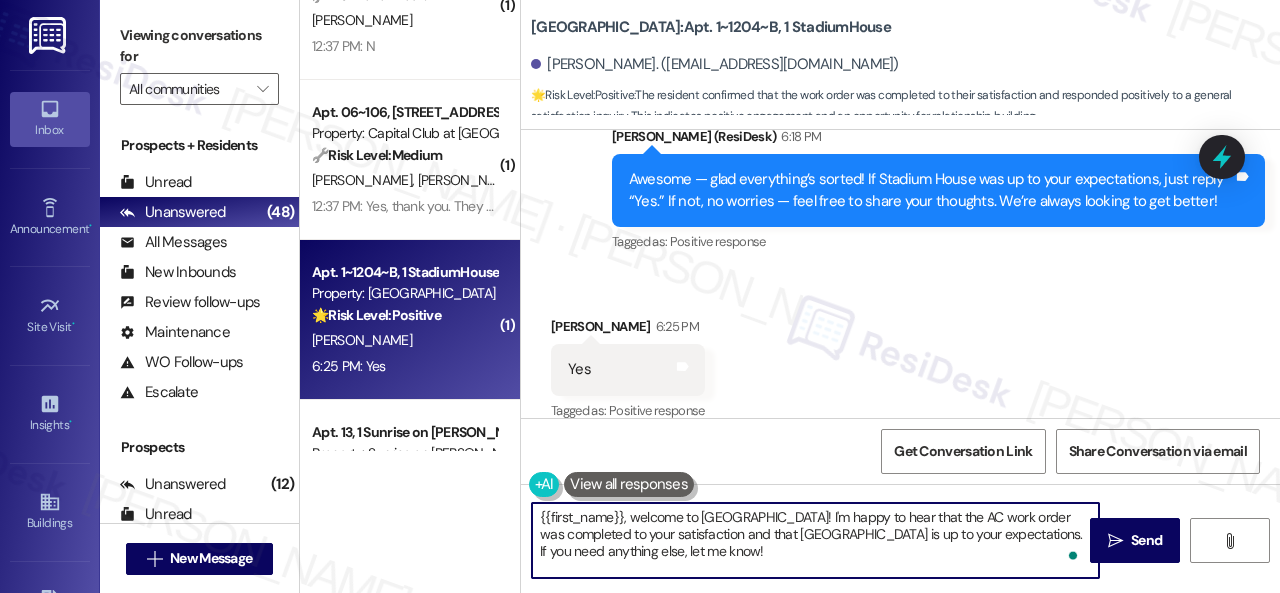 click on "Viewing conversations for All communities  Prospects + Residents Unread (0) Unread: Any message you haven't read yet will show up here Unanswered (48) Unanswered: ResiDesk identifies open questions and unanswered conversations so you can respond to them. All Messages (undefined) All Messages: This is your inbox. All of your tenant messages will show up here. New Inbounds (0) New Inbounds: If you publicly post your ResiDesk number, all new inbound messages from people who do not currently have a lease and are not currently prospects the last 45 days will surface here. Review follow-ups (undefined) Review follow-ups: ResiDesk identifies open review candidates and conversations so you can respond to them. Maintenance (undefined) Maintenance: ResiDesk identifies conversations around maintenance or work orders from the last 14 days so you can respond to them. WO Follow-ups (undefined) WO Follow-ups: ResiDesk identifies follow-ups around maintenance or work orders from the last 7 days so you can respond to them." at bounding box center [690, 296] 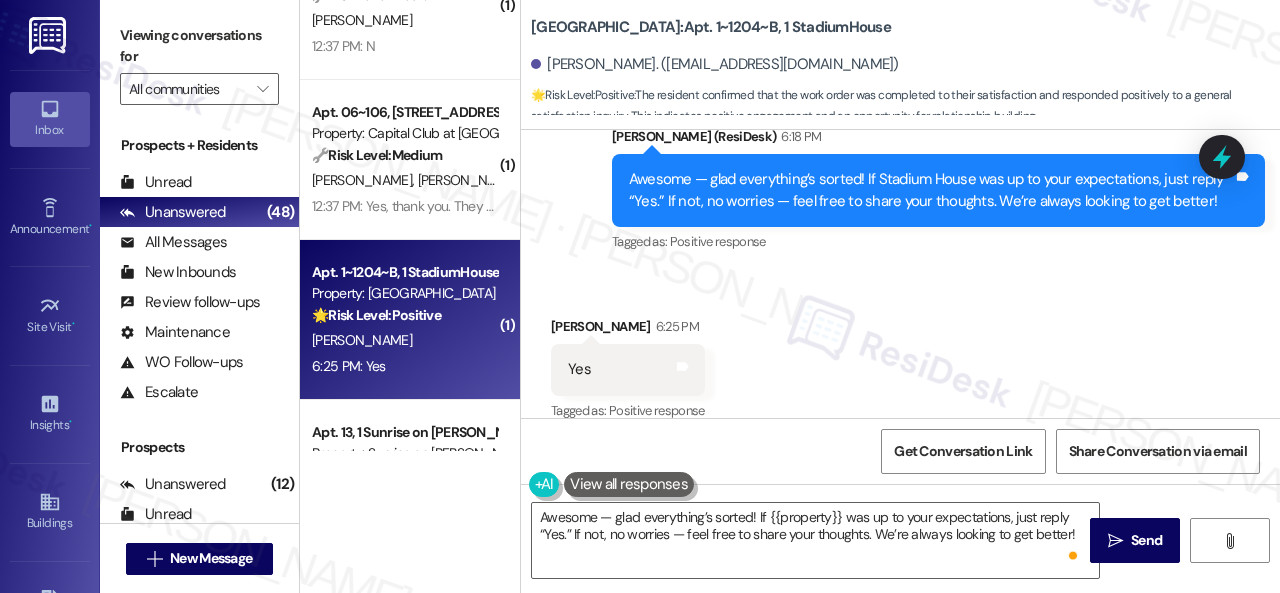 drag, startPoint x: 578, startPoint y: 261, endPoint x: 634, endPoint y: 329, distance: 88.09086 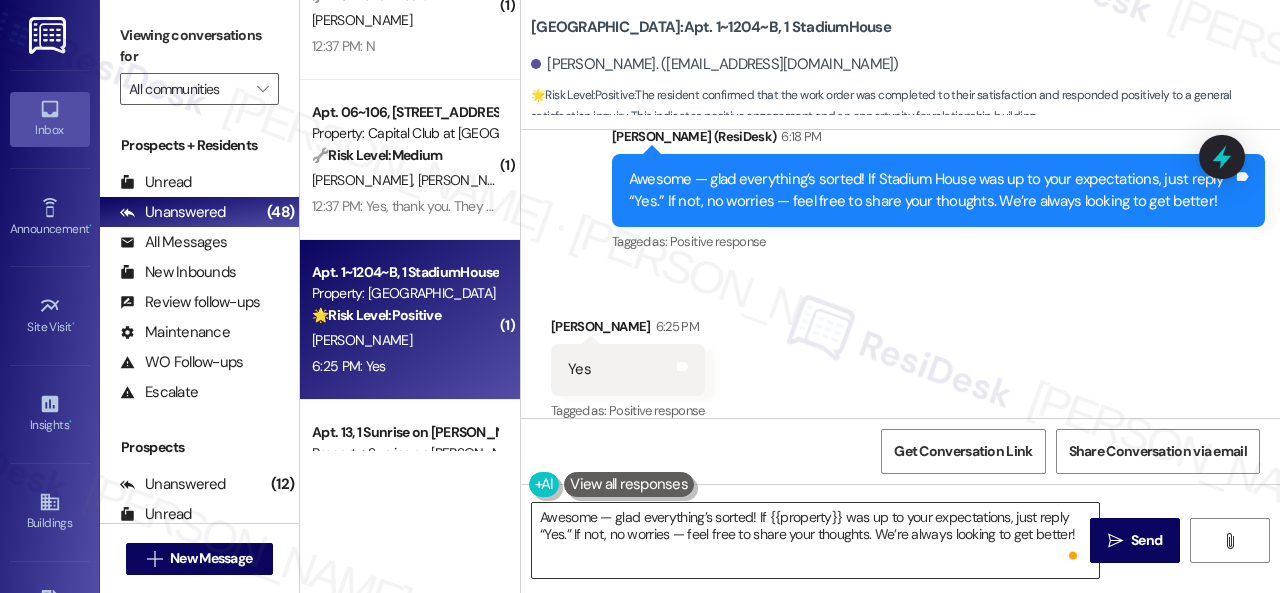 click on "Awesome — glad everything’s sorted! If {{property}} was up to your expectations, just reply “Yes.” If not, no worries — feel free to share your thoughts. We’re always looking to get better!" at bounding box center [815, 540] 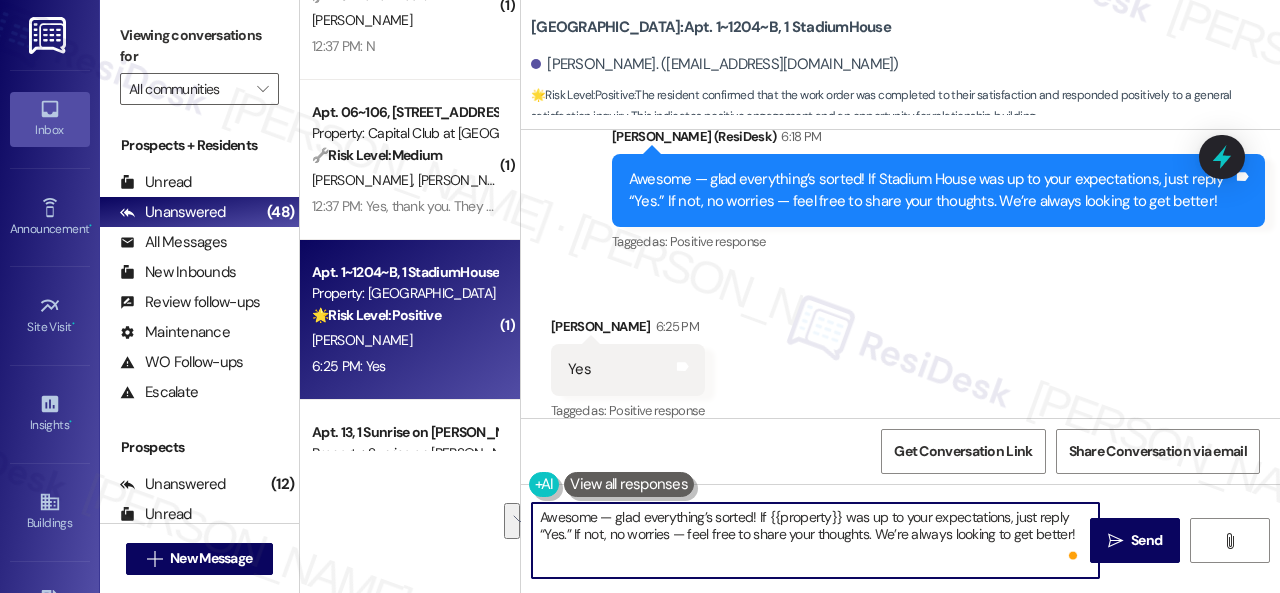 paste on "I'm glad you are satisfied with your home. Have you written a review for us before? If not, can I ask a quick favor? Would you mind writing one for us? I'll give you the link if you are willing.
If you've already done it or couldn't this time, no worries at all—no action is required. Thanks" 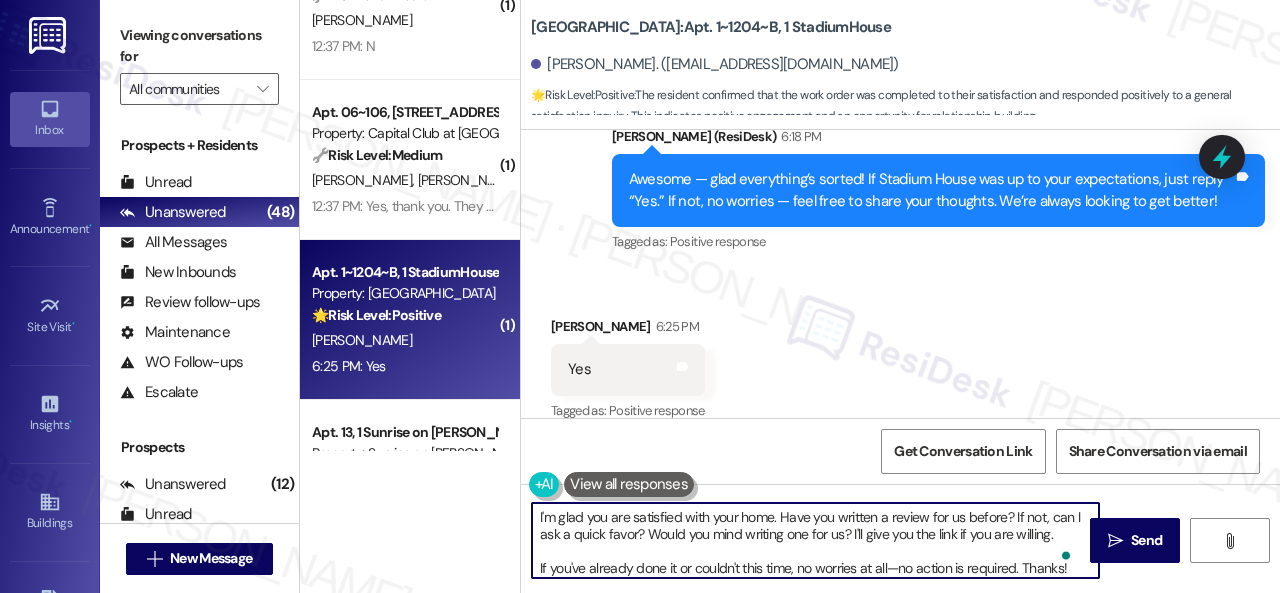 scroll, scrollTop: 4, scrollLeft: 0, axis: vertical 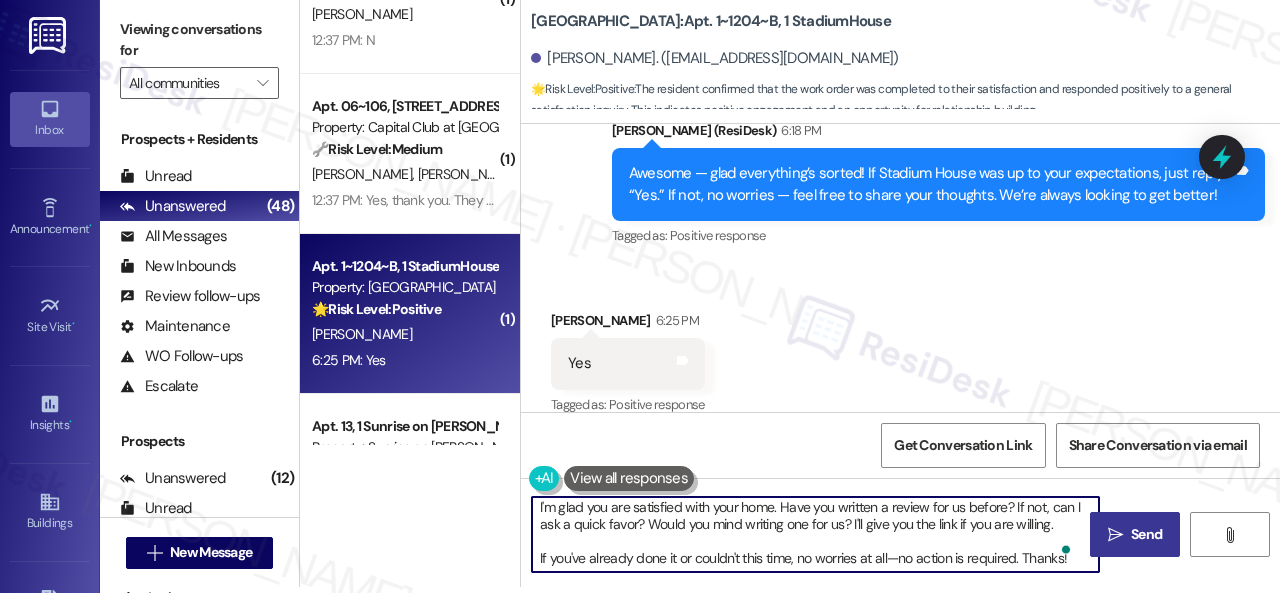 type on "I'm glad you are satisfied with your home. Have you written a review for us before? If not, can I ask a quick favor? Would you mind writing one for us? I'll give you the link if you are willing.
If you've already done it or couldn't this time, no worries at all—no action is required. Thanks!" 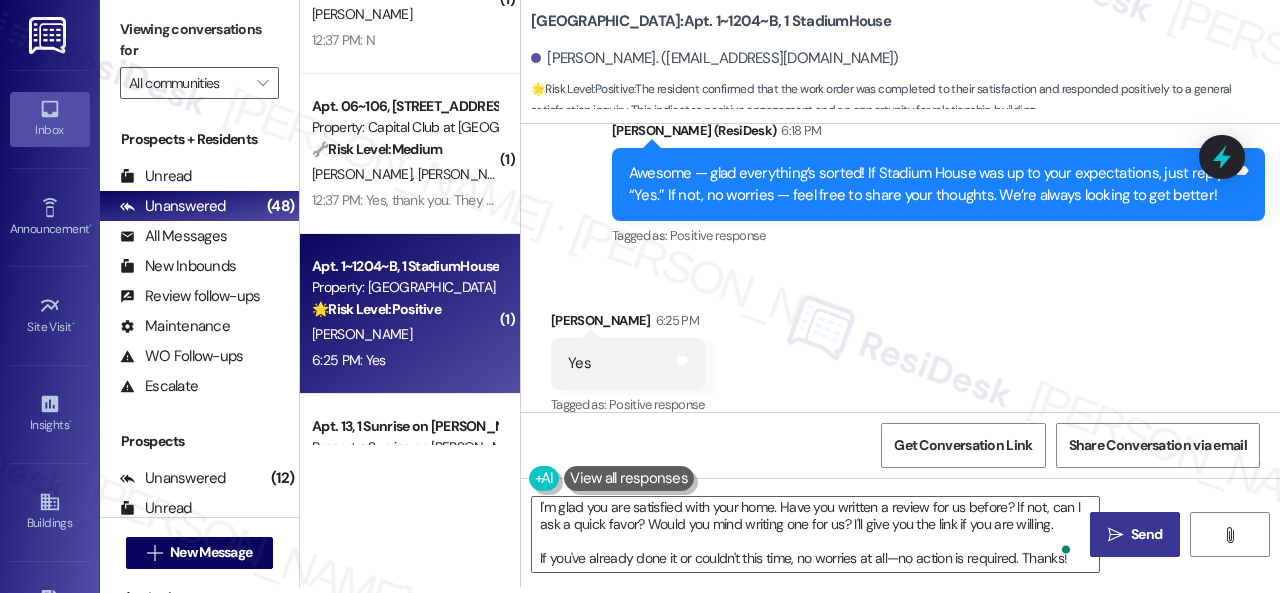click on "Send" at bounding box center [1146, 534] 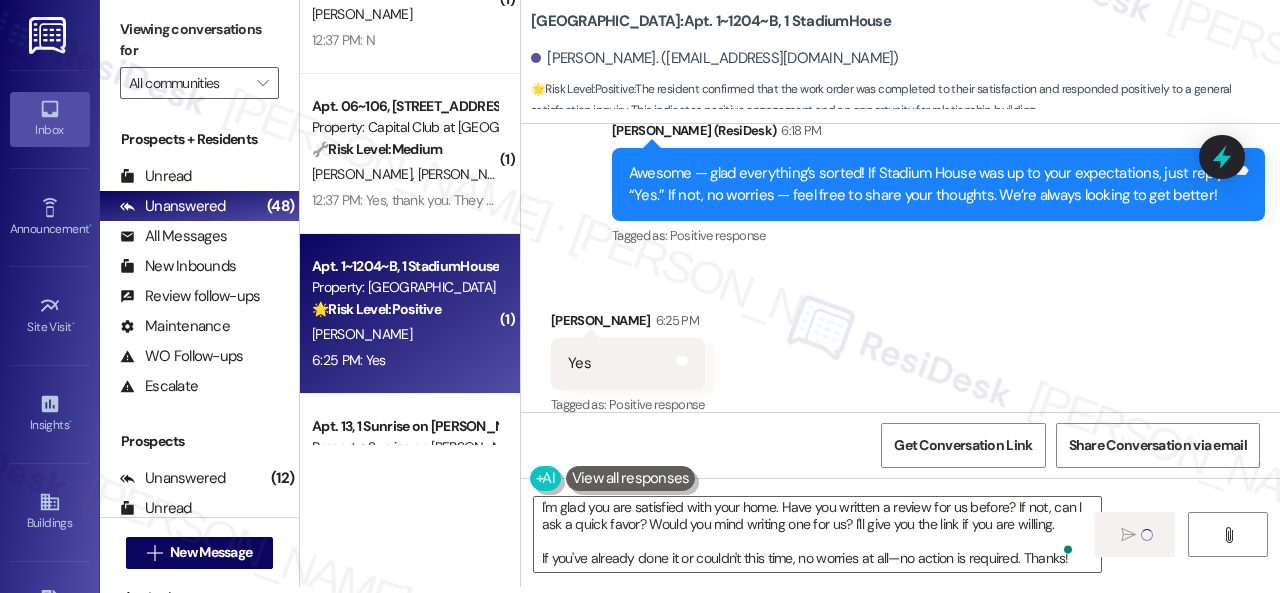 type 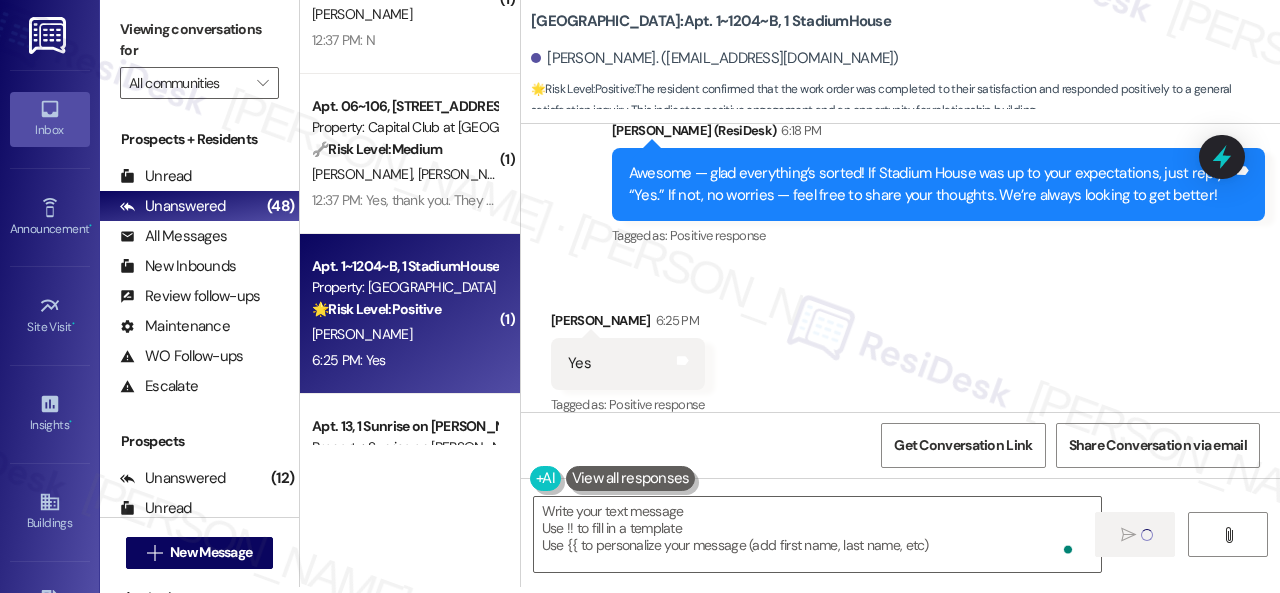 scroll, scrollTop: 0, scrollLeft: 0, axis: both 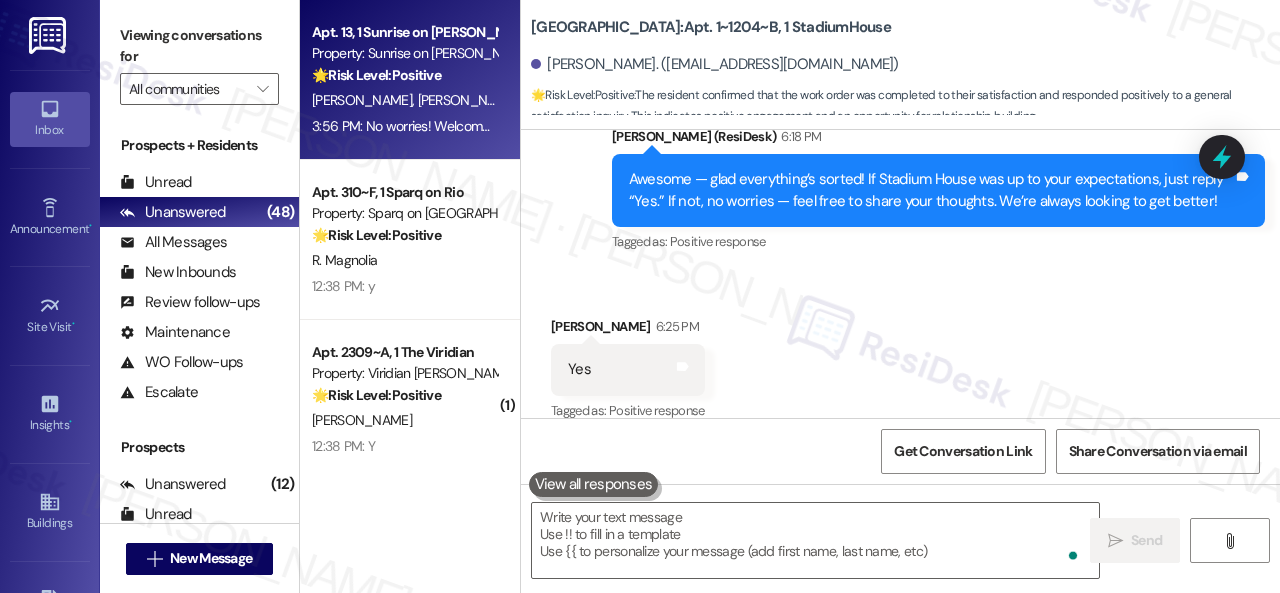 click on "12:38 PM: y 12:38 PM: y" at bounding box center (404, 286) 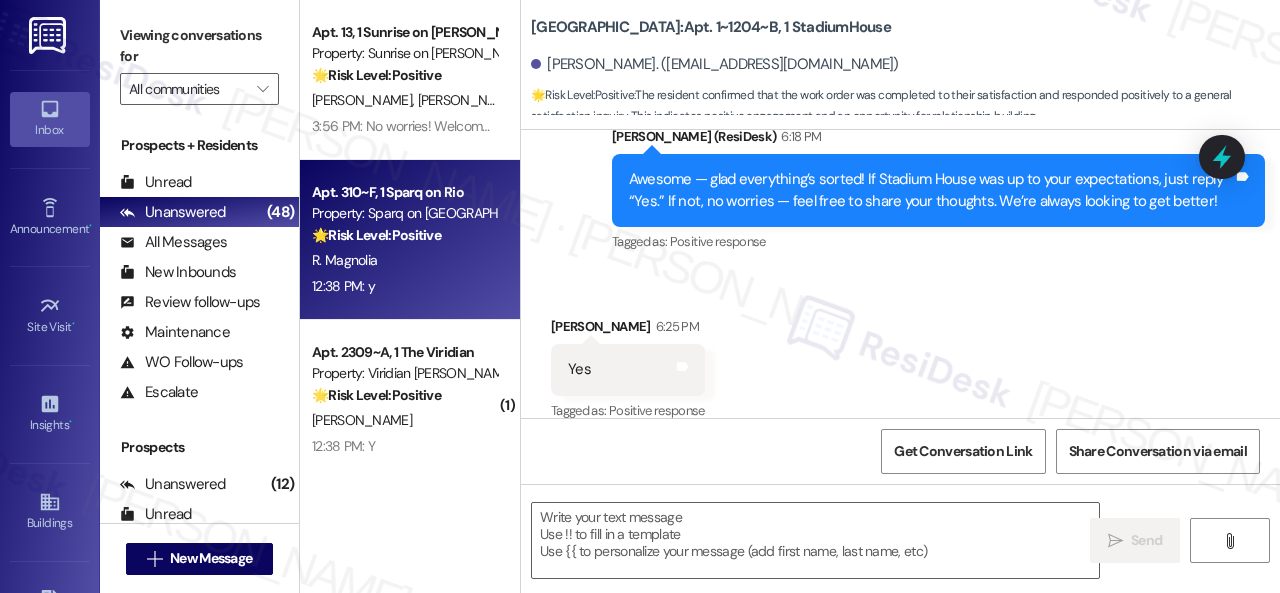 type on "Fetching suggested responses. Please feel free to read through the conversation in the meantime." 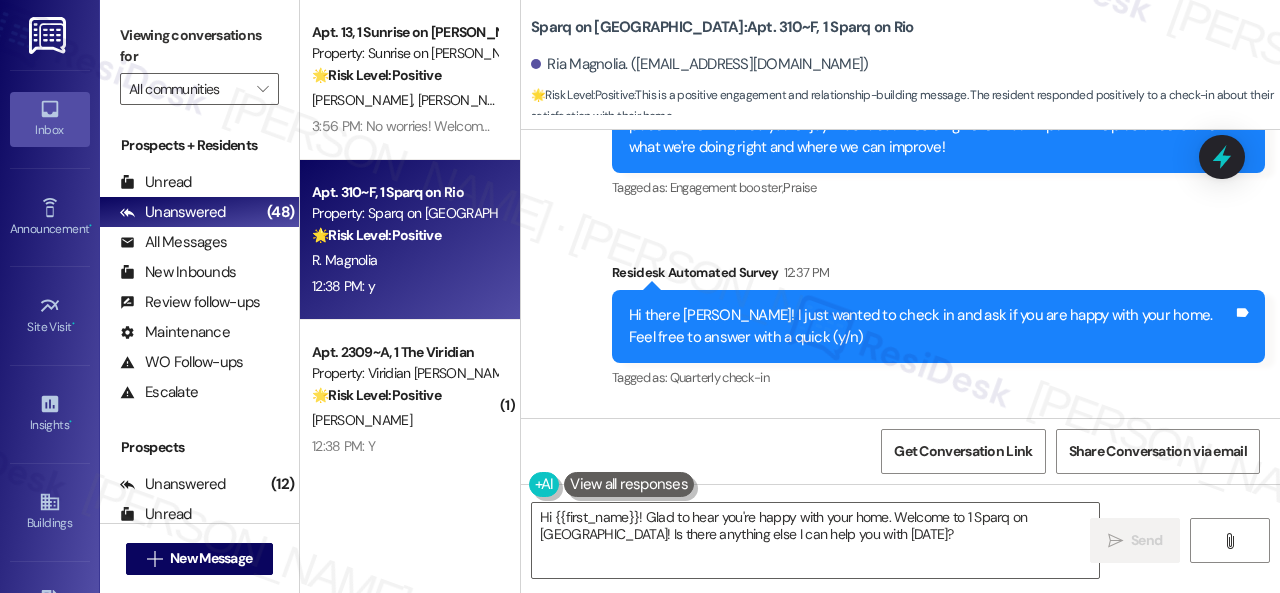 scroll, scrollTop: 10306, scrollLeft: 0, axis: vertical 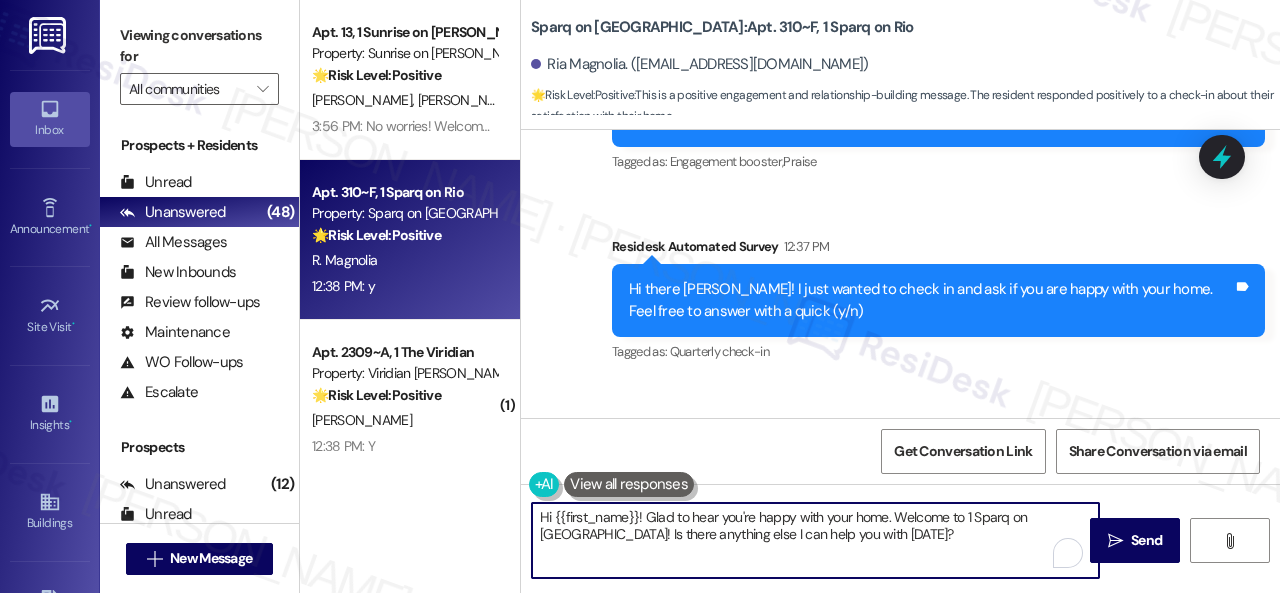 drag, startPoint x: 855, startPoint y: 549, endPoint x: 426, endPoint y: 477, distance: 435 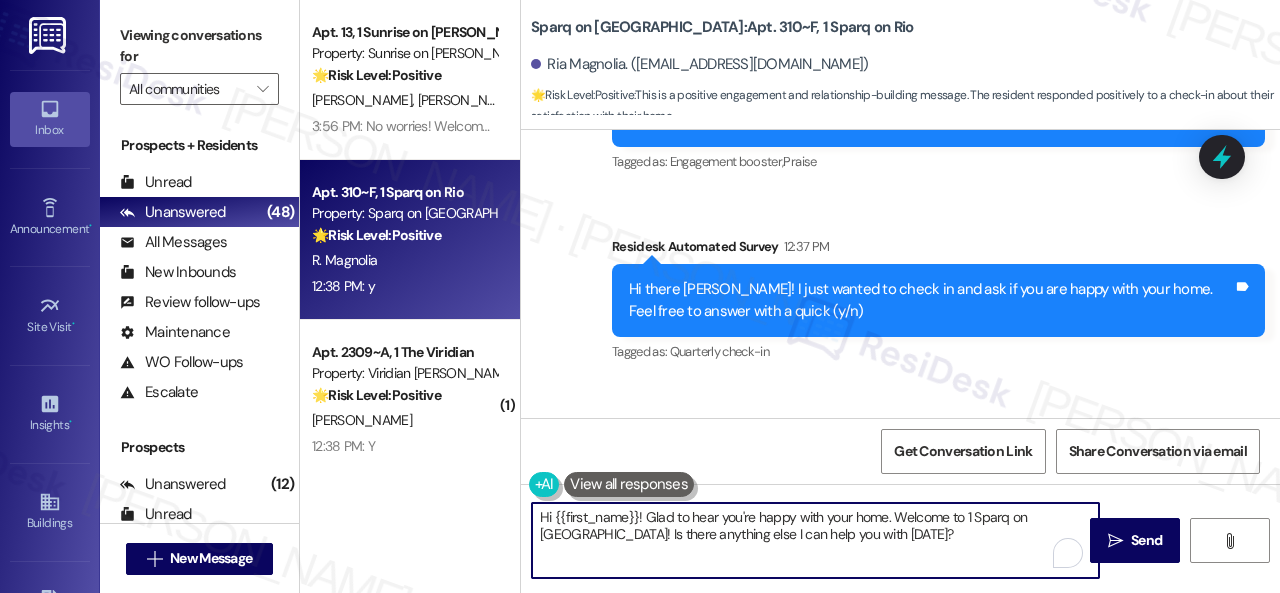 paste on "I'm glad you are satisfied with your home. Have you written a review for us before? If not, can I ask a quick favor? Would you mind writing one for us? I'll give you the link if you are willing.
If you've already done it or couldn't this time, no worries at all—no action is required. Thanks!" 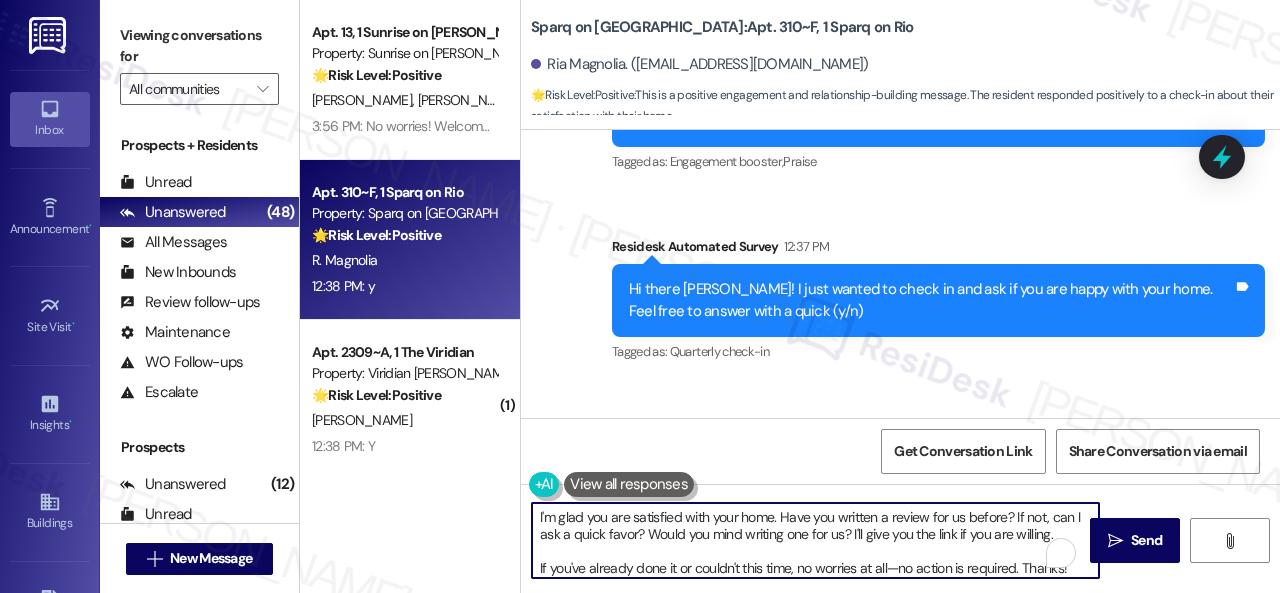 scroll, scrollTop: 4, scrollLeft: 0, axis: vertical 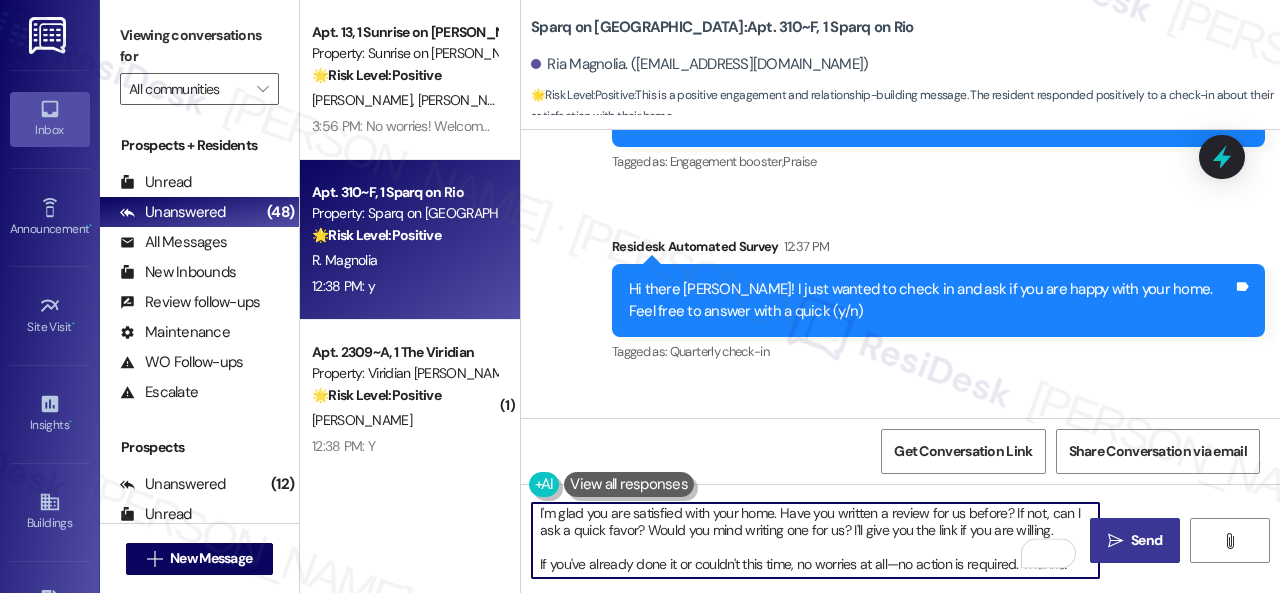 type on "I'm glad you are satisfied with your home. Have you written a review for us before? If not, can I ask a quick favor? Would you mind writing one for us? I'll give you the link if you are willing.
If you've already done it or couldn't this time, no worries at all—no action is required. Thanks!" 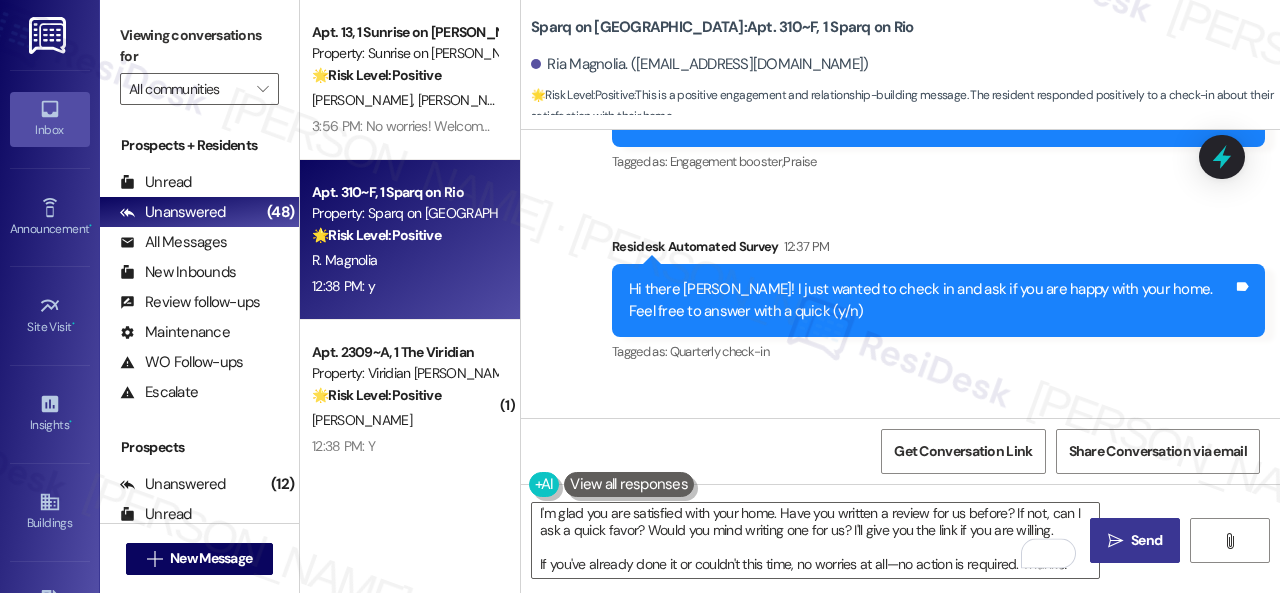 click on "" at bounding box center [1115, 541] 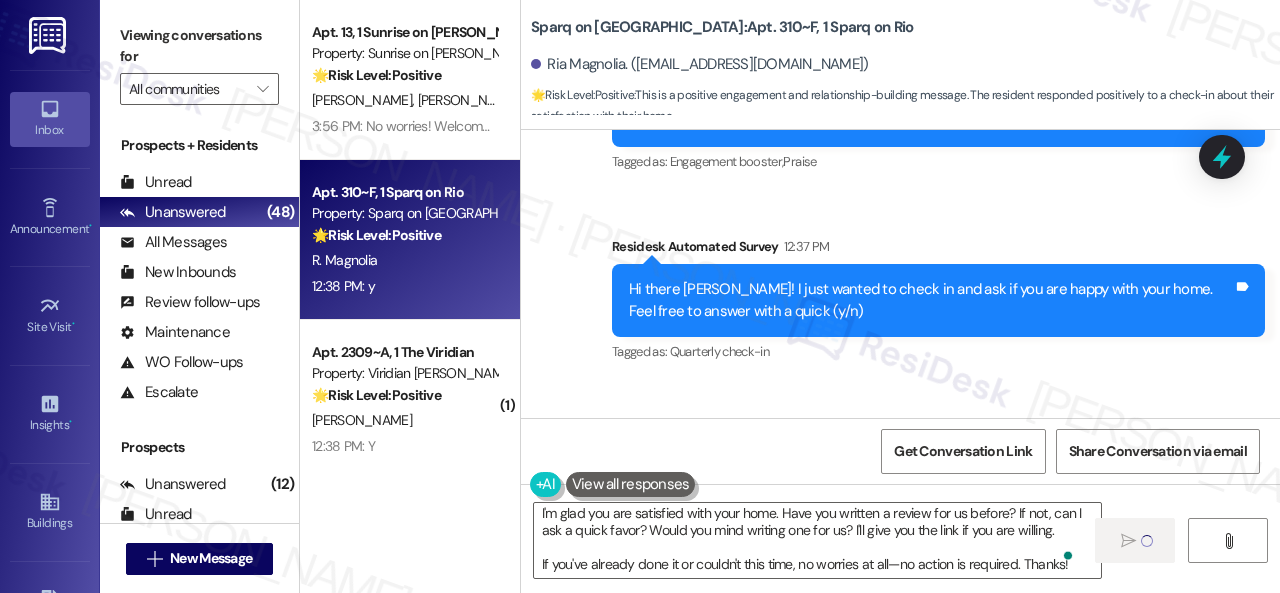 type 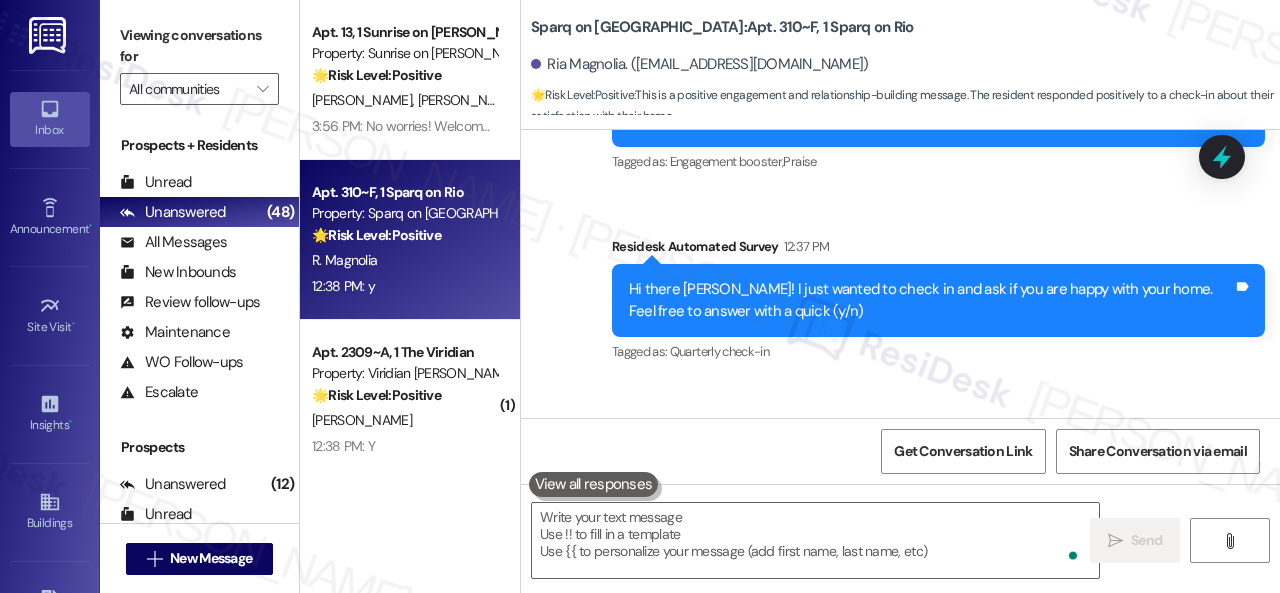 scroll, scrollTop: 0, scrollLeft: 0, axis: both 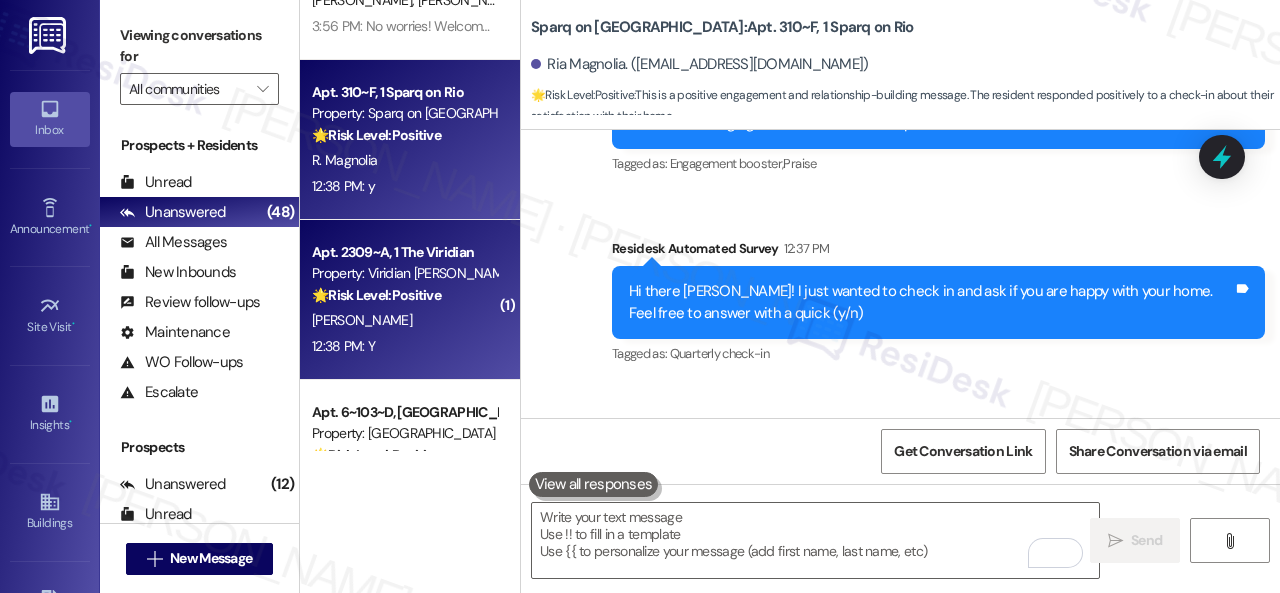 click on "J. Quintana" at bounding box center (404, 320) 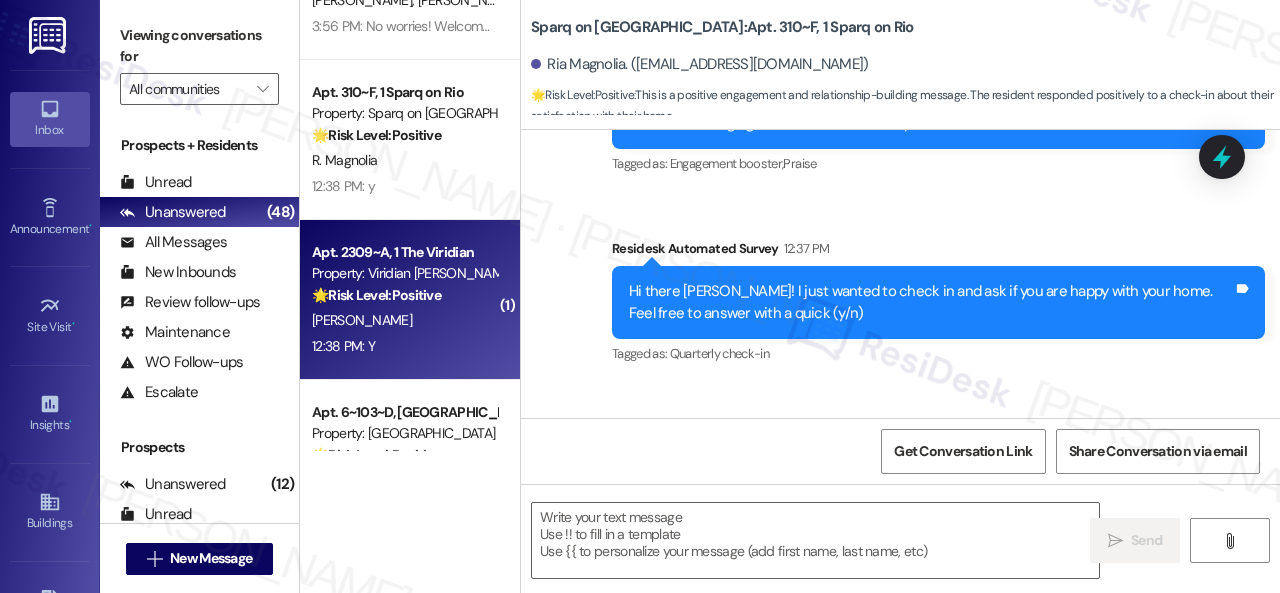 type on "Fetching suggested responses. Please feel free to read through the conversation in the meantime." 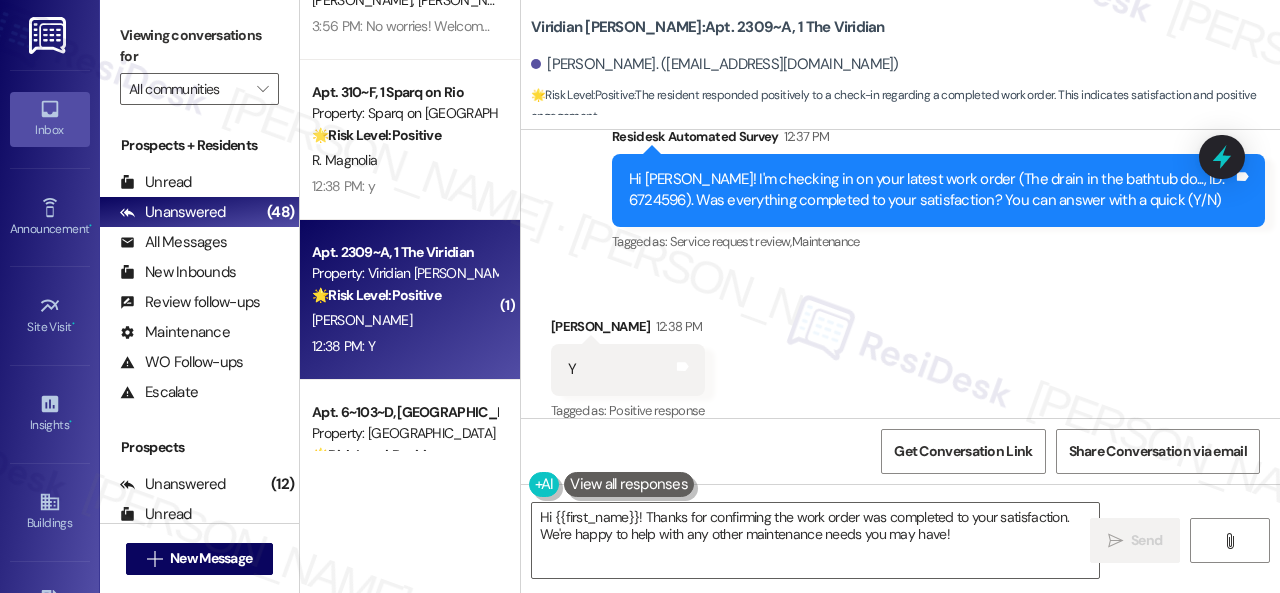 scroll, scrollTop: 628, scrollLeft: 0, axis: vertical 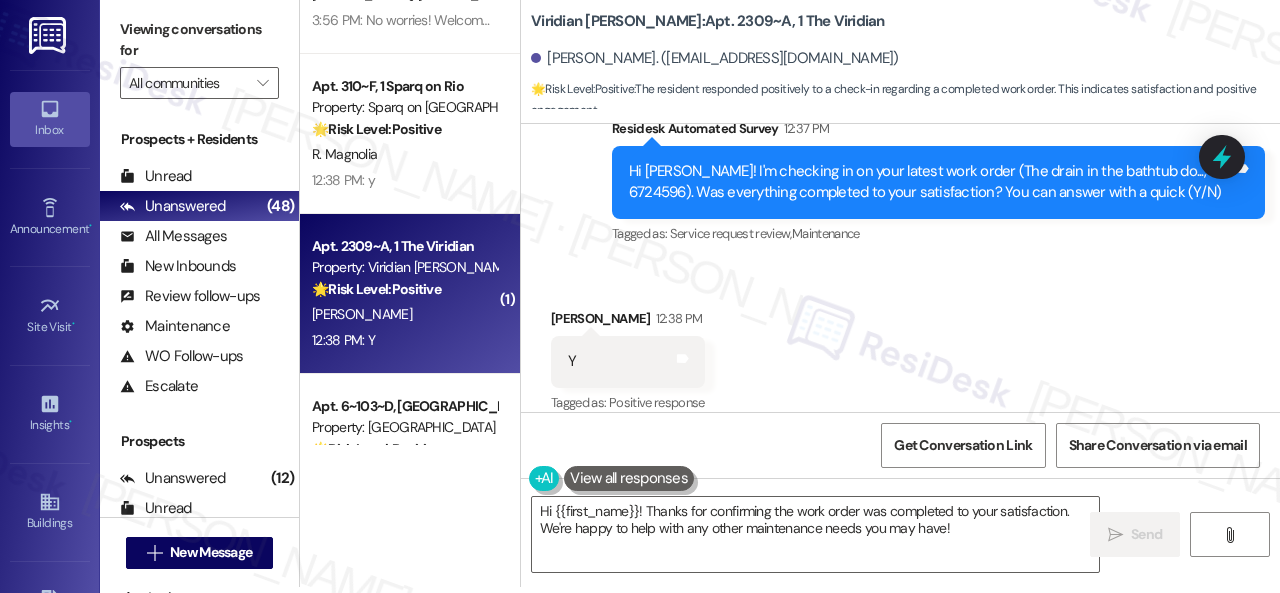 drag, startPoint x: 576, startPoint y: 211, endPoint x: 588, endPoint y: 386, distance: 175.41095 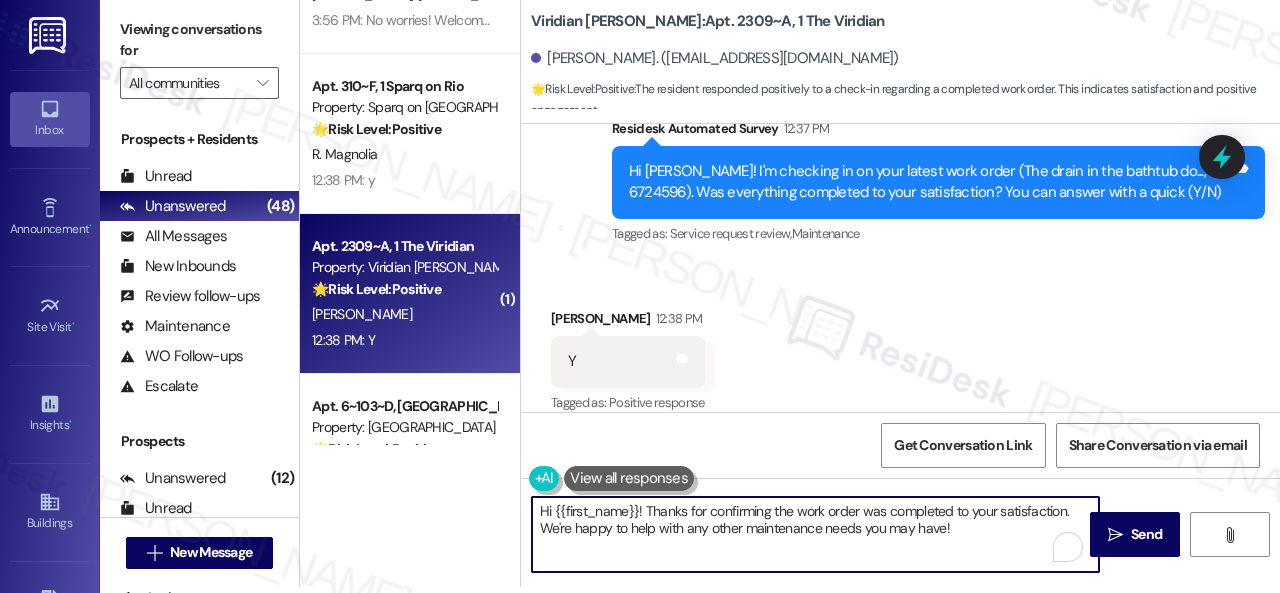 drag, startPoint x: 896, startPoint y: 530, endPoint x: 340, endPoint y: 459, distance: 560.51495 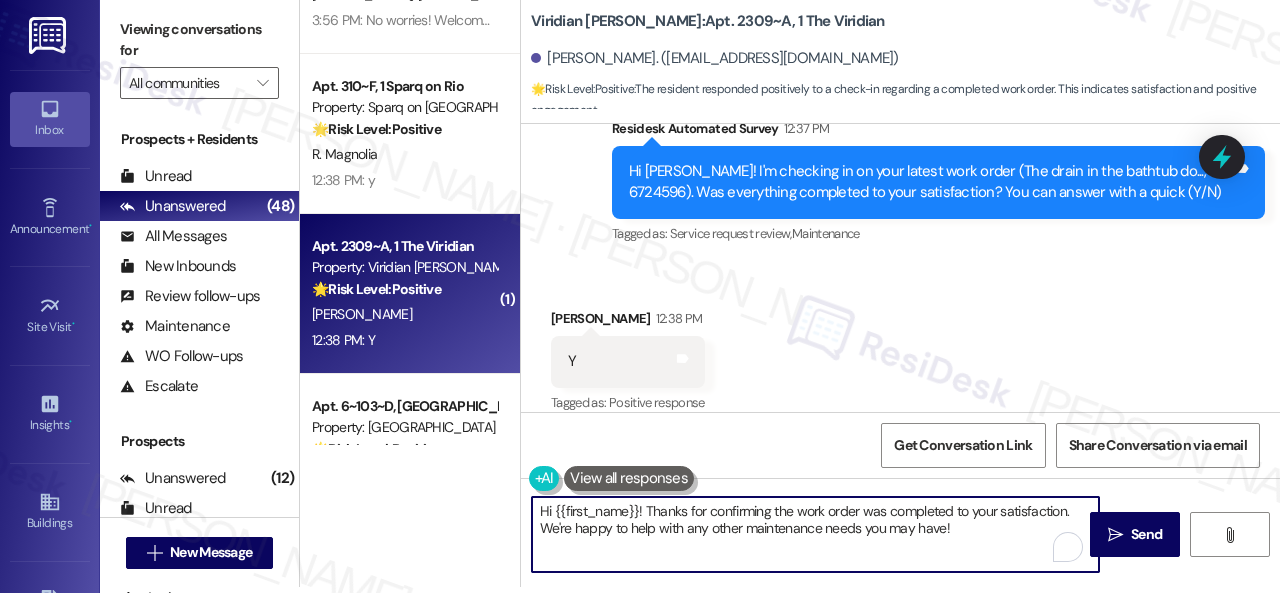 click on "( 1 ) Apt. 06~106, 2278 Capital Club Way Property: Capital Club at Indian Land 🔧  Risk Level:  Medium The resident is confirming that a noise issue has been resolved following a work order. While the initial issue might have been disruptive, the confirmation of resolution indicates the situation is now stable and does not require urgent attention. This falls under community concerns and asset preservation. C. Stickle A. Stickle 12:37 PM: Yes, thank you. They have been more quiet the last few days.  12:37 PM: Yes, thank you. They have been more quiet the last few days.  ( 1 ) Apt. 1~1204~B, 1 StadiumHouse Property: Stadium House 🌟  Risk Level:  Positive The resident confirmed that the work order was completed to their satisfaction and responded positively to a general satisfaction inquiry. This indicates positive engagement and an opportunity for relationship building. E. Kauget 6:25 PM: Yes 6:25 PM: Yes Apt. 13, 1 Sunrise on Bethany Property: Sunrise on Bethany 🌟  Risk Level:  Positive S. Rangel 🌟" at bounding box center (790, 290) 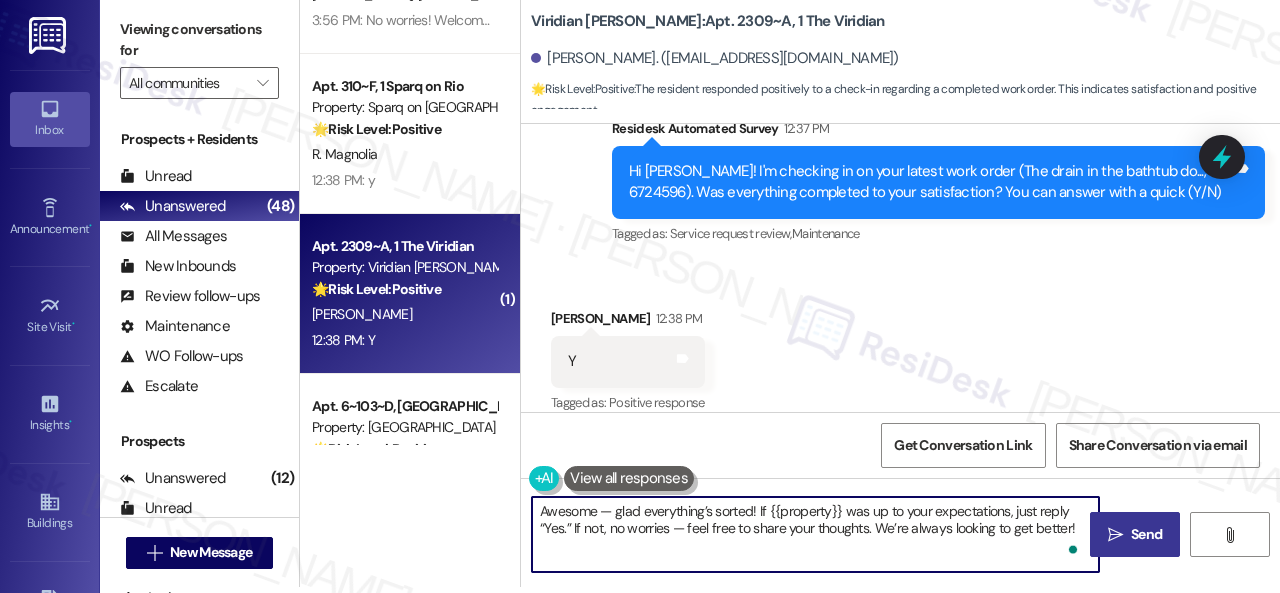 type on "Awesome — glad everything’s sorted! If {{property}} was up to your expectations, just reply “Yes.” If not, no worries — feel free to share your thoughts. We’re always looking to get better!" 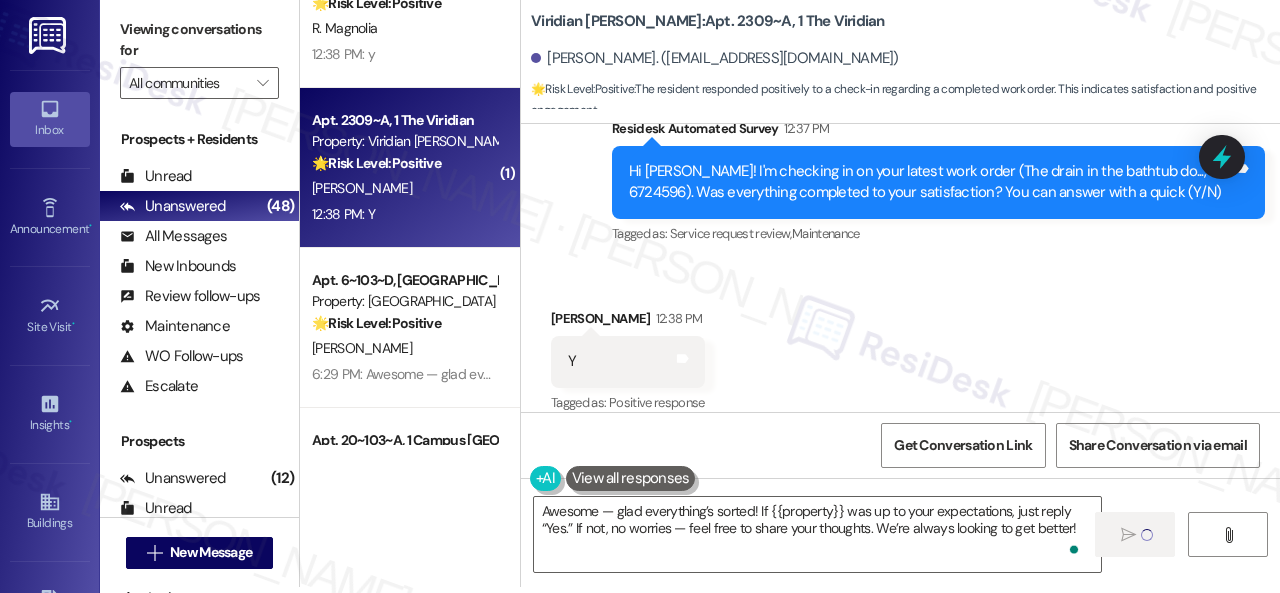 scroll, scrollTop: 4300, scrollLeft: 0, axis: vertical 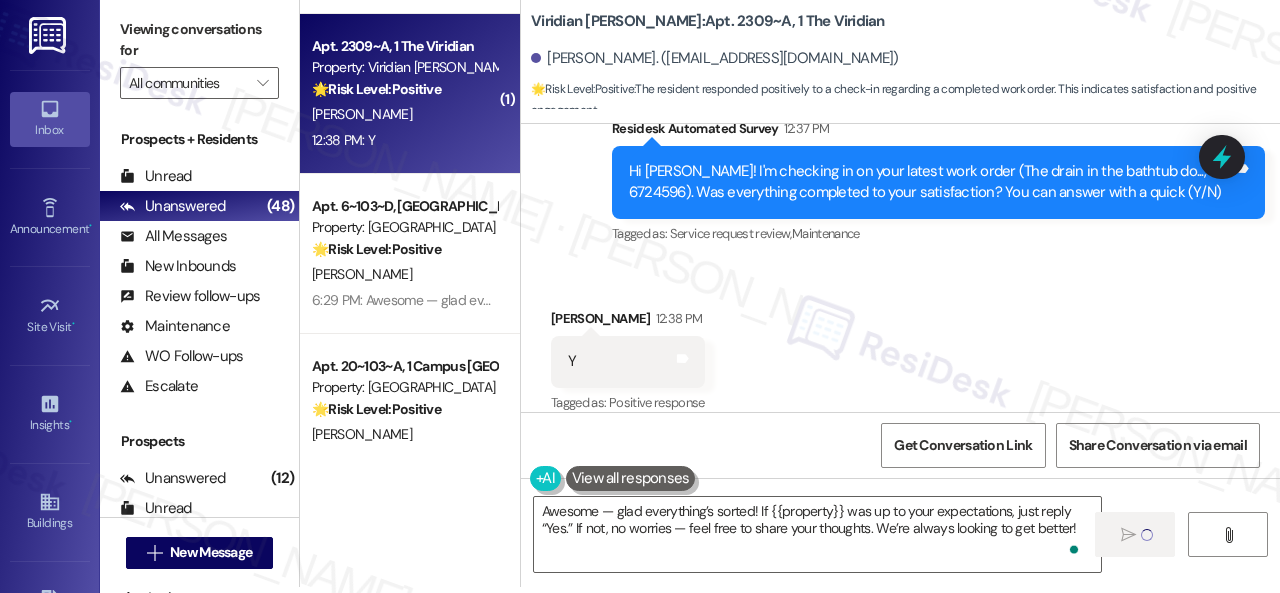 type 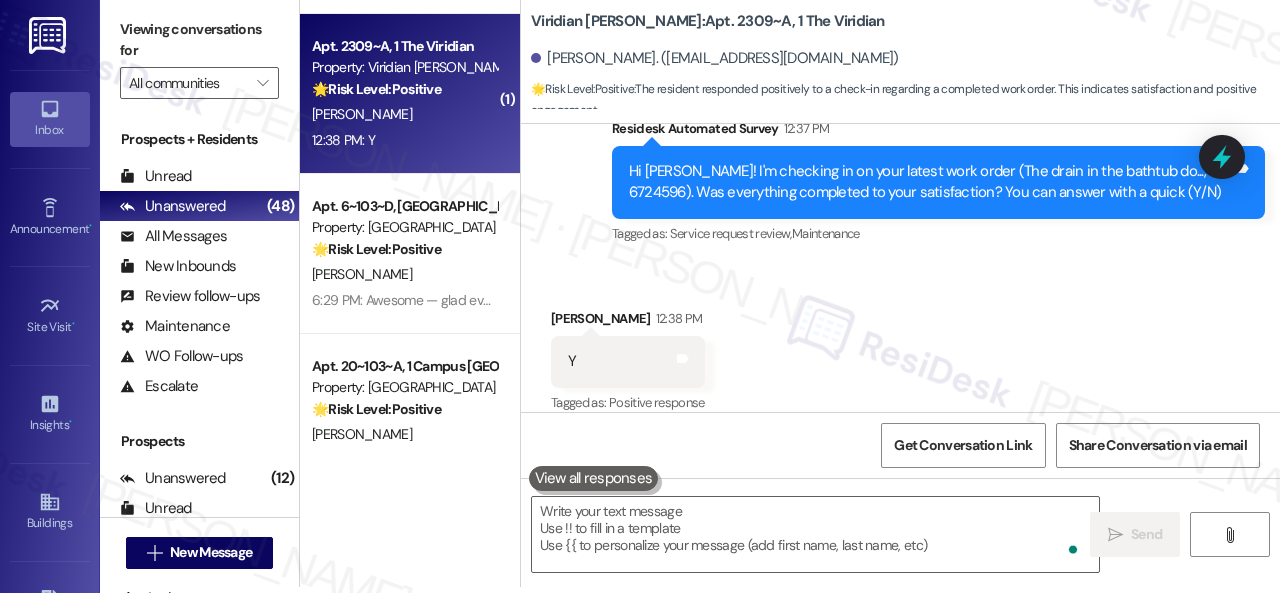scroll, scrollTop: 0, scrollLeft: 0, axis: both 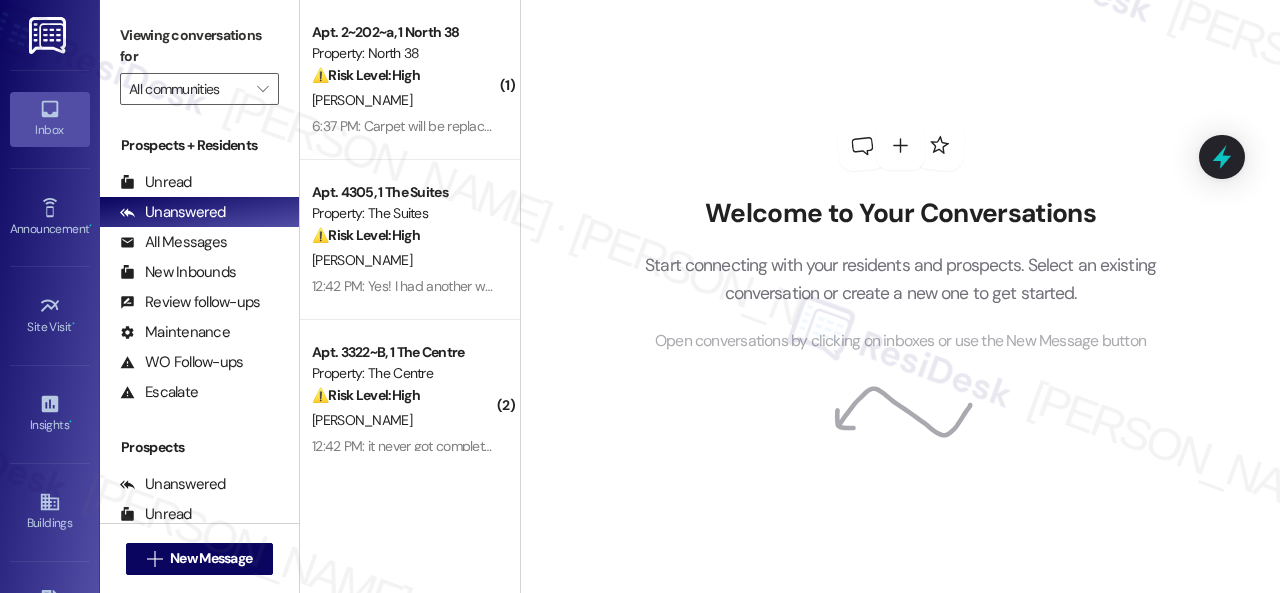 click on "Welcome to Your Conversations Start connecting with your residents and prospects. Select an existing conversation or create a new one to get started. Open conversations by clicking on inboxes or use the New Message button" at bounding box center (901, 237) 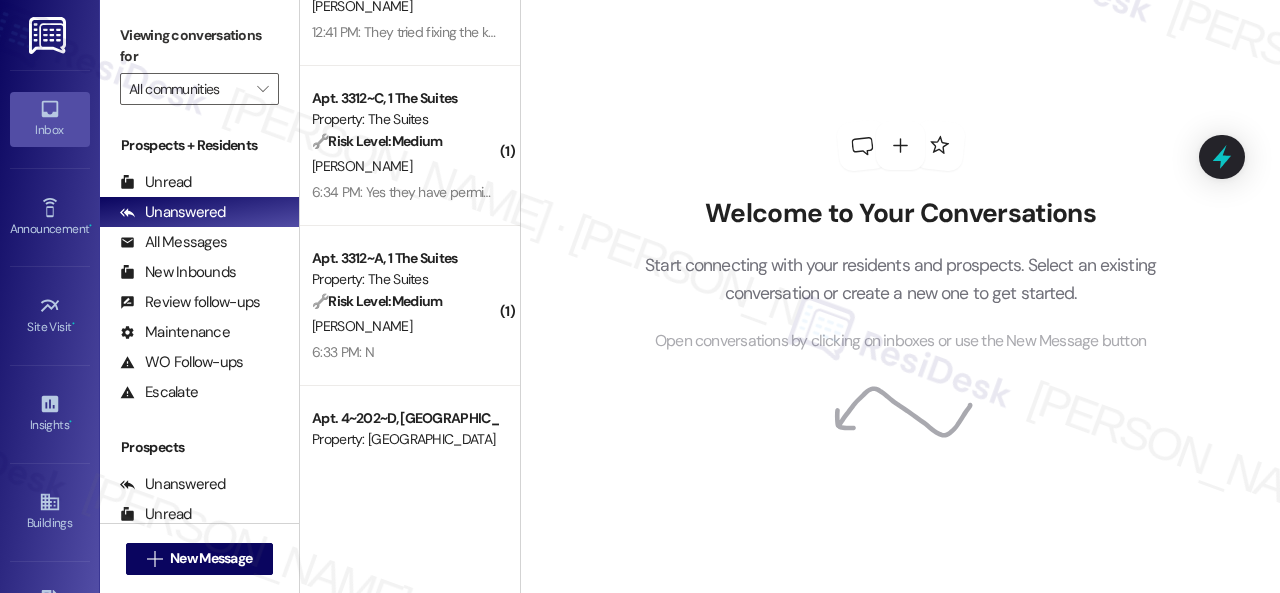 scroll, scrollTop: 600, scrollLeft: 0, axis: vertical 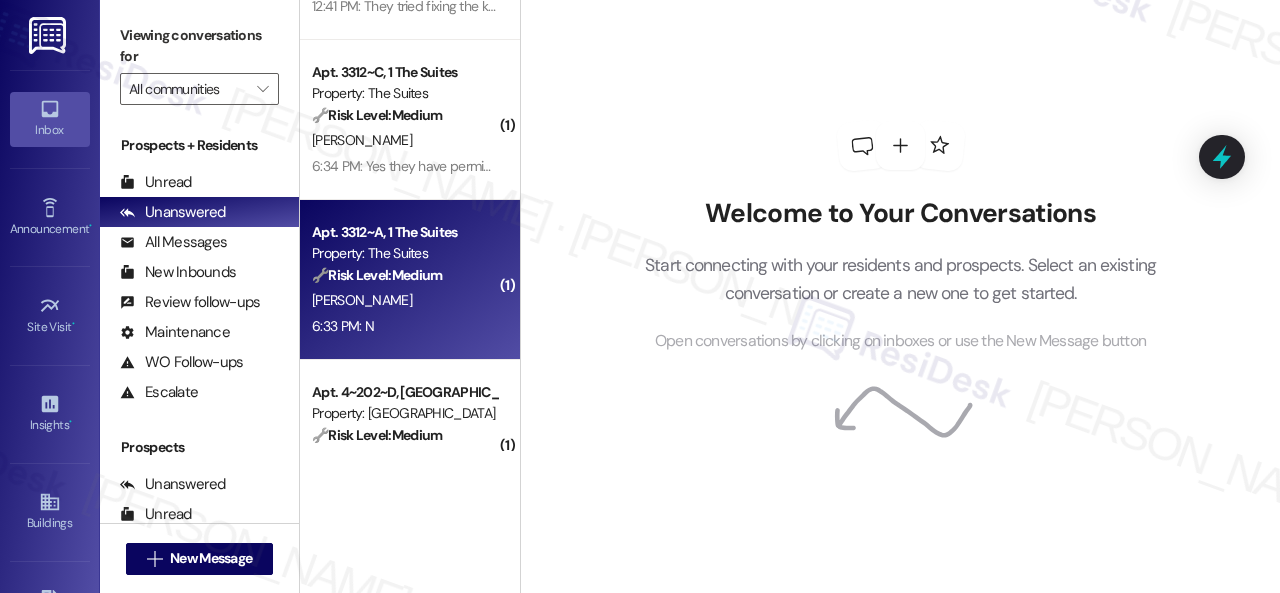 click on "6:33 PM: N 6:33 PM: N" at bounding box center (404, 326) 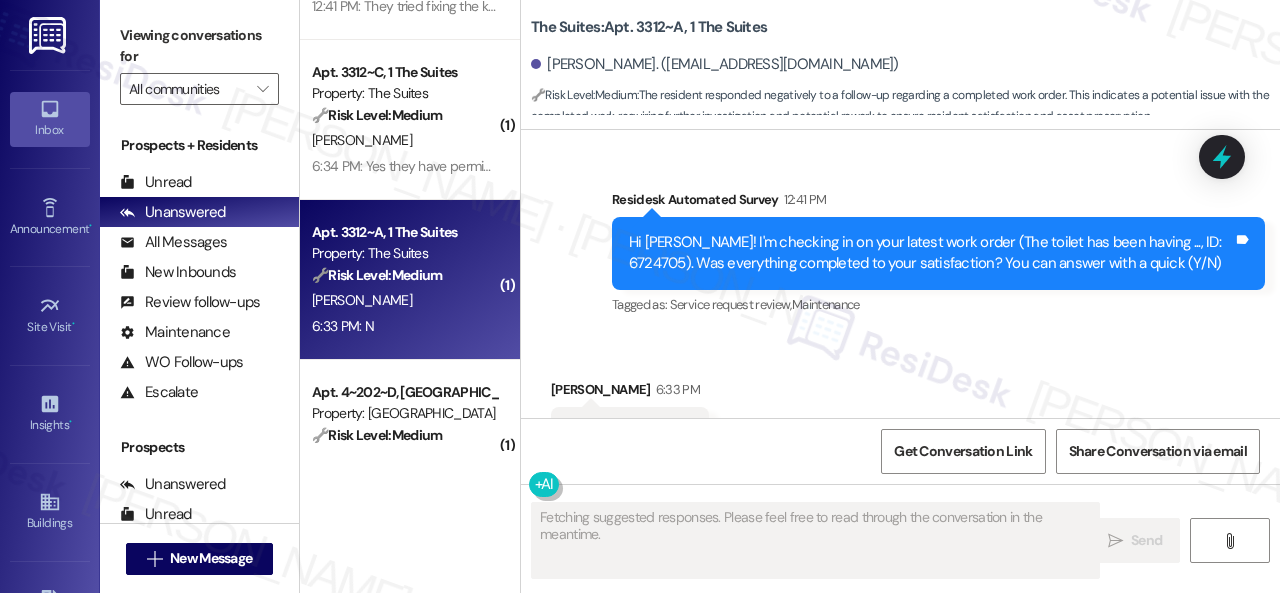 scroll, scrollTop: 3440, scrollLeft: 0, axis: vertical 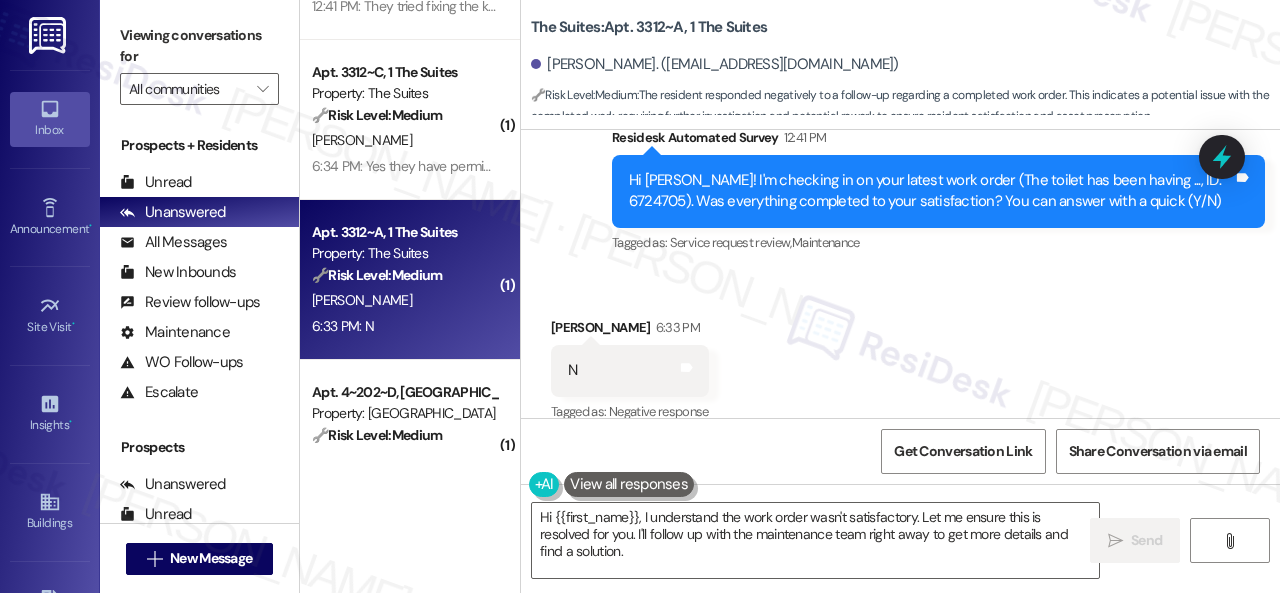 click on "Received via SMS Caitlin Anderson 6:33 PM N Tags and notes Tagged as:   Negative response Click to highlight conversations about Negative response" at bounding box center (900, 356) 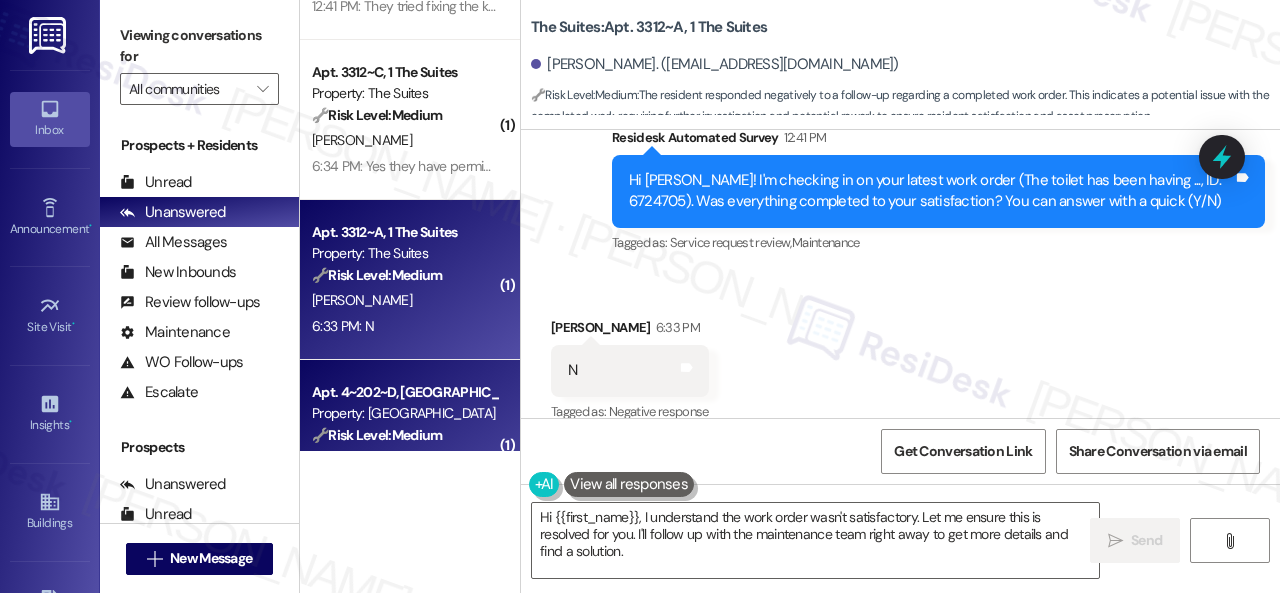 drag, startPoint x: 630, startPoint y: 548, endPoint x: 386, endPoint y: 402, distance: 284.34485 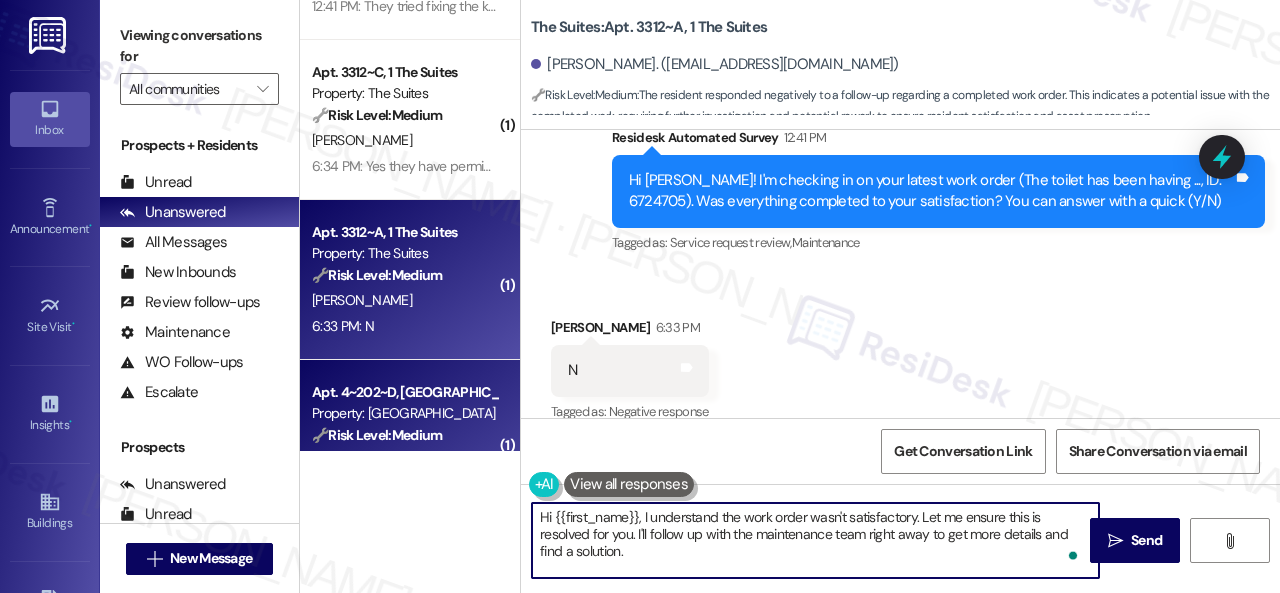 paste on "I'm sorry that the work order wasn't completed to your satisfaction. Can you please provide more details about what went wrong or what needs to be addressed?" 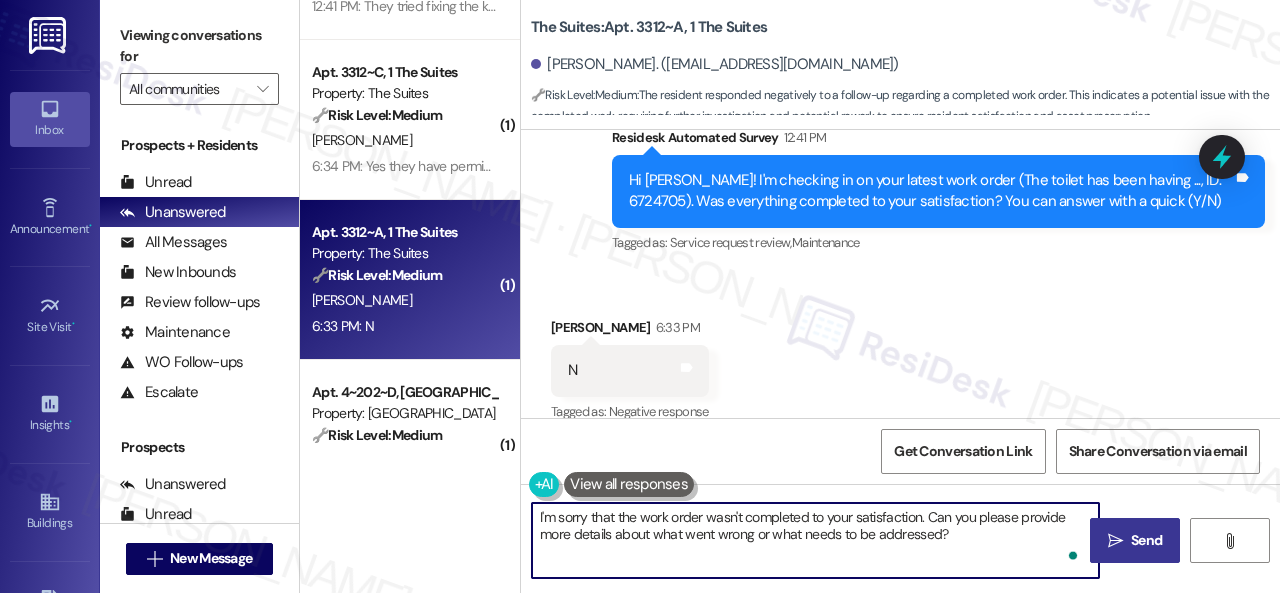 type on "I'm sorry that the work order wasn't completed to your satisfaction. Can you please provide more details about what went wrong or what needs to be addressed?" 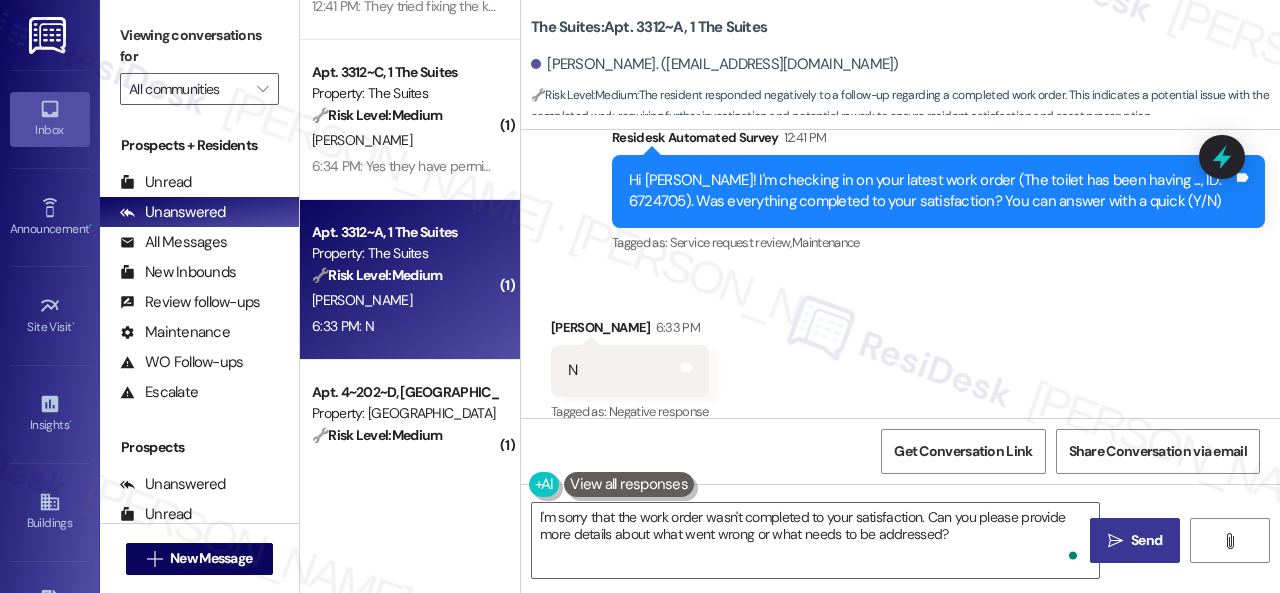 click on " Send" at bounding box center [1135, 540] 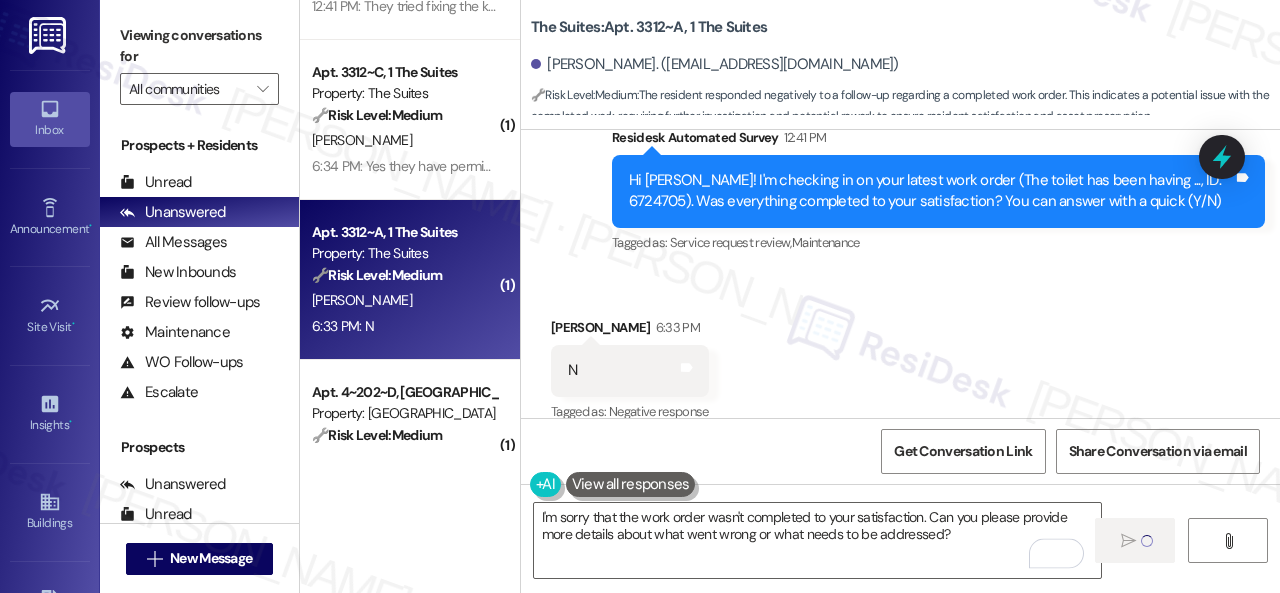 type 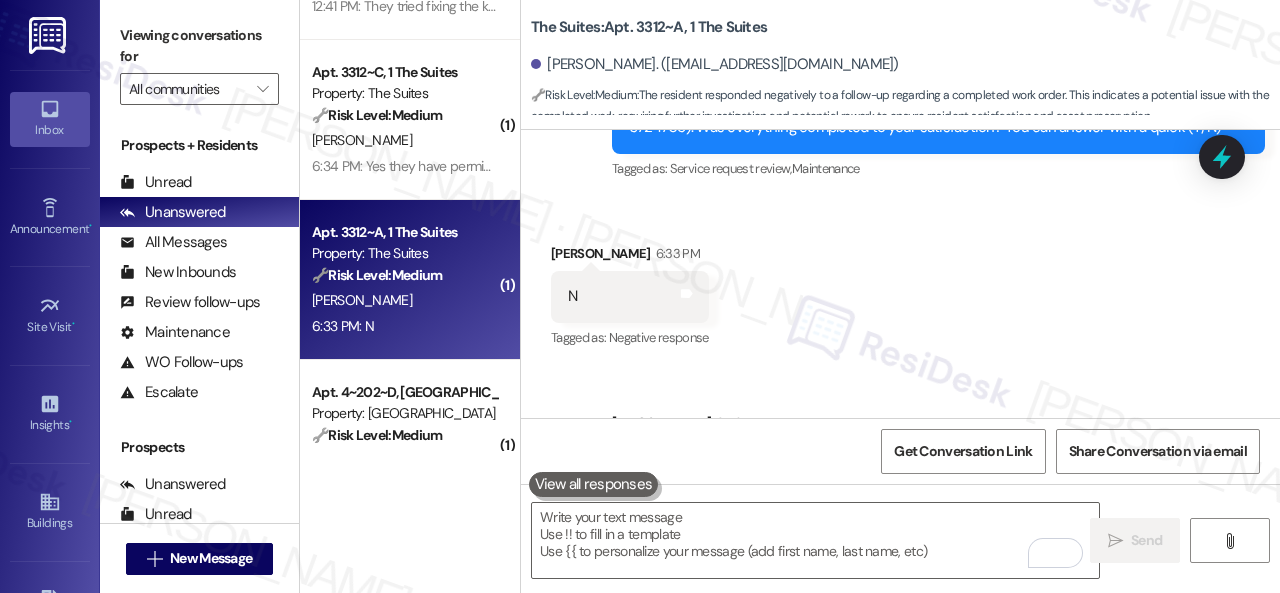 scroll, scrollTop: 3603, scrollLeft: 0, axis: vertical 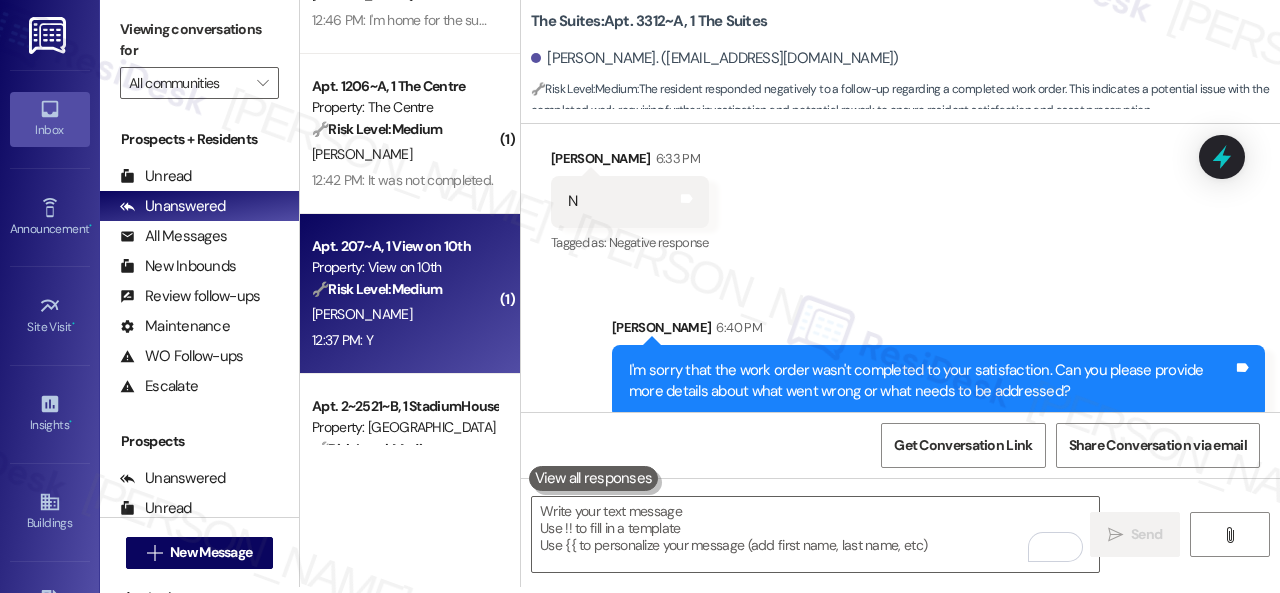 click on "12:37 PM: Y 12:37 PM: Y" at bounding box center [404, 340] 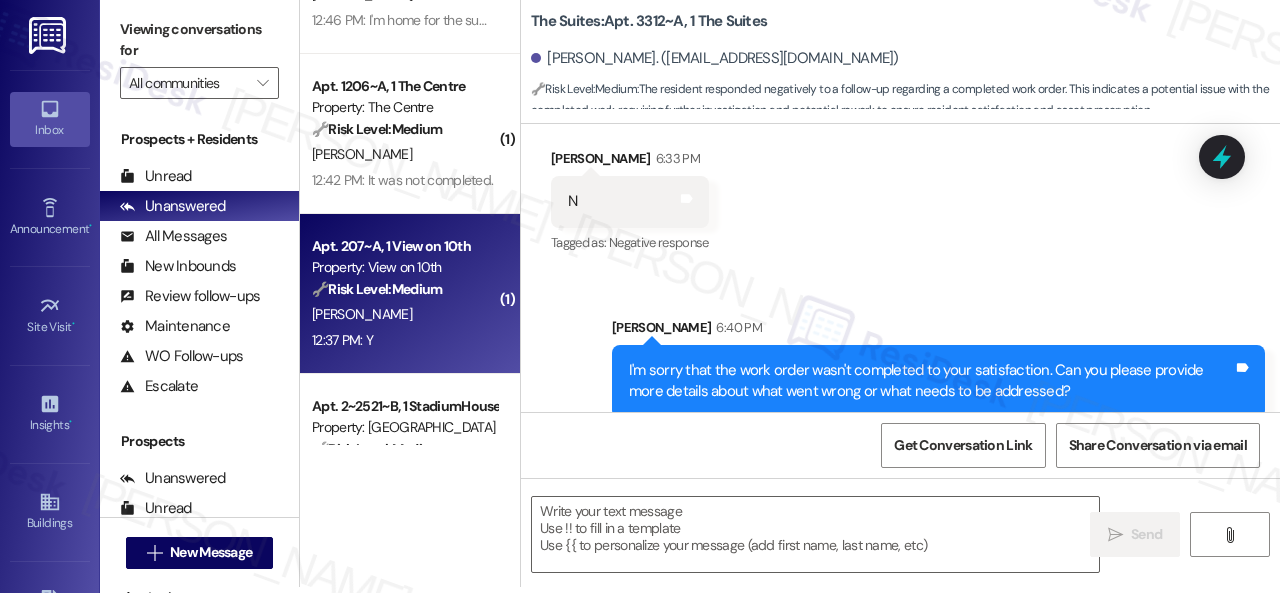 type on "Fetching suggested responses. Please feel free to read through the conversation in the meantime." 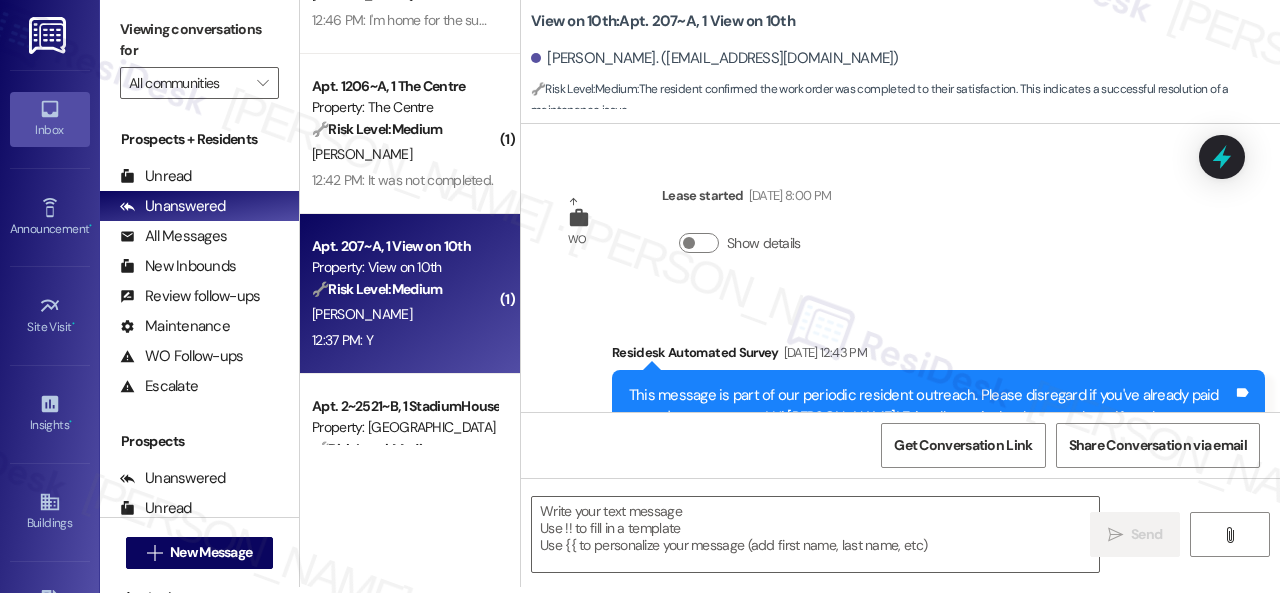 scroll, scrollTop: 0, scrollLeft: 0, axis: both 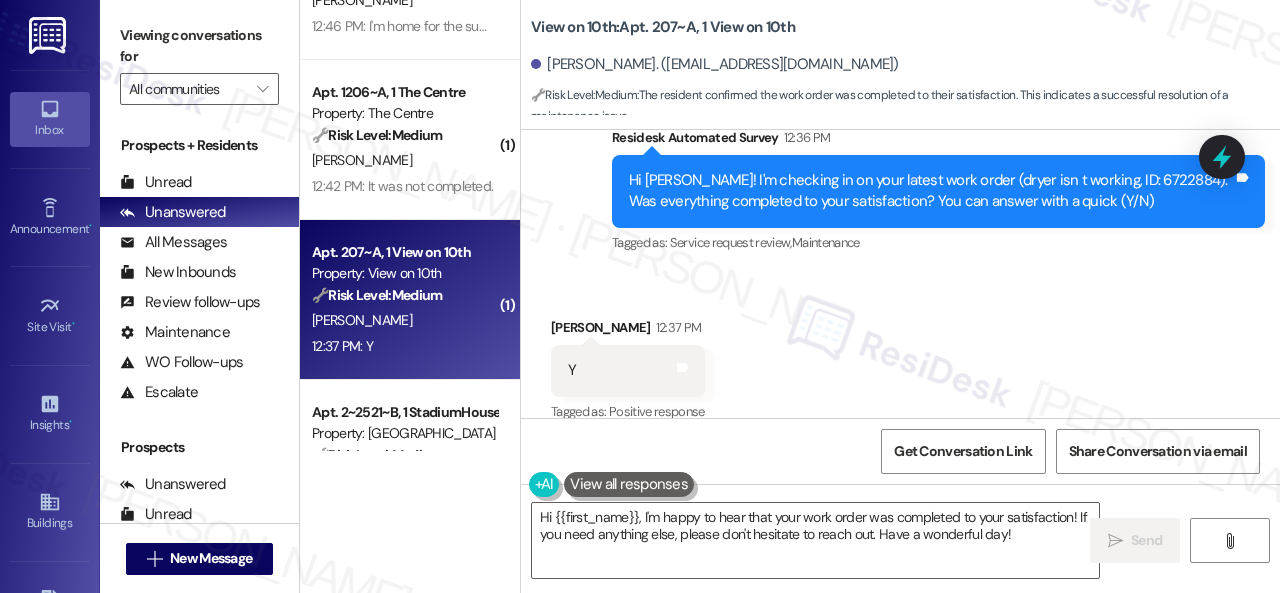 click on "Survey, sent via SMS Residesk Automated Survey 12:36 PM Hi Kirstan! I'm checking in on your latest work order (dryer isn t working, ID: 6722884). Was everything completed to your satisfaction? You can answer with a quick (Y/N) Tags and notes Tagged as:   Service request review ,  Click to highlight conversations about Service request review Maintenance Click to highlight conversations about Maintenance" at bounding box center (900, 177) 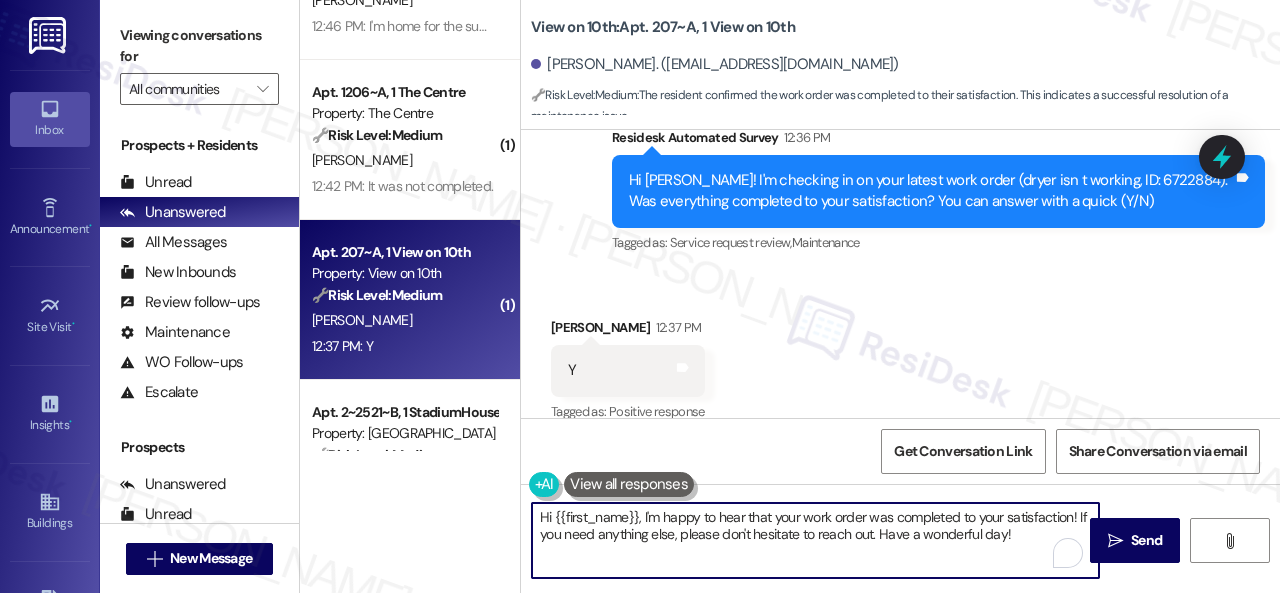 drag, startPoint x: 1044, startPoint y: 536, endPoint x: 496, endPoint y: 496, distance: 549.4579 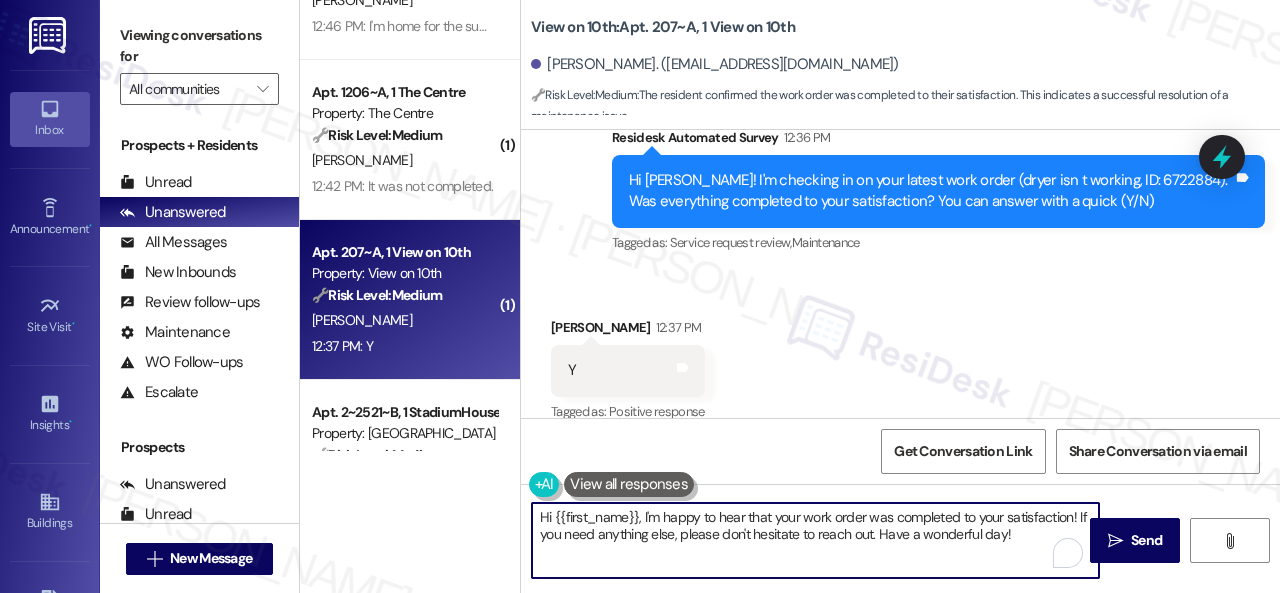 click on "Apt. 0810~A, 1 Crown, The Property: The Crown 🔧  Risk Level:  Medium The resident indicates that the work order is still in progress. This is a standard follow-up and does not indicate an urgent issue or immediate risk. N. Hogan 12:51 PM: No not yet but they're working on it  12:51 PM: No not yet but they're working on it  Archived on 07/18/2025 ( 1 ) Apt. 2133, 1 The Centre Property: The Centre 🔧  Risk Level:  Medium The resident is responding negatively to a work order follow-up. The mention of an indoor camera and lack of activity suggests a possible security concern or suspicion, but without further context, it's a non-urgent issue related to a previous maintenance request and resident satisfaction. C. Hayes C. Mcham 12:49 PM: N we have an indoor camera, haven't seen ANY activity over the past week  12:49 PM: N we have an indoor camera, haven't seen ANY activity over the past week  ( 1 ) Apt. 306~B, 1 View on 10th Property: View on 10th 🔧  Risk Level:  Medium B. Bosch ( 1 ) Property: The Centre (" at bounding box center (790, 296) 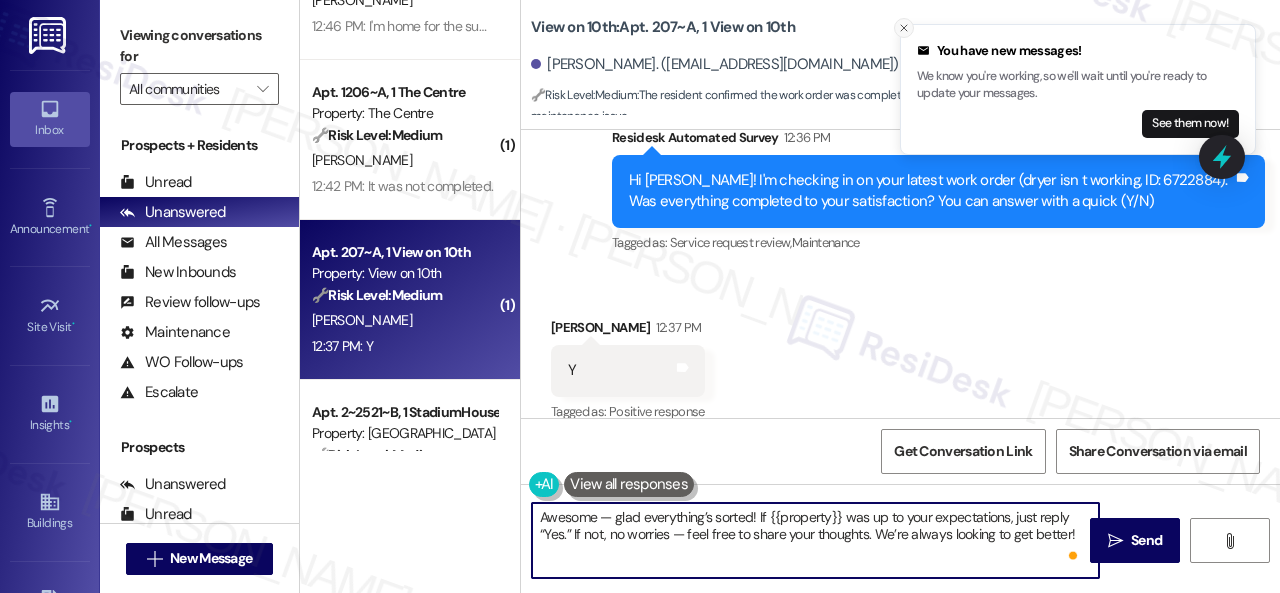 type on "Awesome — glad everything’s sorted! If {{property}} was up to your expectations, just reply “Yes.” If not, no worries — feel free to share your thoughts. We’re always looking to get better!" 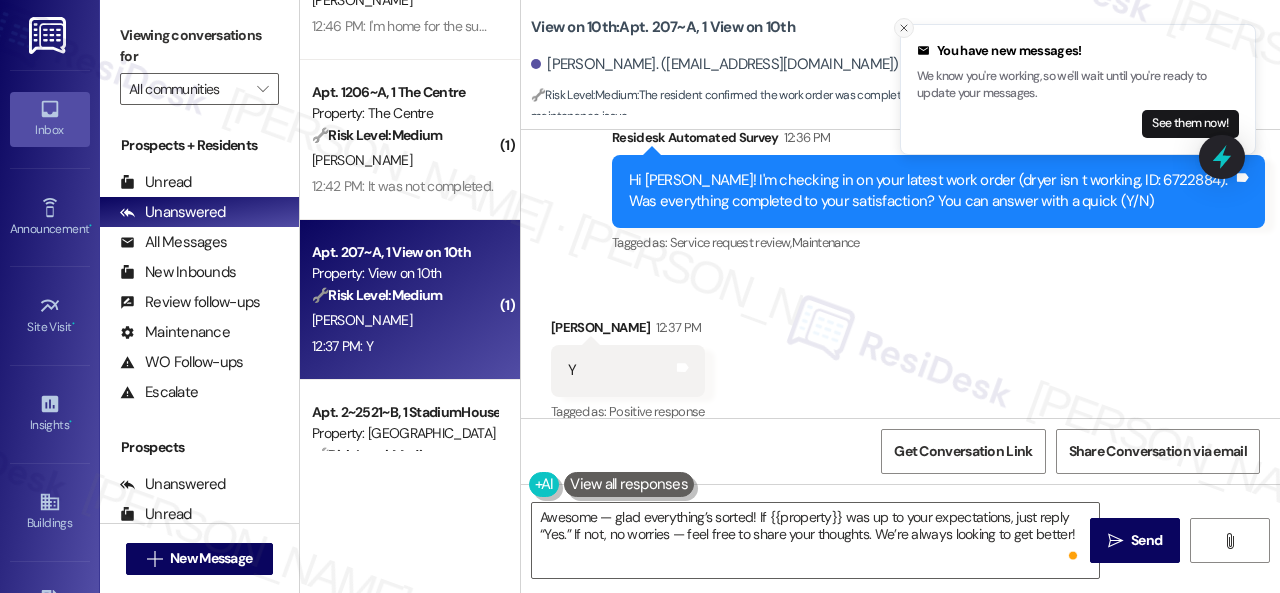 click at bounding box center (904, 28) 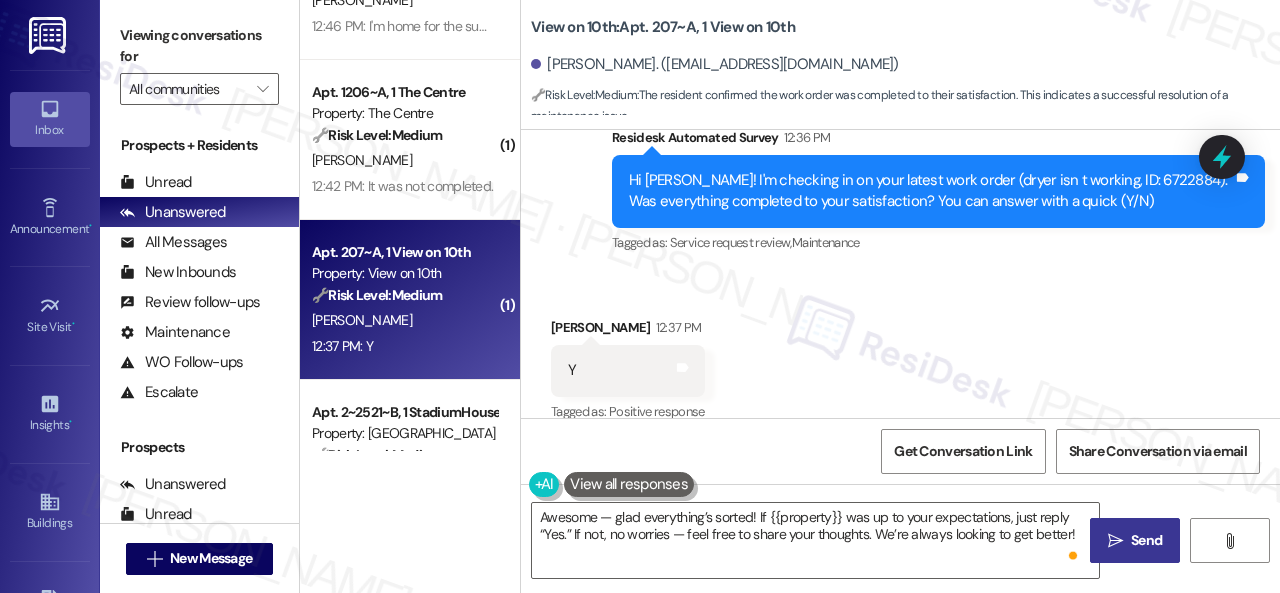 click on " Send" at bounding box center (1135, 540) 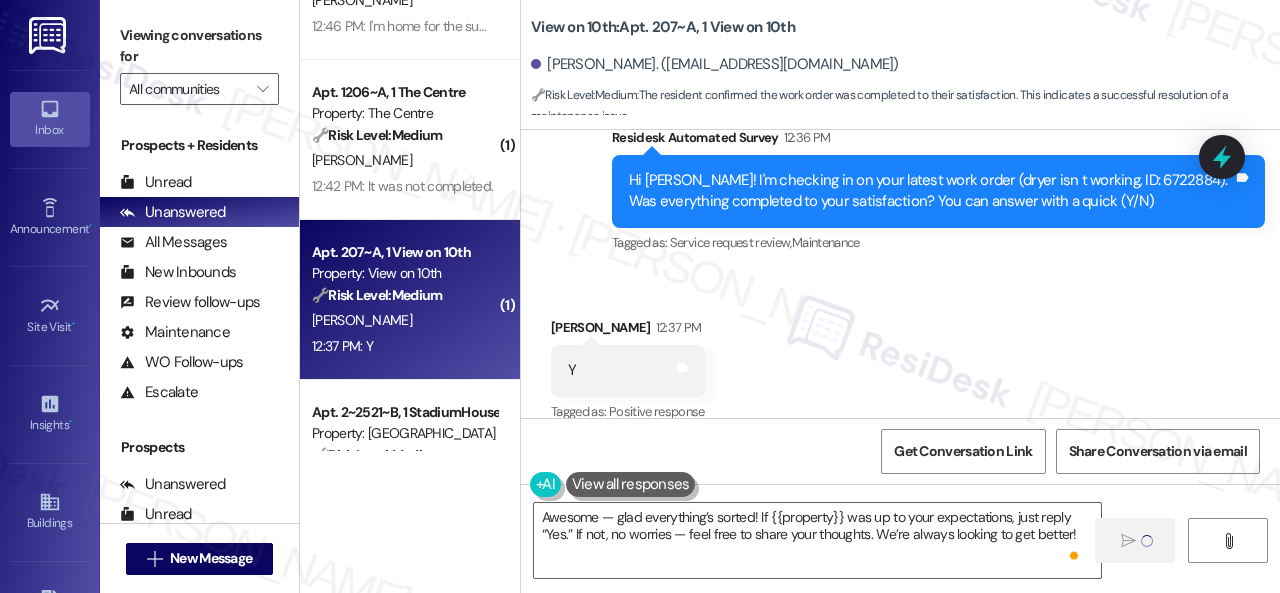 type 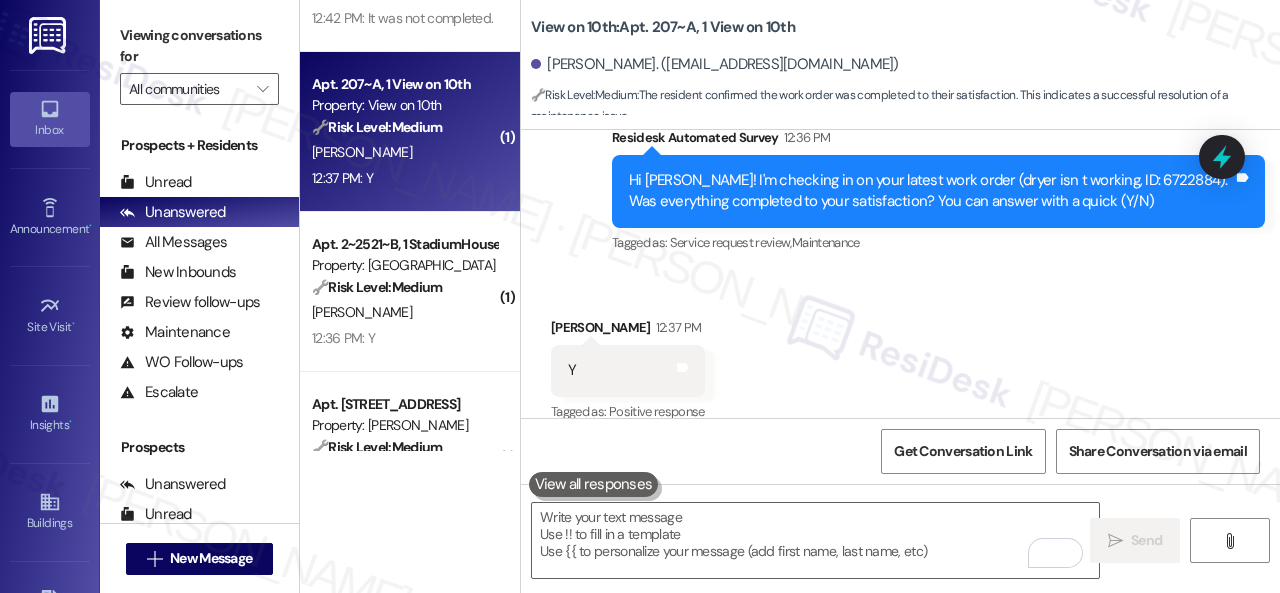 scroll, scrollTop: 1900, scrollLeft: 0, axis: vertical 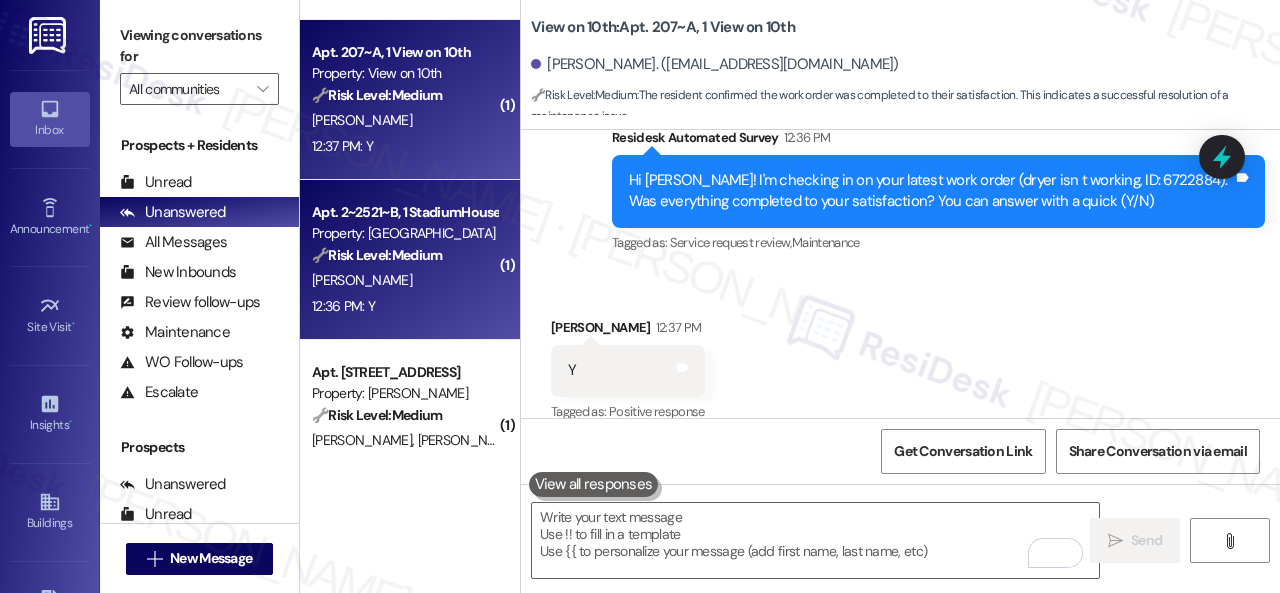 click on "L. Fernandez" at bounding box center (404, 280) 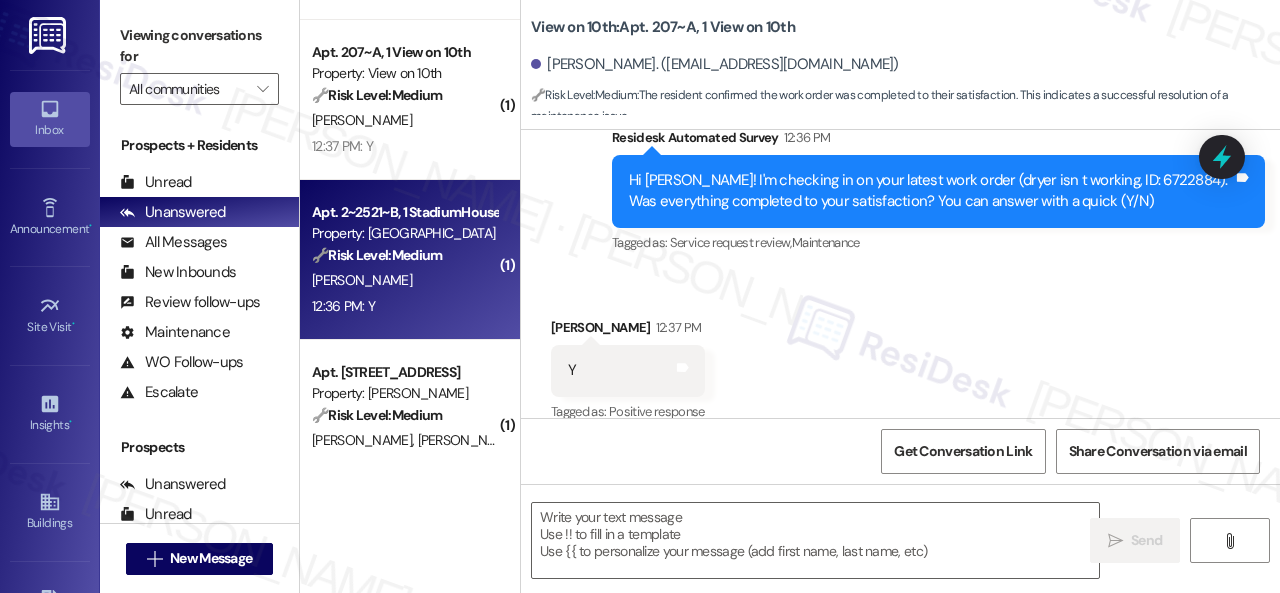 type on "Fetching suggested responses. Please feel free to read through the conversation in the meantime." 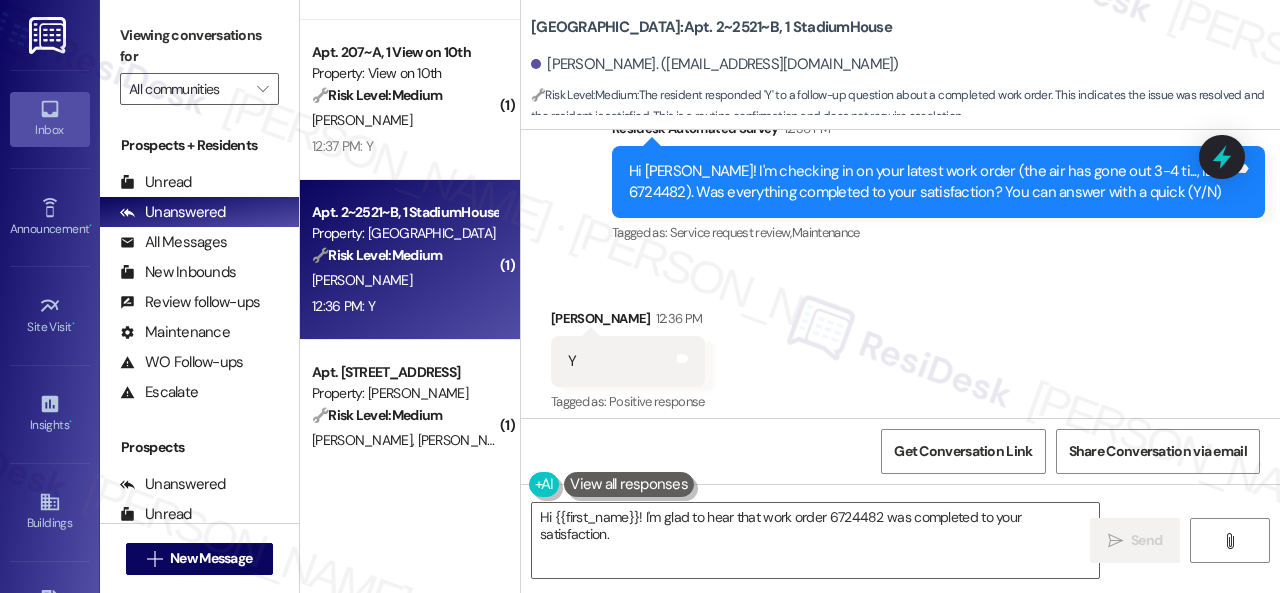 scroll, scrollTop: 1023, scrollLeft: 0, axis: vertical 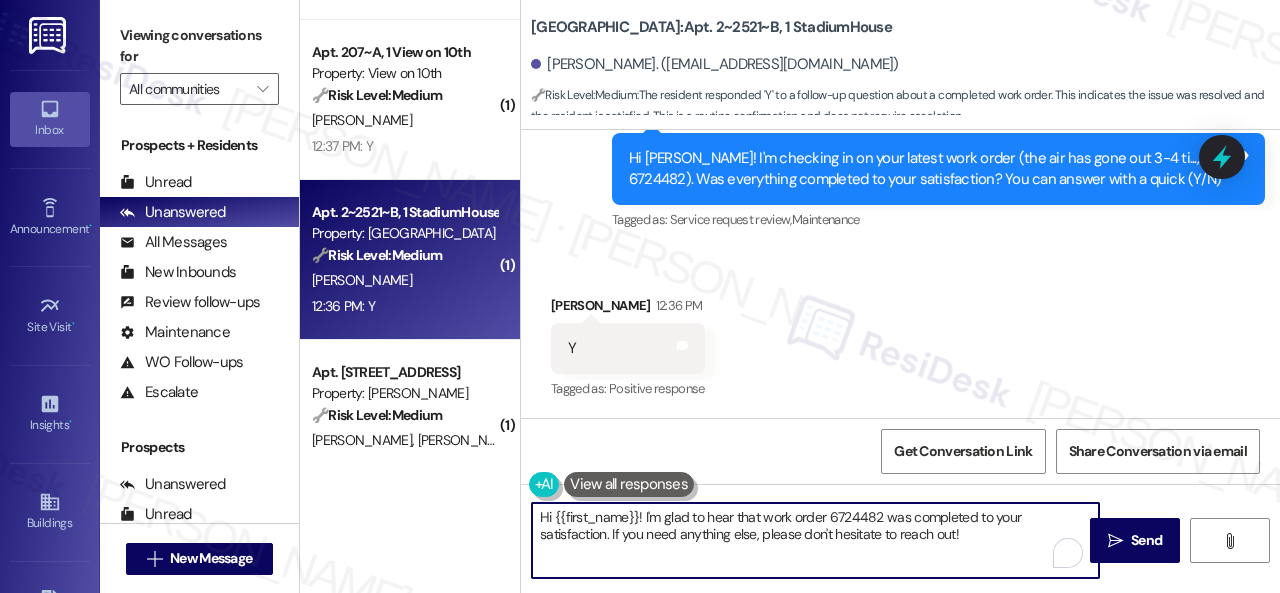 drag, startPoint x: 966, startPoint y: 541, endPoint x: 478, endPoint y: 462, distance: 494.35312 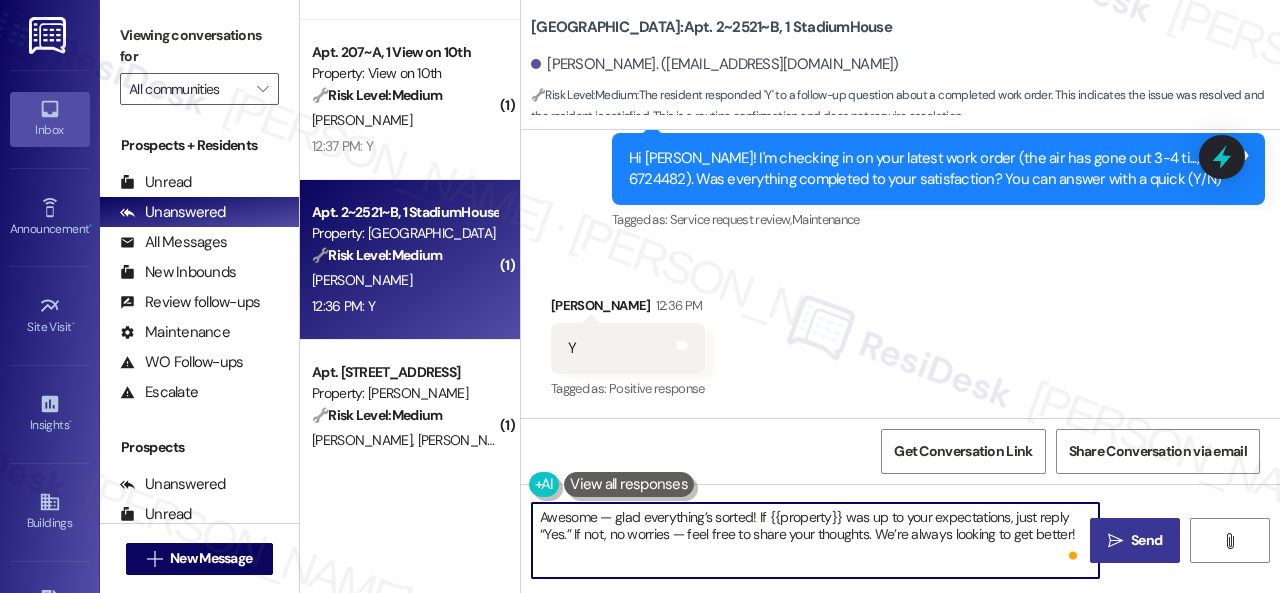 type on "Awesome — glad everything’s sorted! If {{property}} was up to your expectations, just reply “Yes.” If not, no worries — feel free to share your thoughts. We’re always looking to get better!" 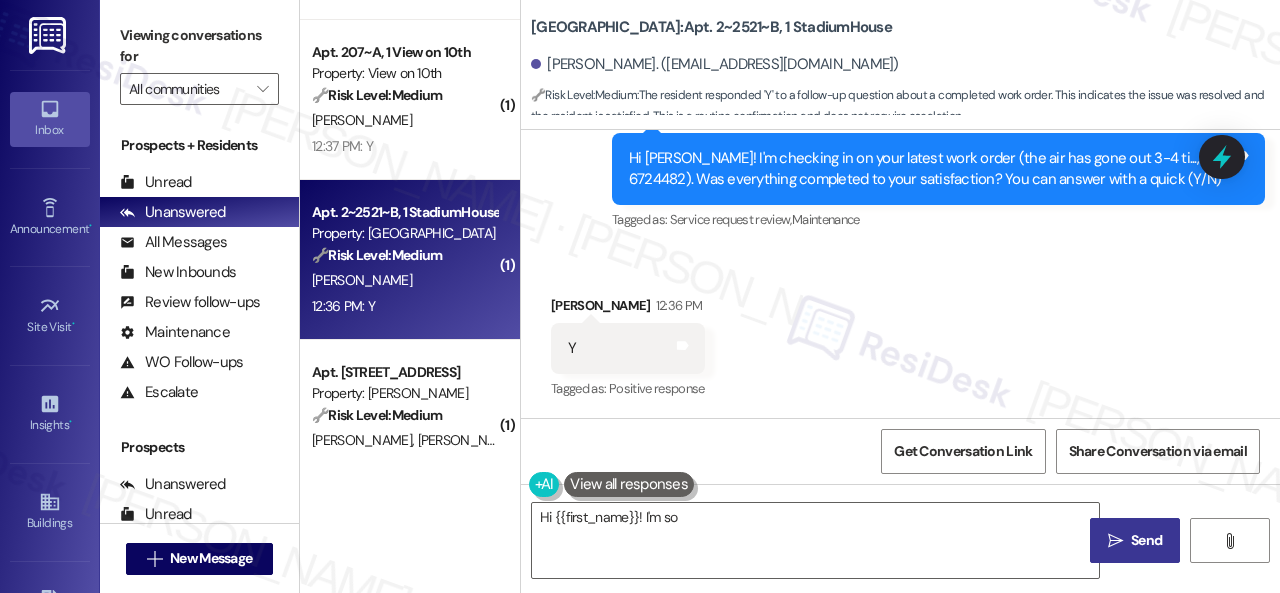scroll, scrollTop: 1185, scrollLeft: 0, axis: vertical 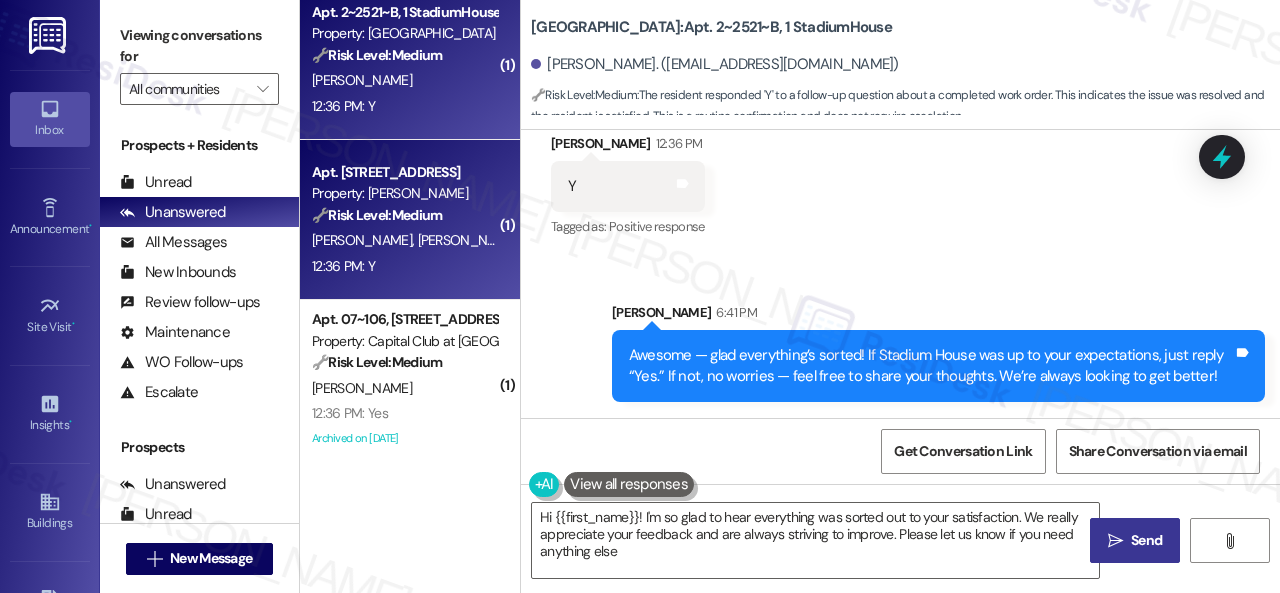 type on "Hi {{first_name}}! I'm so glad to hear everything was sorted out to your satisfaction. We really appreciate your feedback and are always striving to improve. Please let us know if you need anything else!" 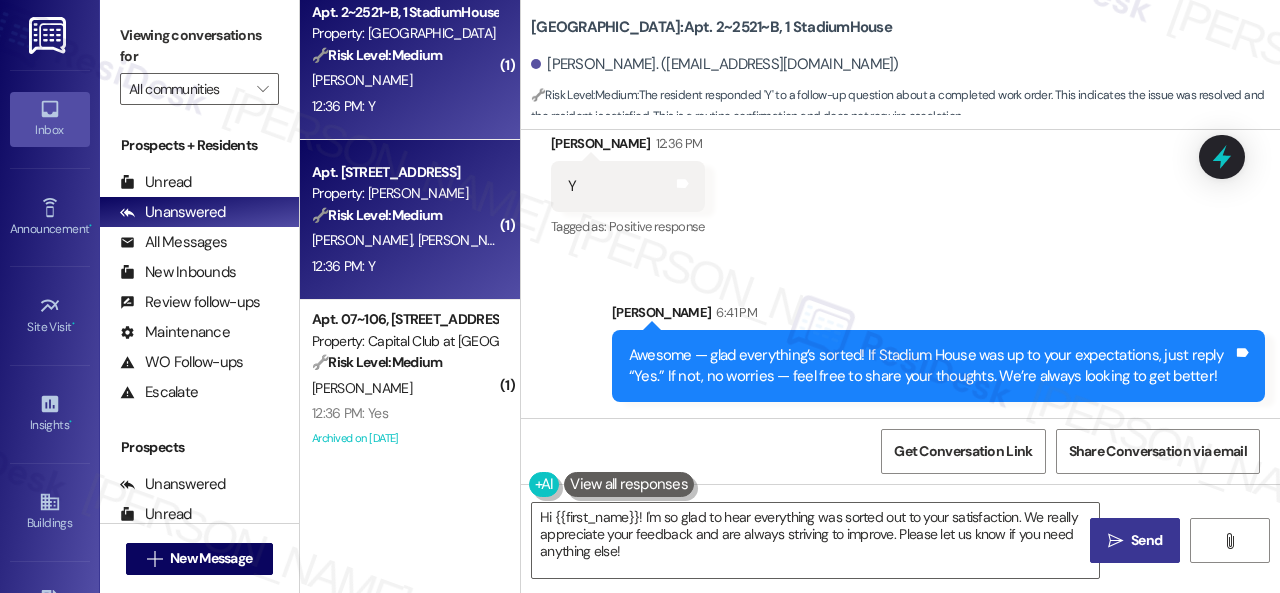 click on "B. Koonce D. Brown" at bounding box center [404, 240] 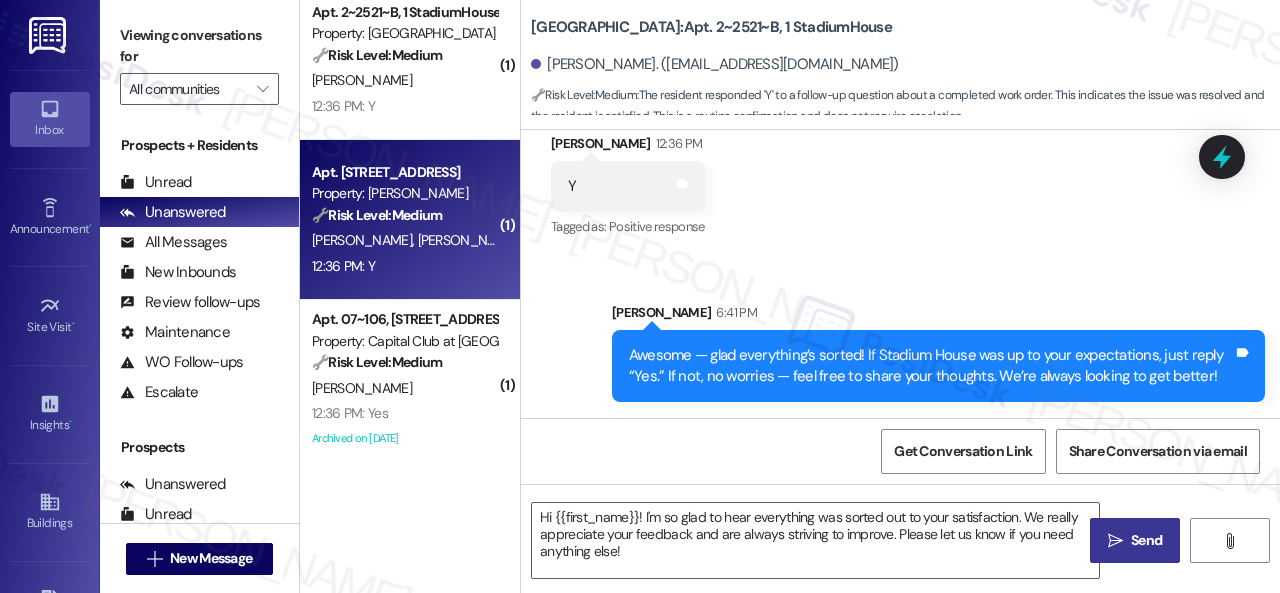 type on "Fetching suggested responses. Please feel free to read through the conversation in the meantime." 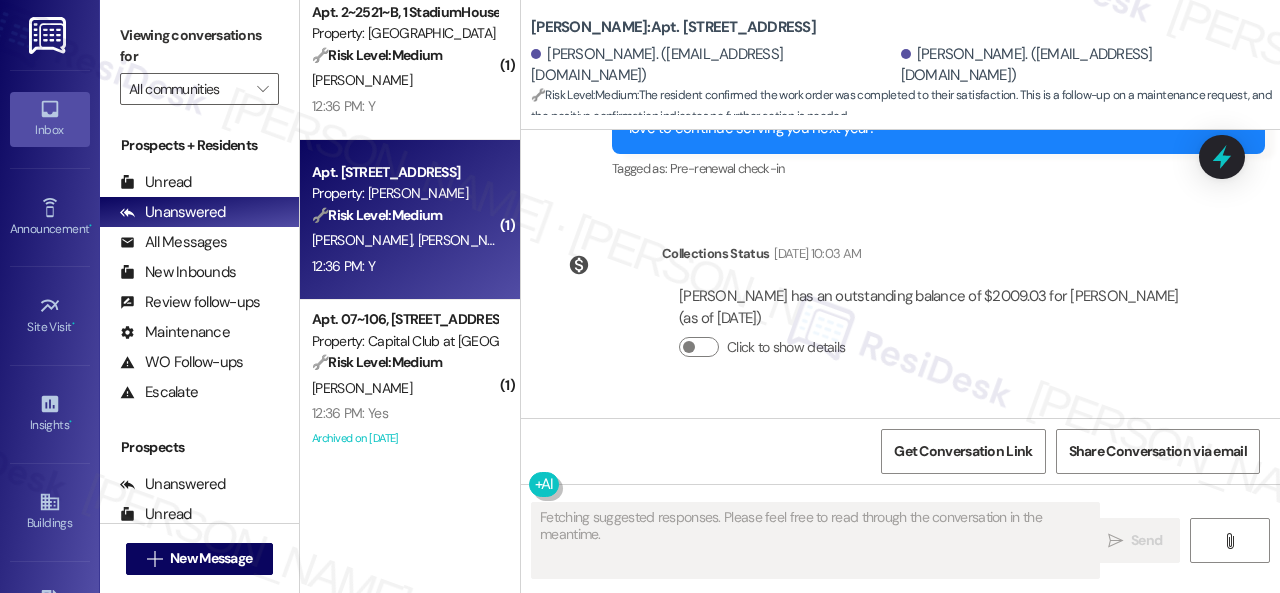 scroll, scrollTop: 4930, scrollLeft: 0, axis: vertical 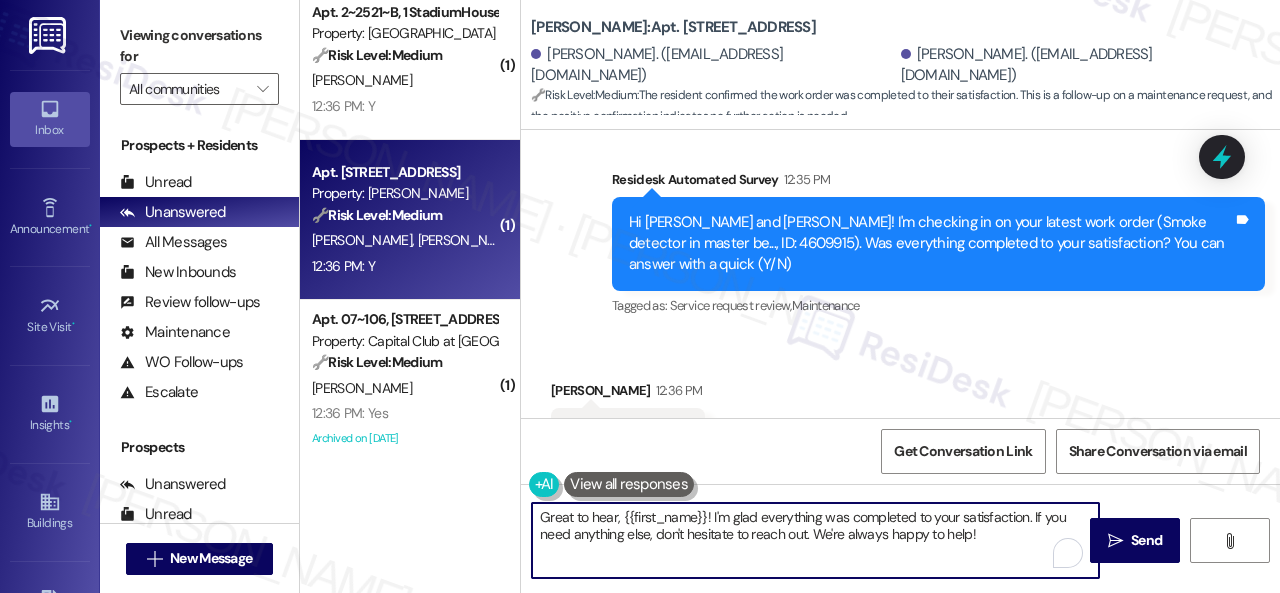 drag, startPoint x: 988, startPoint y: 534, endPoint x: 474, endPoint y: 508, distance: 514.65717 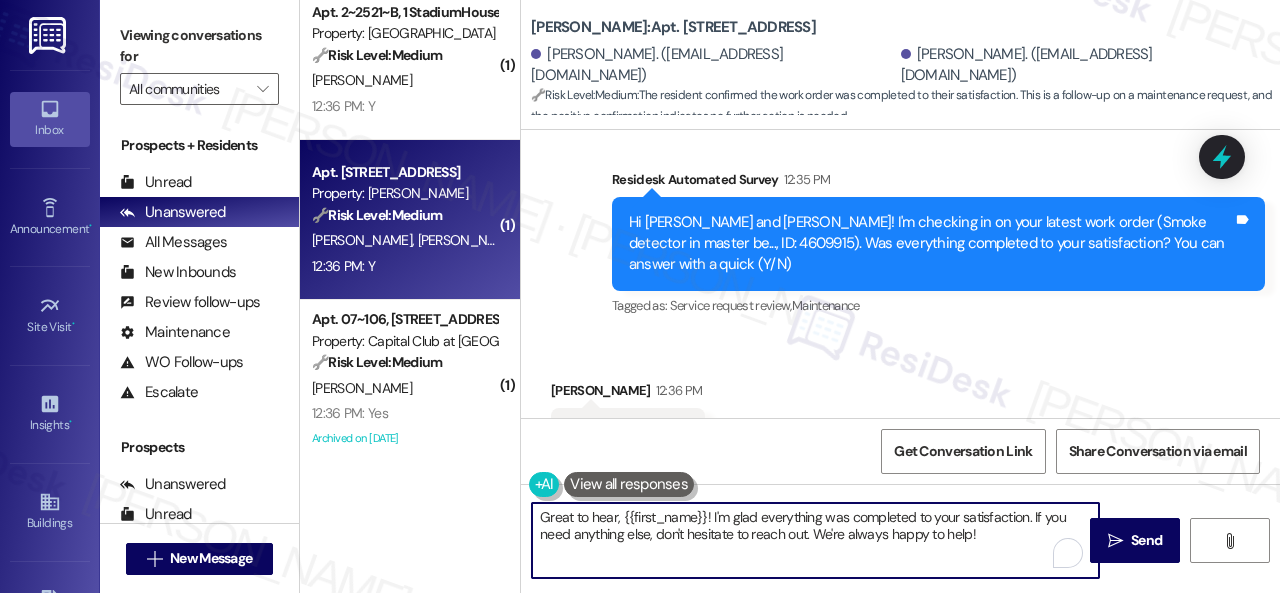 click on "( 1 ) Apt. 1206~A, 1 The Centre Property: The Centre 🔧  Risk Level:  Medium The resident indicates that a work order was not completed. This requires follow-up to ensure the issue is resolved, but does not indicate an immediate threat or urgent situation. G. Sanders 12:42 PM: It was not completed.  12:42 PM: It was not completed.  ( 1 ) Apt. 207~A, 1 View on 10th Property: View on 10th 🔧  Risk Level:  Medium The resident confirmed the work order was completed to their satisfaction. This indicates a successful resolution of a maintenance issue. K. Stanley 12:37 PM: Y 12:37 PM: Y ( 1 ) Apt. 2~2521~B, 1 StadiumHouse Property: Stadium House 🔧  Risk Level:  Medium The resident responded 'Y' to a follow-up question about a completed work order. This indicates the issue was resolved and the resident is satisfied. This is a routine confirmation and does not require escalation. L. Fernandez 12:36 PM: Y 12:36 PM: Y ( 1 ) Apt. 13216, 12330 Research Road Property: Brea Frisco 🔧  Risk Level:  Medium B. Koonce" at bounding box center [790, 296] 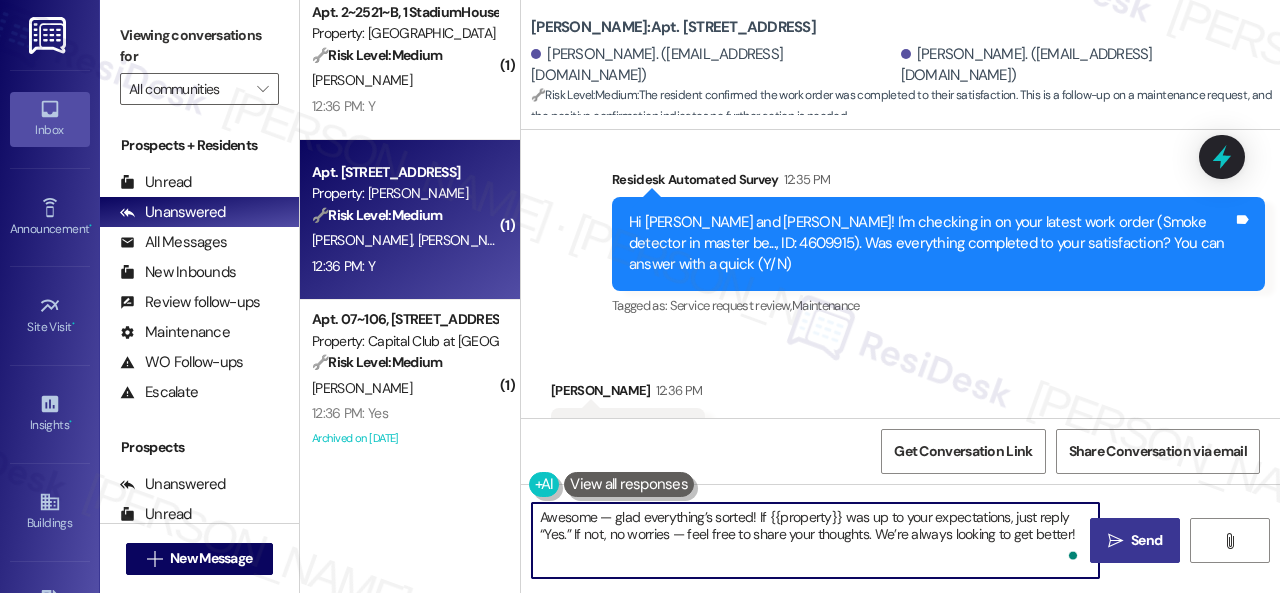 type on "Awesome — glad everything’s sorted! If {{property}} was up to your expectations, just reply “Yes.” If not, no worries — feel free to share your thoughts. We’re always looking to get better!" 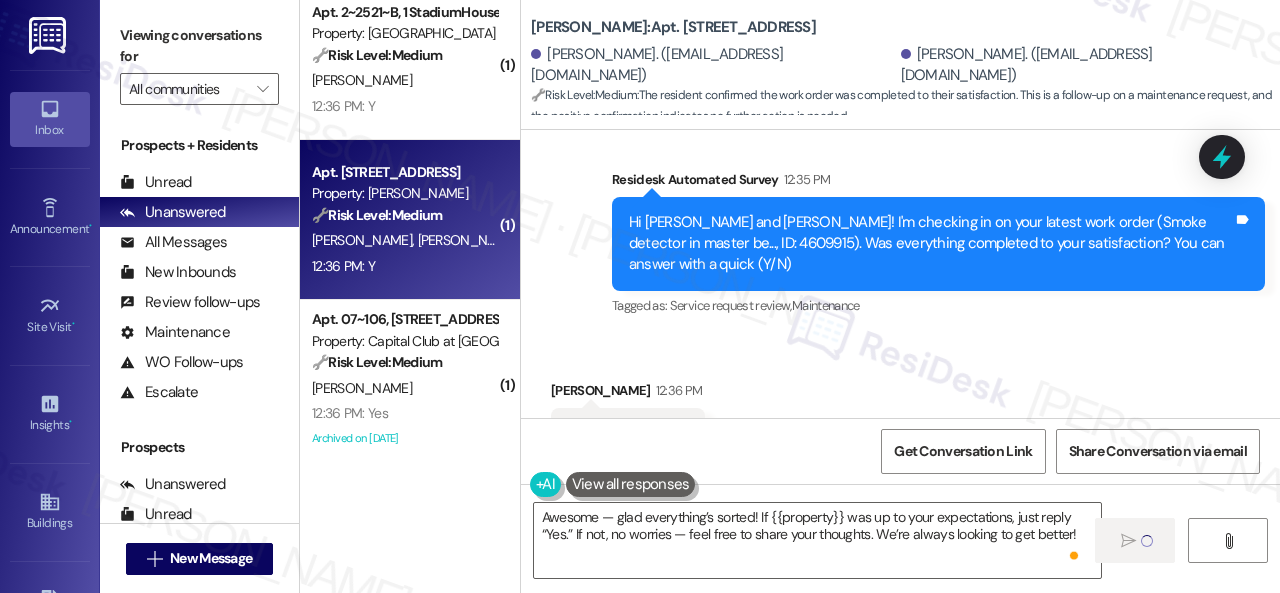 type 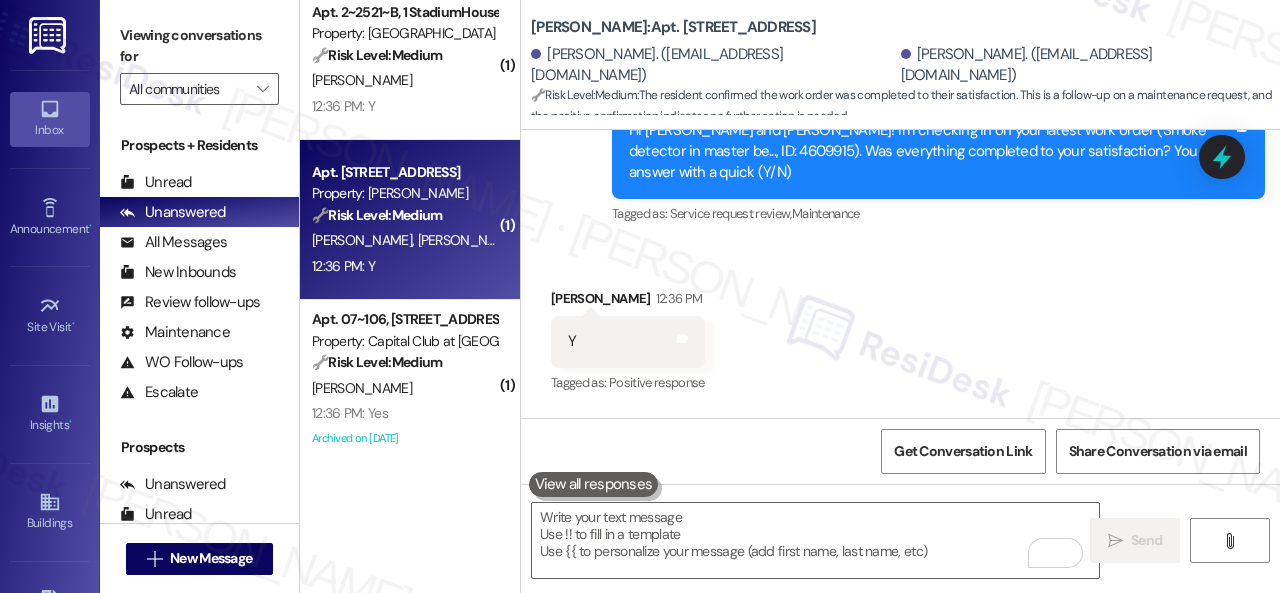 scroll, scrollTop: 4992, scrollLeft: 0, axis: vertical 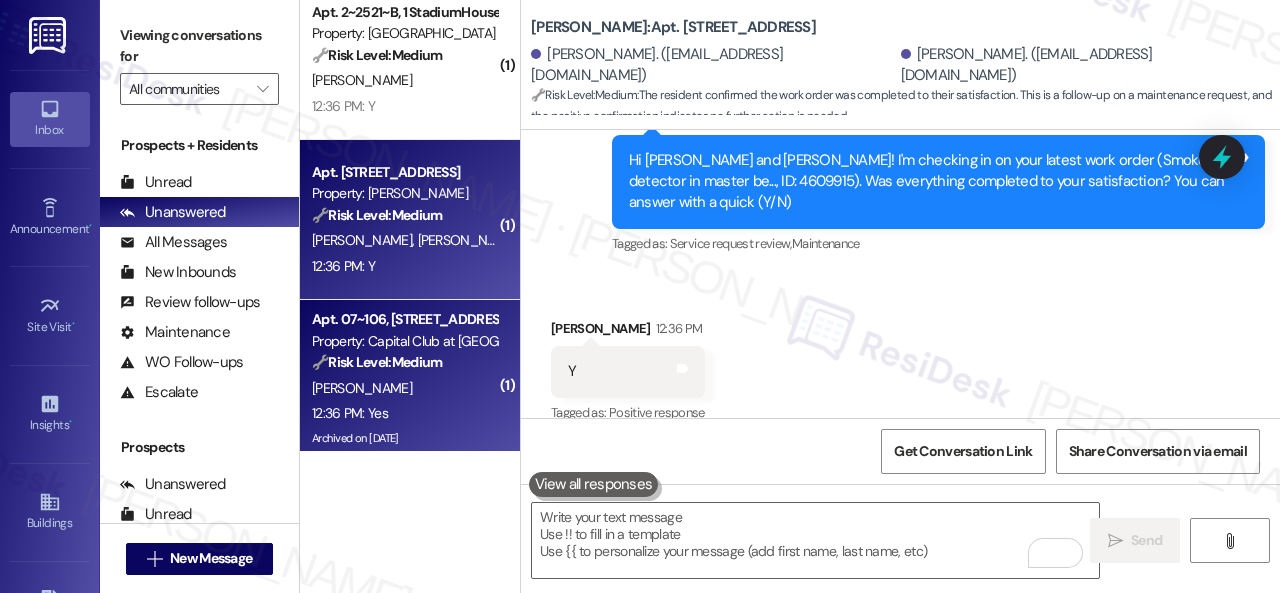 click on "🔧  Risk Level:  Medium" at bounding box center [377, 362] 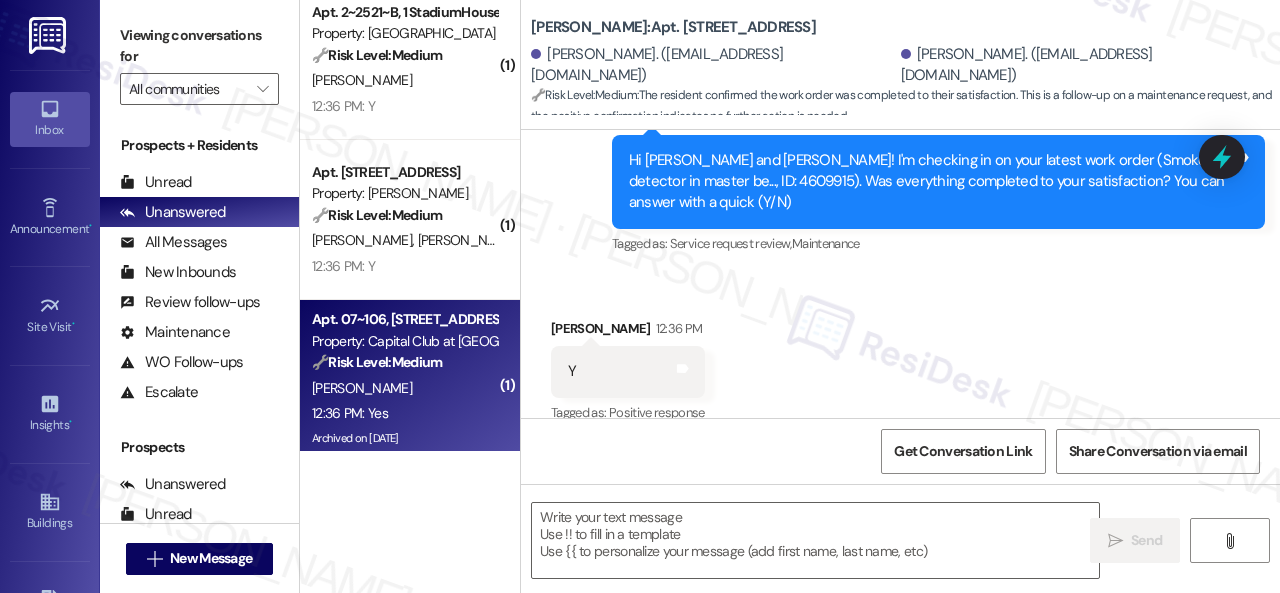 type on "Fetching suggested responses. Please feel free to read through the conversation in the meantime." 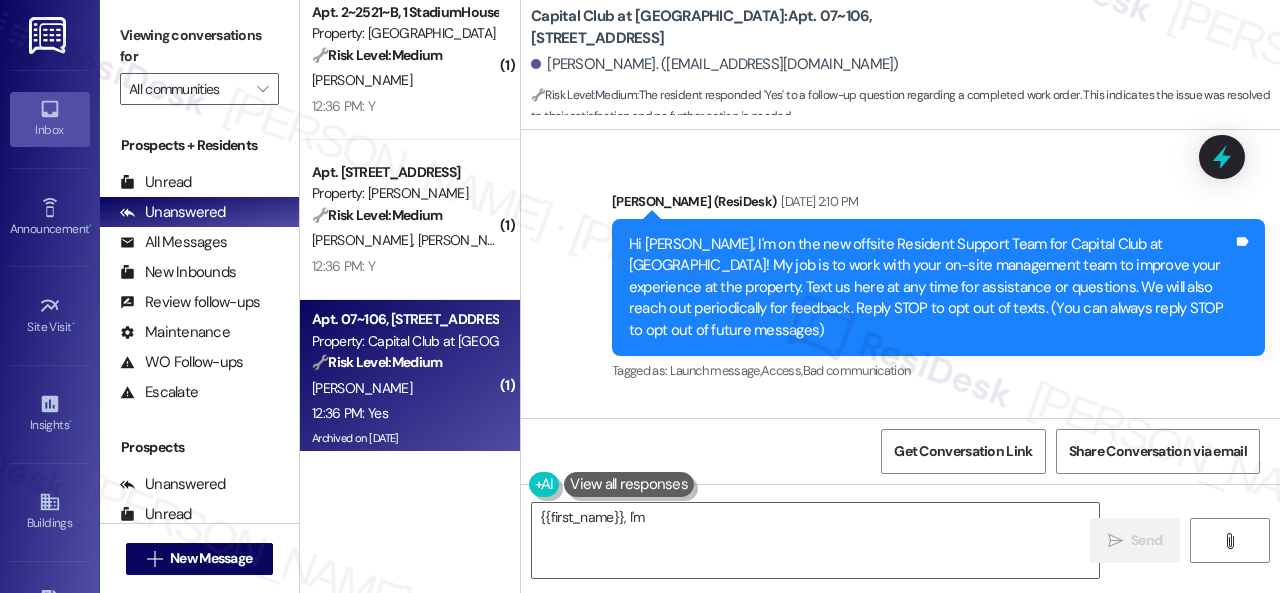 scroll, scrollTop: 24319, scrollLeft: 0, axis: vertical 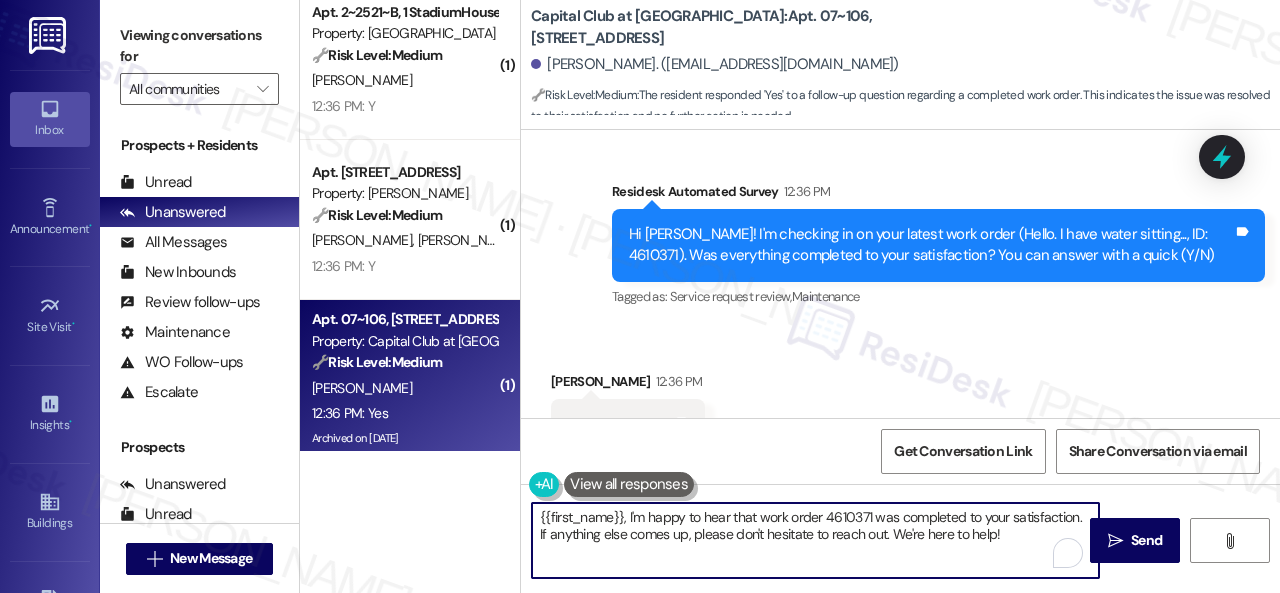 drag, startPoint x: 1011, startPoint y: 536, endPoint x: 424, endPoint y: 494, distance: 588.5006 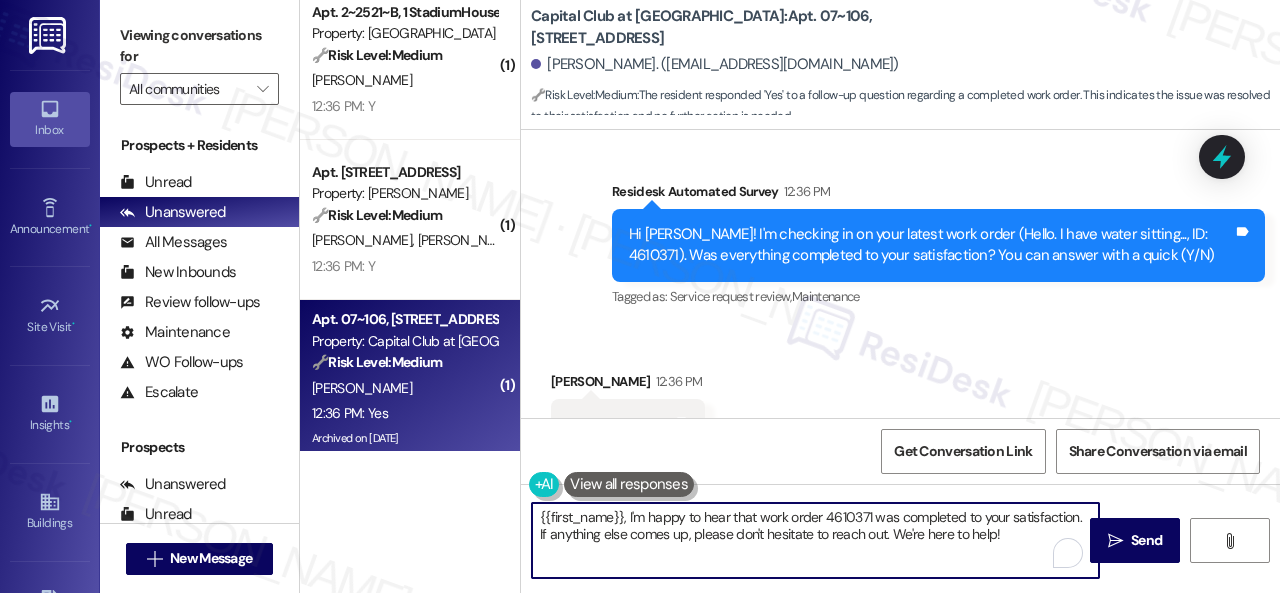 click on "( 1 ) Apt. 1206~A, 1 The Centre Property: The Centre 🔧  Risk Level:  Medium The resident indicates that a work order was not completed. This requires follow-up to ensure the issue is resolved, but does not indicate an immediate threat or urgent situation. G. Sanders 12:42 PM: It was not completed.  12:42 PM: It was not completed.  ( 1 ) Apt. 207~A, 1 View on 10th Property: View on 10th 🔧  Risk Level:  Medium The resident confirmed the work order was completed to their satisfaction. This indicates a successful resolution of a maintenance issue. K. Stanley 12:37 PM: Y 12:37 PM: Y ( 1 ) Apt. 2~2521~B, 1 StadiumHouse Property: Stadium House 🔧  Risk Level:  Medium The resident responded 'Y' to a follow-up question about a completed work order. This indicates the issue was resolved and the resident is satisfied. This is a routine confirmation and does not require escalation. L. Fernandez 12:36 PM: Y 12:36 PM: Y ( 1 ) Apt. 13216, 12330 Research Road Property: Brea Frisco 🔧  Risk Level:  Medium B. Koonce" at bounding box center [790, 296] 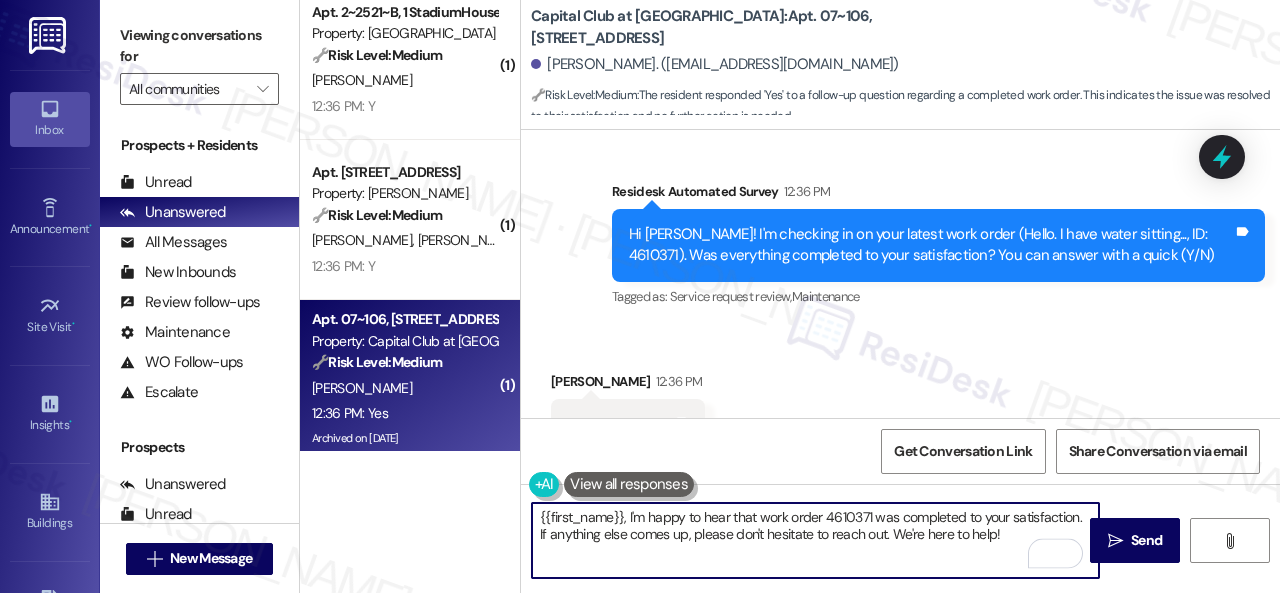 paste on "Awesome — glad everything’s sorted! If {{property}} was up to your expectations, just reply “Yes.” If not, no worries — feel free to share your thoughts. We’re always looking to get better" 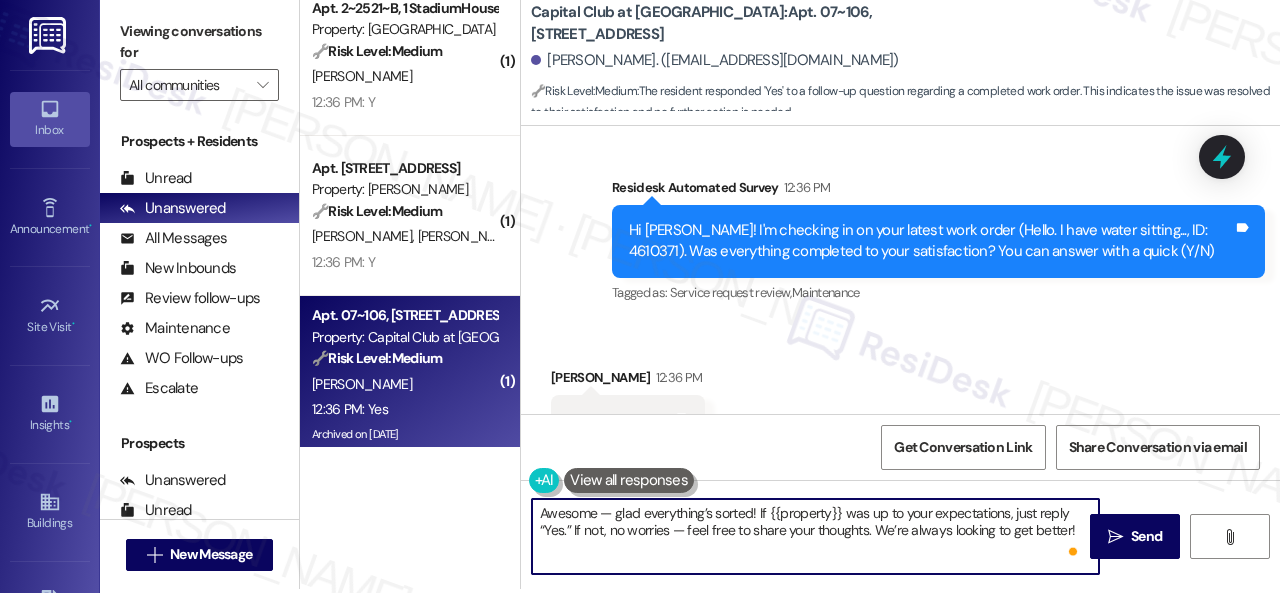 scroll, scrollTop: 6, scrollLeft: 0, axis: vertical 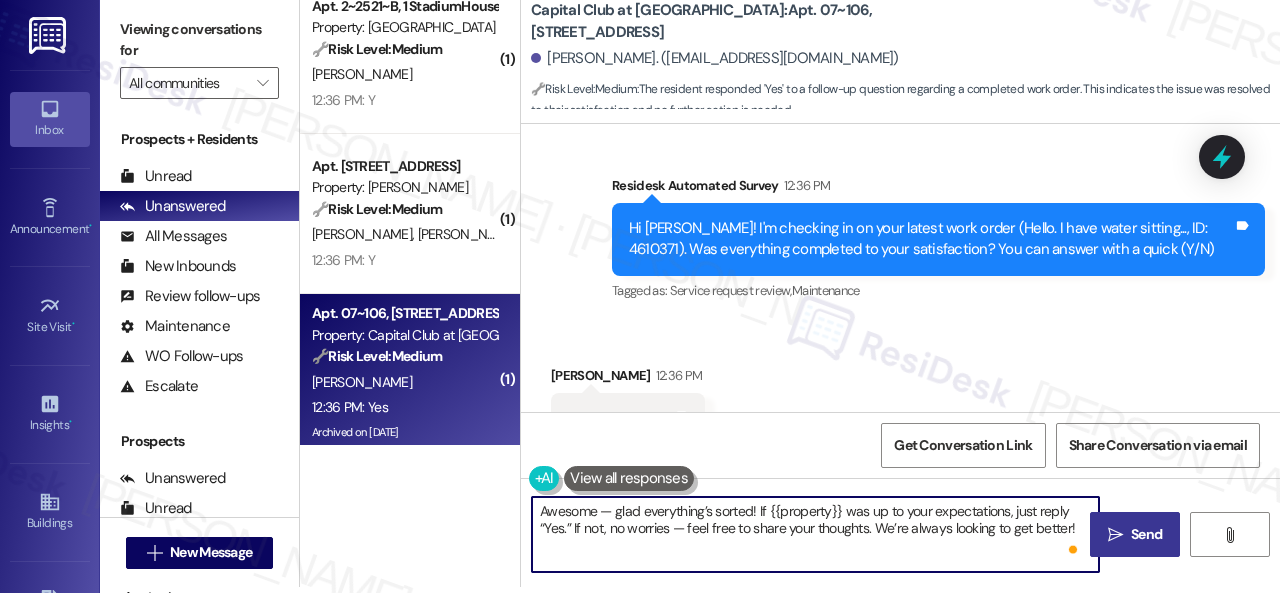 type on "Awesome — glad everything’s sorted! If {{property}} was up to your expectations, just reply “Yes.” If not, no worries — feel free to share your thoughts. We’re always looking to get better!" 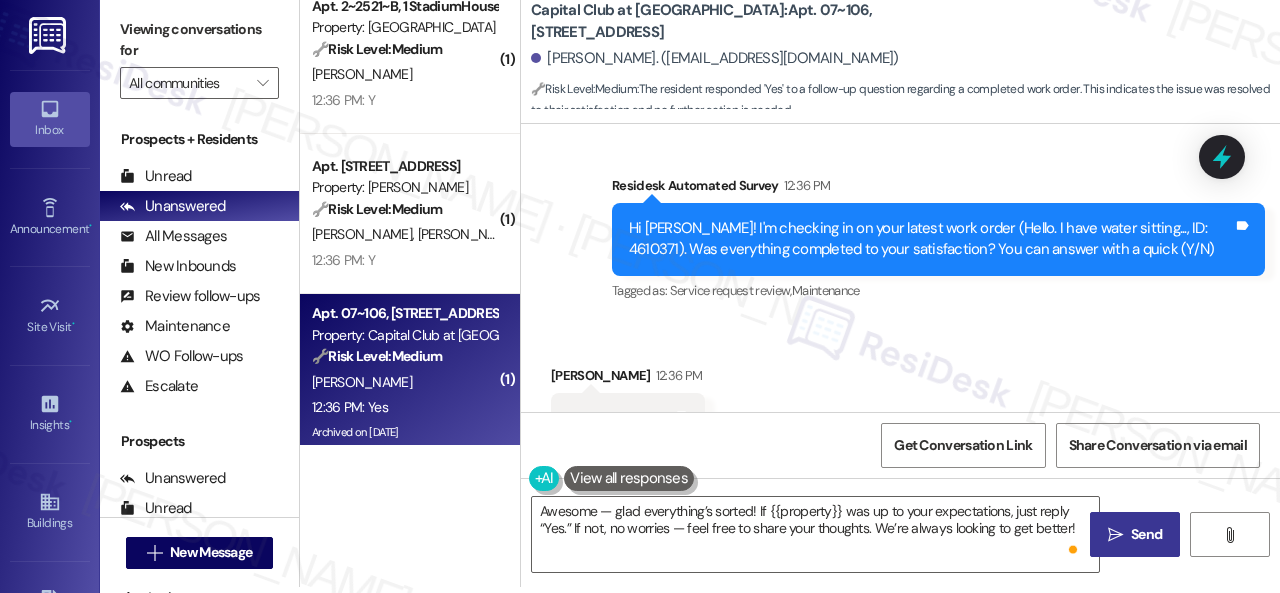 click on "Send" at bounding box center (1146, 534) 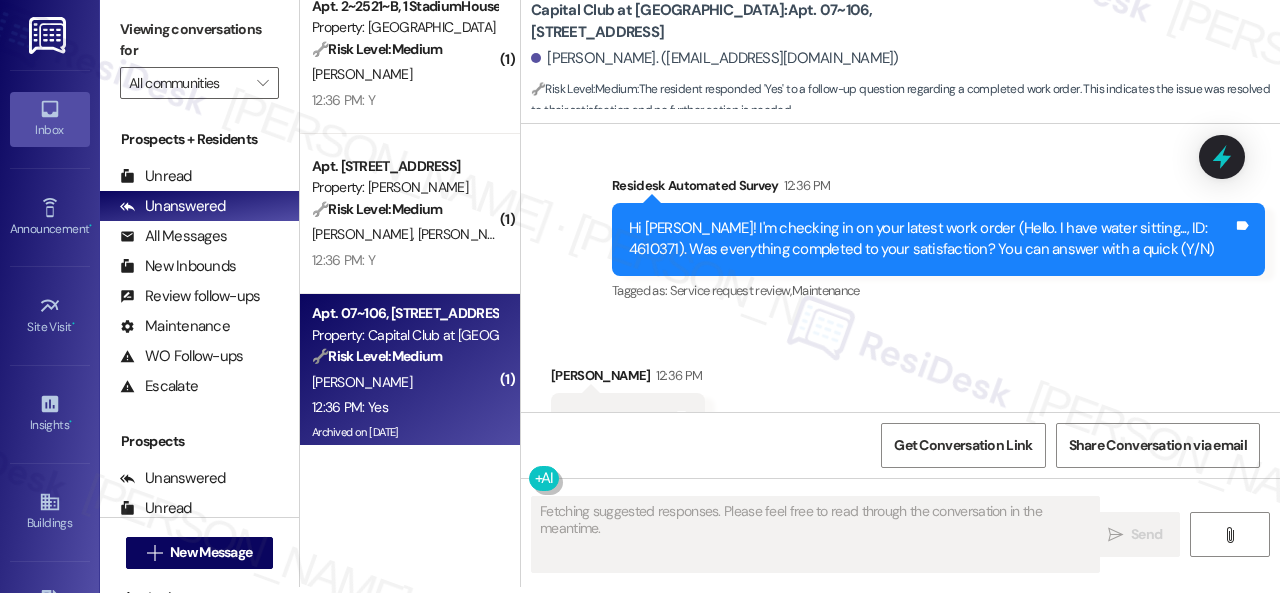scroll, scrollTop: 0, scrollLeft: 0, axis: both 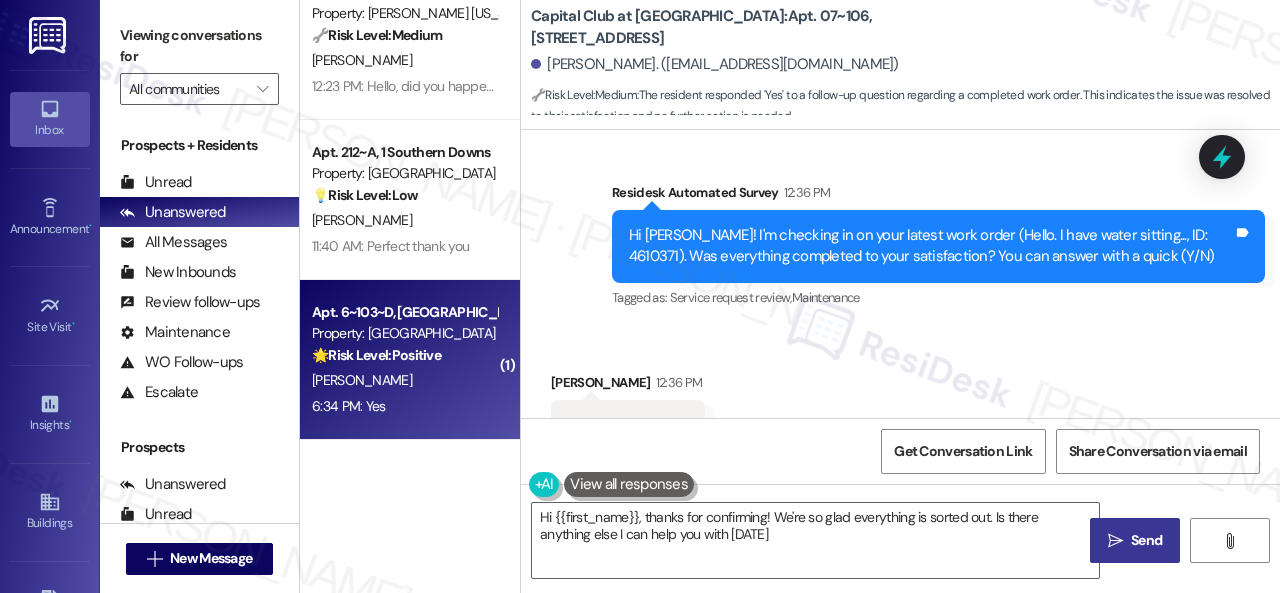 type on "Hi {{first_name}}, thanks for confirming! We're so glad everything is sorted out. Is there anything else I can help you with today?" 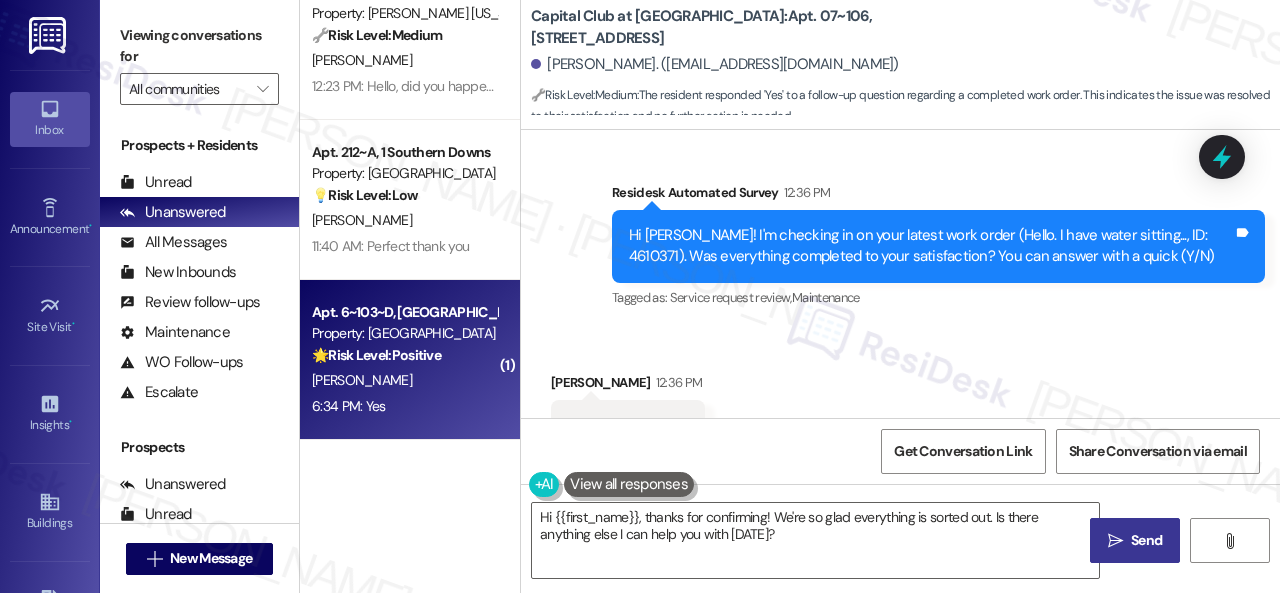 click on "A. Mccreight" at bounding box center [404, 380] 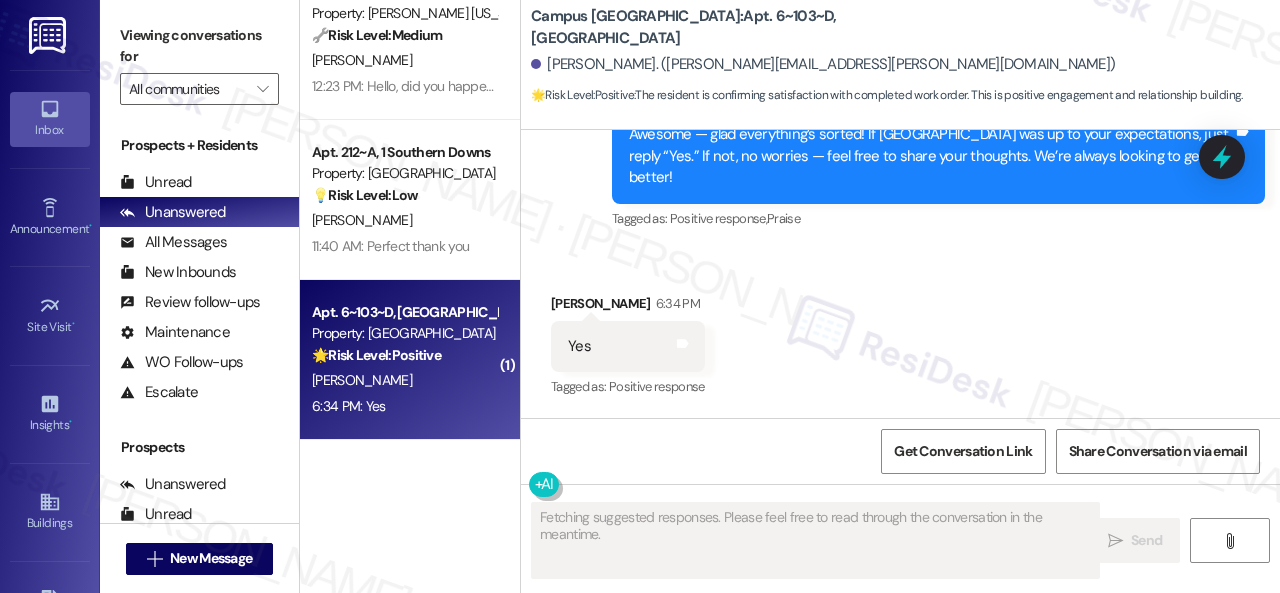 scroll, scrollTop: 4124, scrollLeft: 0, axis: vertical 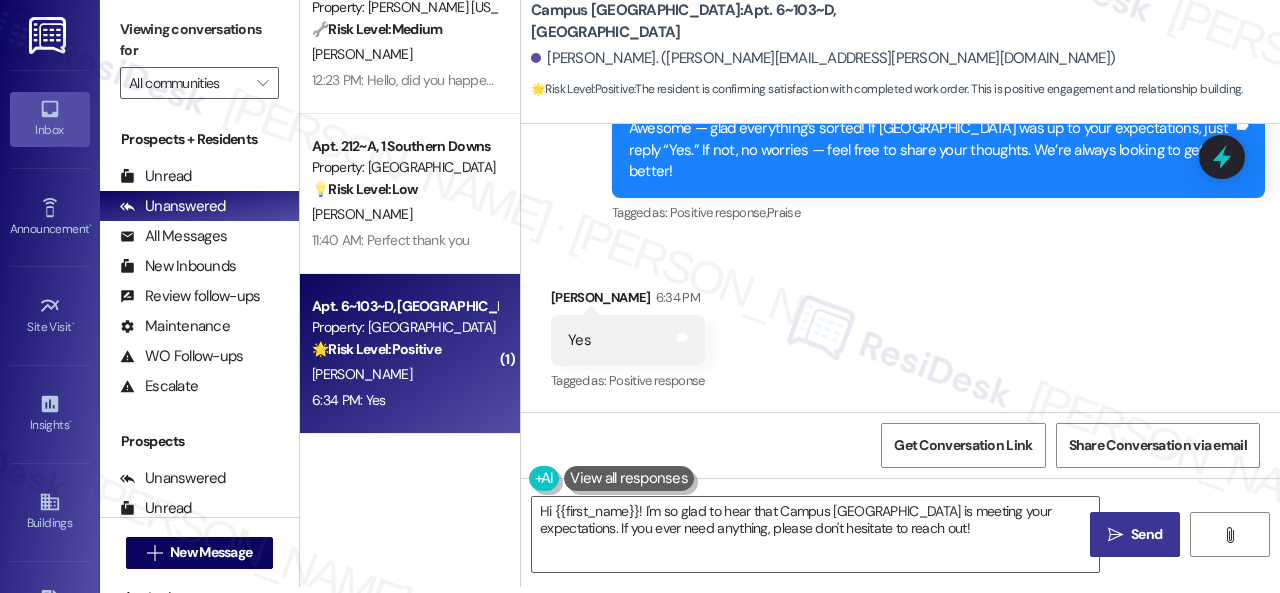 drag, startPoint x: 594, startPoint y: 247, endPoint x: 602, endPoint y: 266, distance: 20.615528 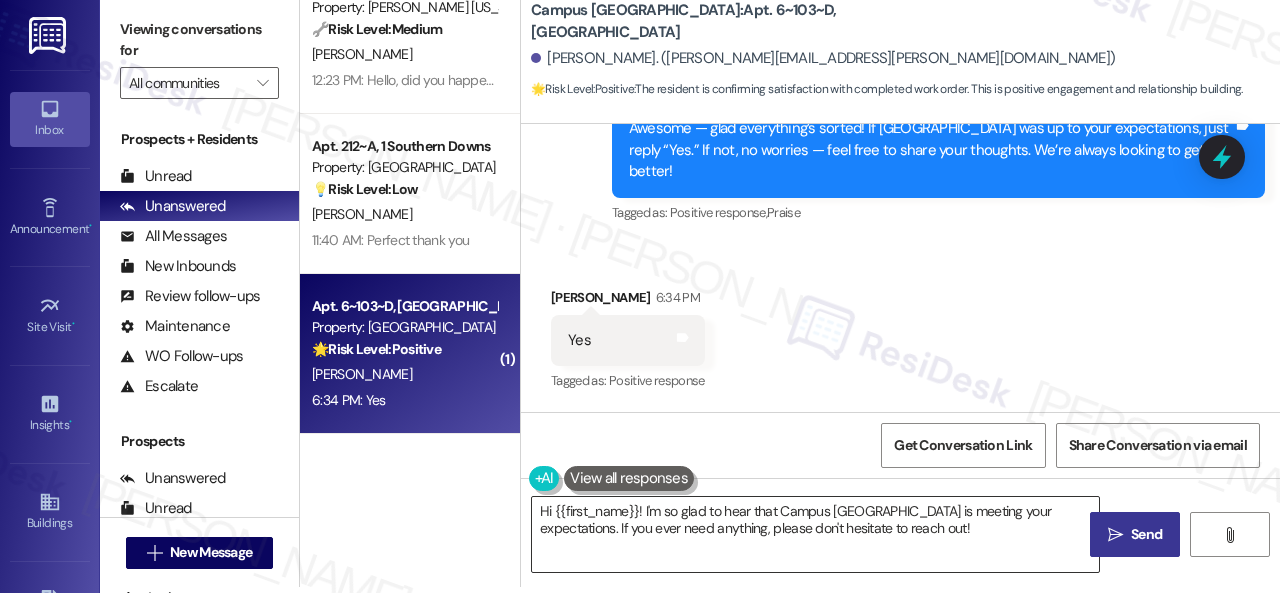 click on "Hi {{first_name}}! I'm so glad to hear that Campus Village College Station is meeting your expectations. If you ever need anything, please don't hesitate to reach out!" at bounding box center [815, 534] 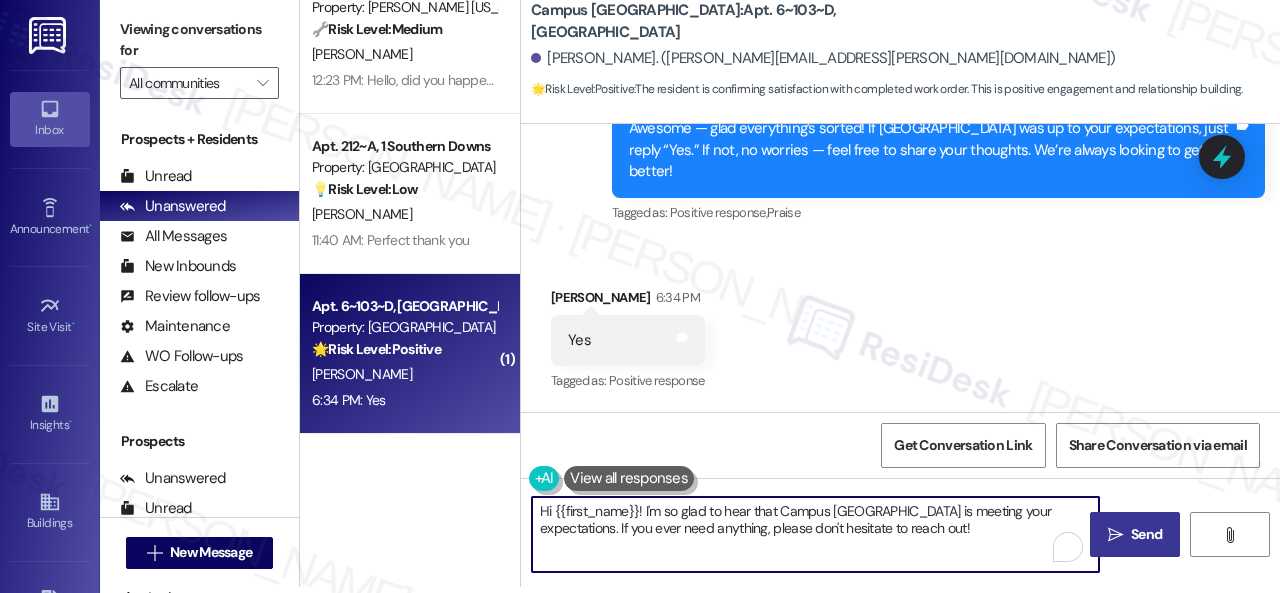 paste on "I'm glad you are satisfied with your home. Have you written a review for us before? If not, can I ask a quick favor? Would you mind writing one for us? I'll give you the link if you are willing.
If you've already done it or couldn't this time, no worries at all—no action is required. Thanks" 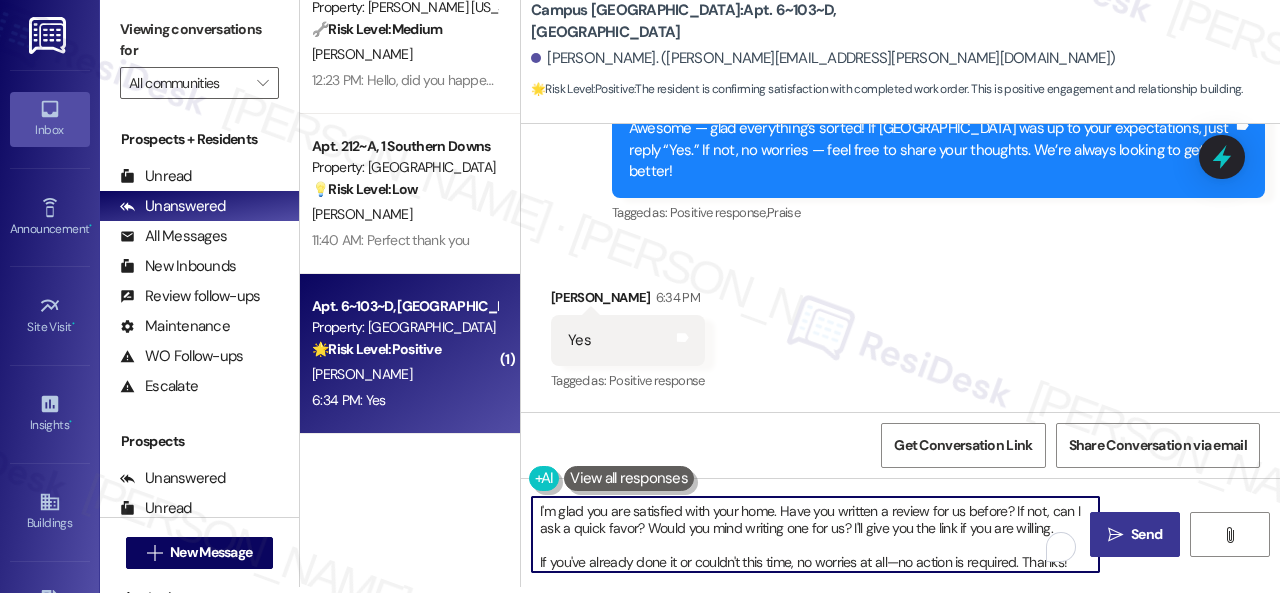 type on "I'm glad you are satisfied with your home. Have you written a review for us before? If not, can I ask a quick favor? Would you mind writing one for us? I'll give you the link if you are willing.
If you've already done it or couldn't this time, no worries at all—no action is required. Thanks!" 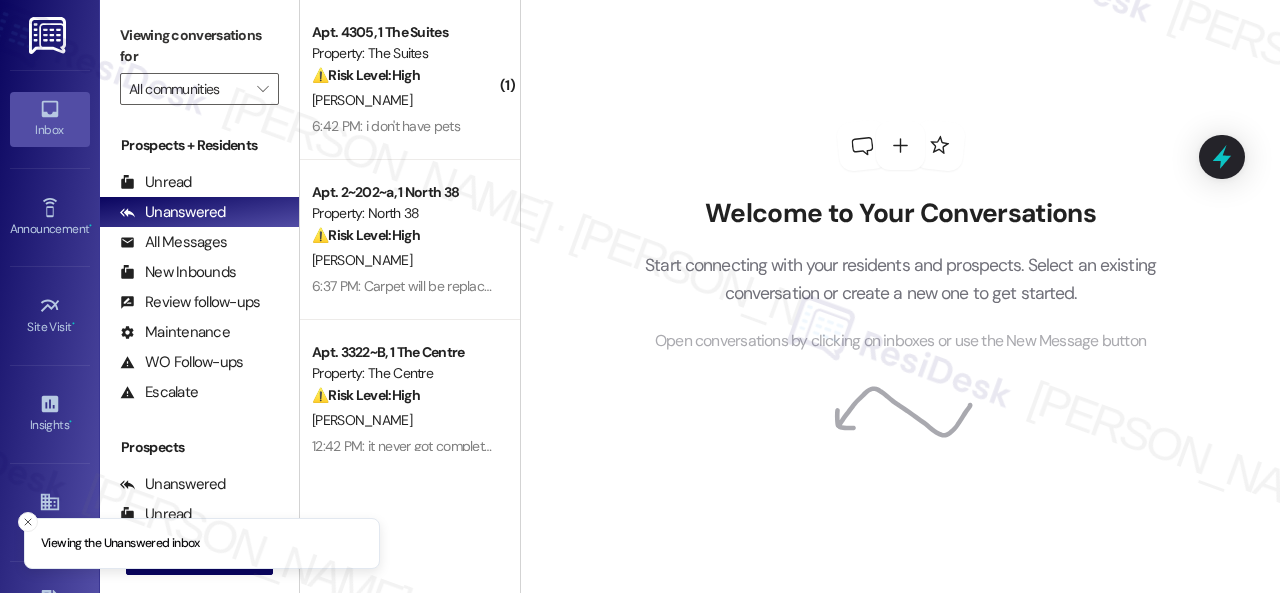 scroll, scrollTop: 0, scrollLeft: 0, axis: both 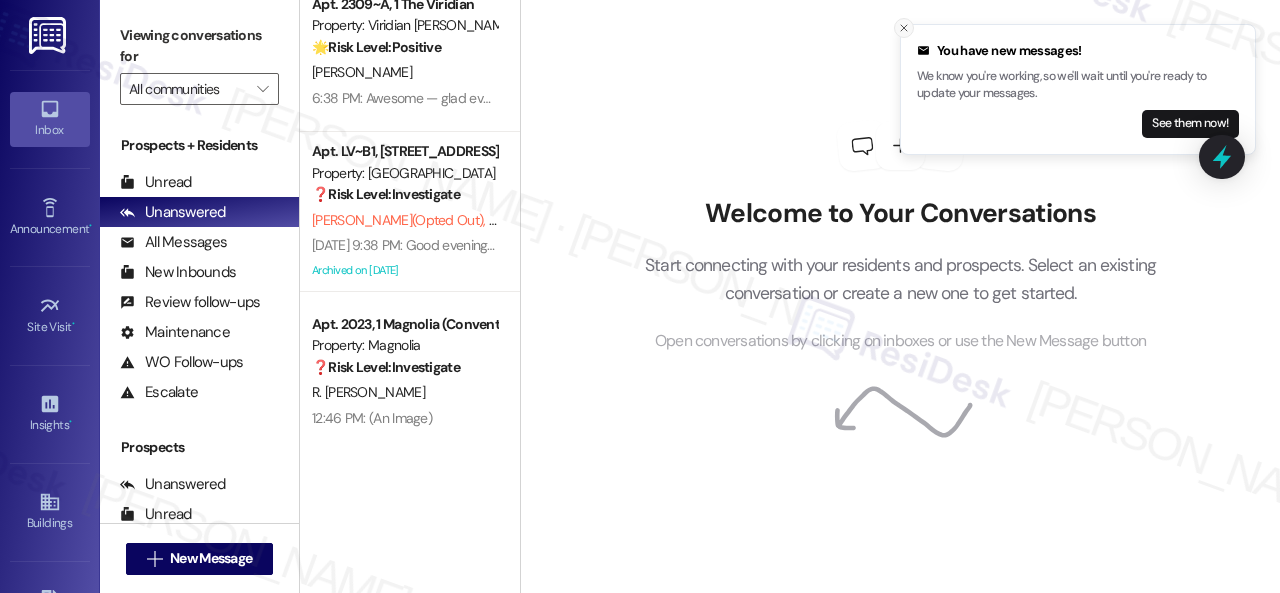 click 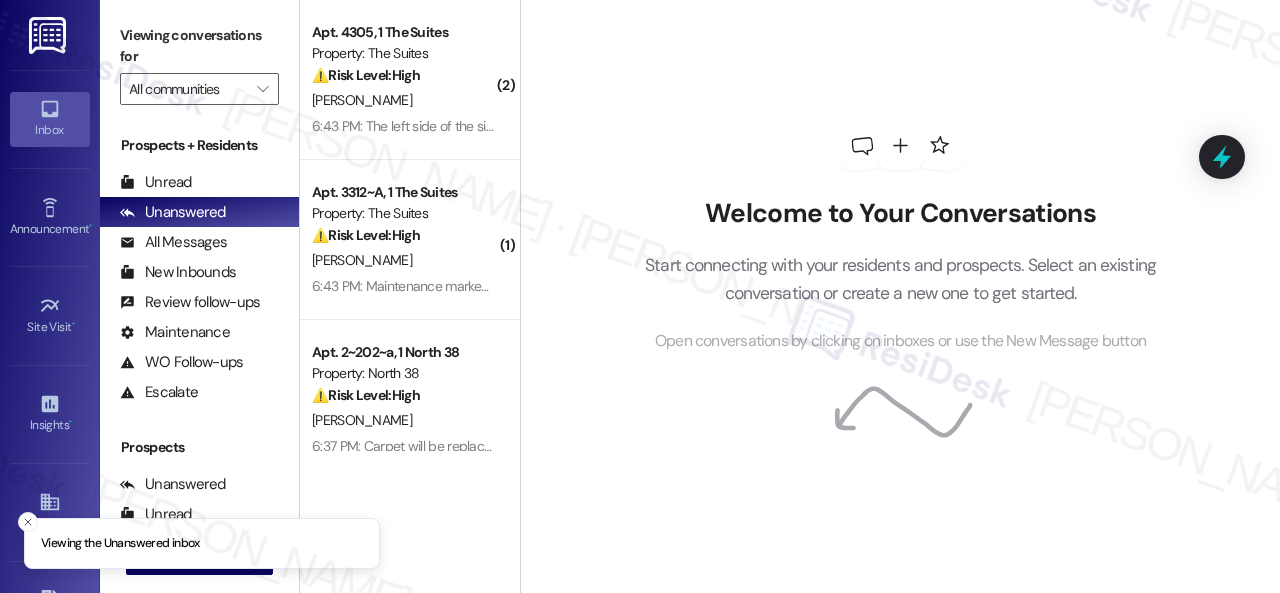scroll, scrollTop: 0, scrollLeft: 0, axis: both 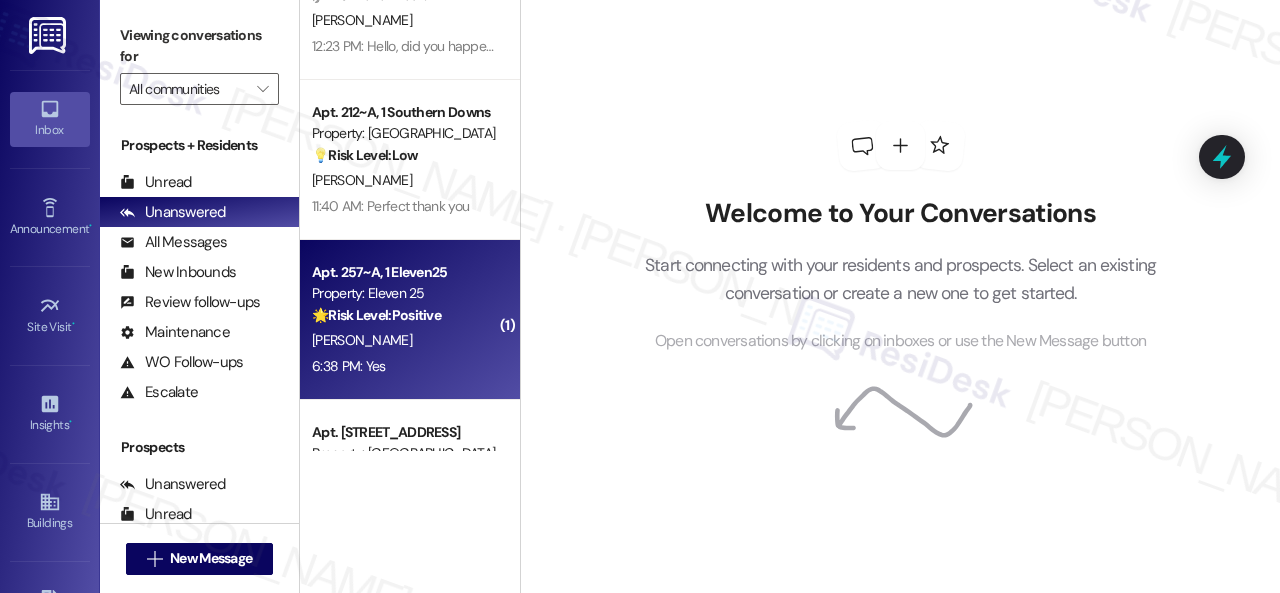 click on "🌟  Risk Level:  Positive The resident is confirming satisfaction with a completed work order. This is positive engagement and an opportunity for relationship building." at bounding box center [404, 315] 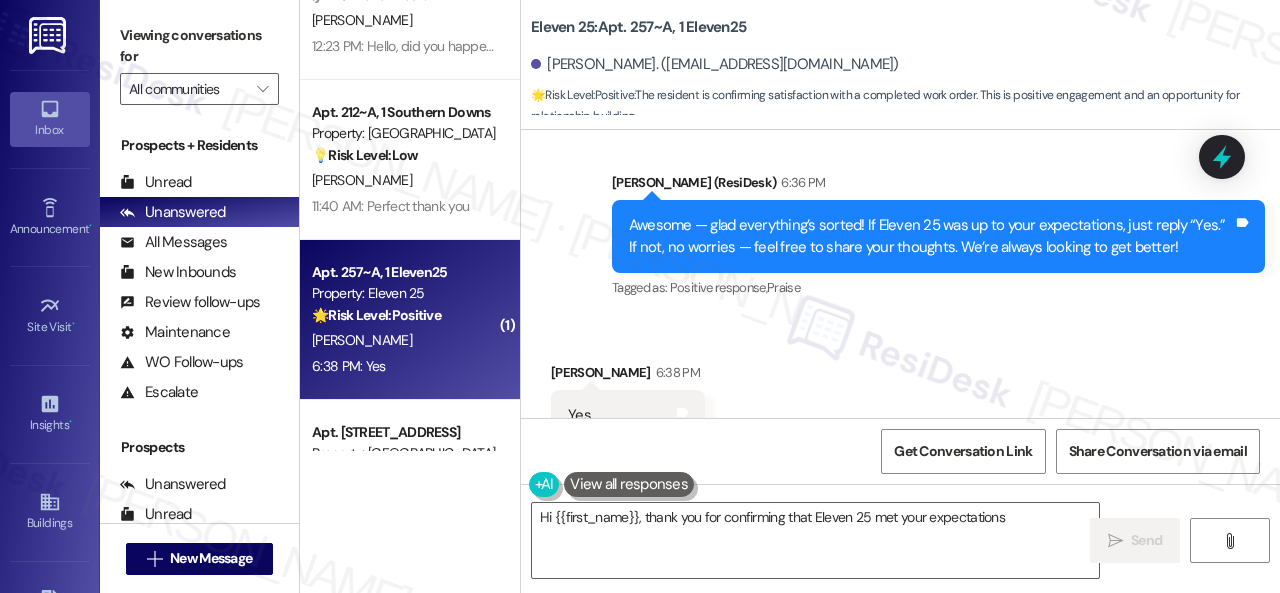 scroll, scrollTop: 964, scrollLeft: 0, axis: vertical 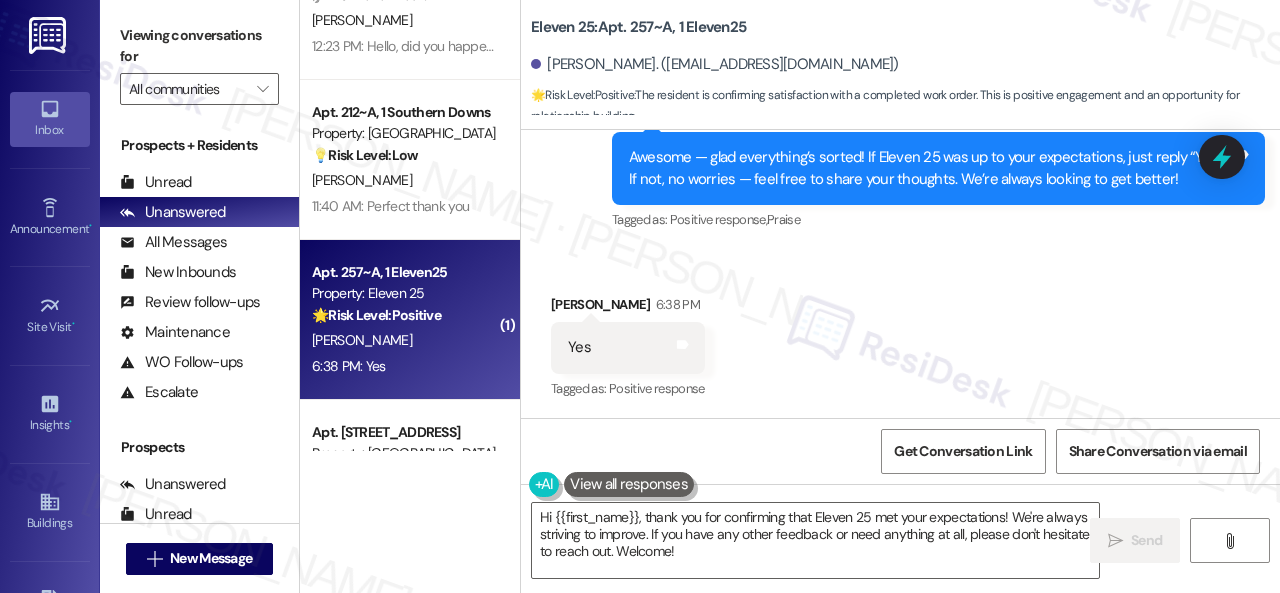 click on "Sent via SMS [PERSON_NAME]   (ResiDesk) 6:36 PM Awesome — glad everything’s sorted! If Eleven 25 was up to your expectations, just reply “Yes.” If not, no worries — feel free to share your thoughts. We’re always looking to get better! Tags and notes Tagged as:   Positive response ,  Click to highlight conversations about Positive response Praise Click to highlight conversations about Praise" at bounding box center [900, 154] 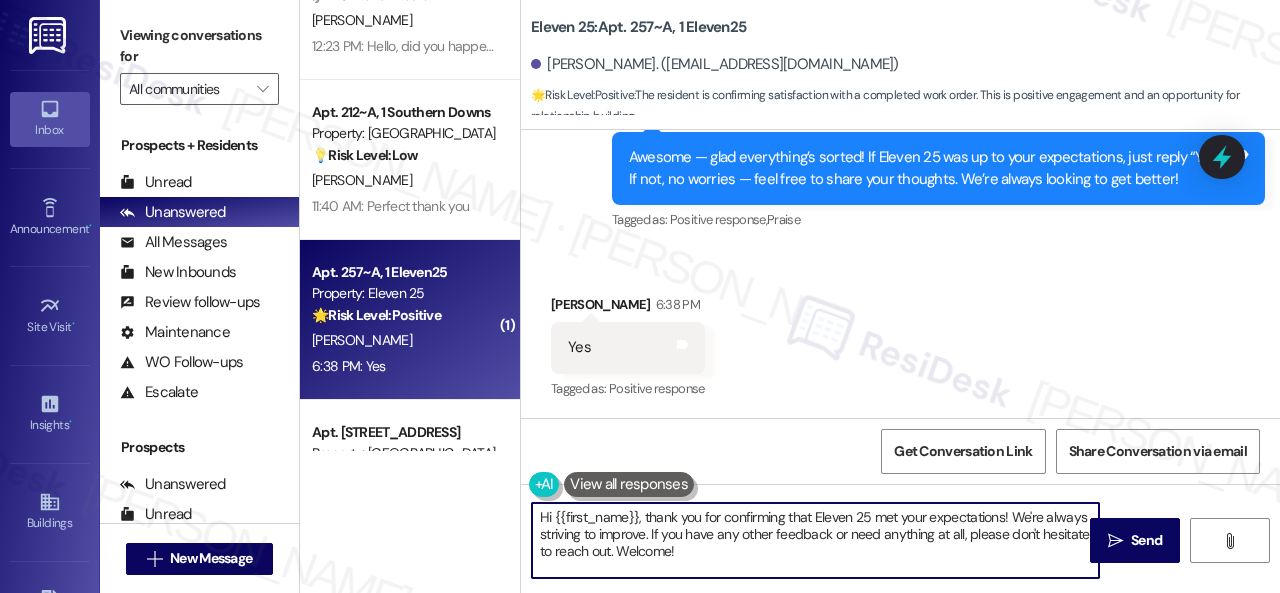 click on "Apt. 306~B, 1 View on 10th Property: View on 10th 🔧  Risk Level:  Medium The resident is responding to a follow-up regarding a completed work order. While they cannot verify the work until August, there is no indication of dissatisfaction or ongoing issue. This falls under routine follow-up and asset preservation. [PERSON_NAME] 12:46 PM: I'm home for the summer so I won't be able to check on it until I come back in August  12:46 PM: I'm home for the summer so I won't be able to check on it until I come back in August  Apt. 1206~A, 1 The Centre Property: The Centre 🔧  Risk Level:  Medium The resident indicates that a work order was not completed. This requires follow-up to ensure the issue is resolved, but does not indicate an immediate threat or urgent situation. [PERSON_NAME] 12:42 PM: It was not completed.  12:42 PM: It was not completed.  Apt. 414~D, 1 [PERSON_NAME] Property: [PERSON_NAME] [US_STATE] 🔧  Risk Level:  Medium [PERSON_NAME] 12:23 PM: Hello, did you happen to find out the paint information? 💡  Risk Level:" at bounding box center [790, 296] 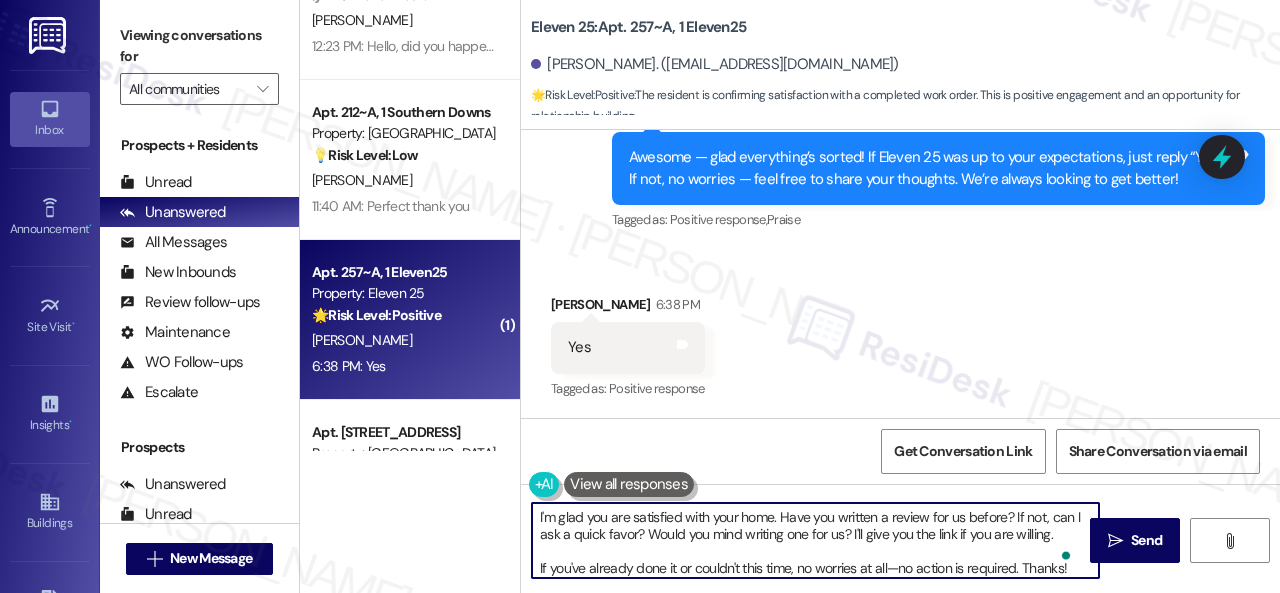 scroll, scrollTop: 4, scrollLeft: 0, axis: vertical 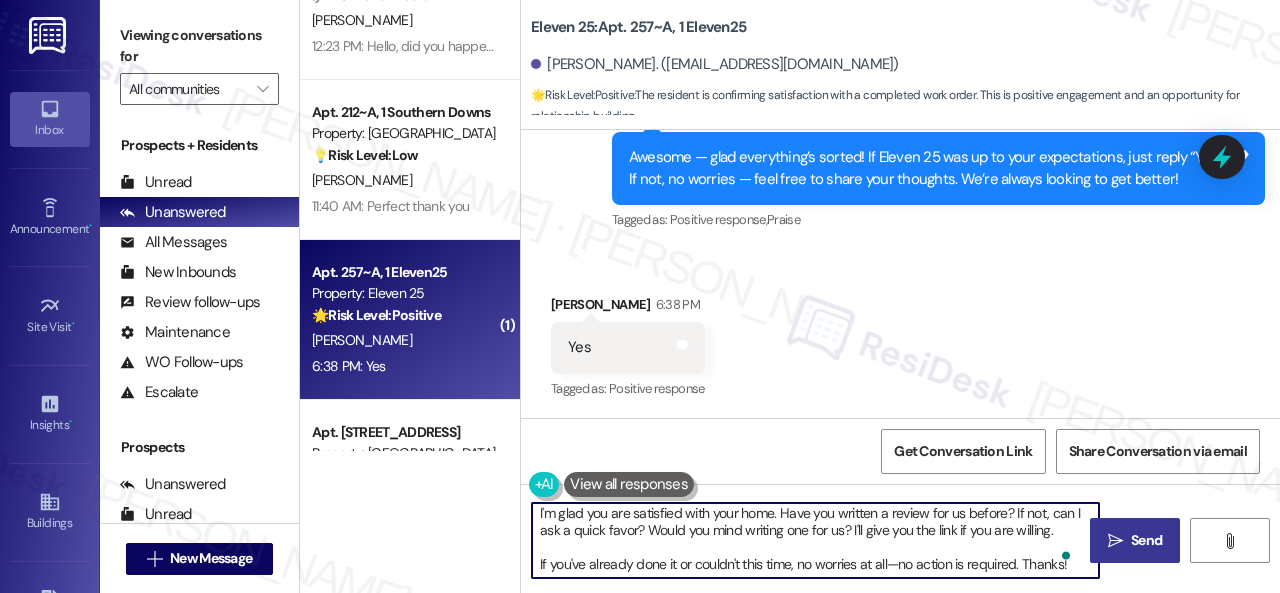 type on "I'm glad you are satisfied with your home. Have you written a review for us before? If not, can I ask a quick favor? Would you mind writing one for us? I'll give you the link if you are willing.
If you've already done it or couldn't this time, no worries at all—no action is required. Thanks!" 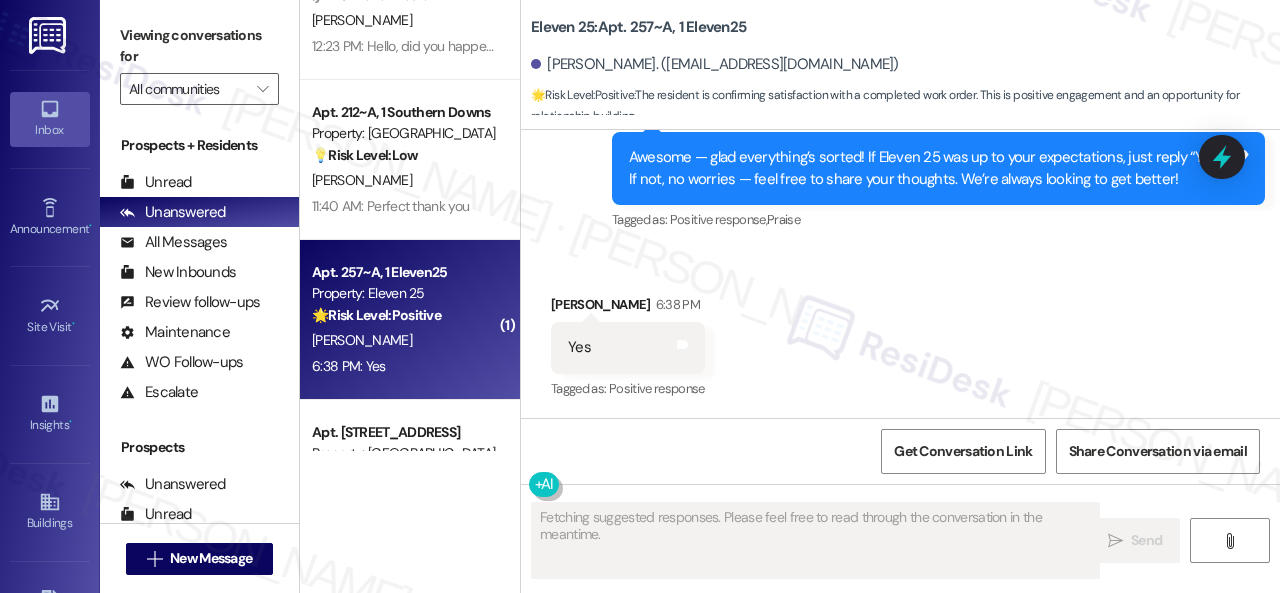 scroll, scrollTop: 0, scrollLeft: 0, axis: both 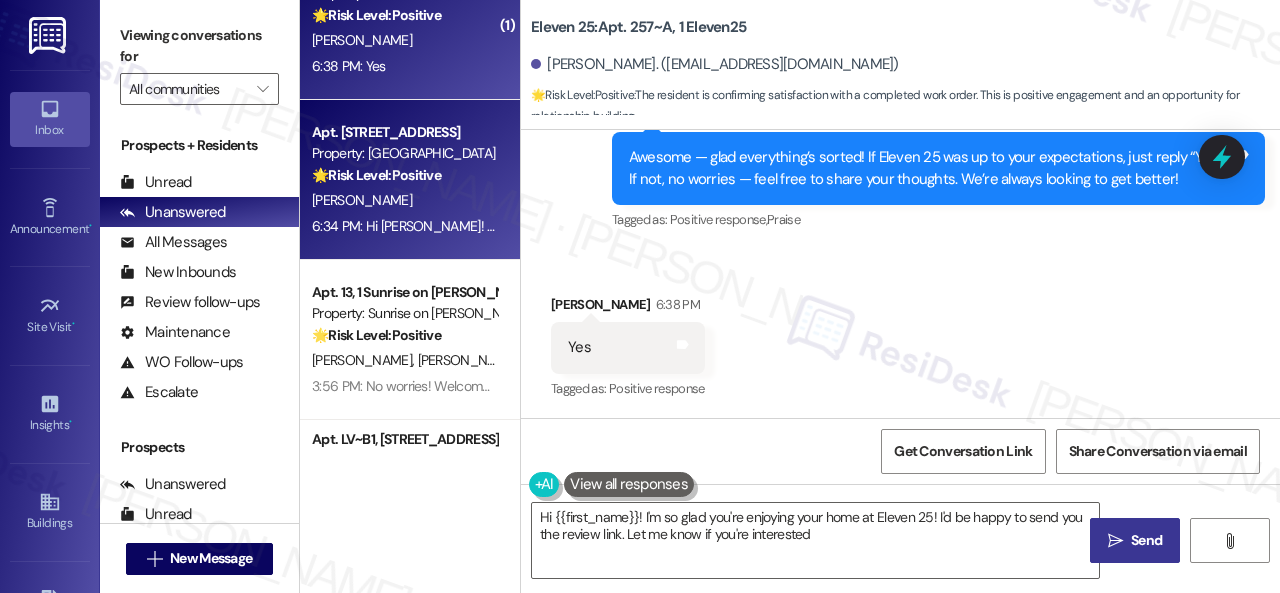 type on "Hi {{first_name}}! I'm so glad you're enjoying your home at Eleven 25! I'd be happy to send you the review link. Let me know if you're interested!" 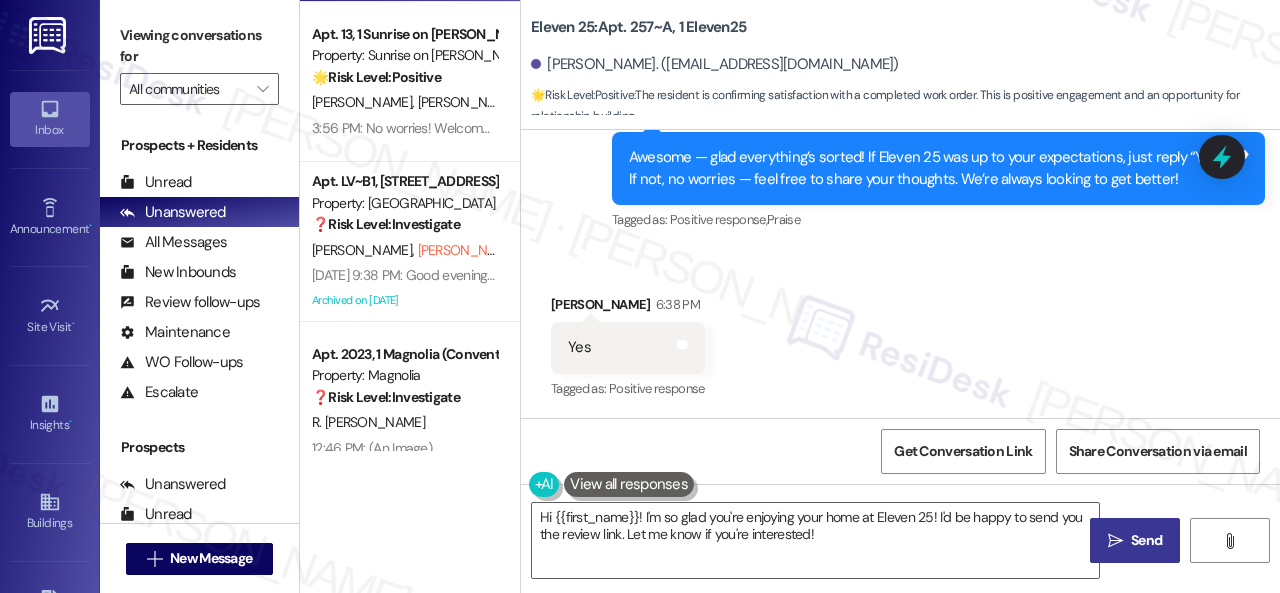scroll, scrollTop: 2588, scrollLeft: 0, axis: vertical 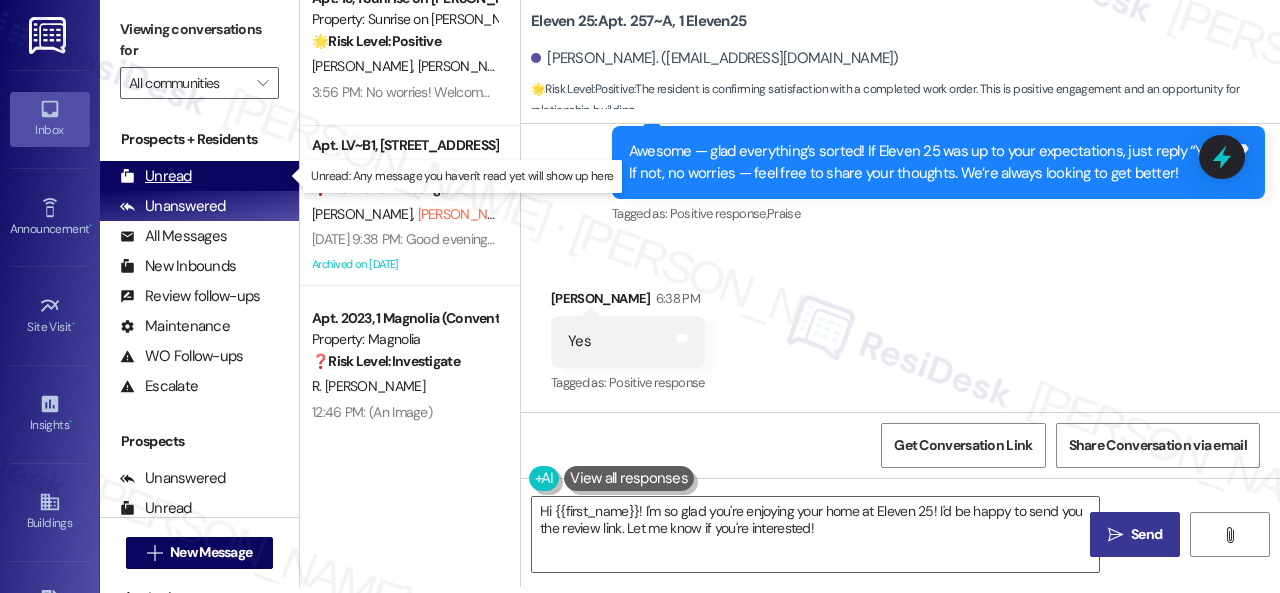 click on "Unread" at bounding box center [156, 176] 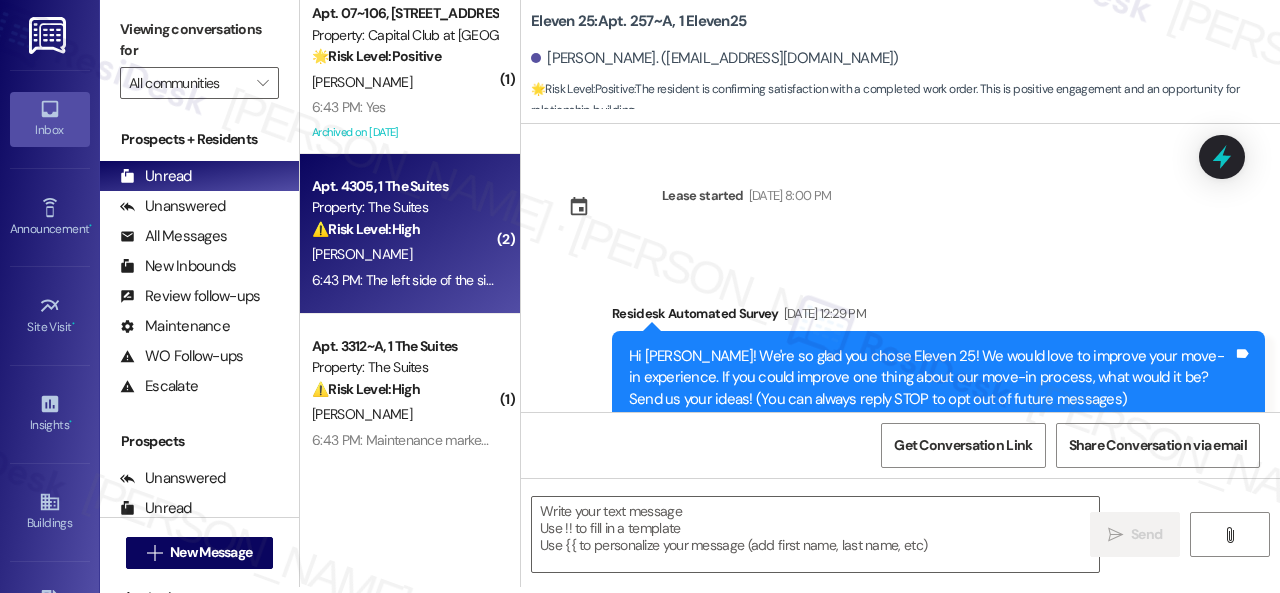 scroll, scrollTop: 0, scrollLeft: 0, axis: both 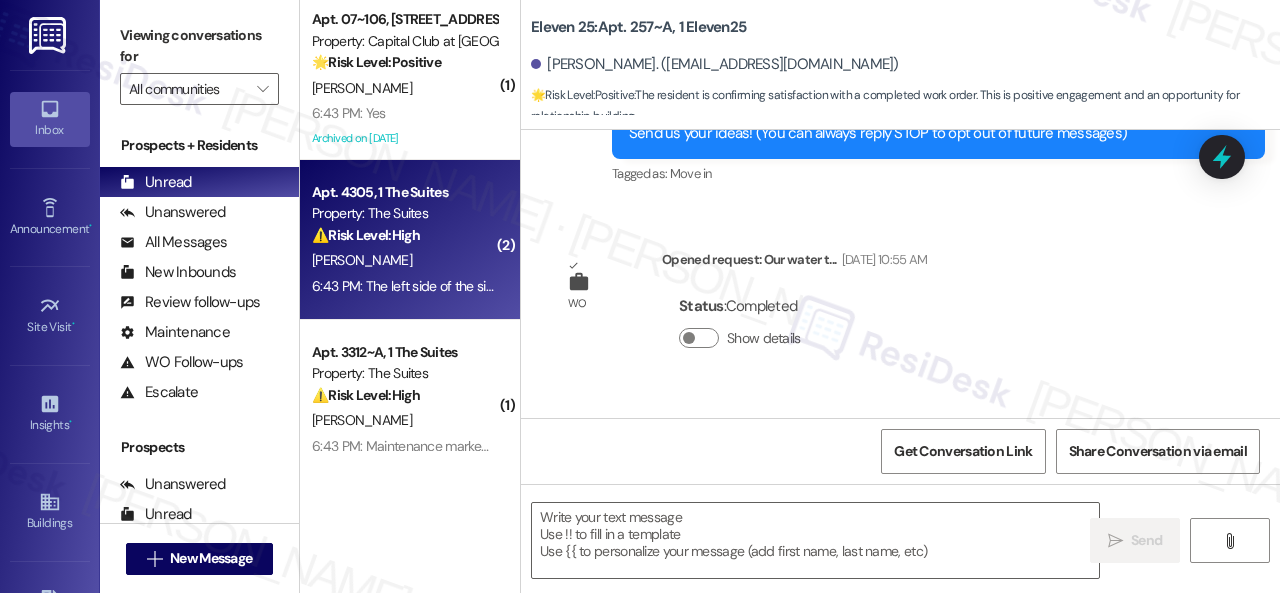 type on "Fetching suggested responses. Please feel free to read through the conversation in the meantime." 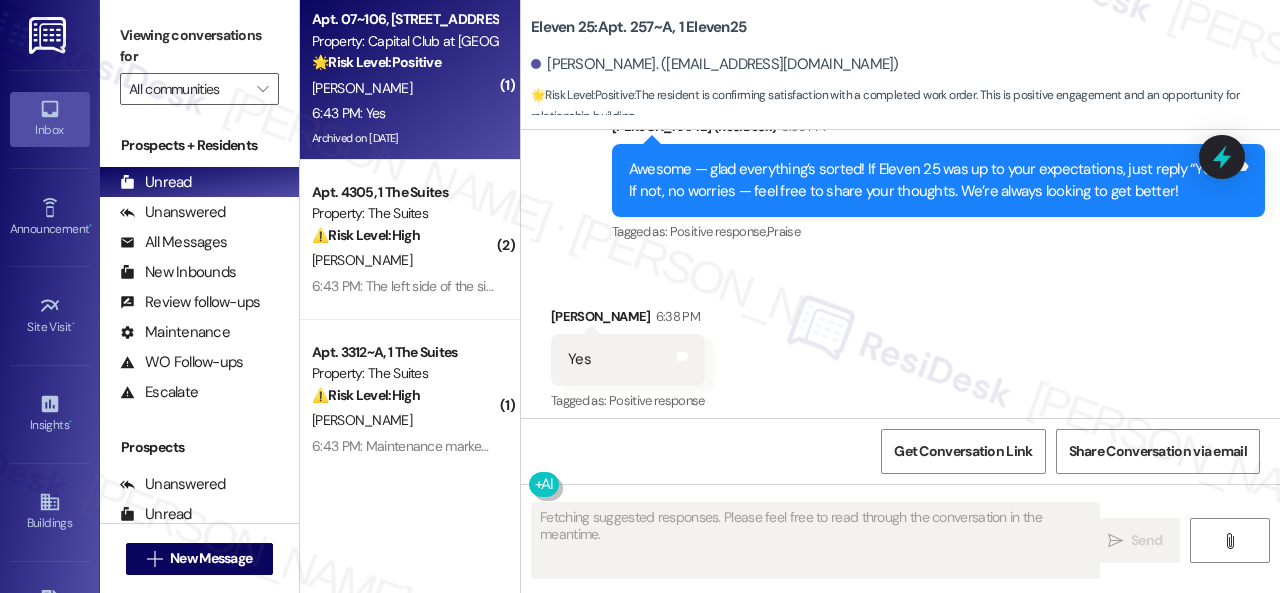 scroll, scrollTop: 964, scrollLeft: 0, axis: vertical 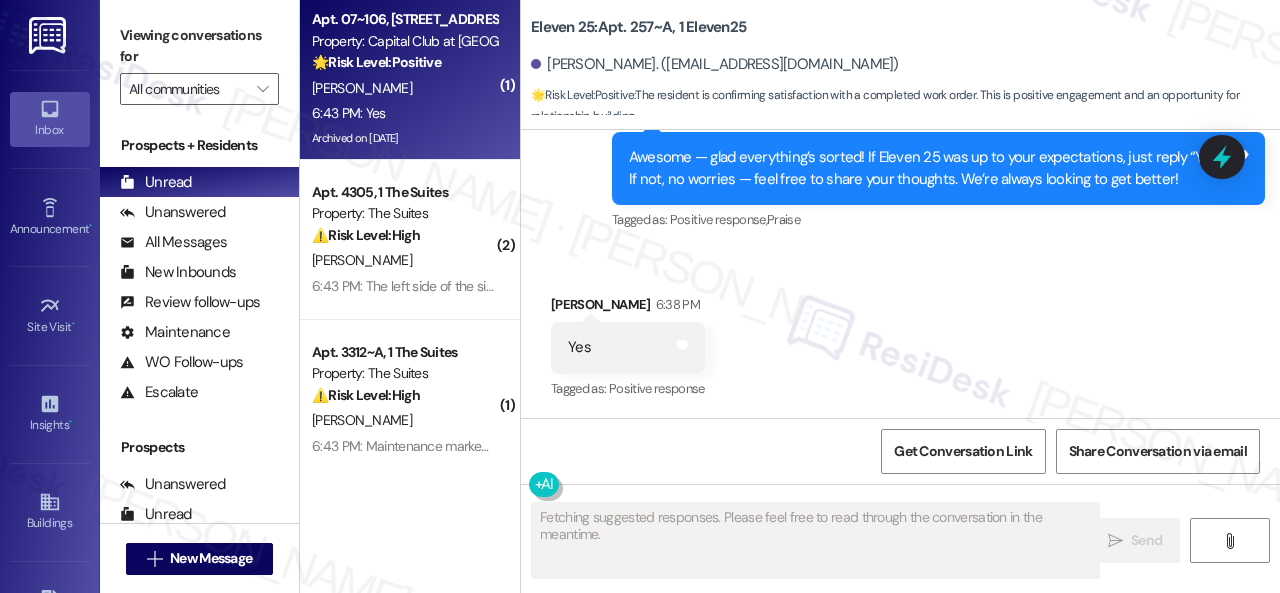 click on "6:43 PM: Yes 6:43 PM: Yes" at bounding box center [404, 113] 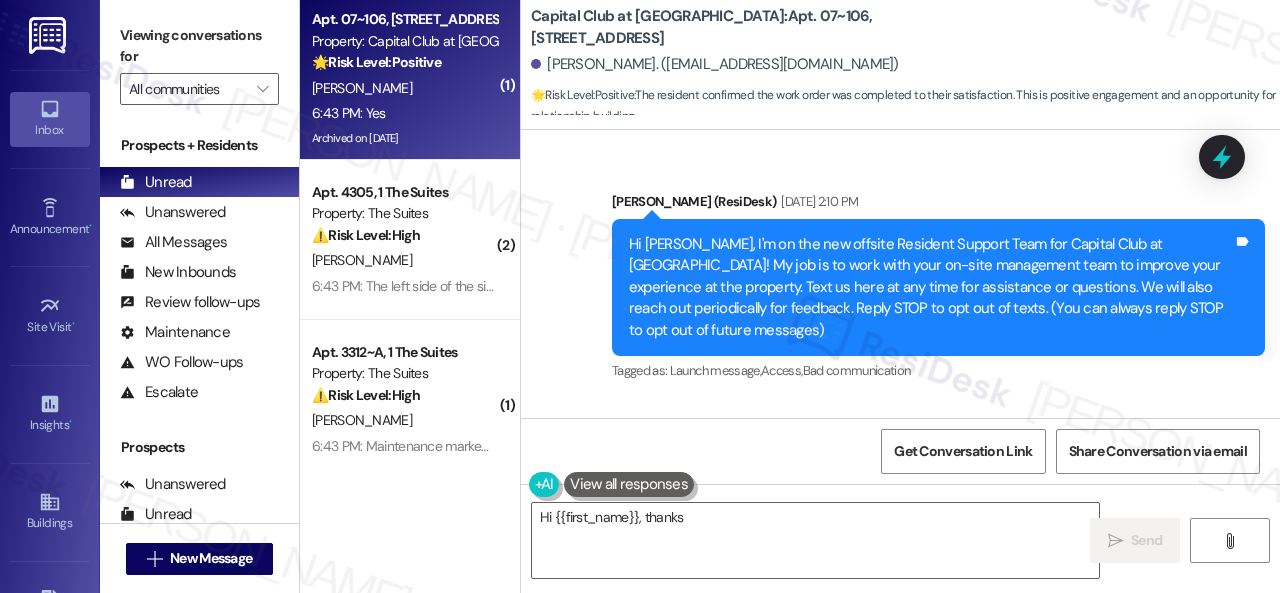 scroll, scrollTop: 24700, scrollLeft: 0, axis: vertical 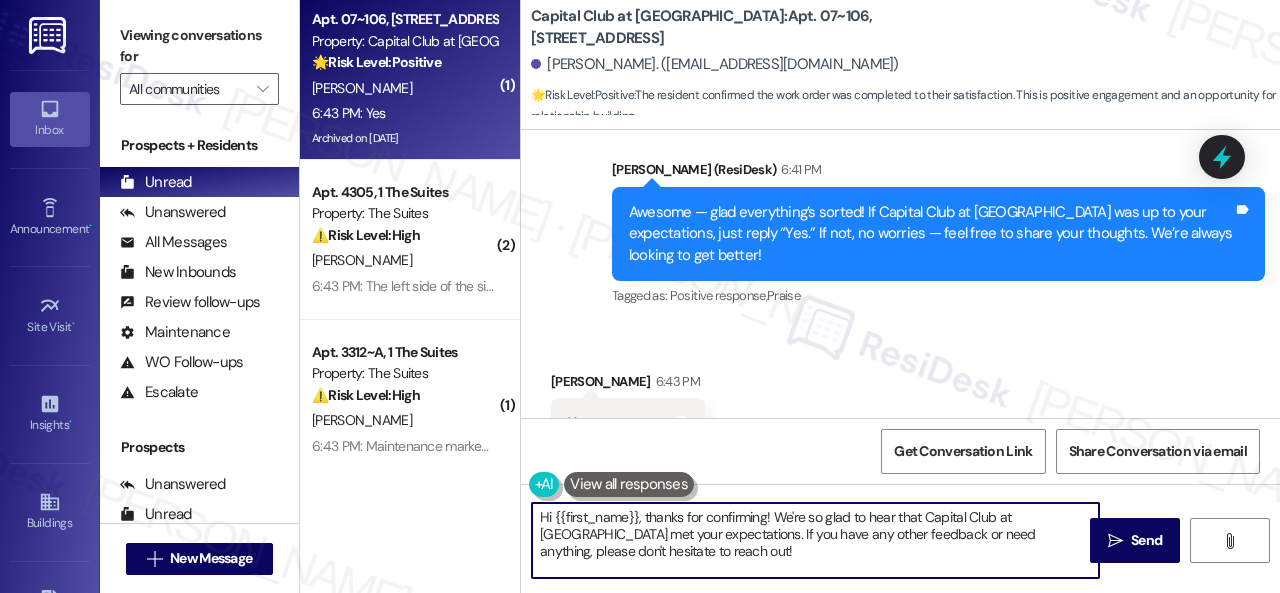 drag, startPoint x: 644, startPoint y: 553, endPoint x: 398, endPoint y: 492, distance: 253.4502 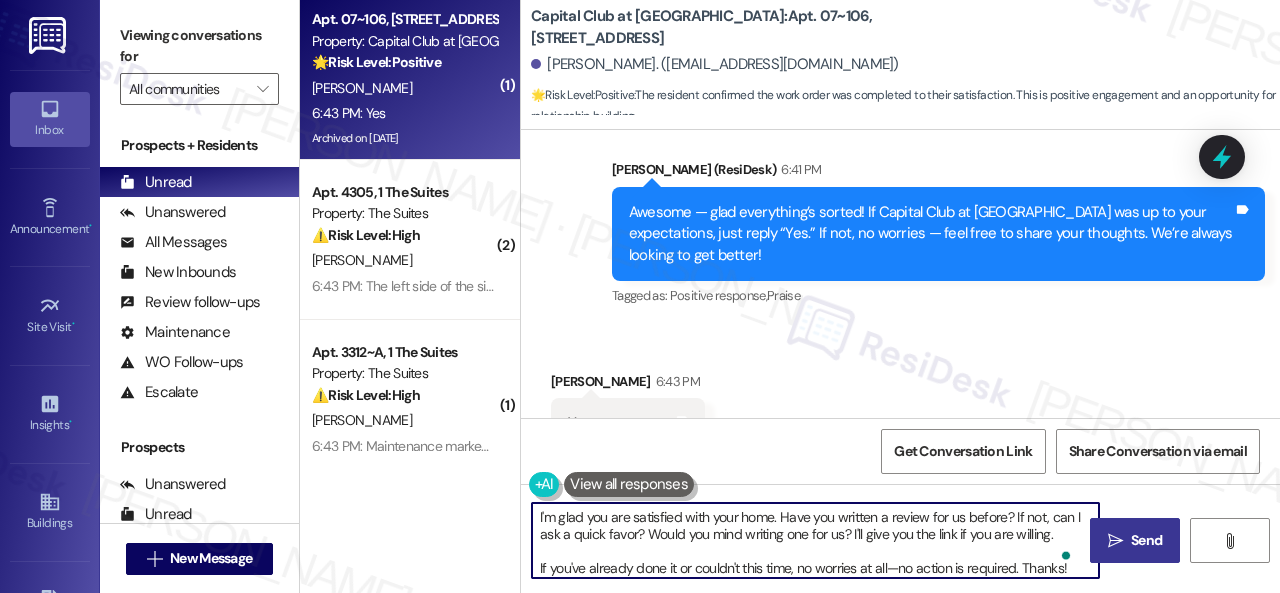 type on "I'm glad you are satisfied with your home. Have you written a review for us before? If not, can I ask a quick favor? Would you mind writing one for us? I'll give you the link if you are willing.
If you've already done it or couldn't this time, no worries at all—no action is required. Thanks!" 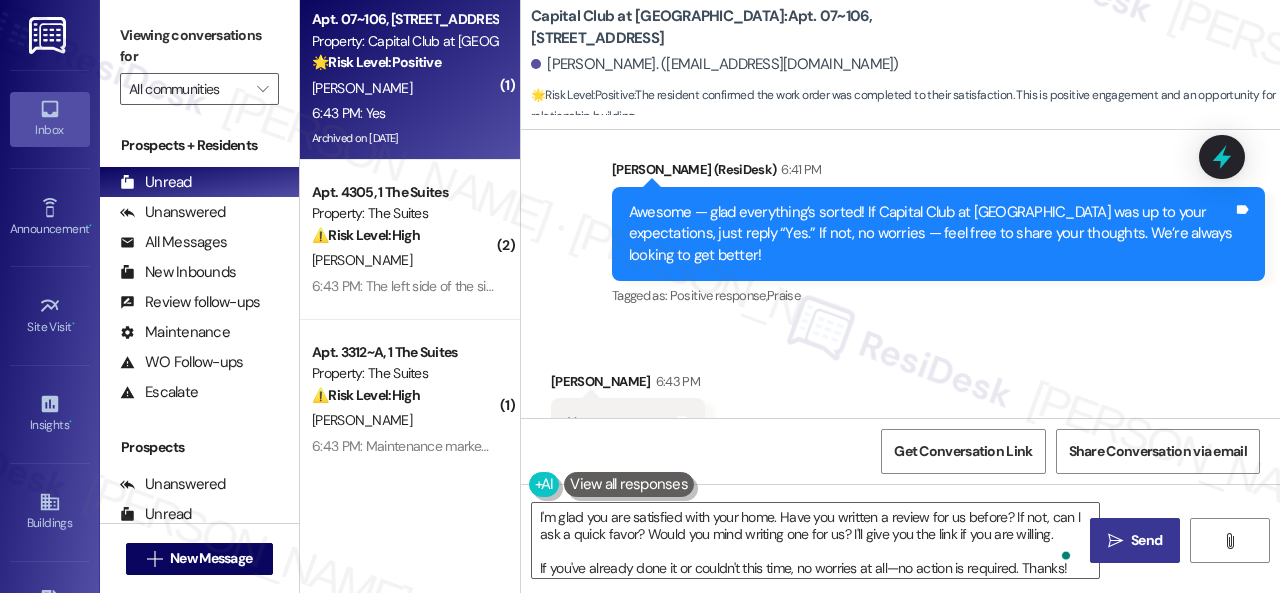 click on "Send" at bounding box center (1146, 540) 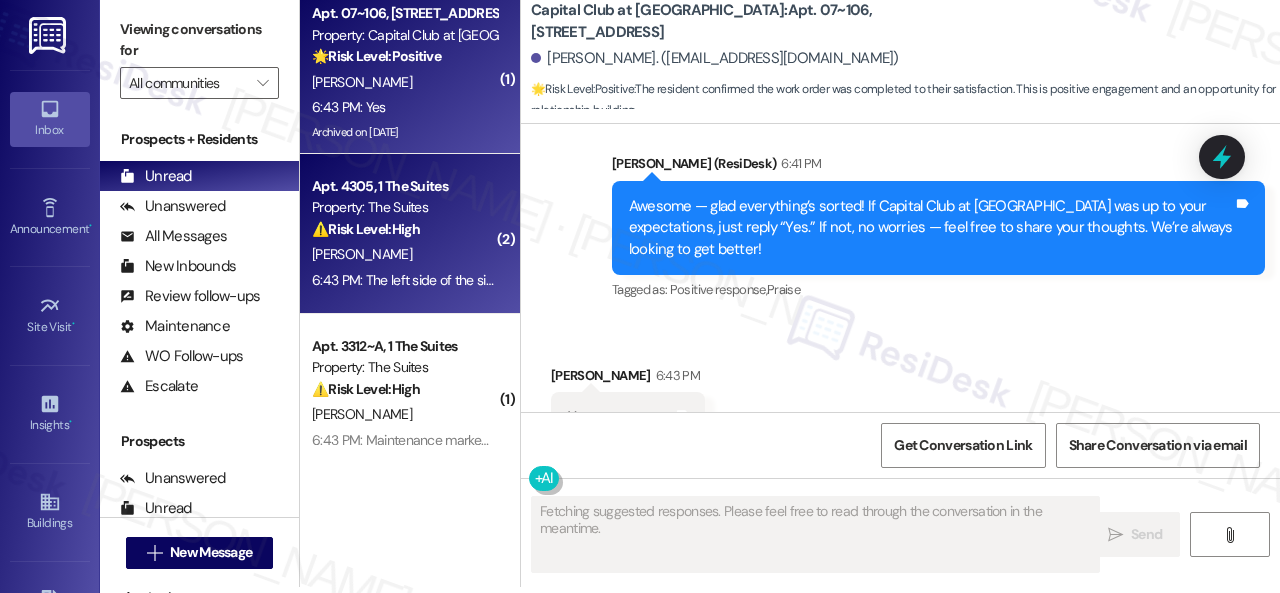 scroll, scrollTop: 0, scrollLeft: 0, axis: both 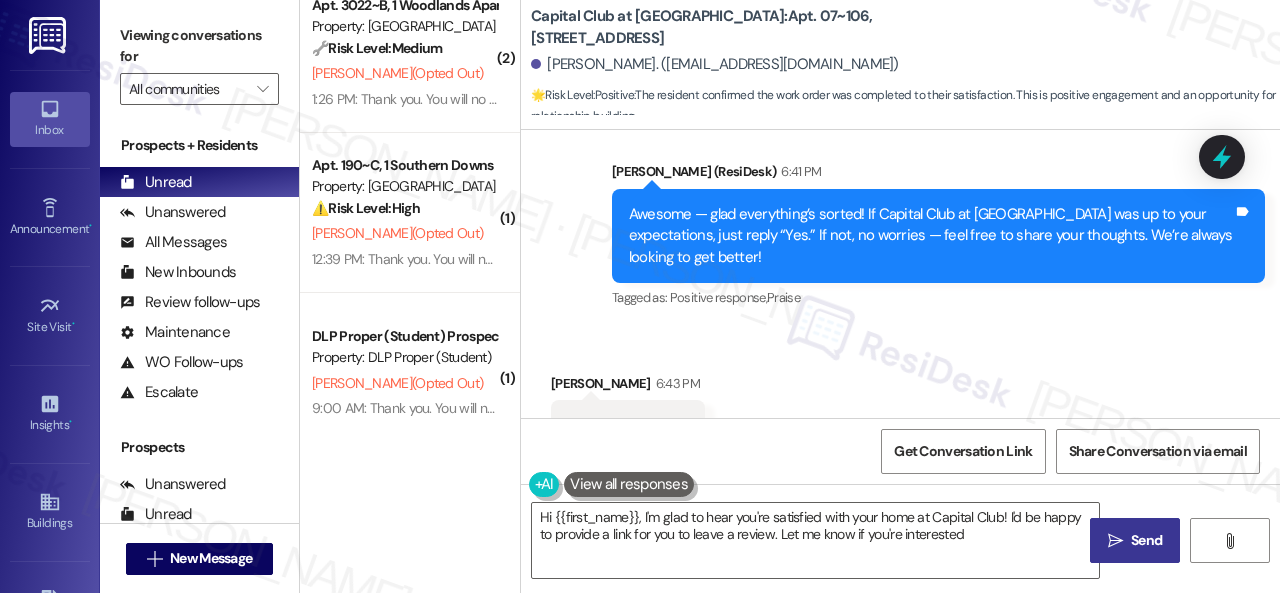 type on "Hi {{first_name}}, I'm glad to hear you're satisfied with your home at Capital Club! I'd be happy to provide a link for you to leave a review. Let me know if you're interested!" 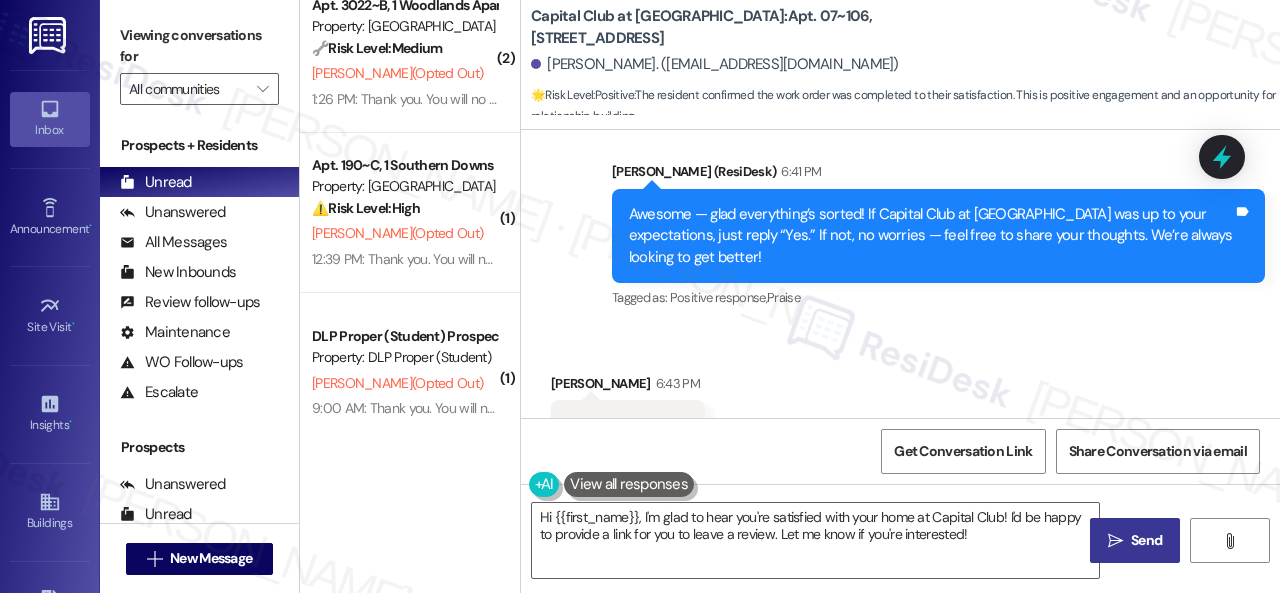 scroll, scrollTop: 668, scrollLeft: 0, axis: vertical 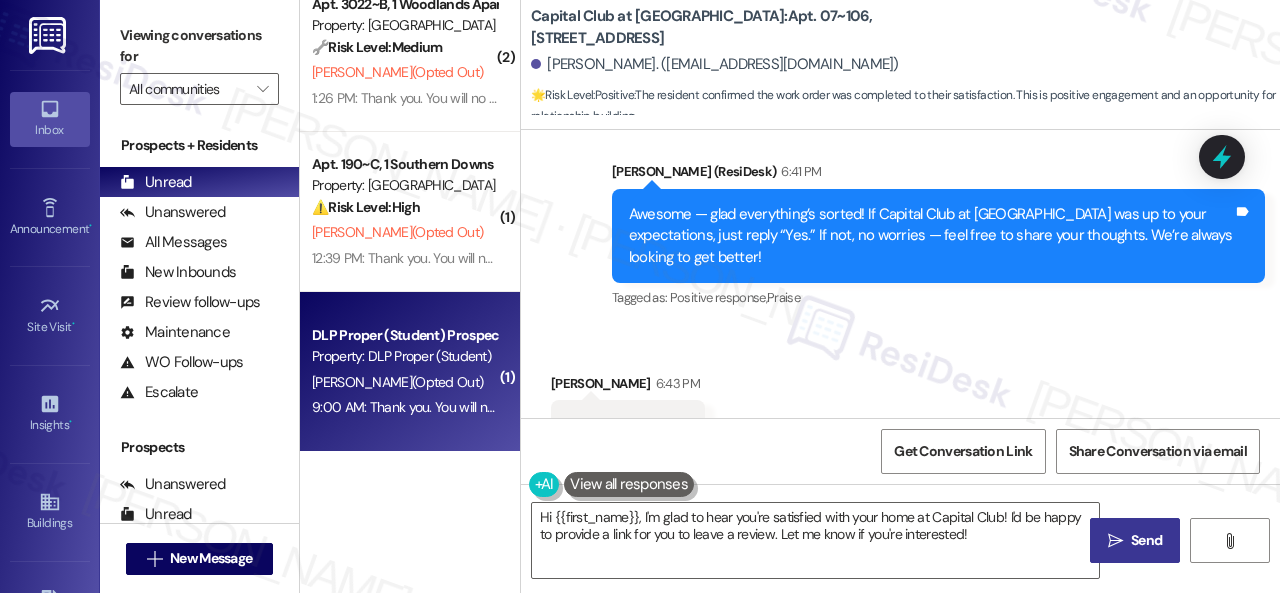 click on "[PERSON_NAME]  (Opted Out)" at bounding box center [404, 382] 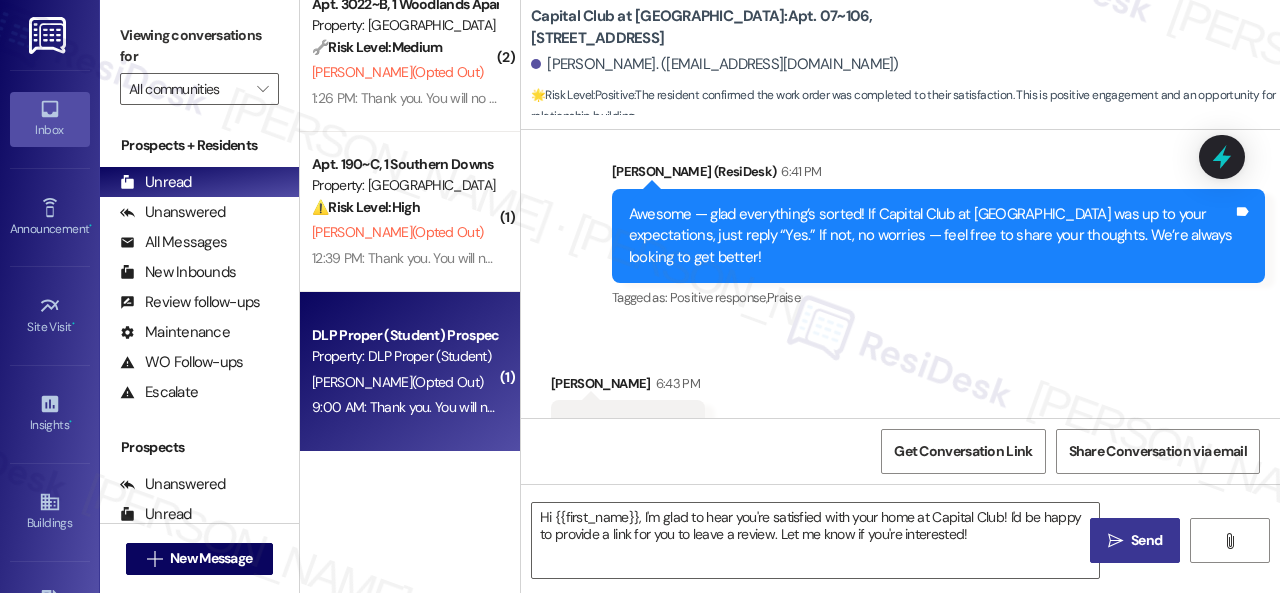 type on "Fetching suggested responses. Please feel free to read through the conversation in the meantime." 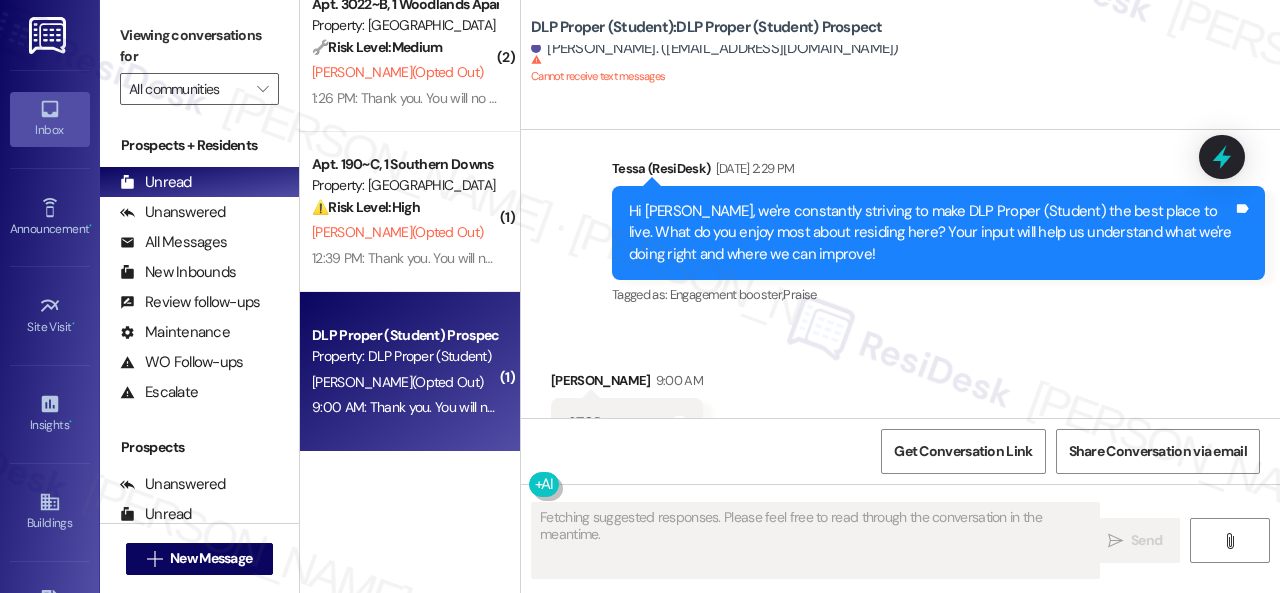 scroll, scrollTop: 2177, scrollLeft: 0, axis: vertical 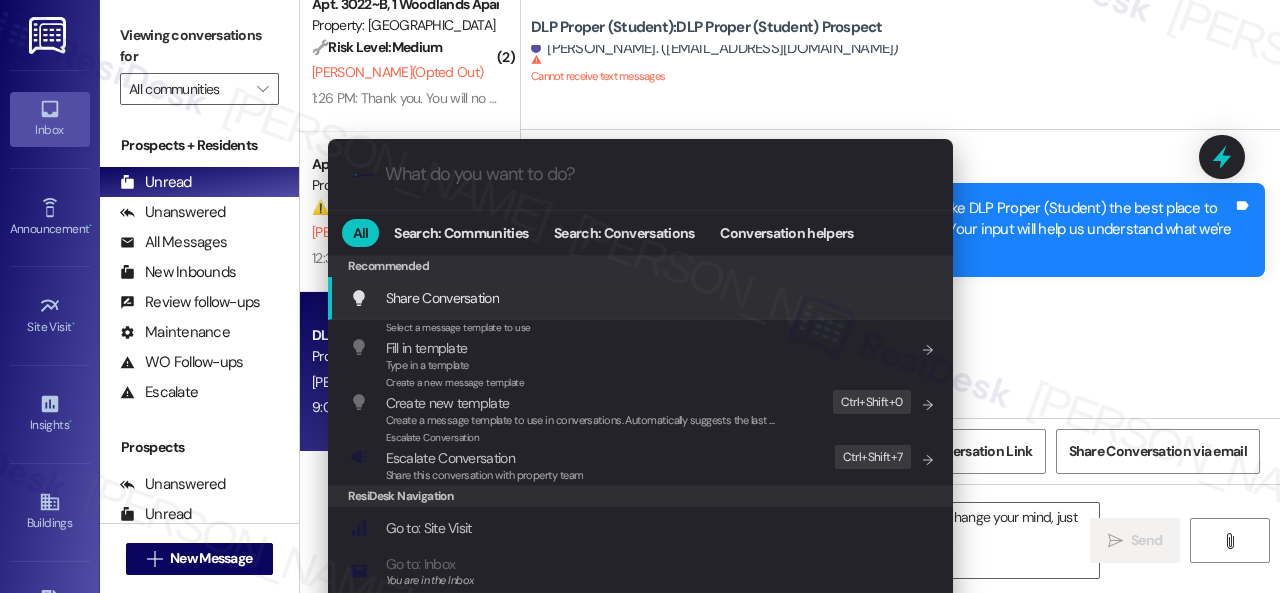 type on "{{first_name}}, I understand you've opted out of text messages. If you change your mind, just reply with 'UNSTOP' in all caps. Let me know if you have any questions!" 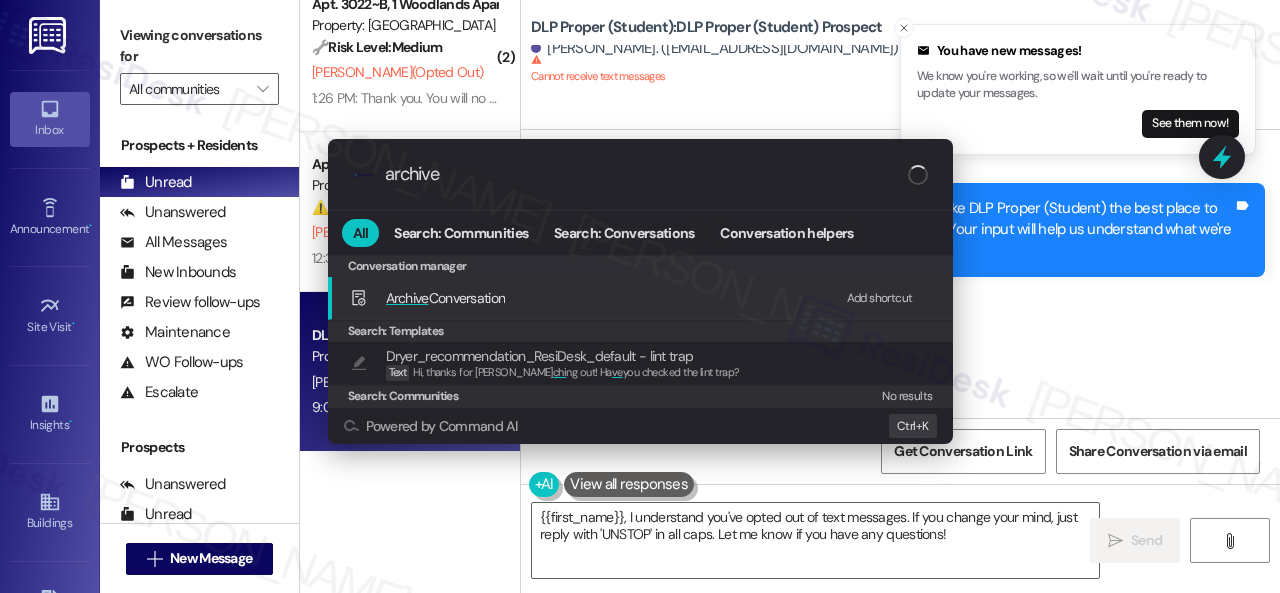 type on "archive" 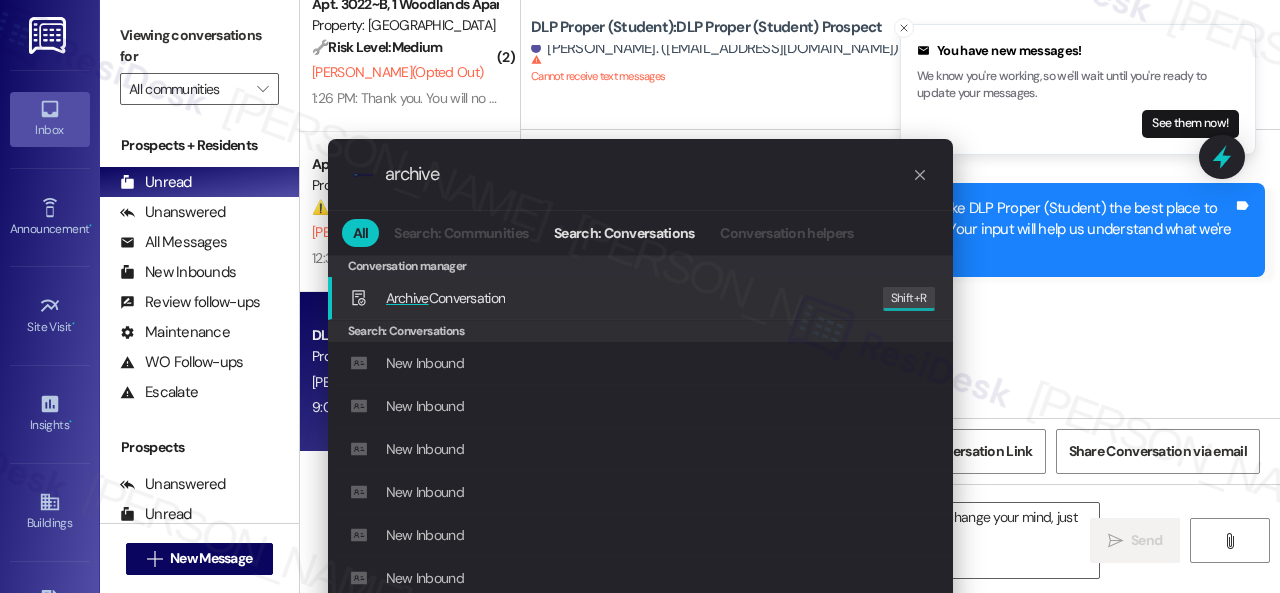 drag, startPoint x: 438, startPoint y: 299, endPoint x: 452, endPoint y: 292, distance: 15.652476 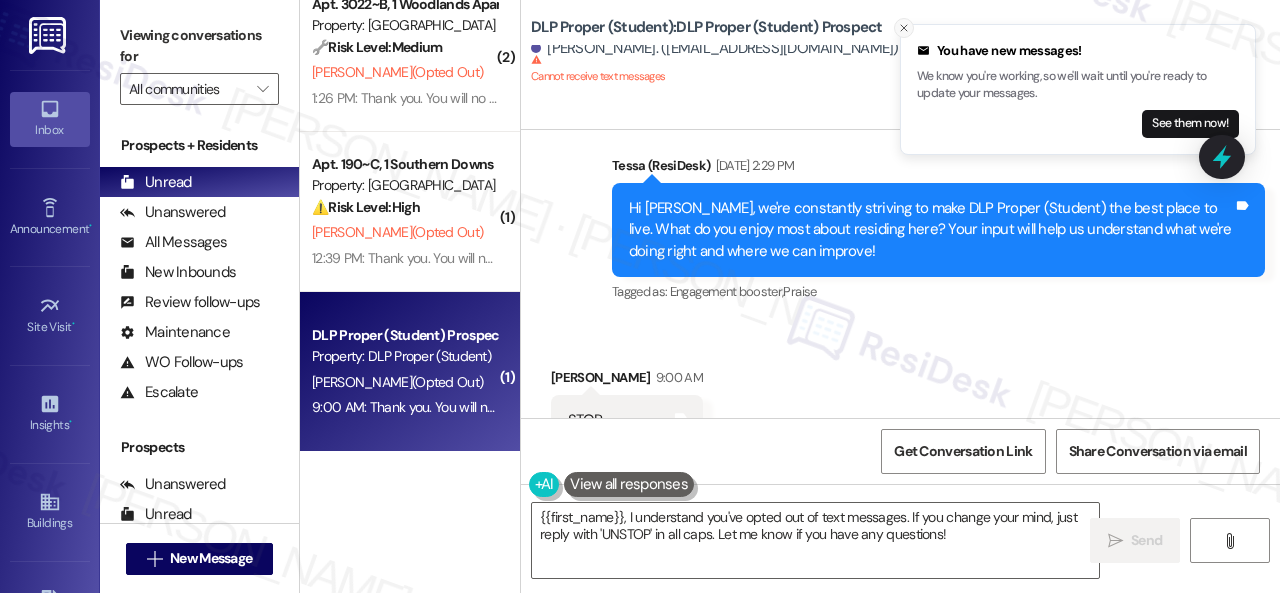 click 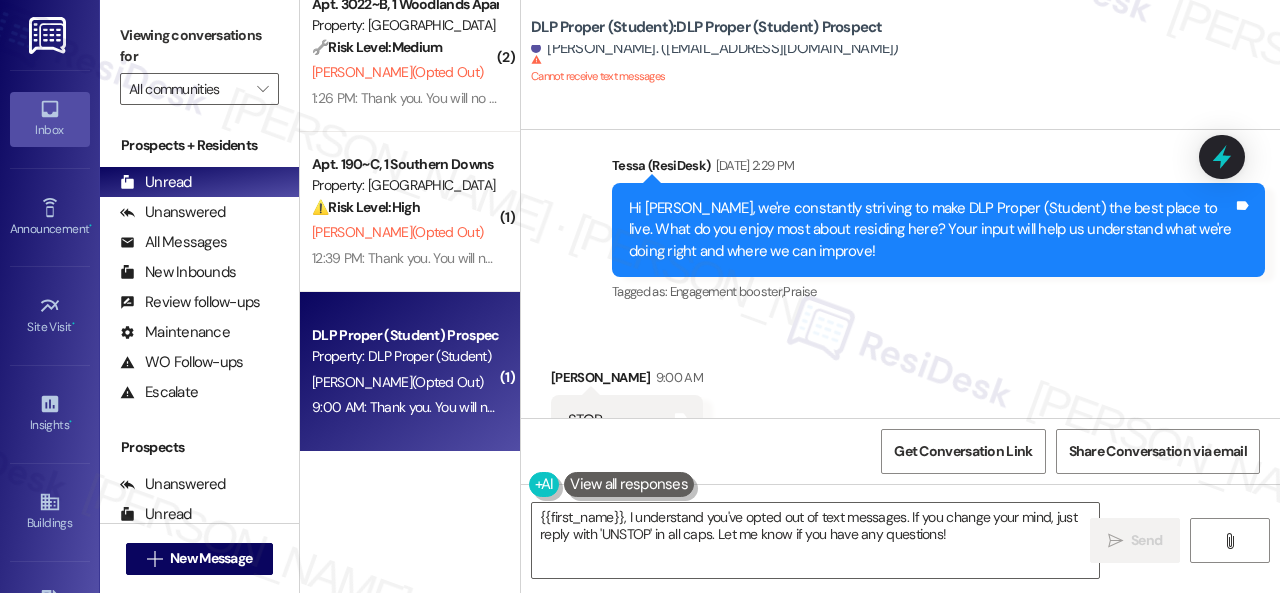 click on "Received via SMS [PERSON_NAME] 9:00 AM STOP Tags and notes" at bounding box center (627, 406) 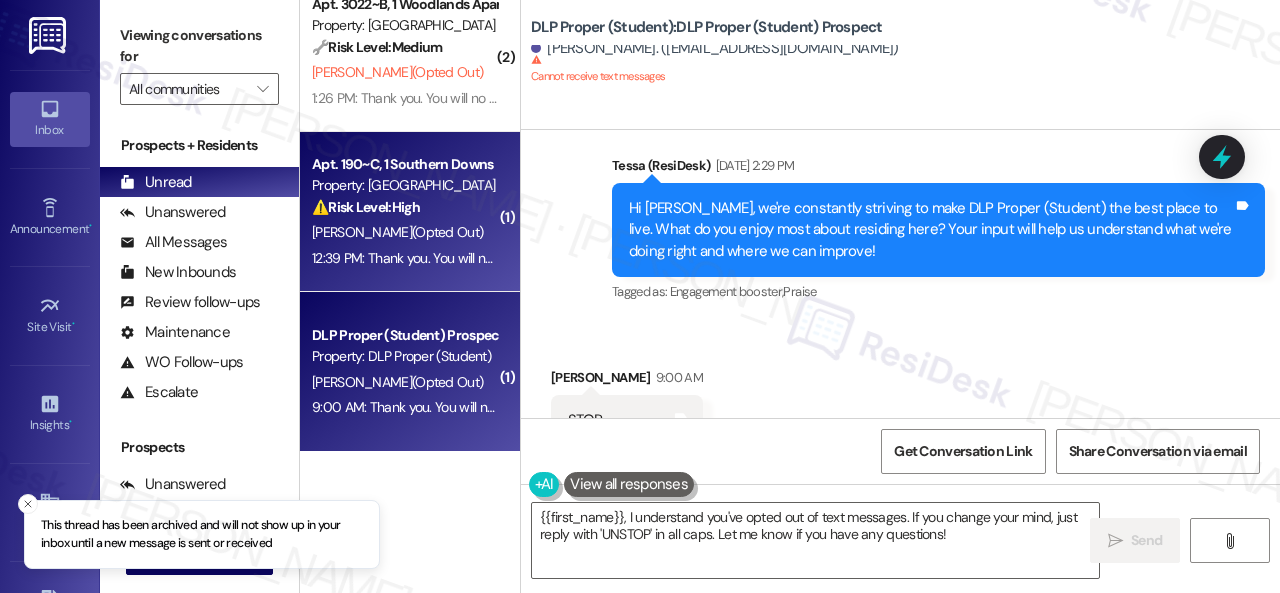 click on "[PERSON_NAME]  (Opted Out)" at bounding box center (404, 232) 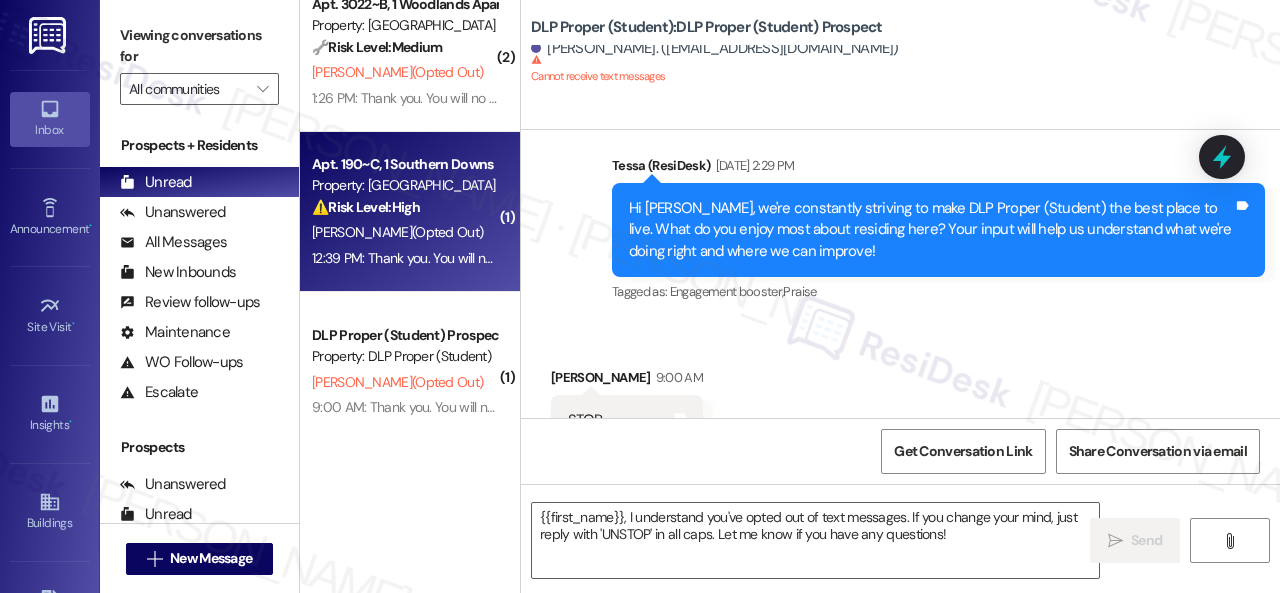 type on "Fetching suggested responses. Please feel free to read through the conversation in the meantime." 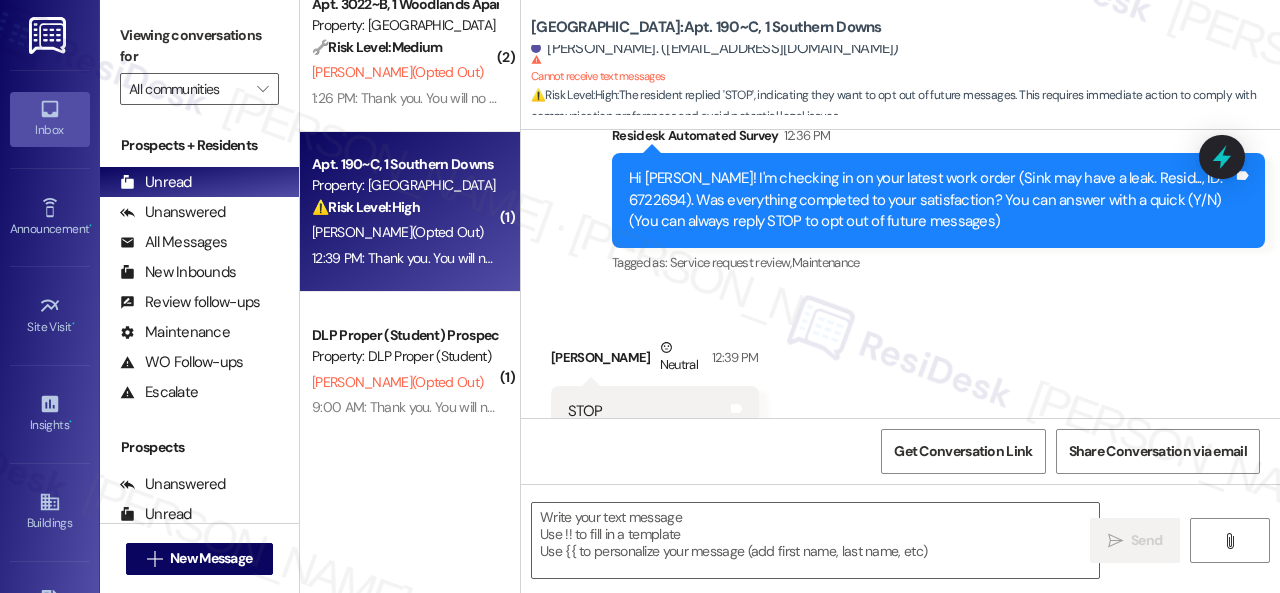 type on "Fetching suggested responses. Please feel free to read through the conversation in the meantime." 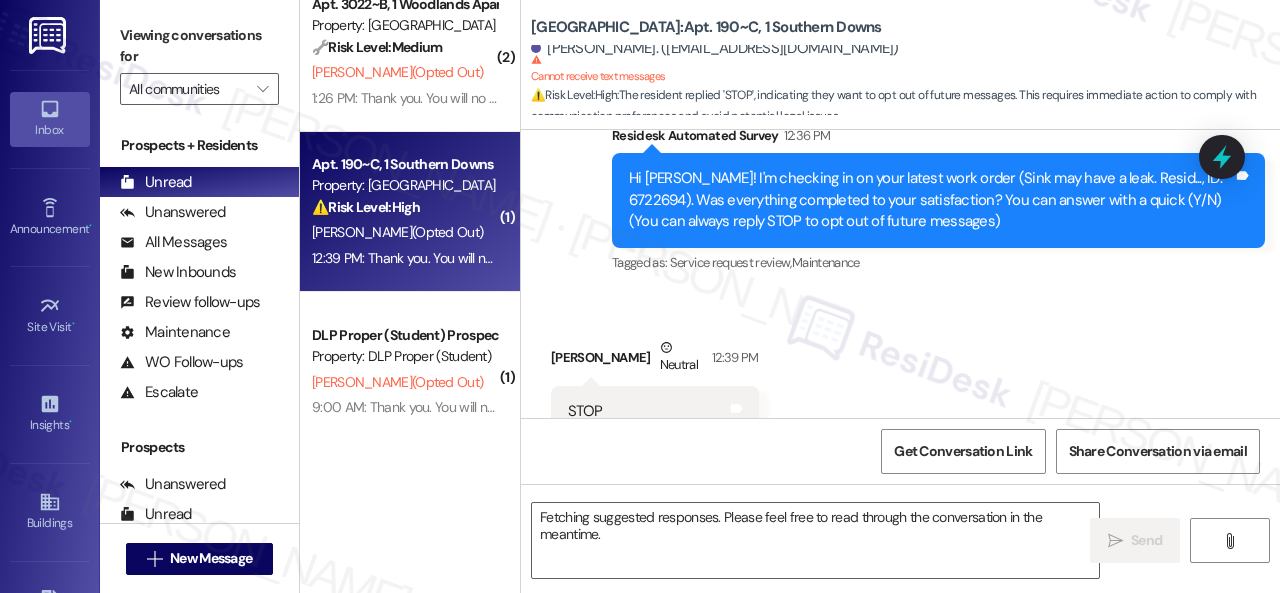 scroll, scrollTop: 286, scrollLeft: 0, axis: vertical 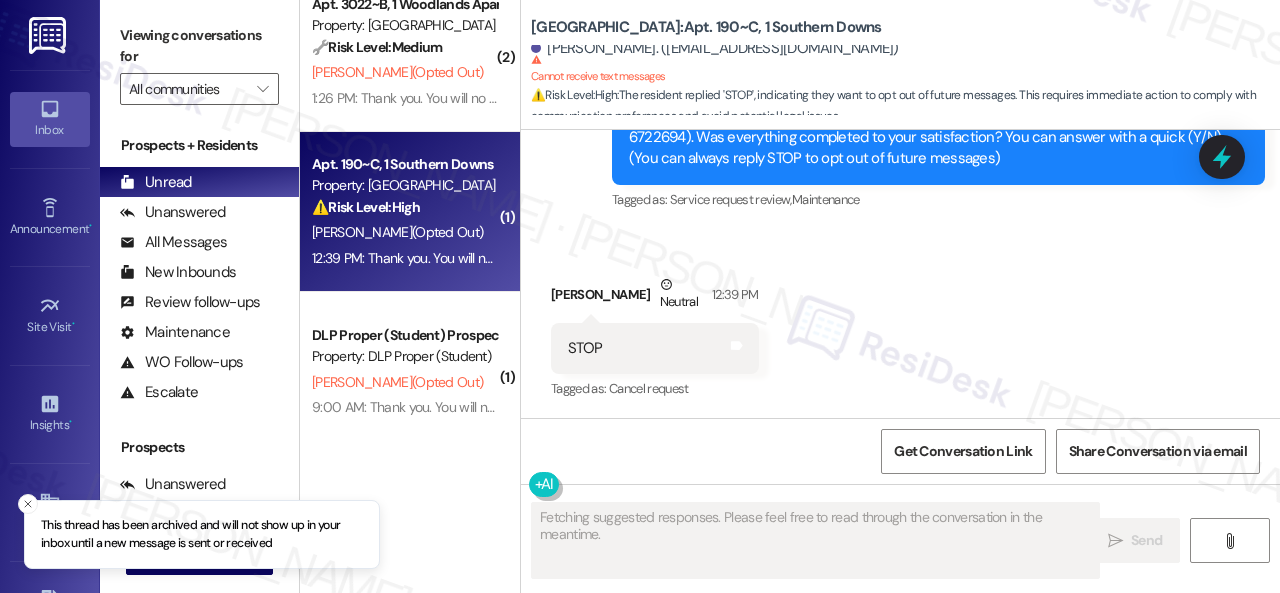 type 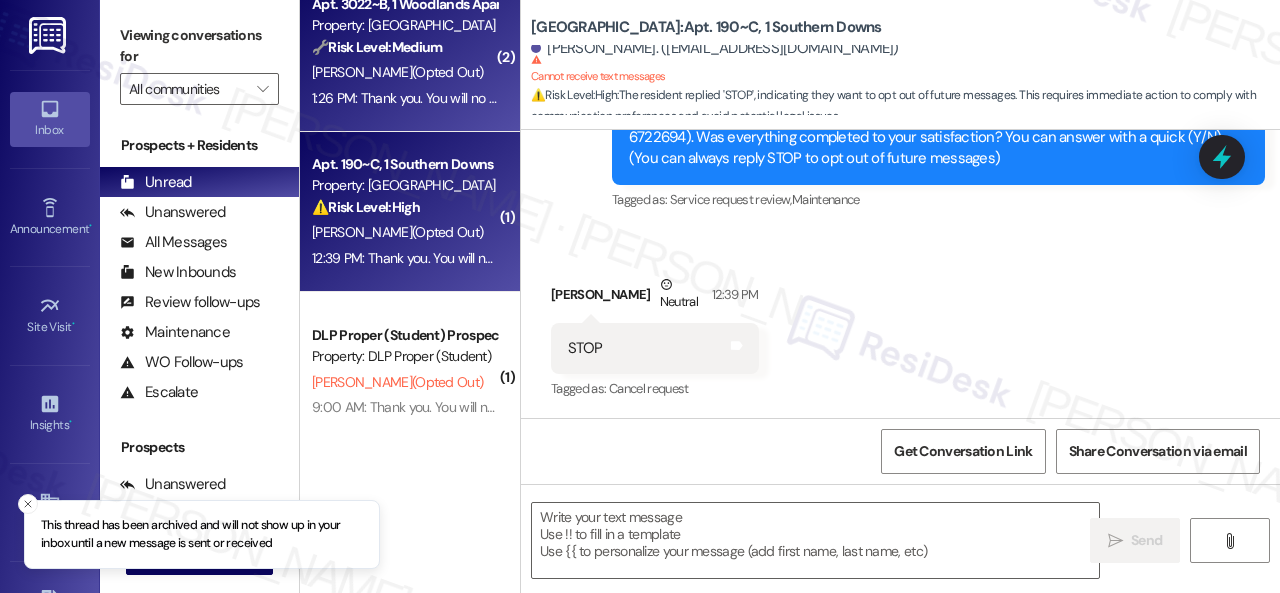 click on "[PERSON_NAME]  (Opted Out)" at bounding box center (397, 72) 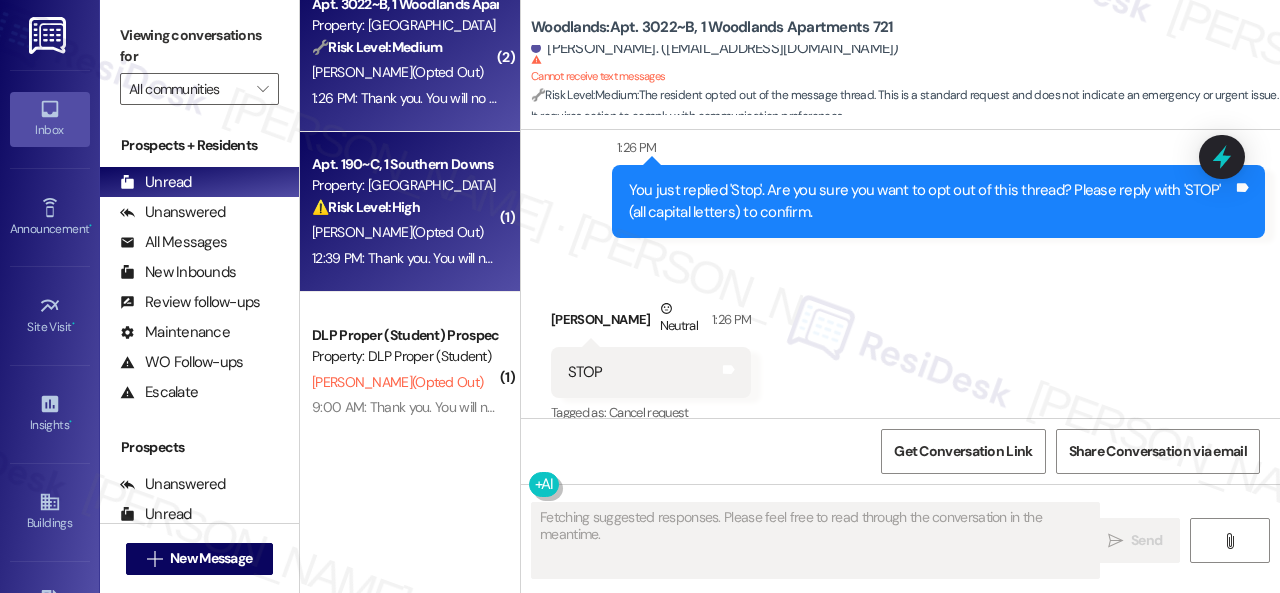 scroll, scrollTop: 3079, scrollLeft: 0, axis: vertical 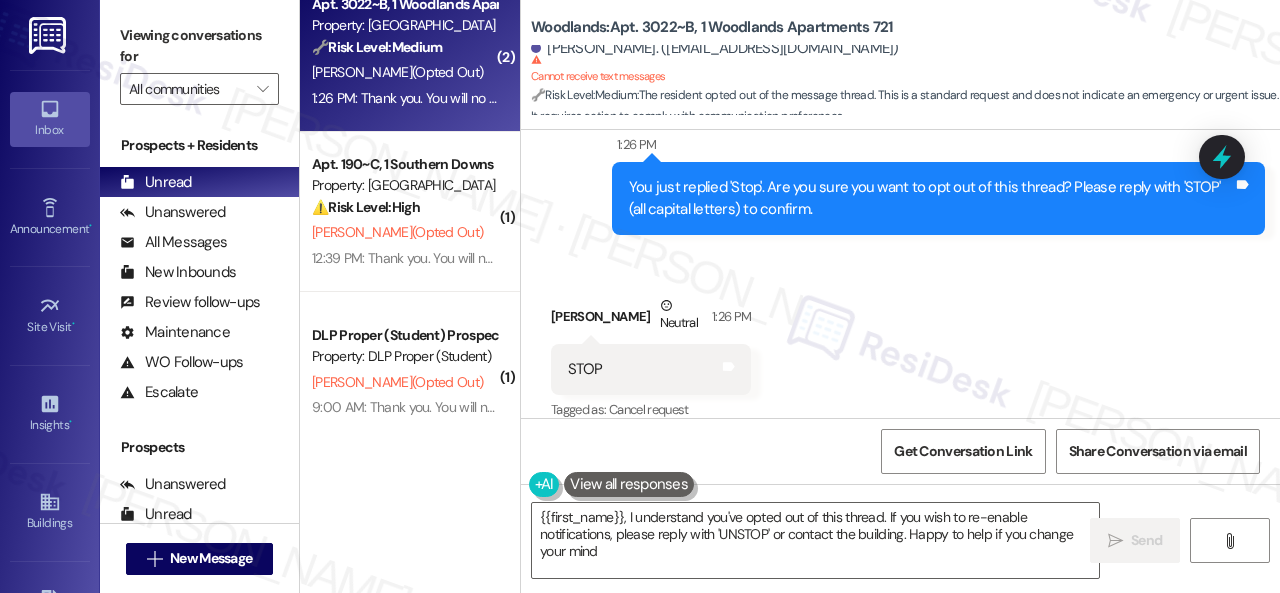 type on "{{first_name}}, I understand you've opted out of this thread. If you wish to re-enable notifications, please reply with 'UNSTOP' or contact the building. Happy to help if you change your mind!" 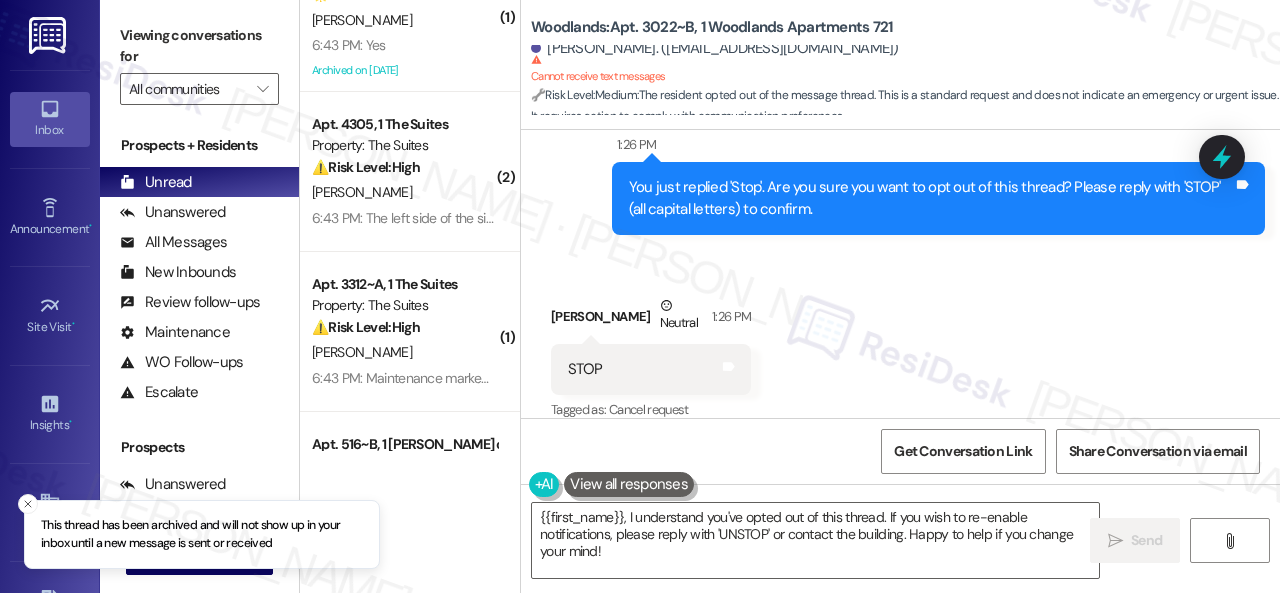 scroll, scrollTop: 0, scrollLeft: 0, axis: both 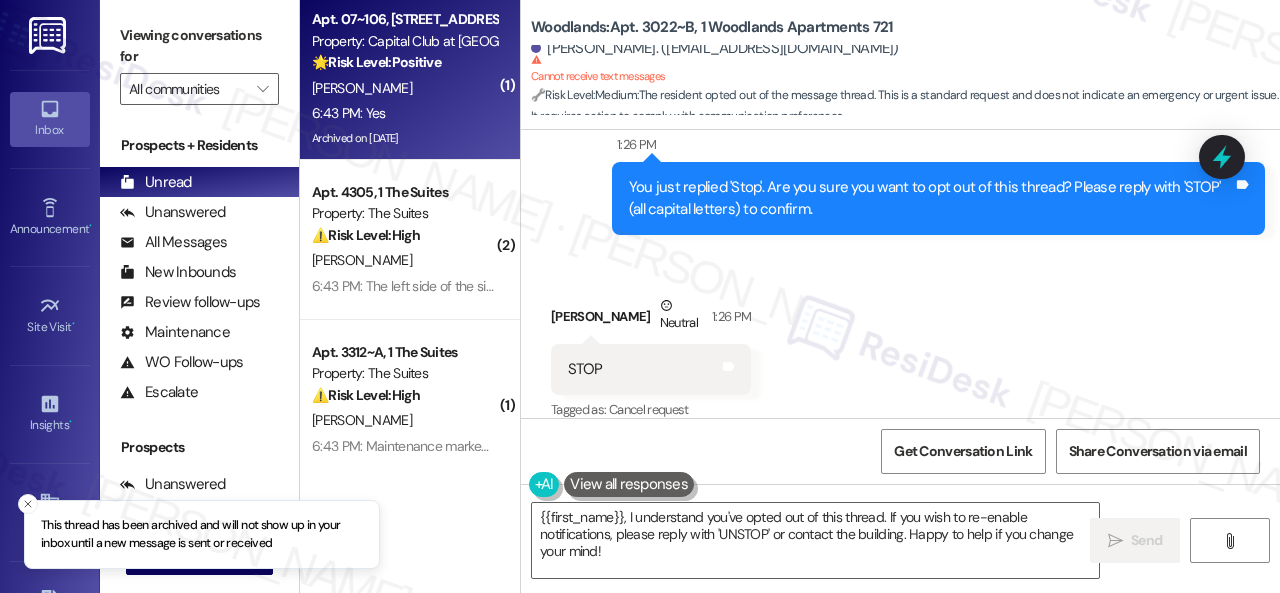 click on "6:43 PM: Yes 6:43 PM: Yes" at bounding box center (404, 113) 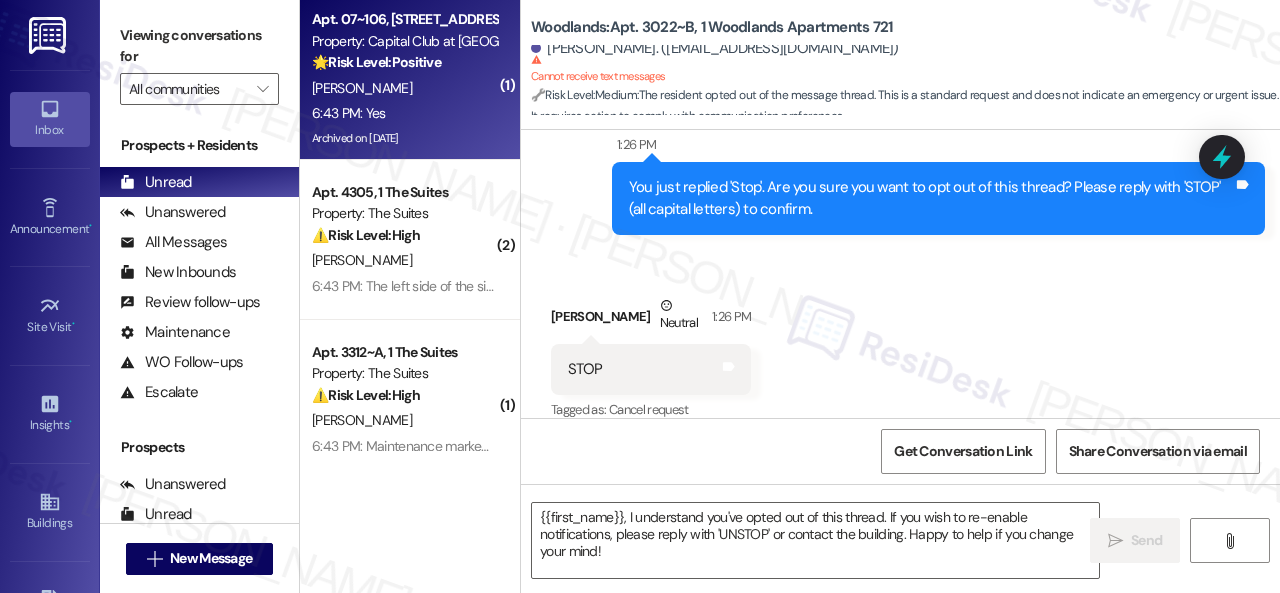 type on "Fetching suggested responses. Please feel free to read through the conversation in the meantime." 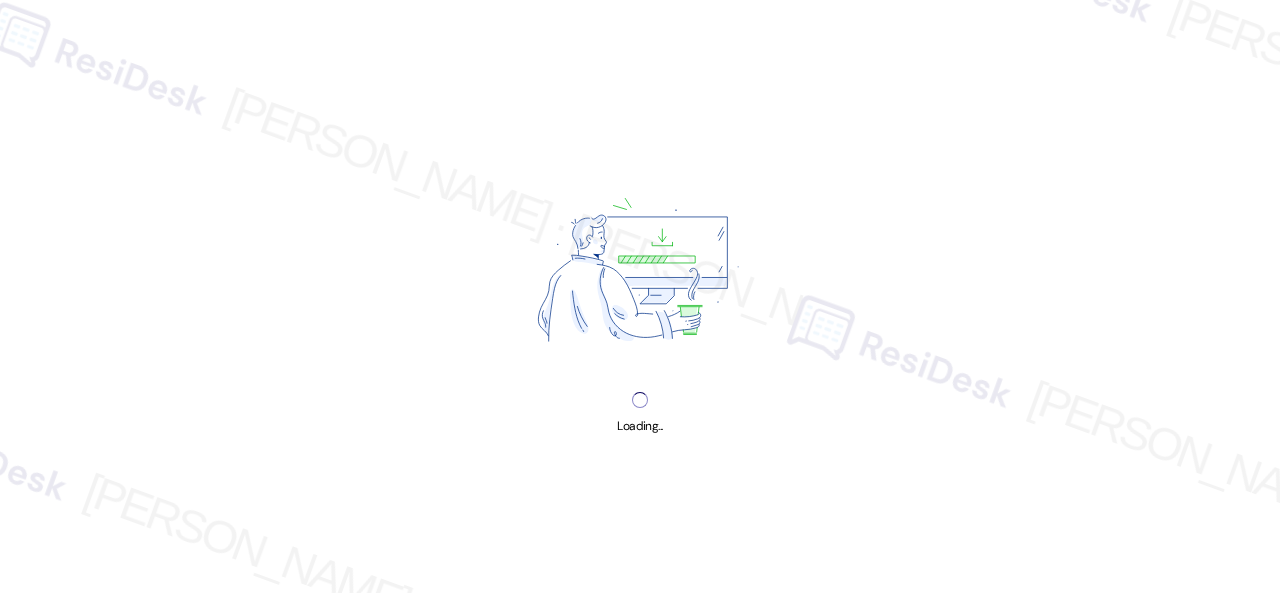 scroll, scrollTop: 0, scrollLeft: 0, axis: both 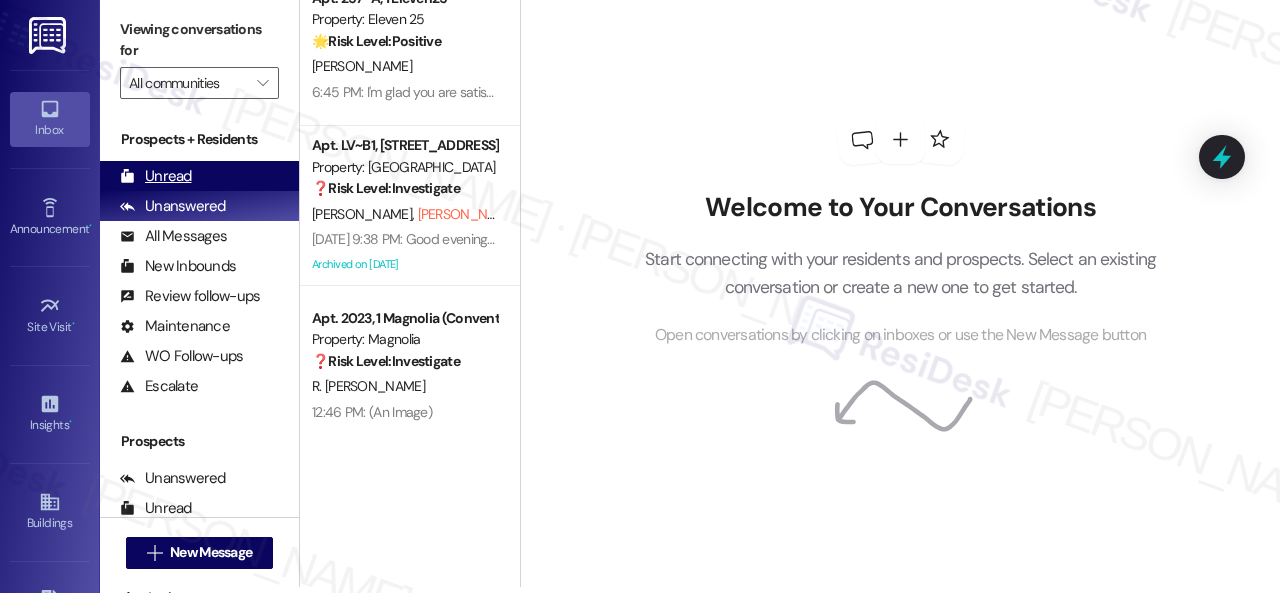 click on "Unread" at bounding box center (156, 176) 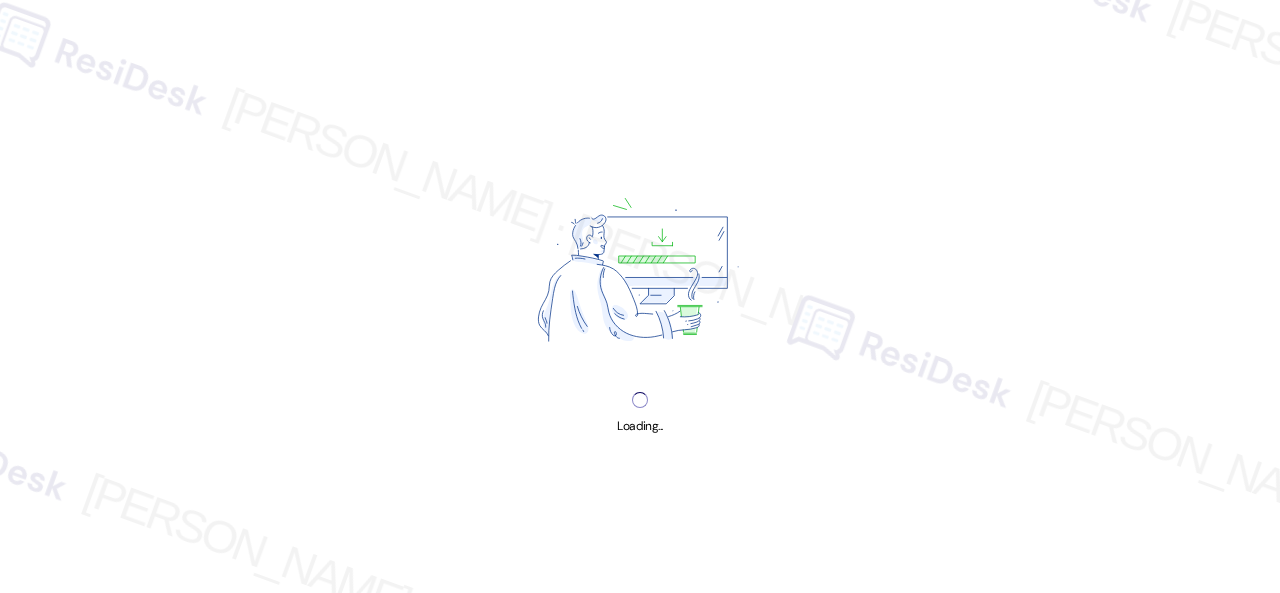 scroll, scrollTop: 0, scrollLeft: 0, axis: both 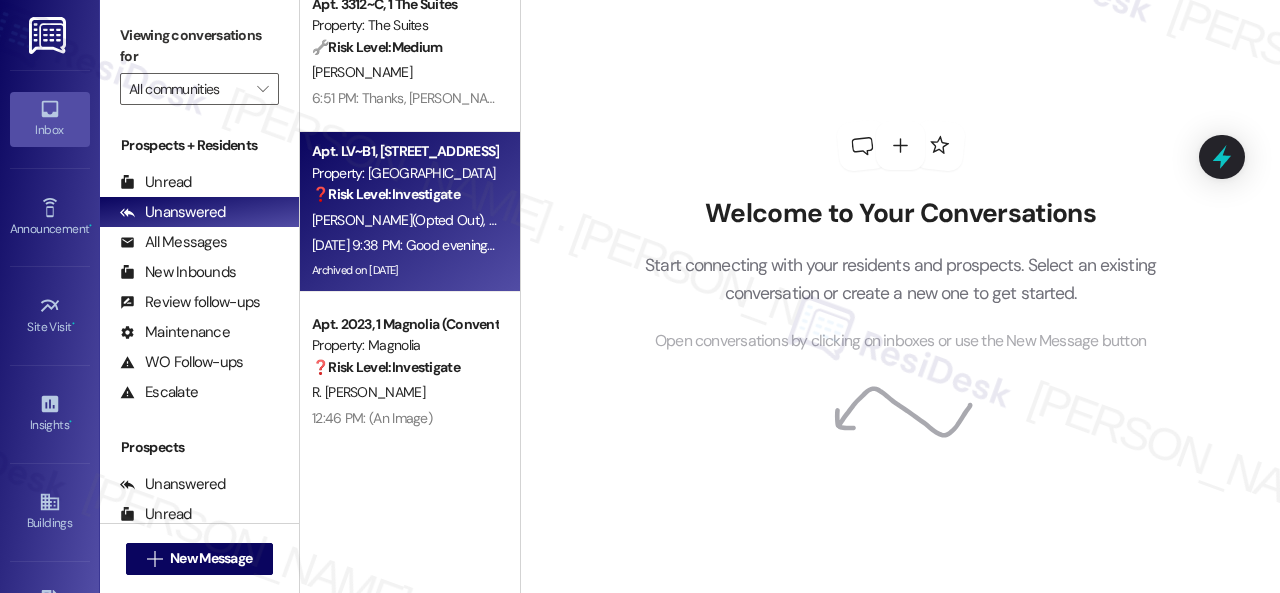 click on "B. Bennett  (Opted Out)" at bounding box center [400, 220] 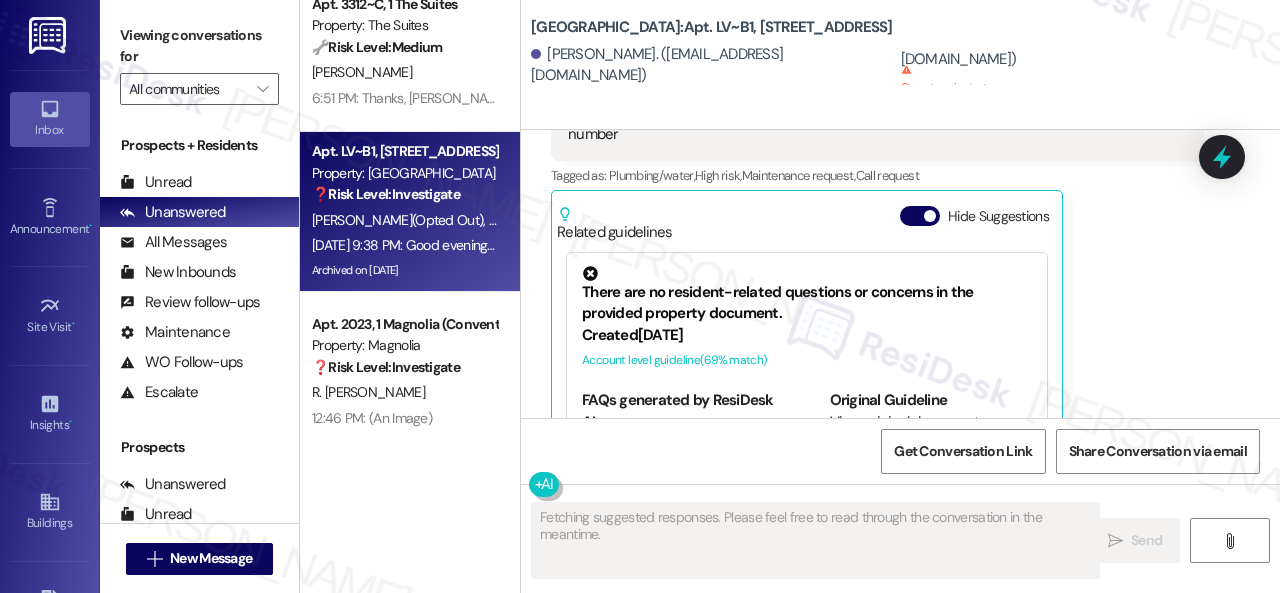 scroll, scrollTop: 1997, scrollLeft: 0, axis: vertical 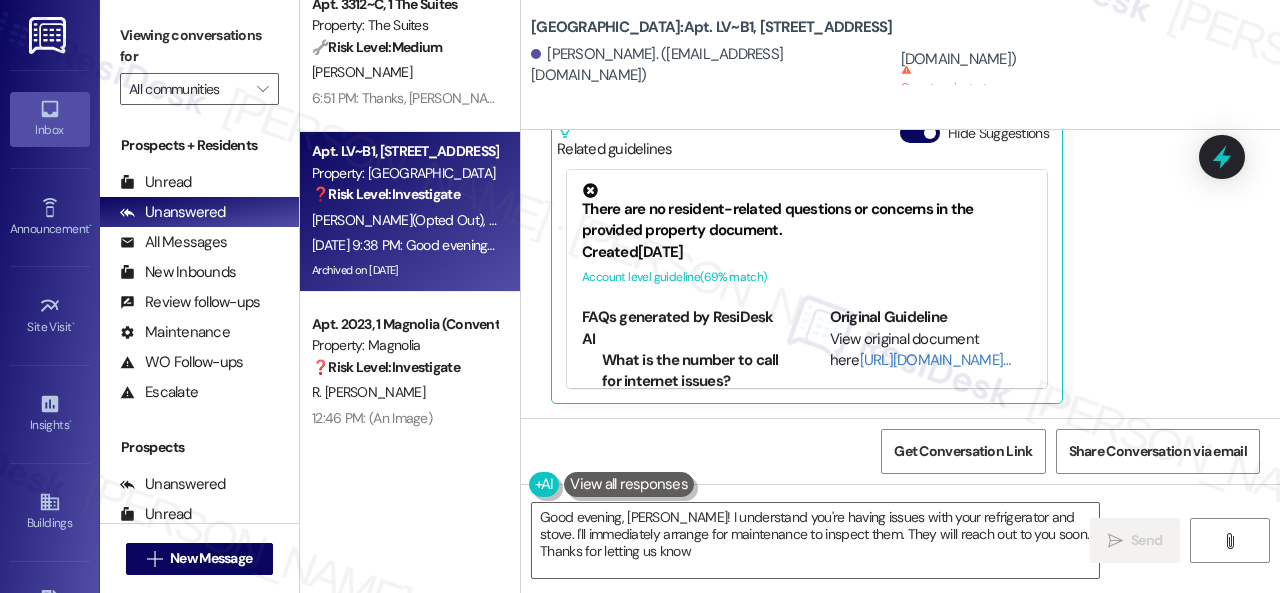 type on "Good evening, Ms. Bennett! I understand you're having issues with your refrigerator and stove. I'll immediately arrange for maintenance to inspect them. They will reach out to you soon. Thanks for letting us know!" 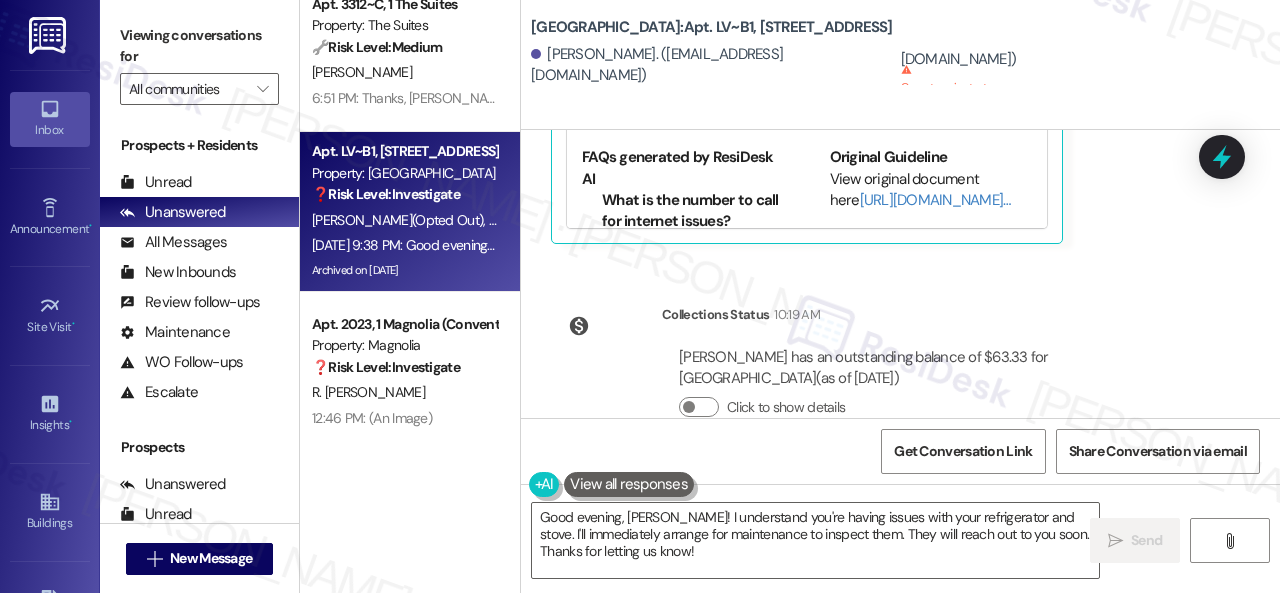 scroll, scrollTop: 2203, scrollLeft: 0, axis: vertical 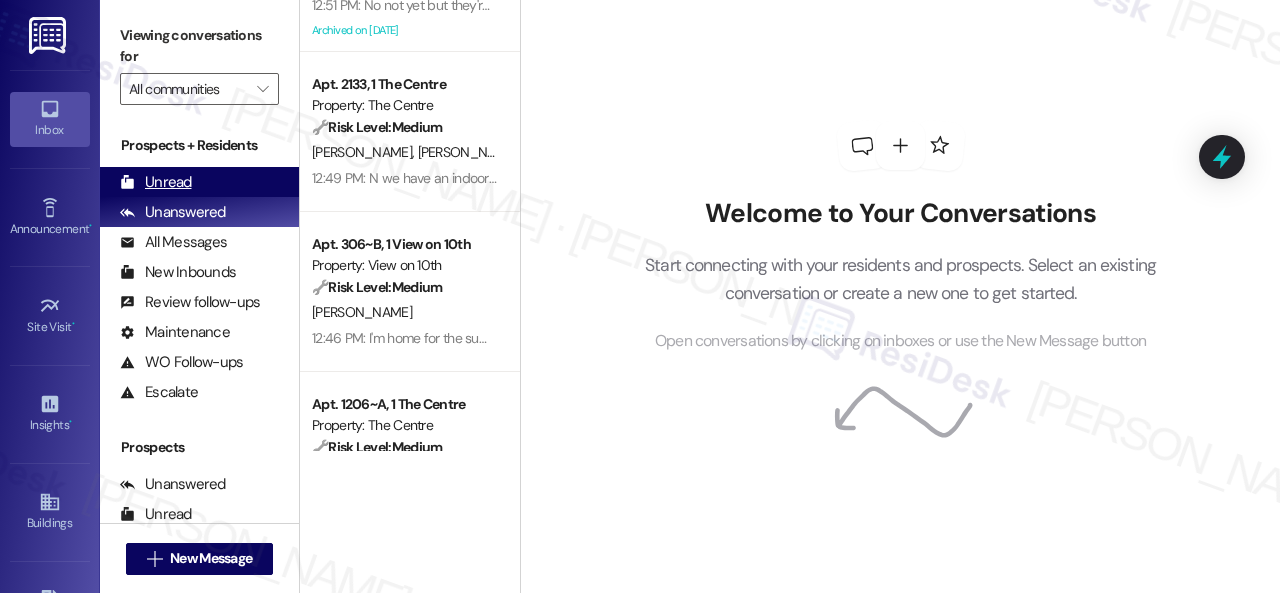 click on "Unread" at bounding box center [156, 182] 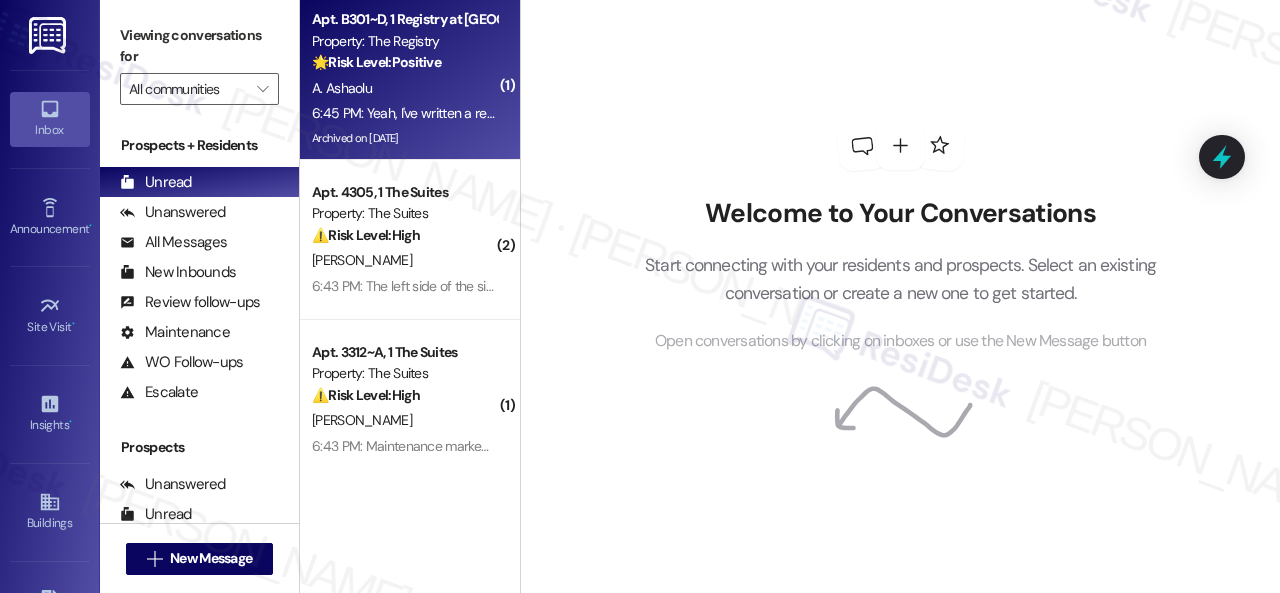 click on "A. Ashaolu" at bounding box center [404, 88] 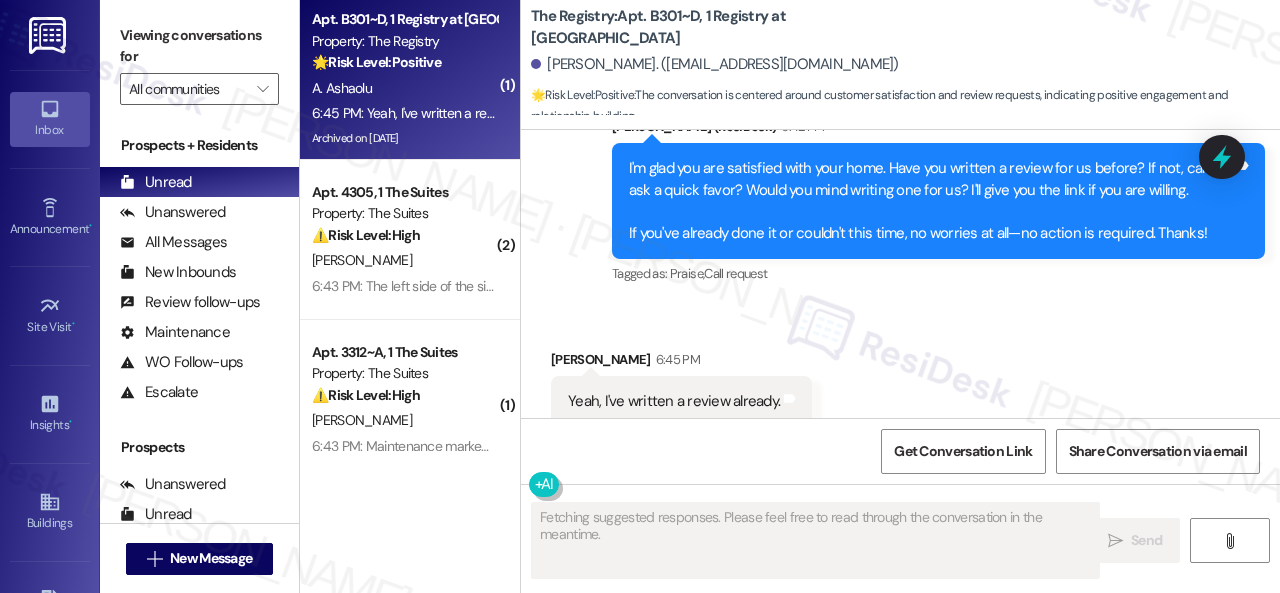 scroll, scrollTop: 7159, scrollLeft: 0, axis: vertical 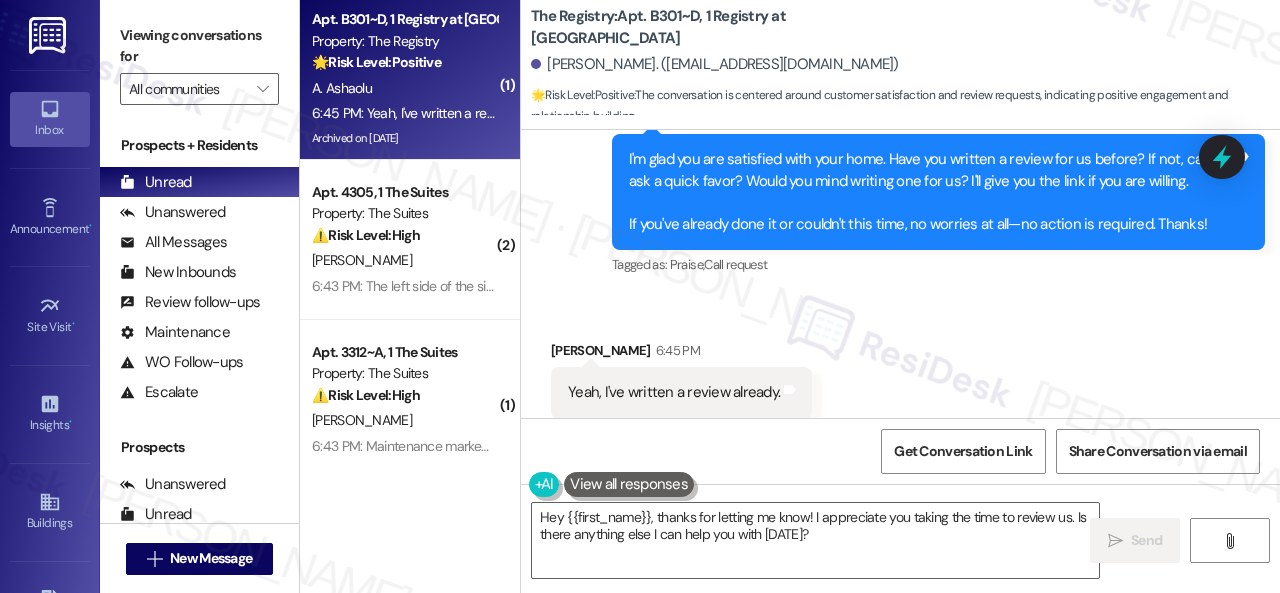 click on "Sent via SMS Sarah   (ResiDesk) 6:42 PM I'm glad you are satisfied with your home. Have you written a review for us before? If not, can I ask a quick favor? Would you mind writing one for us? I'll give you the link if you are willing.
If you've already done it or couldn't this time, no worries at all—no action is required. Thanks! Tags and notes Tagged as:   Praise ,  Click to highlight conversations about Praise Call request Click to highlight conversations about Call request" at bounding box center [900, 178] 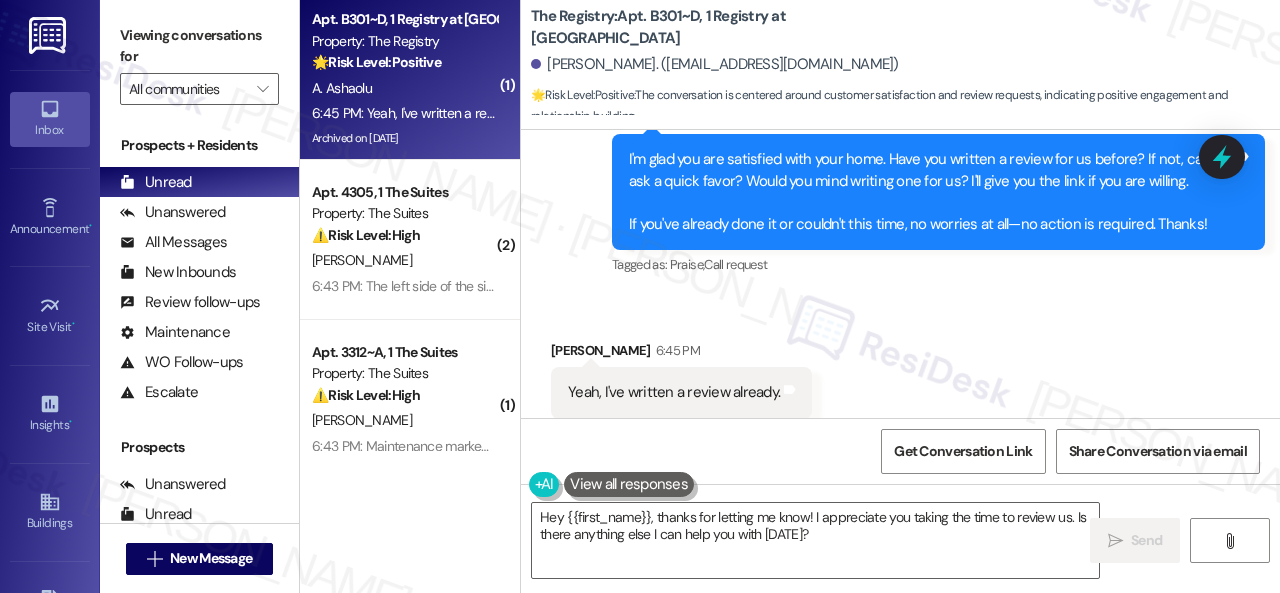 drag, startPoint x: 826, startPoint y: 538, endPoint x: 366, endPoint y: 468, distance: 465.2956 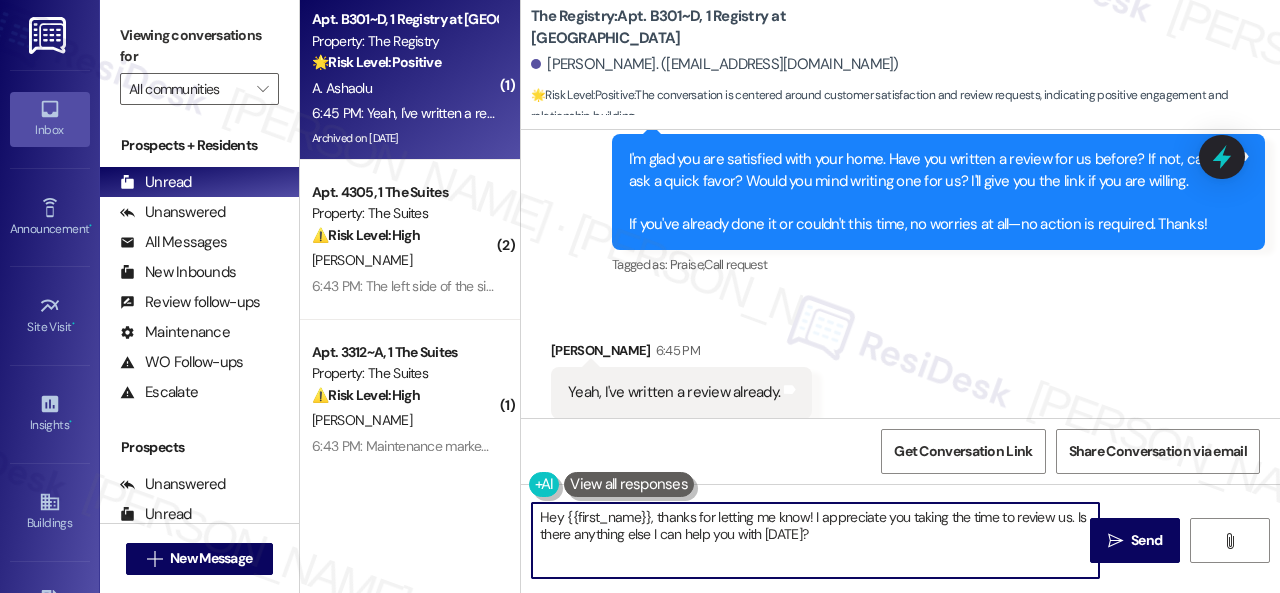 paste on "I see. Thank you so much! Enjoy your day!" 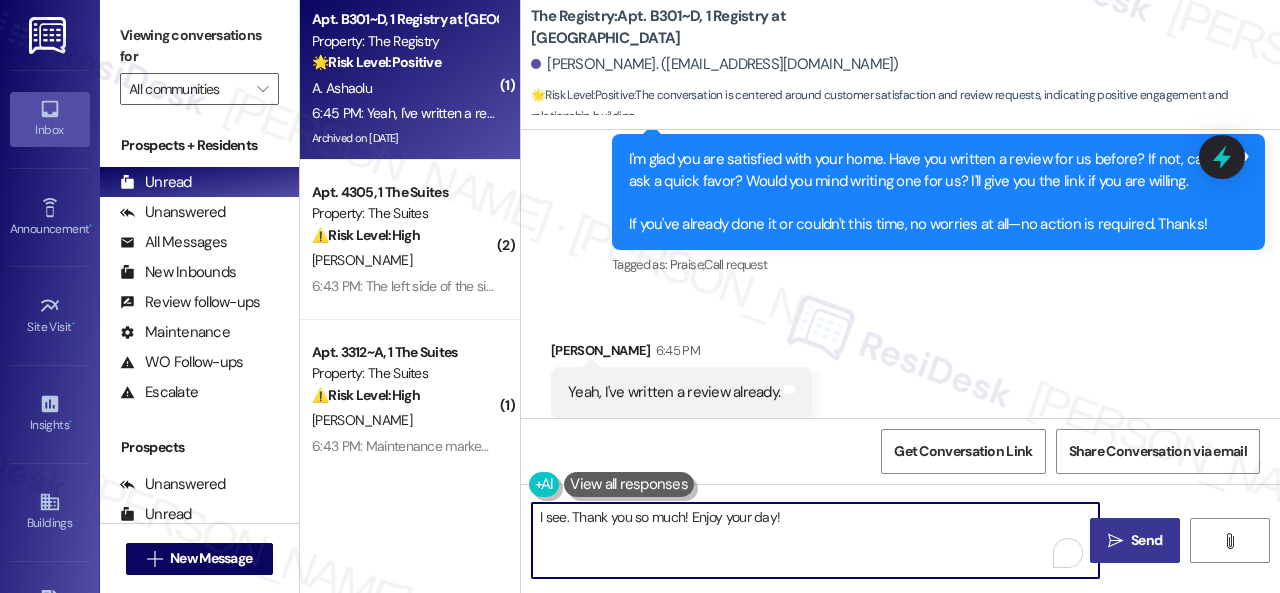type on "I see. Thank you so much! Enjoy your day!" 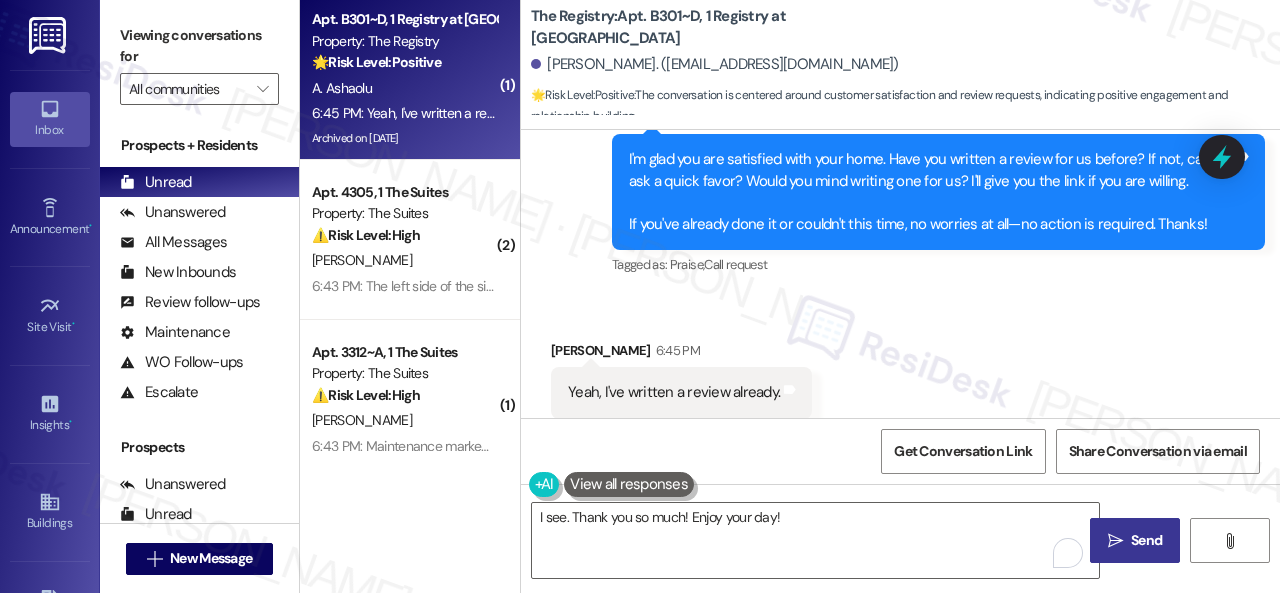 click on "Send" at bounding box center (1146, 540) 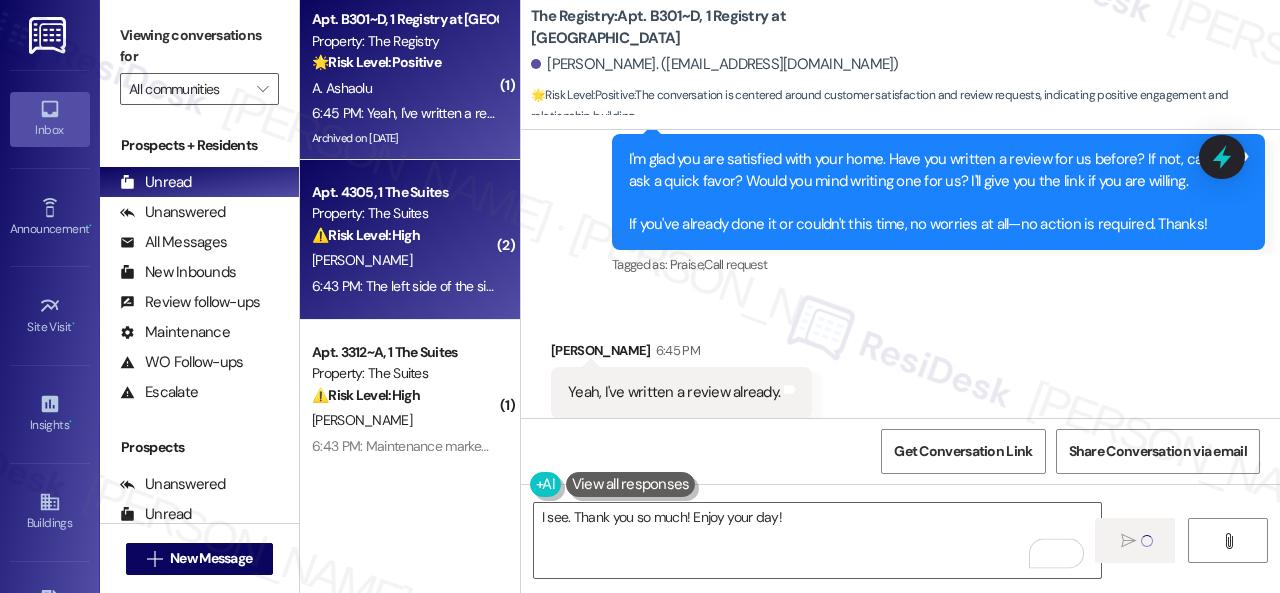 type 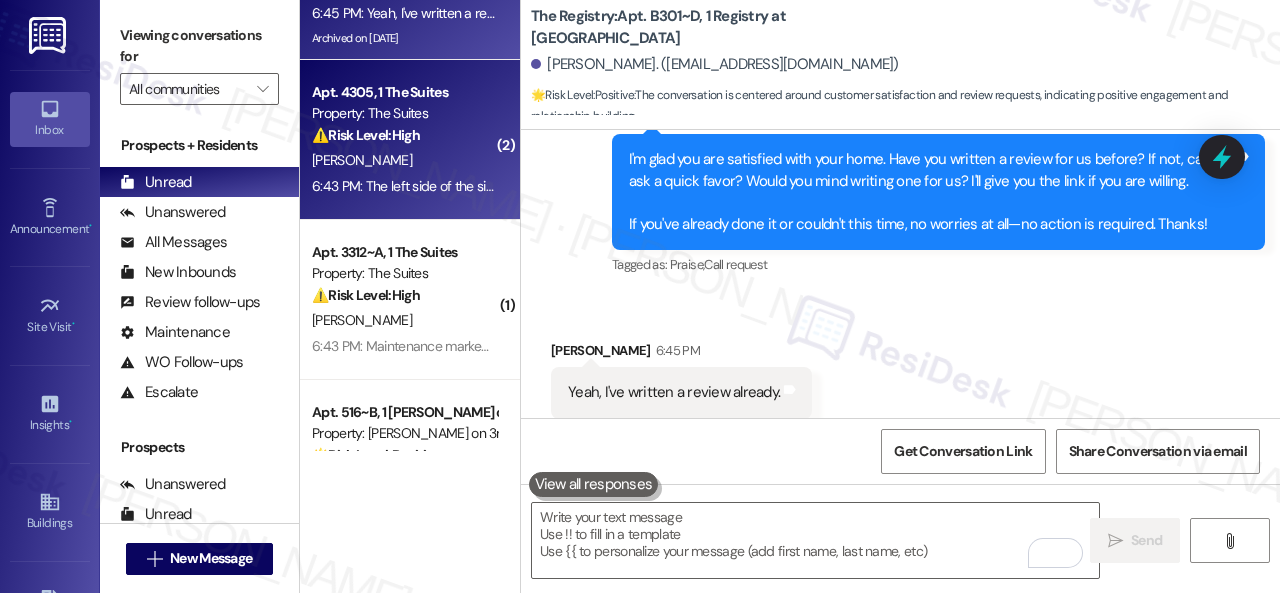 scroll, scrollTop: 188, scrollLeft: 0, axis: vertical 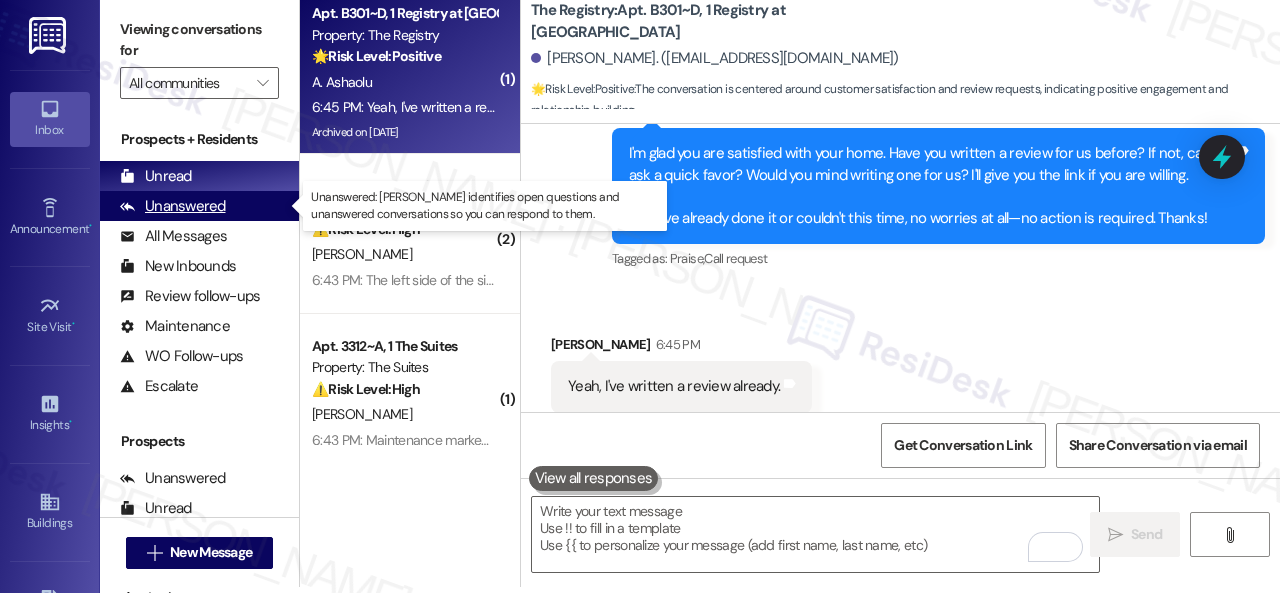 click on "Unanswered" at bounding box center [173, 206] 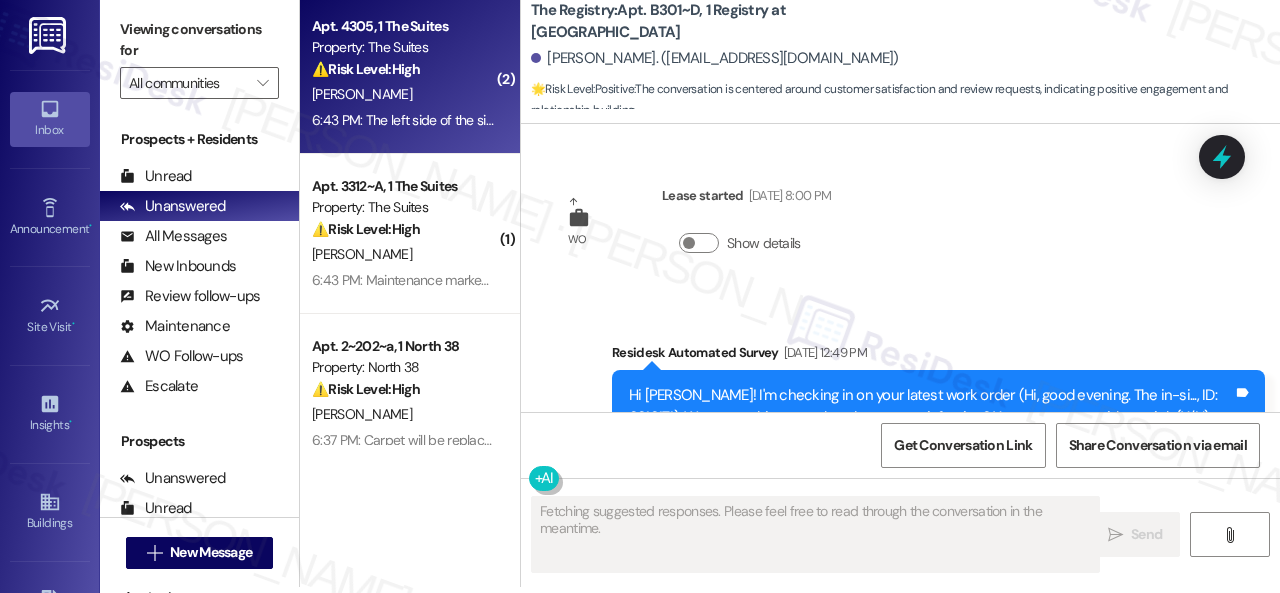 scroll, scrollTop: 0, scrollLeft: 0, axis: both 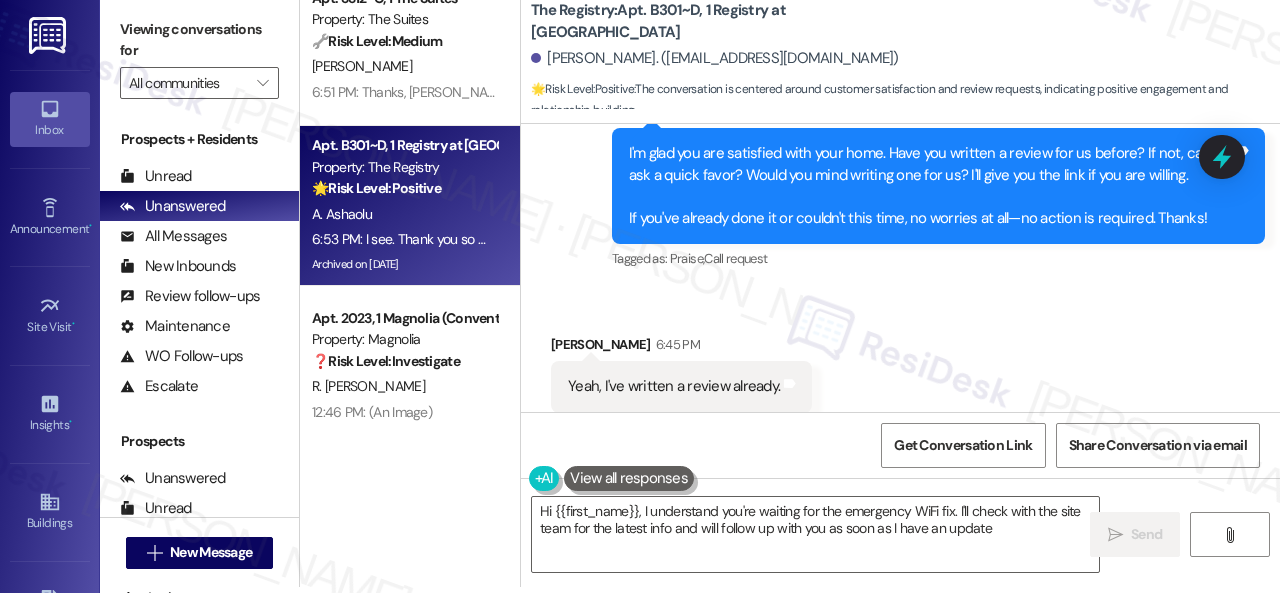 type on "Hi {{first_name}}, I understand you're waiting for the emergency WiFi fix. I'll check with the site team for the latest info and will follow up with you as soon as I have an update!" 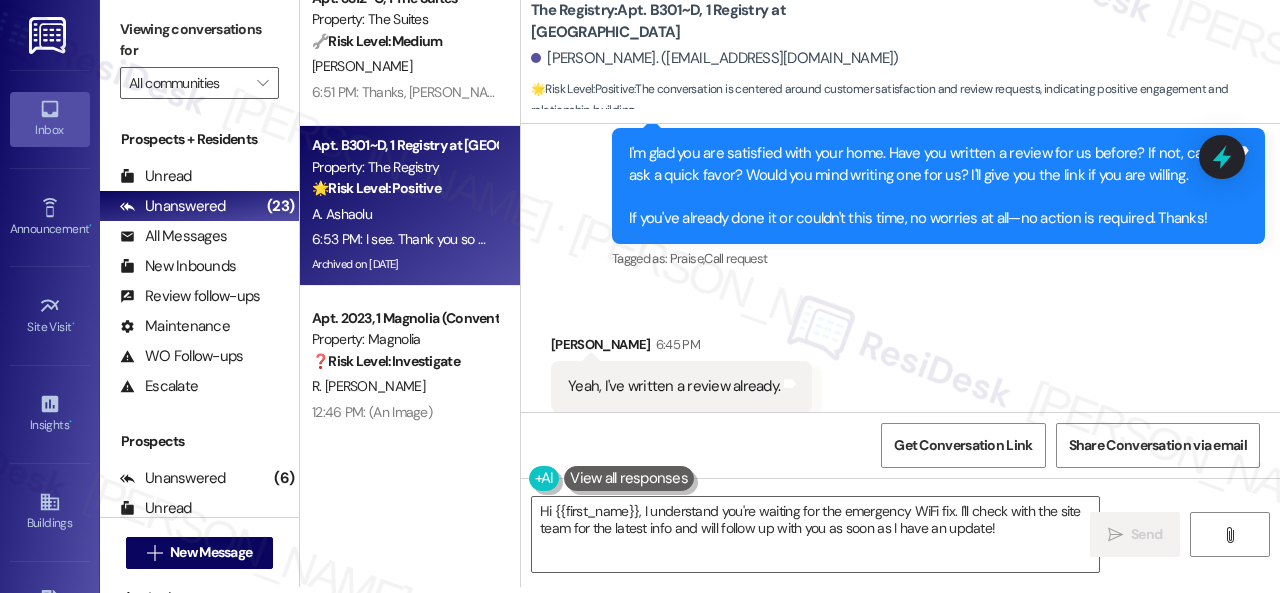 click on "Received via SMS Ayanfe Ashaolu 6:45 PM Yeah, I've written a review already. Tags and notes Tagged as:   Praise Click to highlight conversations about Praise" at bounding box center (900, 373) 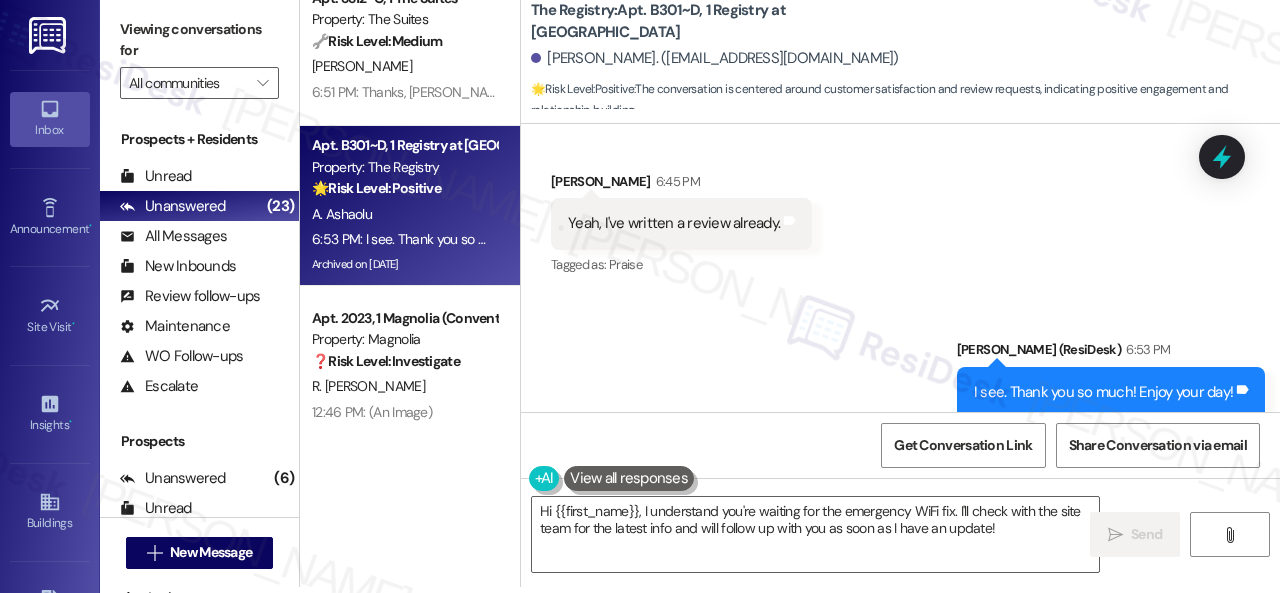 scroll, scrollTop: 7329, scrollLeft: 0, axis: vertical 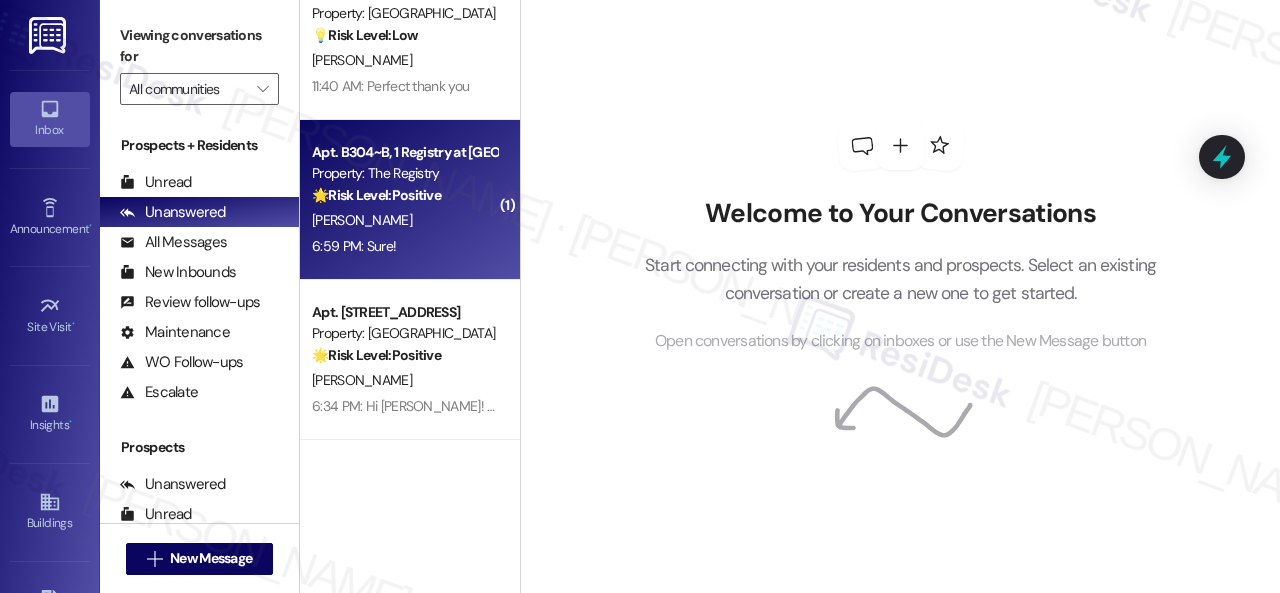 click on "[PERSON_NAME]" at bounding box center [404, 220] 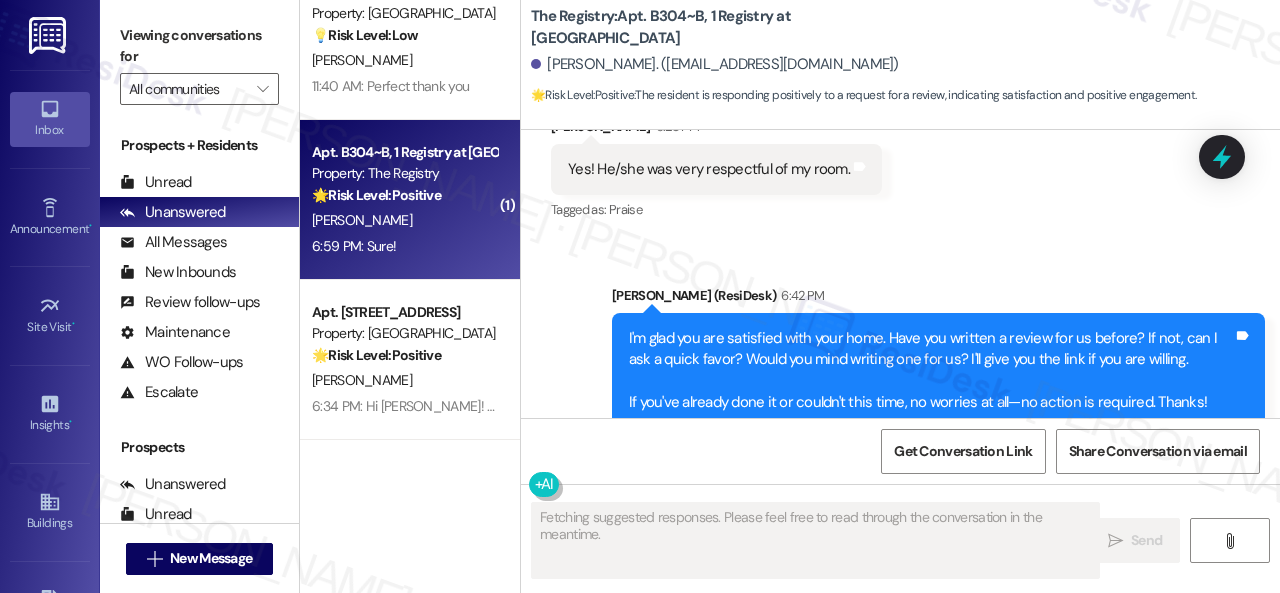 scroll, scrollTop: 3163, scrollLeft: 0, axis: vertical 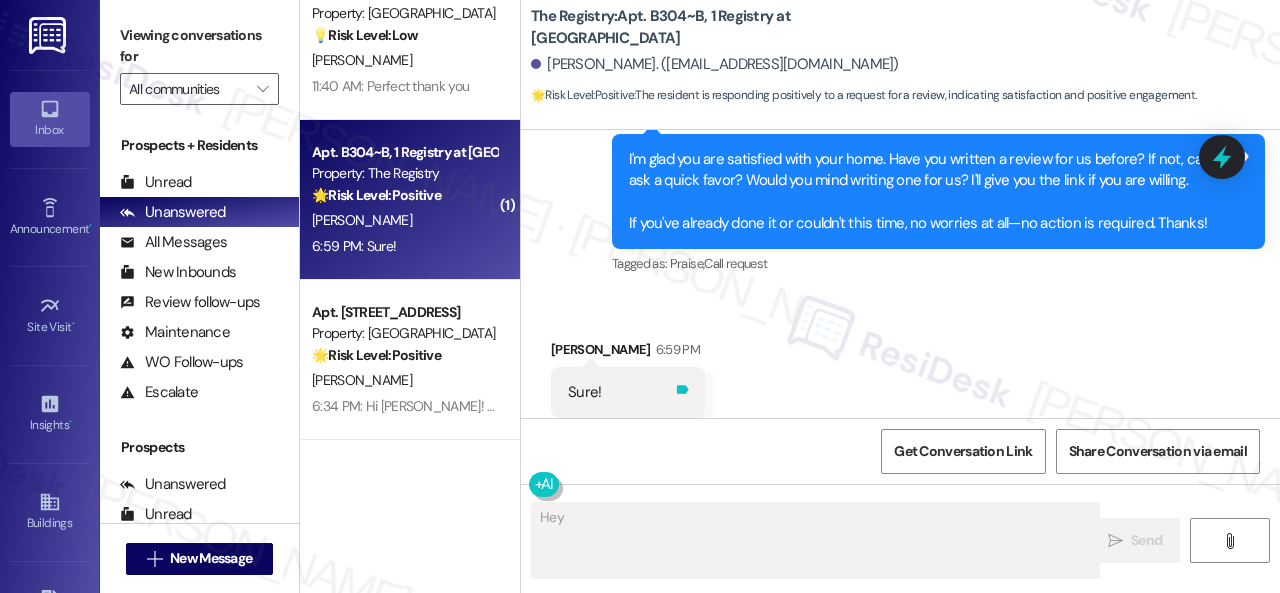 click on "Sure!  Tags and notes" at bounding box center (628, 392) 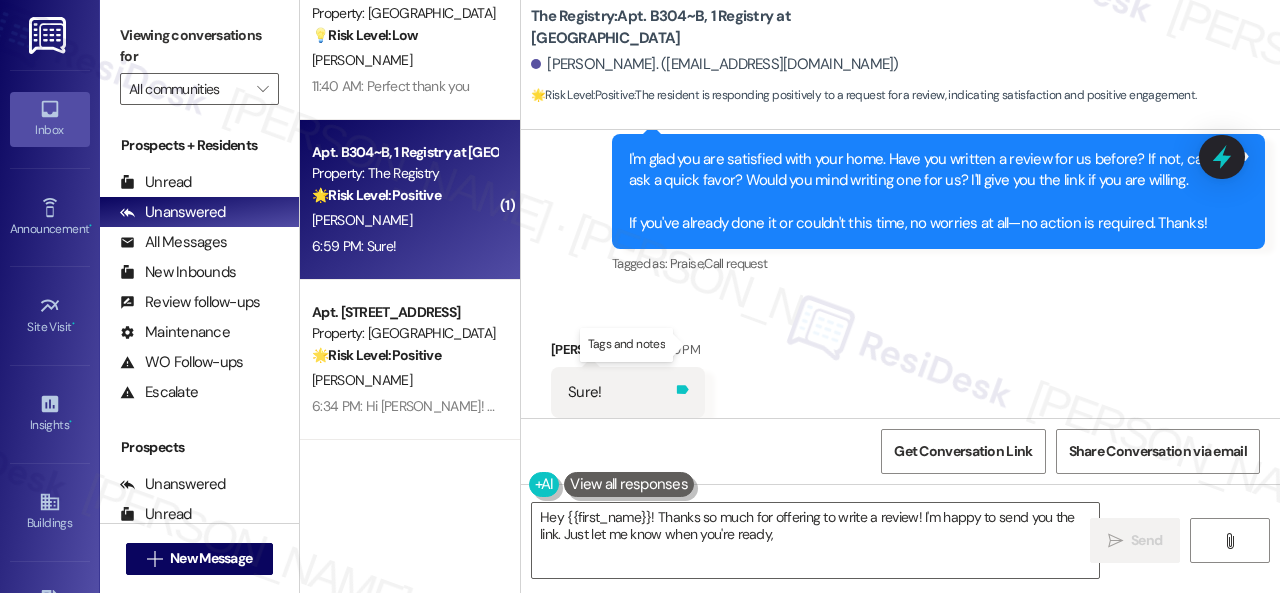 click 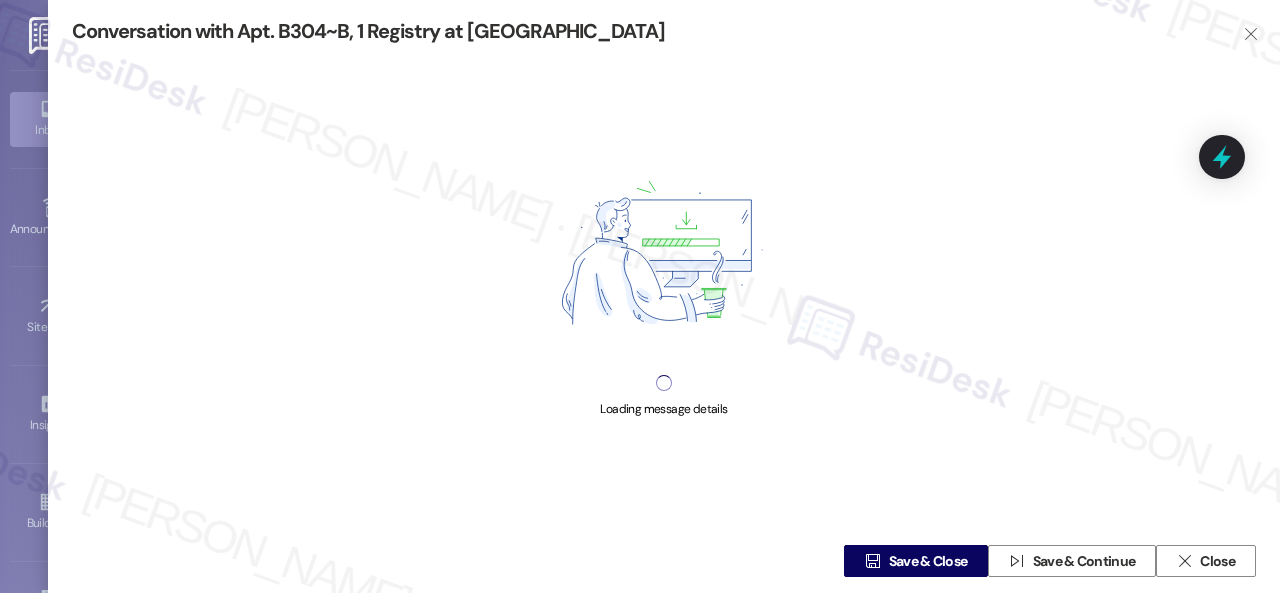 type on "Hey {{first_name}}! Thanks so much for offering to write a review! I'm happy to send you the link. Just let me know when you're ready, and I'll send it right over!" 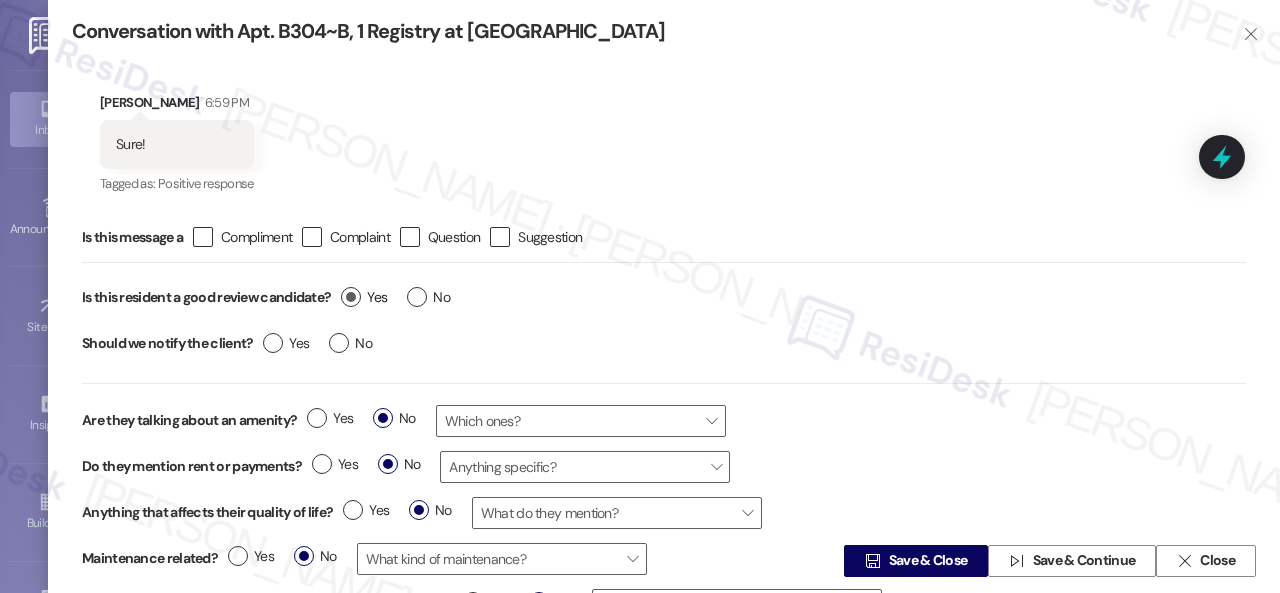 click on "Yes" at bounding box center [364, 297] 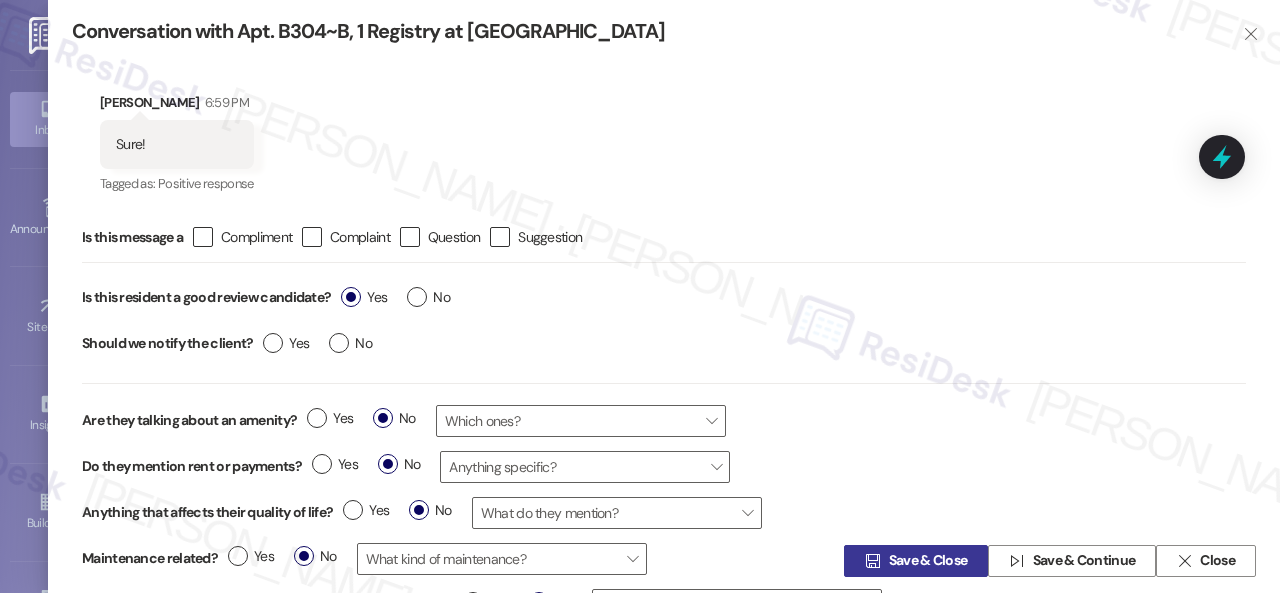 click on " Save & Close" at bounding box center [916, 561] 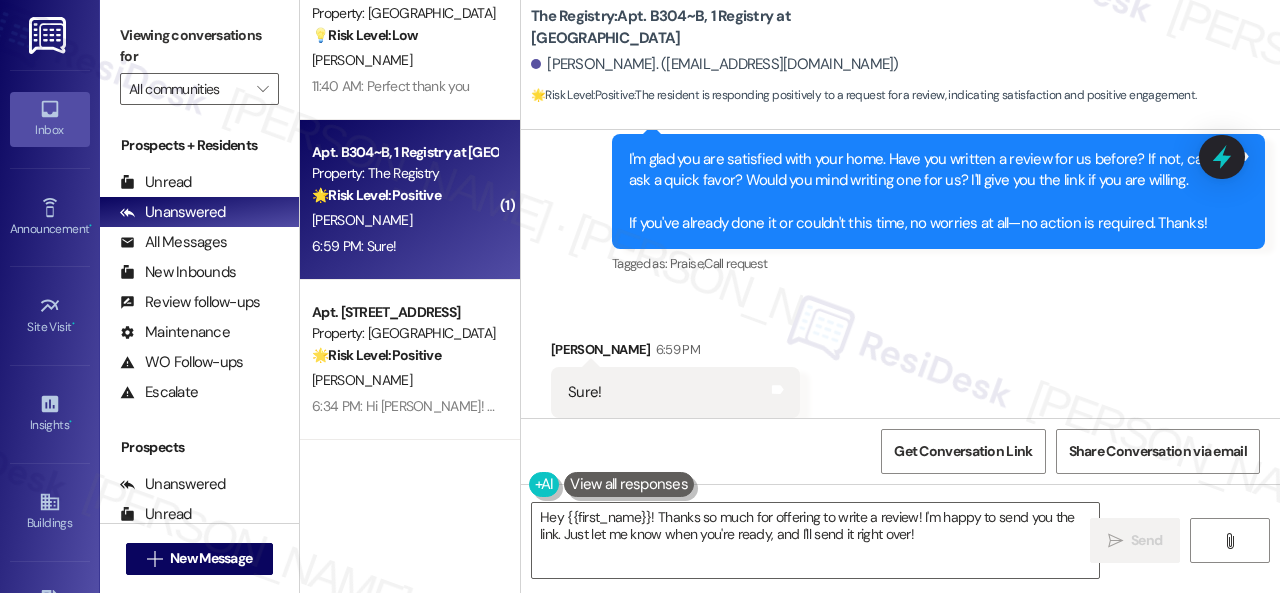 click on "Received via SMS Nicholas Silverthorn 6:59 PM Sure!  Tags and notes Tagged as:   Positive response ,  Click to highlight conversations about Positive response Review candidate Click to highlight conversations about Review candidate" at bounding box center (675, 393) 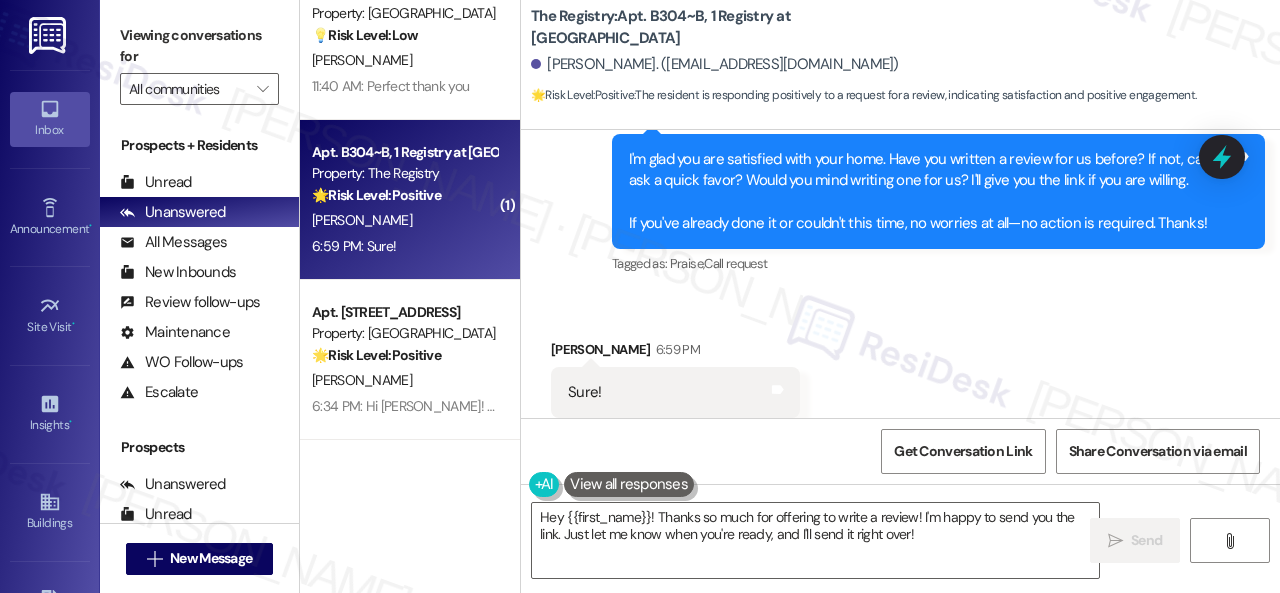 drag, startPoint x: 914, startPoint y: 533, endPoint x: 420, endPoint y: 507, distance: 494.68375 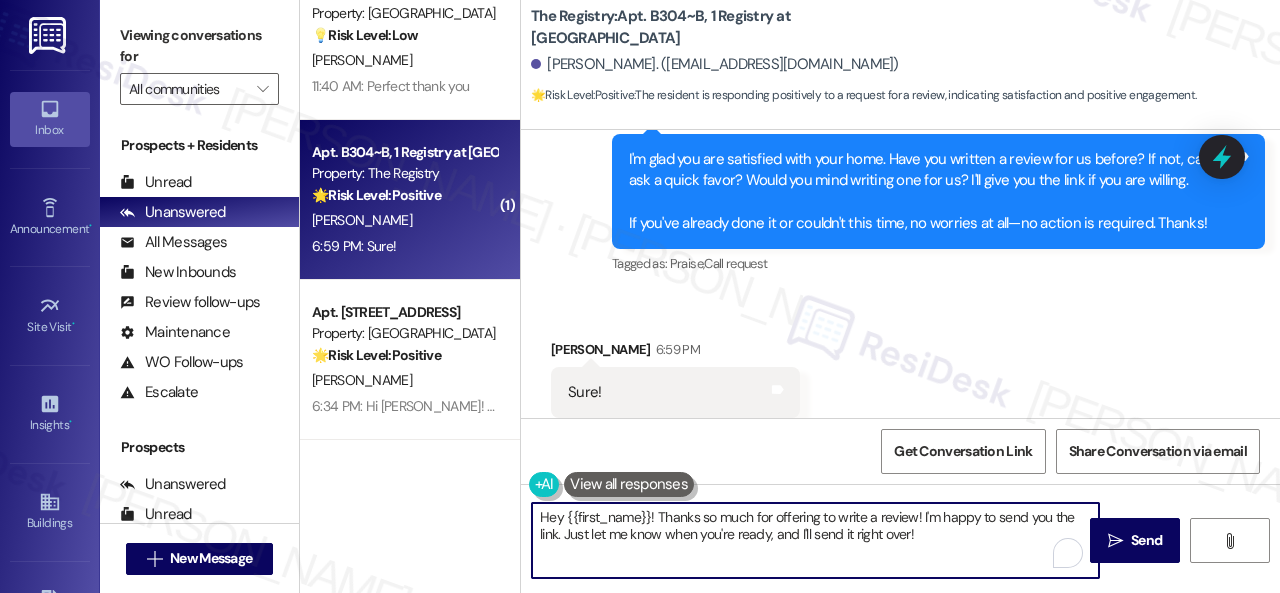 paste on "Thank you so much! It means a lot to us! Please take a moment to write a review here:
{{google_review_link}}
We truly appreciate your support! Let me know once you're done" 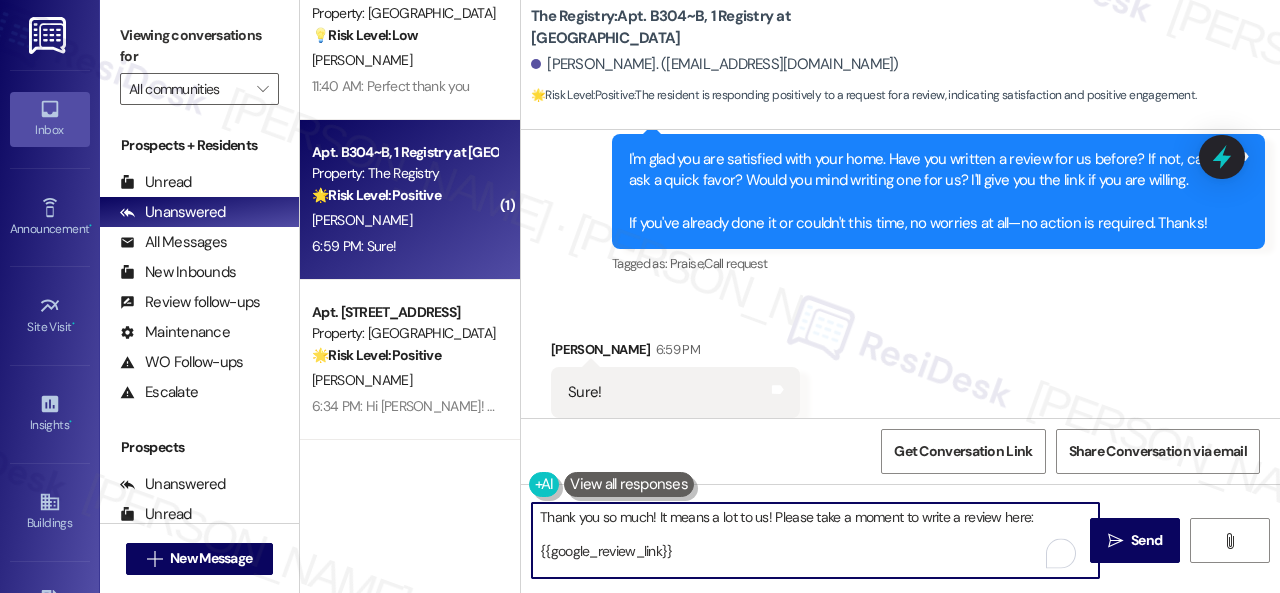 scroll, scrollTop: 16, scrollLeft: 0, axis: vertical 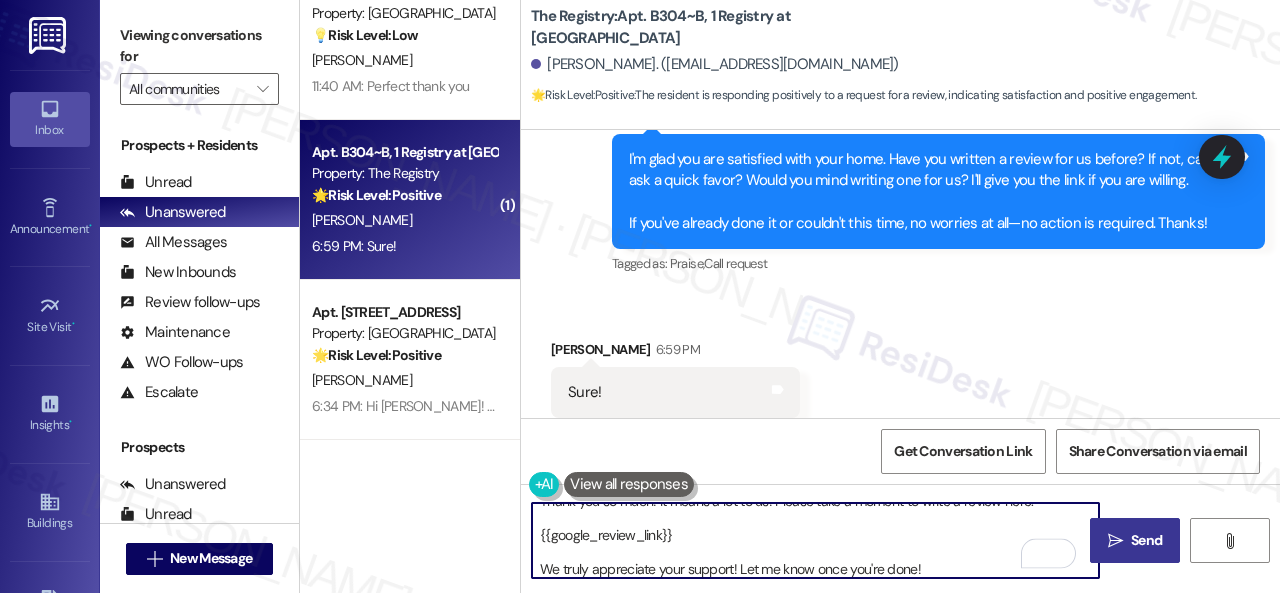 type on "Thank you so much! It means a lot to us! Please take a moment to write a review here:
{{google_review_link}}
We truly appreciate your support! Let me know once you're done!" 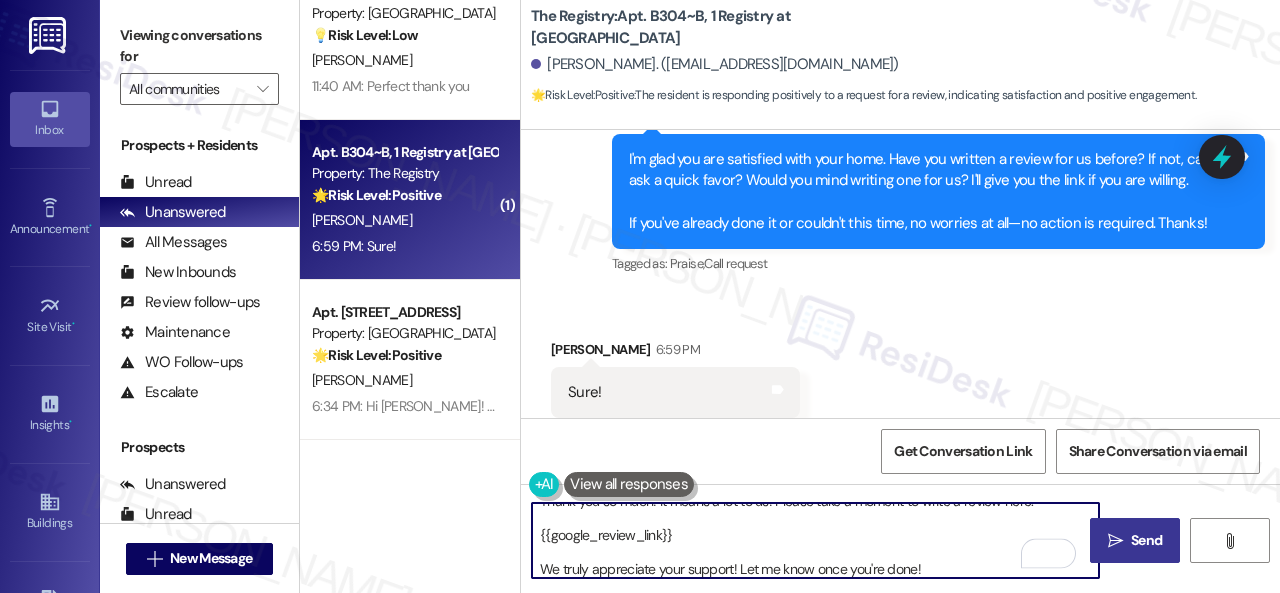 click on "Send" at bounding box center (1146, 540) 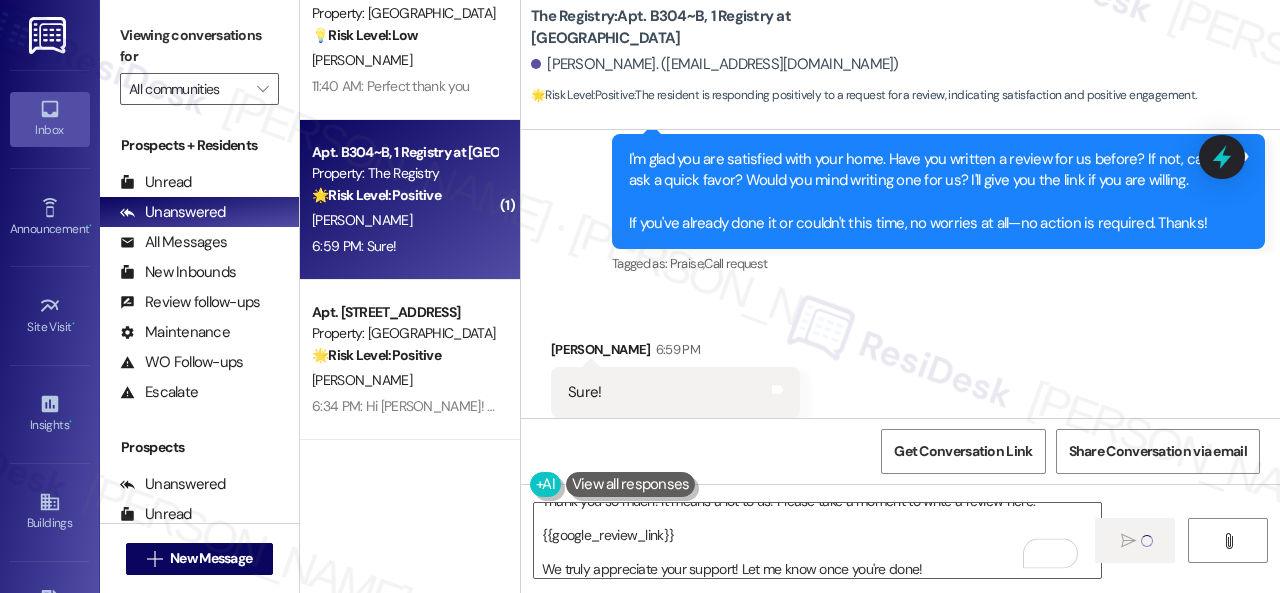 scroll, scrollTop: 16, scrollLeft: 0, axis: vertical 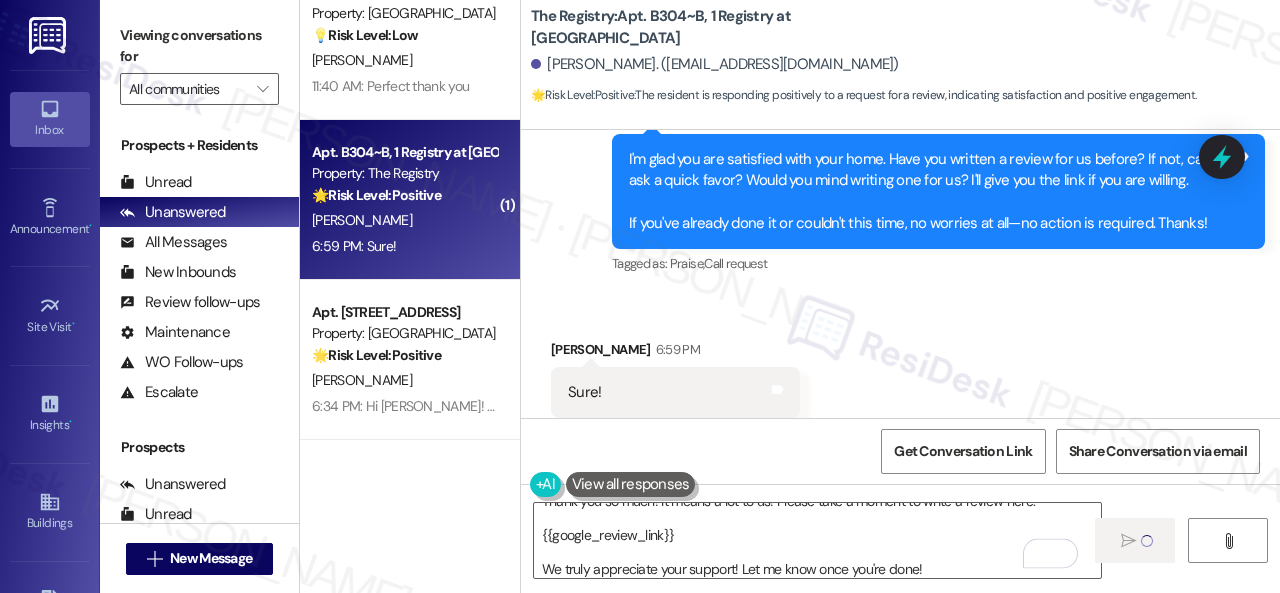 type 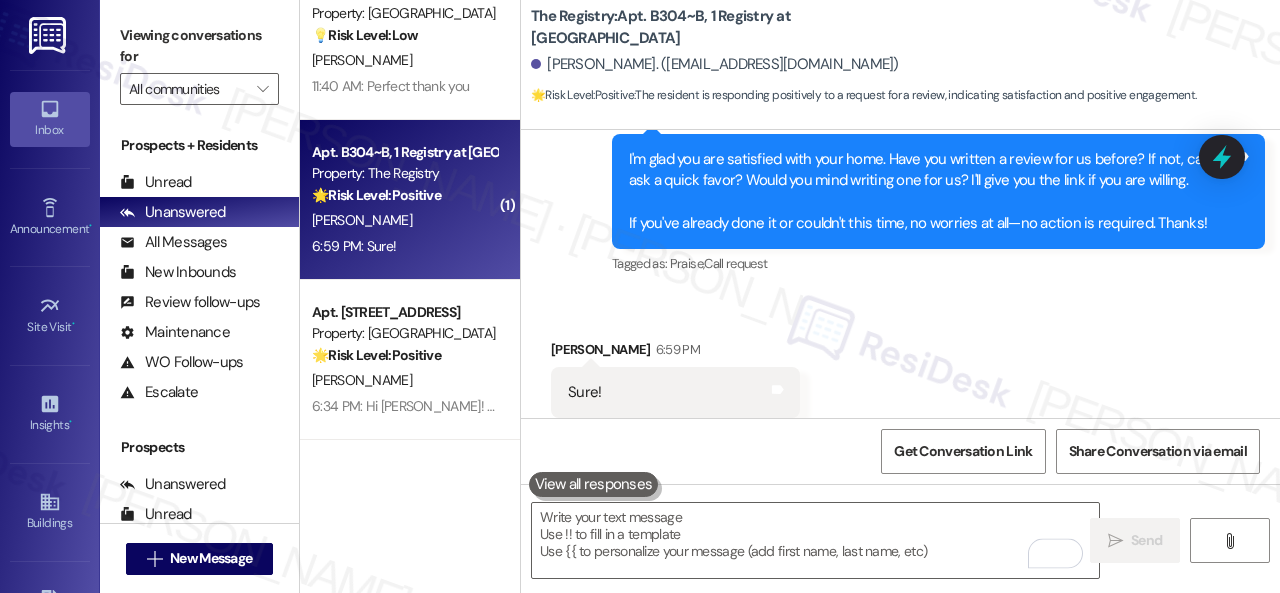 scroll, scrollTop: 0, scrollLeft: 0, axis: both 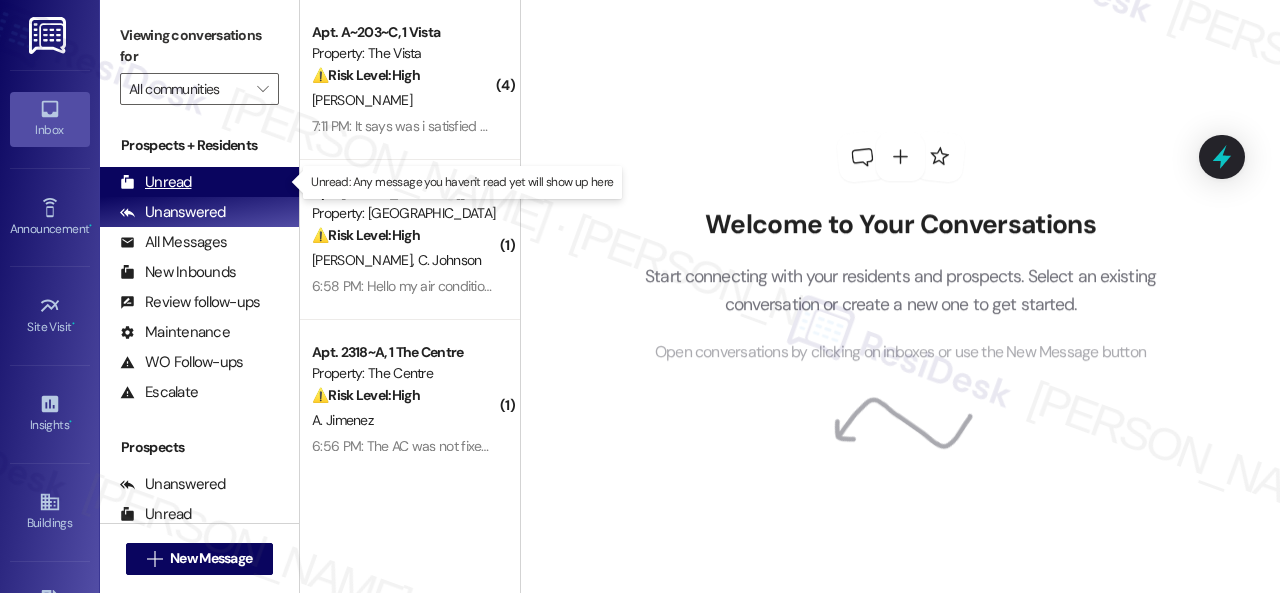 click on "Unread" at bounding box center [156, 182] 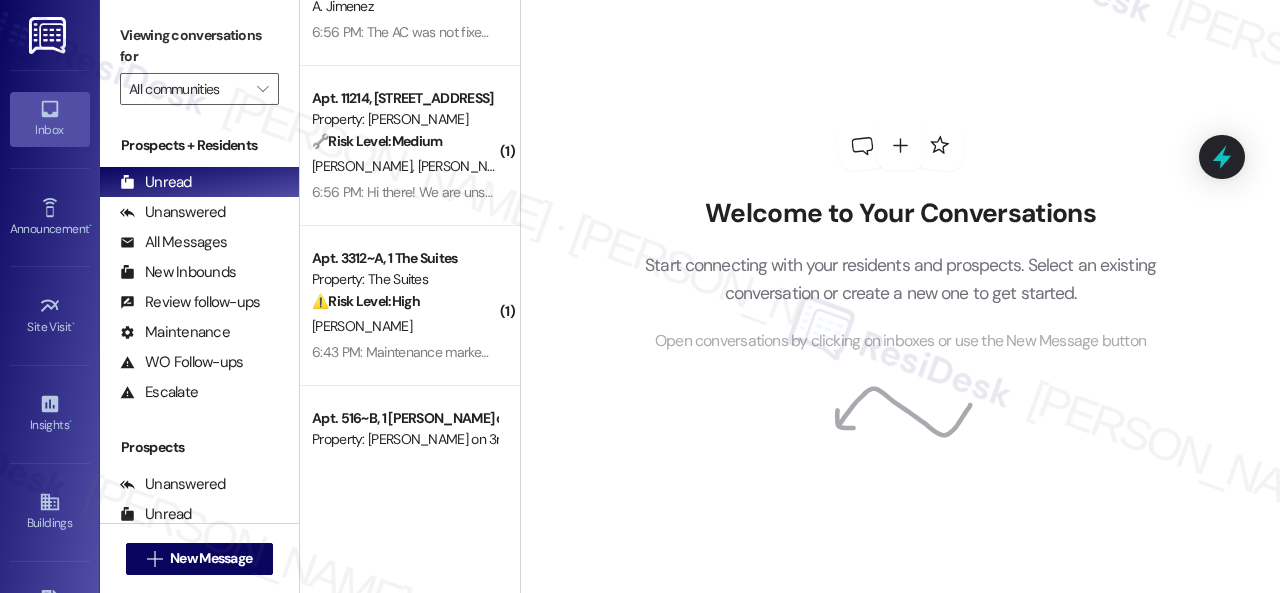 scroll, scrollTop: 988, scrollLeft: 0, axis: vertical 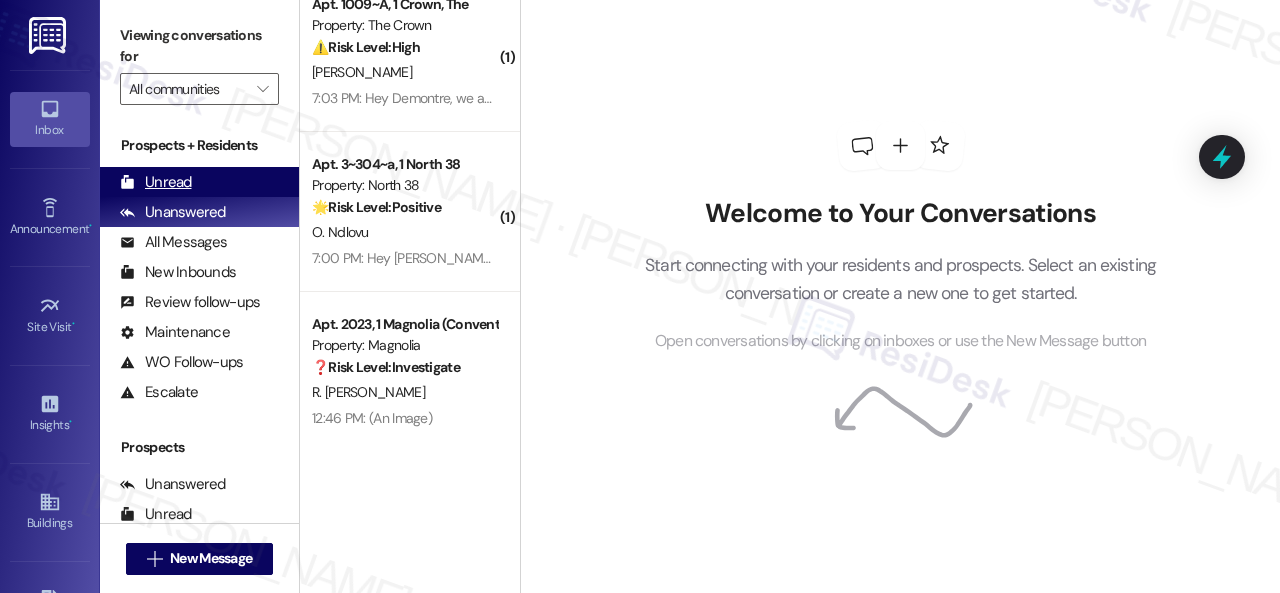 click on "Unread" at bounding box center [156, 182] 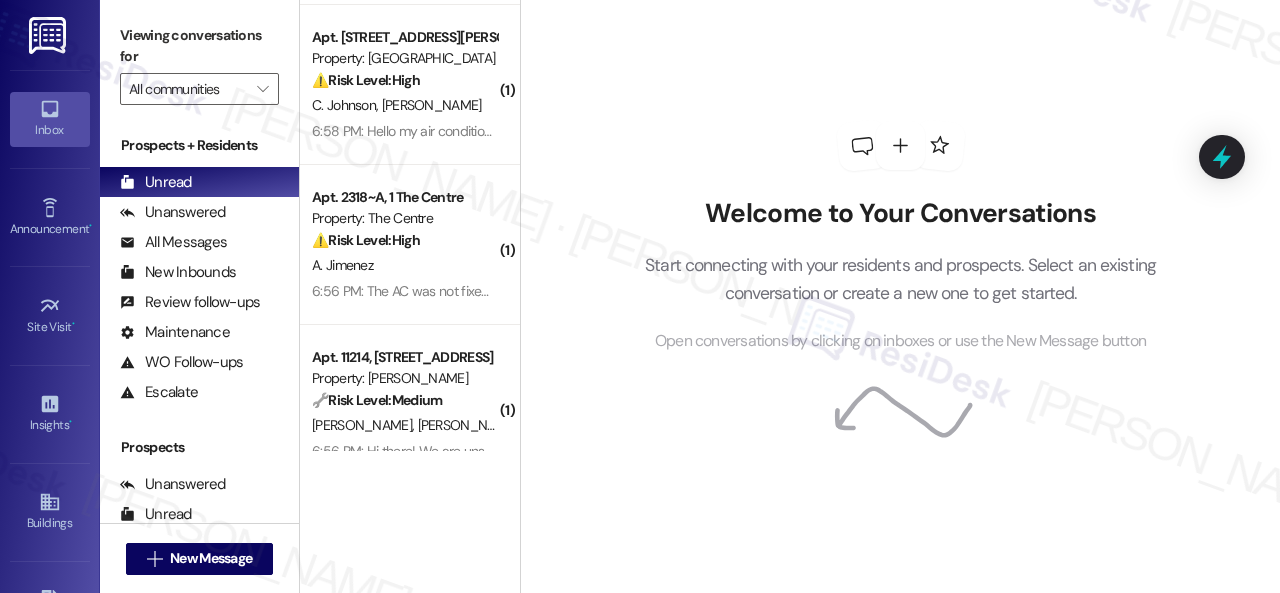 scroll, scrollTop: 988, scrollLeft: 0, axis: vertical 